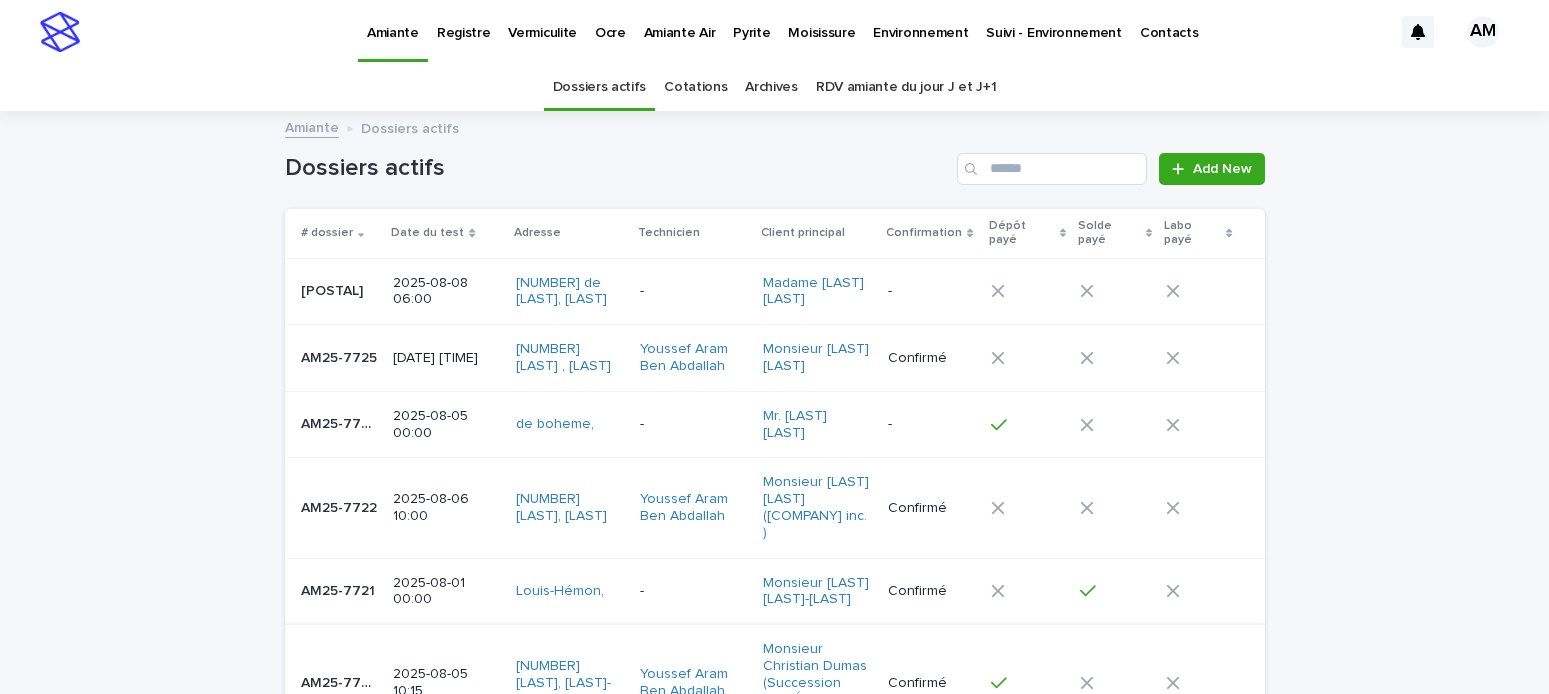 scroll, scrollTop: 0, scrollLeft: 0, axis: both 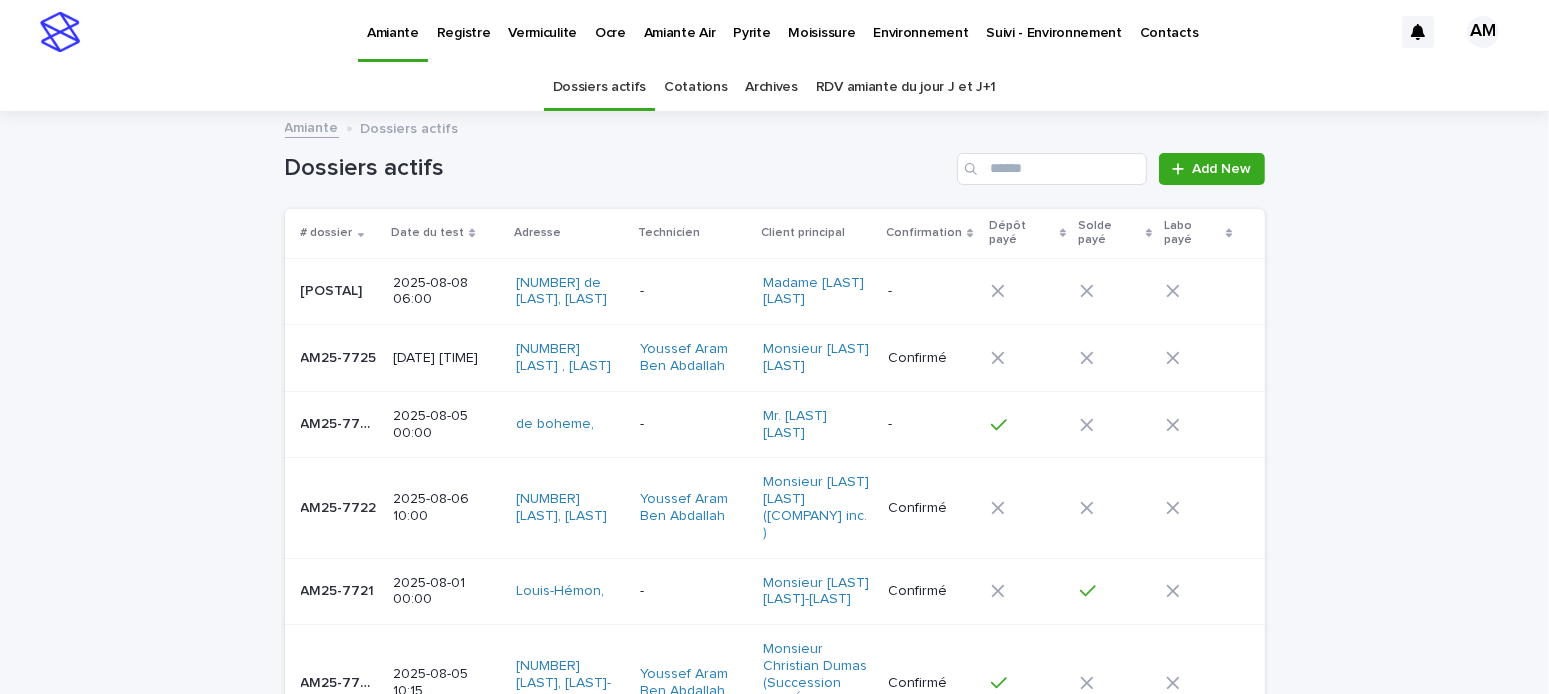 click on "Pyrite" at bounding box center (751, 21) 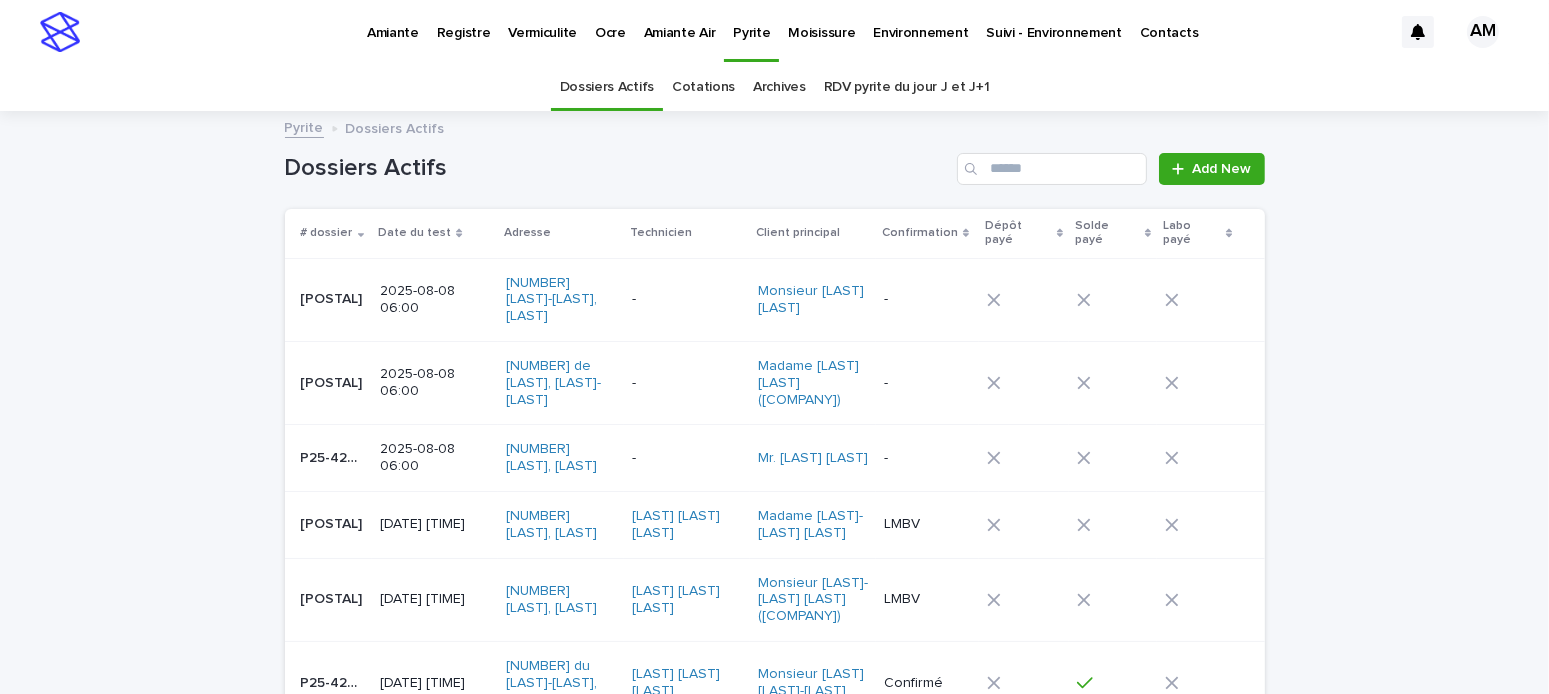 click on "RDV pyrite du jour J et J+1" at bounding box center (907, 87) 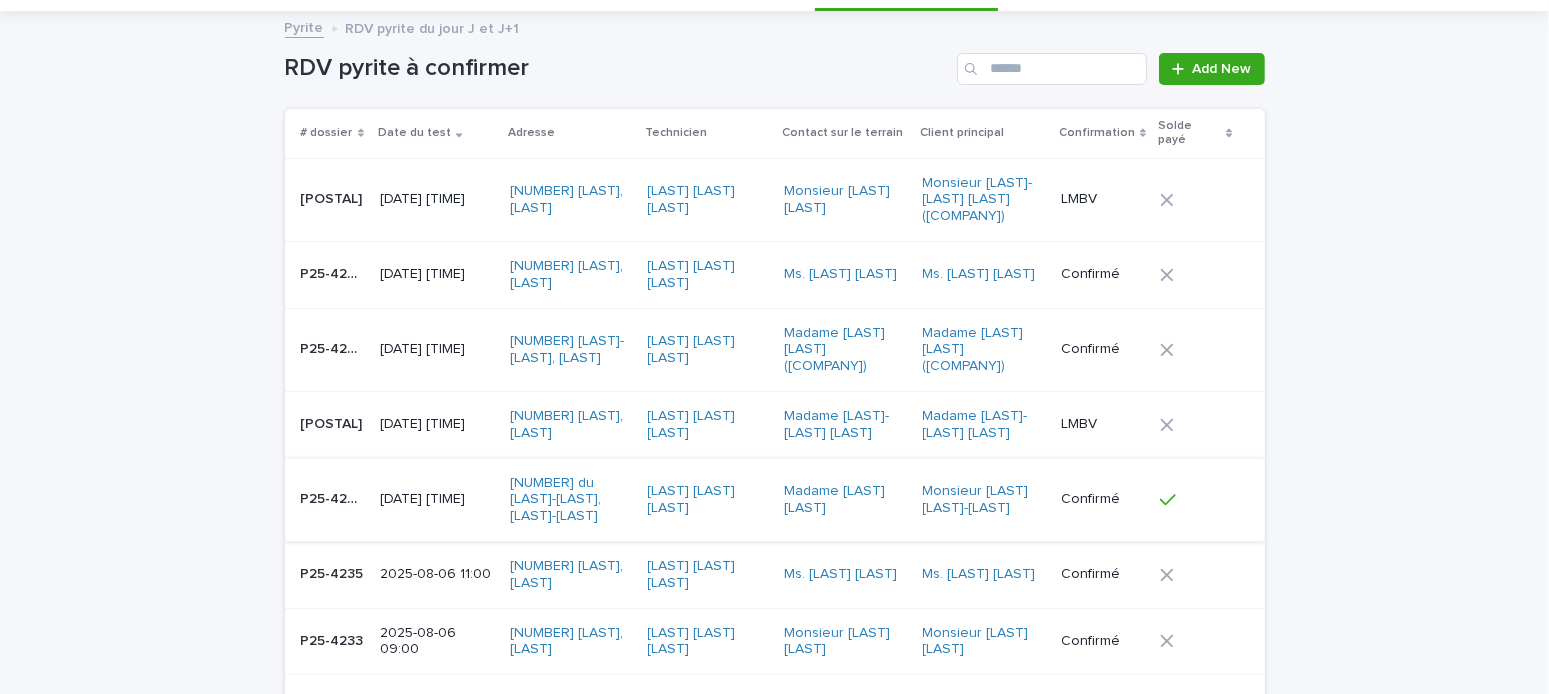 scroll, scrollTop: 200, scrollLeft: 0, axis: vertical 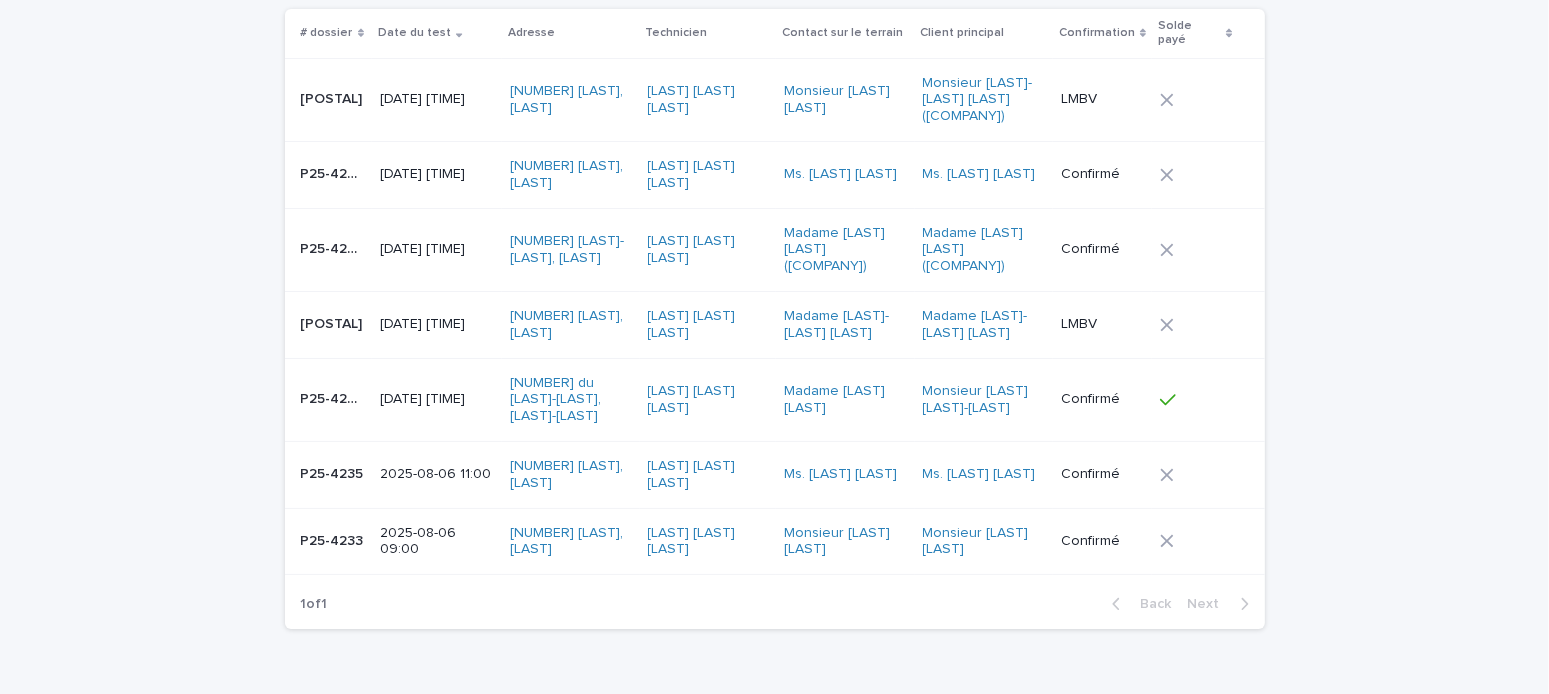 click on "[DATE] [TIME]" at bounding box center [437, 324] 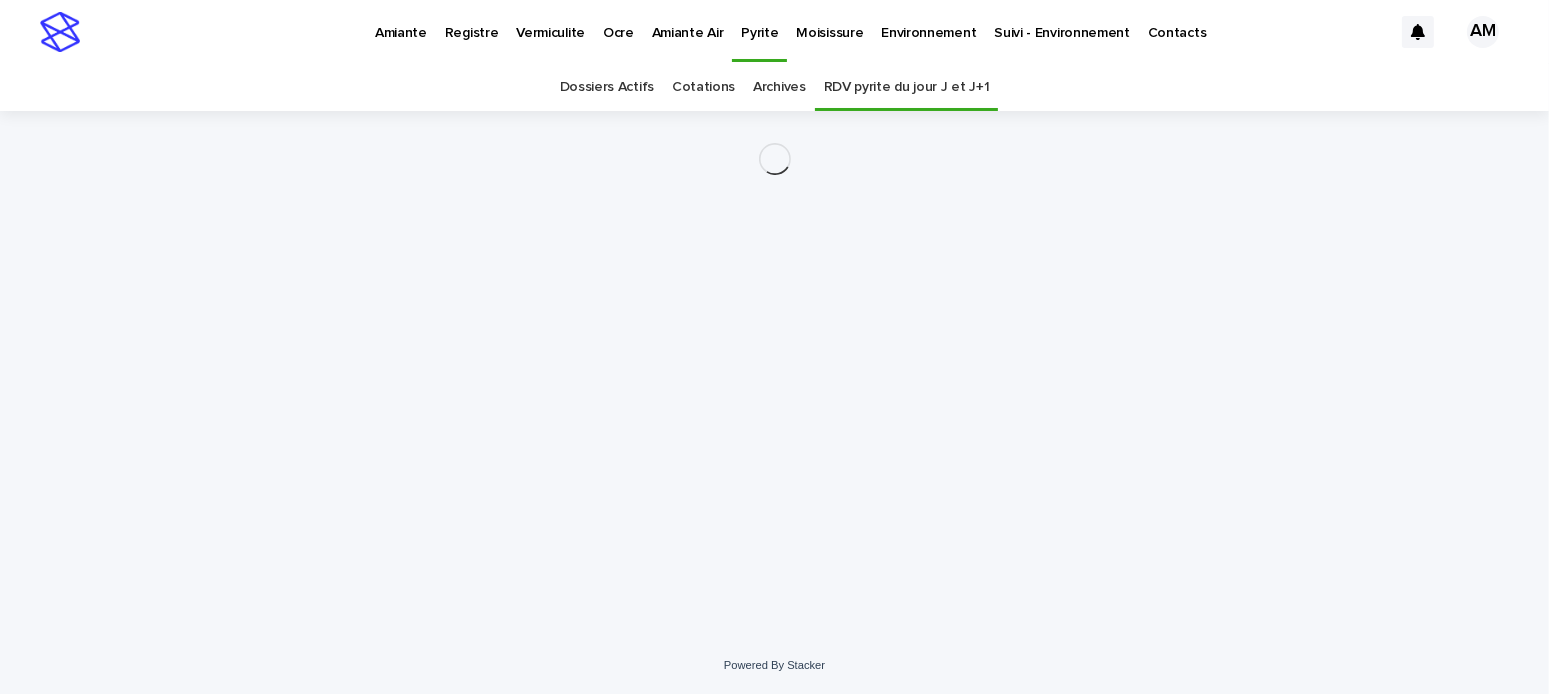 scroll, scrollTop: 0, scrollLeft: 0, axis: both 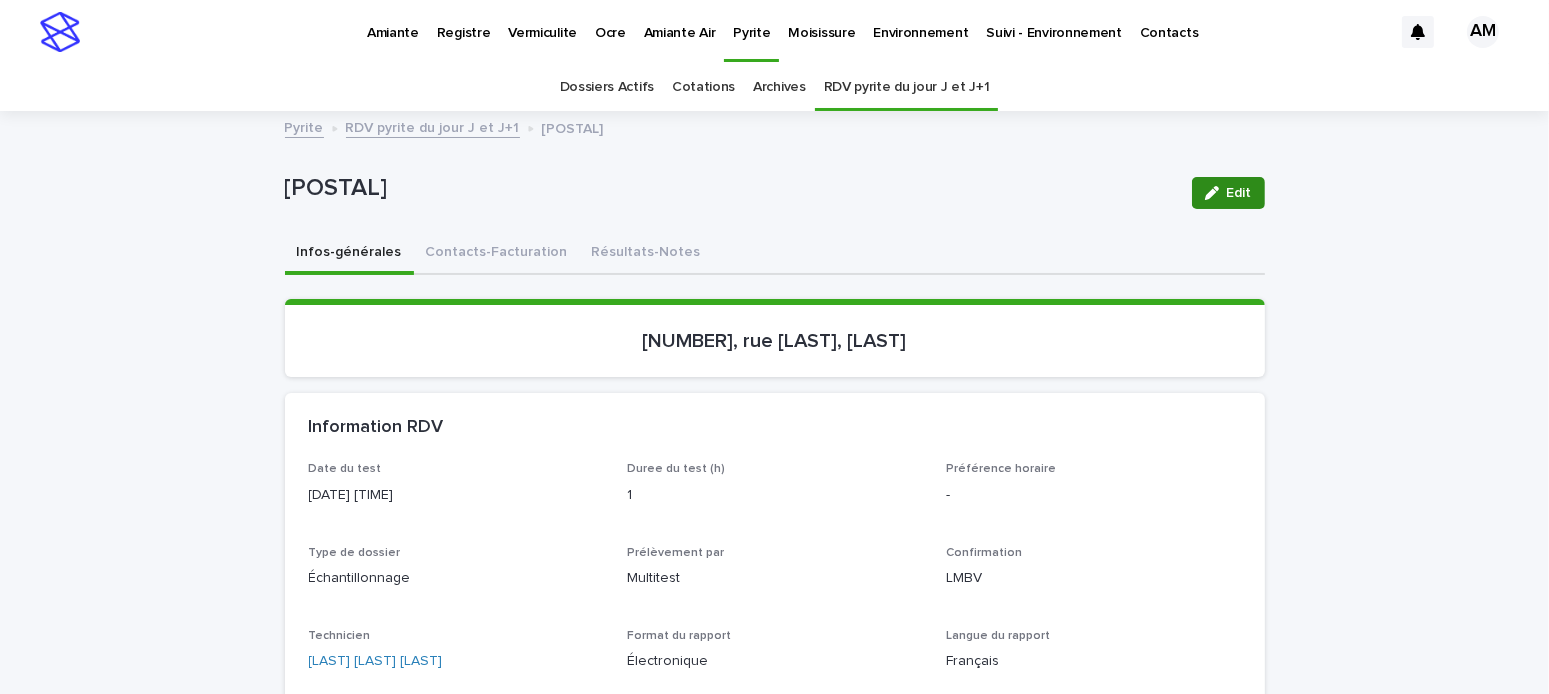 drag, startPoint x: 1225, startPoint y: 193, endPoint x: 1132, endPoint y: 465, distance: 287.45956 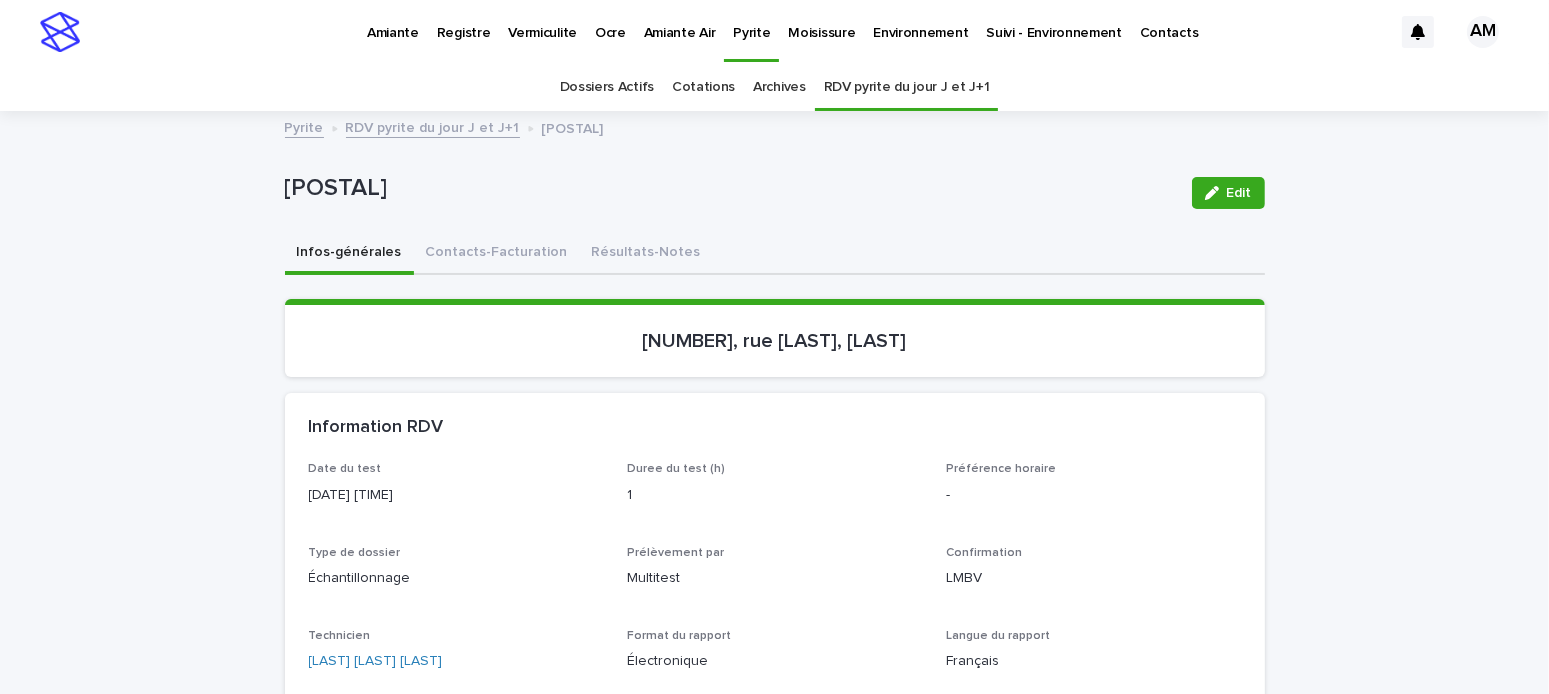 click on "Edit" at bounding box center [1239, 193] 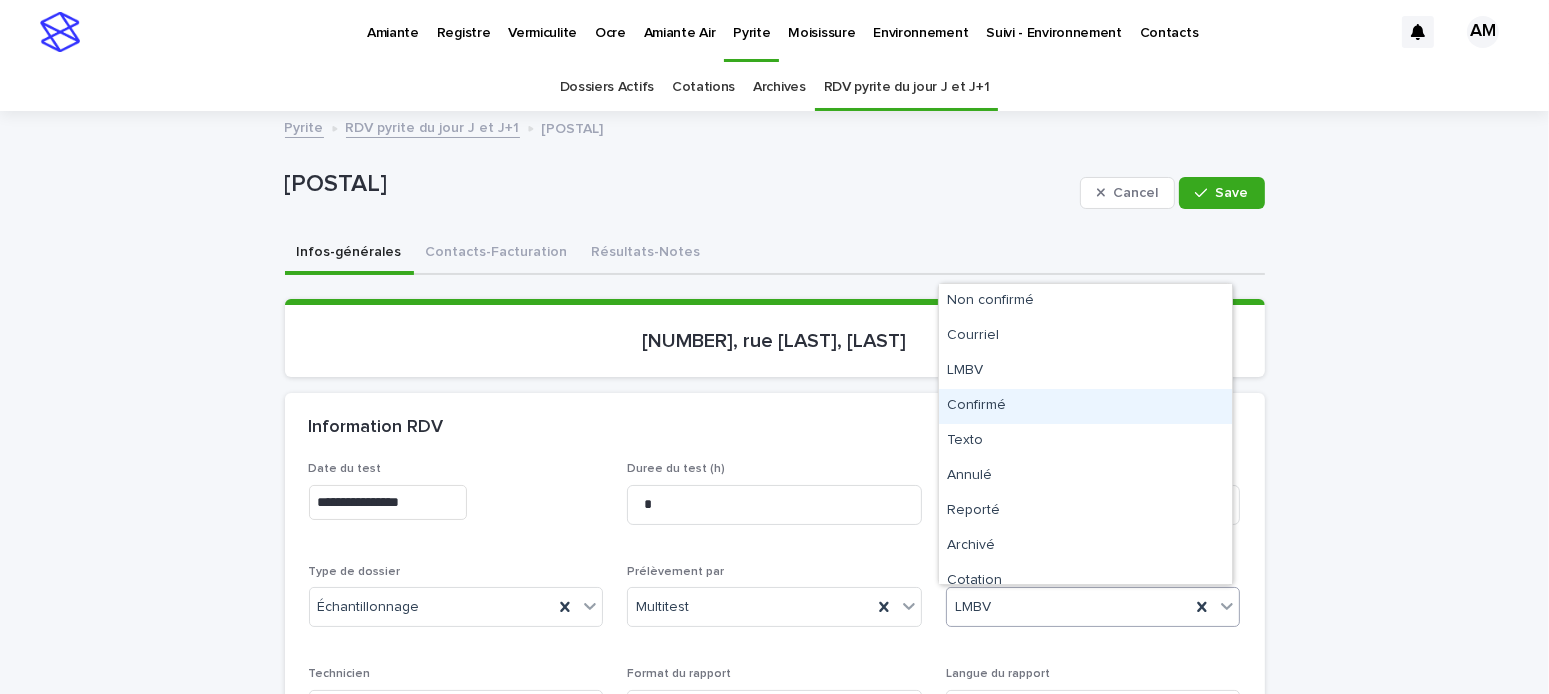 click on "Confirmé" at bounding box center (1085, 406) 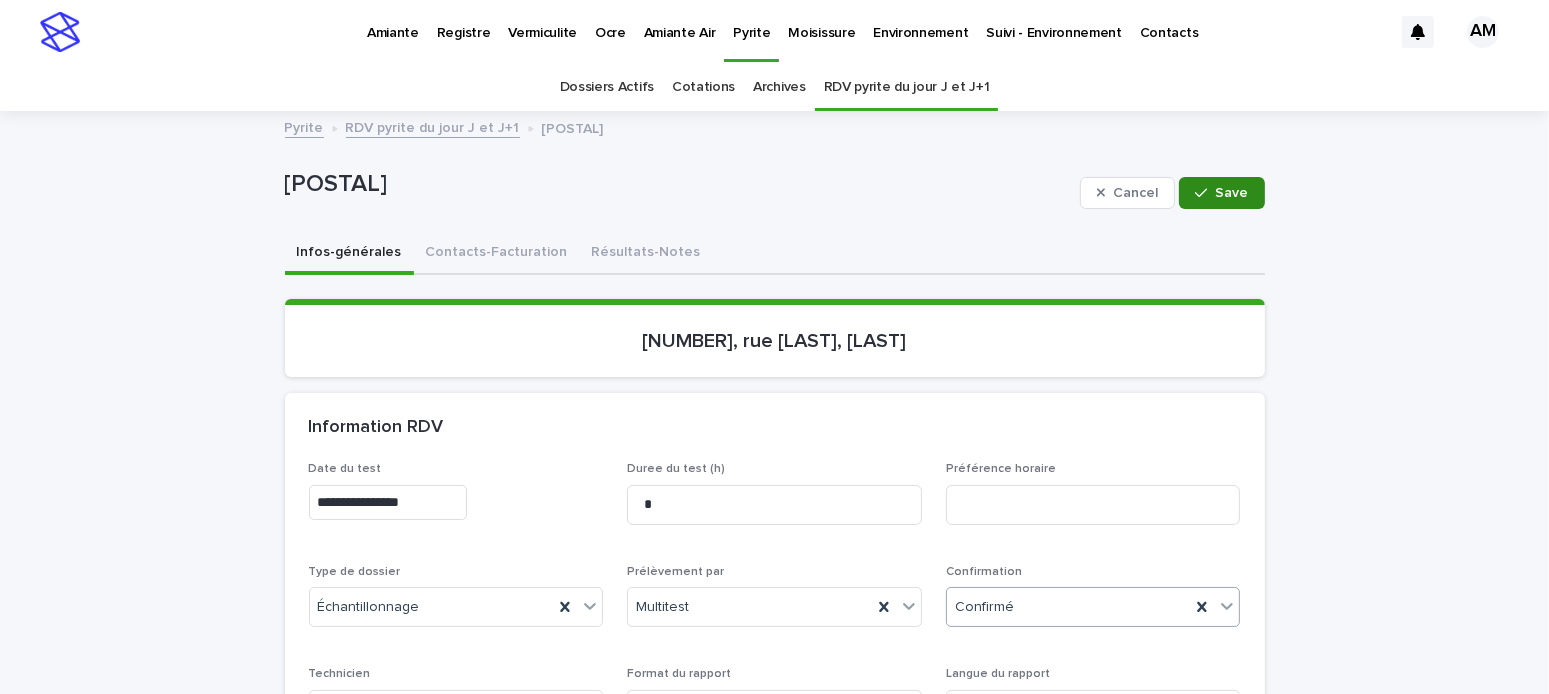 click on "Save" at bounding box center (1221, 193) 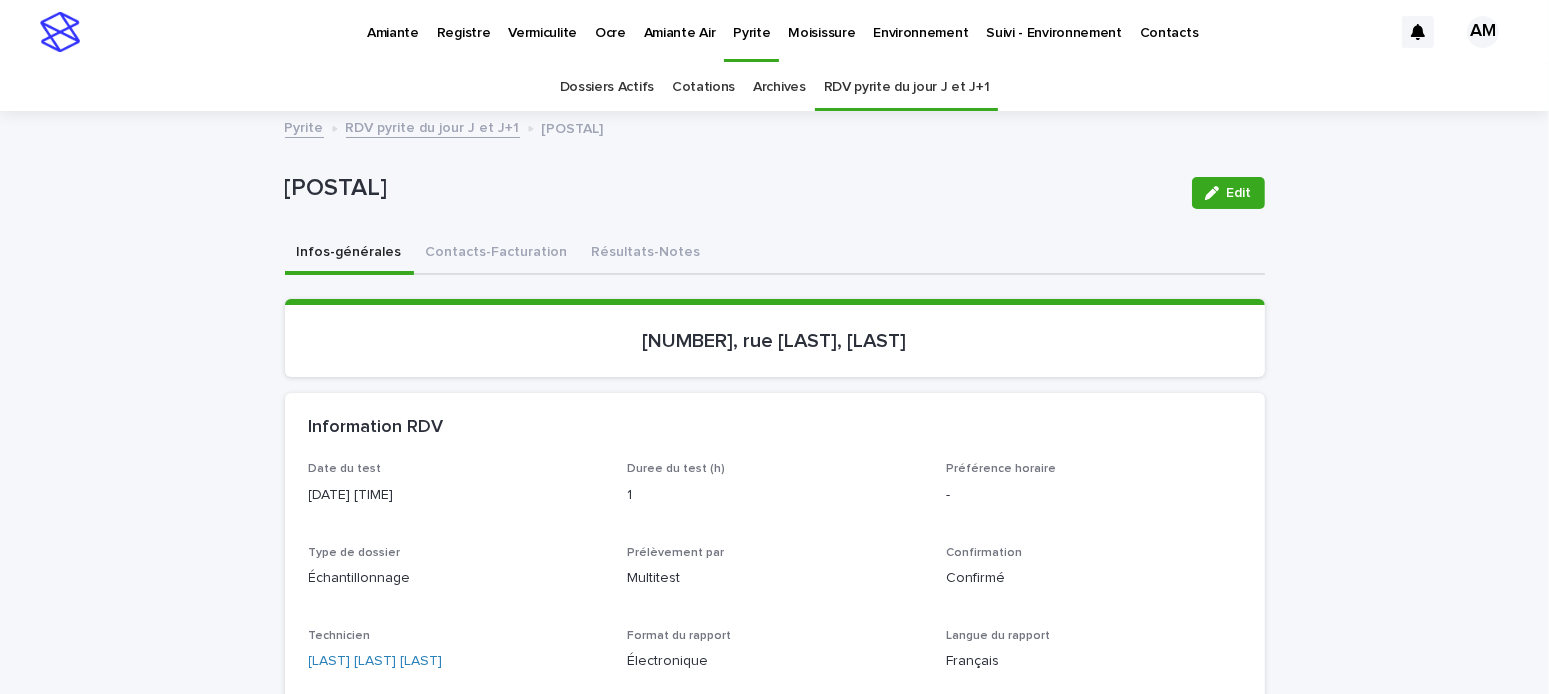 click on "RDV pyrite du jour J et J+1" at bounding box center [907, 87] 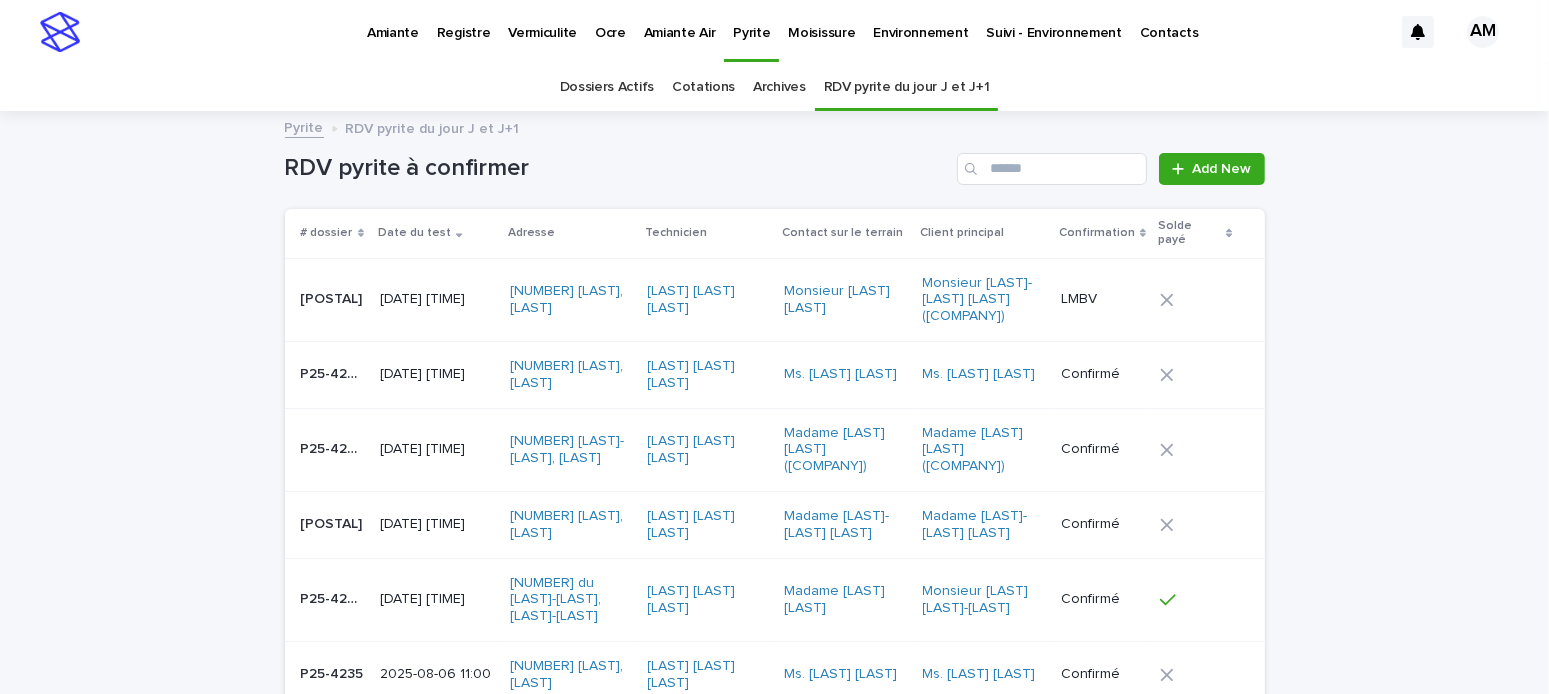 click on "2025-08-07 15:15" at bounding box center [437, 299] 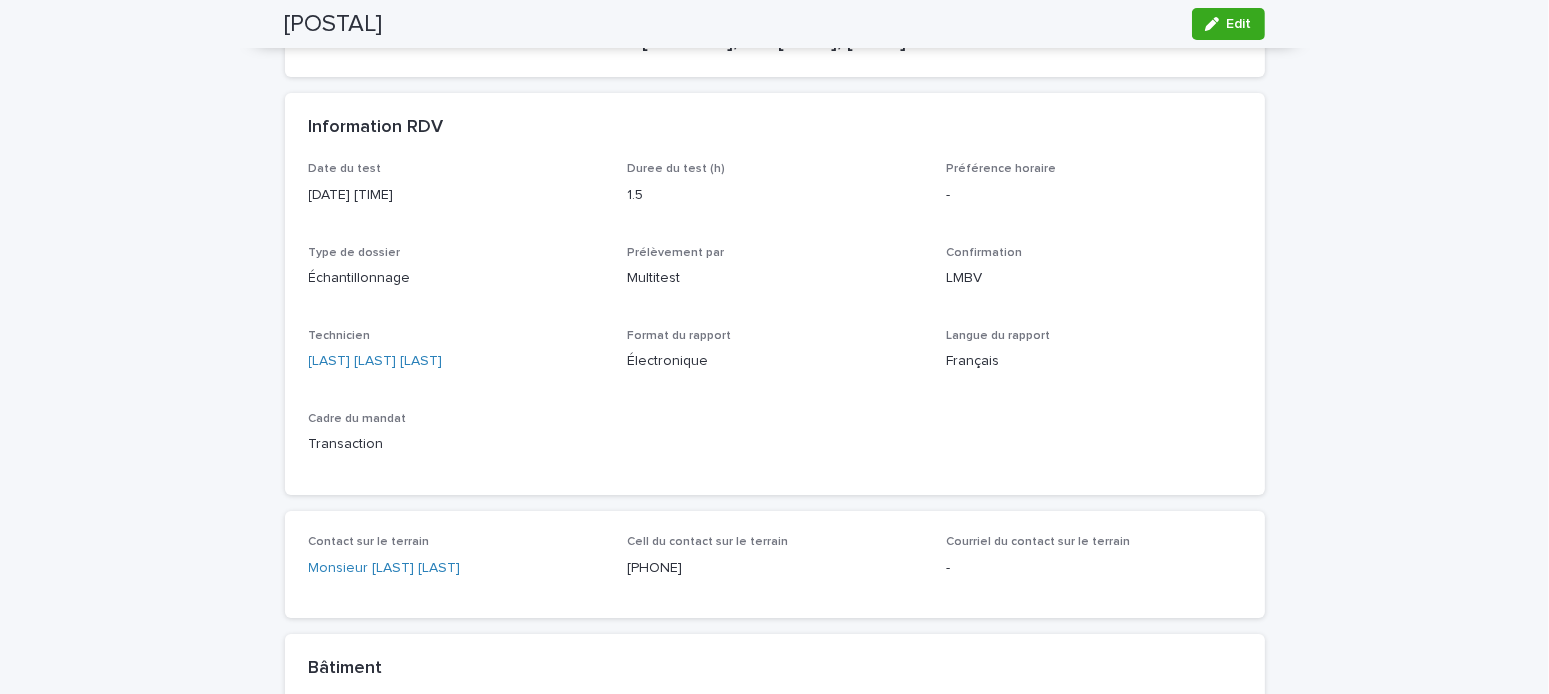 scroll, scrollTop: 200, scrollLeft: 0, axis: vertical 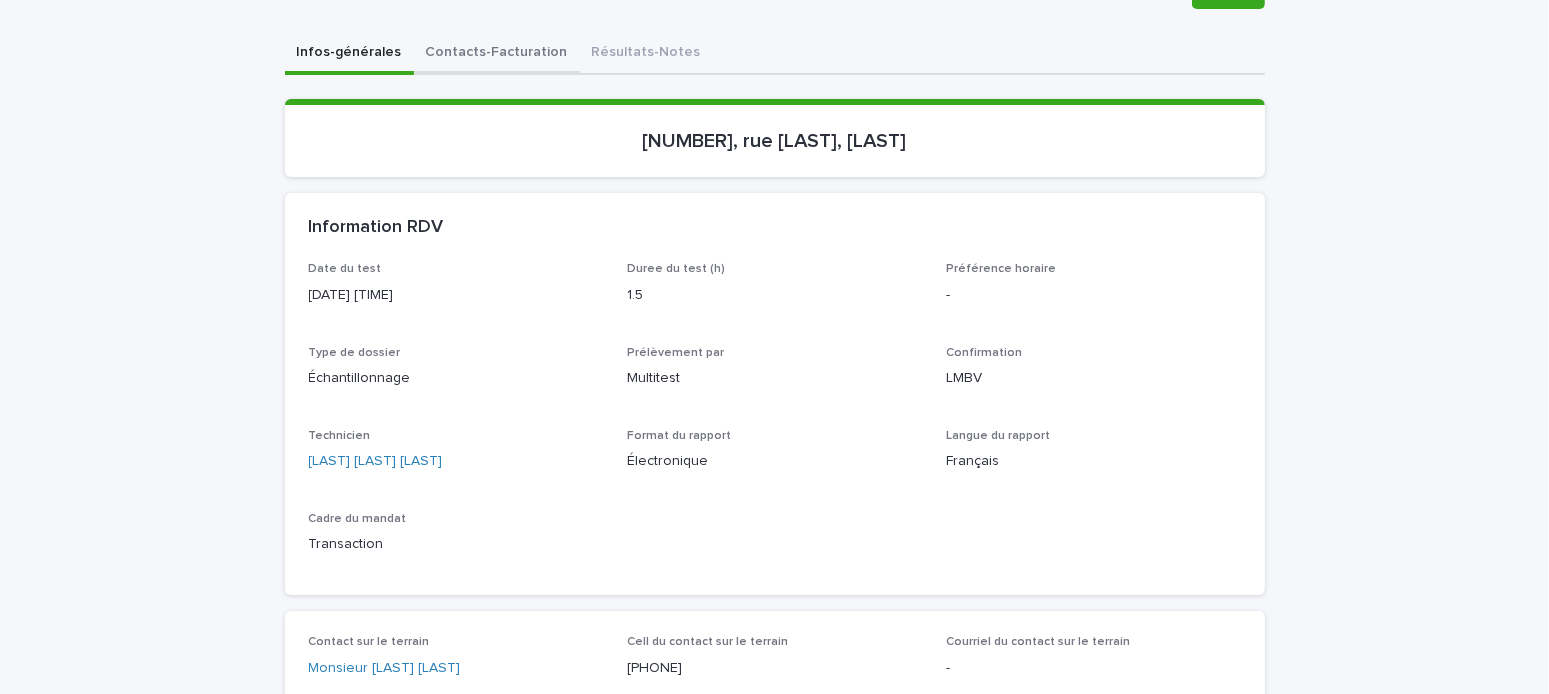 click on "Contacts-Facturation" at bounding box center (497, 54) 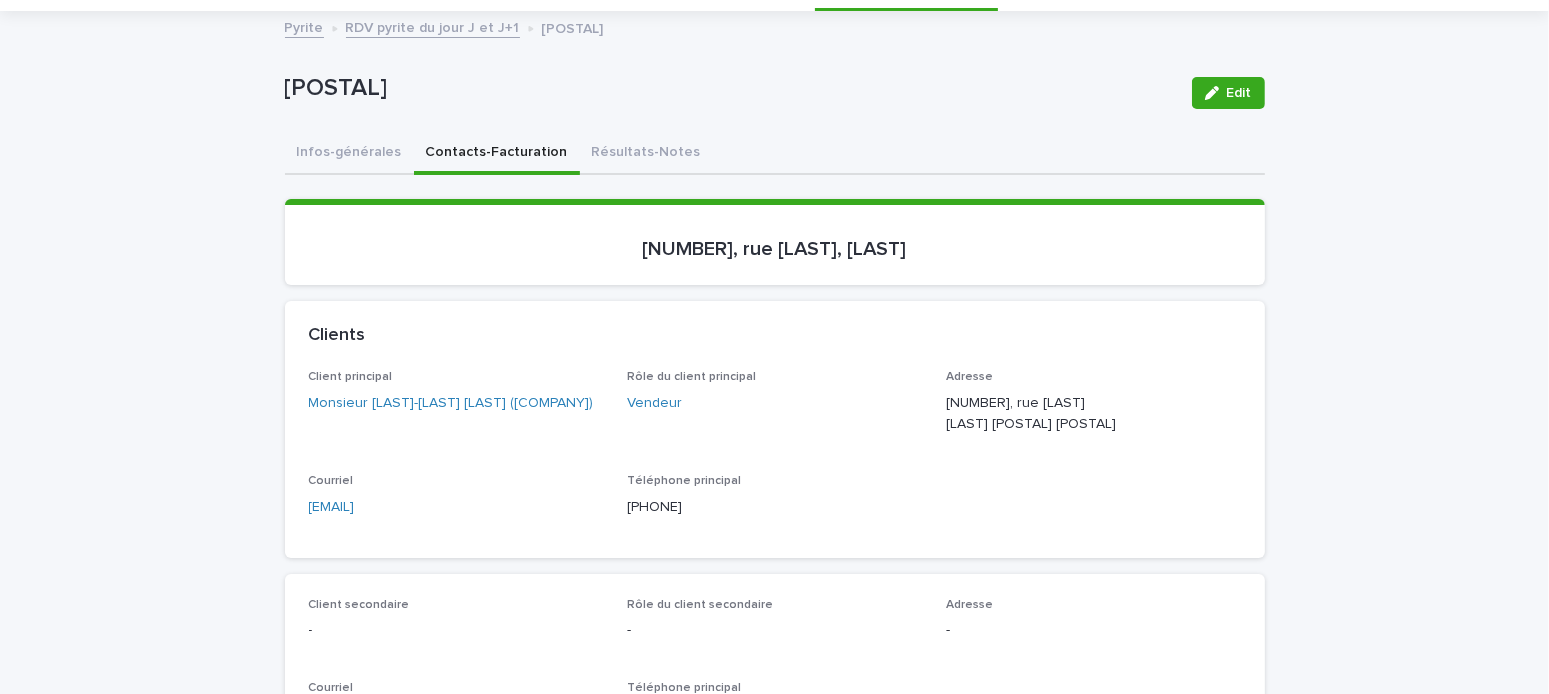 scroll, scrollTop: 0, scrollLeft: 0, axis: both 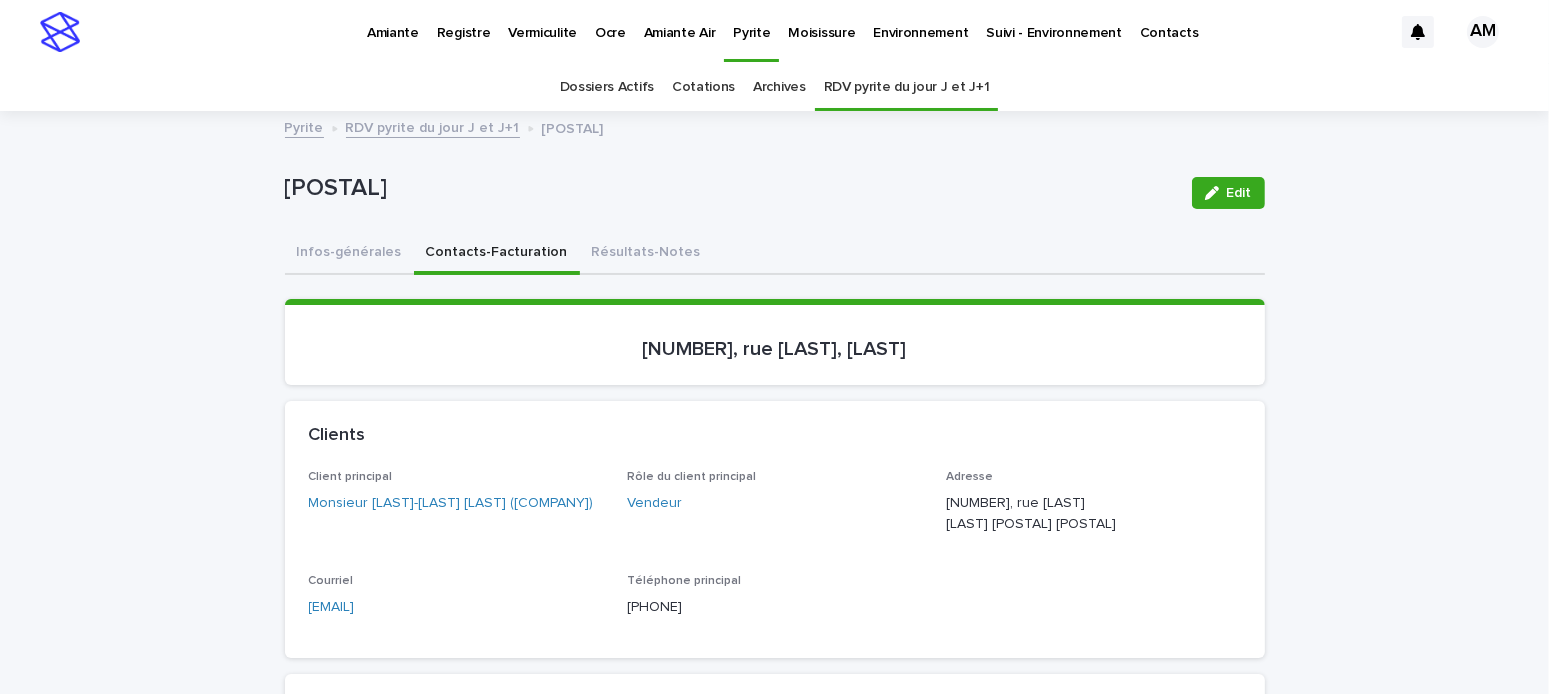click on "Amiante" at bounding box center [393, 21] 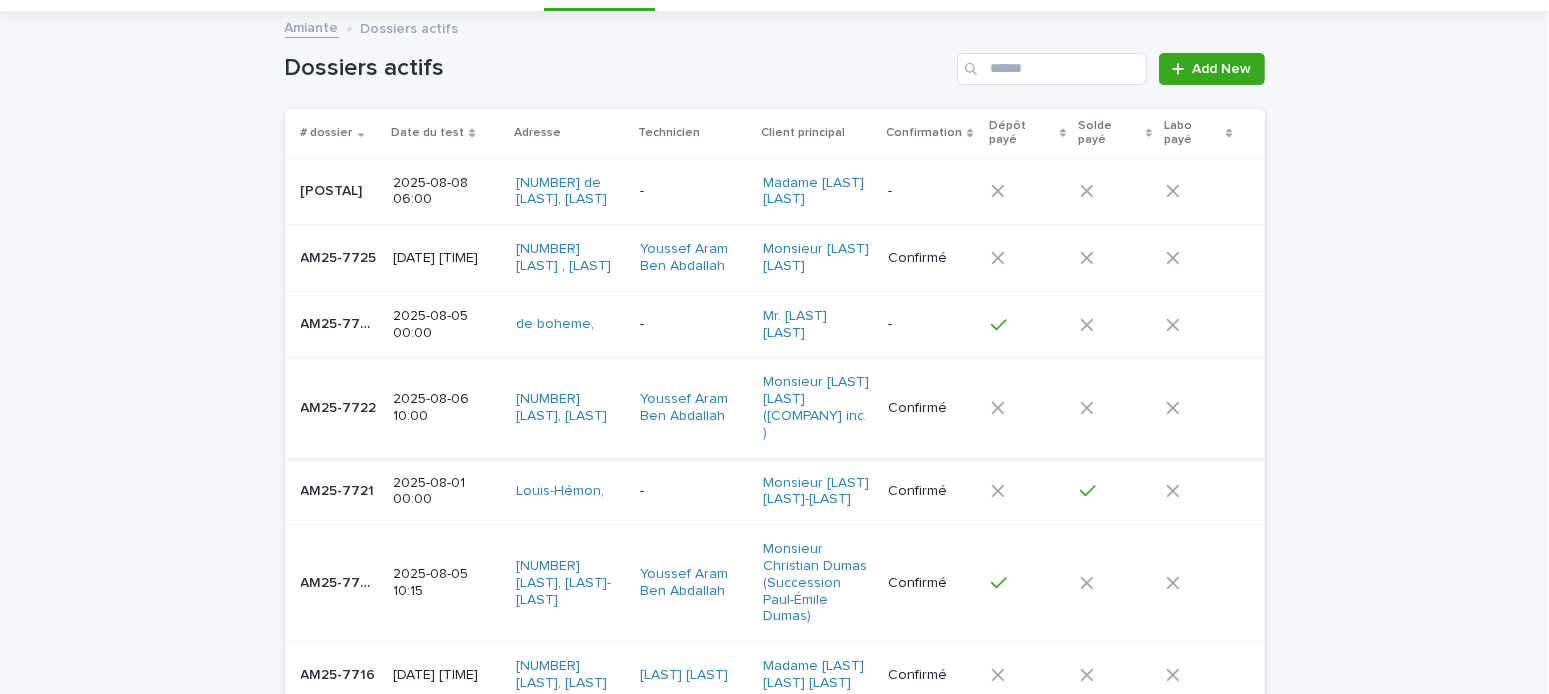 scroll, scrollTop: 0, scrollLeft: 0, axis: both 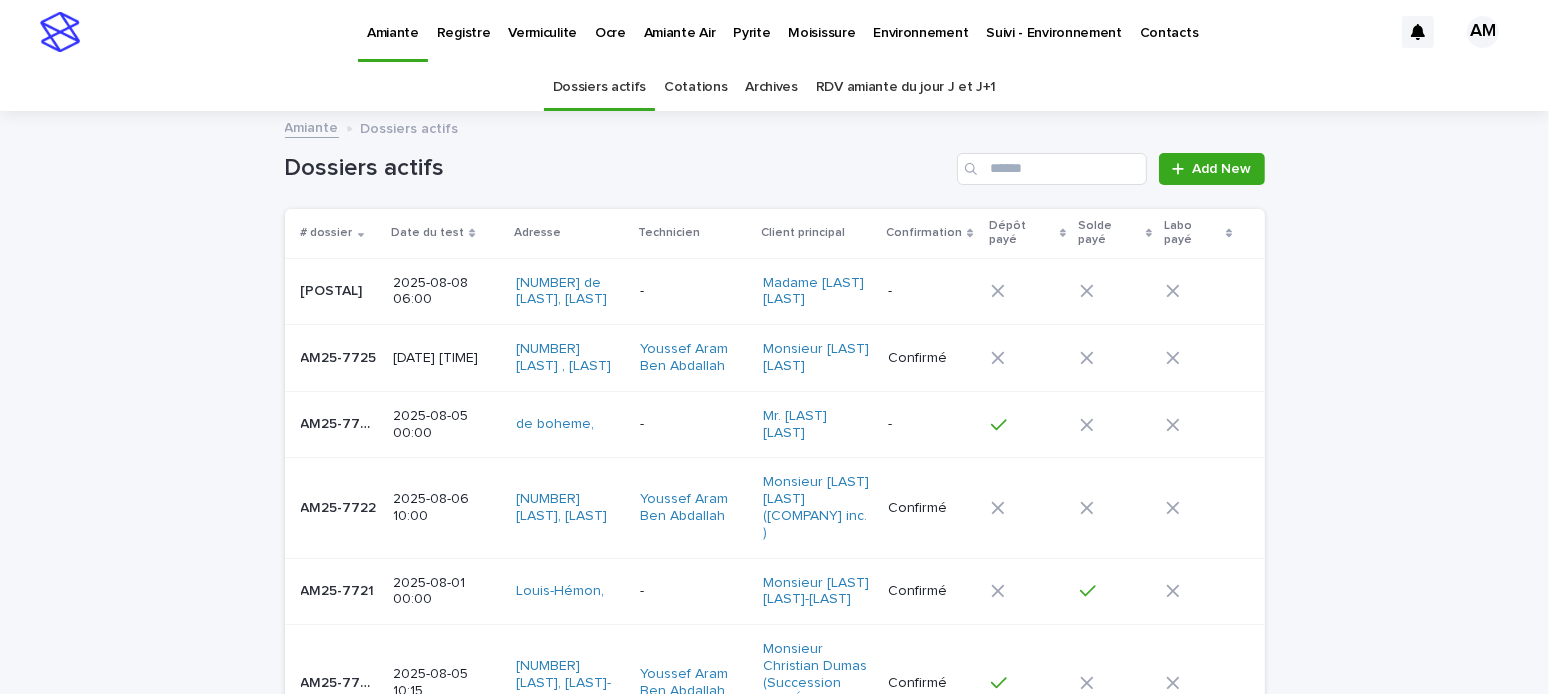 click on "RDV amiante du jour J et J+1" at bounding box center [906, 87] 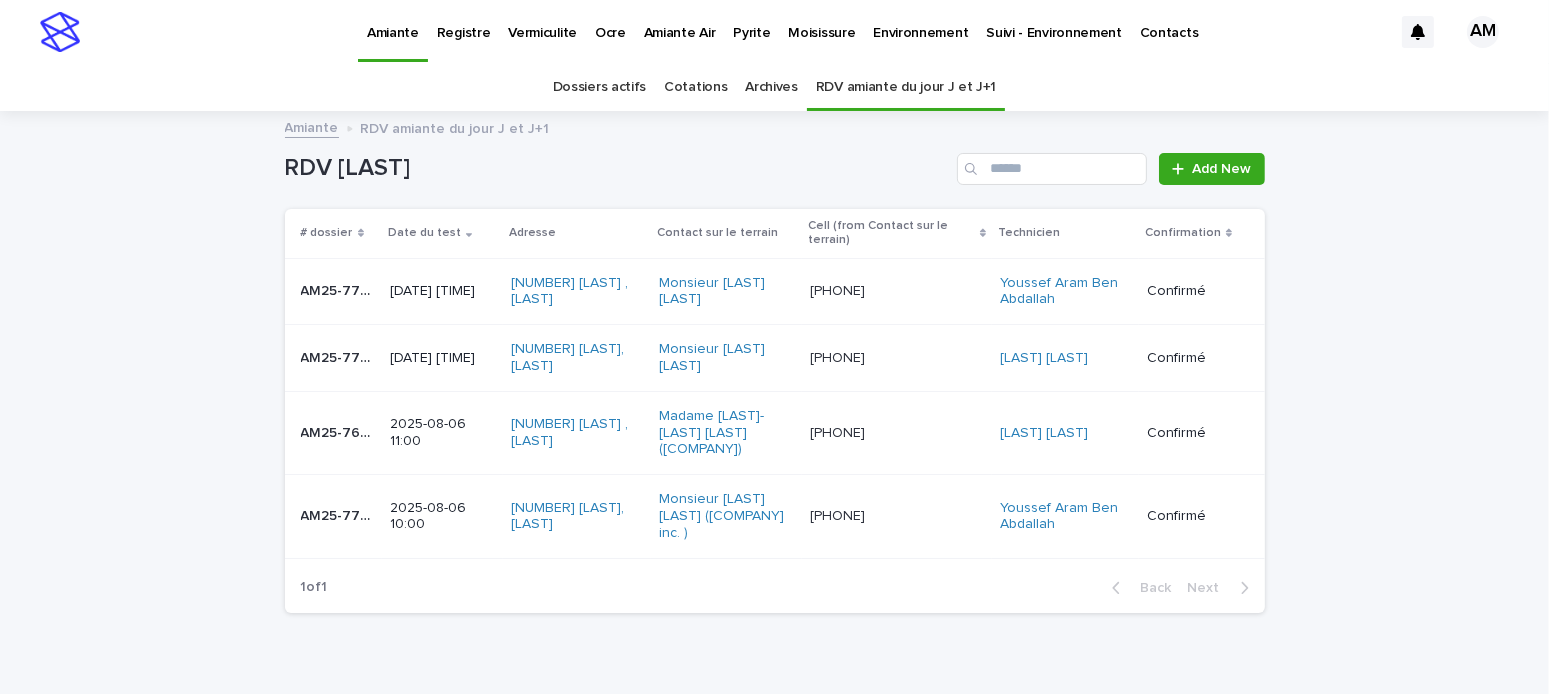 click on "Vermiculite" at bounding box center (542, 21) 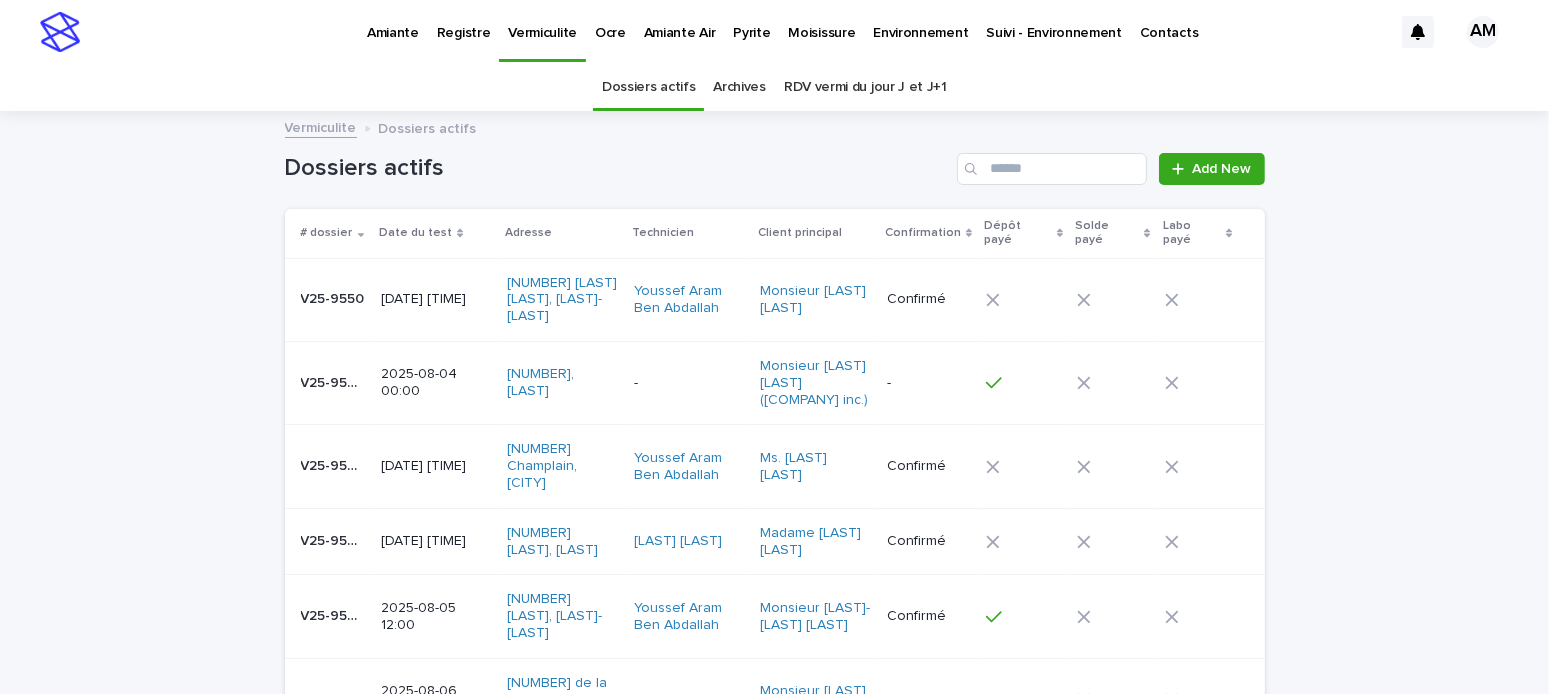 click on "RDV vermi du jour J et J+1" at bounding box center [865, 87] 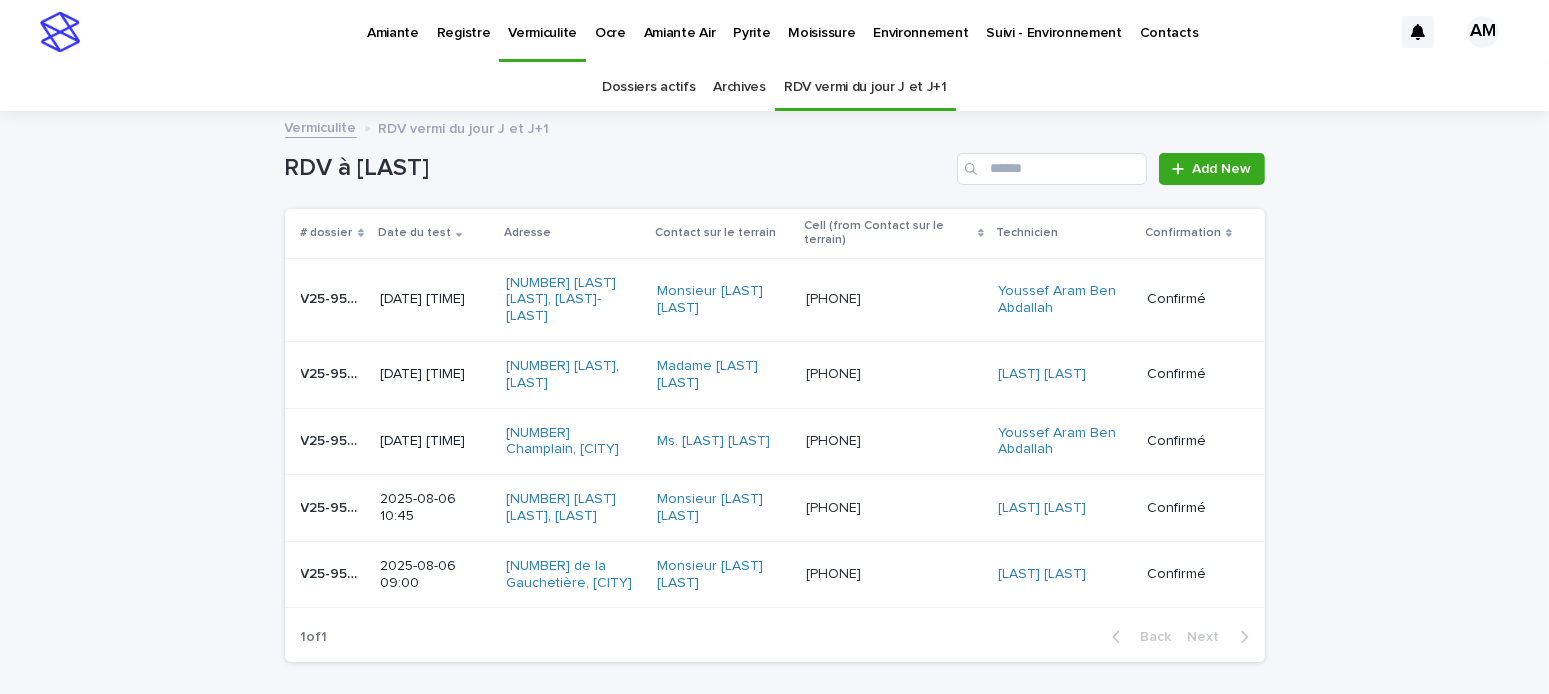 click on "Dossiers actifs" at bounding box center [648, 87] 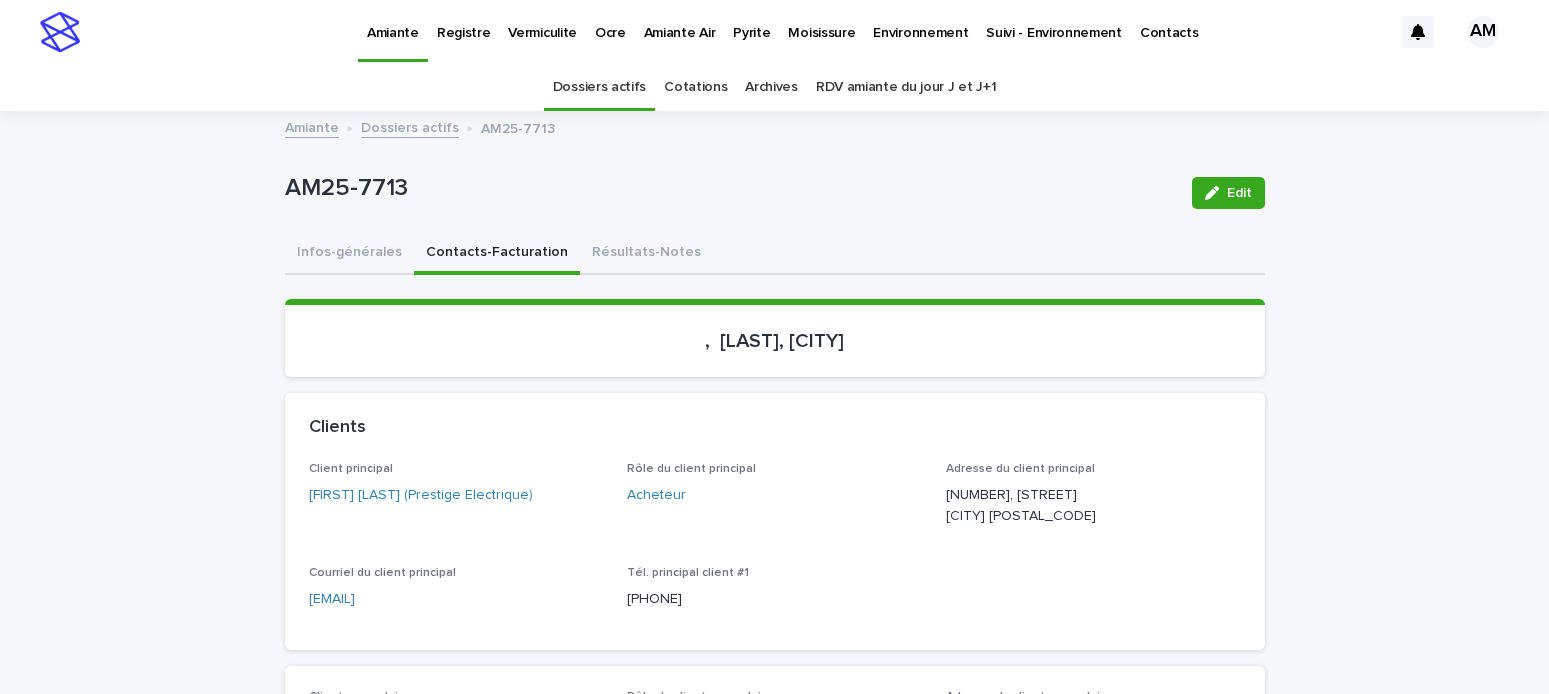 scroll, scrollTop: 0, scrollLeft: 0, axis: both 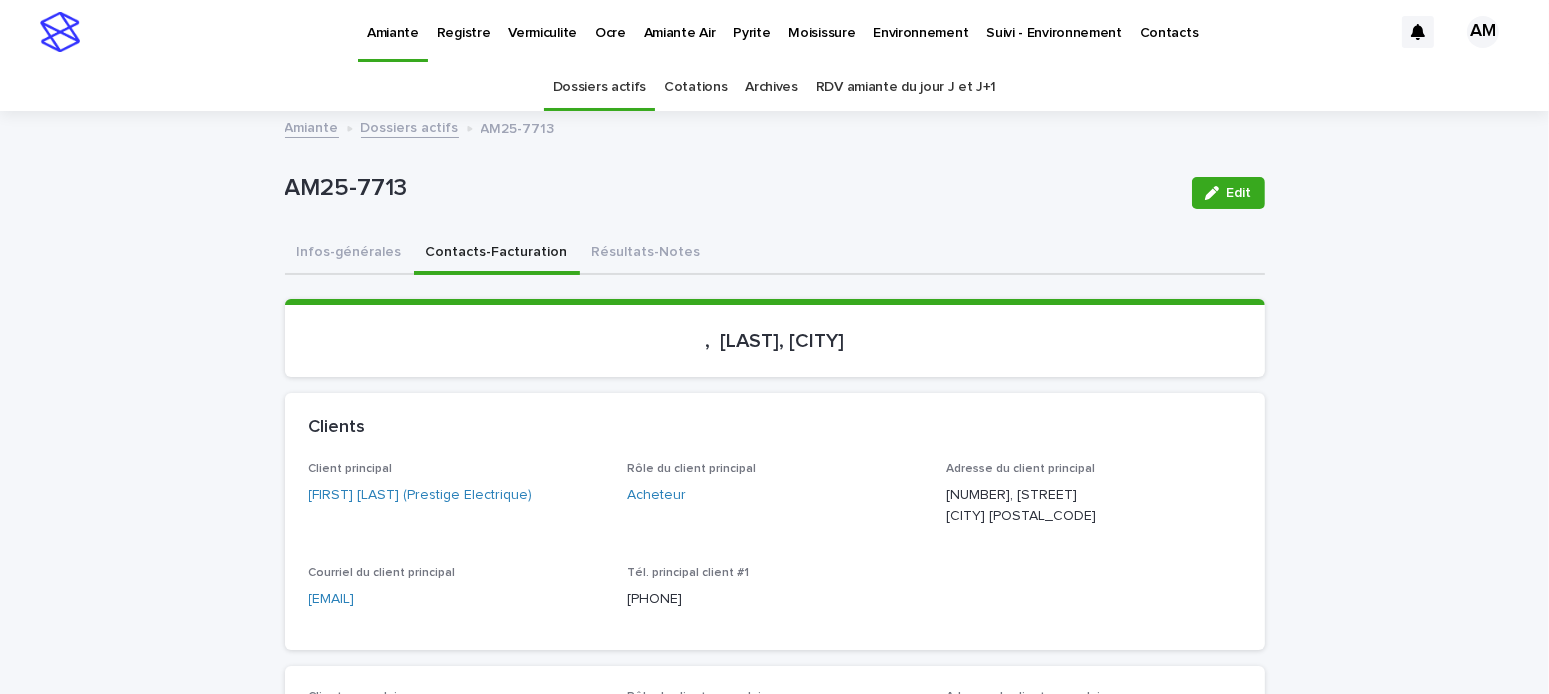 click on "Pyrite" at bounding box center [751, 21] 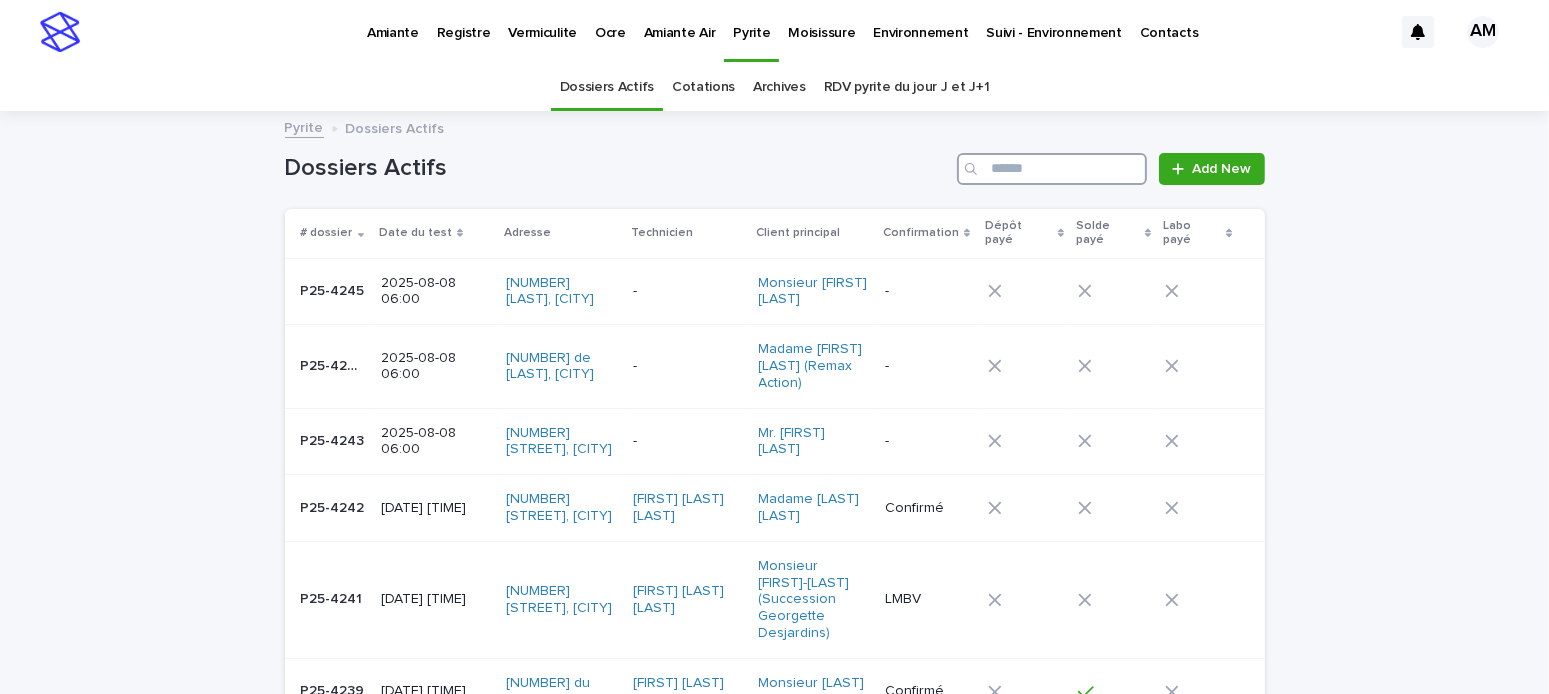 click at bounding box center (1052, 169) 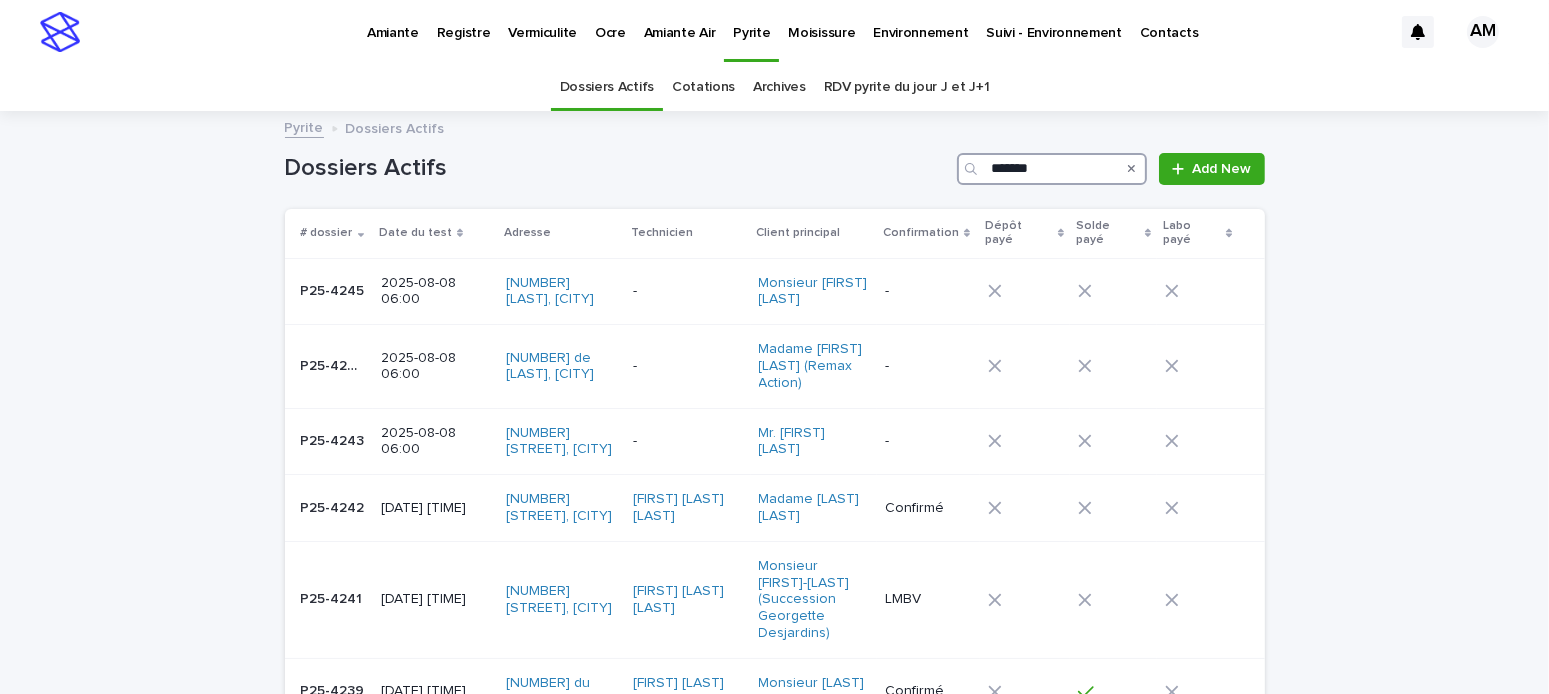 type on "*******" 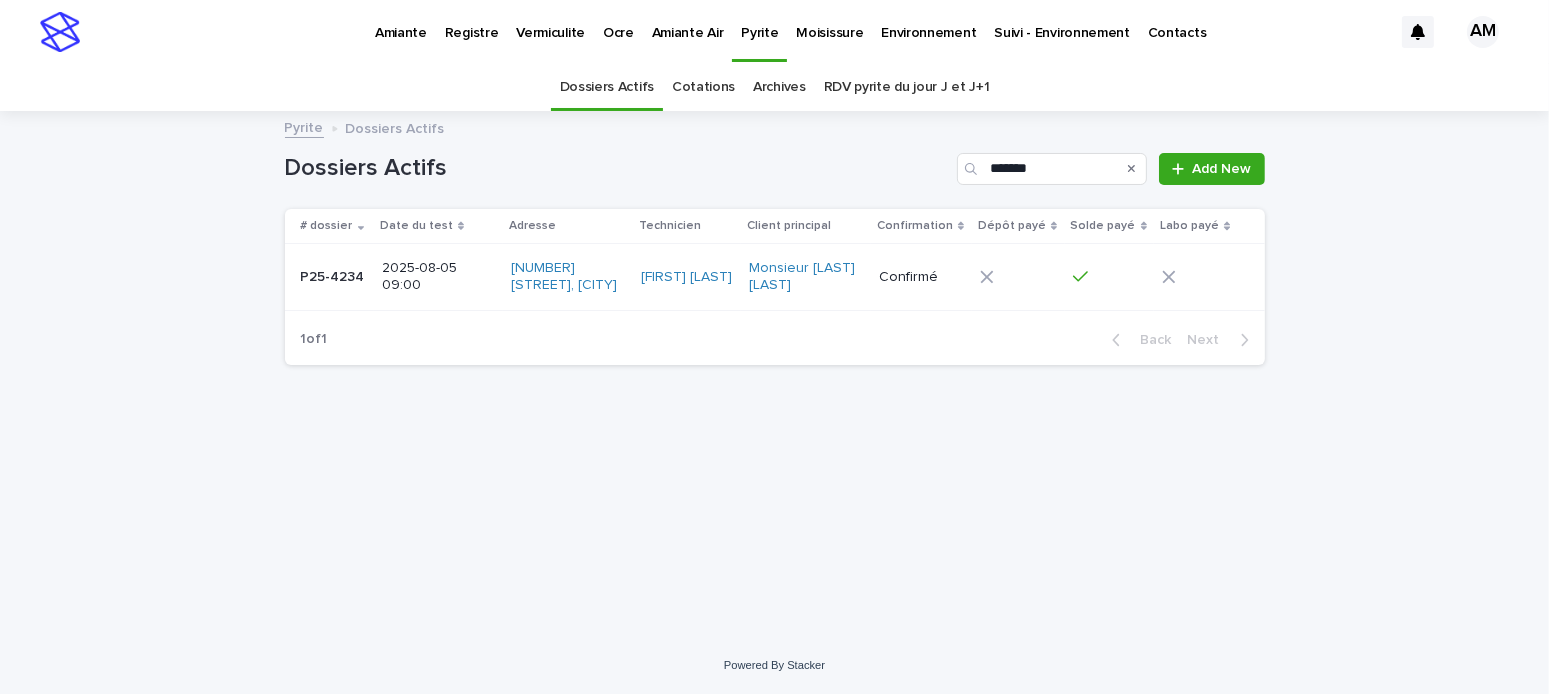 click on "2025-08-05 09:00" at bounding box center (437, 277) 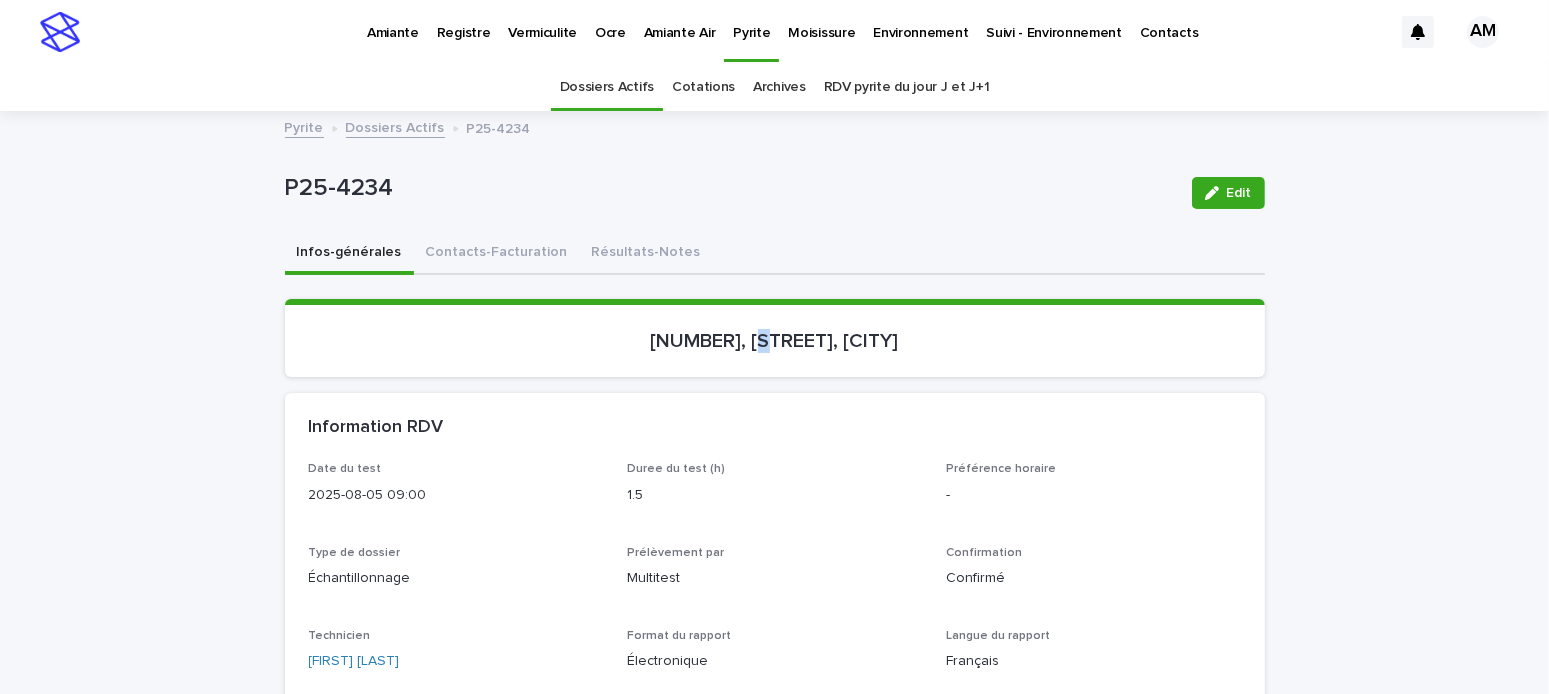 click on "[NUMBER], [STREET], [CITY]" at bounding box center (775, 341) 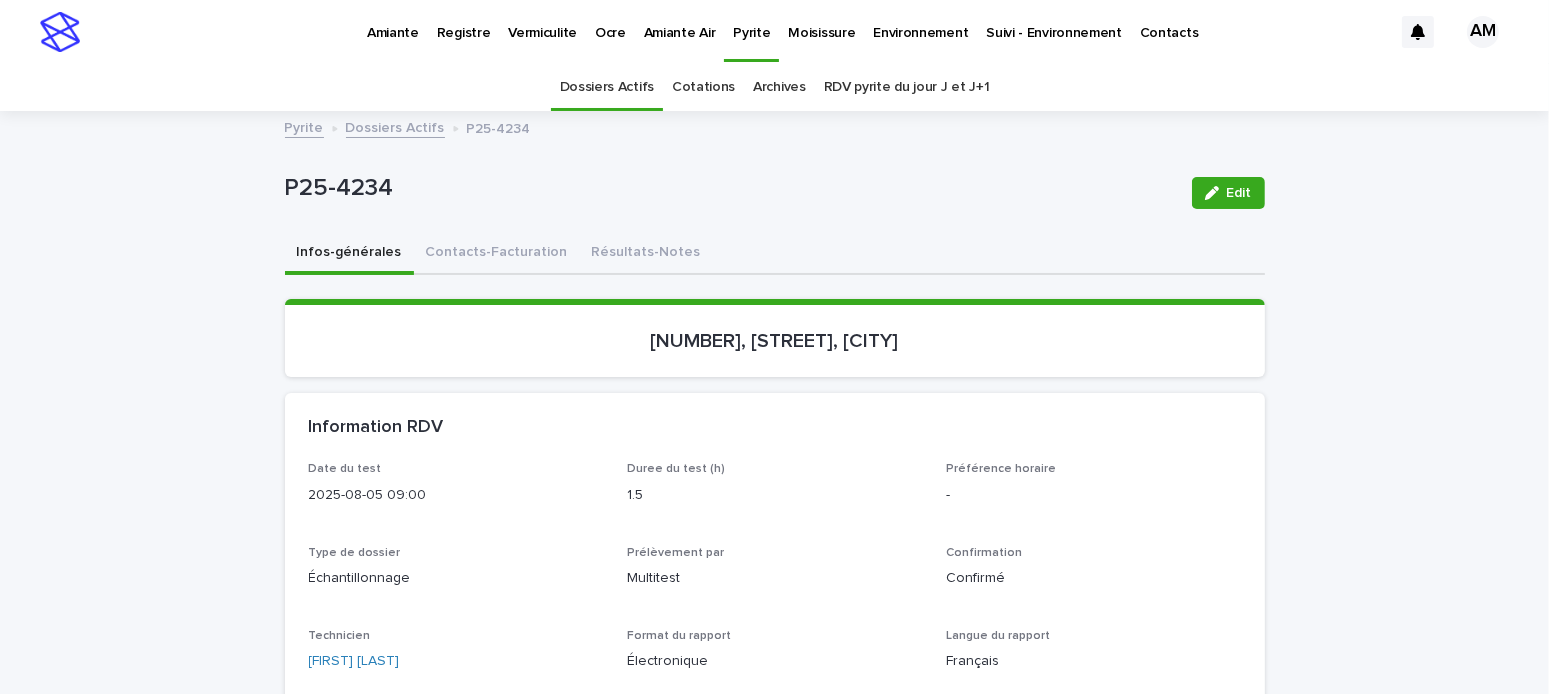 click on "P25-4234 Edit P25-4234 Edit Sorry, there was an error saving your record. Please try again. Please fill out the required fields below. Infos-générales Contacts-Facturation Résultats-Notes Loading... Saving… Loading... Saving… Loading... Saving… [NUMBER], [STREET], [CITY] Loading... Saving… Information RDV Date du test [DATE] [TIME] Duree du test (h) 1.5 Préférence horaire - Type de dossier Échantillonnage Prélèvement par Multitest Confirmation Confirmé Technicien [LAST] [LAST]   Format du rapport Électronique Langue du rapport Français Cadre du mandat Travaux Contact sur le terrain Monsieur [LAST] [LAST]   Cell du contact sur le terrain ([PHONE]) Courriel du contact sur le terrain [EMAIL] Bâtiment Adresse [NUMBER] [STREET]
[CITY] [PROVINCE] [POSTAL_CODE]
Type de bâtiment Bungalow   Année de construction 1959 [NUMBER] [STREET], [CITY]   Superficie - Type de Forage 1- Residentiel   Questions techniques Modifie Oui Modifie - exclusion Sous-sol Solarium sur pieux Beton visible Oui" at bounding box center (775, 1193) 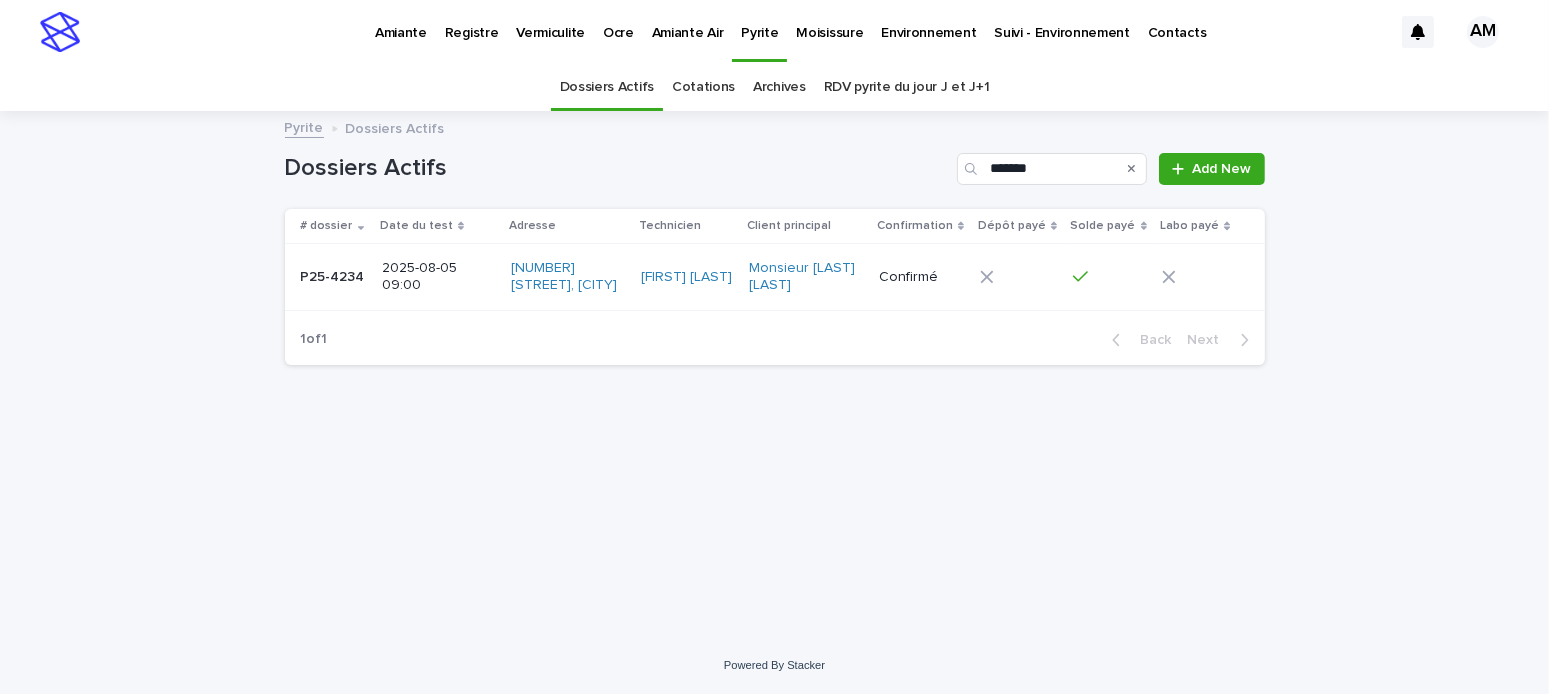 click on "2025-08-05 09:00" at bounding box center (437, 275) 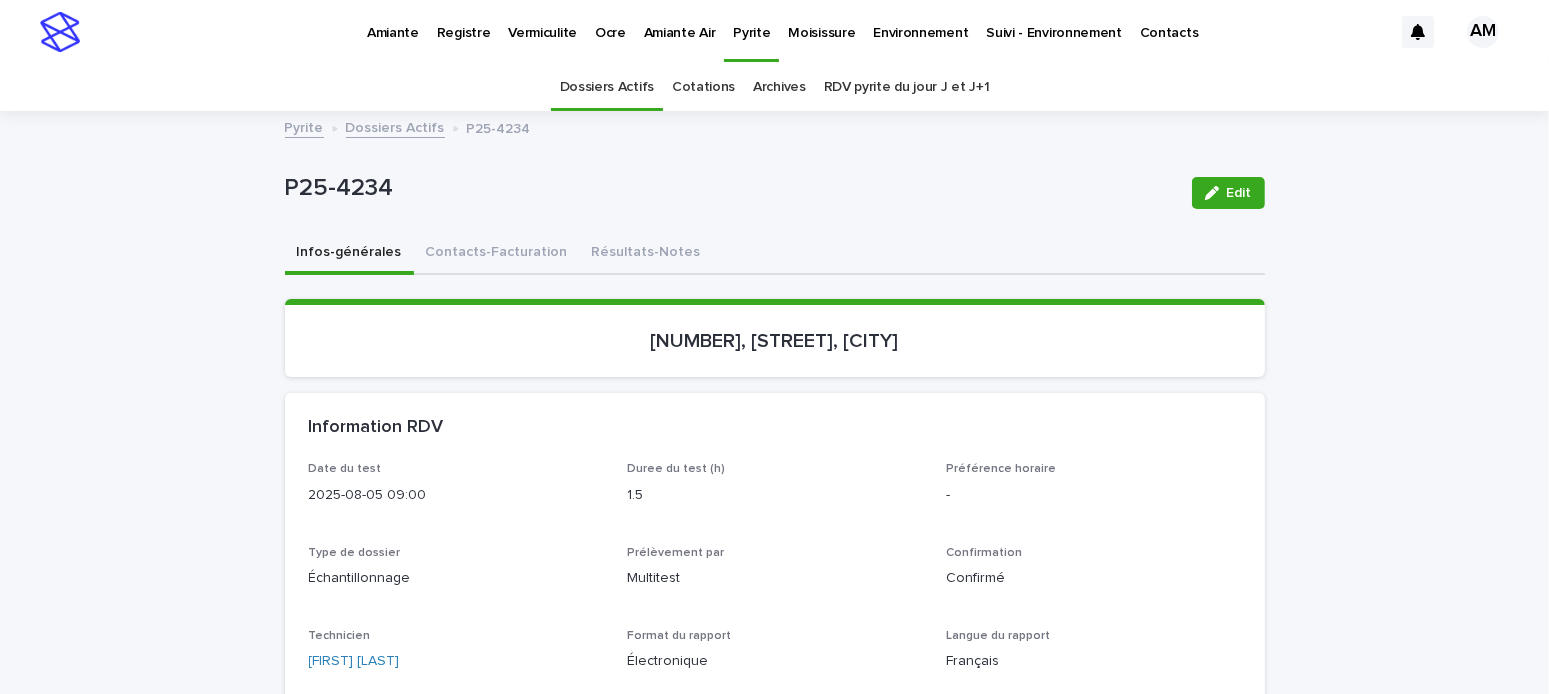 scroll, scrollTop: 63, scrollLeft: 0, axis: vertical 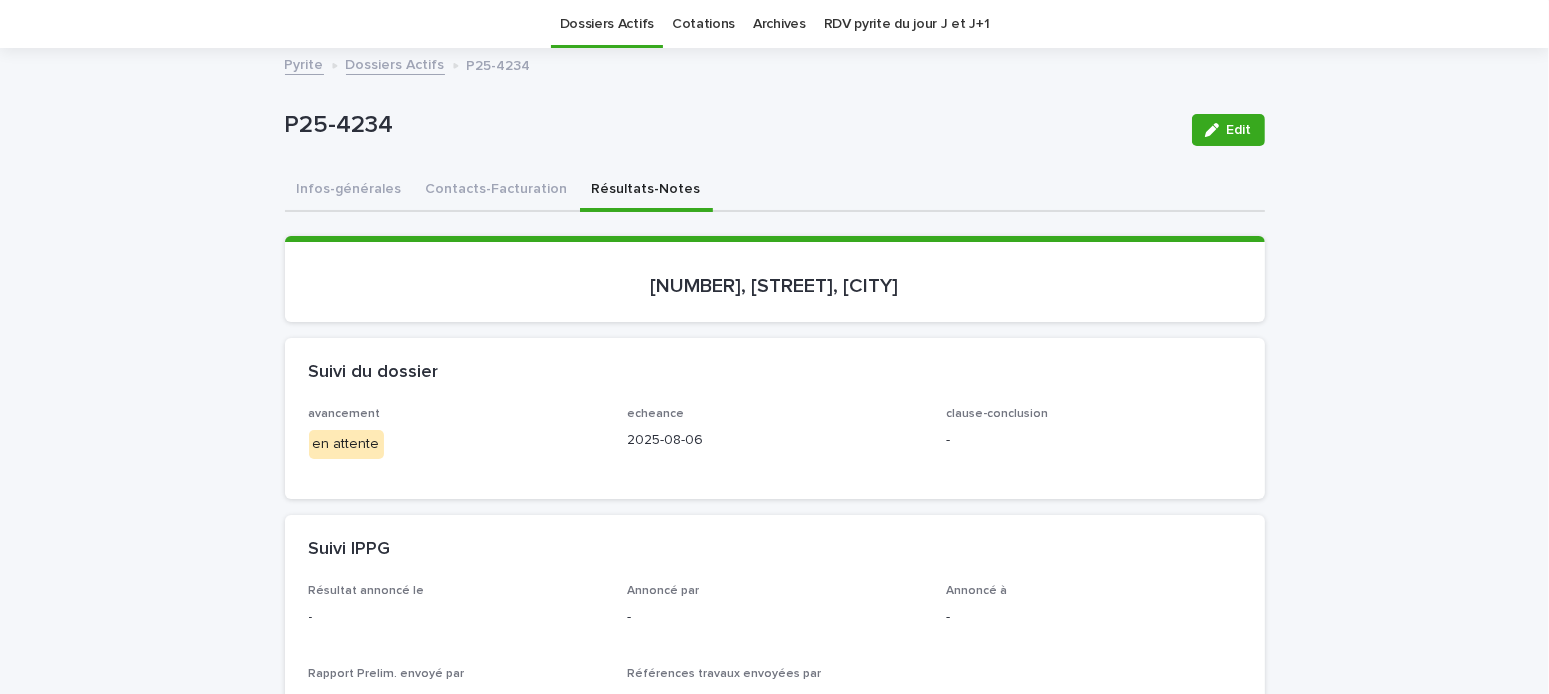 click on "Résultats-Notes" at bounding box center [646, 191] 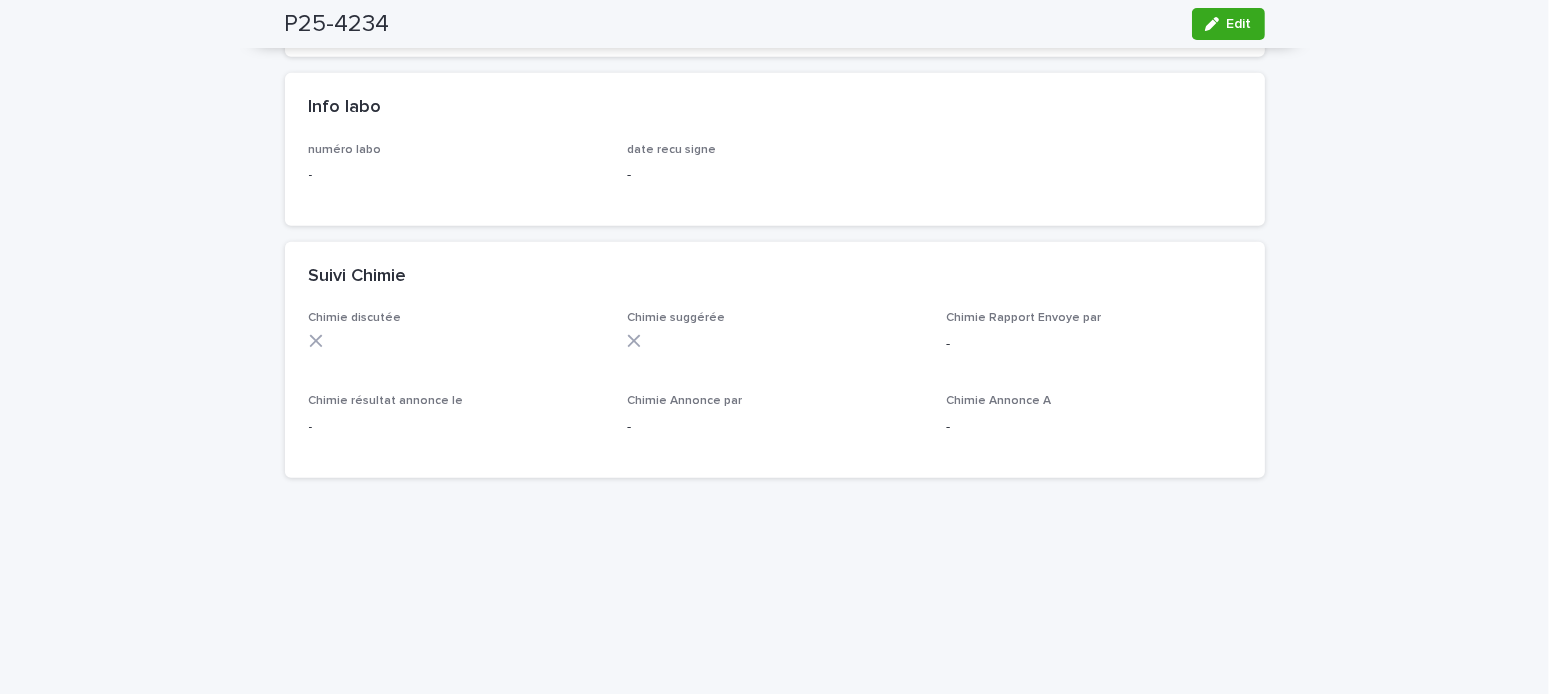 scroll, scrollTop: 763, scrollLeft: 0, axis: vertical 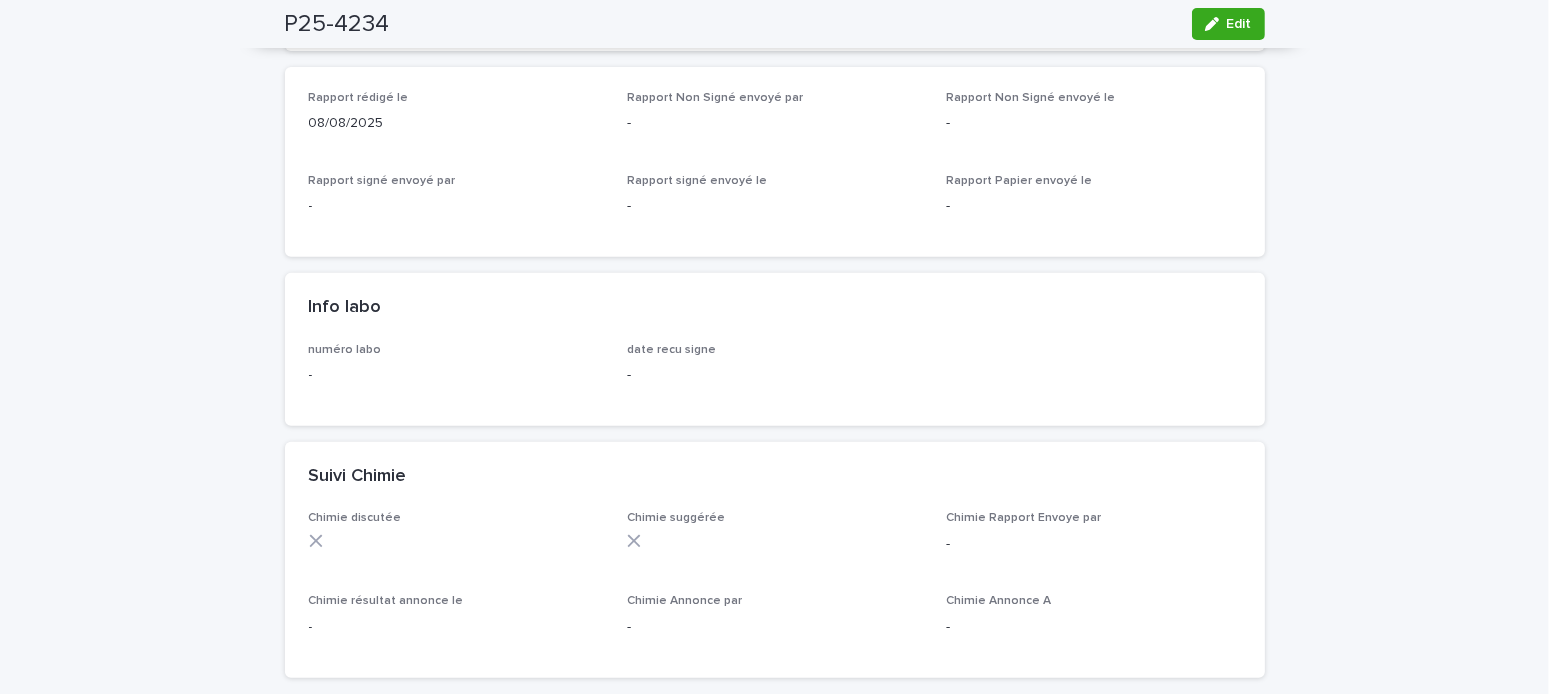 click 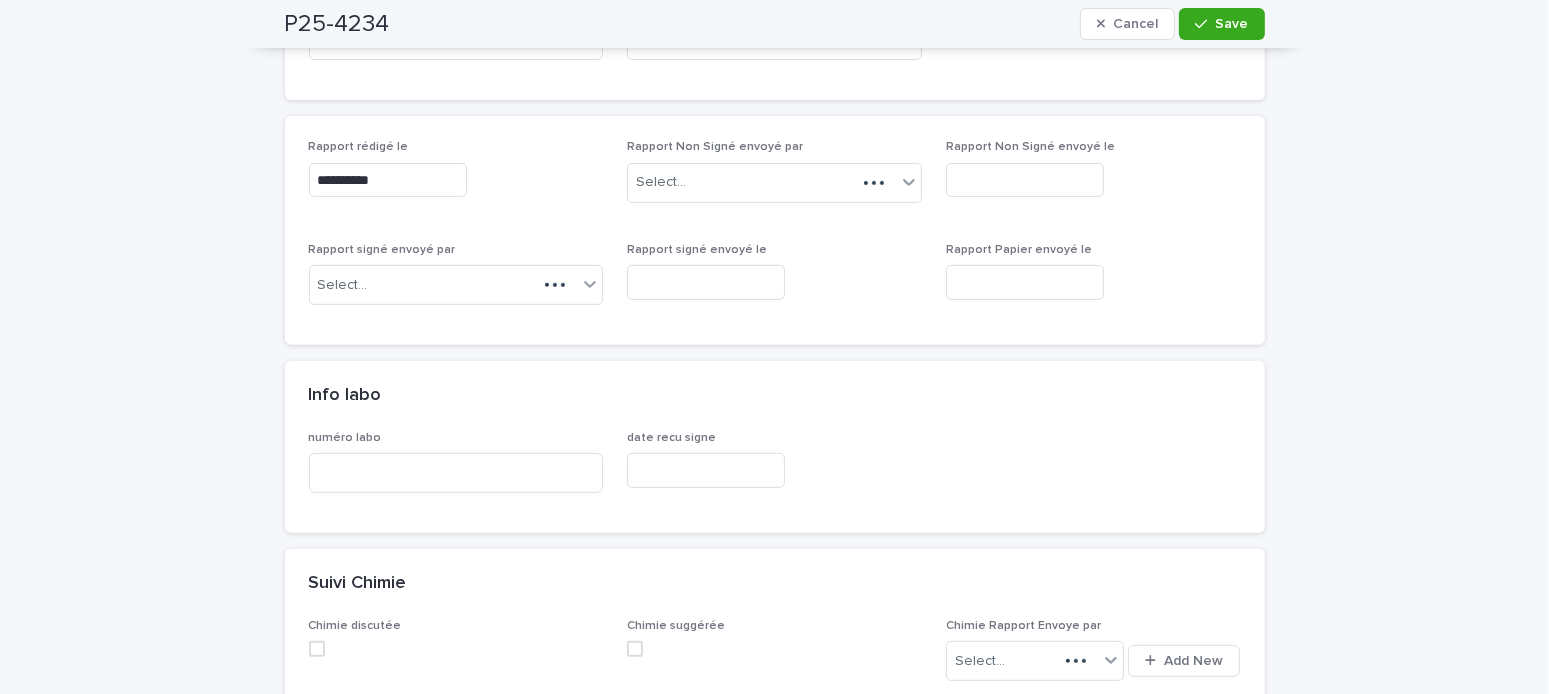 scroll, scrollTop: 837, scrollLeft: 0, axis: vertical 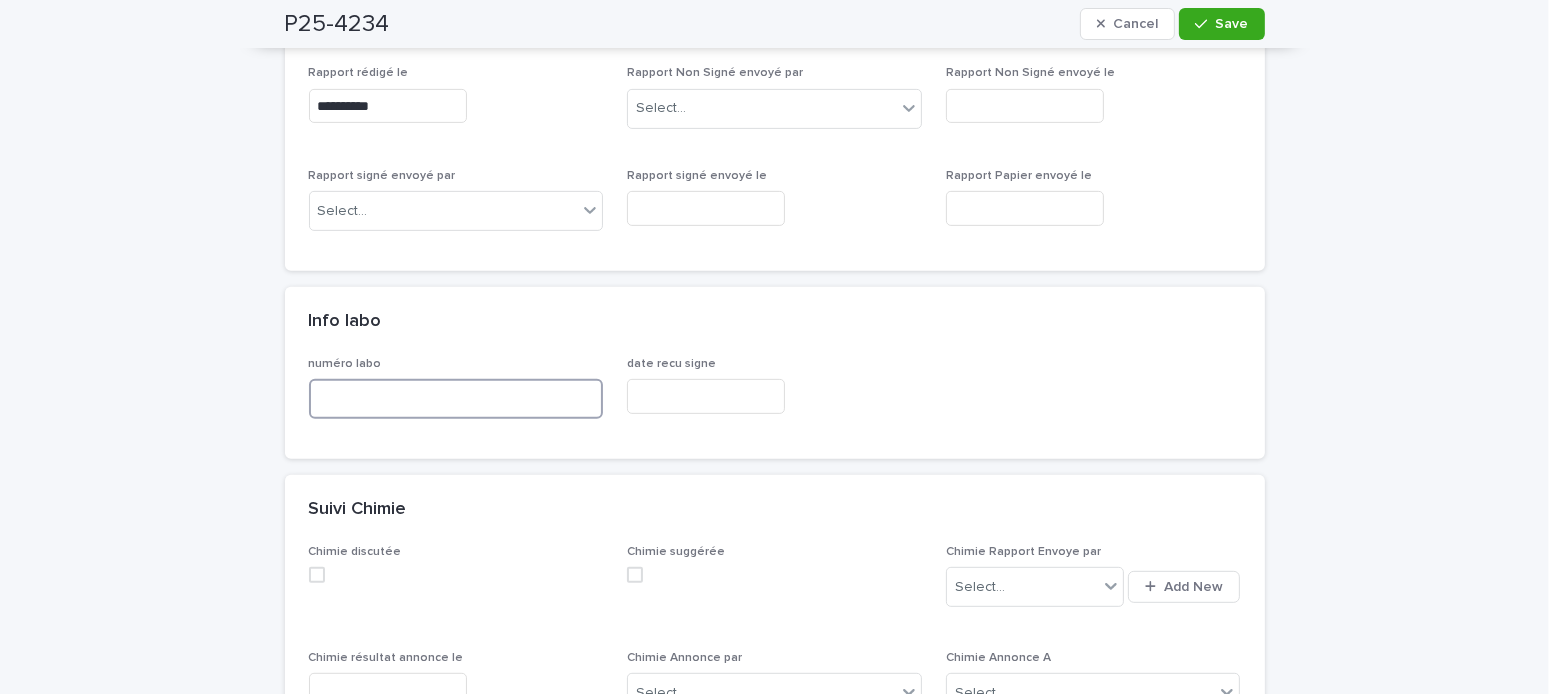 click at bounding box center [456, 399] 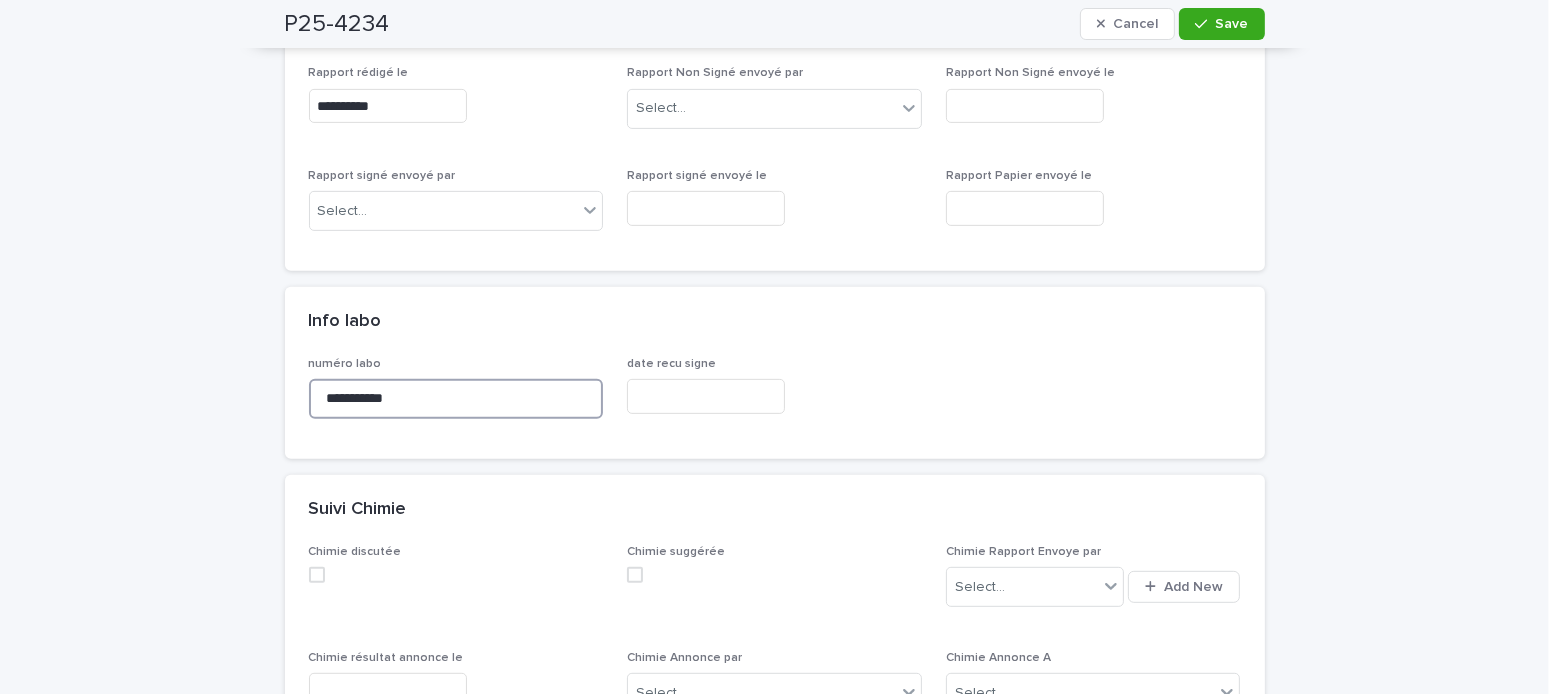 type on "**********" 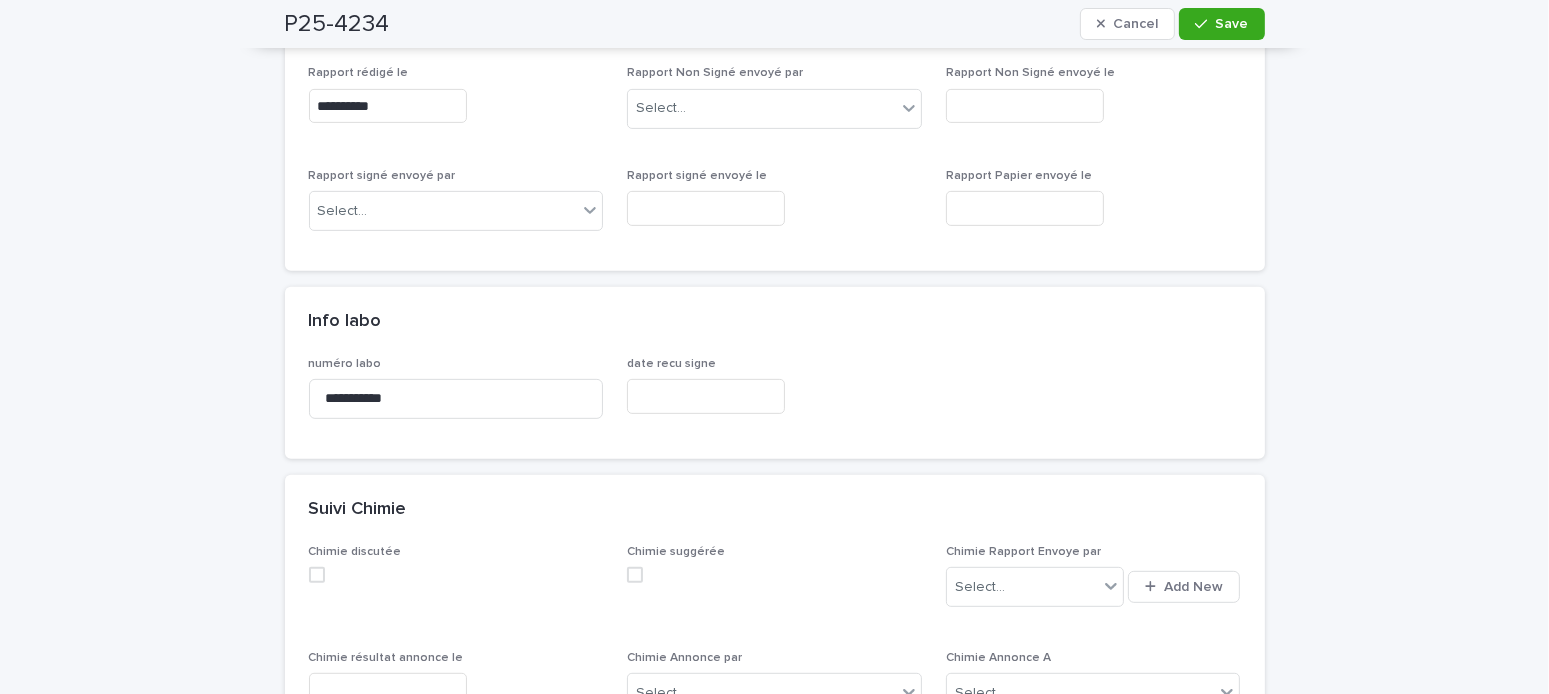 click on "Save" at bounding box center [1221, 24] 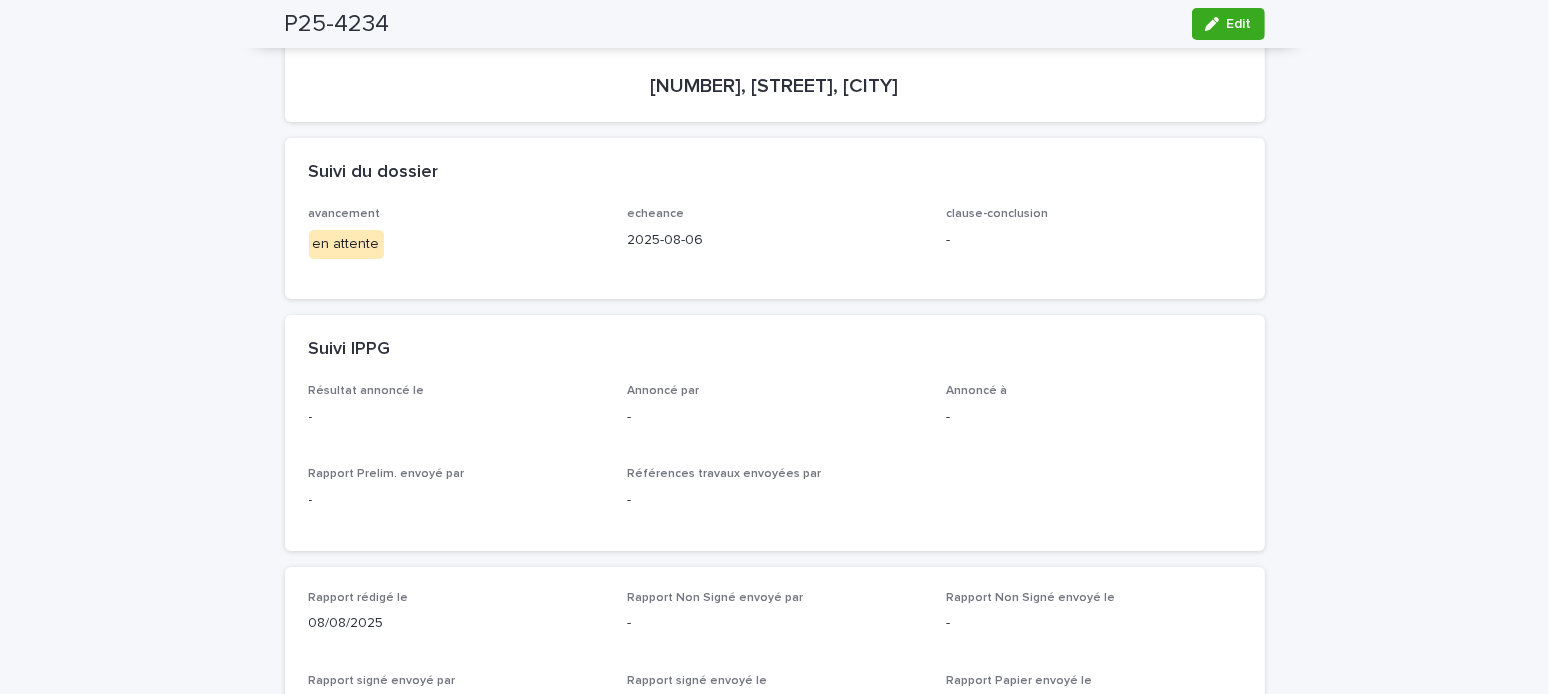 scroll, scrollTop: 0, scrollLeft: 0, axis: both 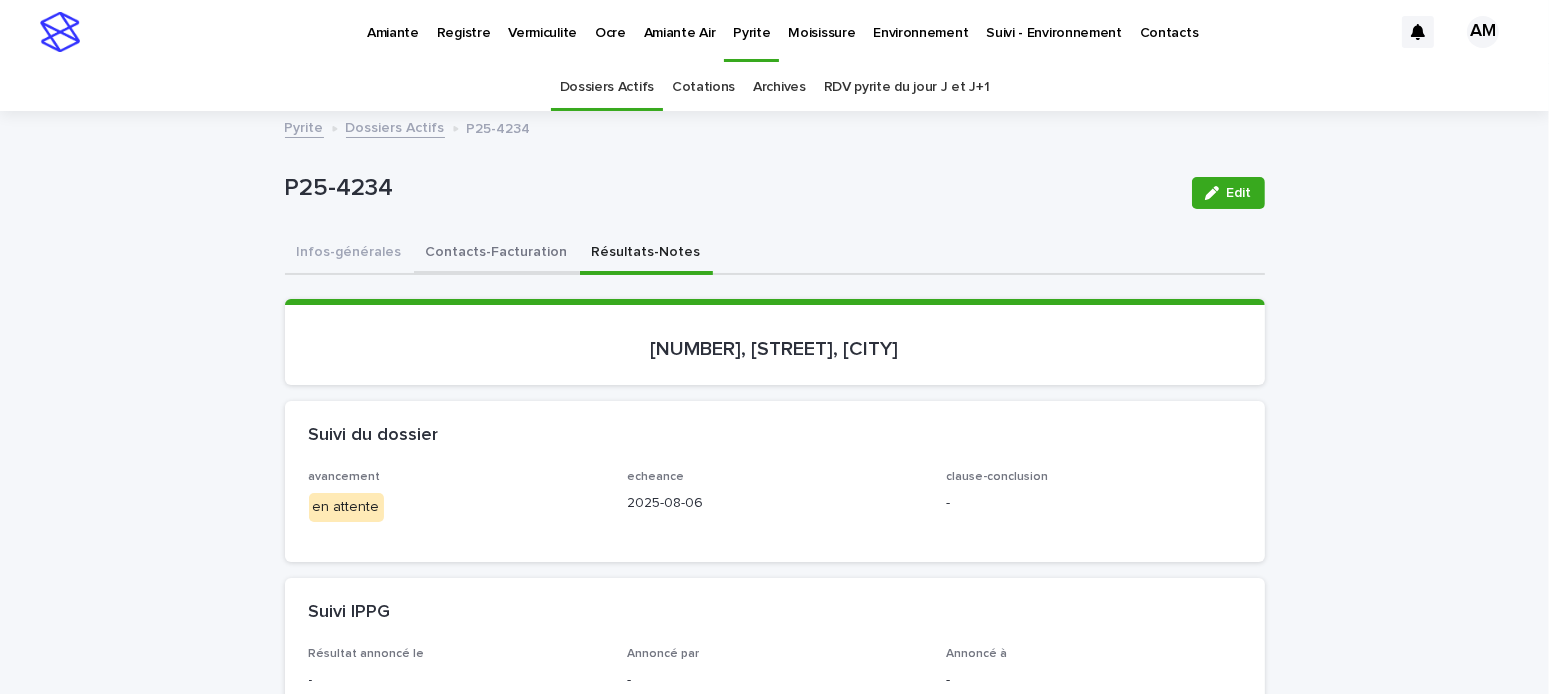 click on "Contacts-Facturation" at bounding box center (497, 254) 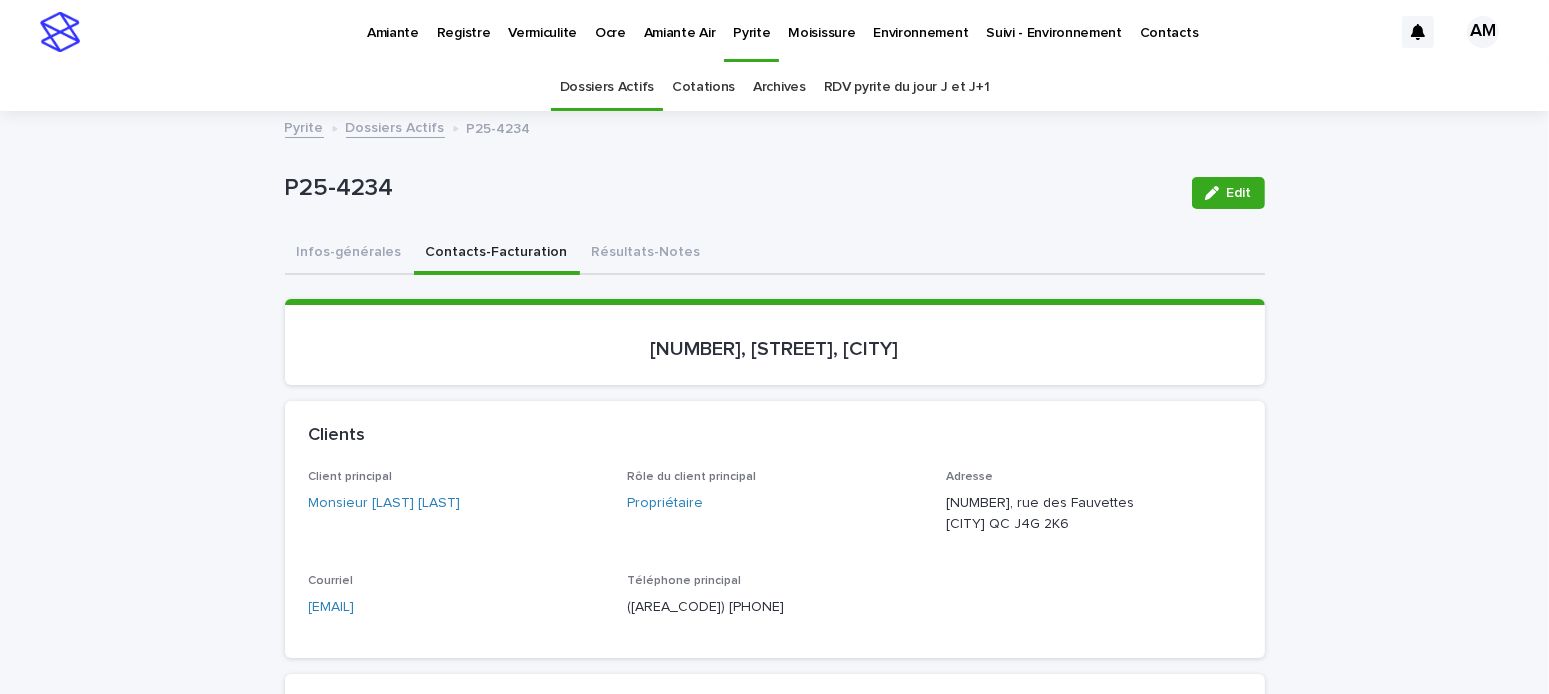 click on "Dossiers Actifs" at bounding box center [395, 126] 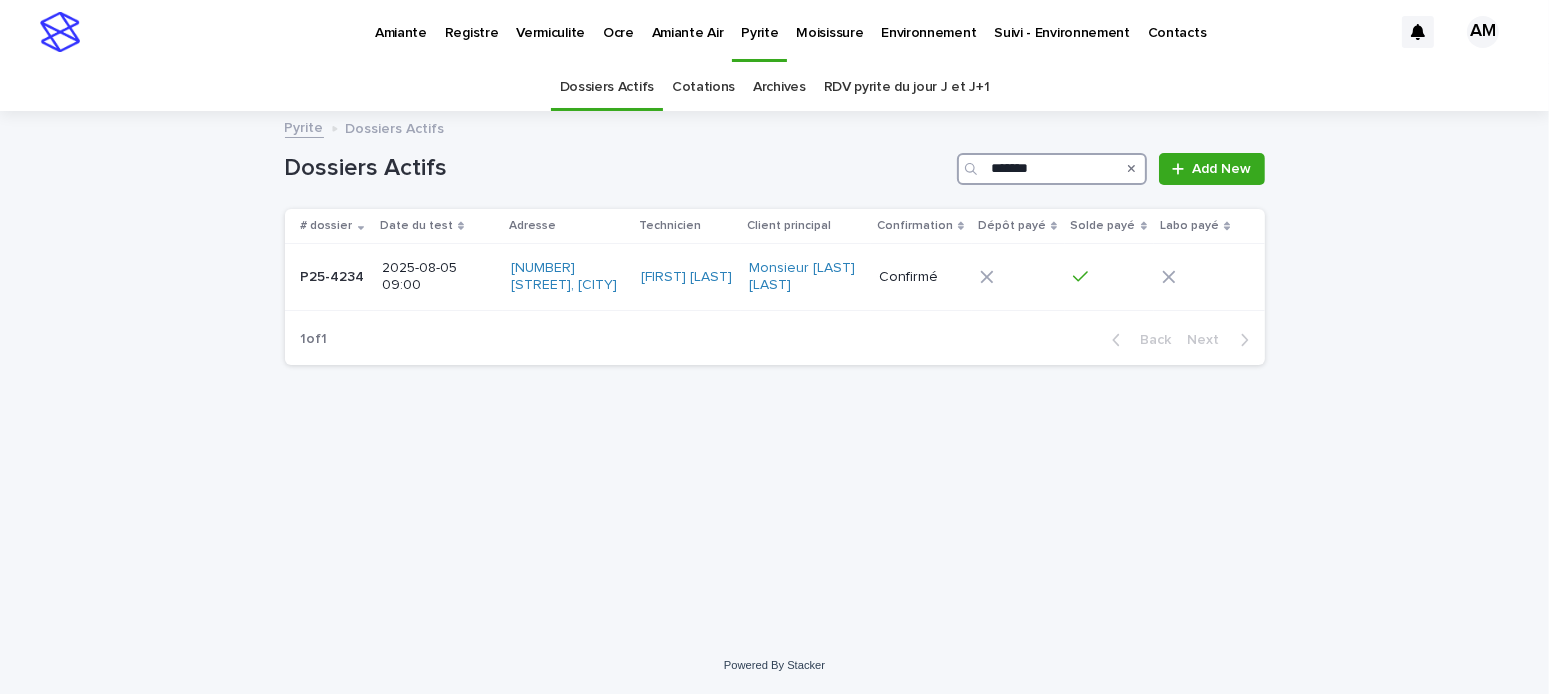 click on "*******" at bounding box center [1052, 169] 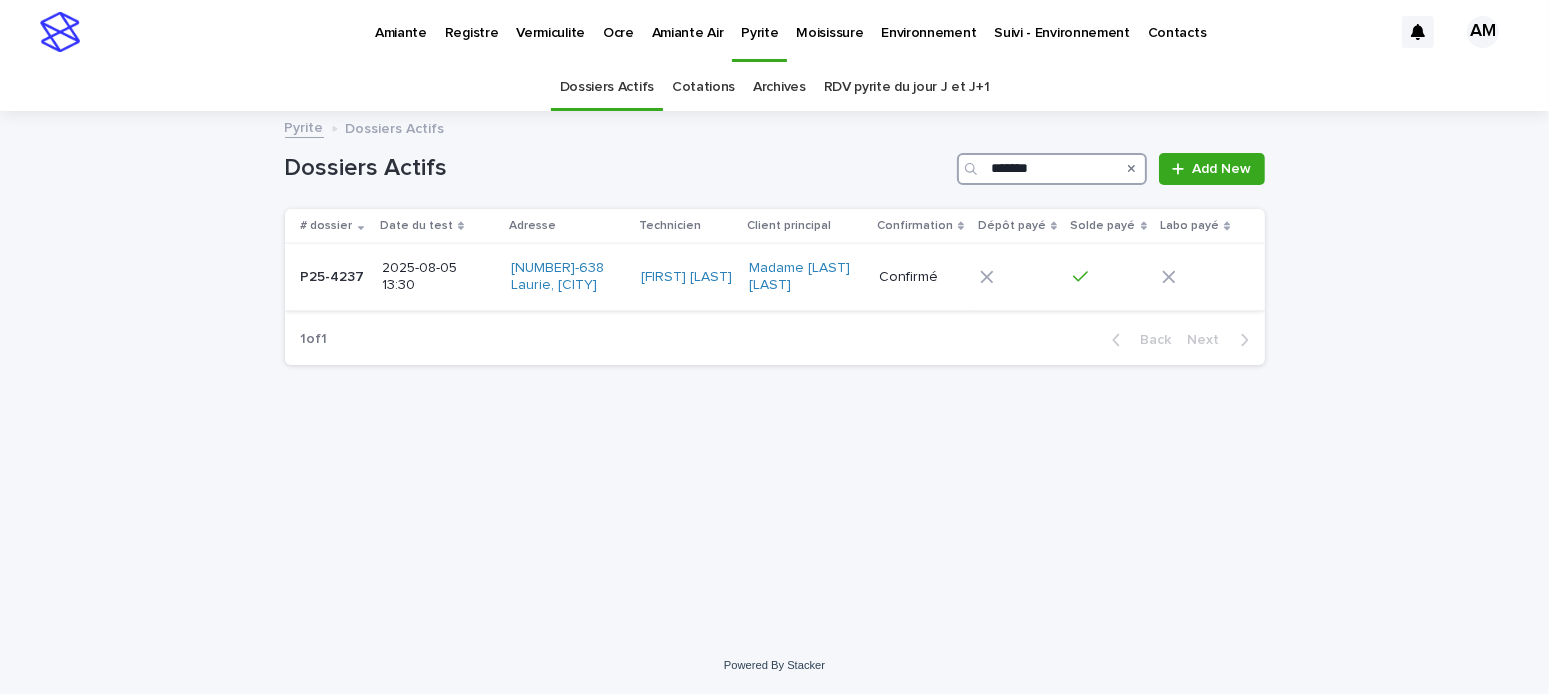 type on "*******" 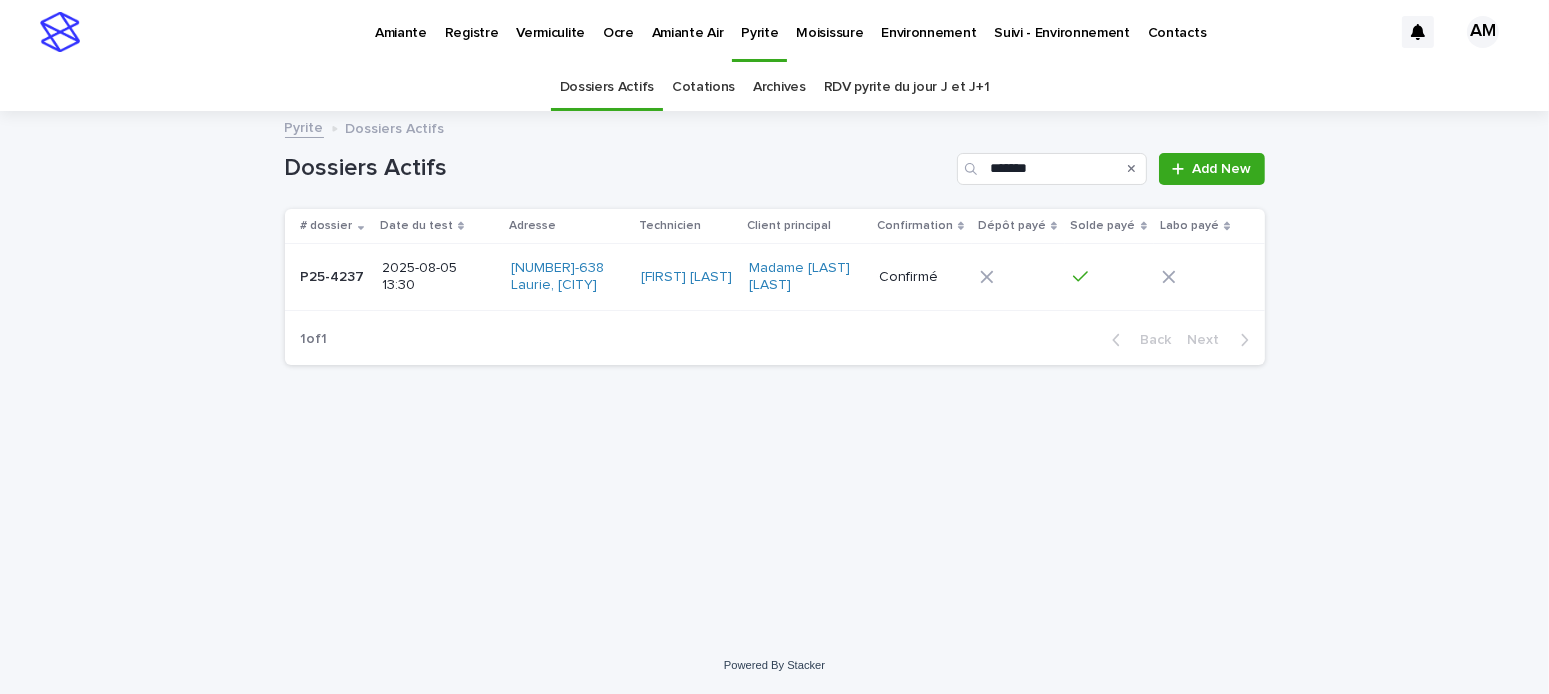 click on "2025-08-05 13:30" at bounding box center (437, 277) 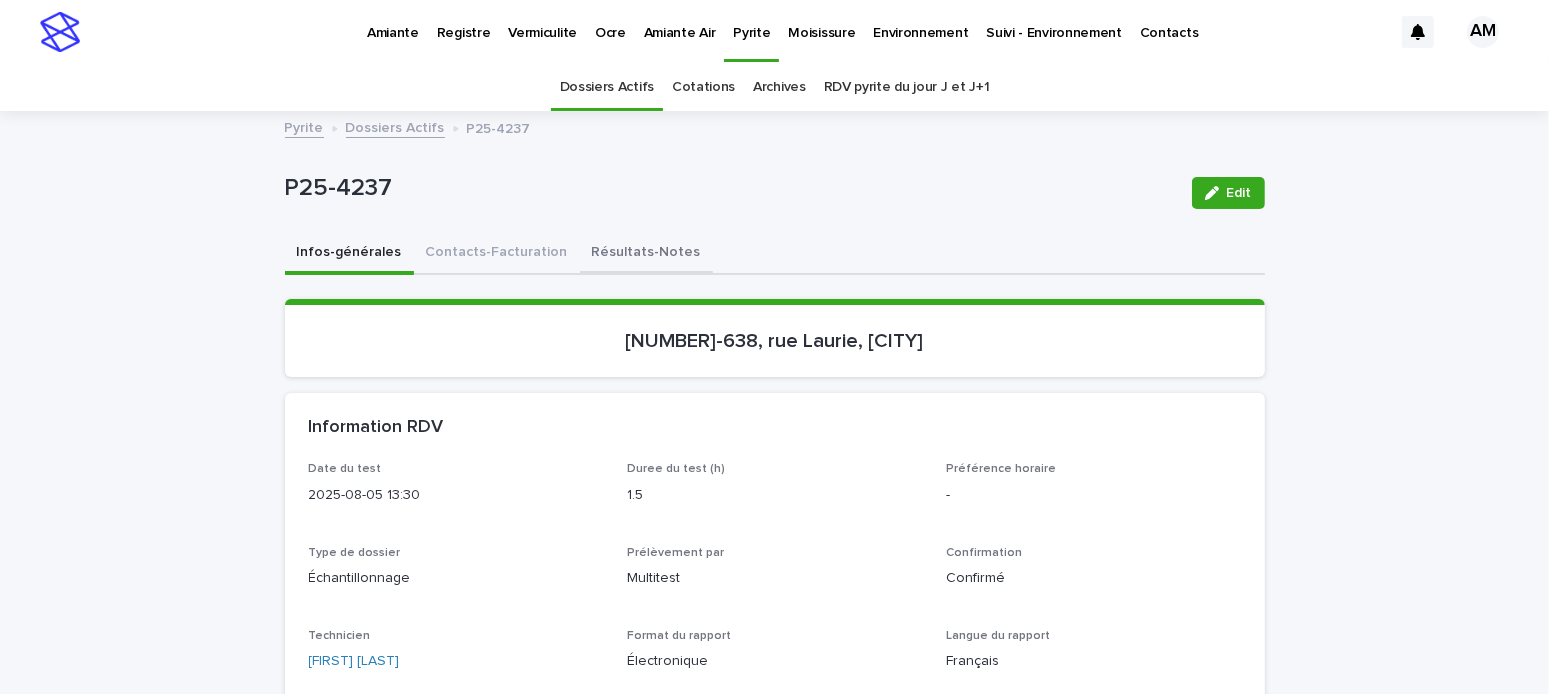 click on "Résultats-Notes" at bounding box center (646, 254) 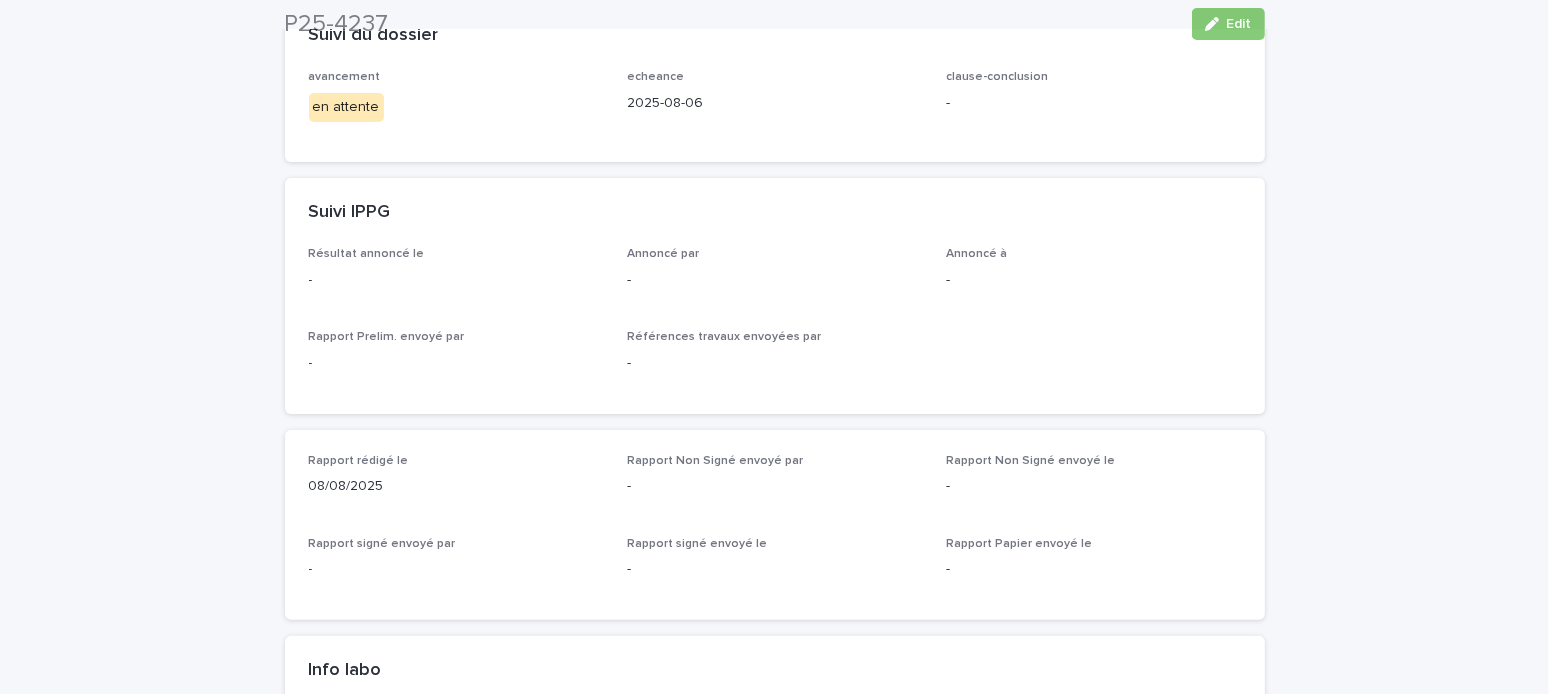 scroll, scrollTop: 800, scrollLeft: 0, axis: vertical 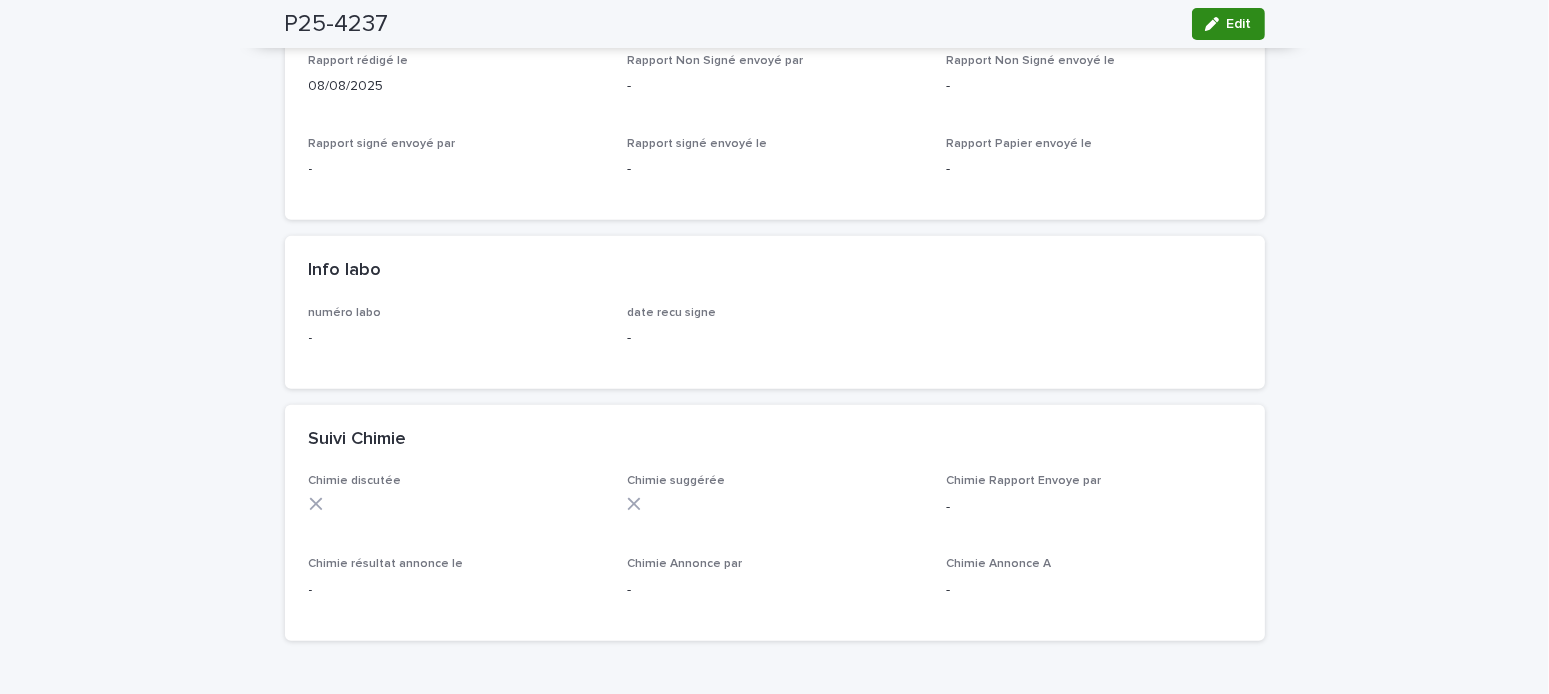 click on "Edit" at bounding box center (1228, 24) 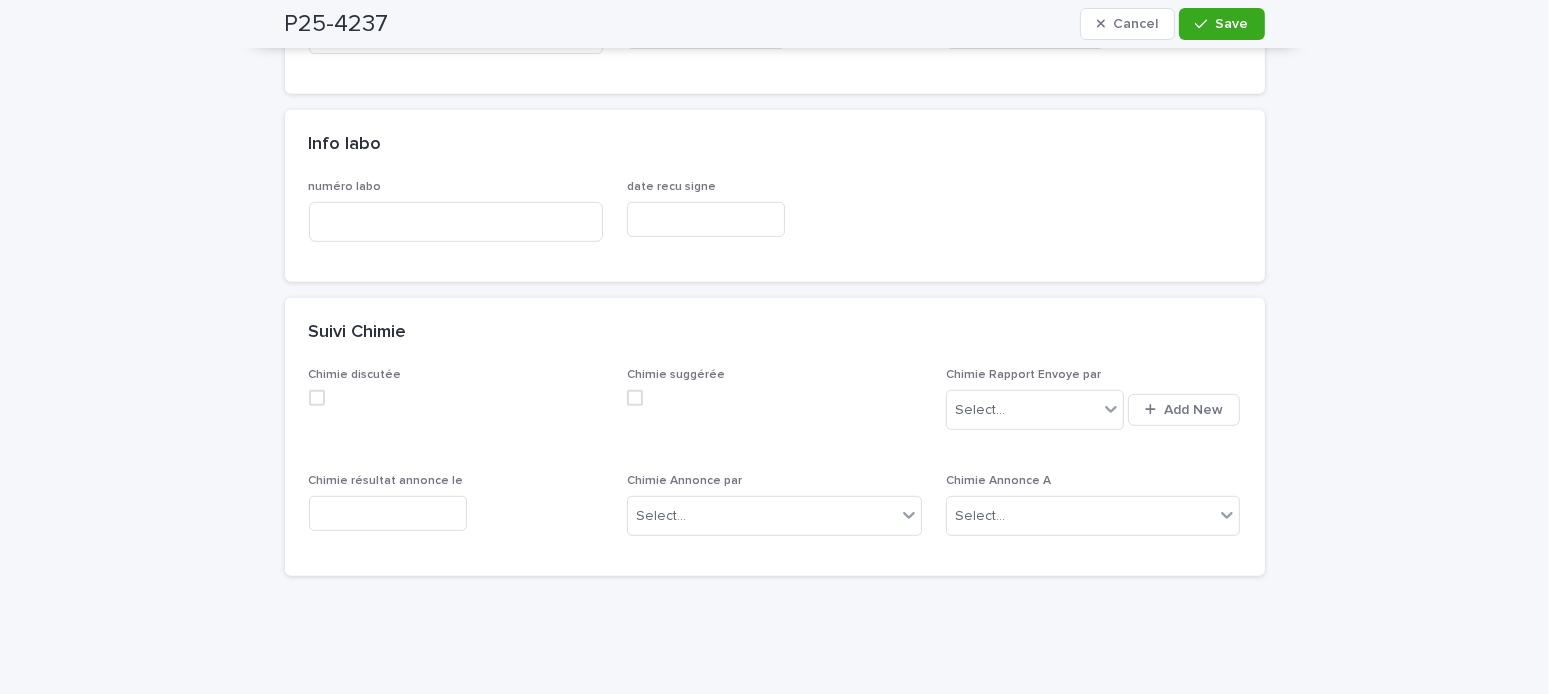 scroll, scrollTop: 914, scrollLeft: 0, axis: vertical 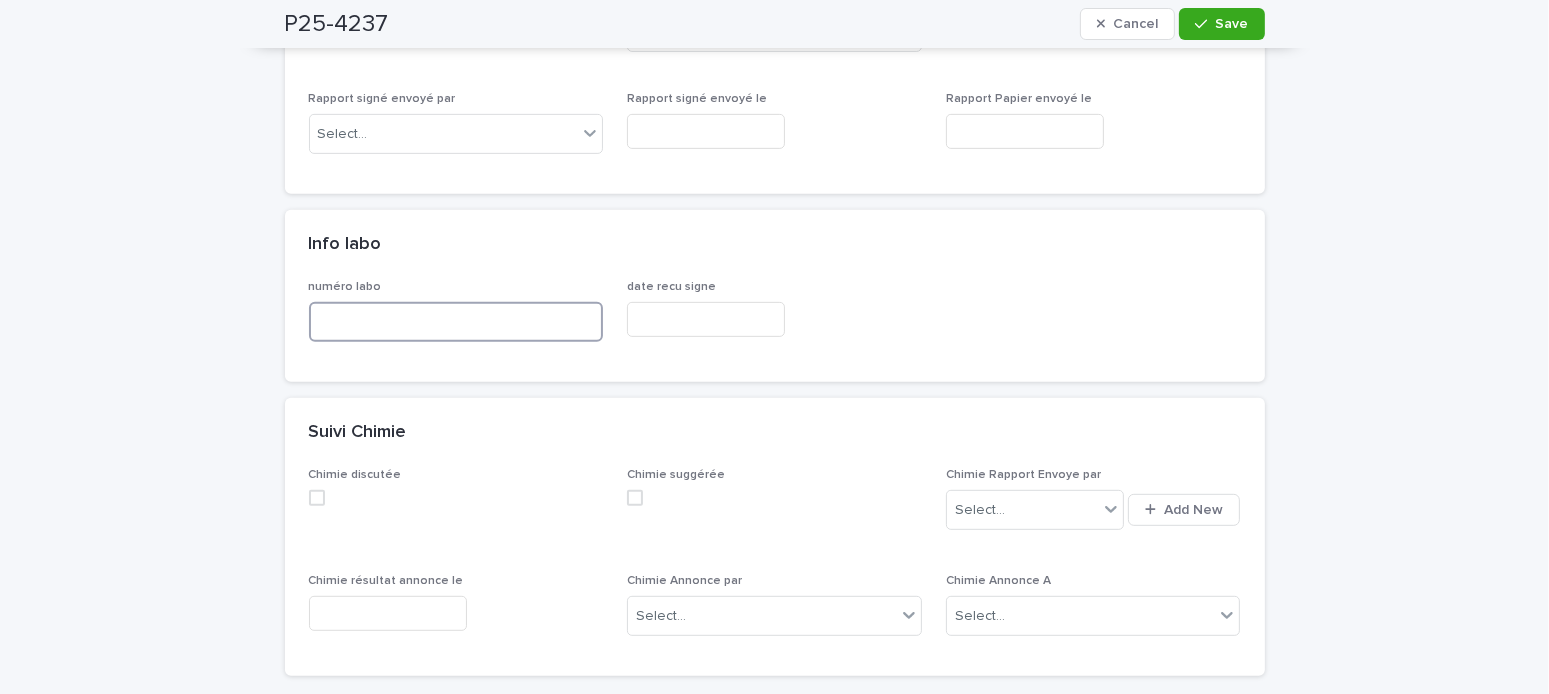 click at bounding box center [456, 322] 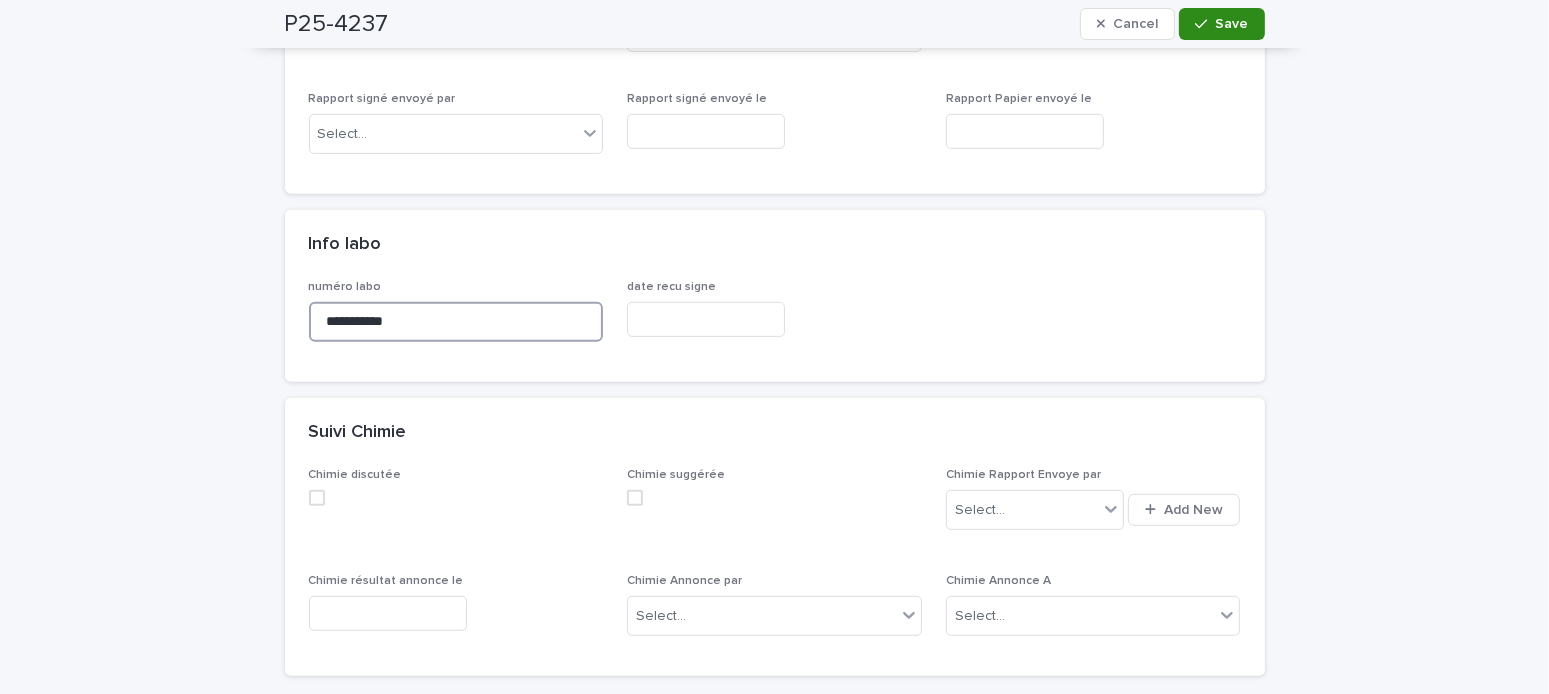 type on "**********" 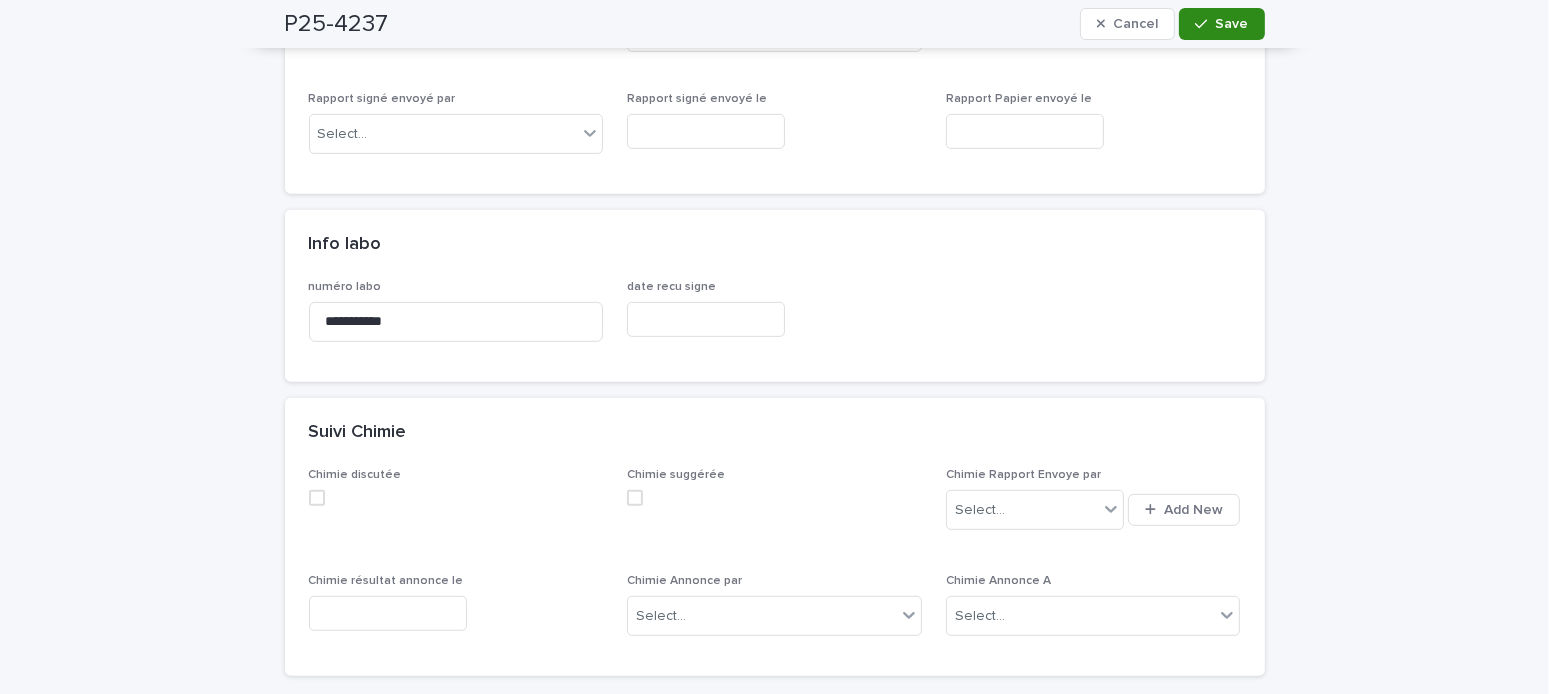click 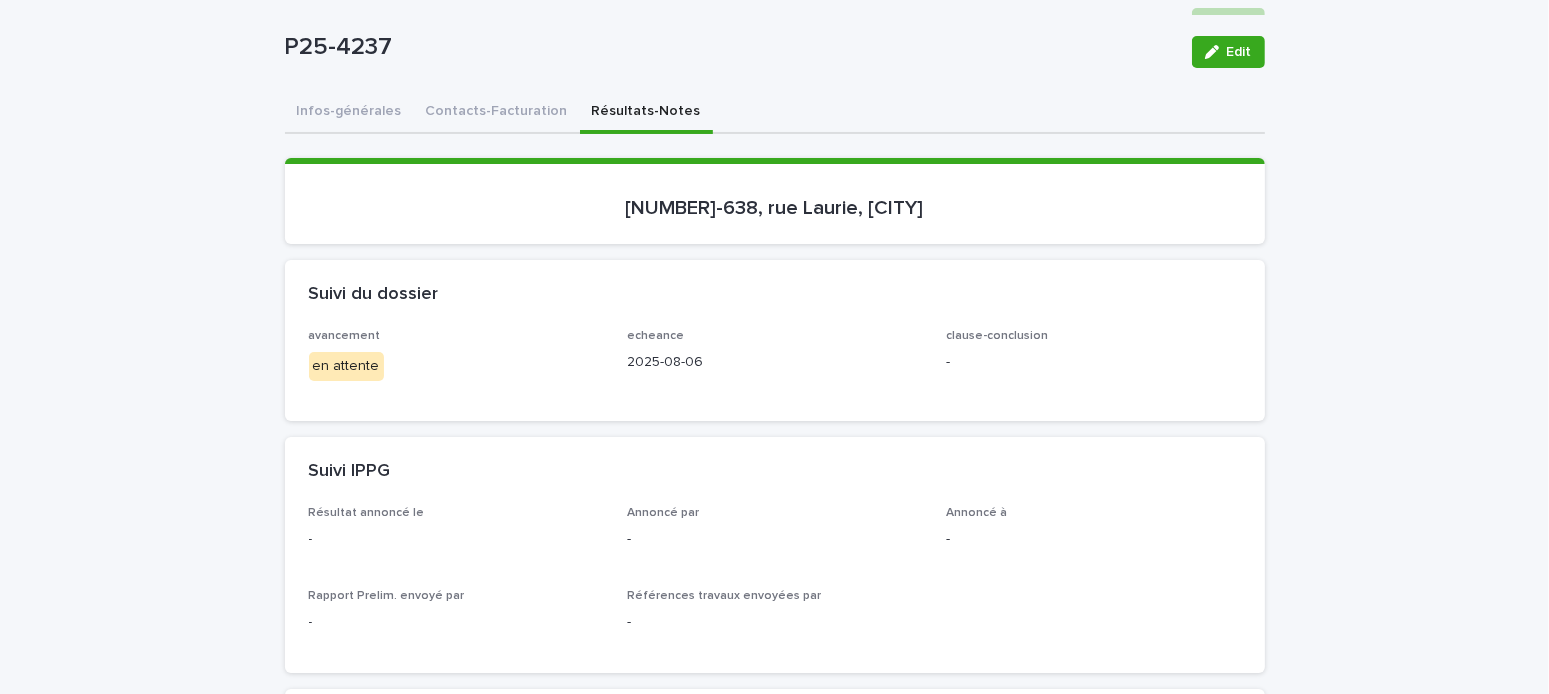 scroll, scrollTop: 0, scrollLeft: 0, axis: both 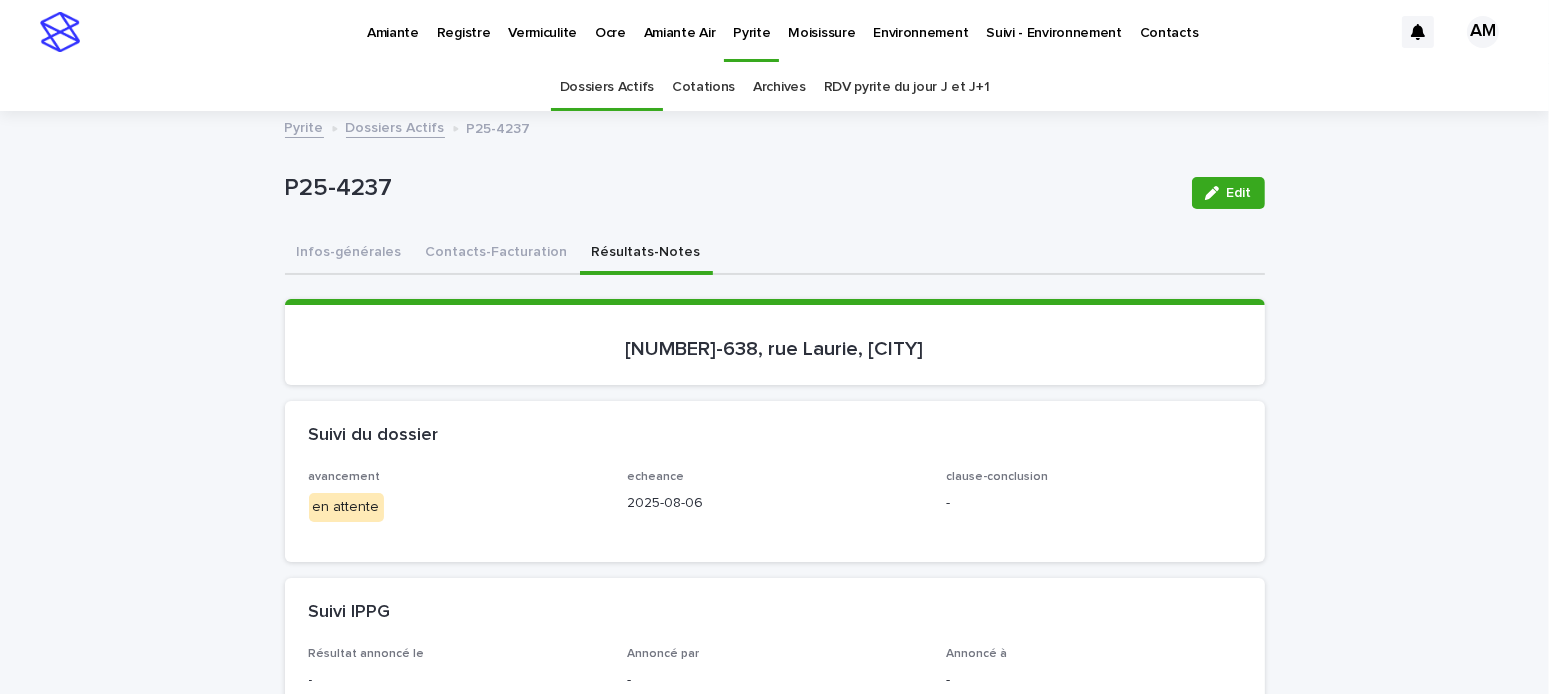 click on "Dossiers Actifs" at bounding box center [395, 126] 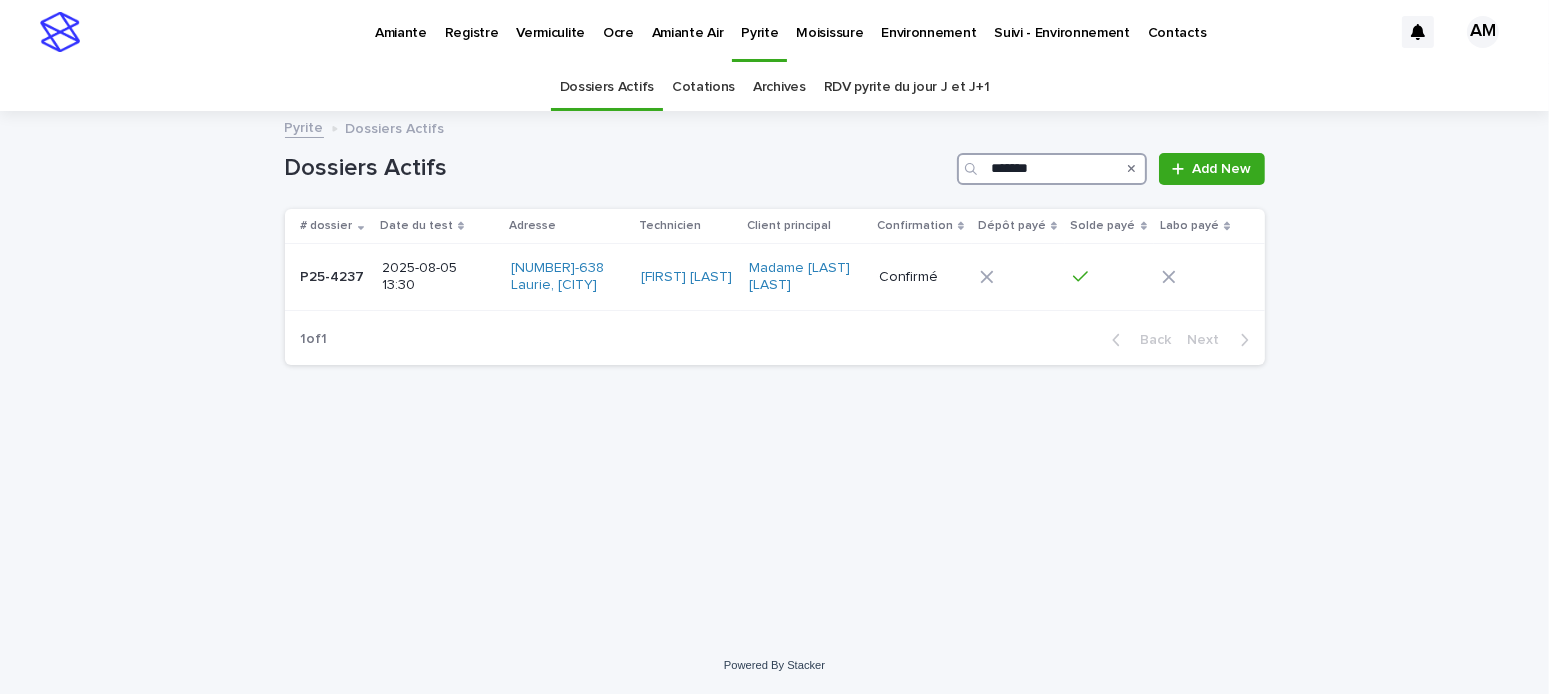 click on "*******" at bounding box center [1052, 169] 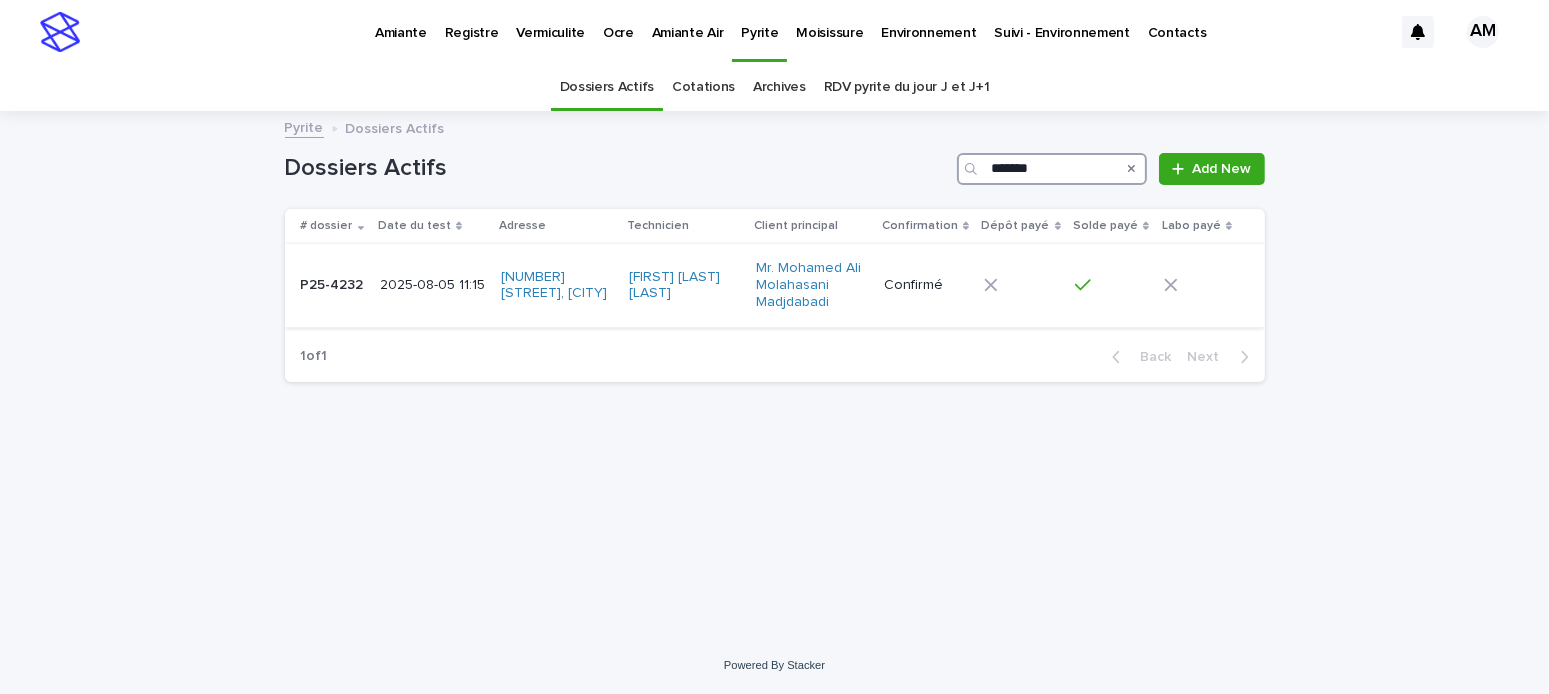 type on "*******" 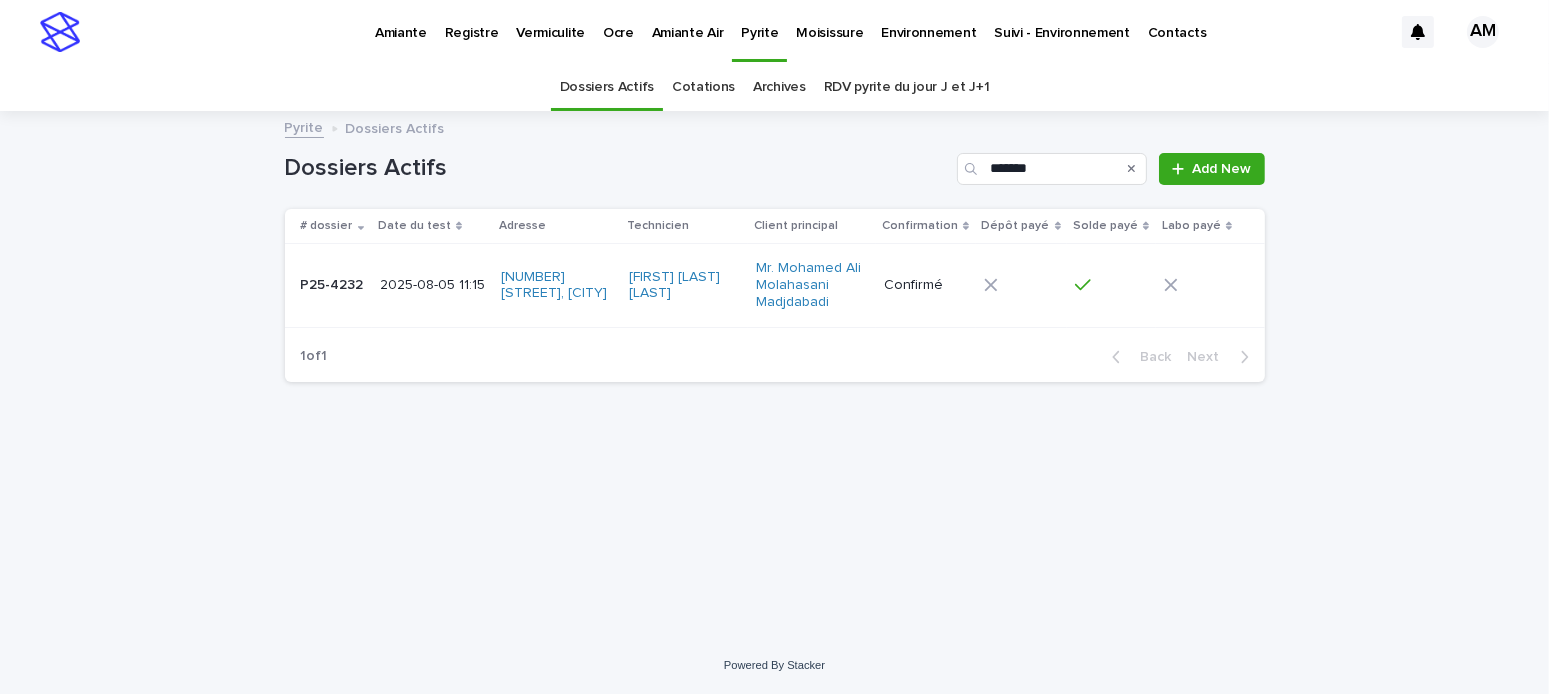 click on "2025-08-05 11:15" at bounding box center [432, 285] 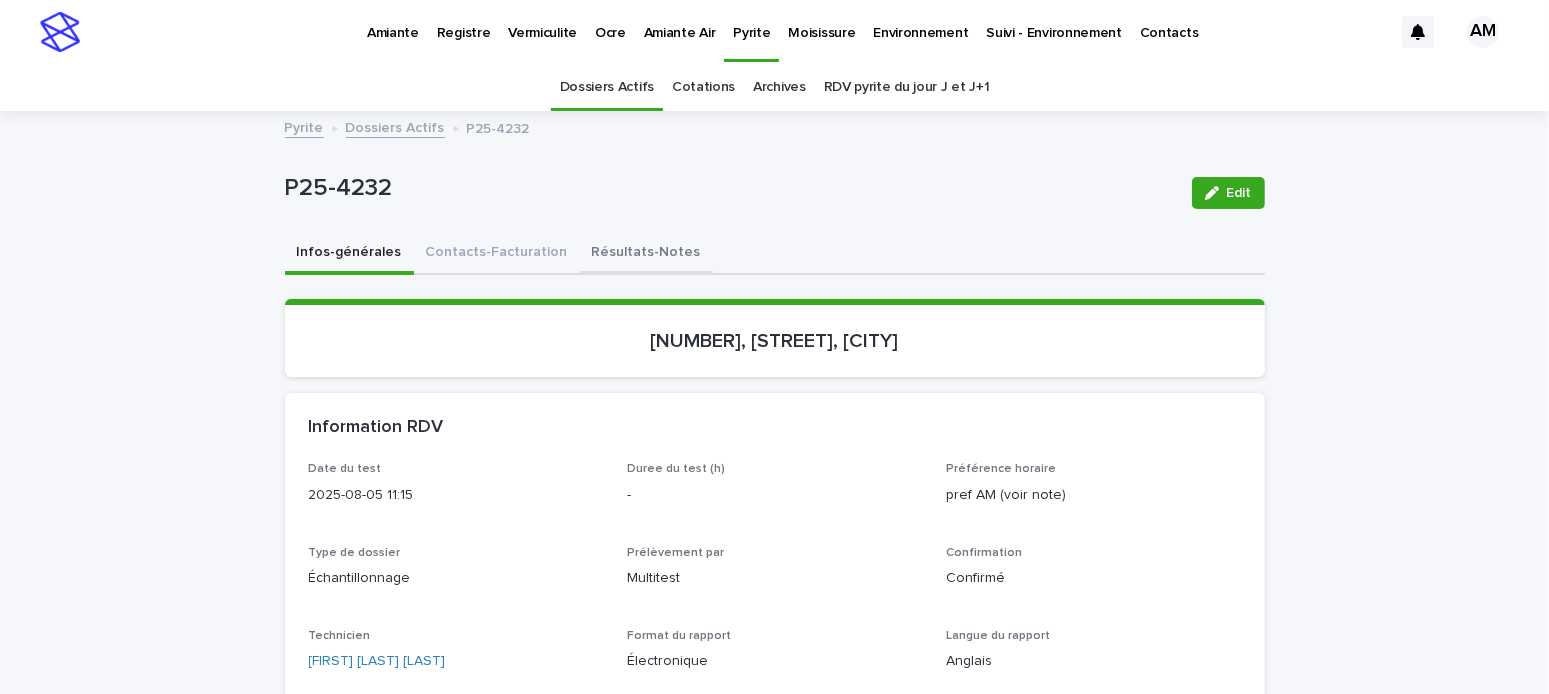 click on "Résultats-Notes" at bounding box center (646, 254) 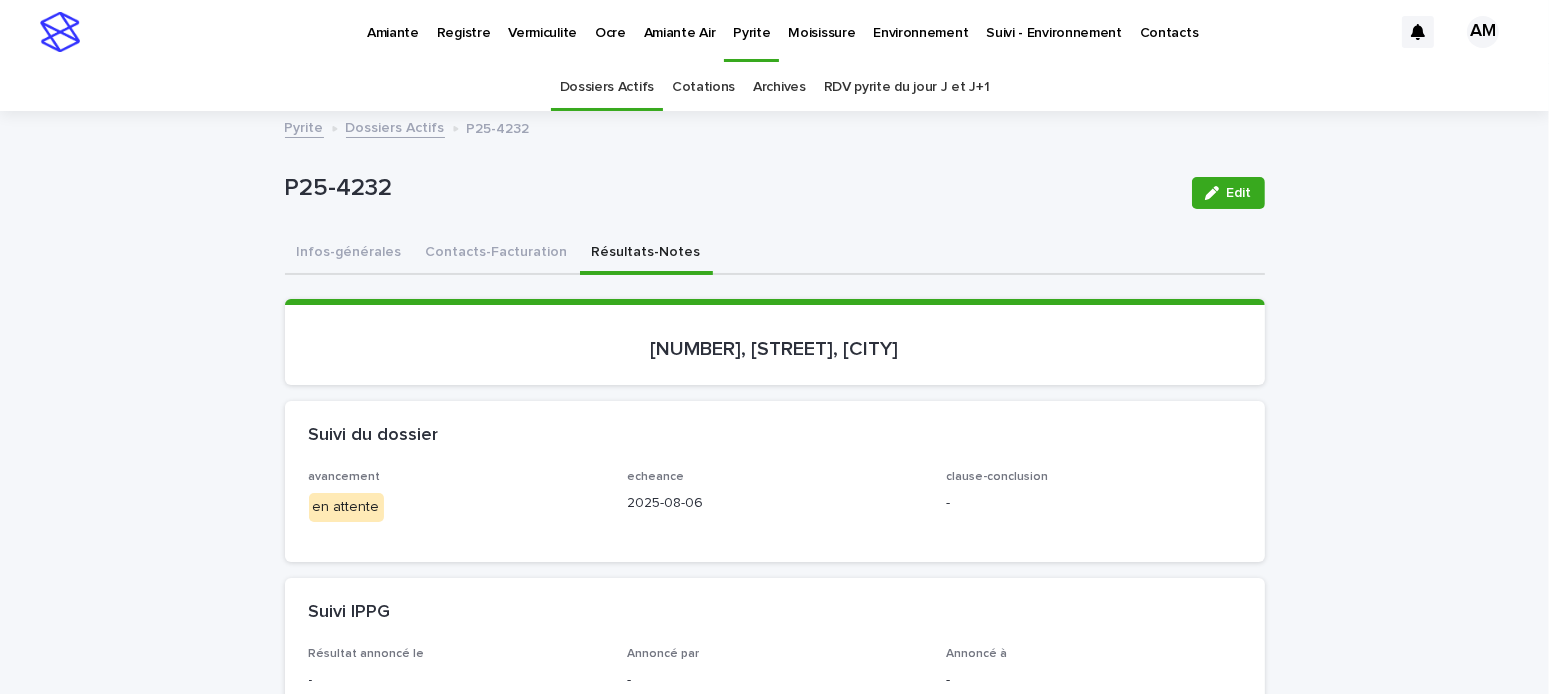 drag, startPoint x: 1205, startPoint y: 178, endPoint x: 841, endPoint y: 311, distance: 387.5371 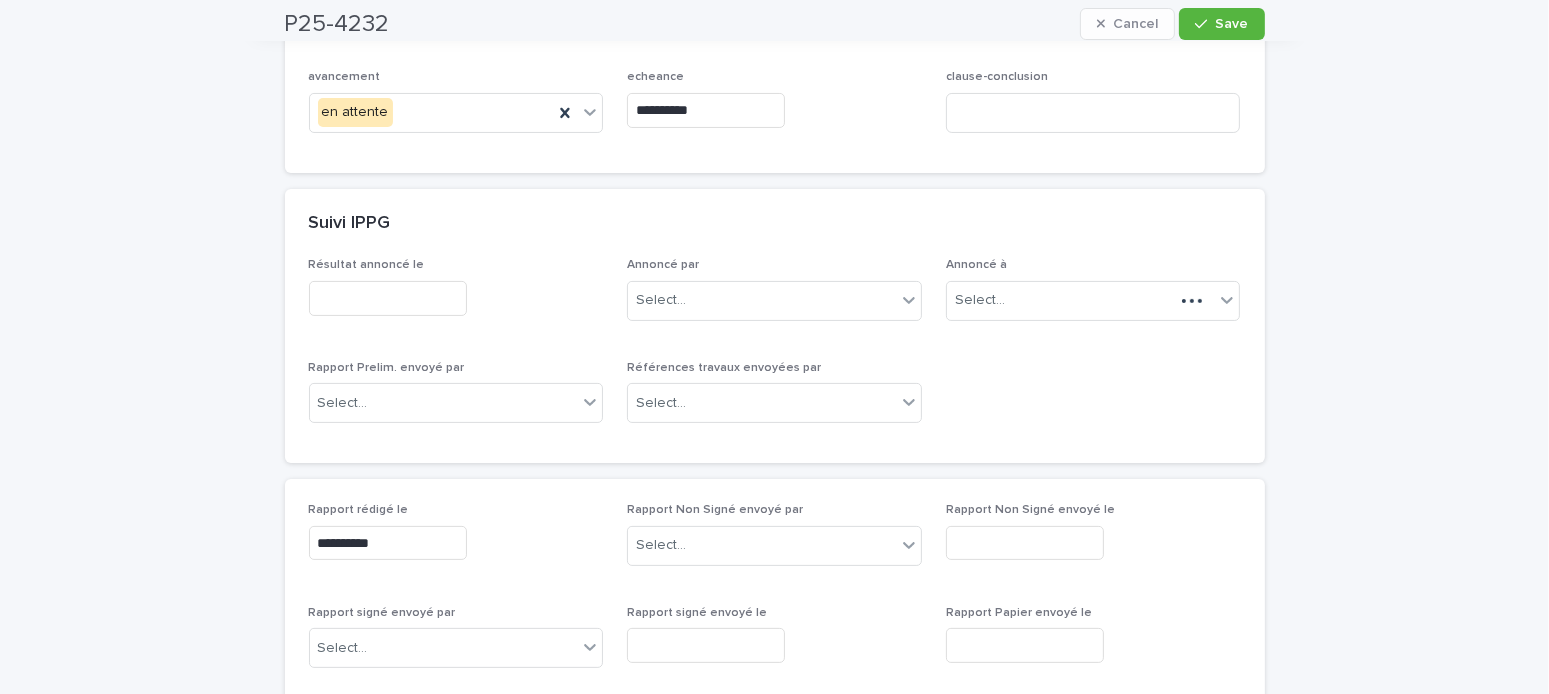 scroll, scrollTop: 700, scrollLeft: 0, axis: vertical 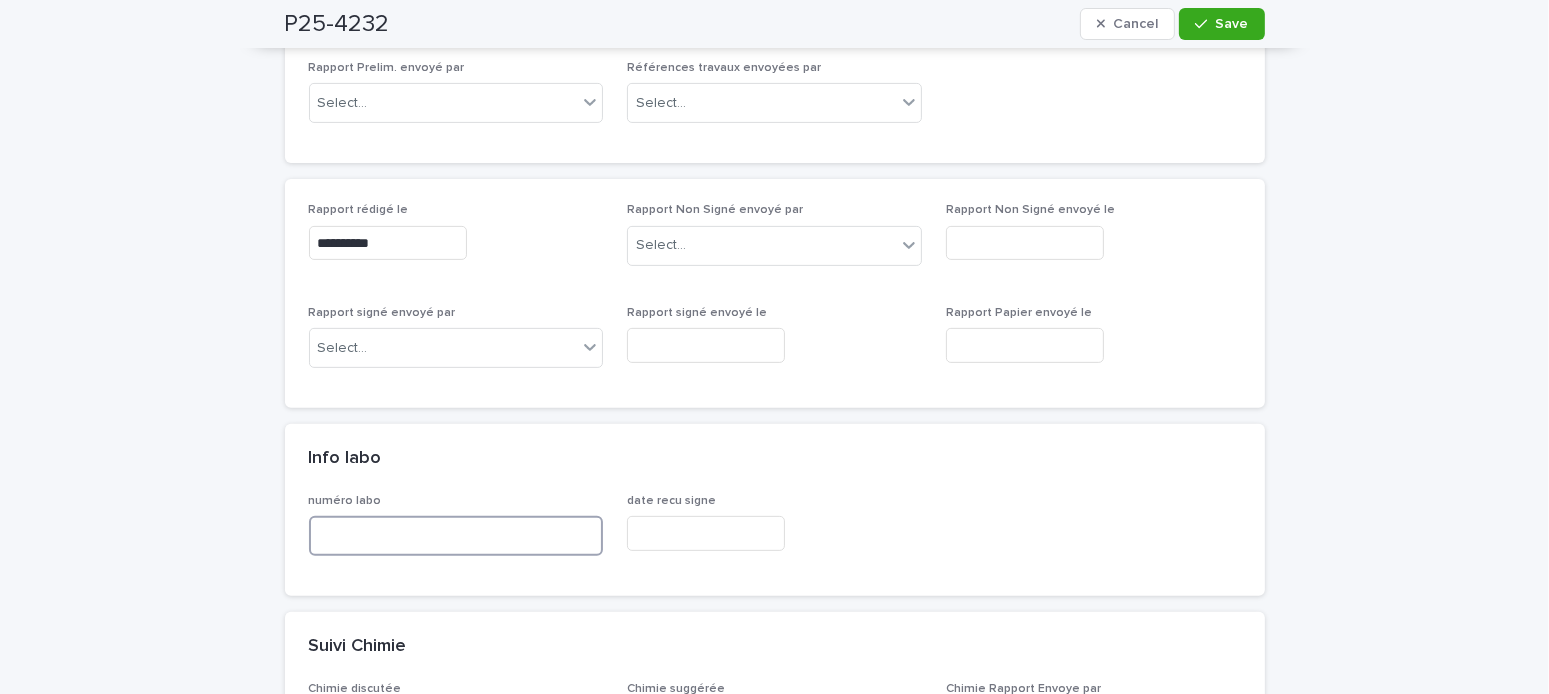 click at bounding box center [456, 536] 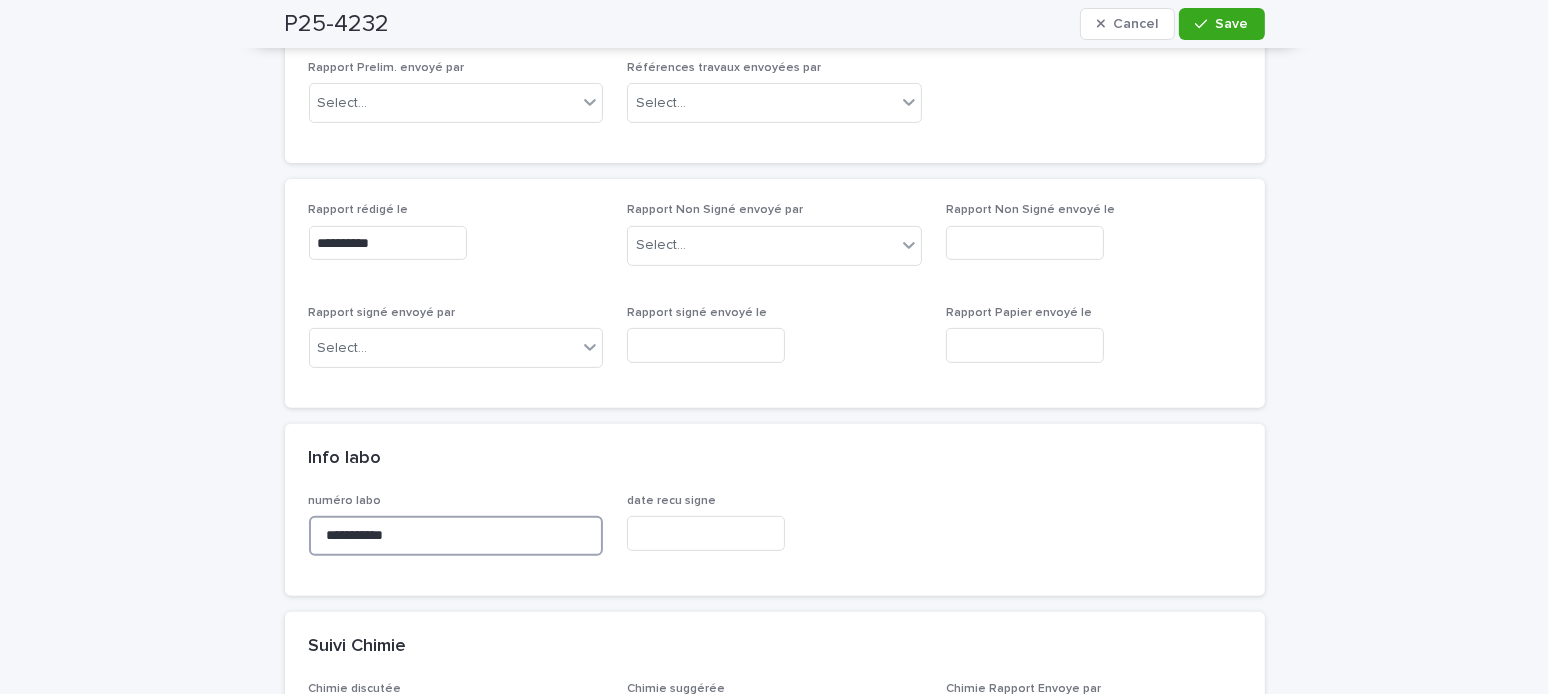 scroll, scrollTop: 500, scrollLeft: 0, axis: vertical 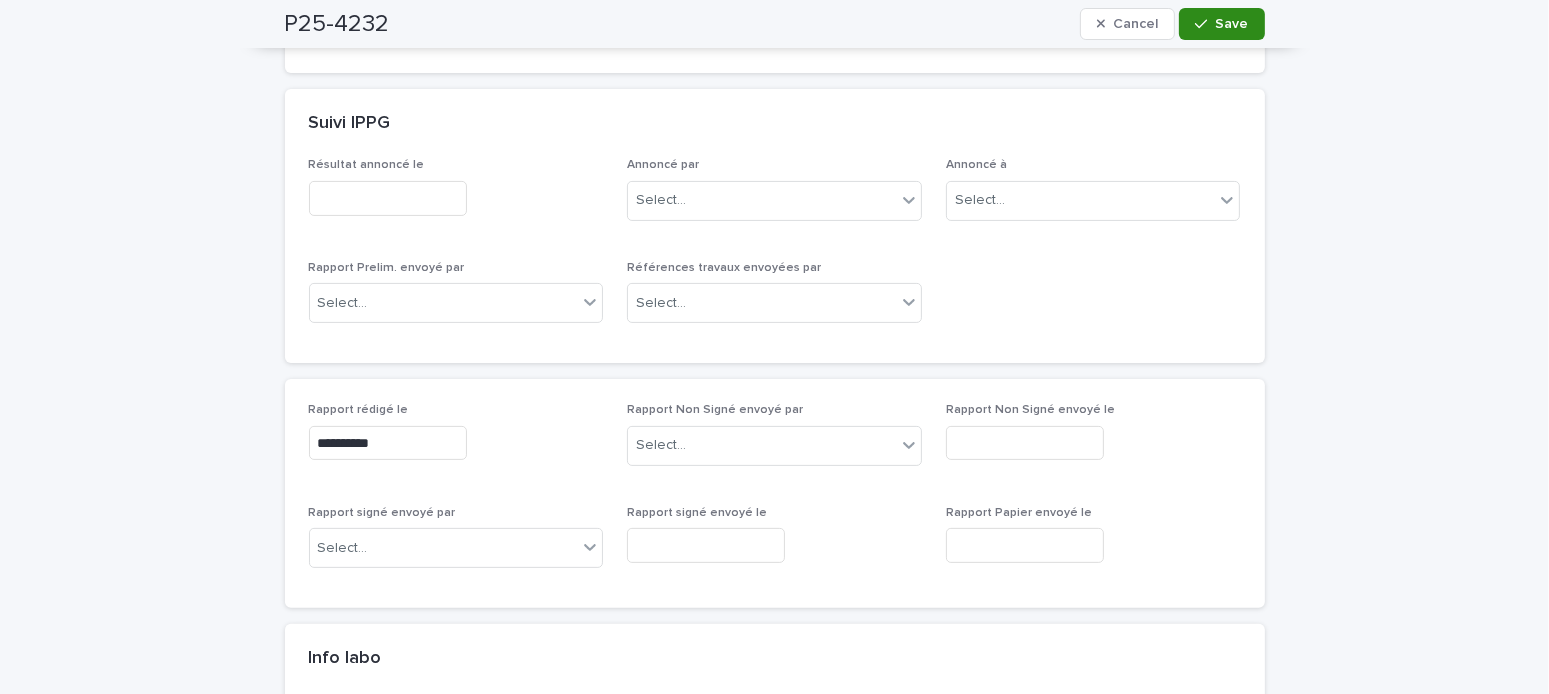 type on "**********" 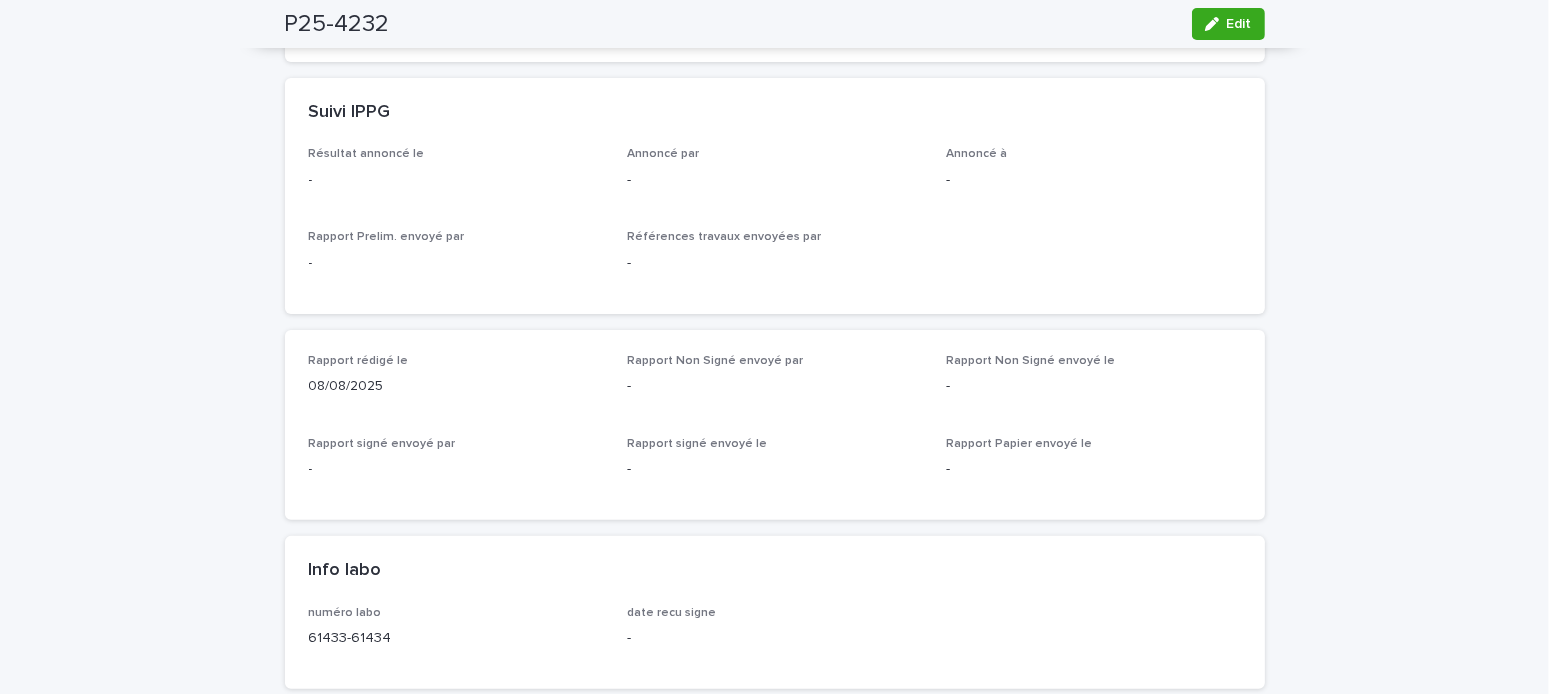 scroll, scrollTop: 0, scrollLeft: 0, axis: both 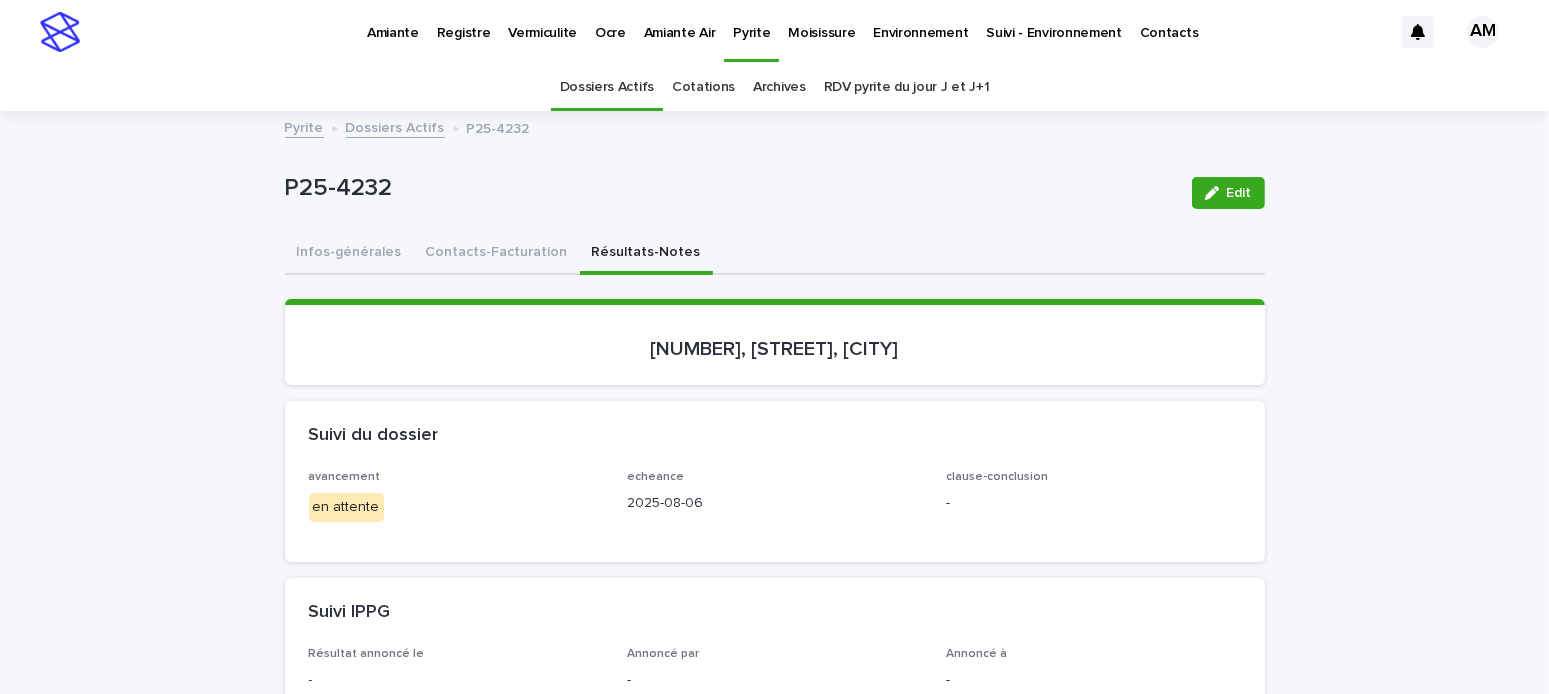 click on "Dossiers Actifs" at bounding box center [395, 126] 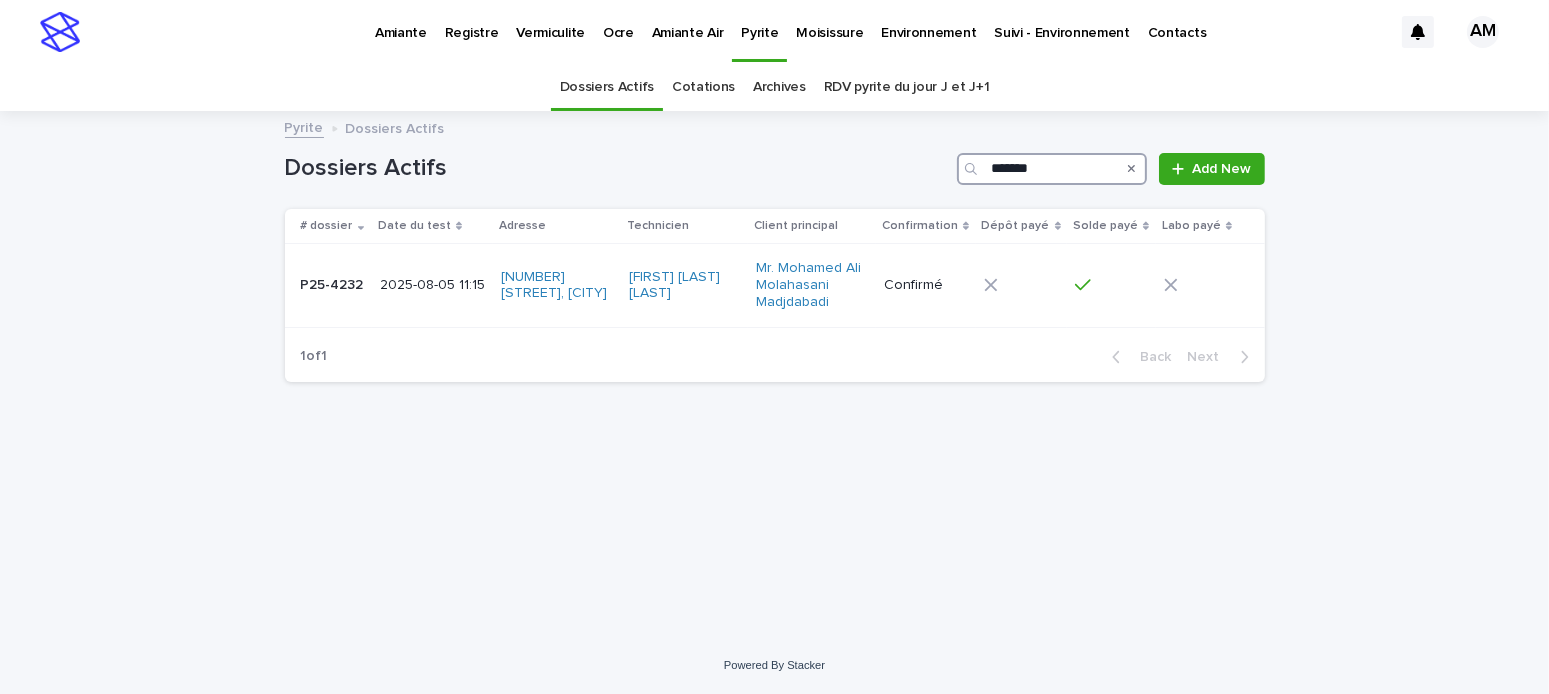 click on "*******" at bounding box center [1052, 169] 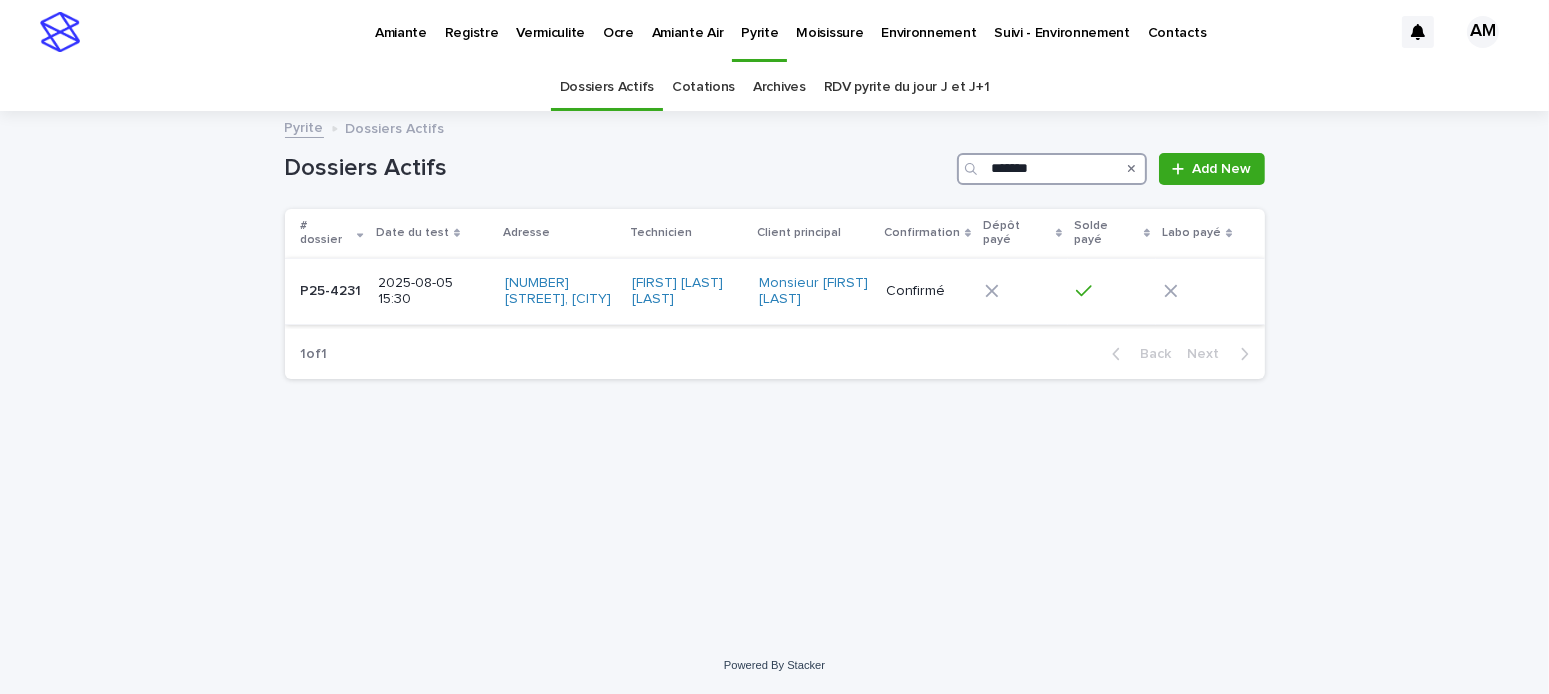 type on "*******" 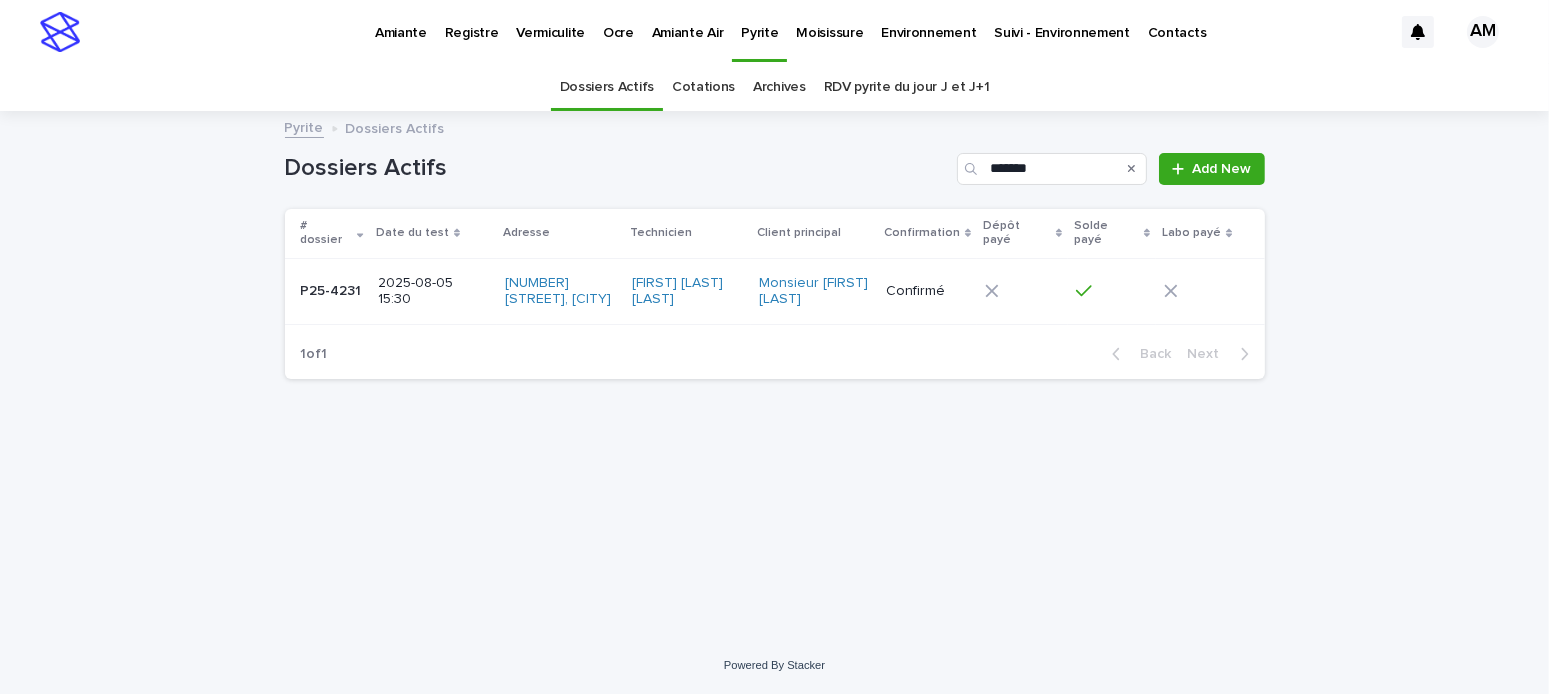 click on "2025-08-05 15:30" at bounding box center (433, 292) 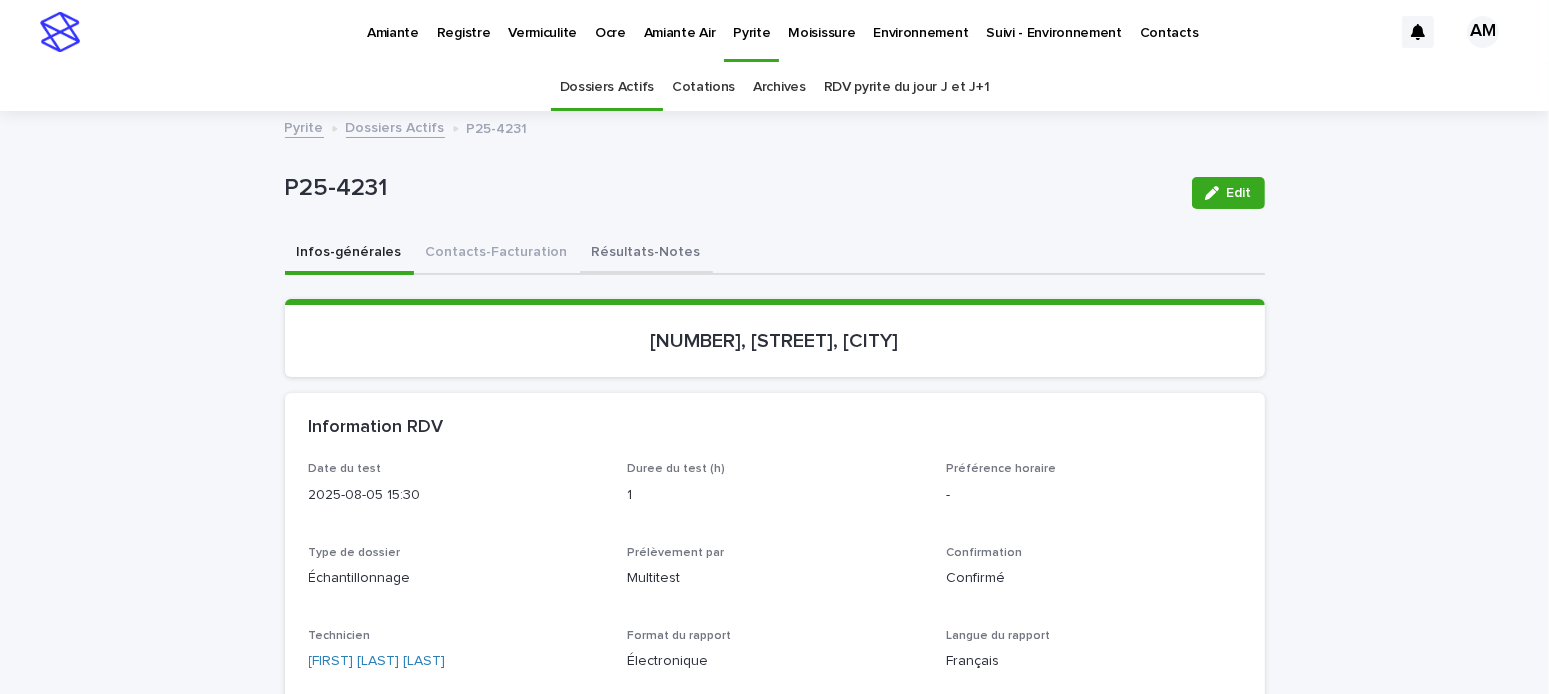 click on "Résultats-Notes" at bounding box center [646, 254] 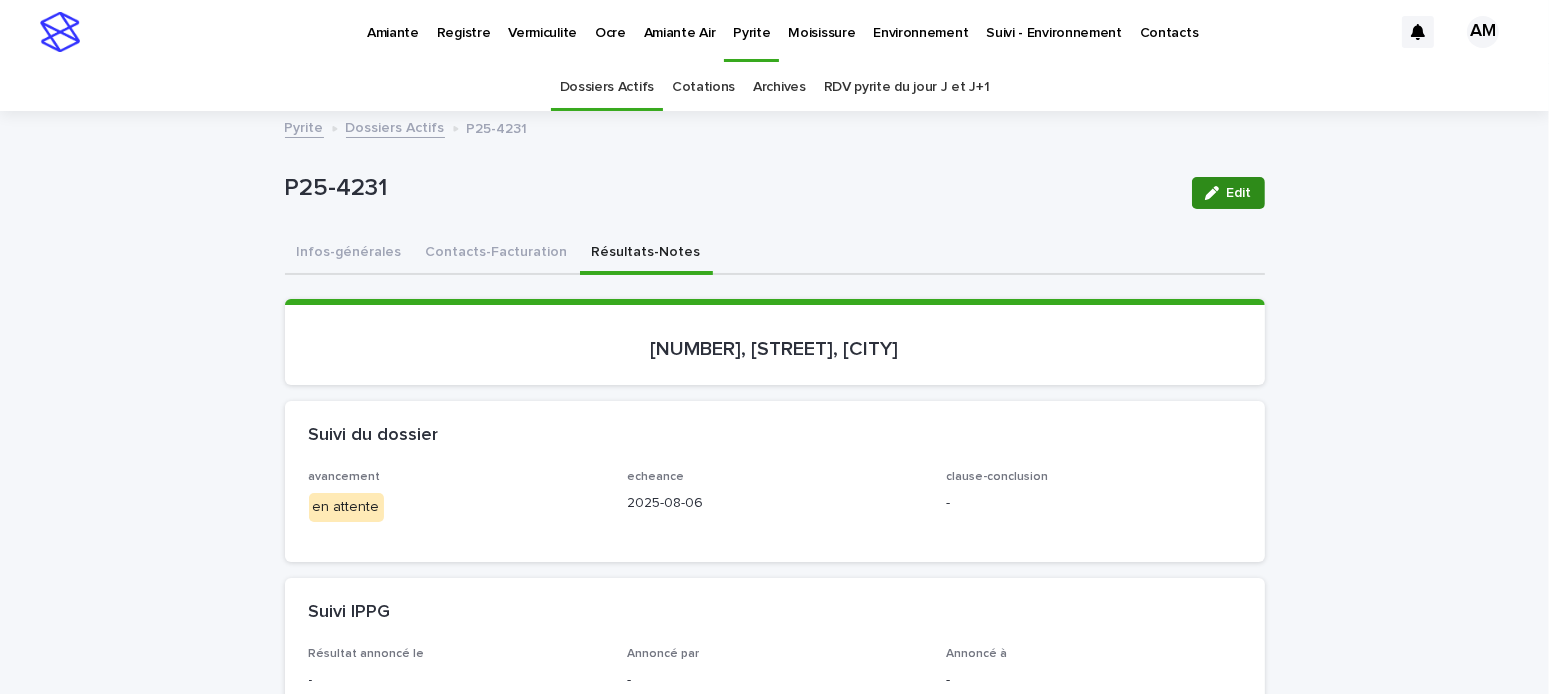 drag, startPoint x: 1215, startPoint y: 181, endPoint x: 1136, endPoint y: 381, distance: 215.0372 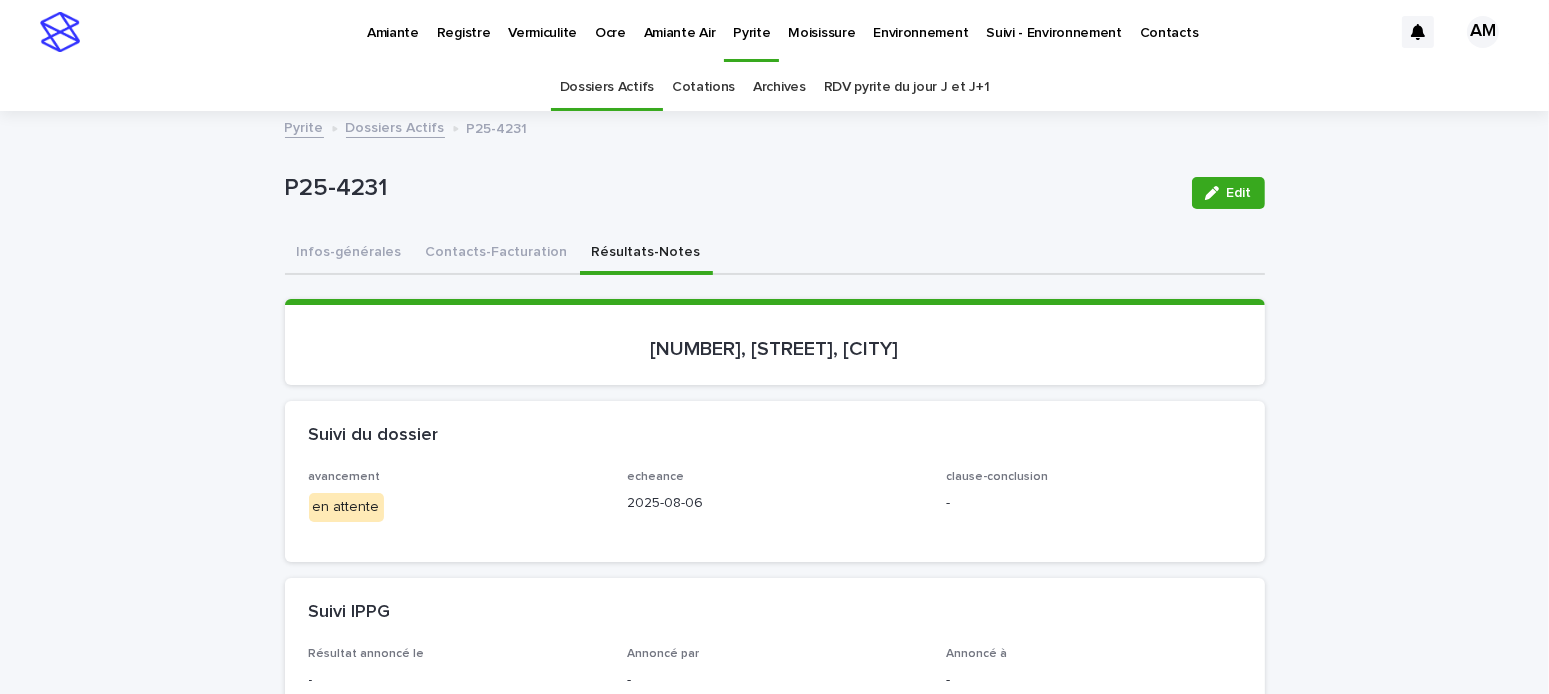 click on "Edit" at bounding box center [1228, 193] 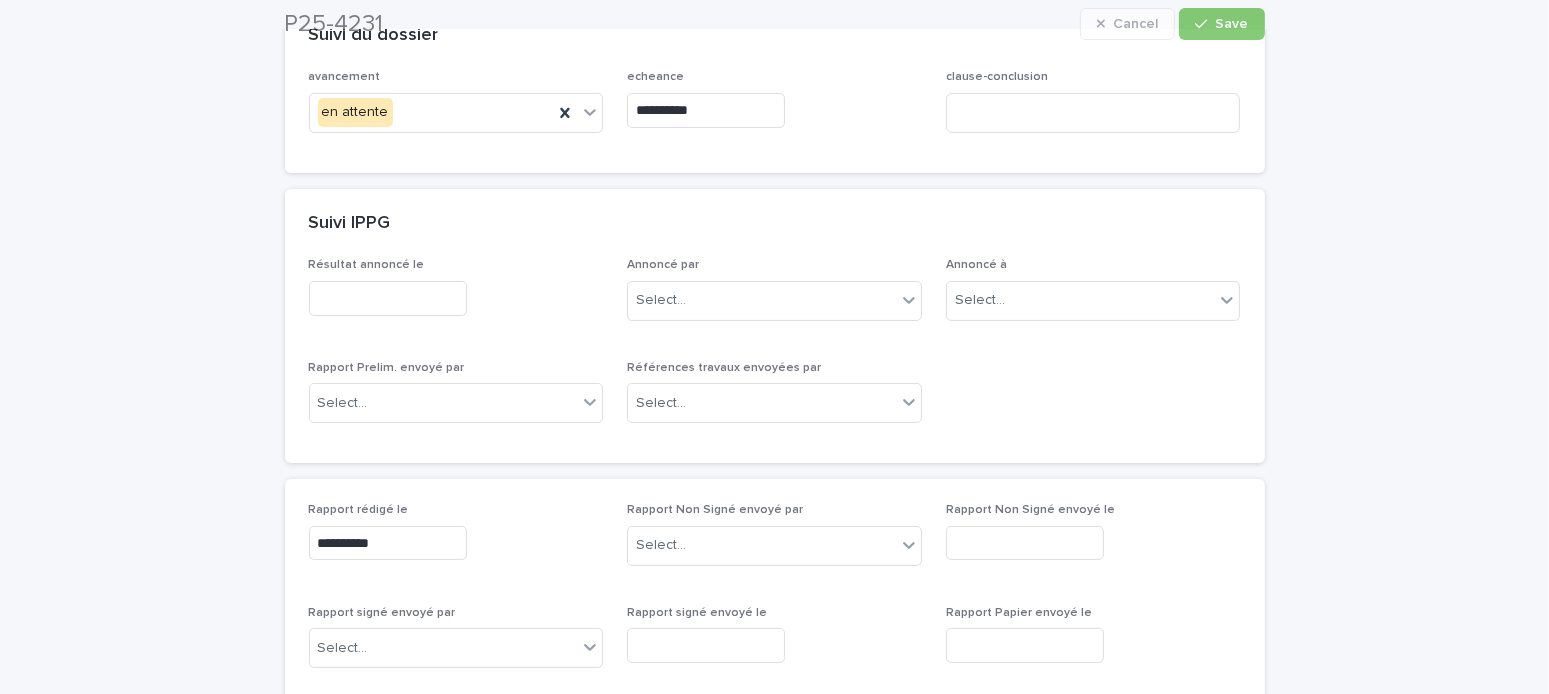 scroll, scrollTop: 800, scrollLeft: 0, axis: vertical 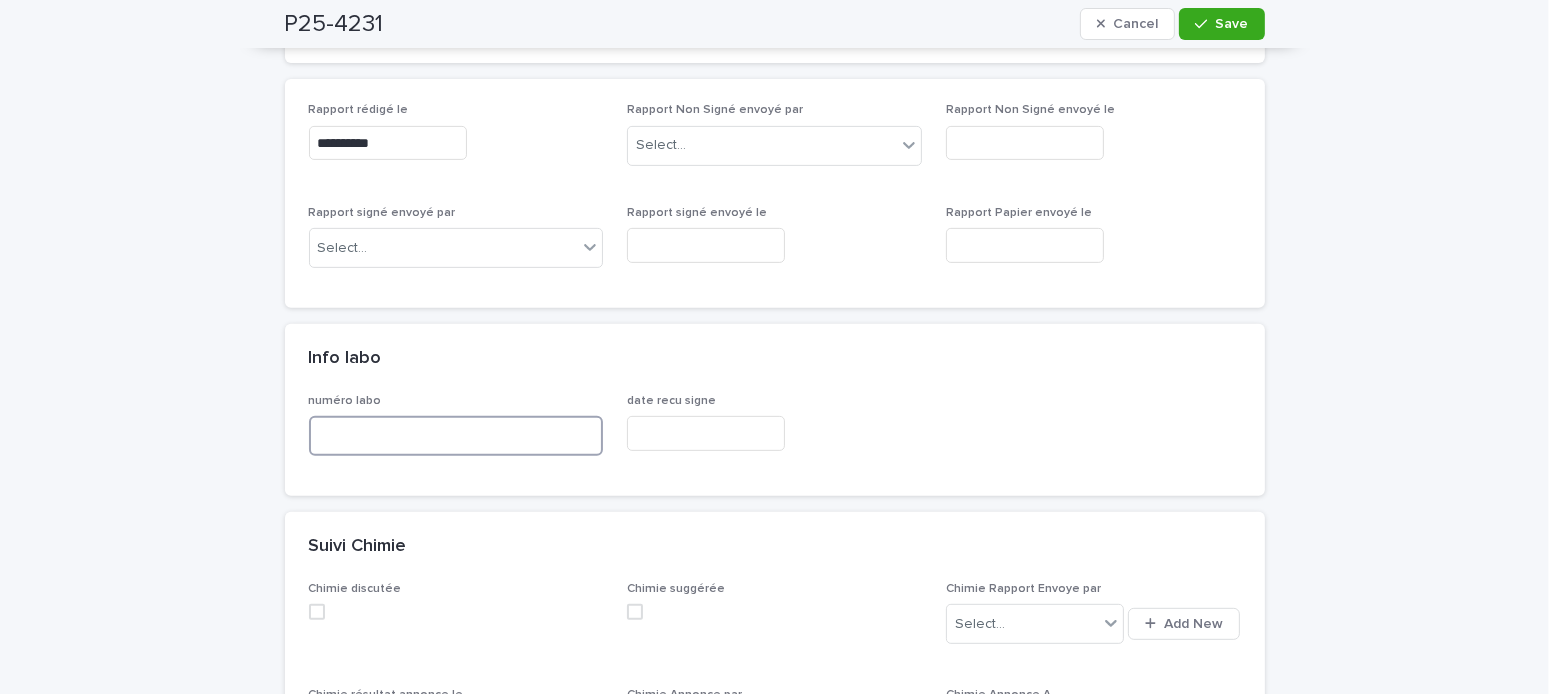 click at bounding box center (456, 436) 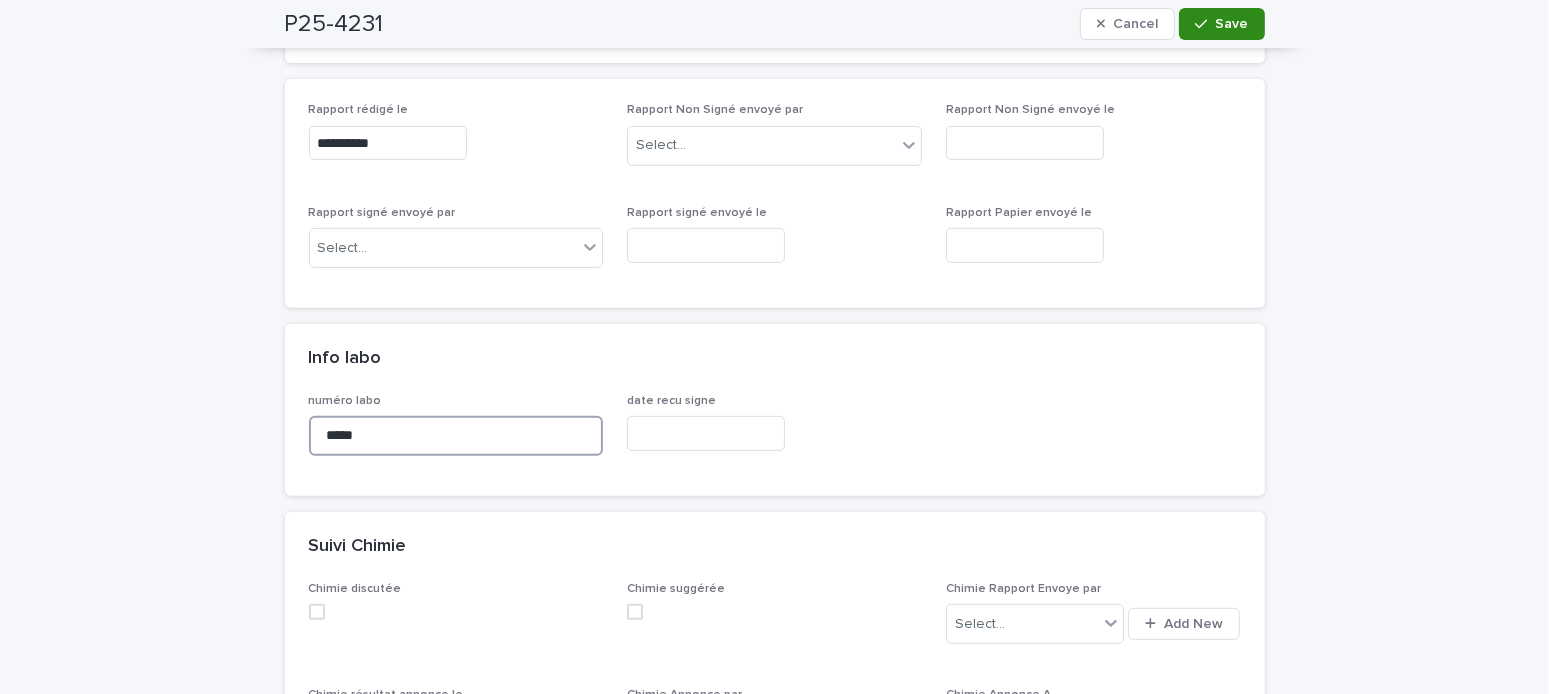 type on "*****" 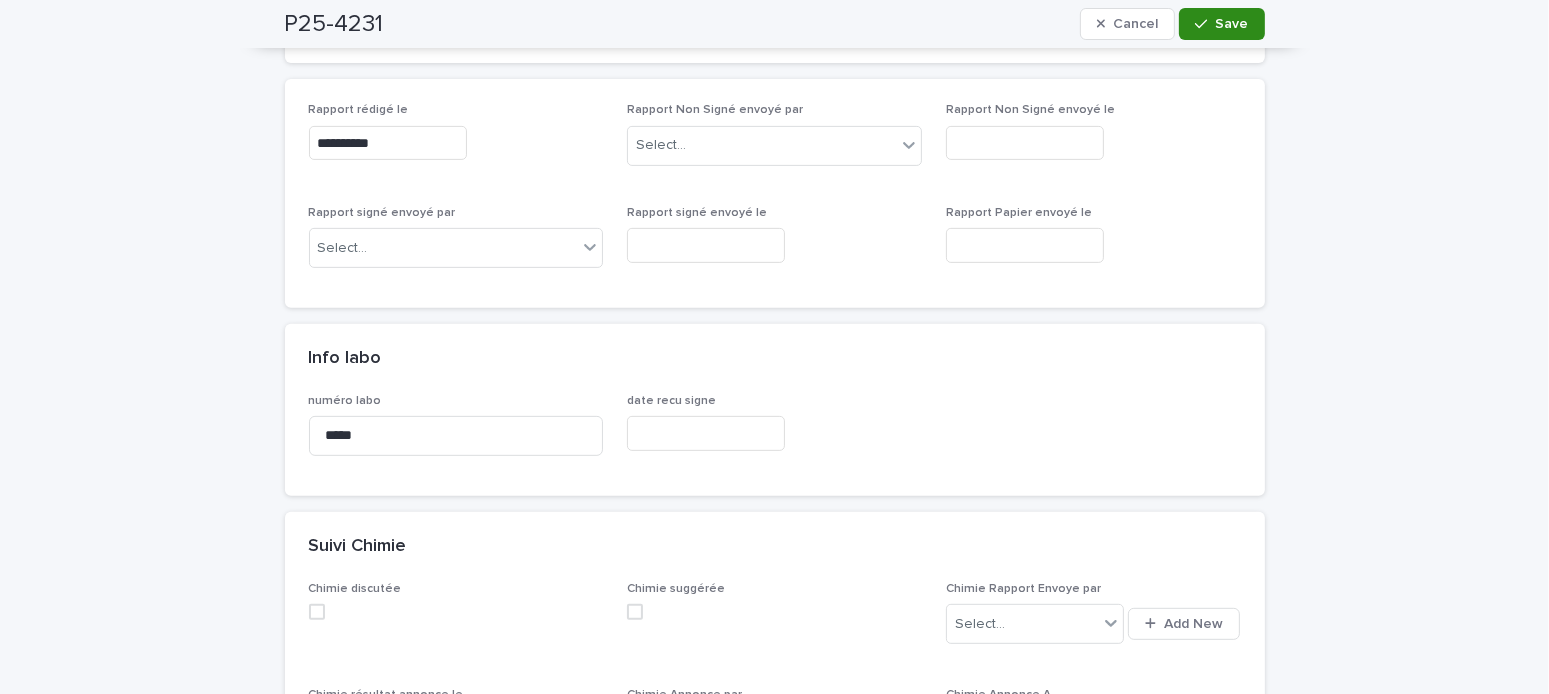 click on "Save" at bounding box center [1232, 24] 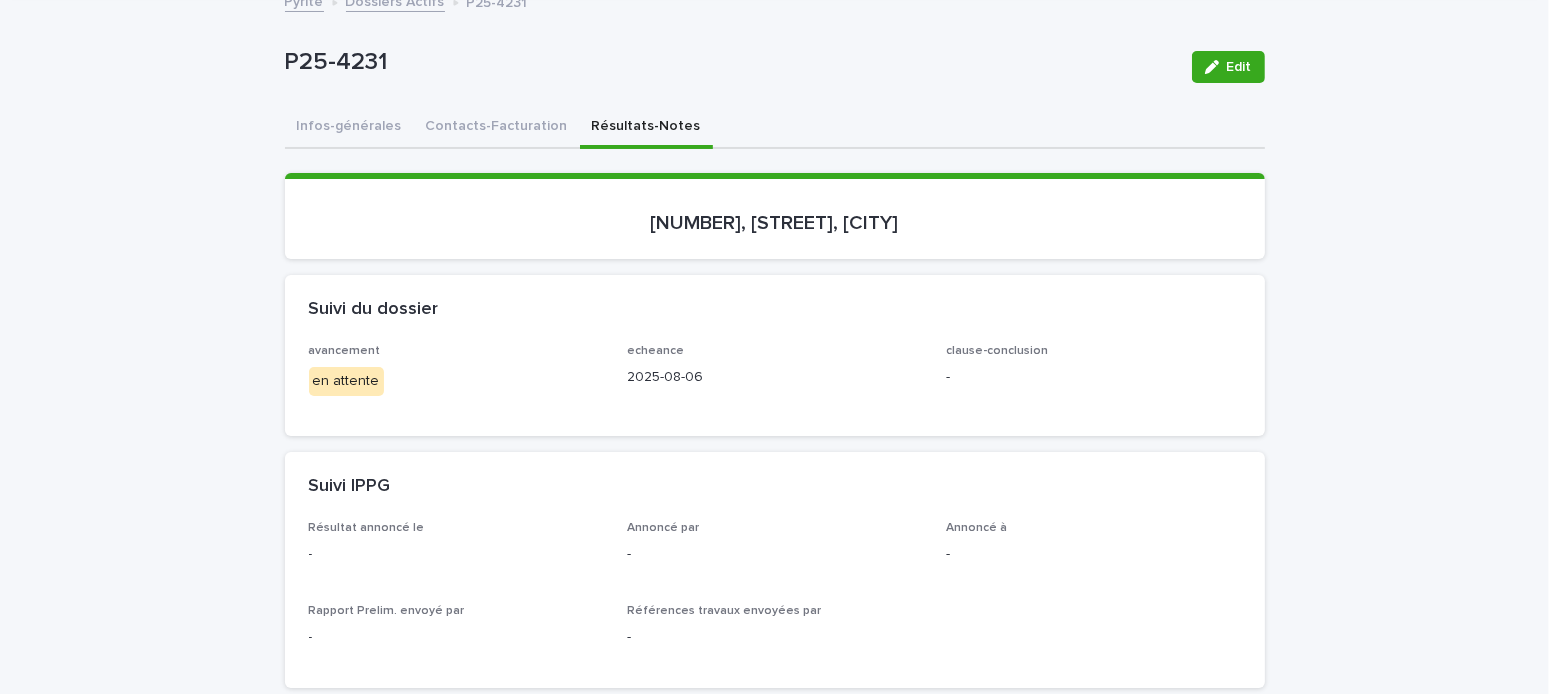 scroll, scrollTop: 0, scrollLeft: 0, axis: both 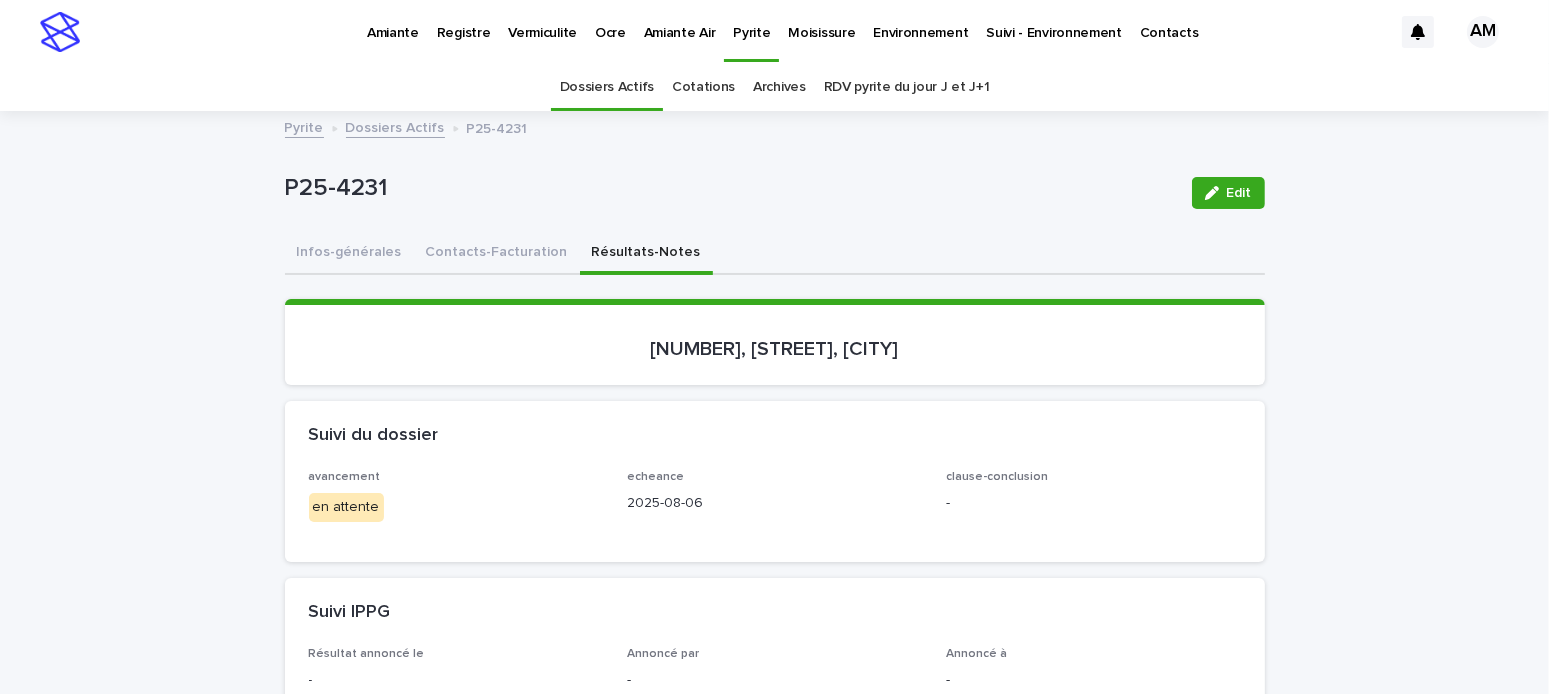 click on "Dossiers Actifs" at bounding box center [395, 126] 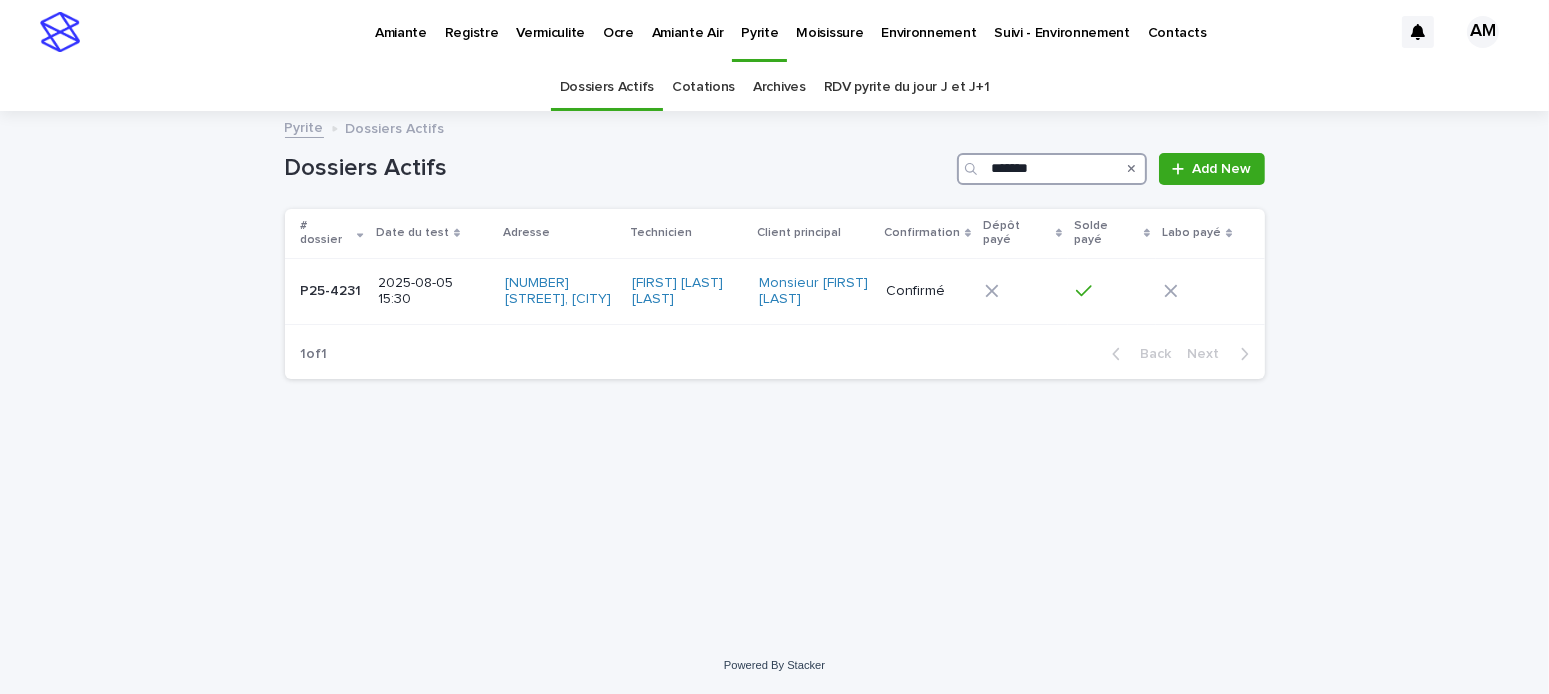 click on "*******" at bounding box center [1052, 169] 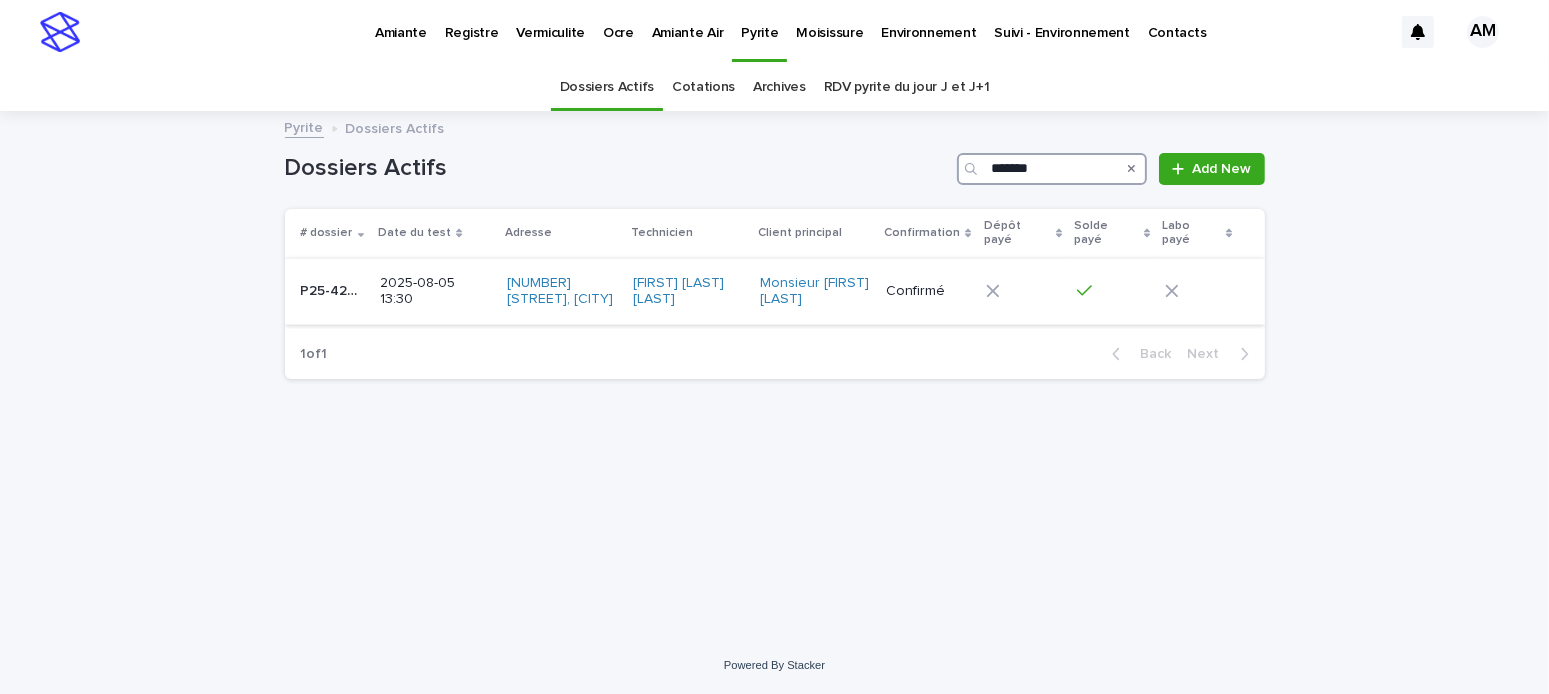 type on "*******" 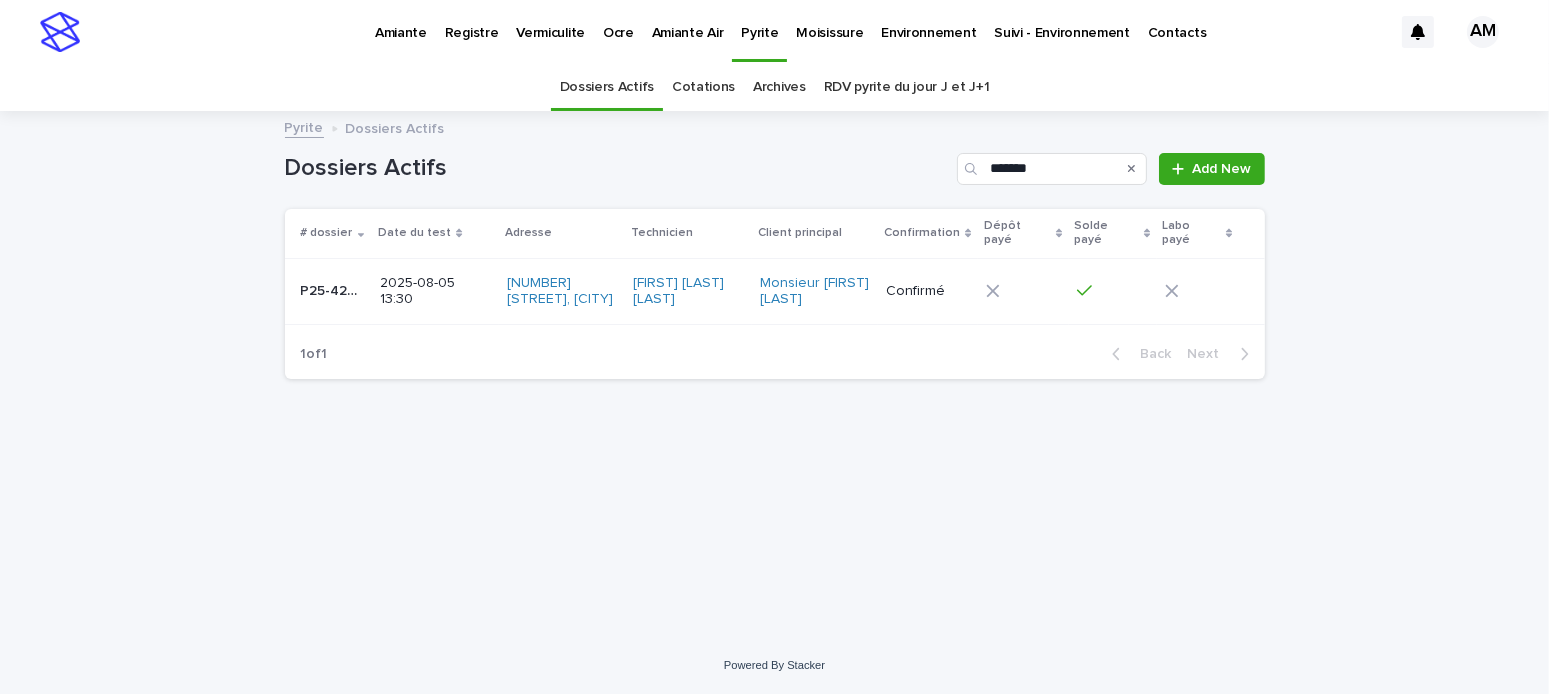 click on "2025-08-05 13:30" at bounding box center (435, 292) 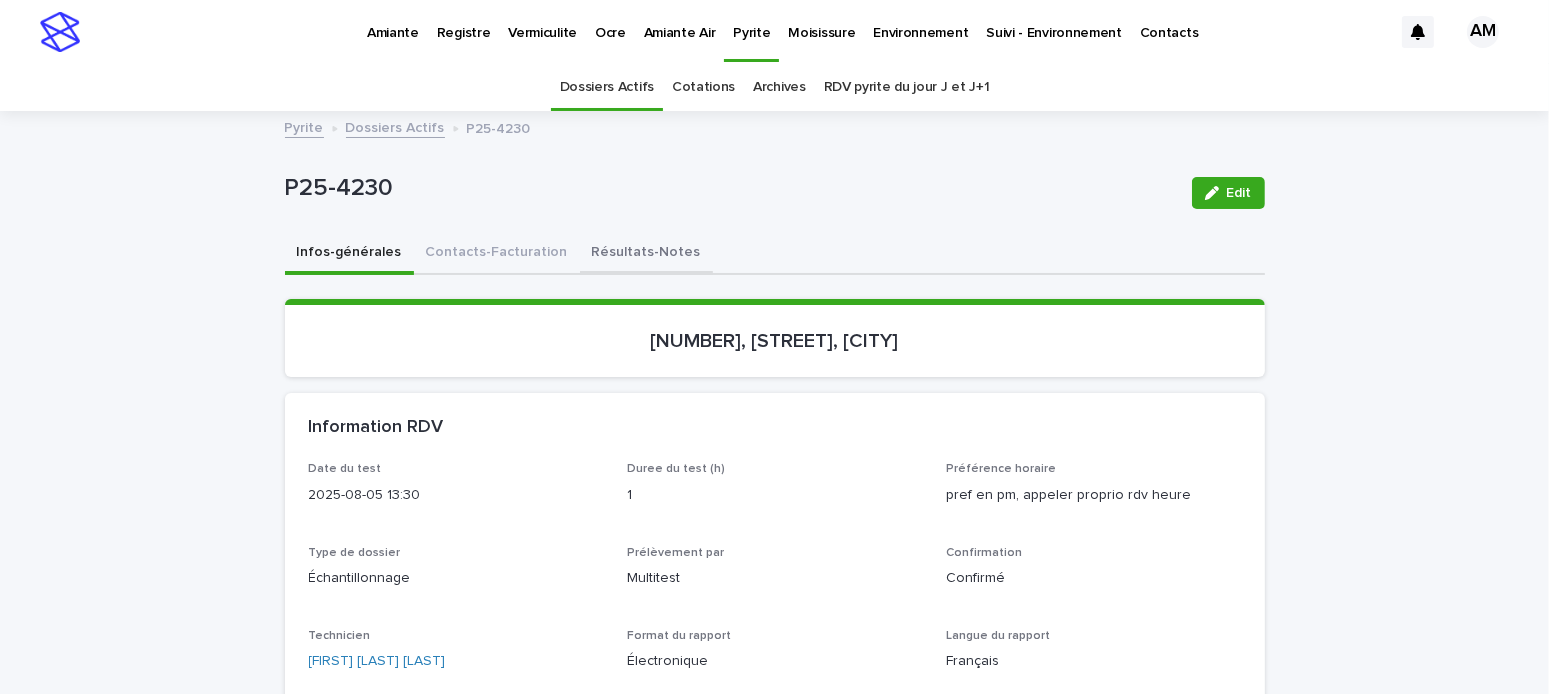 click on "Résultats-Notes" at bounding box center (646, 254) 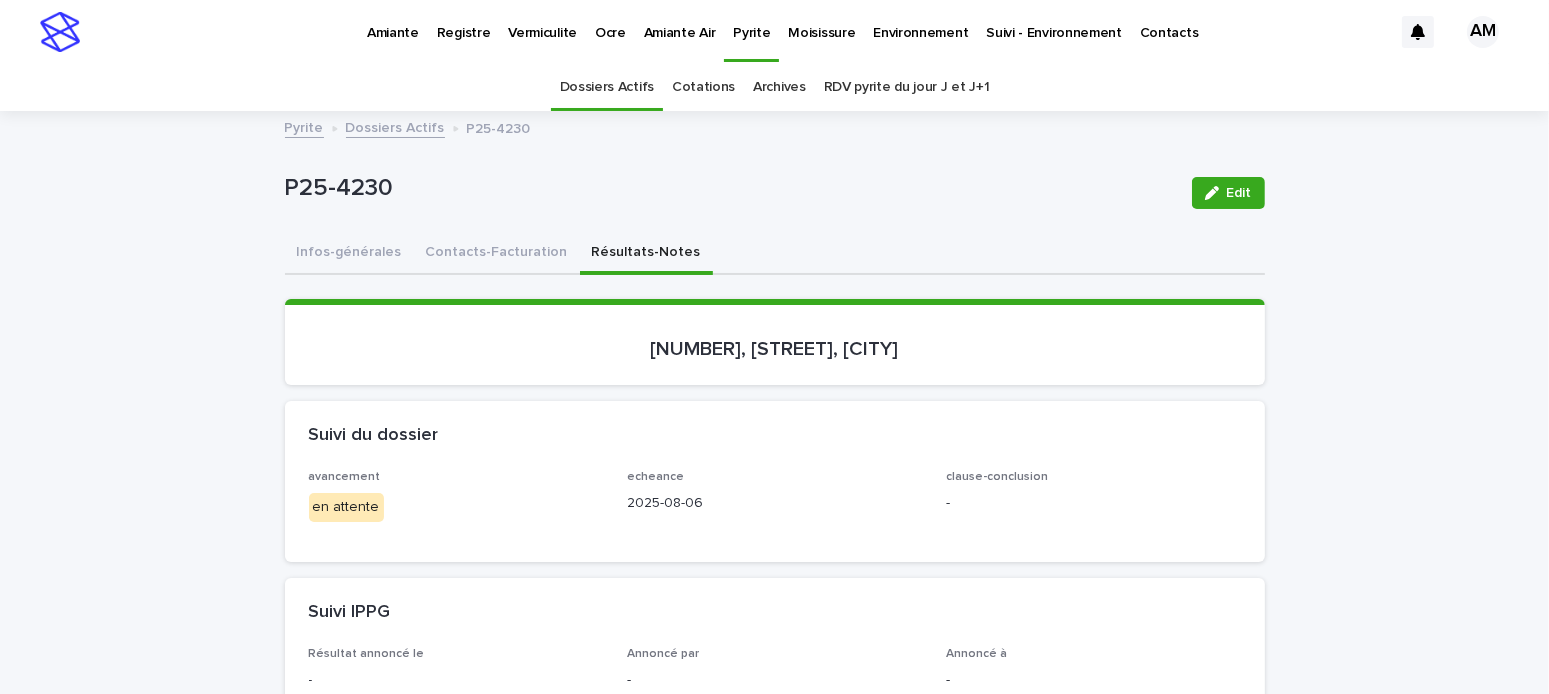 drag, startPoint x: 1224, startPoint y: 203, endPoint x: 1054, endPoint y: 308, distance: 199.81241 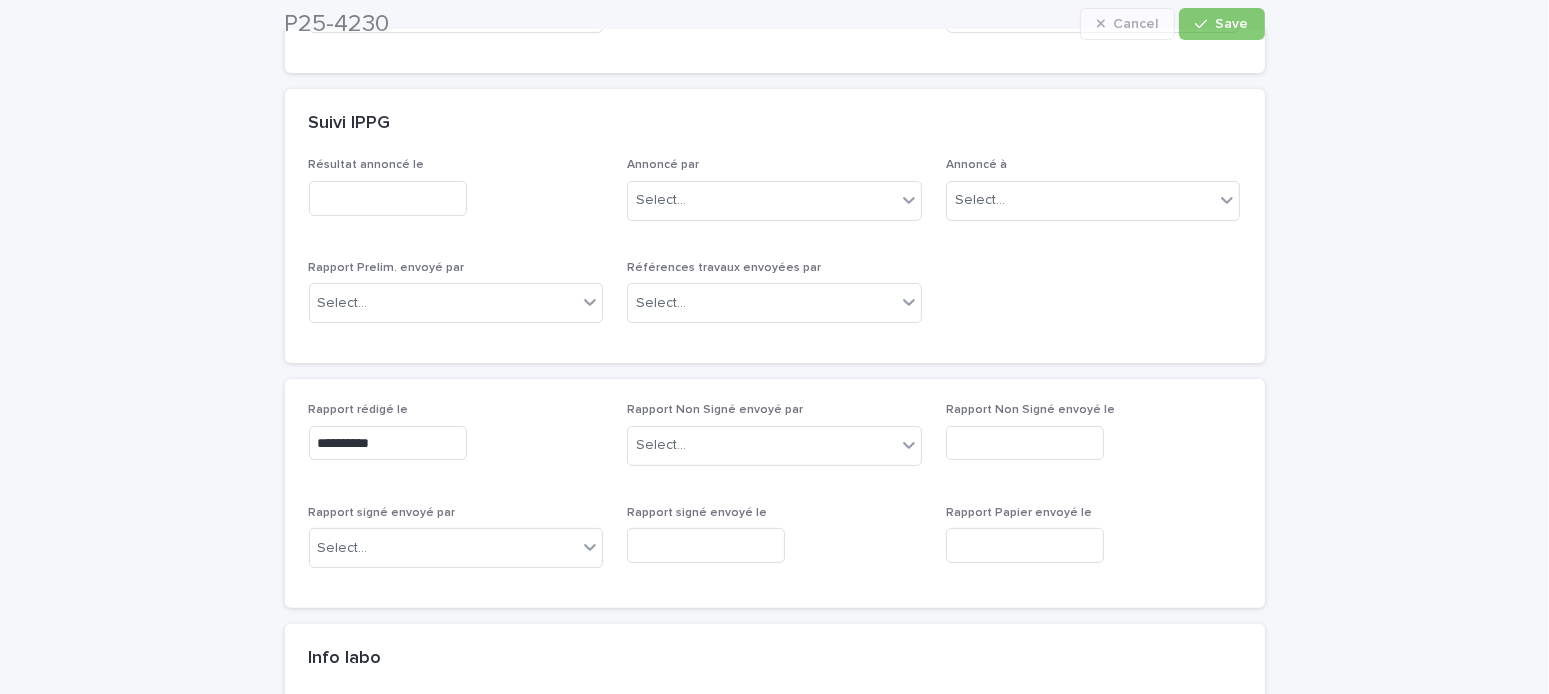 scroll, scrollTop: 900, scrollLeft: 0, axis: vertical 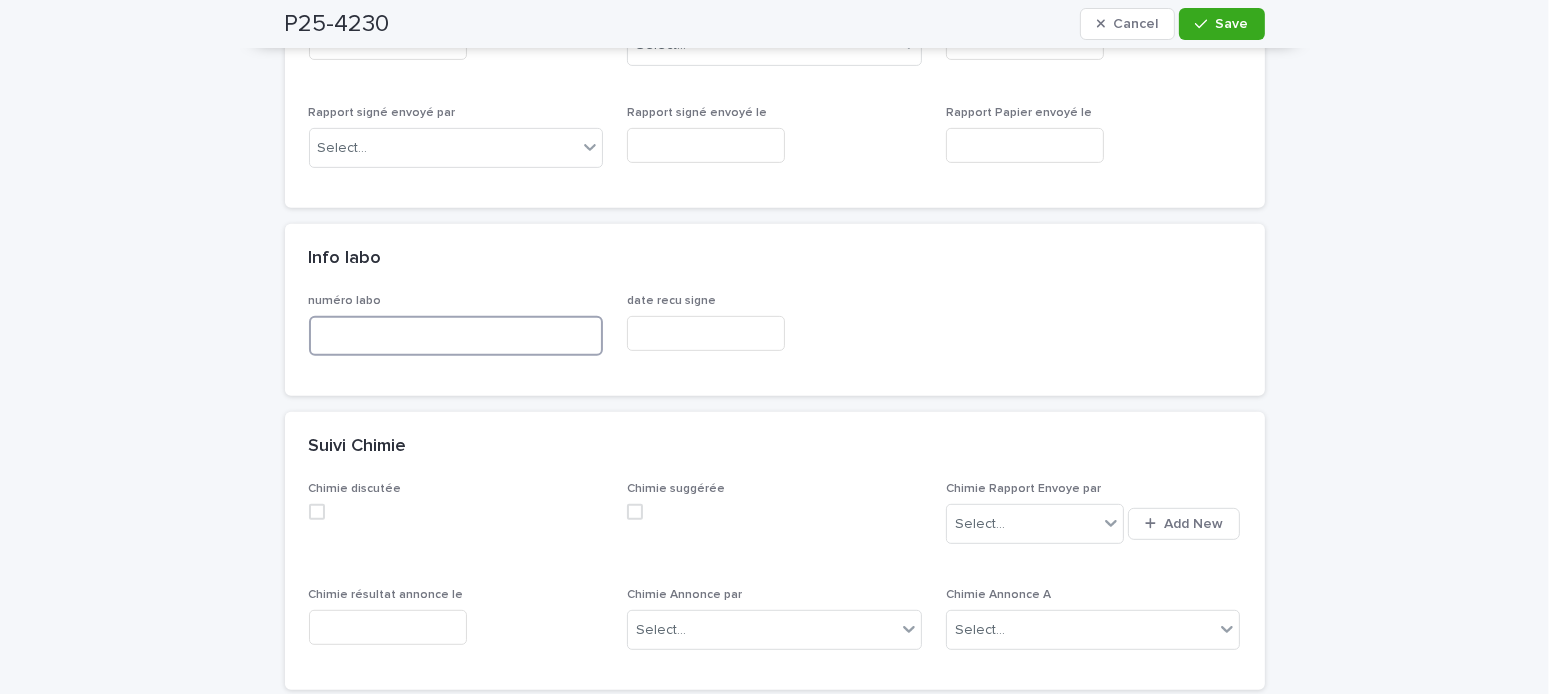 click at bounding box center (456, 336) 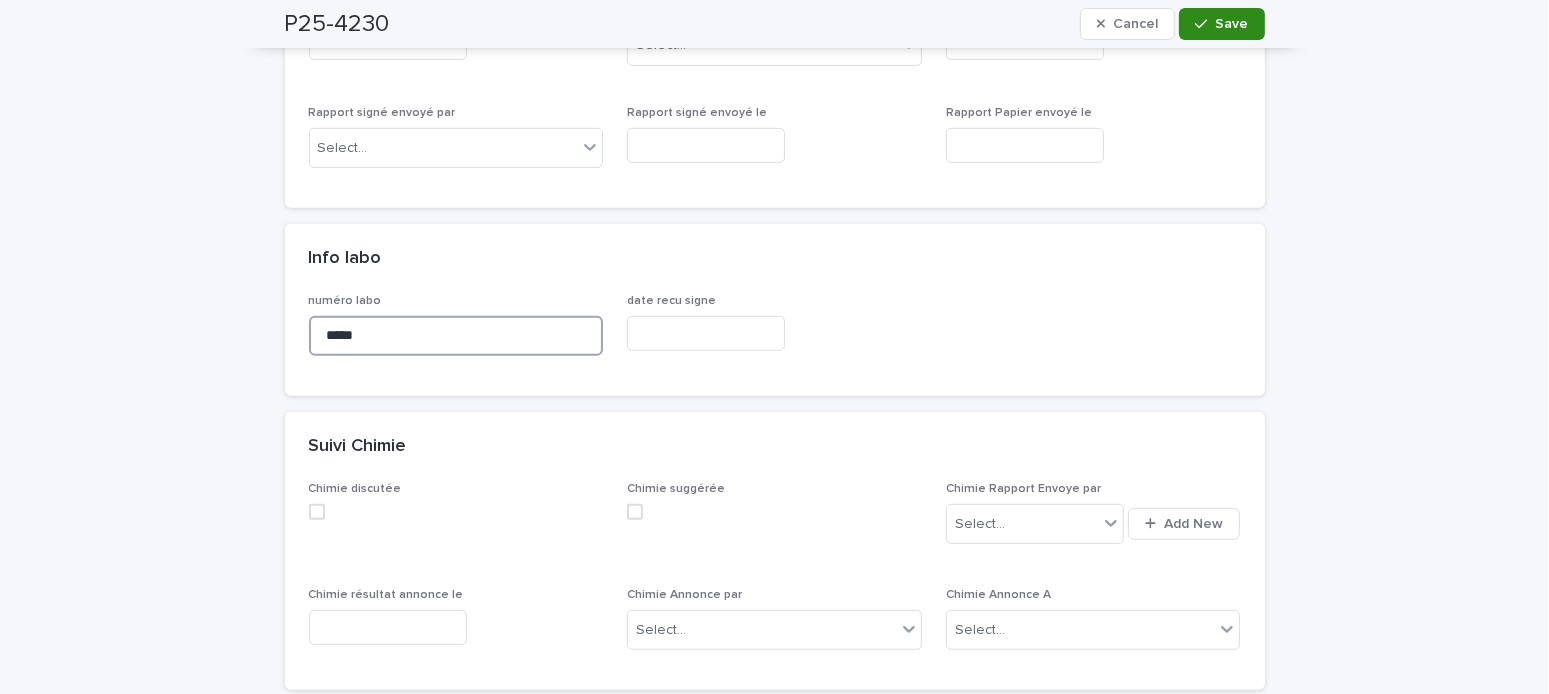 type on "*****" 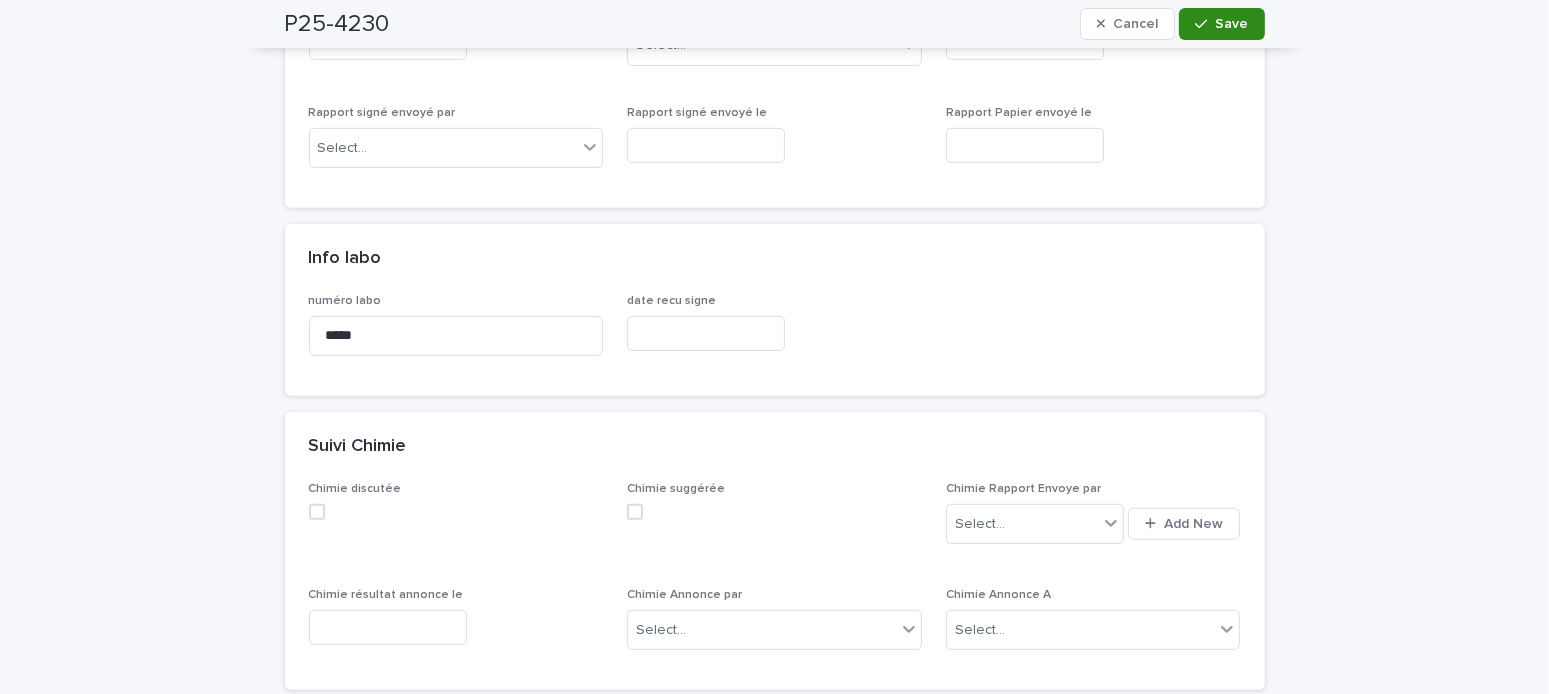 click on "Save" at bounding box center (1232, 24) 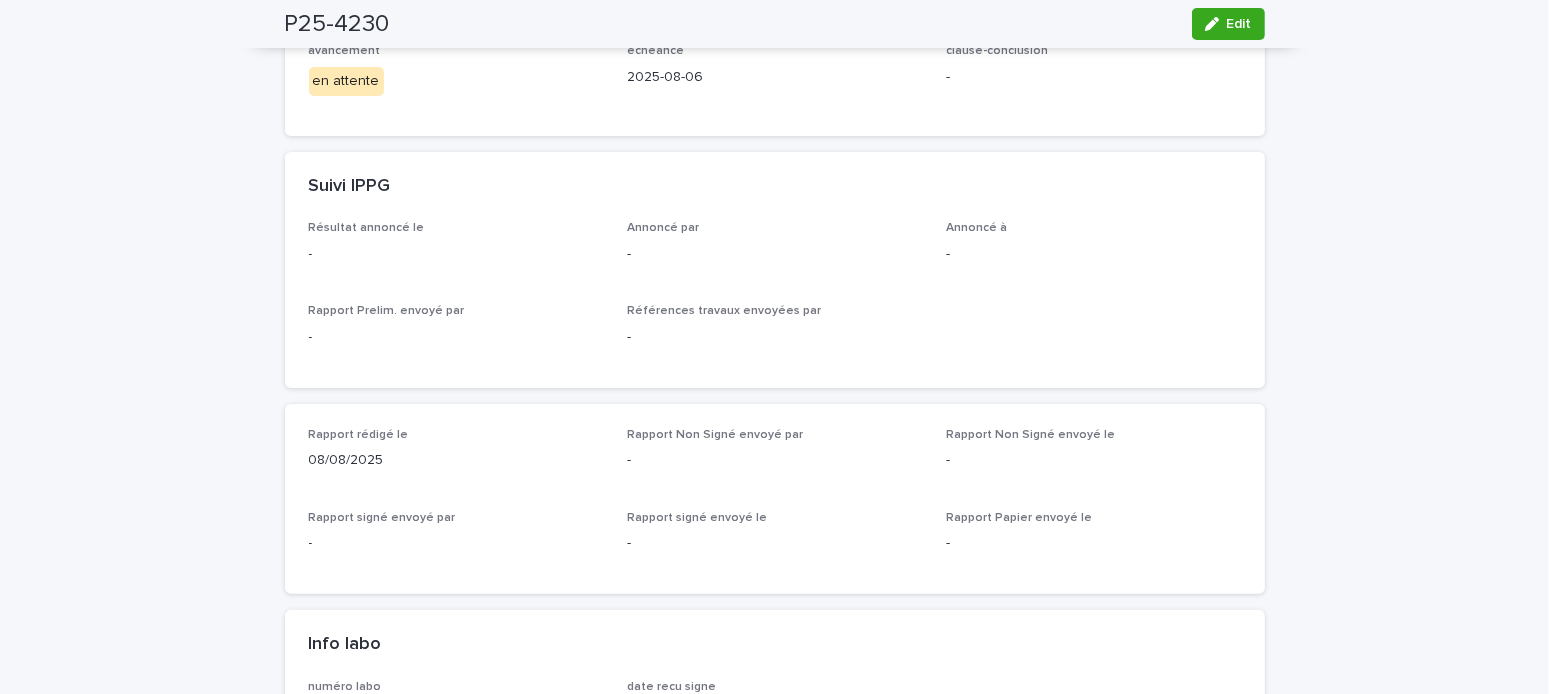 scroll, scrollTop: 26, scrollLeft: 0, axis: vertical 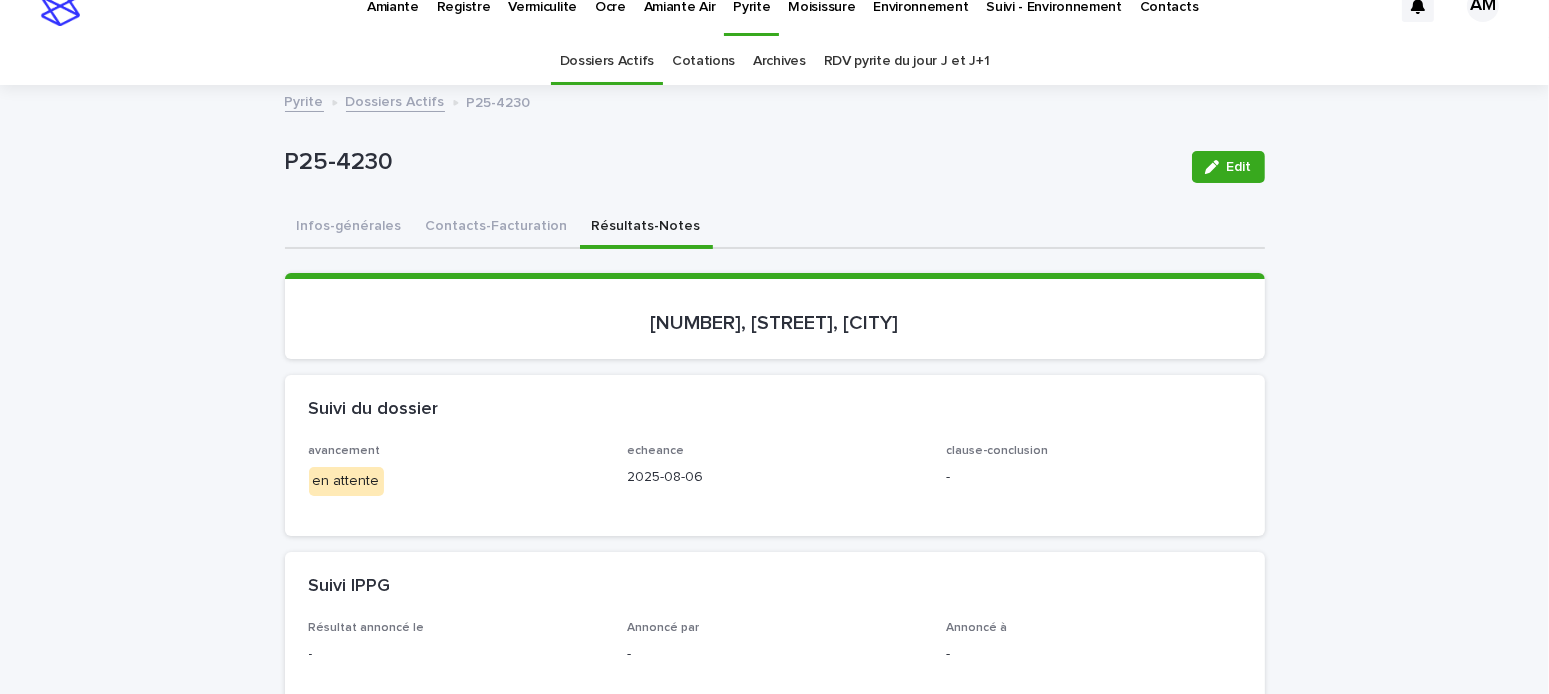 click on "Dossiers Actifs" at bounding box center (395, 100) 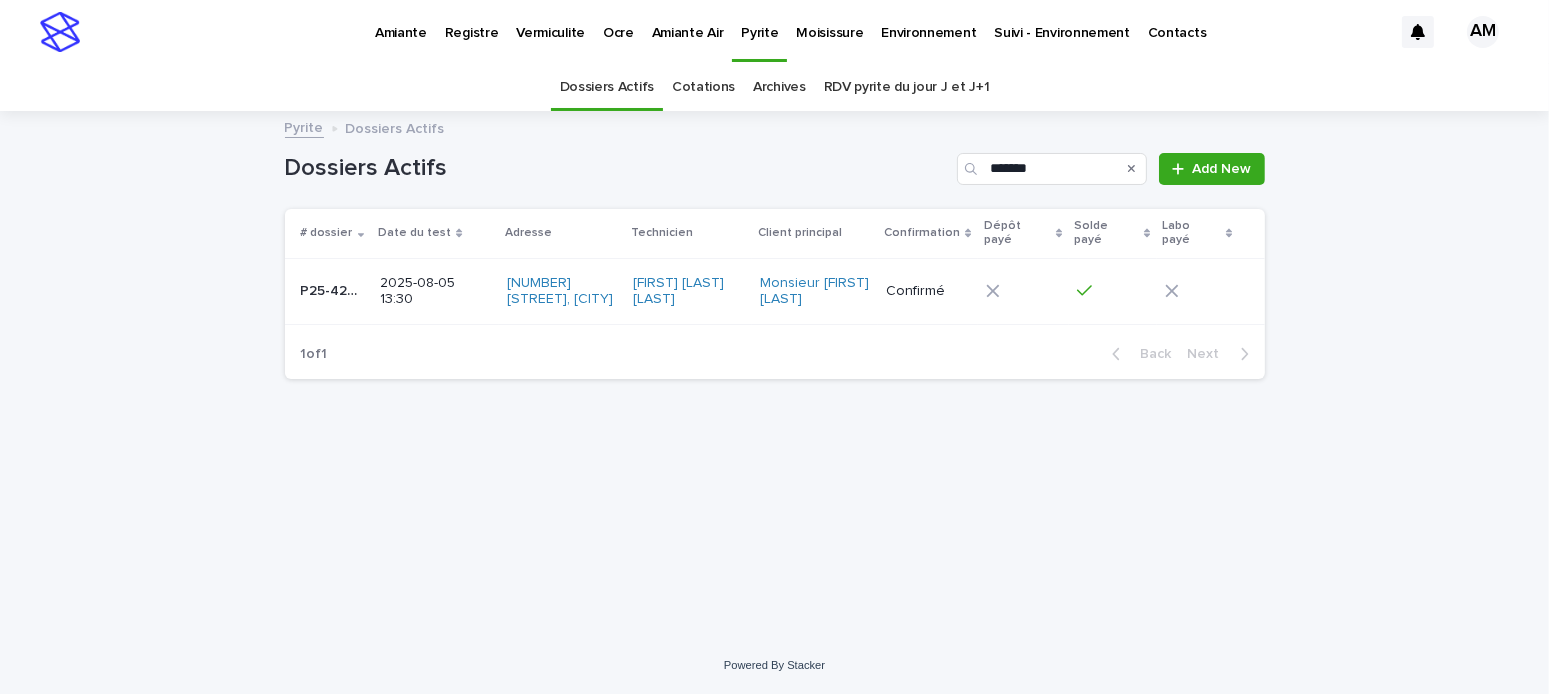 scroll, scrollTop: 0, scrollLeft: 0, axis: both 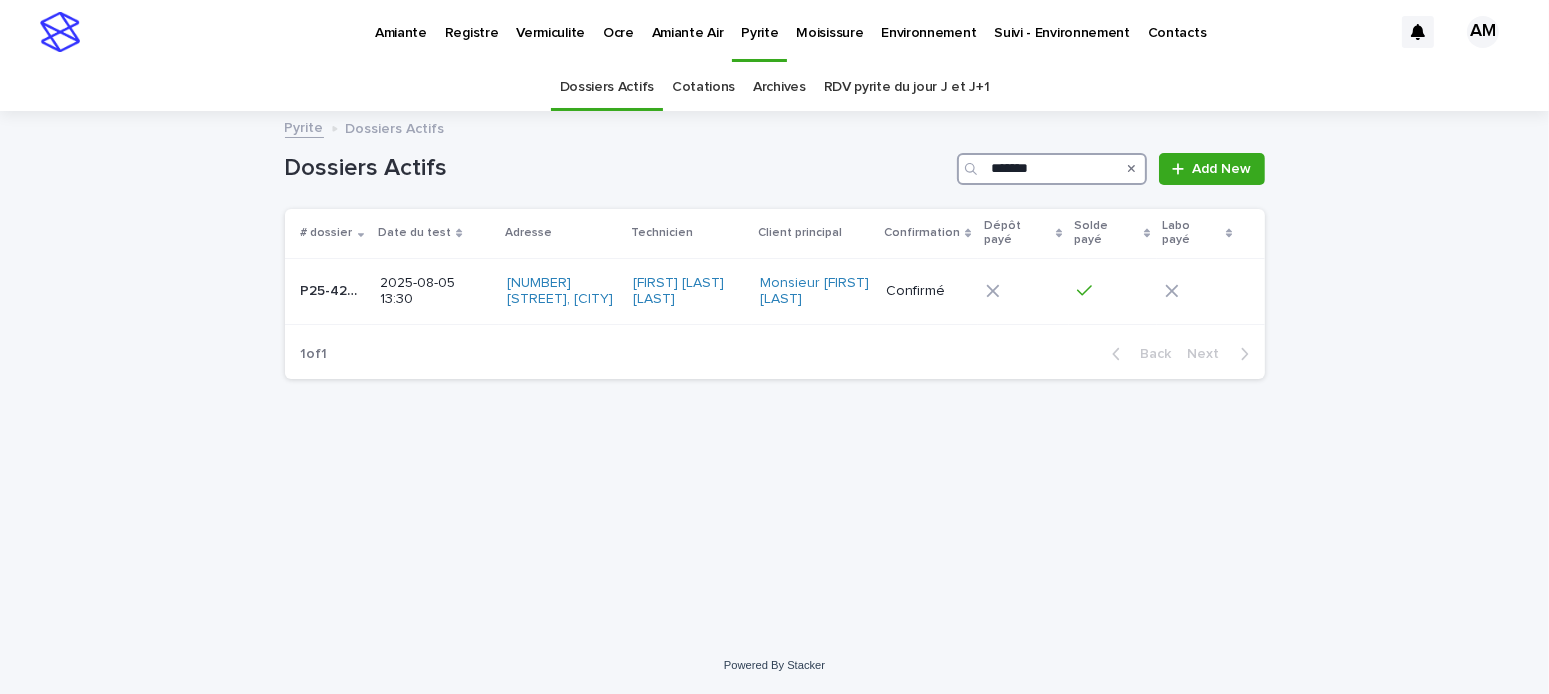 click on "*******" at bounding box center (1052, 169) 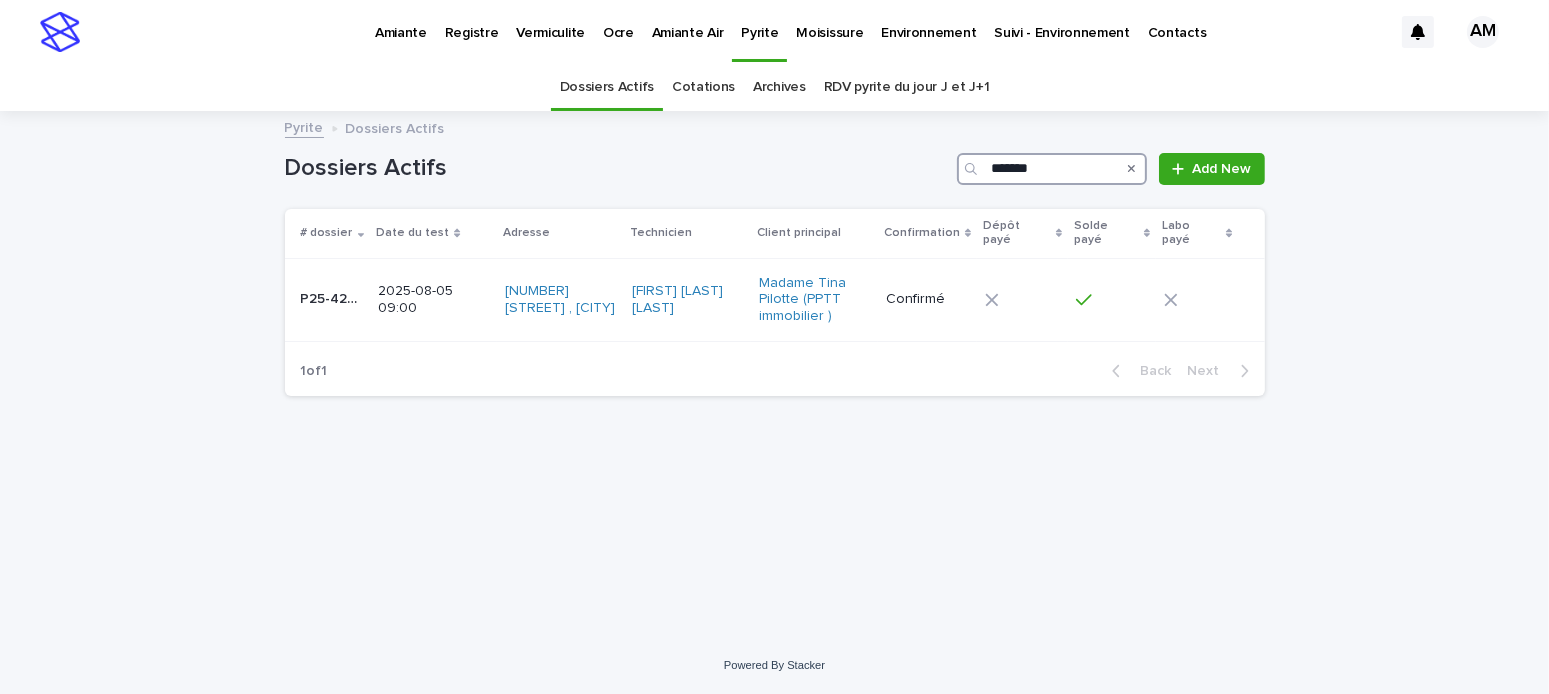 type on "*******" 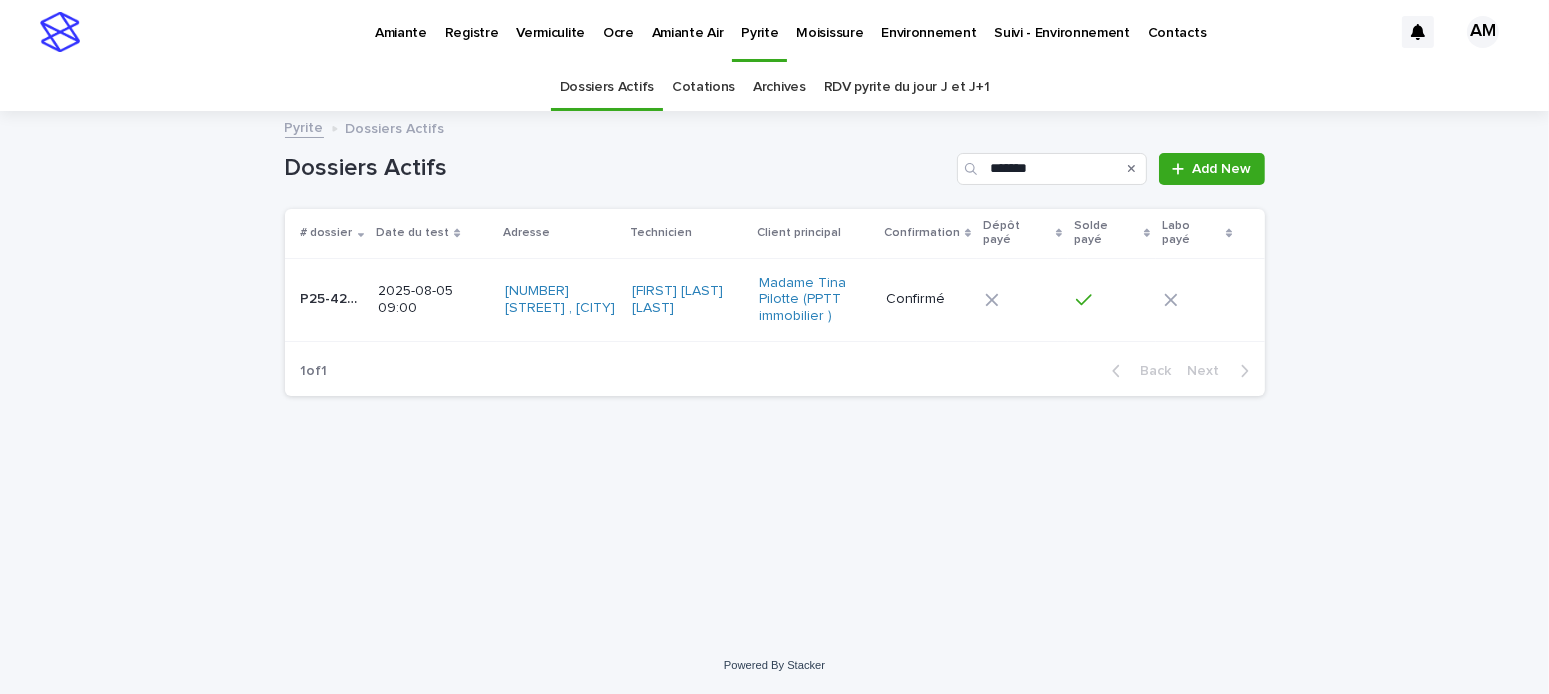 click on "2025-08-05 09:00" at bounding box center [433, 300] 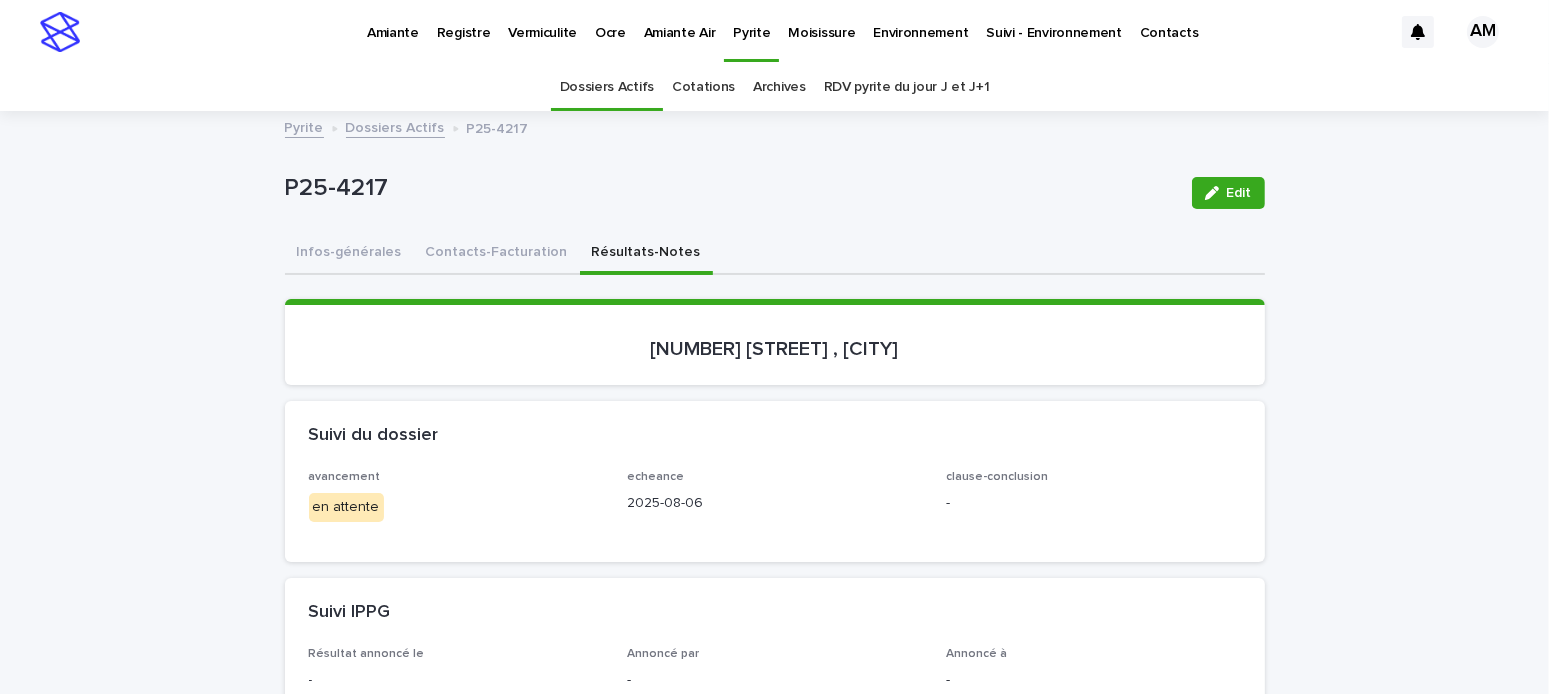 click on "Résultats-Notes" at bounding box center (646, 254) 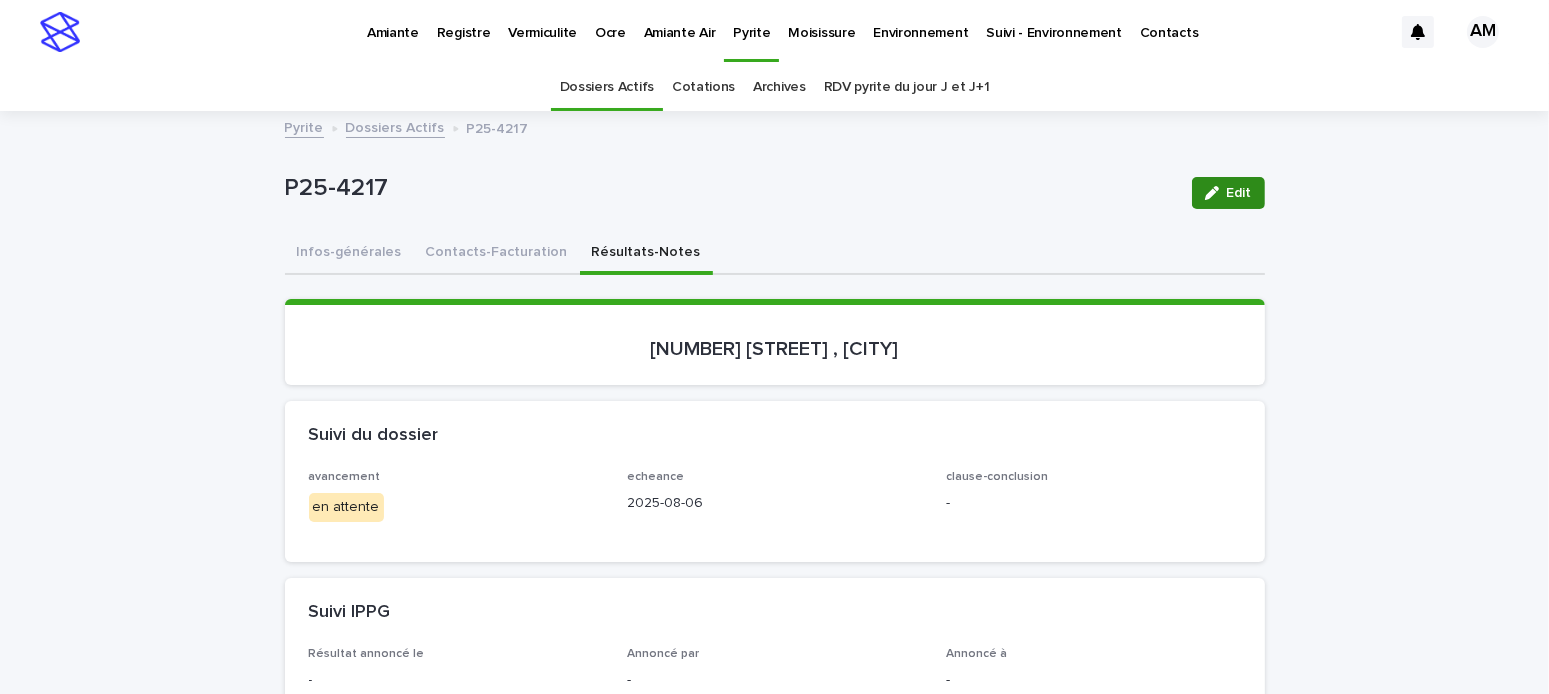 click on "Edit" at bounding box center [1228, 193] 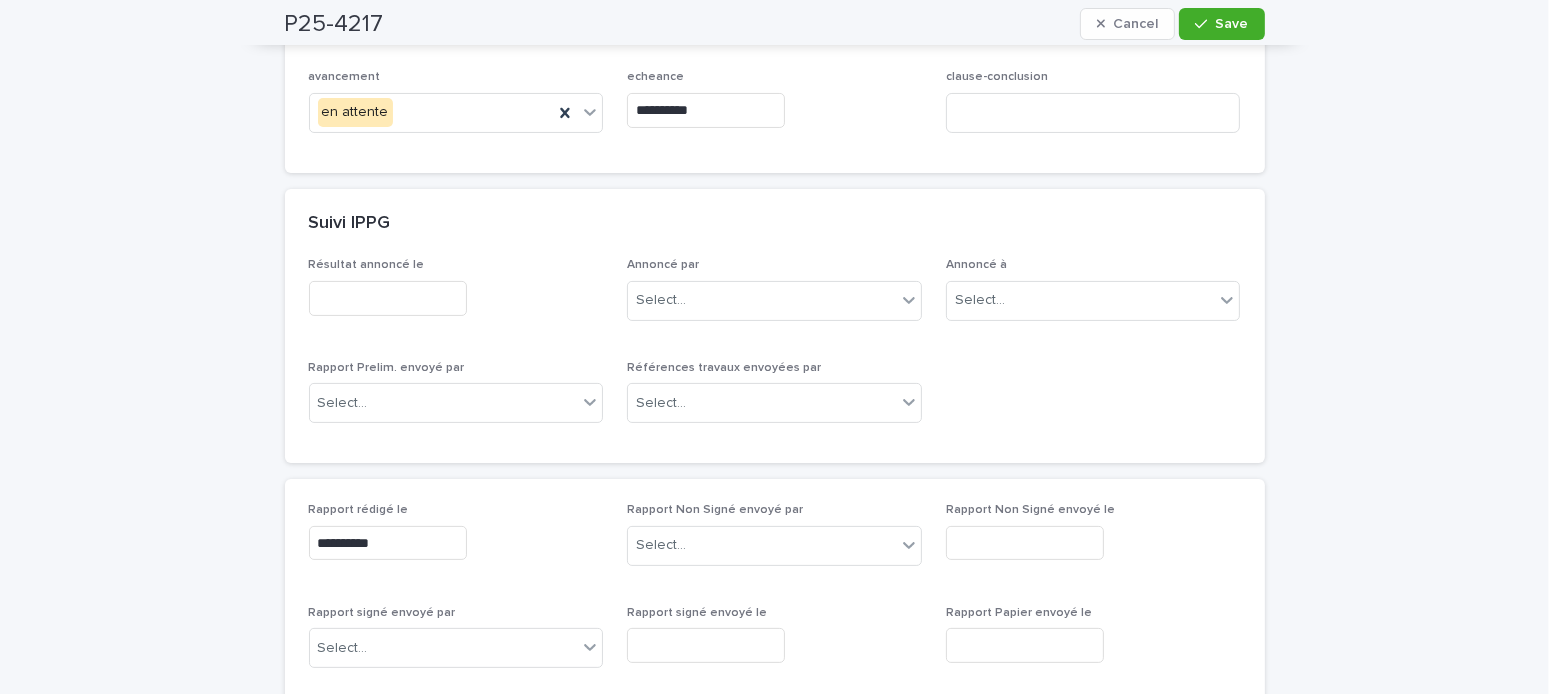 scroll, scrollTop: 800, scrollLeft: 0, axis: vertical 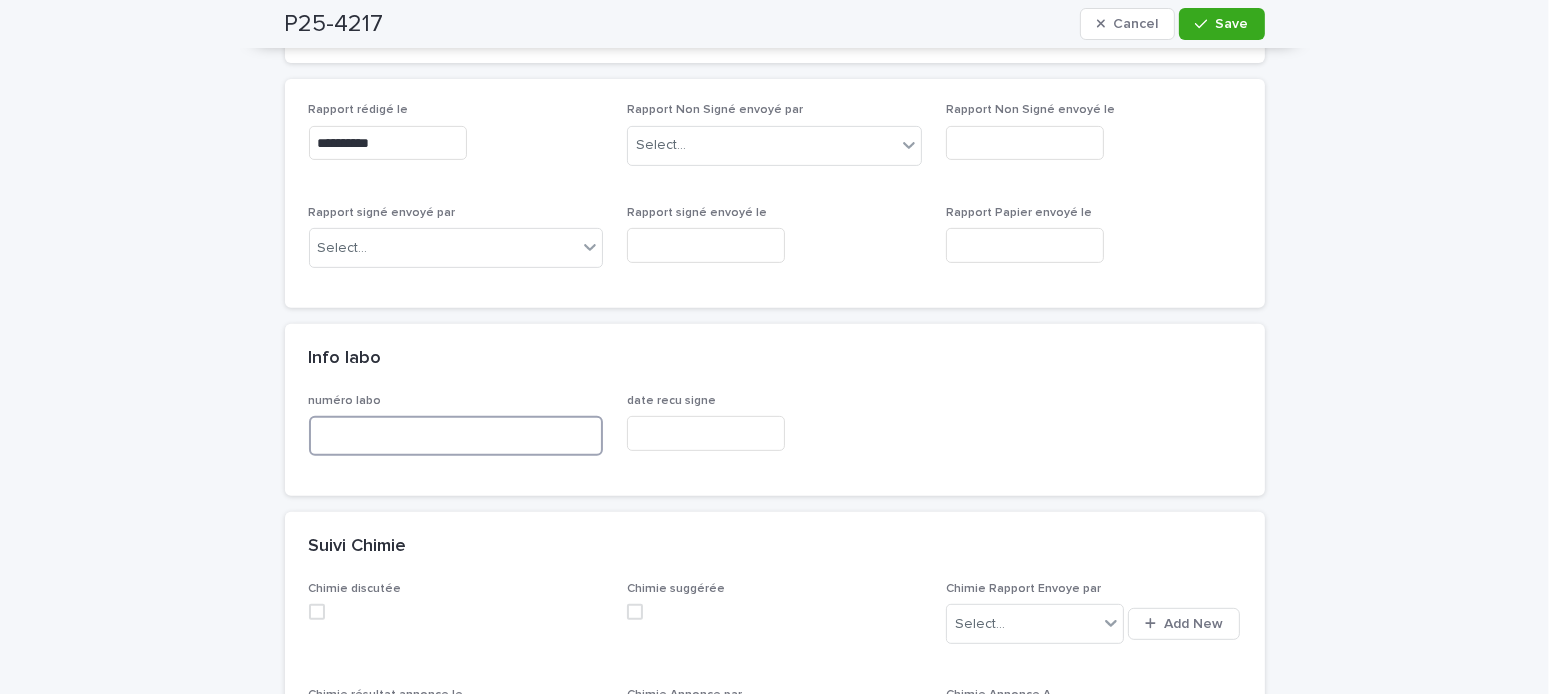 click at bounding box center (456, 436) 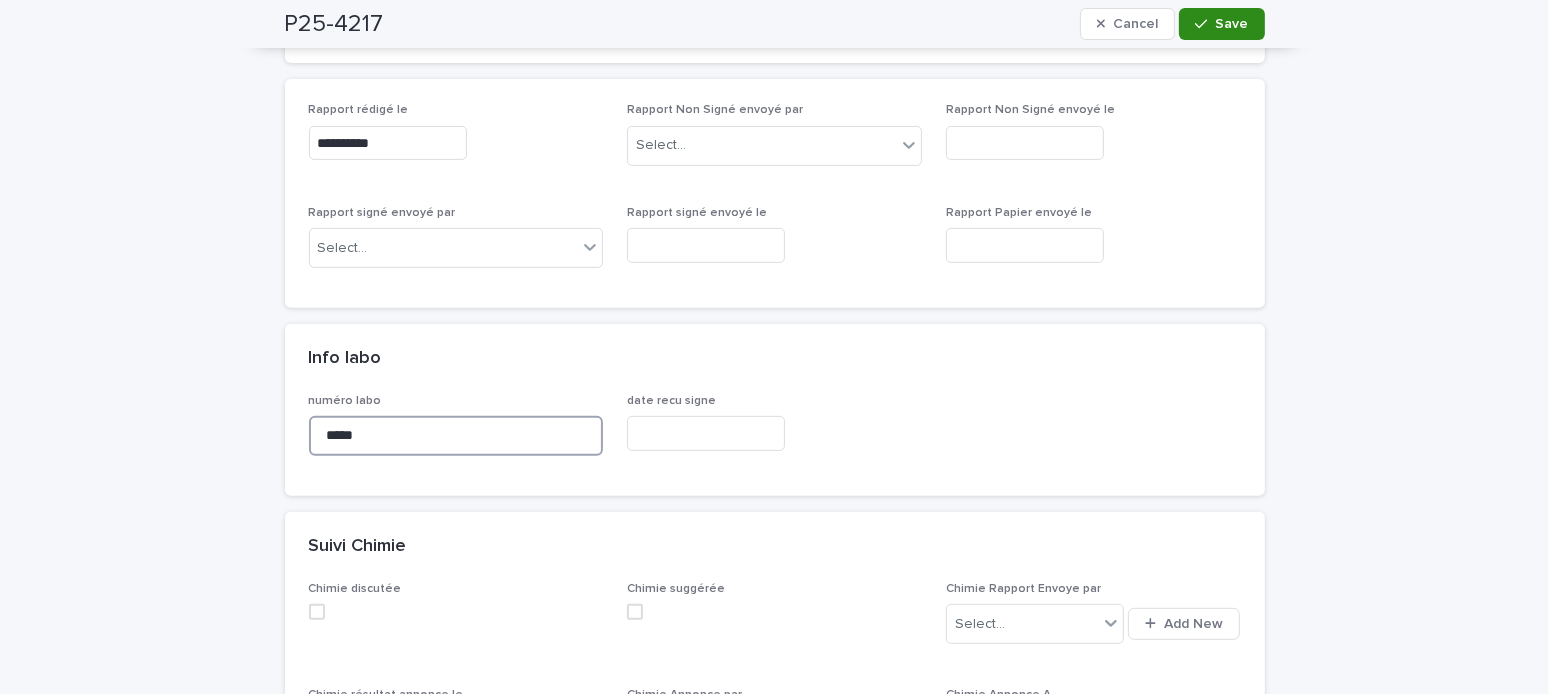 type on "*****" 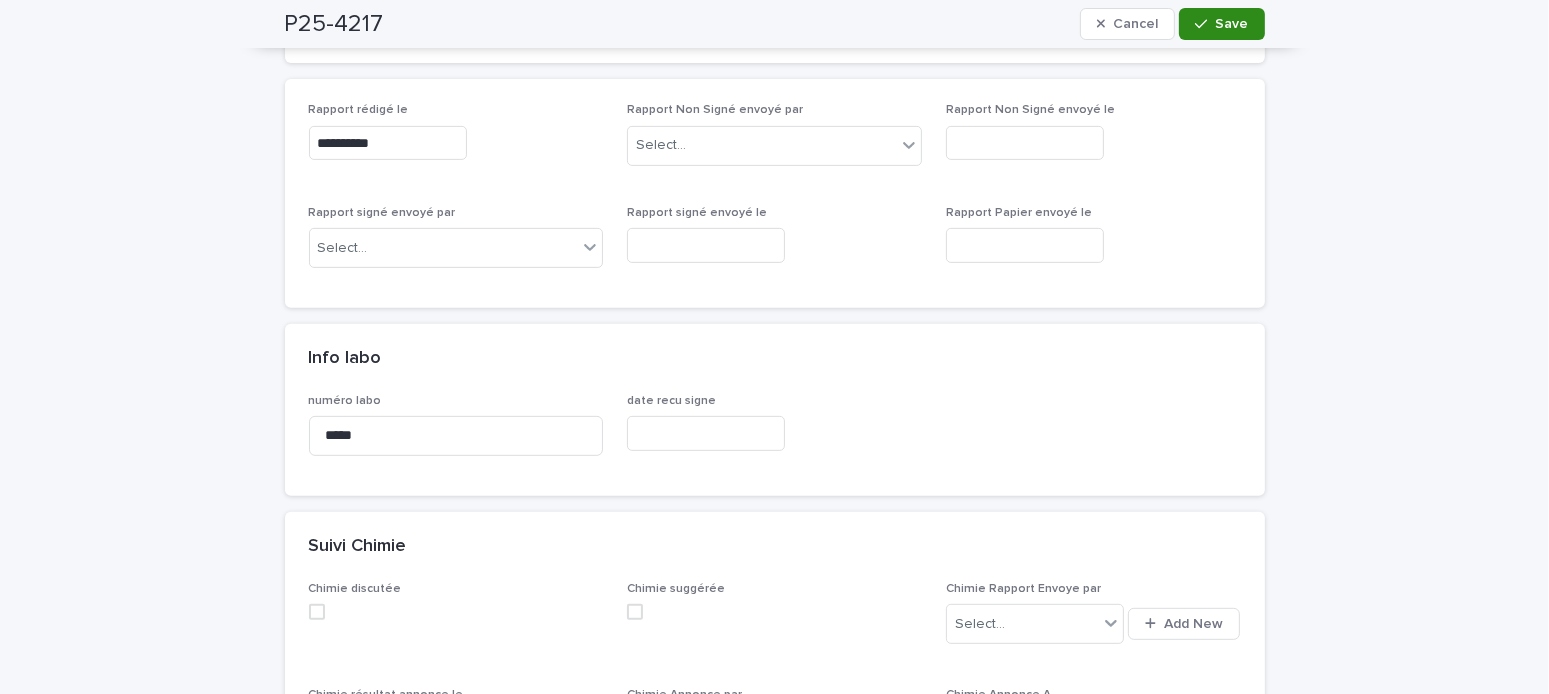drag, startPoint x: 1208, startPoint y: 27, endPoint x: 1199, endPoint y: 36, distance: 12.727922 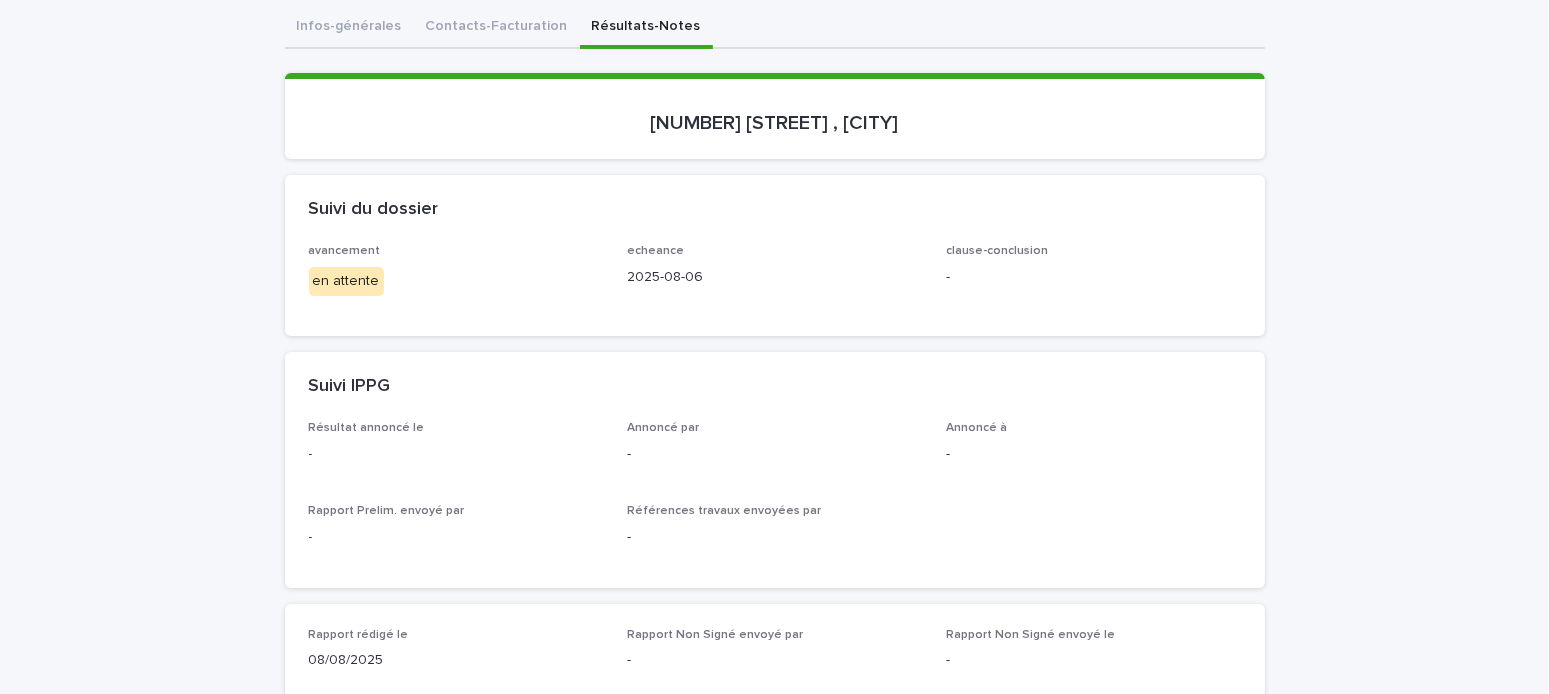 scroll, scrollTop: 0, scrollLeft: 0, axis: both 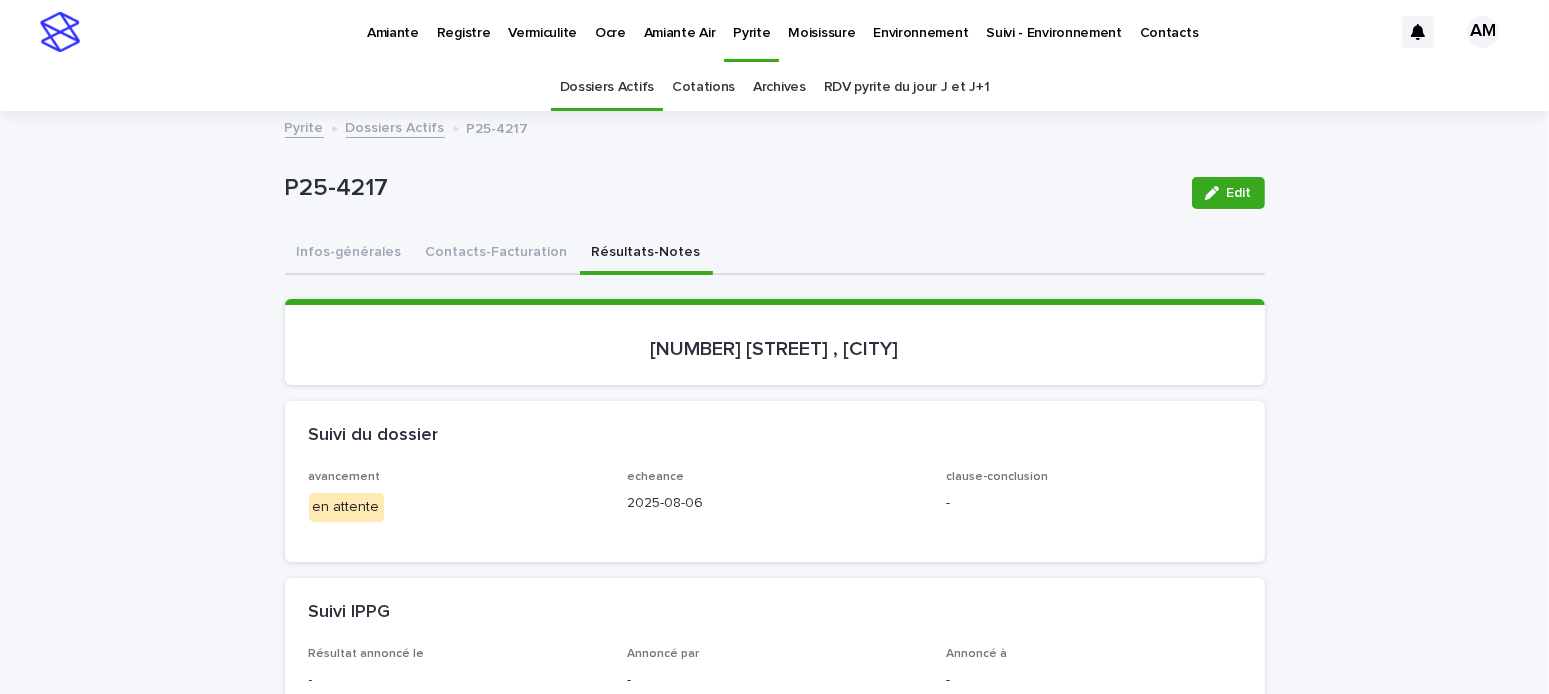 click on "Dossiers Actifs" at bounding box center [395, 126] 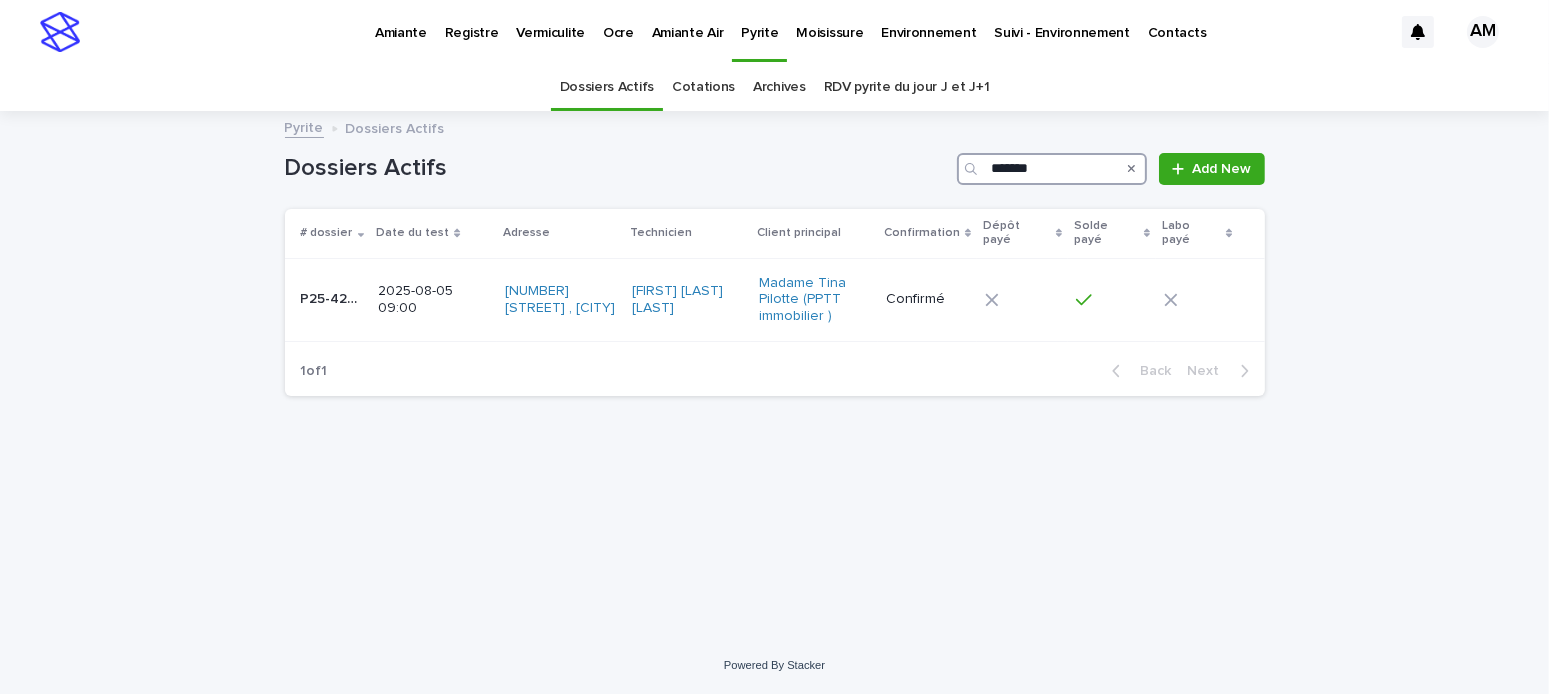 click on "*******" at bounding box center [1052, 169] 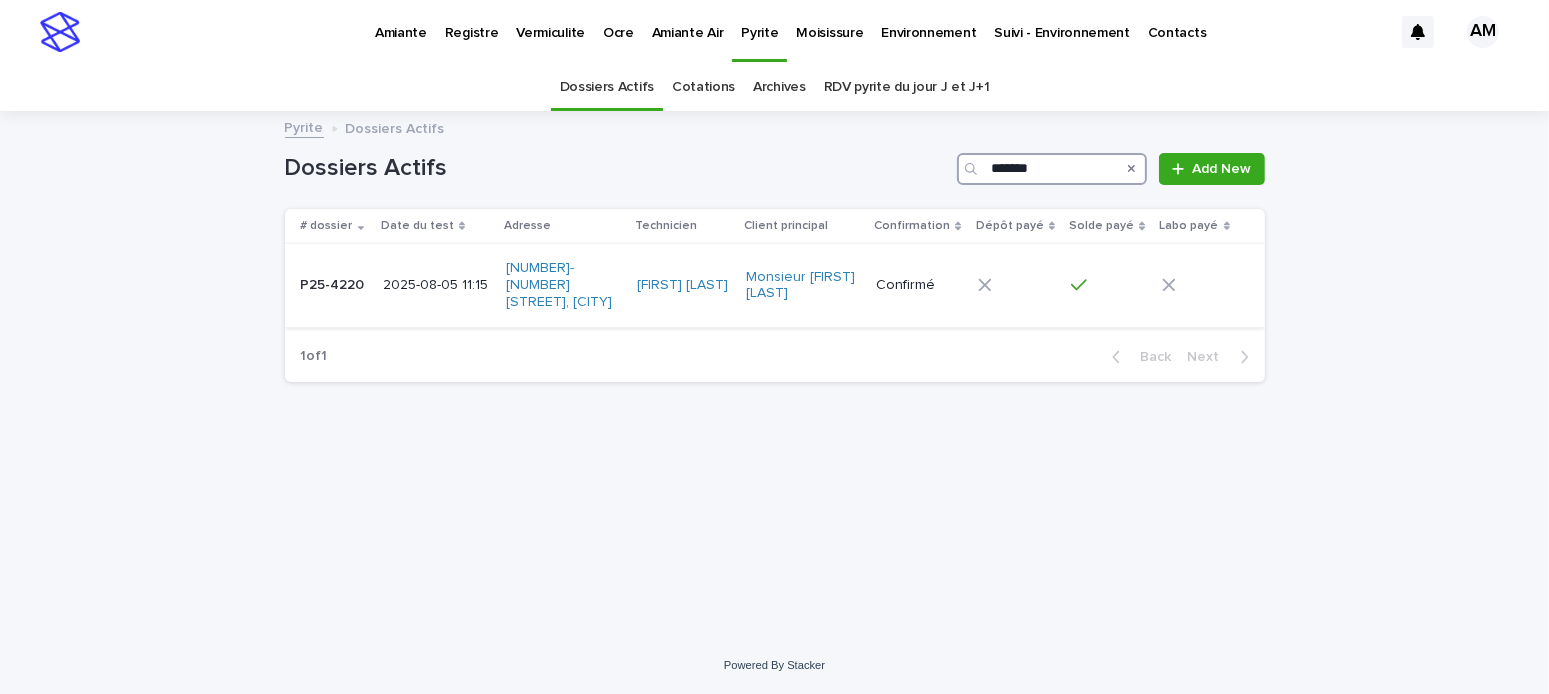 type on "*******" 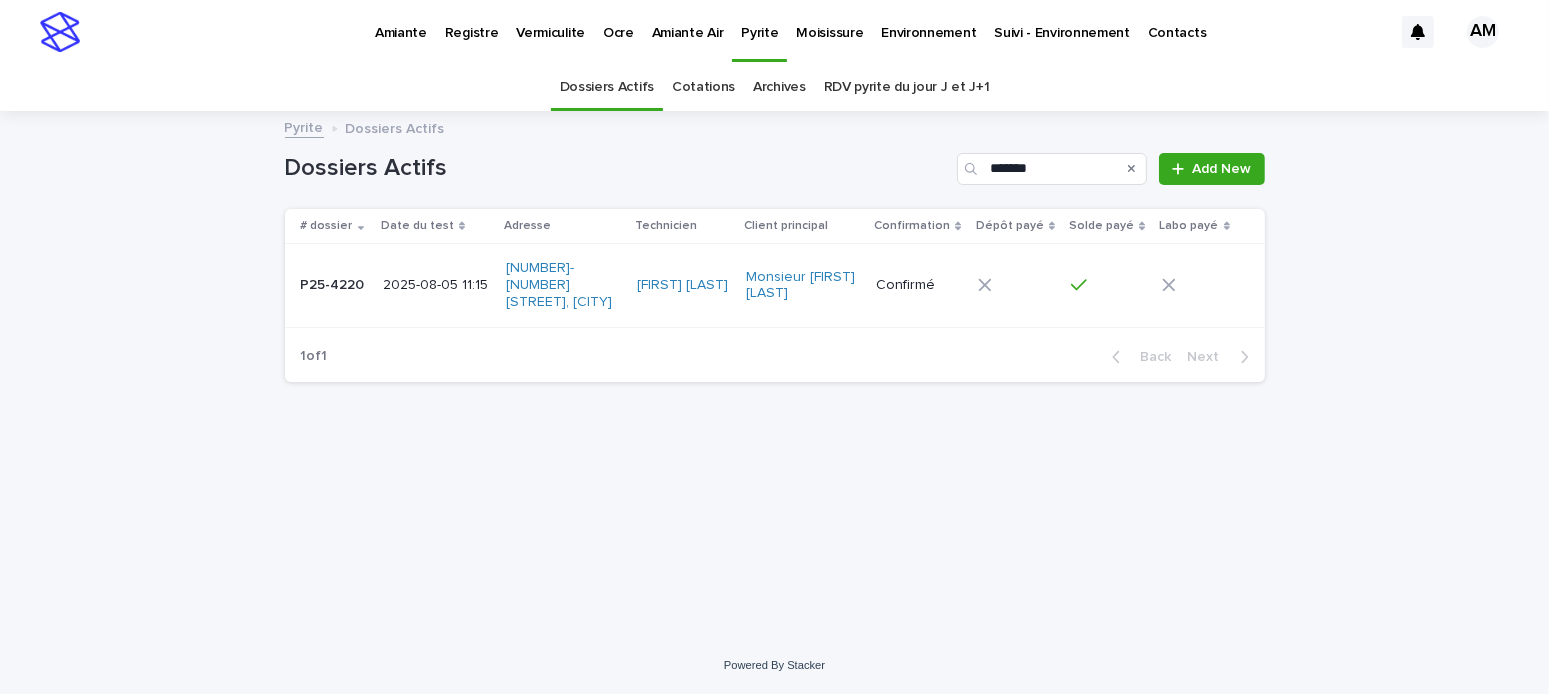 click on "2025-08-05 11:15" at bounding box center (437, 285) 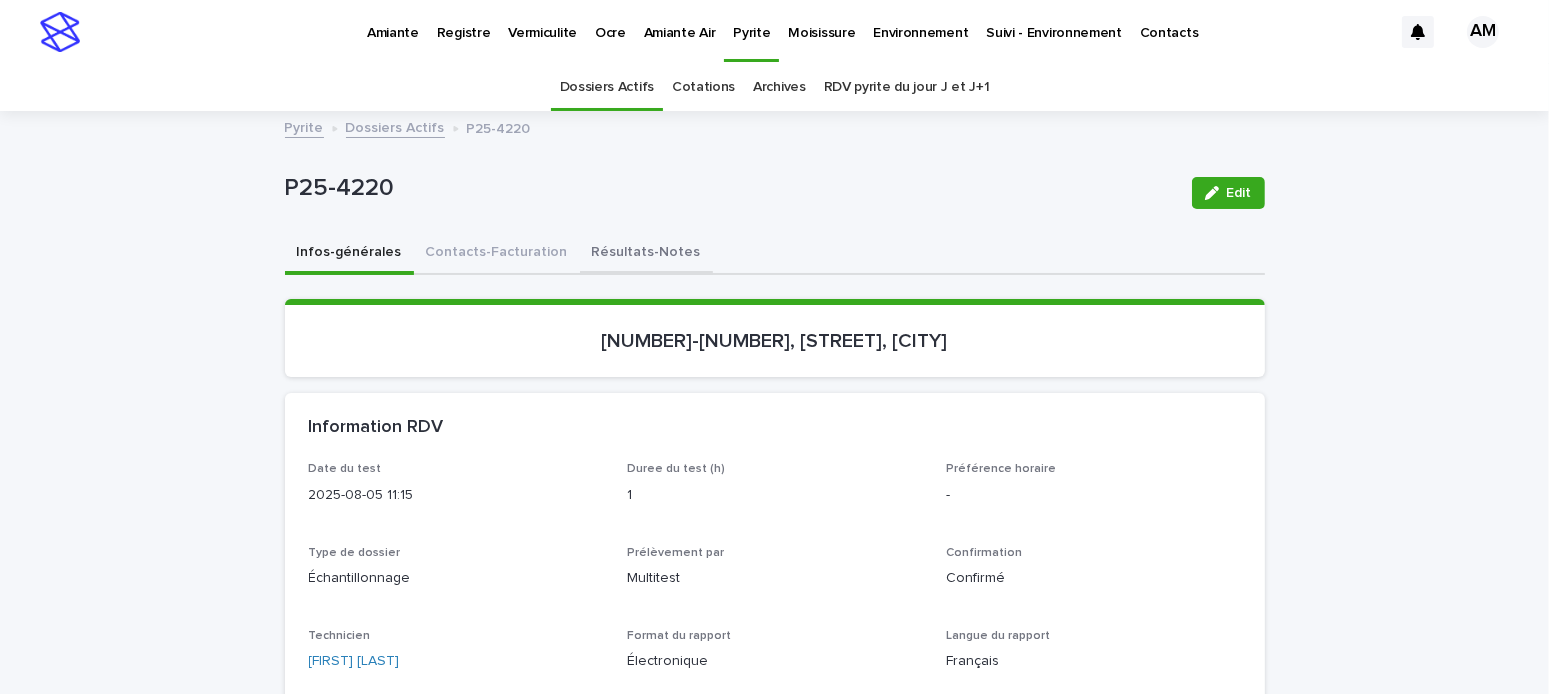 click on "Résultats-Notes" at bounding box center (646, 254) 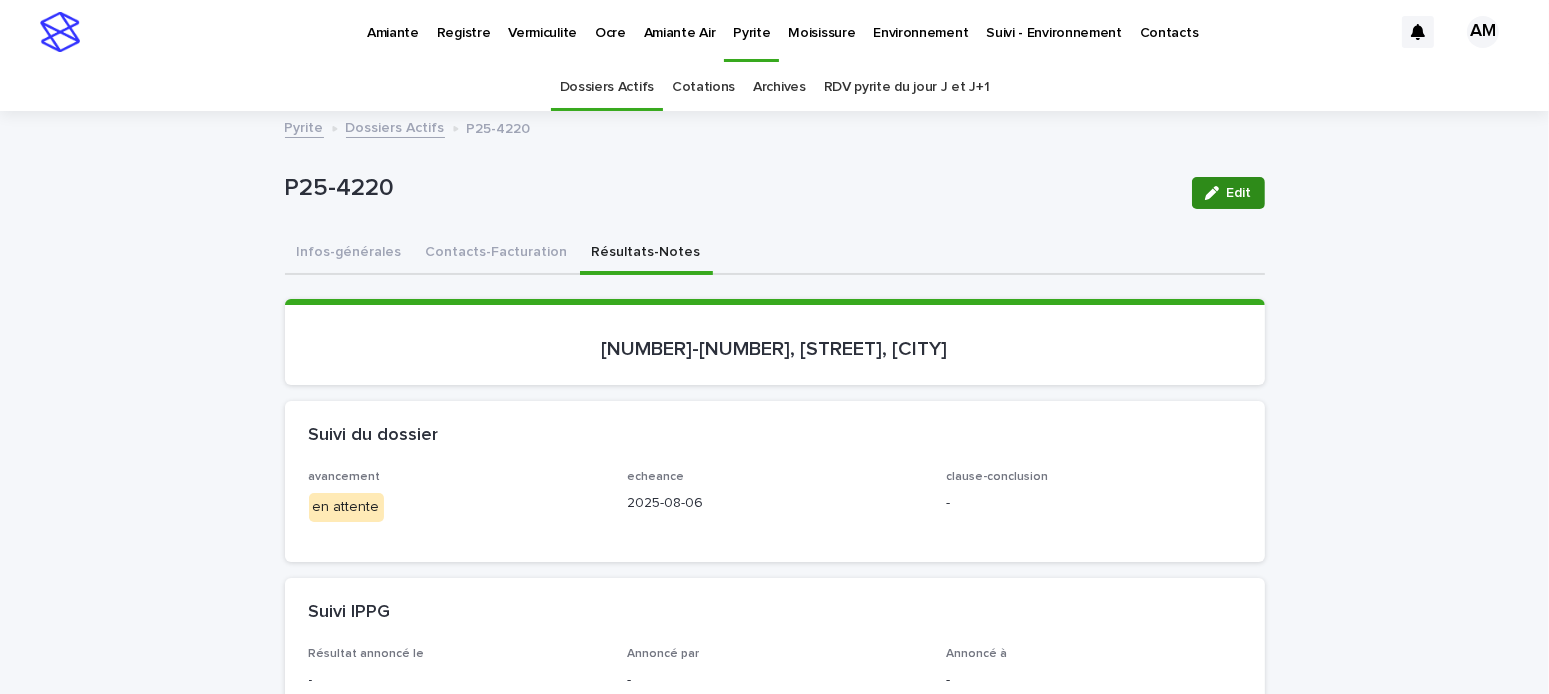 click at bounding box center (1216, 193) 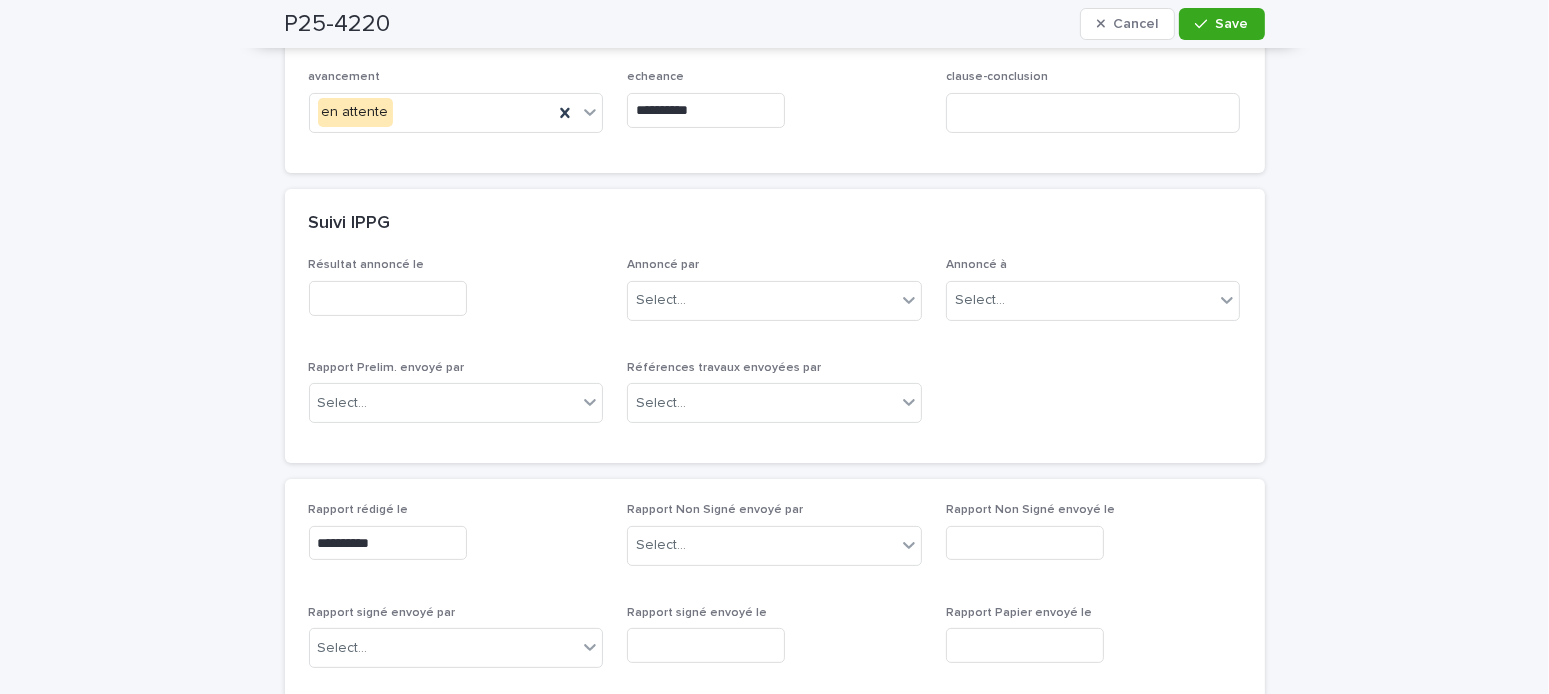 scroll, scrollTop: 600, scrollLeft: 0, axis: vertical 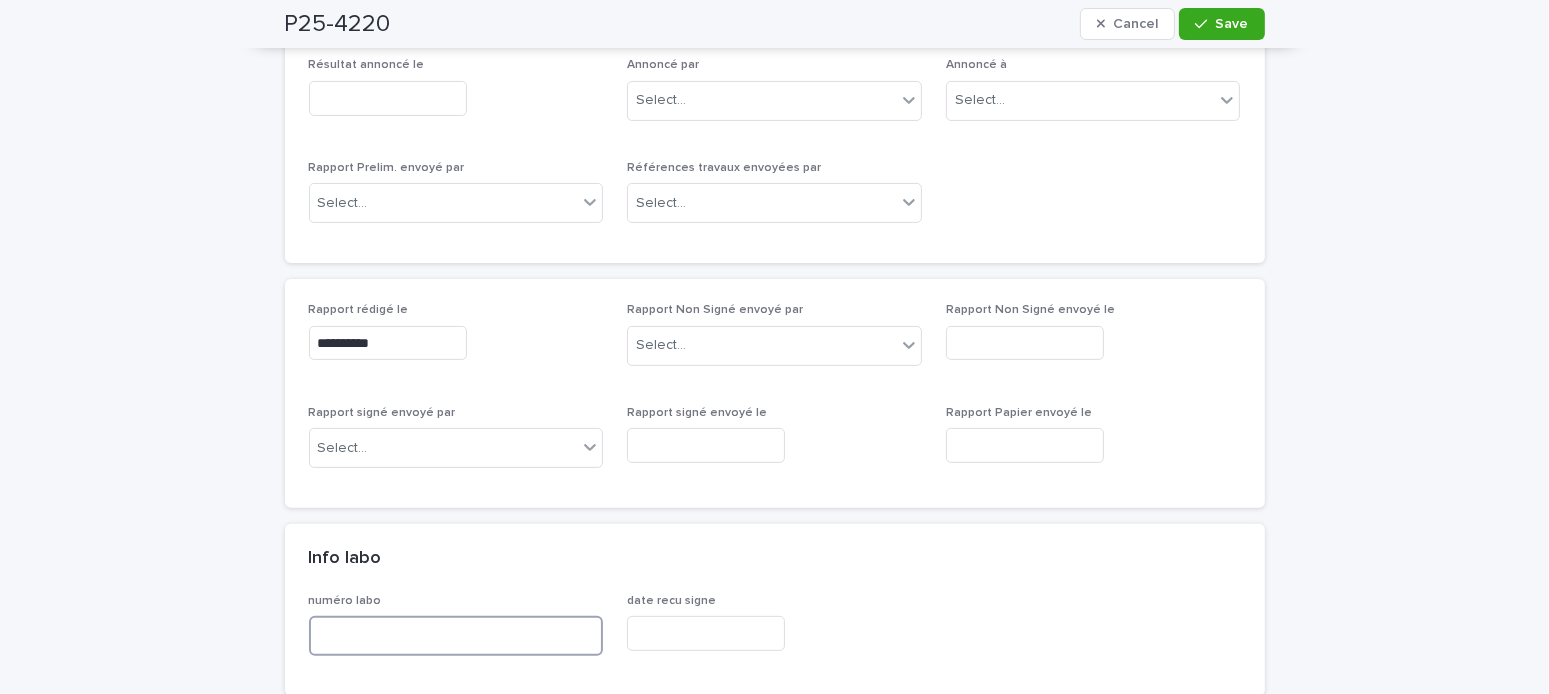 click at bounding box center (456, 636) 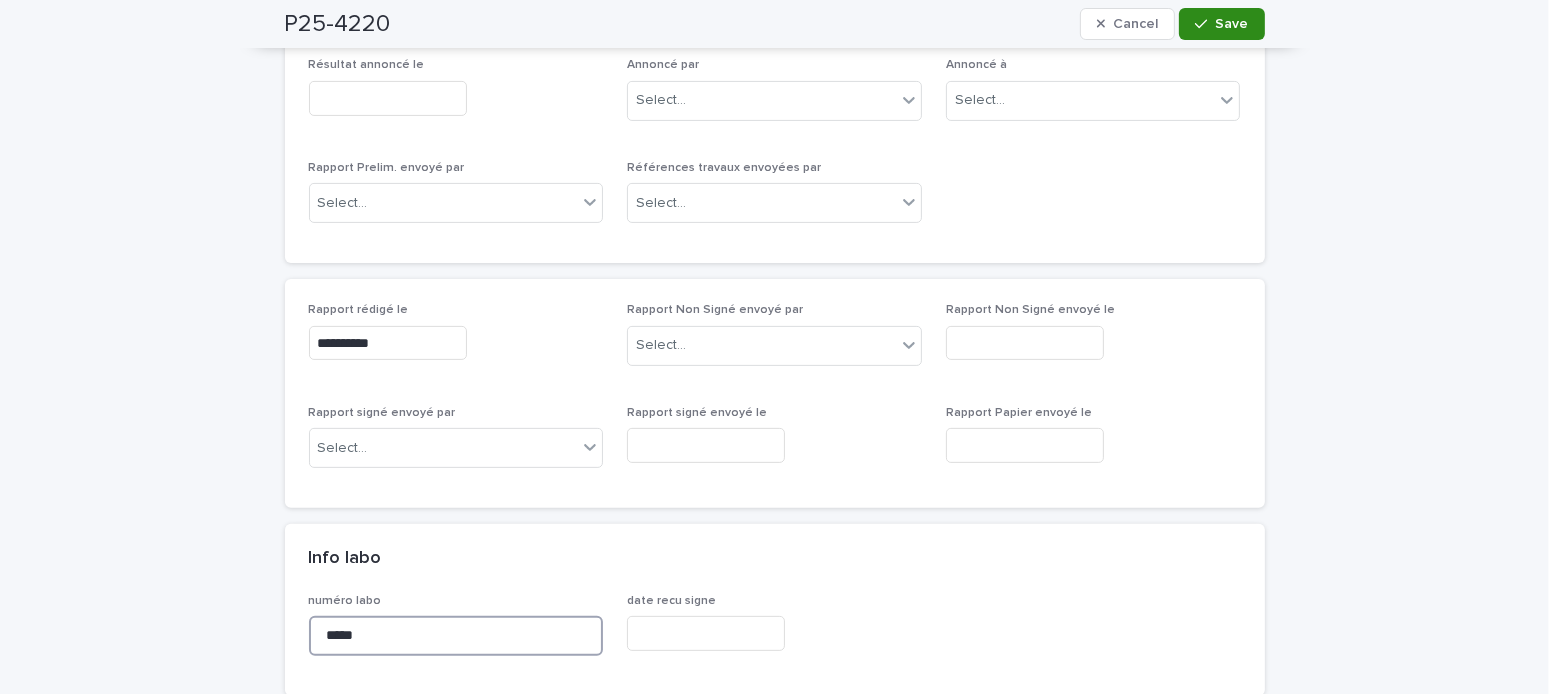 type on "*****" 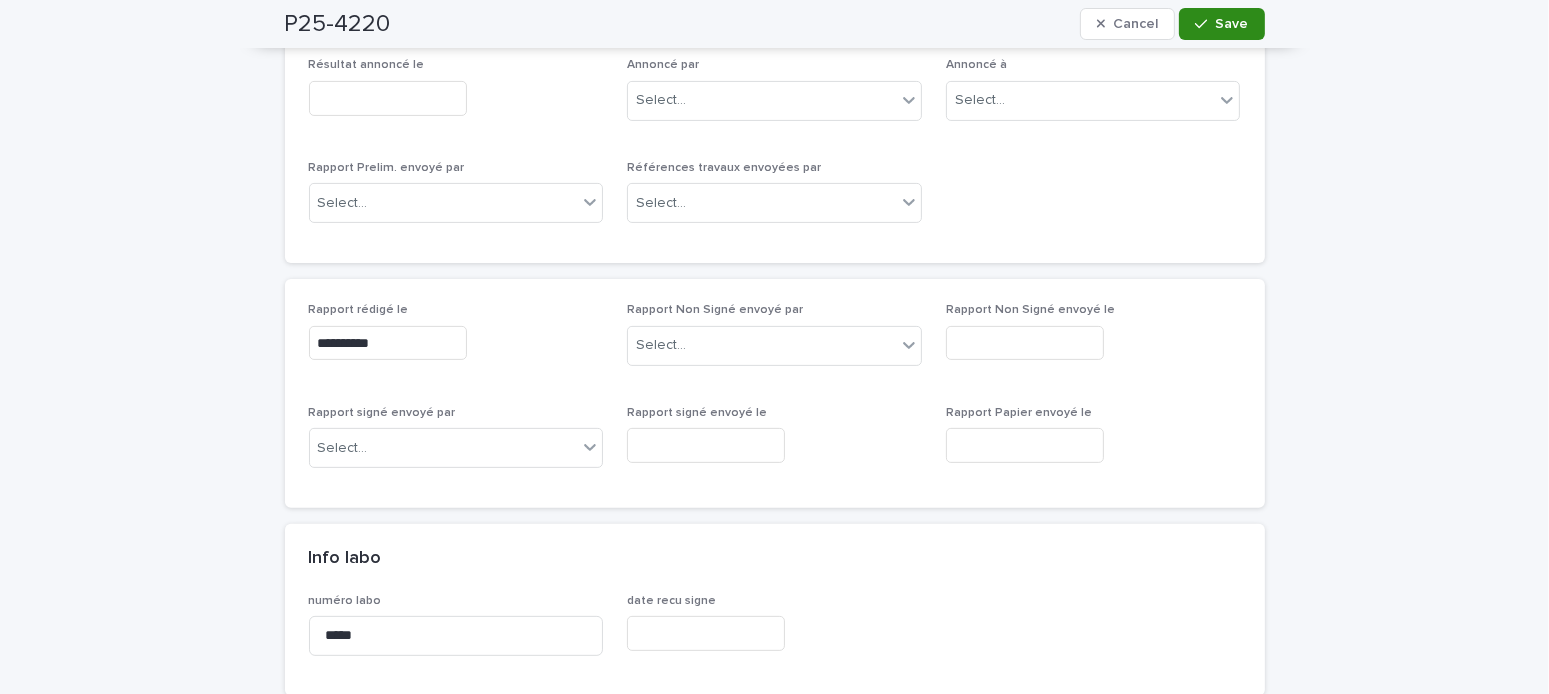 click on "Save" at bounding box center (1221, 24) 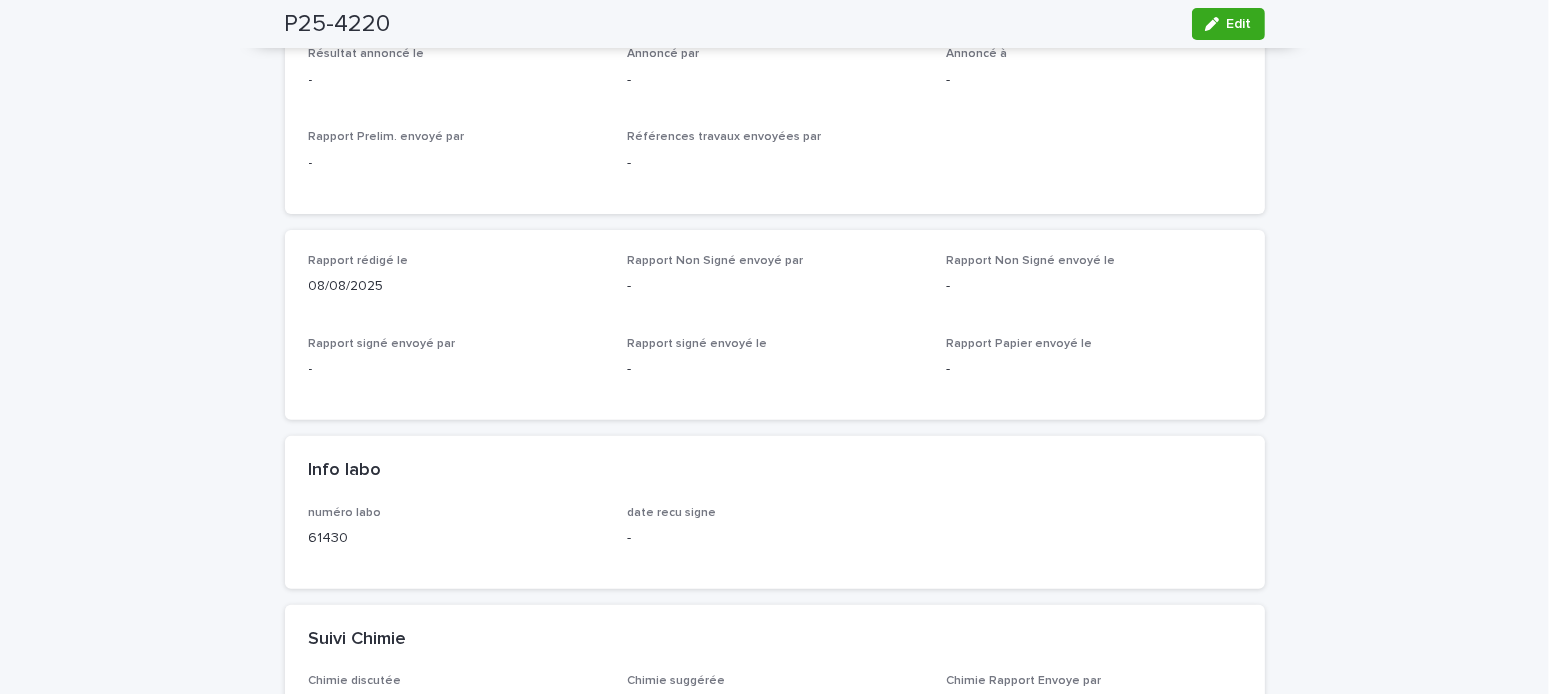scroll, scrollTop: 0, scrollLeft: 0, axis: both 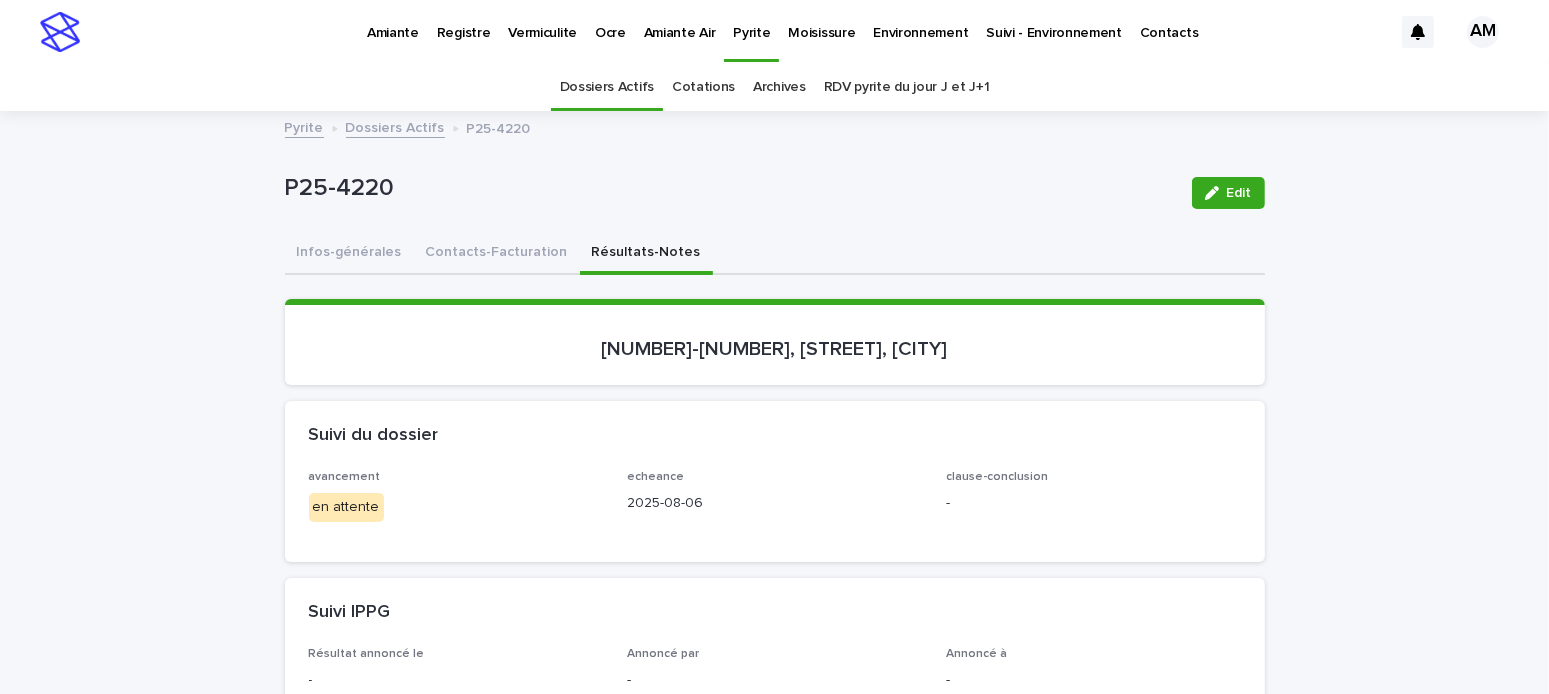 click on "Dossiers Actifs" at bounding box center [395, 126] 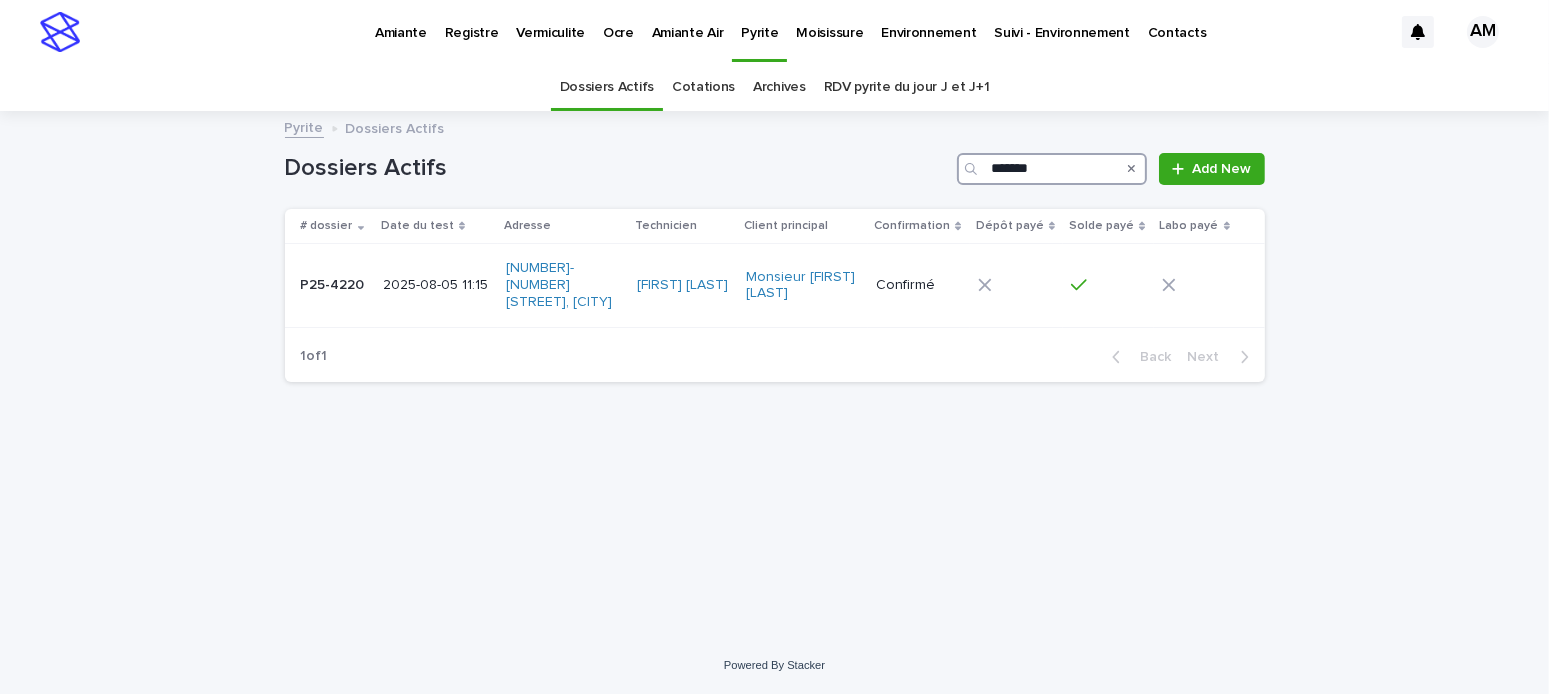 click on "*******" at bounding box center [1052, 169] 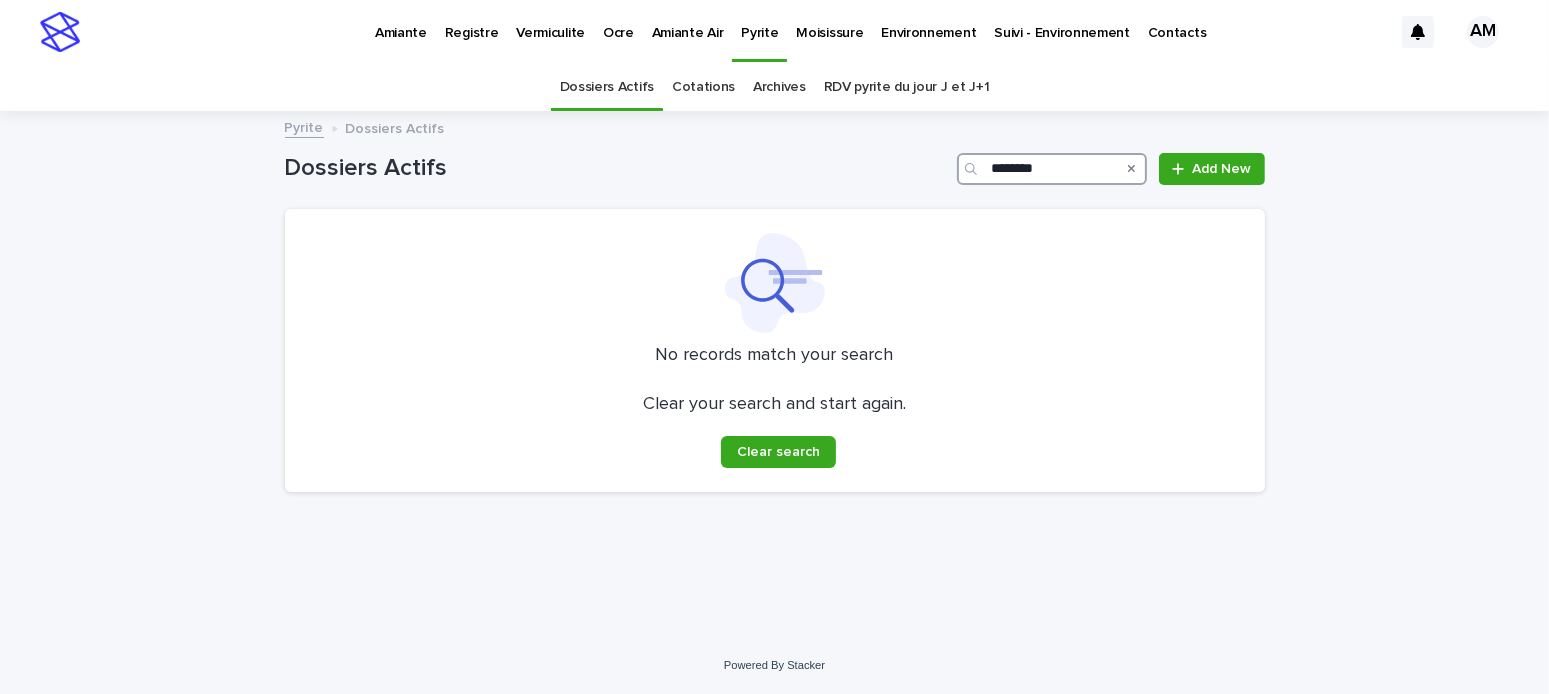 click on "********" at bounding box center [1052, 169] 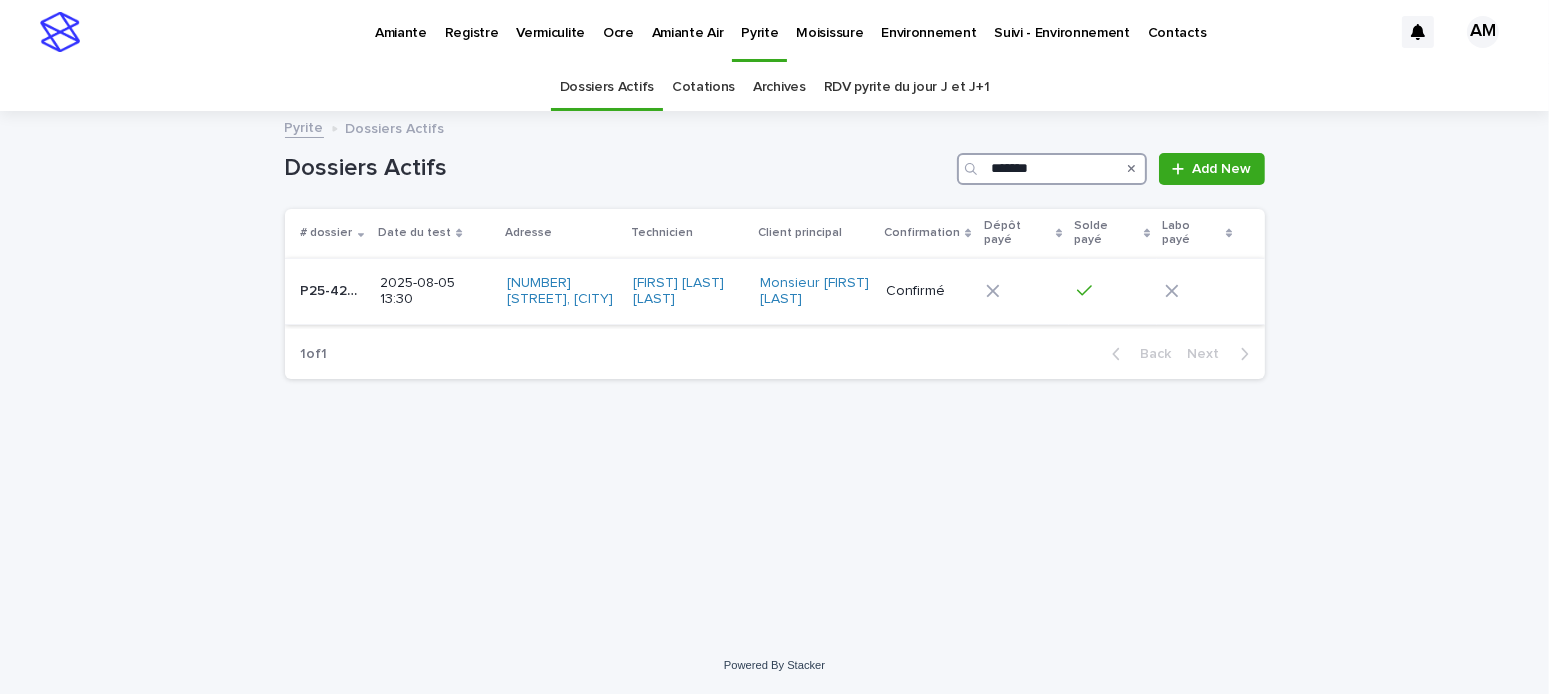 type on "*******" 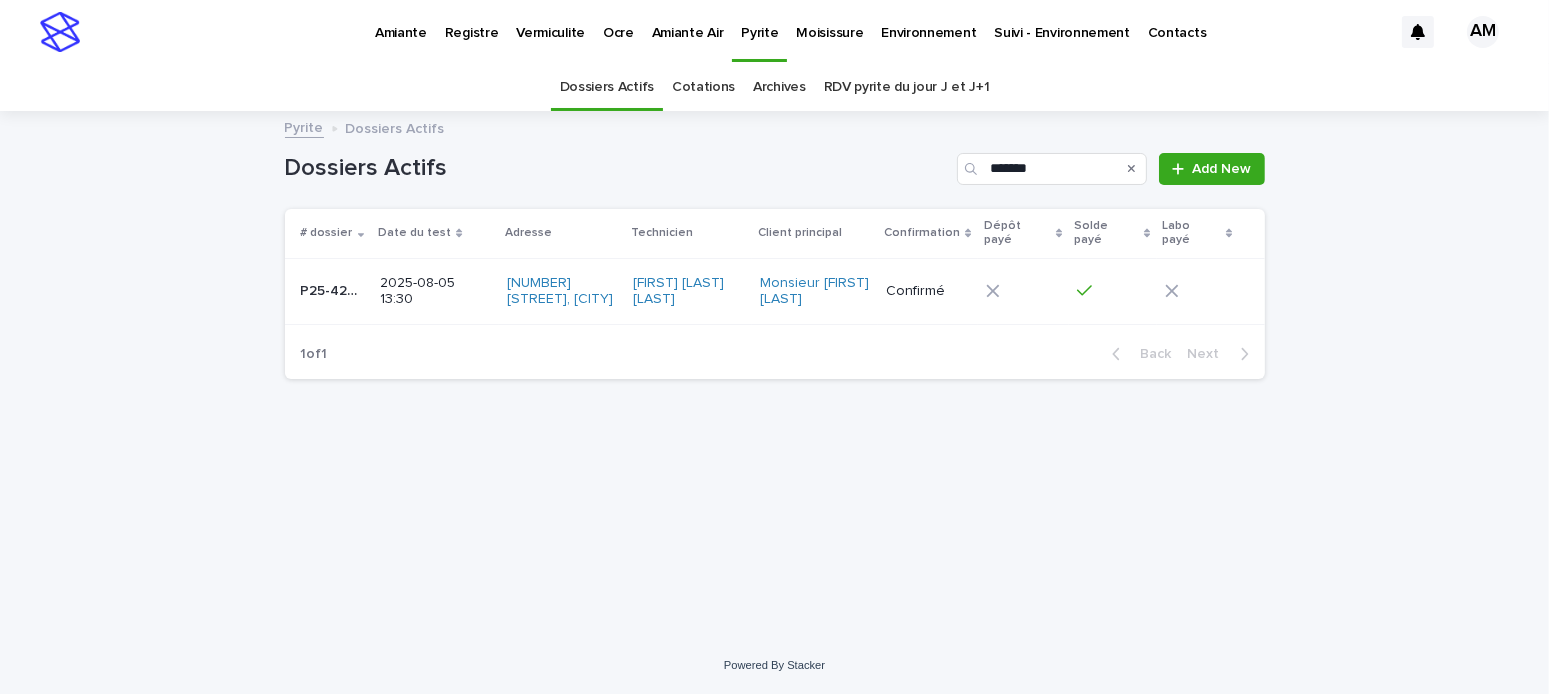 click on "2025-08-05 13:30" at bounding box center [435, 292] 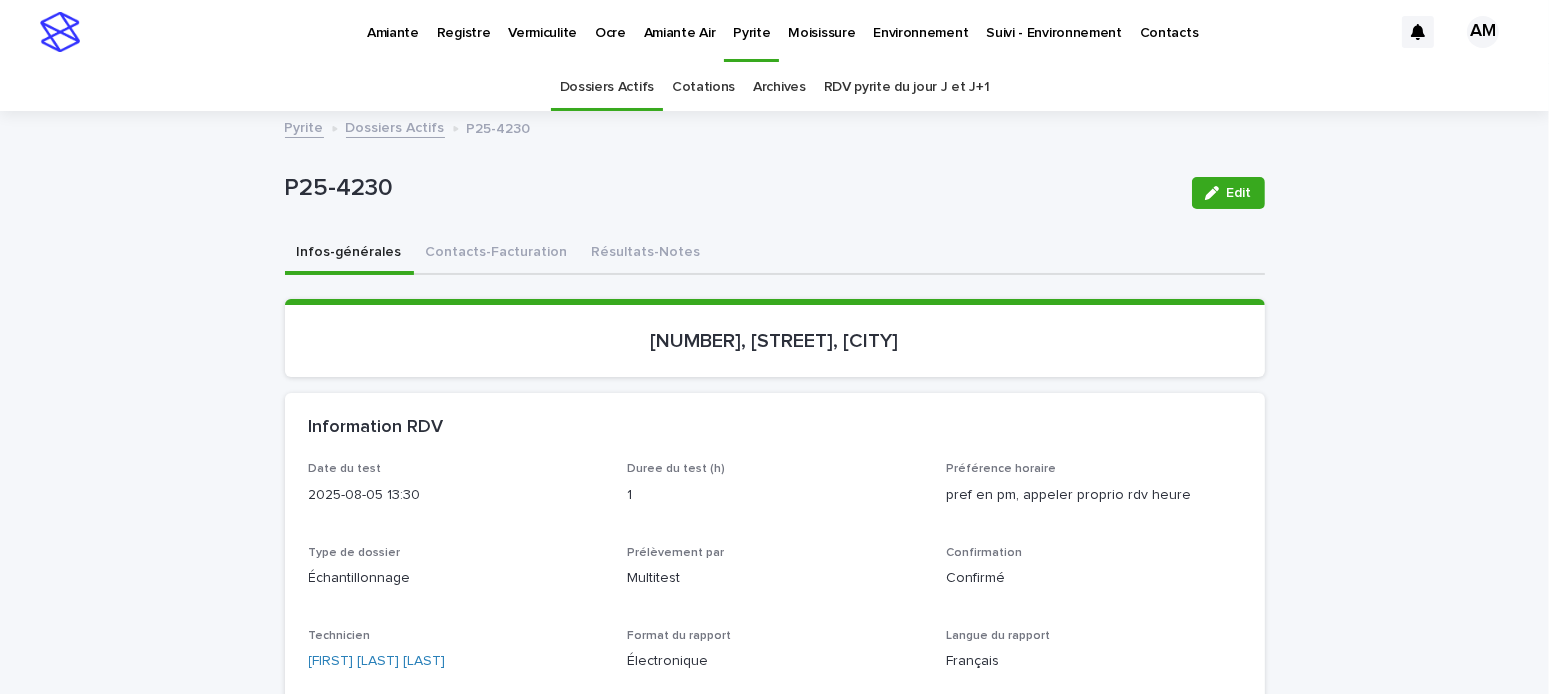scroll, scrollTop: 63, scrollLeft: 0, axis: vertical 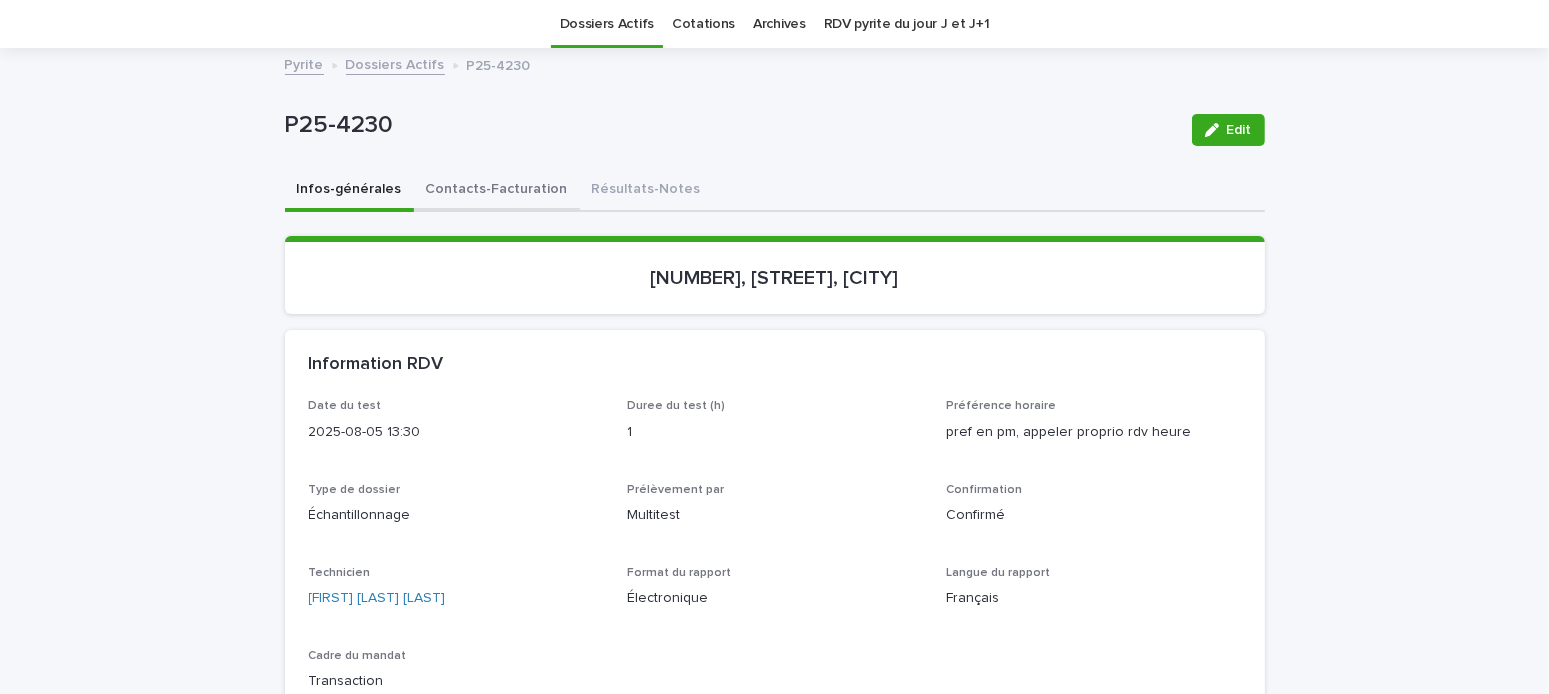 click on "Contacts-Facturation" at bounding box center [497, 191] 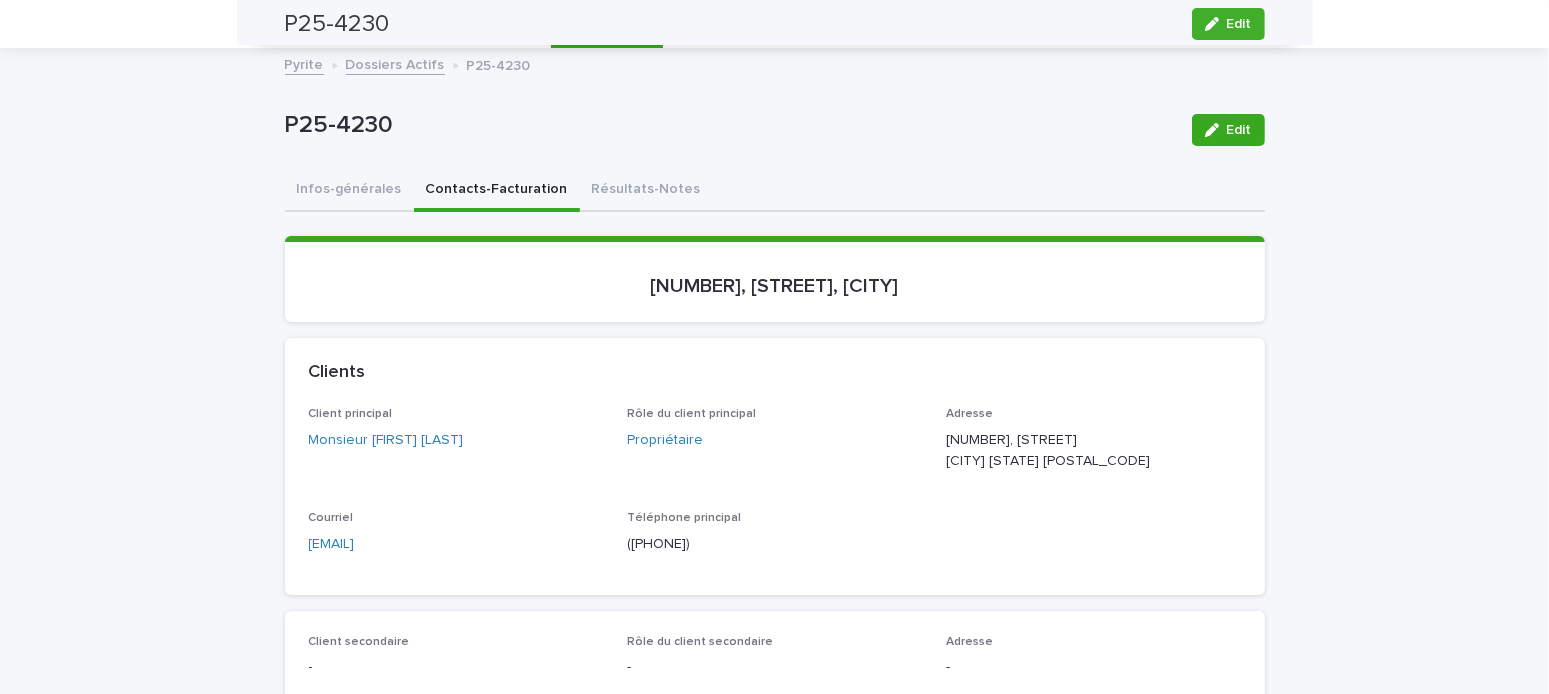 scroll, scrollTop: 0, scrollLeft: 0, axis: both 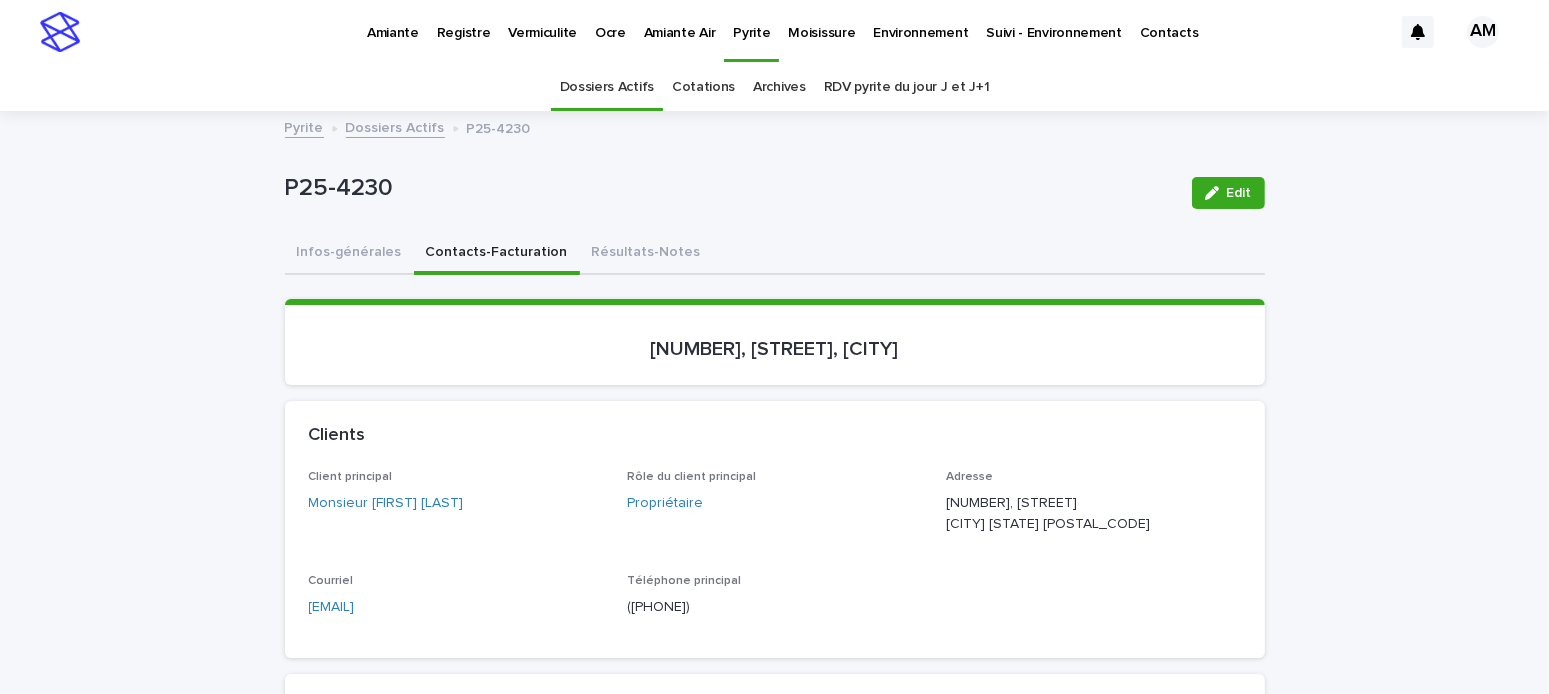 click on "Résultats-Notes" at bounding box center (646, 254) 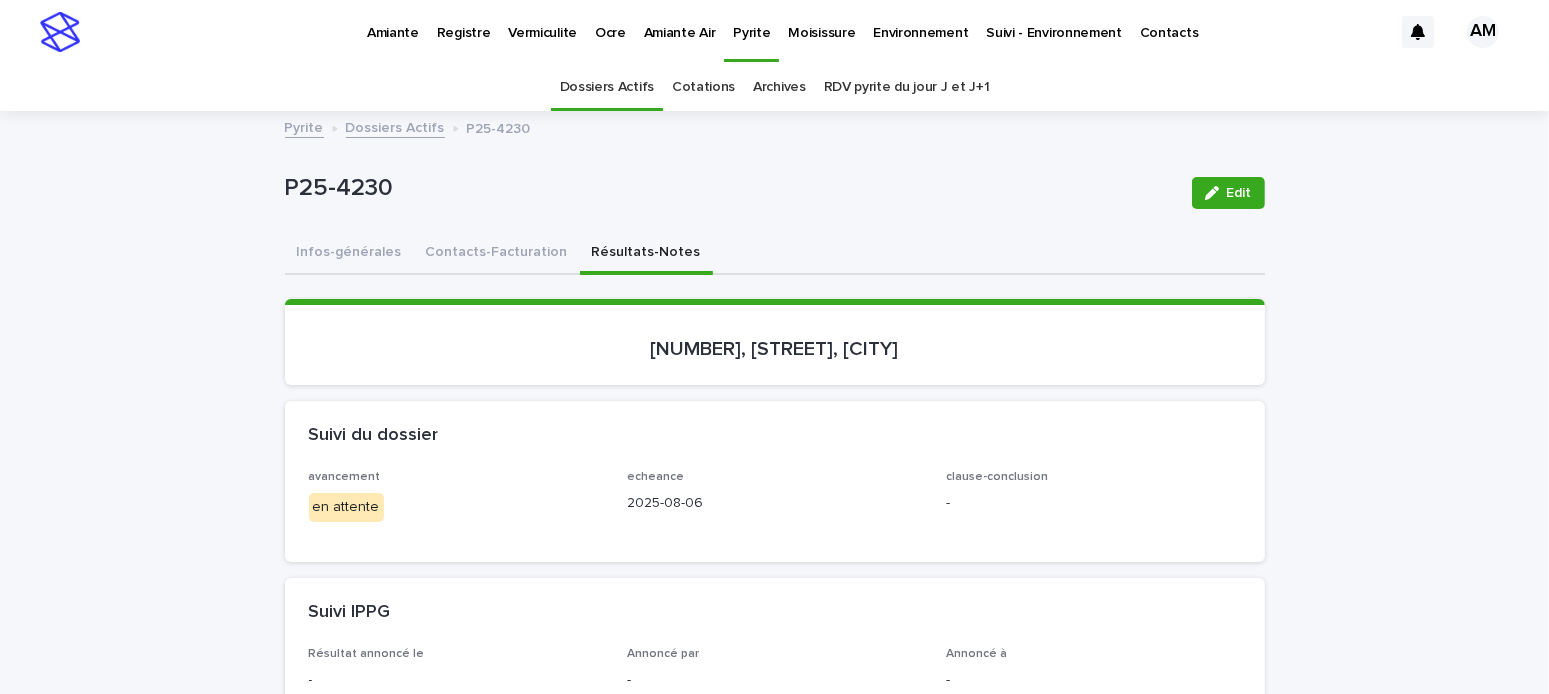 drag, startPoint x: 1227, startPoint y: 194, endPoint x: 782, endPoint y: 352, distance: 472.2171 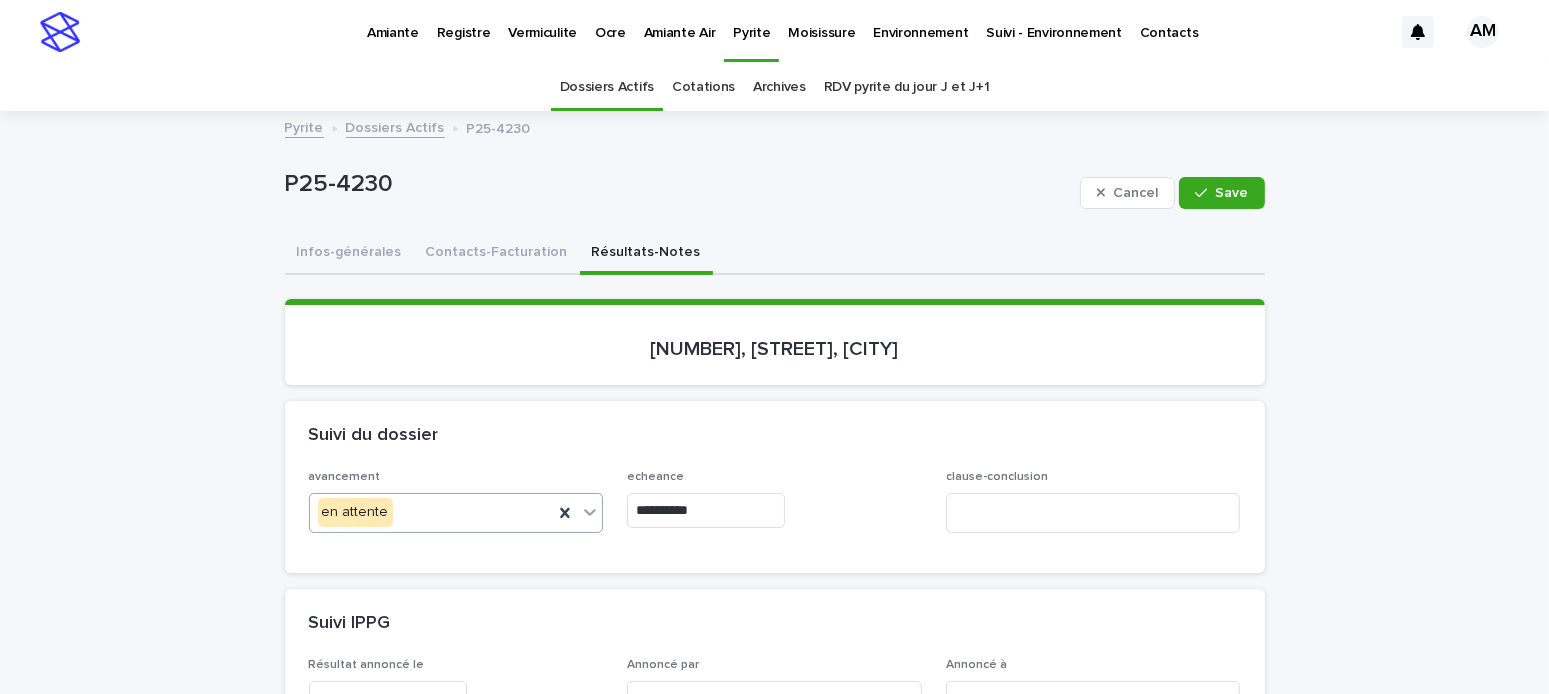 click on "en attente" at bounding box center [432, 512] 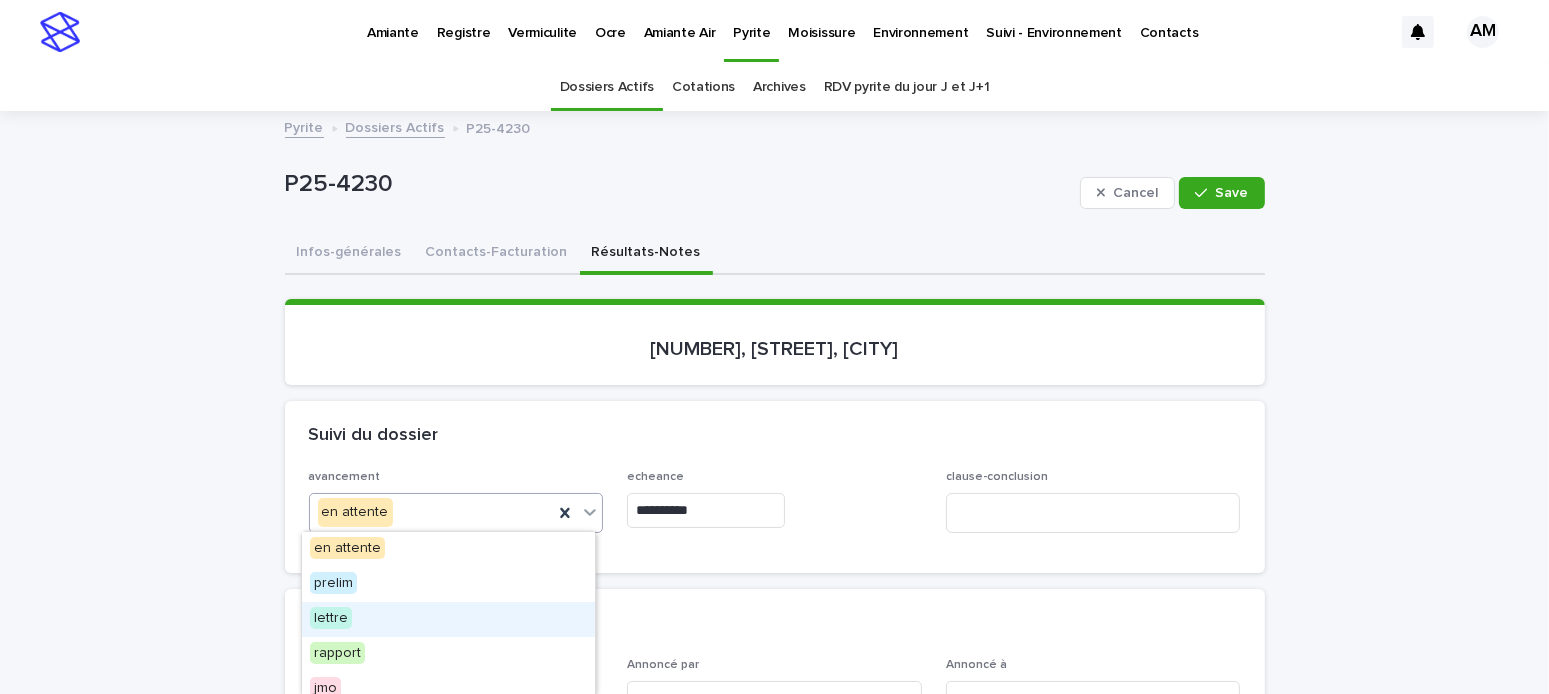 click on "lettre" at bounding box center [331, 618] 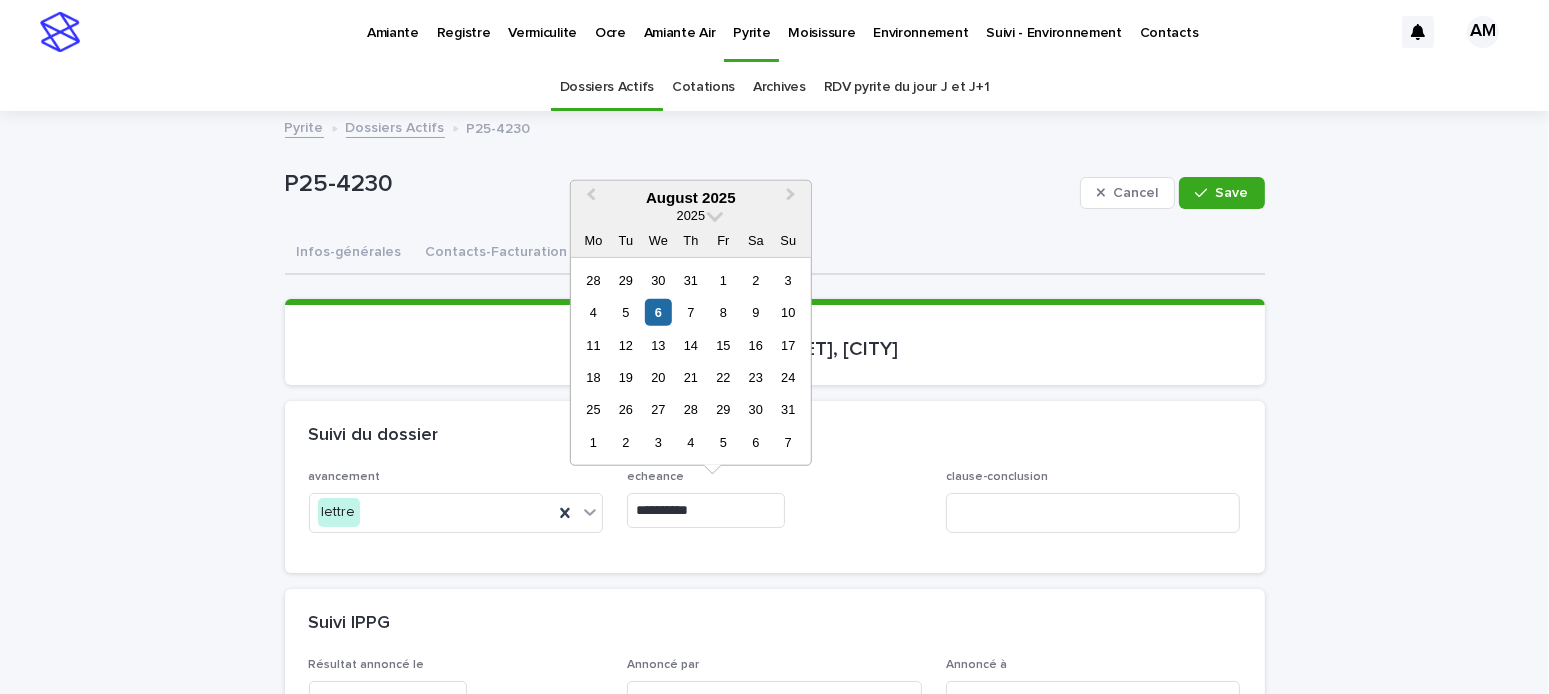 click on "**********" at bounding box center (706, 510) 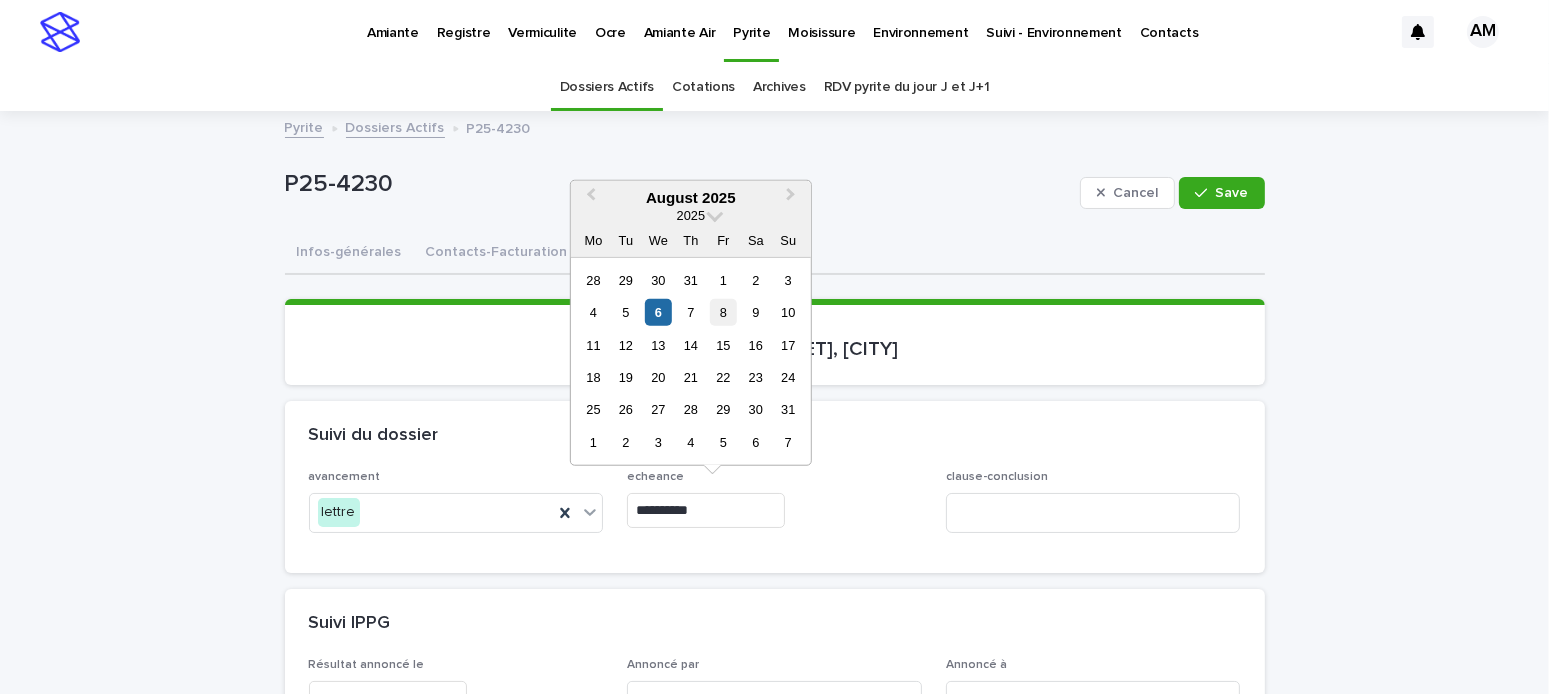 click on "8" at bounding box center [723, 312] 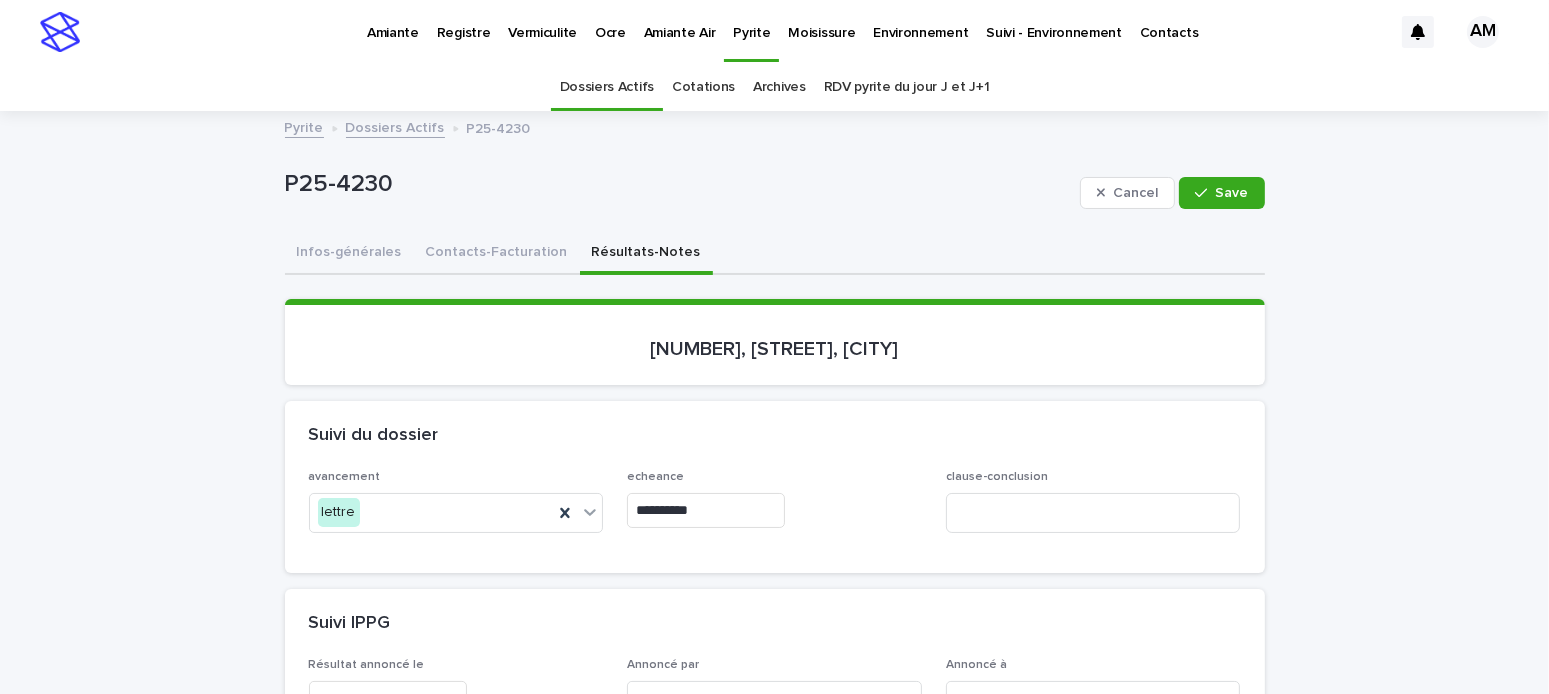 type on "**********" 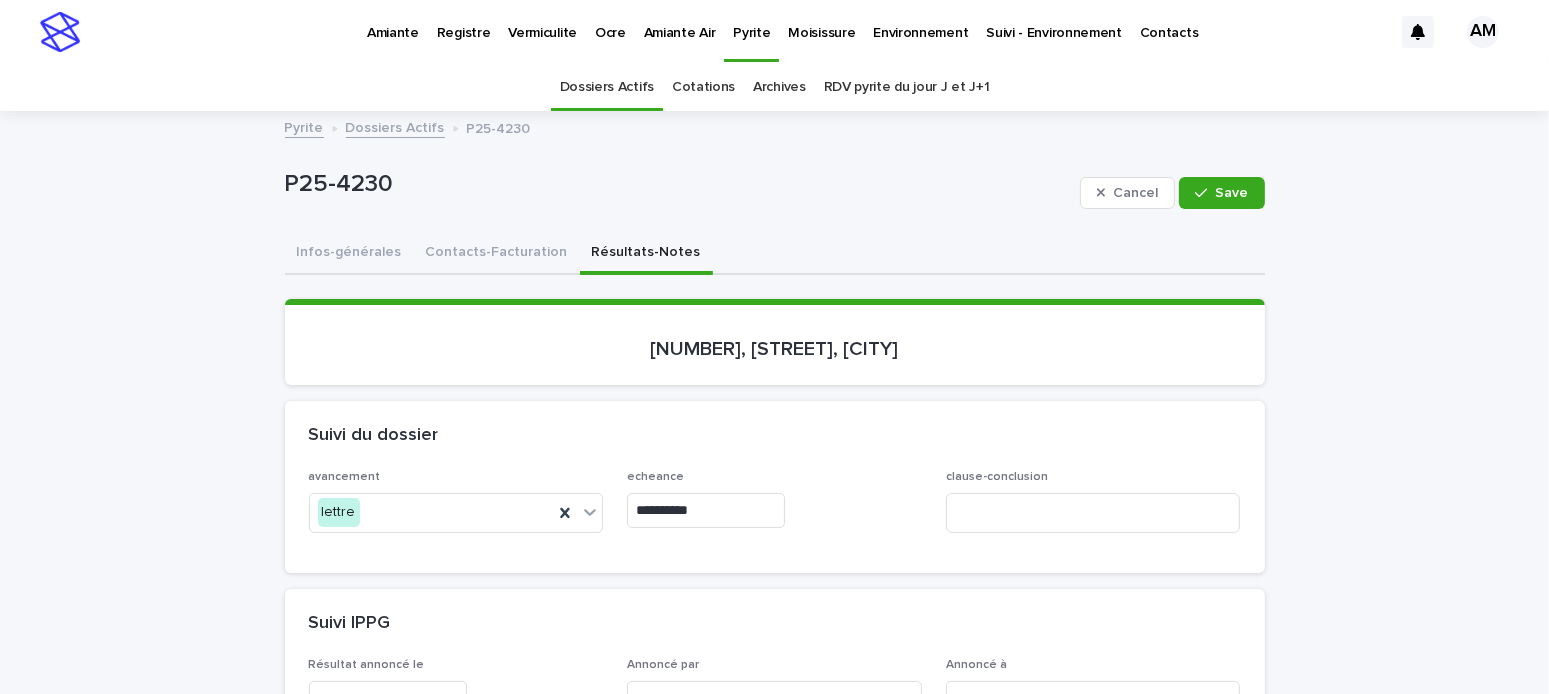 scroll, scrollTop: 300, scrollLeft: 0, axis: vertical 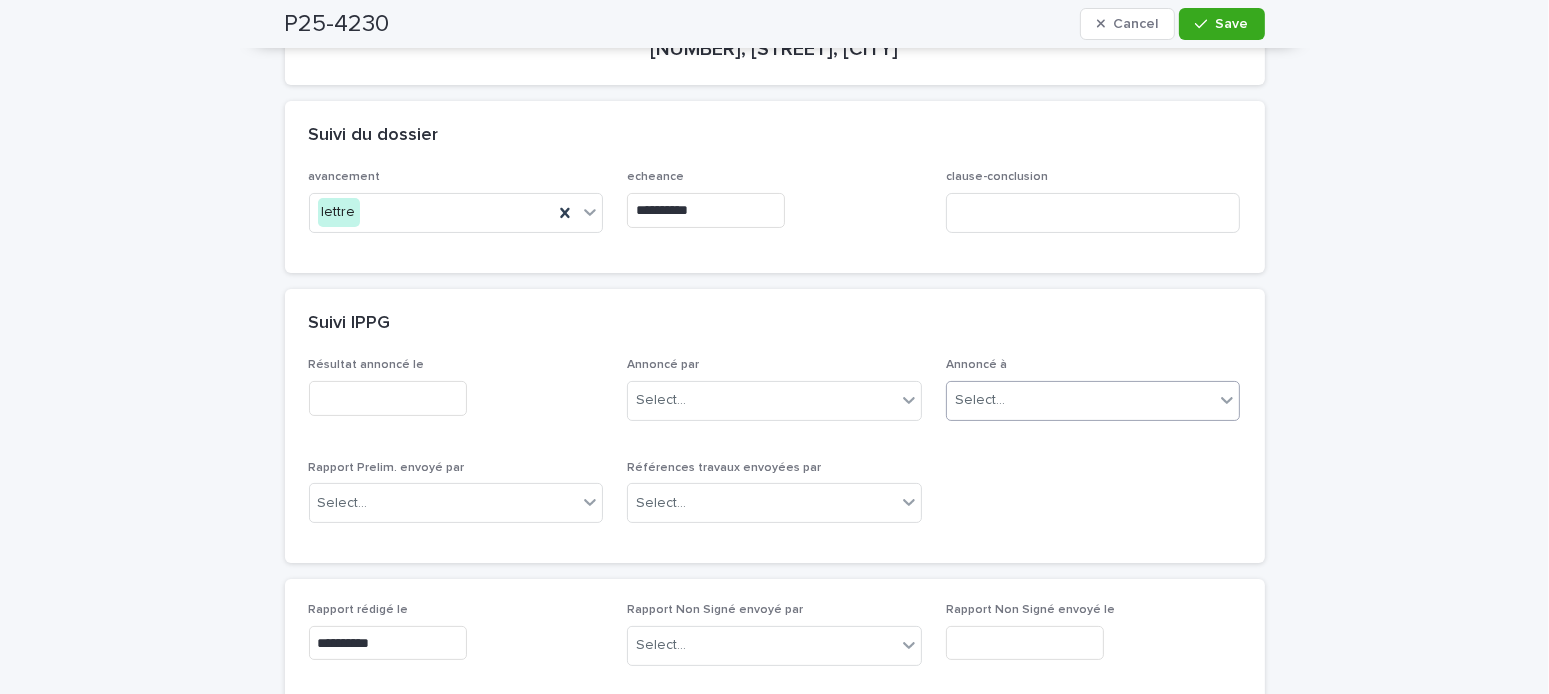 click on "Select..." at bounding box center [980, 400] 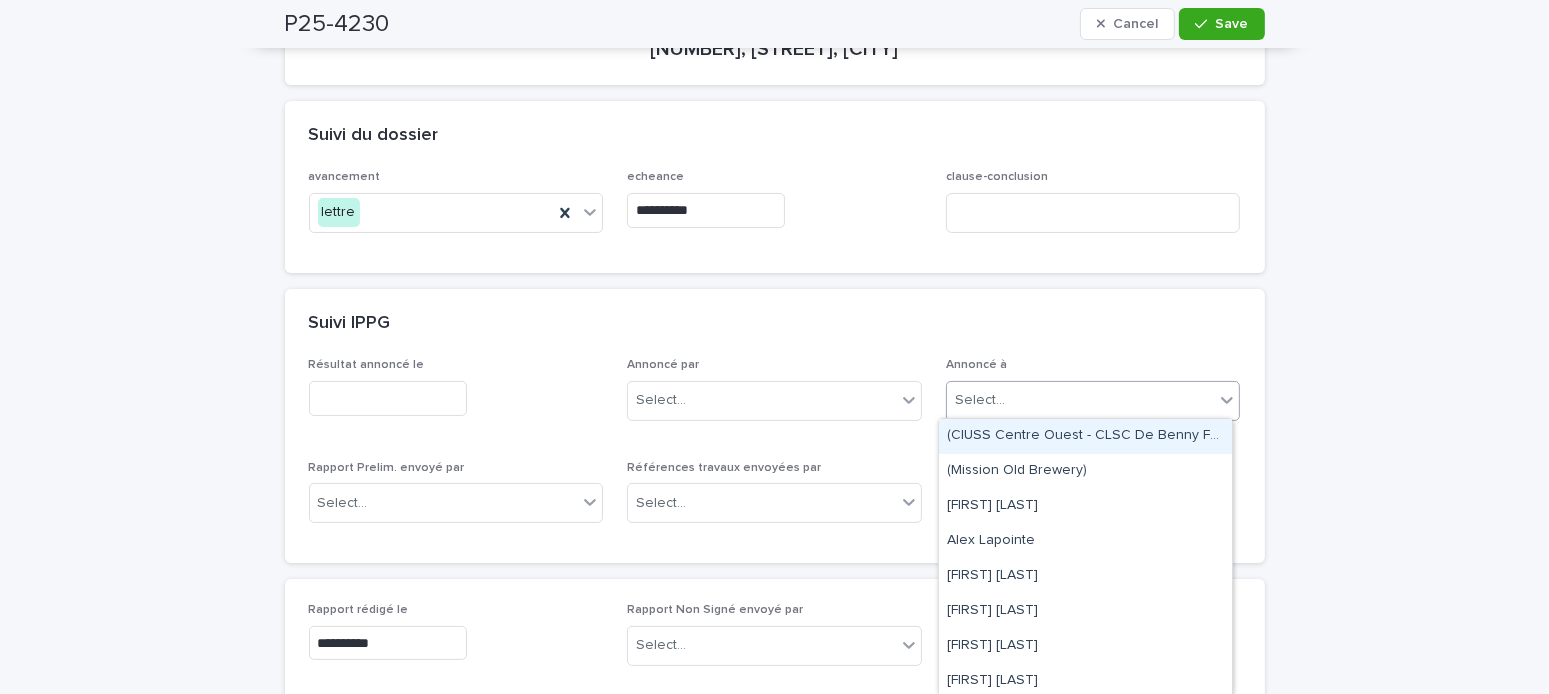 click at bounding box center (1008, 400) 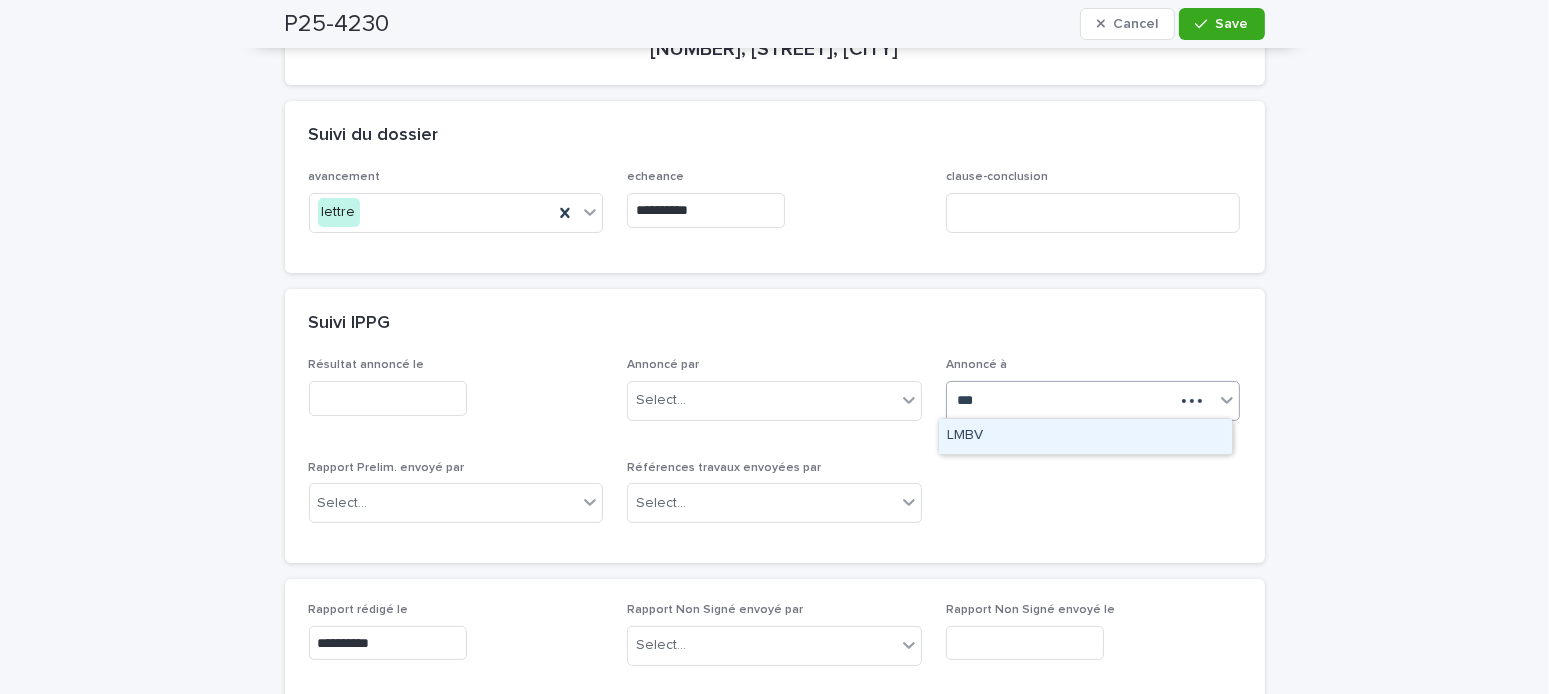type on "****" 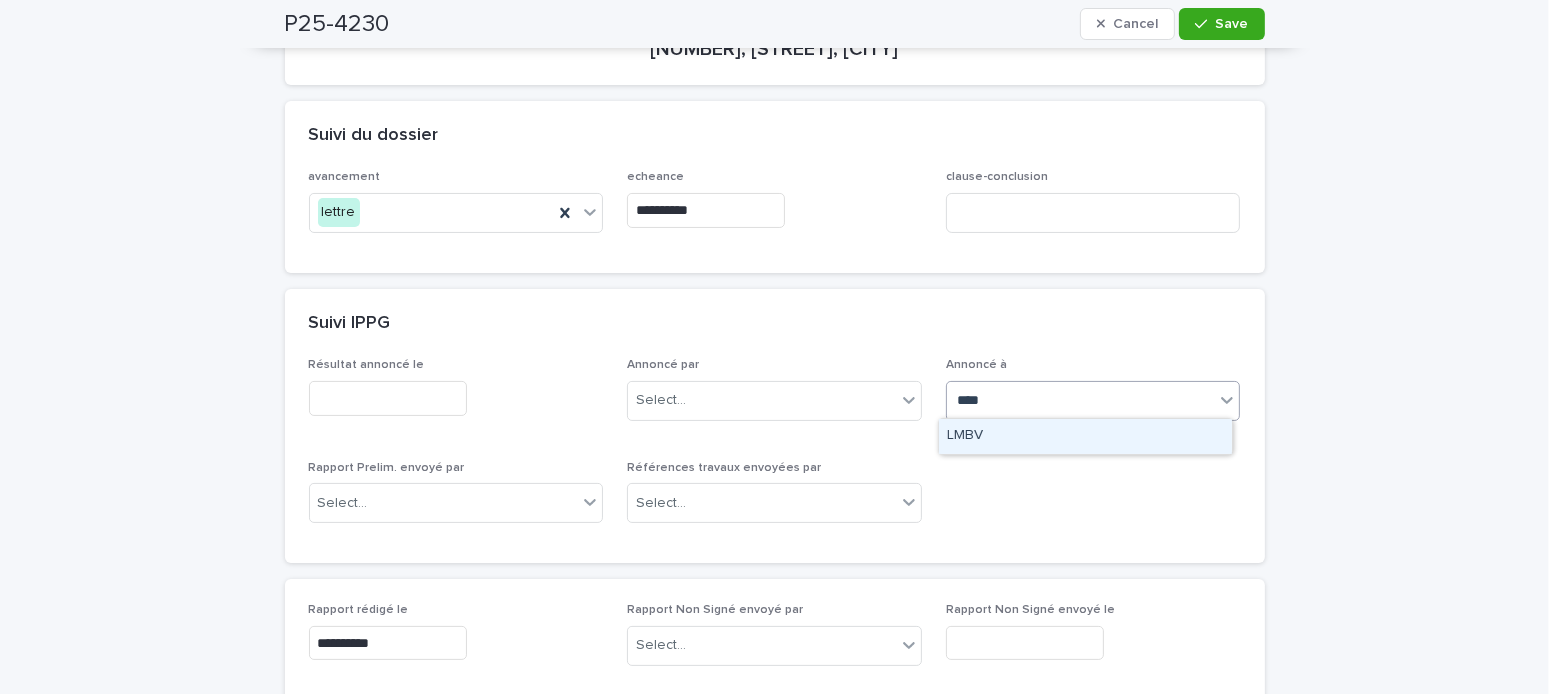 click on "LMBV" at bounding box center [1085, 436] 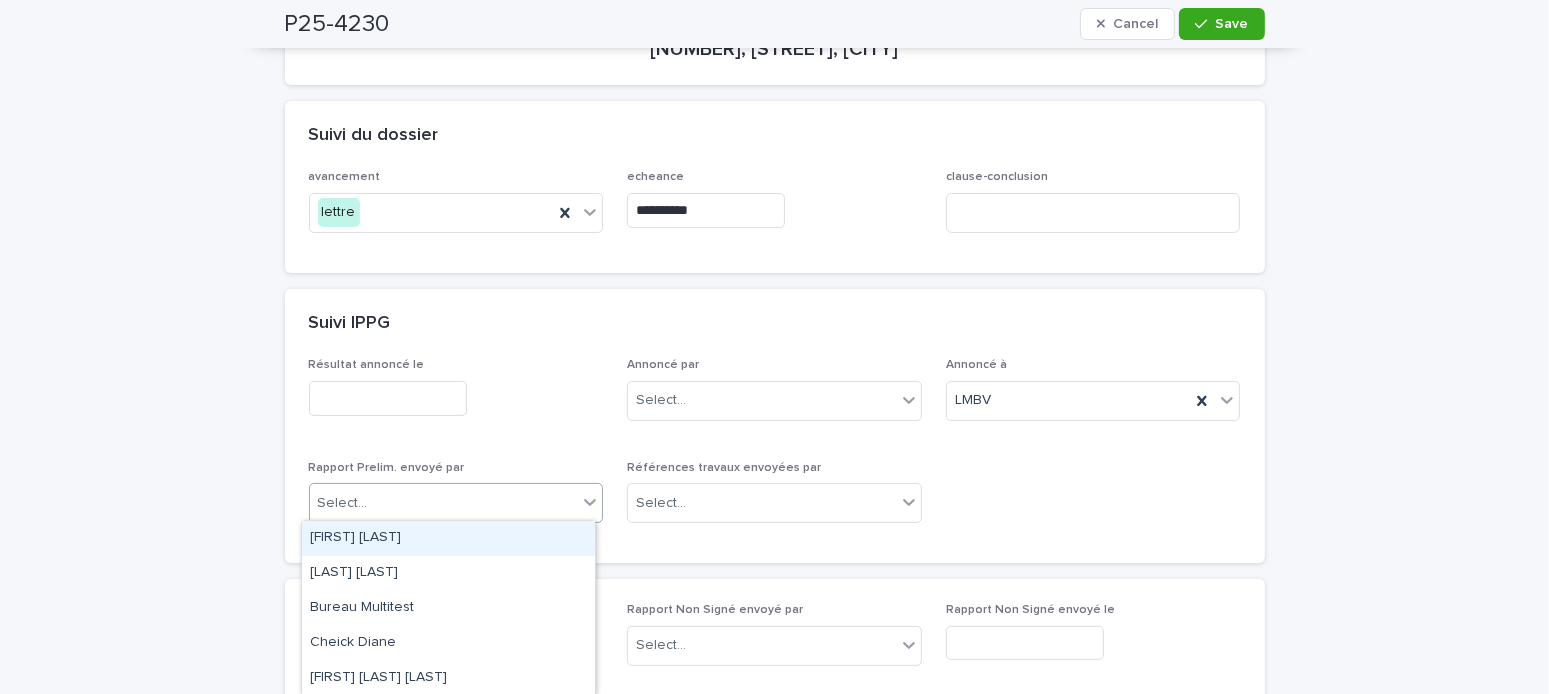 click on "Select..." at bounding box center [444, 503] 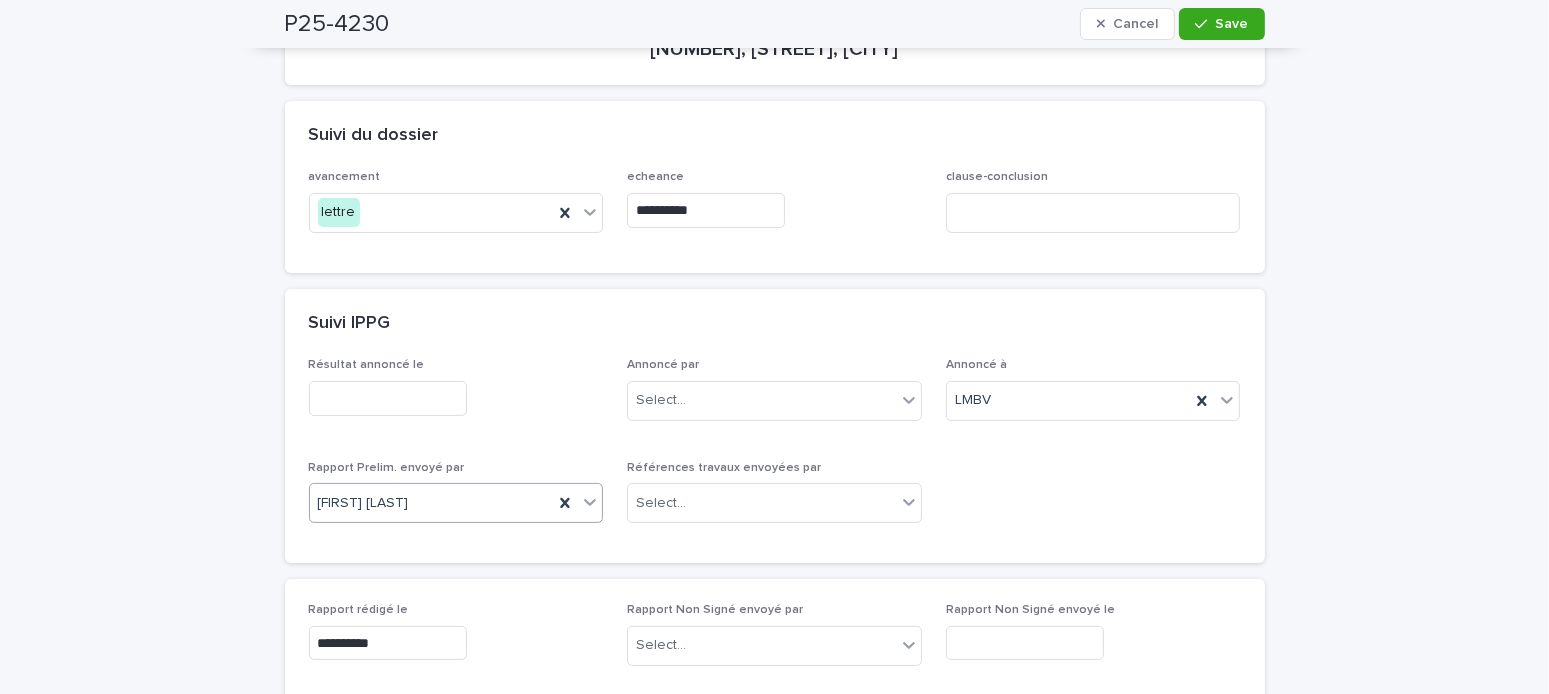 click at bounding box center [388, 398] 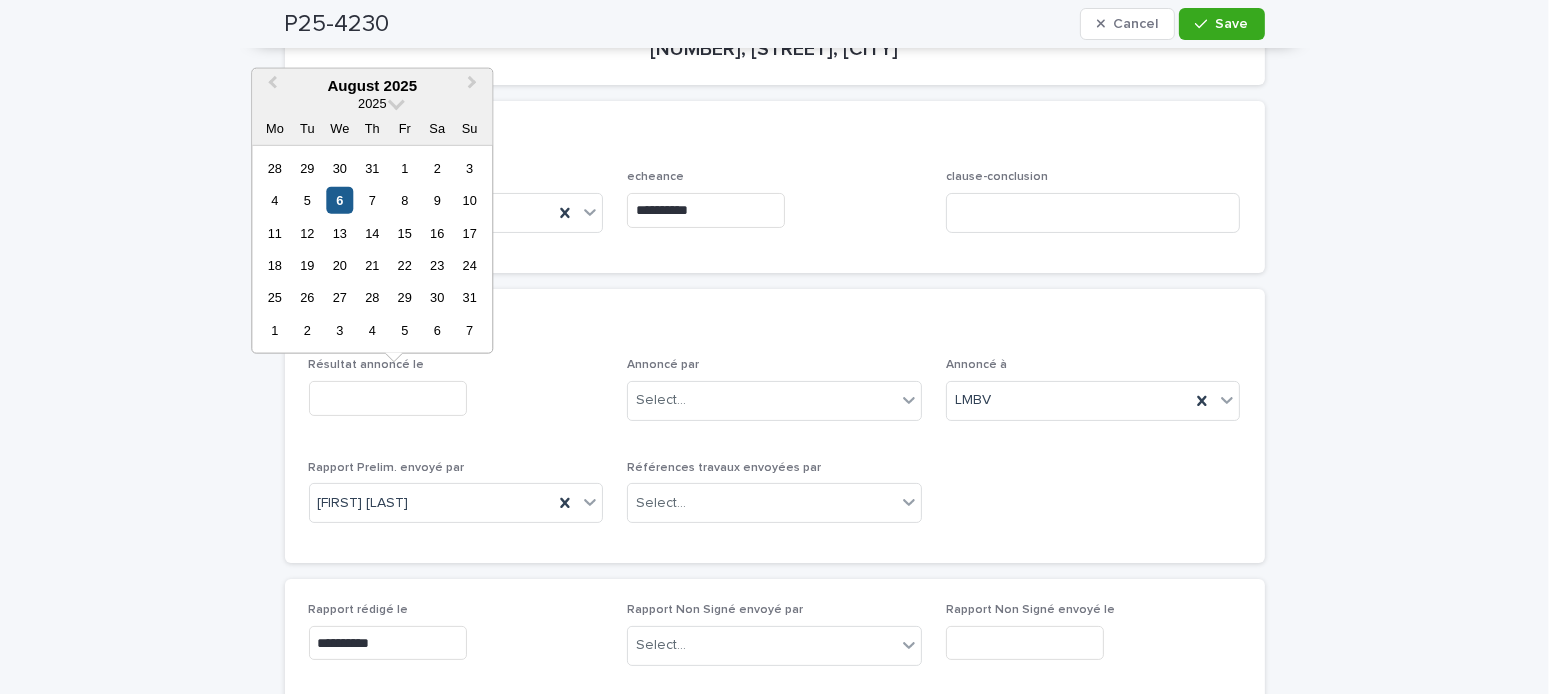 click on "6" at bounding box center (339, 200) 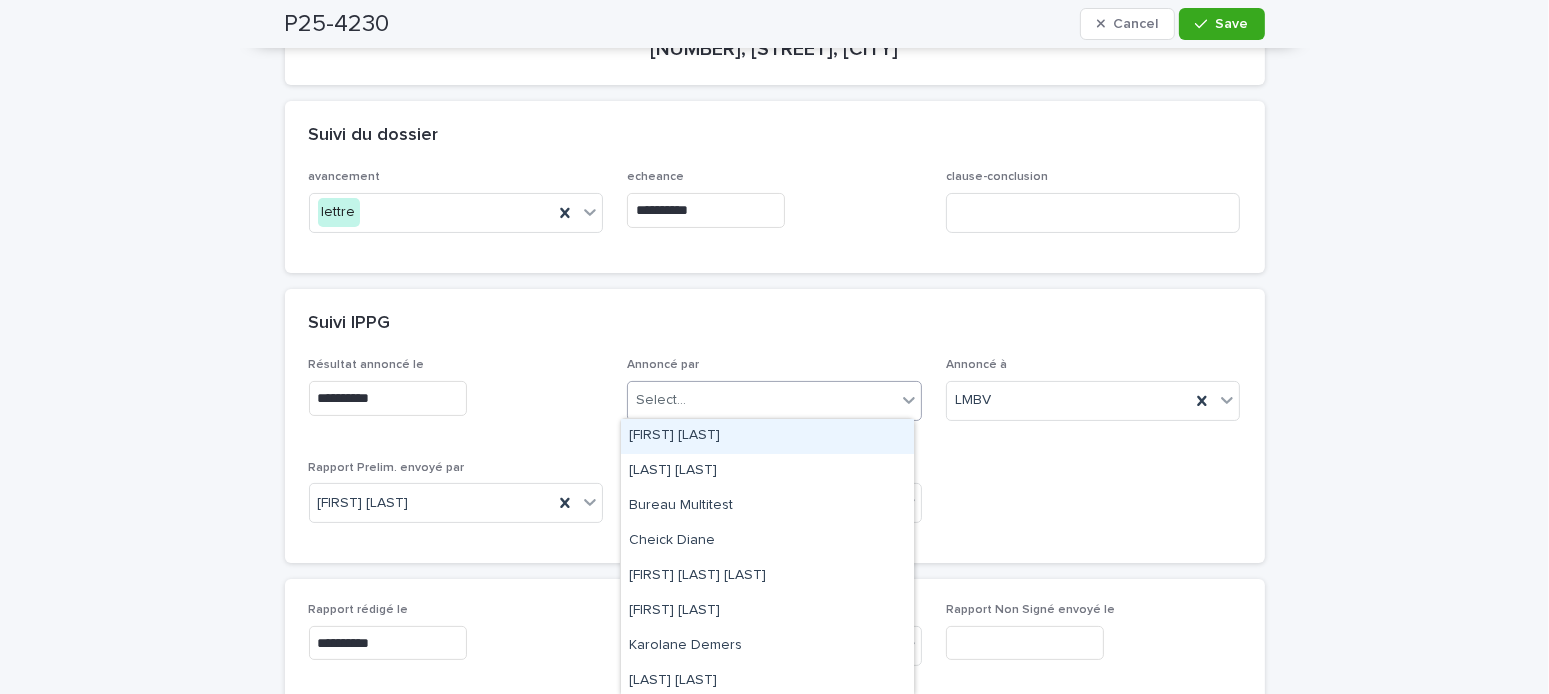 click on "Select..." at bounding box center [762, 400] 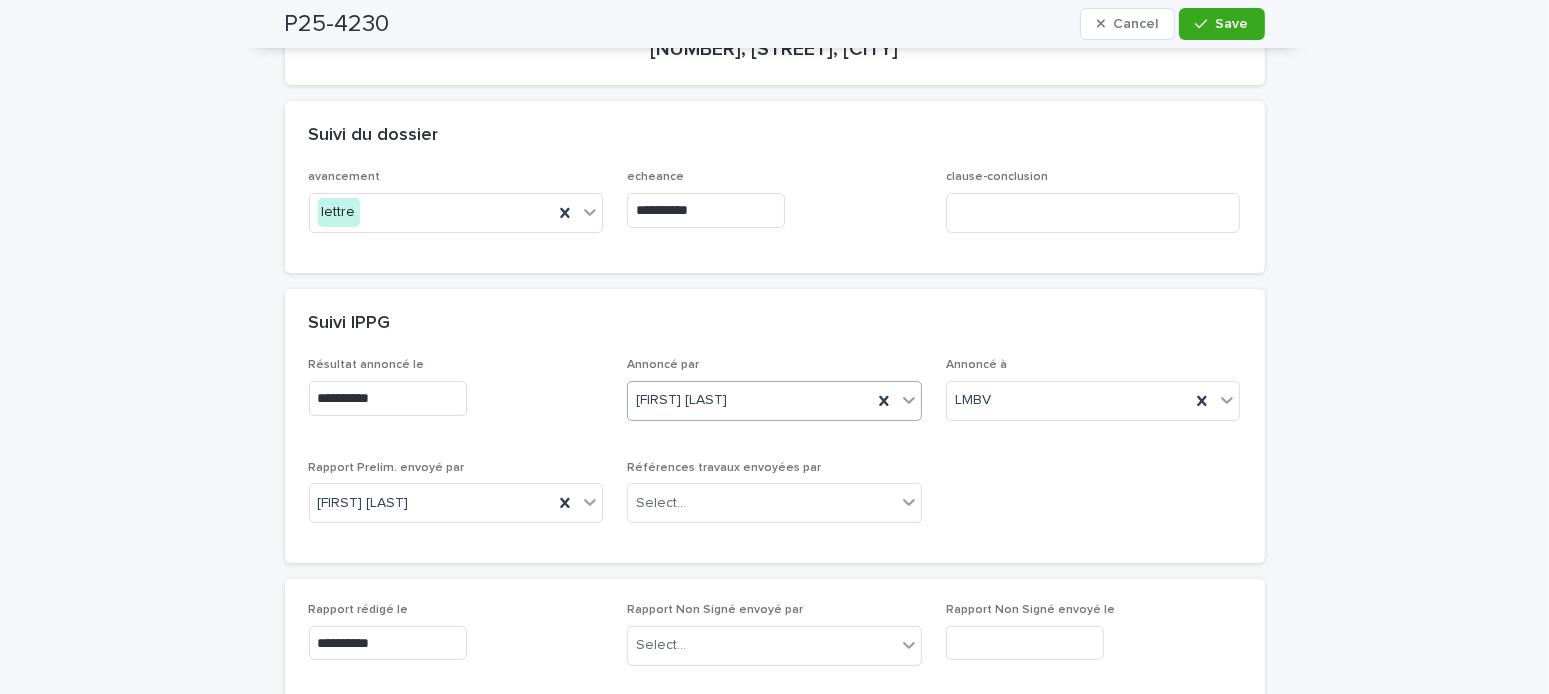 drag, startPoint x: 1195, startPoint y: 34, endPoint x: 1205, endPoint y: 90, distance: 56.88585 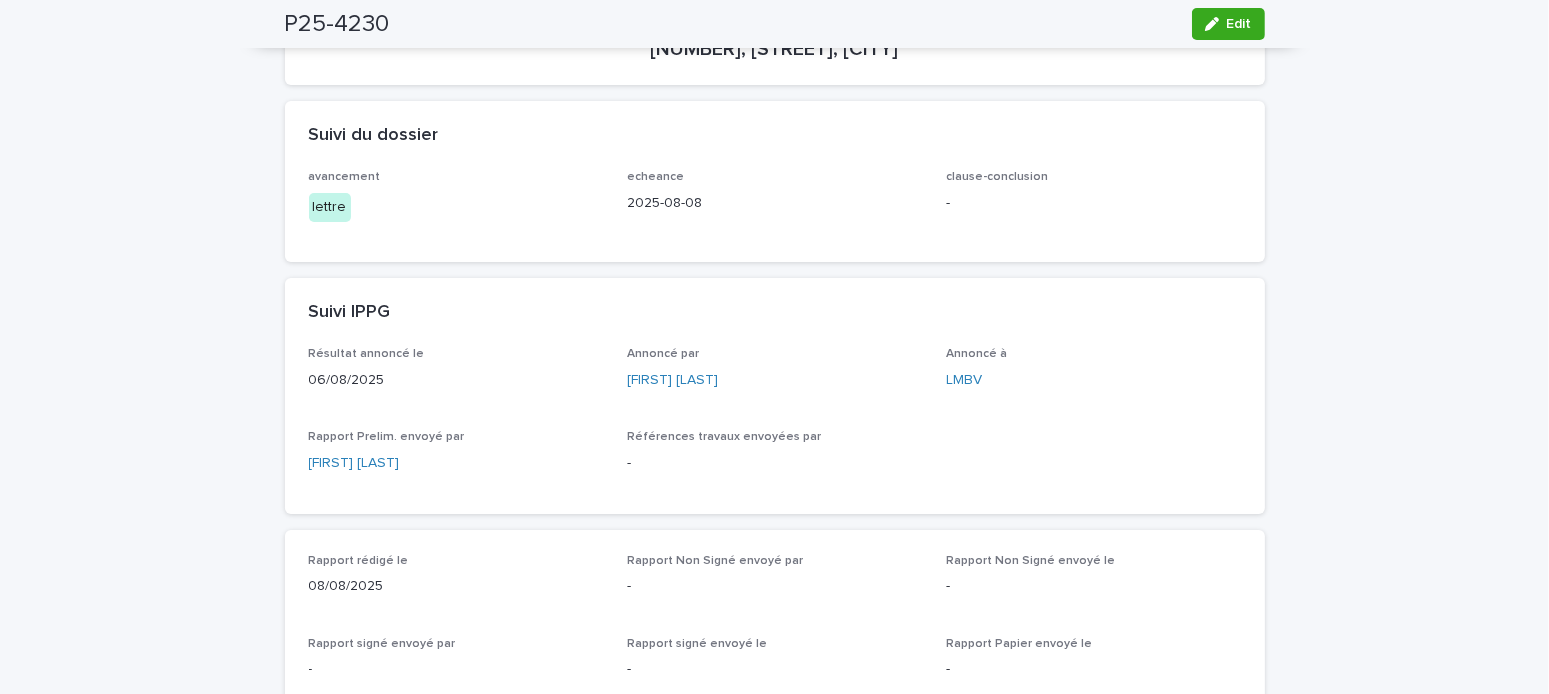scroll, scrollTop: 100, scrollLeft: 0, axis: vertical 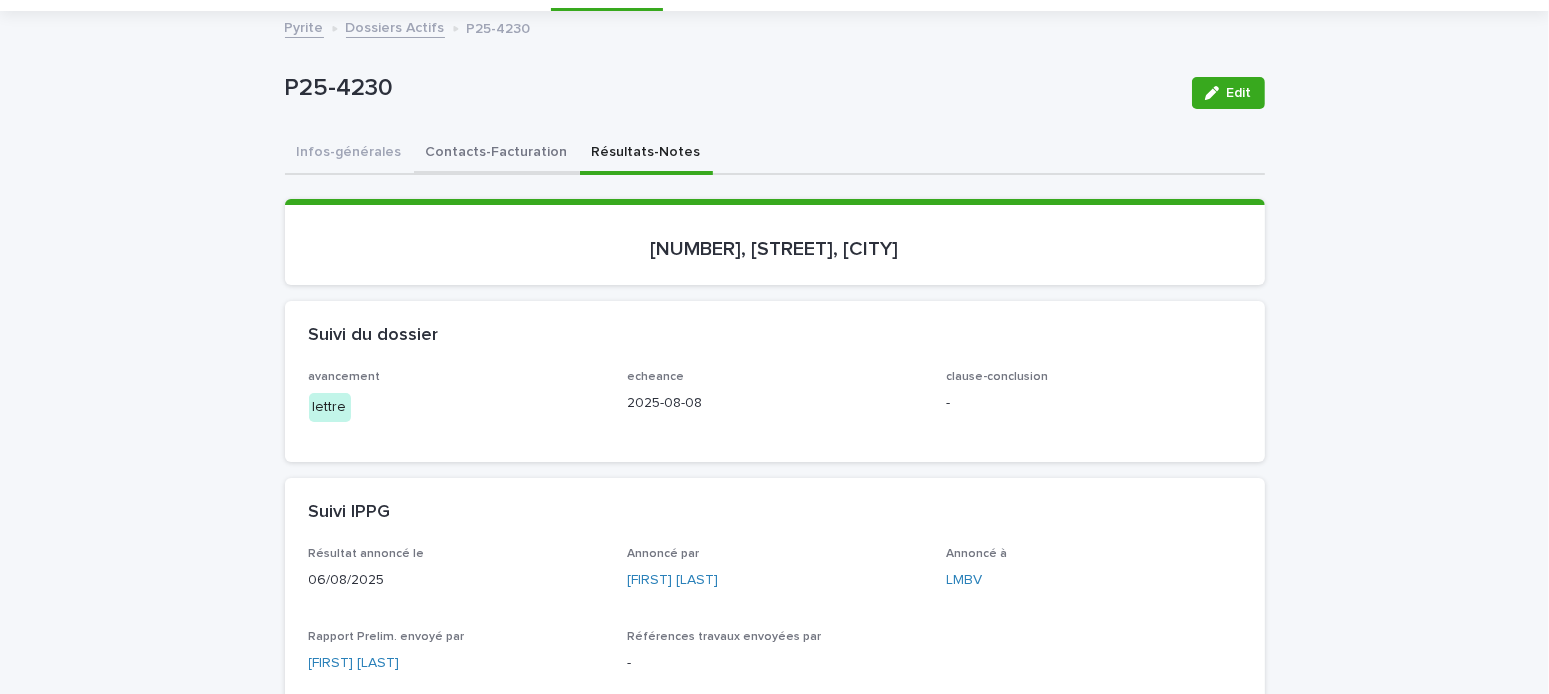 click on "Contacts-Facturation" at bounding box center [497, 154] 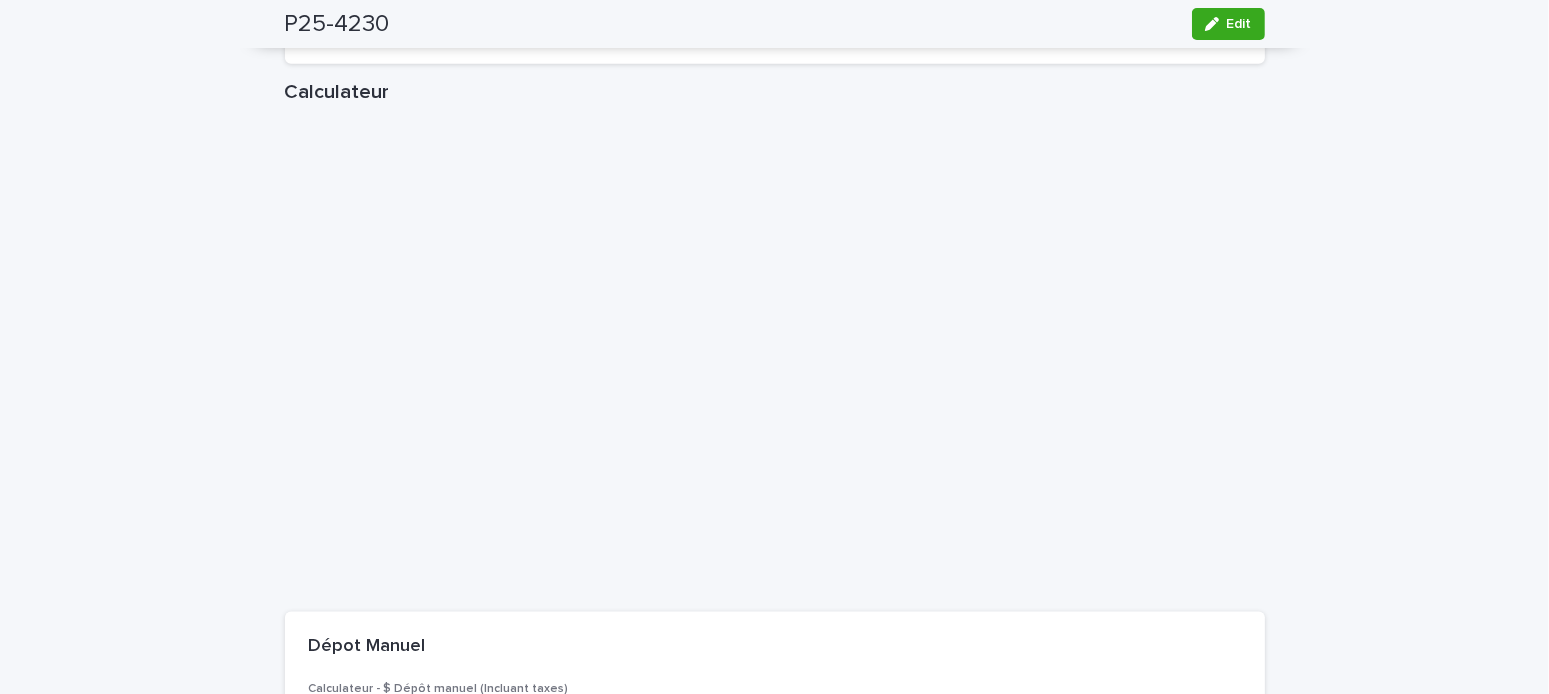 scroll, scrollTop: 2400, scrollLeft: 0, axis: vertical 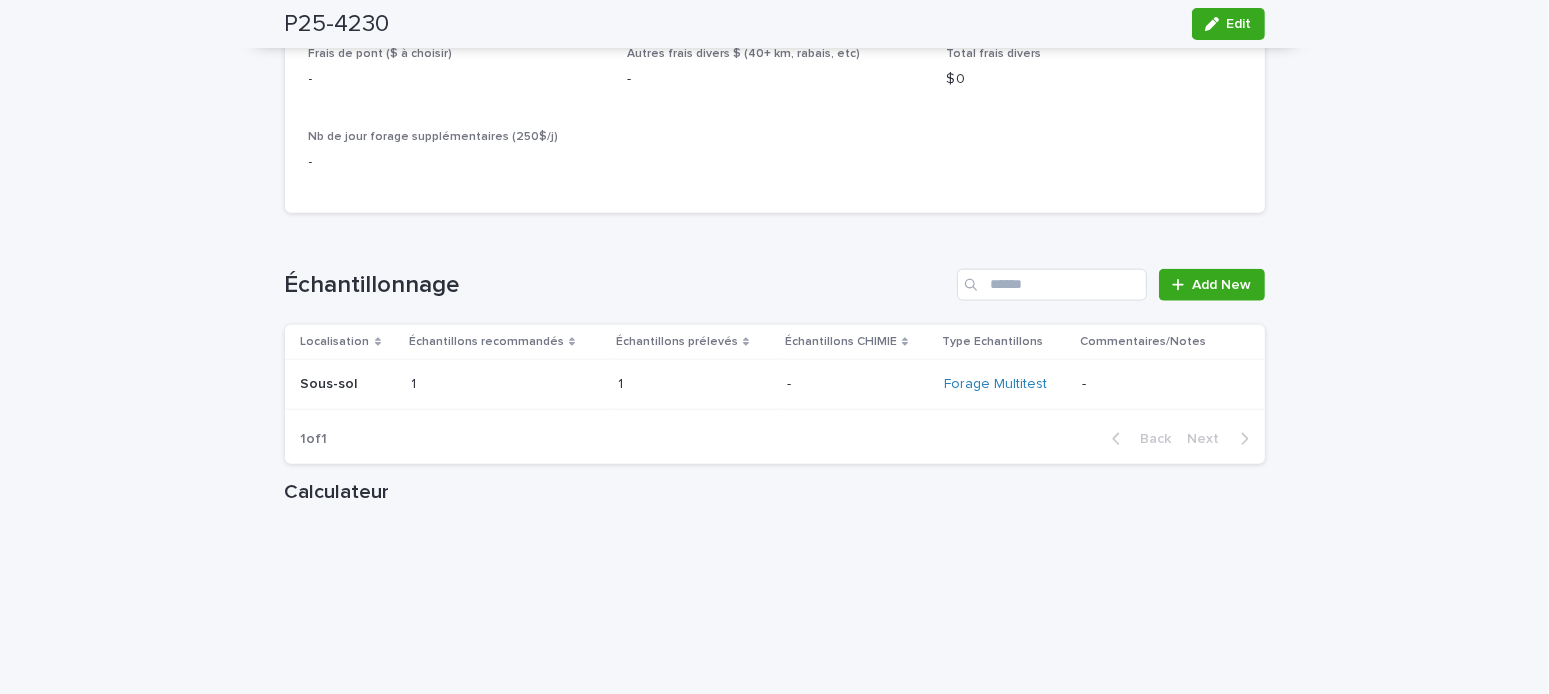 click on "Loading... Saving… Loading... Saving… P25-4230 Edit P25-4230 Edit Sorry, there was an error saving your record. Please try again. Please fill out the required fields below. Infos-générales Contacts-Facturation Résultats-Notes Can't display tree at index  0 Loading... Saving… Loading... Saving… Loading... Saving…   [NUMBER], [STREET], [CITY] Loading... Saving… Clients Client principal Monsieur [LAST] [LAST]   Rôle du client principal Propriétaire   Adresse [NUMBER], [STREET]
[CITY] [PROVINCE] [POSTAL_CODE]
Courriel [EMAIL] Téléphone principal ([PHONE]) Client secondaire - Rôle du client secondaire - Adresse - Courriel - Téléphone principal - Autres contacts Autre contact #1 Madame [LAST] [LAST] (Remax)   Rôle du contact #1 Courtier inscripteur   Autorisé - Contact 1 Courriel [EMAIL] Téléphone principal ([PHONE]) Adresse - Autre contact #2 - Rôle du contact #2 - Autorisé - Contact 2 Courriel - Téléphone principal - Adresse - - -" at bounding box center (774, -337) 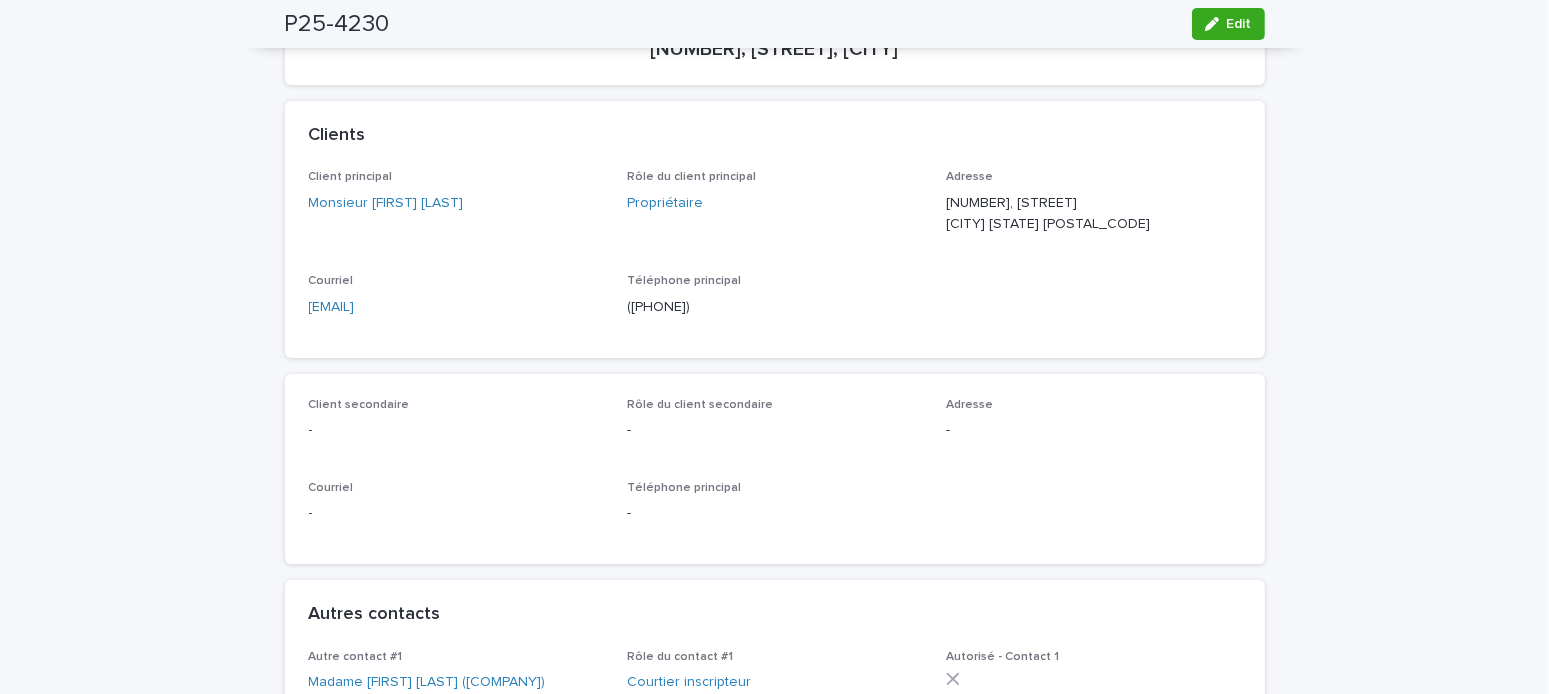 scroll, scrollTop: 0, scrollLeft: 0, axis: both 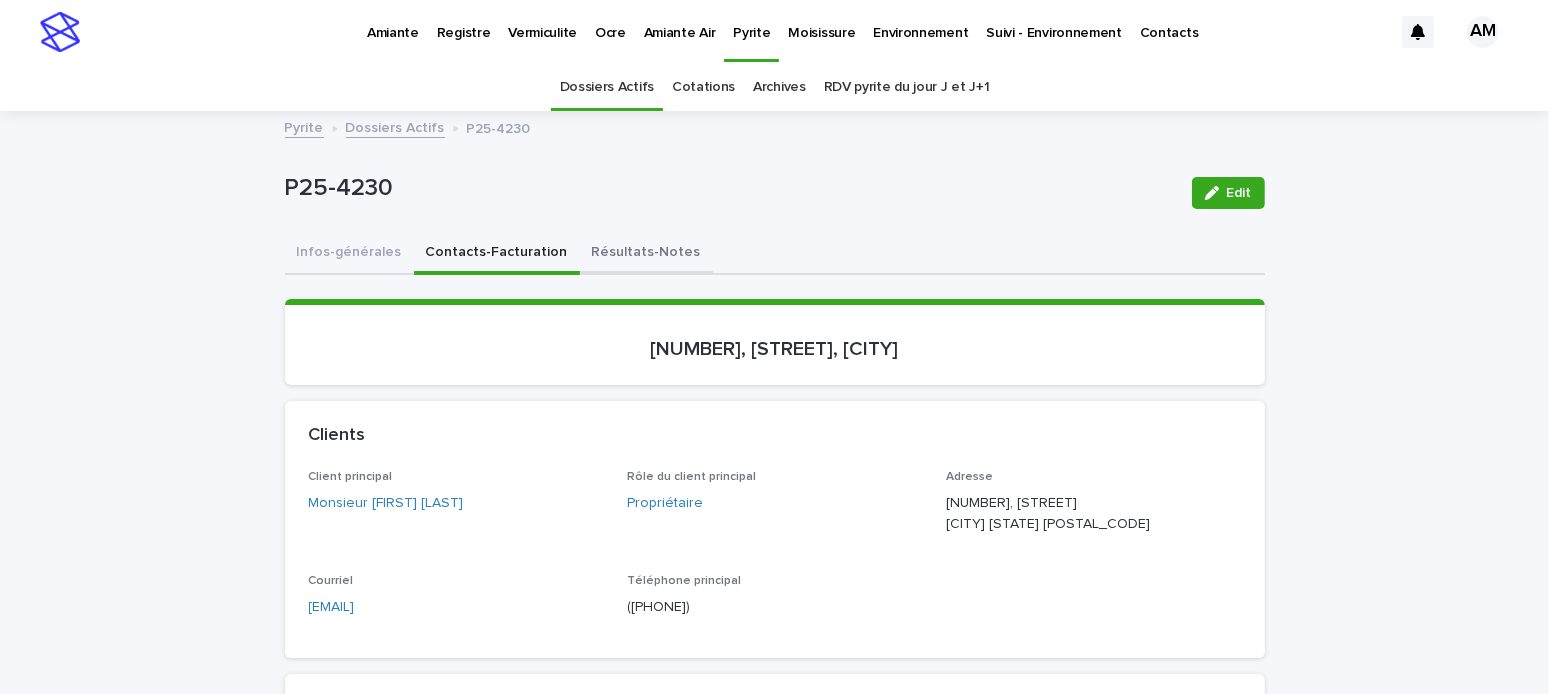 click on "Résultats-Notes" at bounding box center (646, 254) 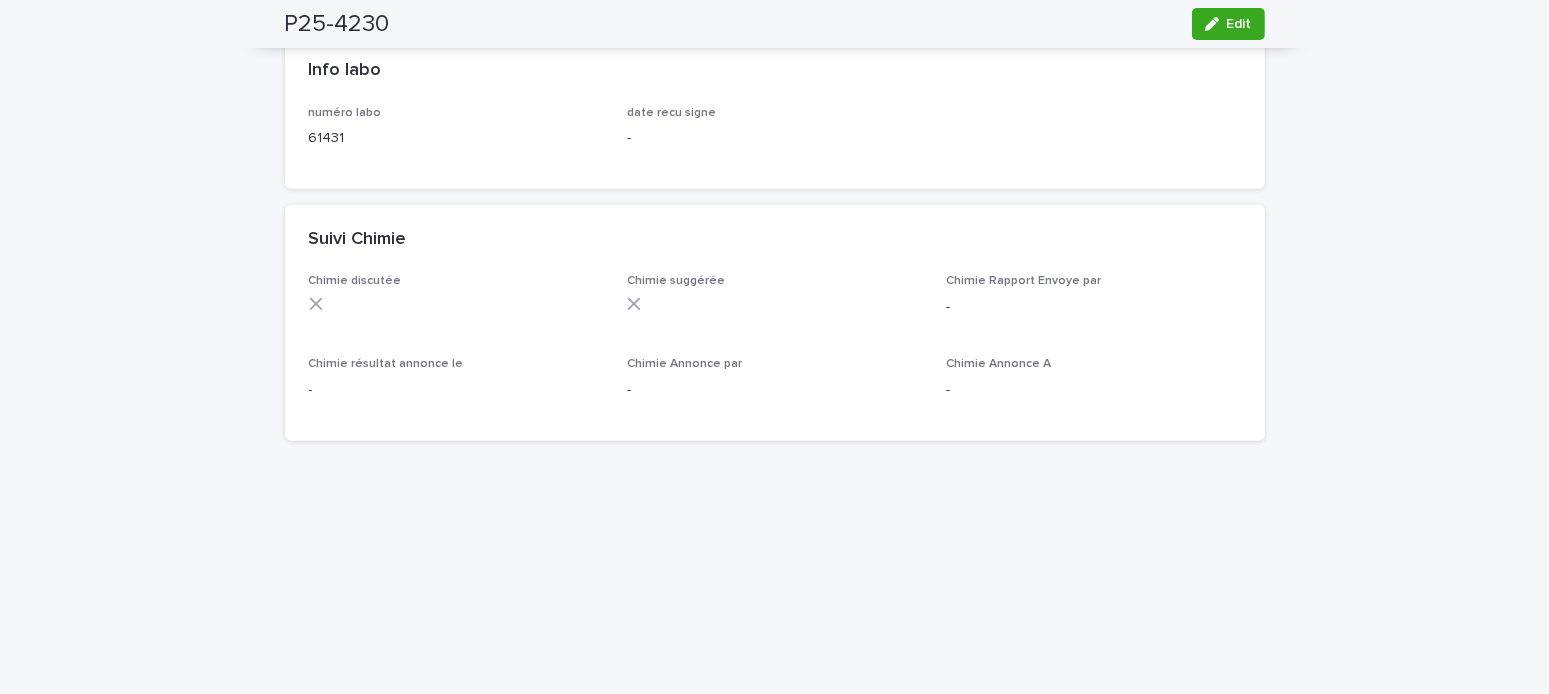 scroll, scrollTop: 1200, scrollLeft: 0, axis: vertical 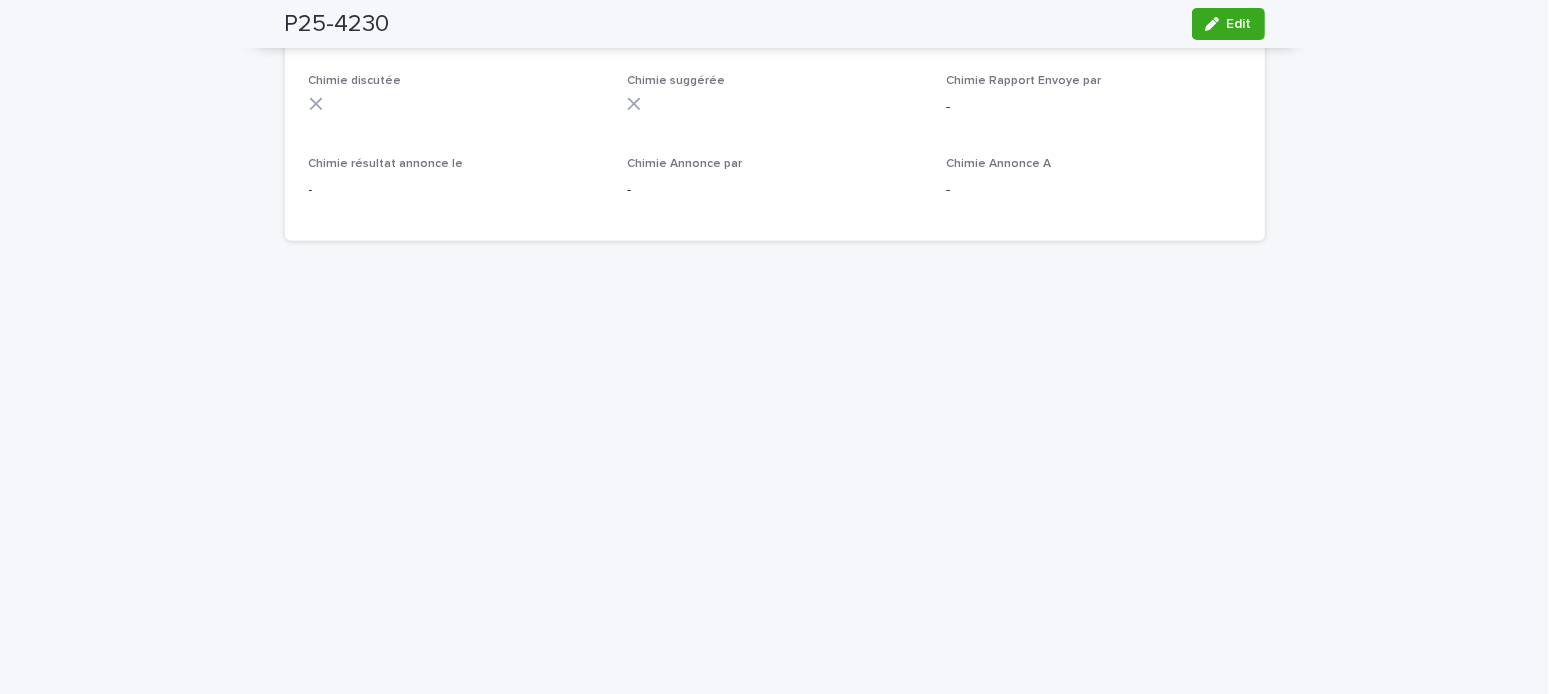 drag, startPoint x: 146, startPoint y: 298, endPoint x: 146, endPoint y: 276, distance: 22 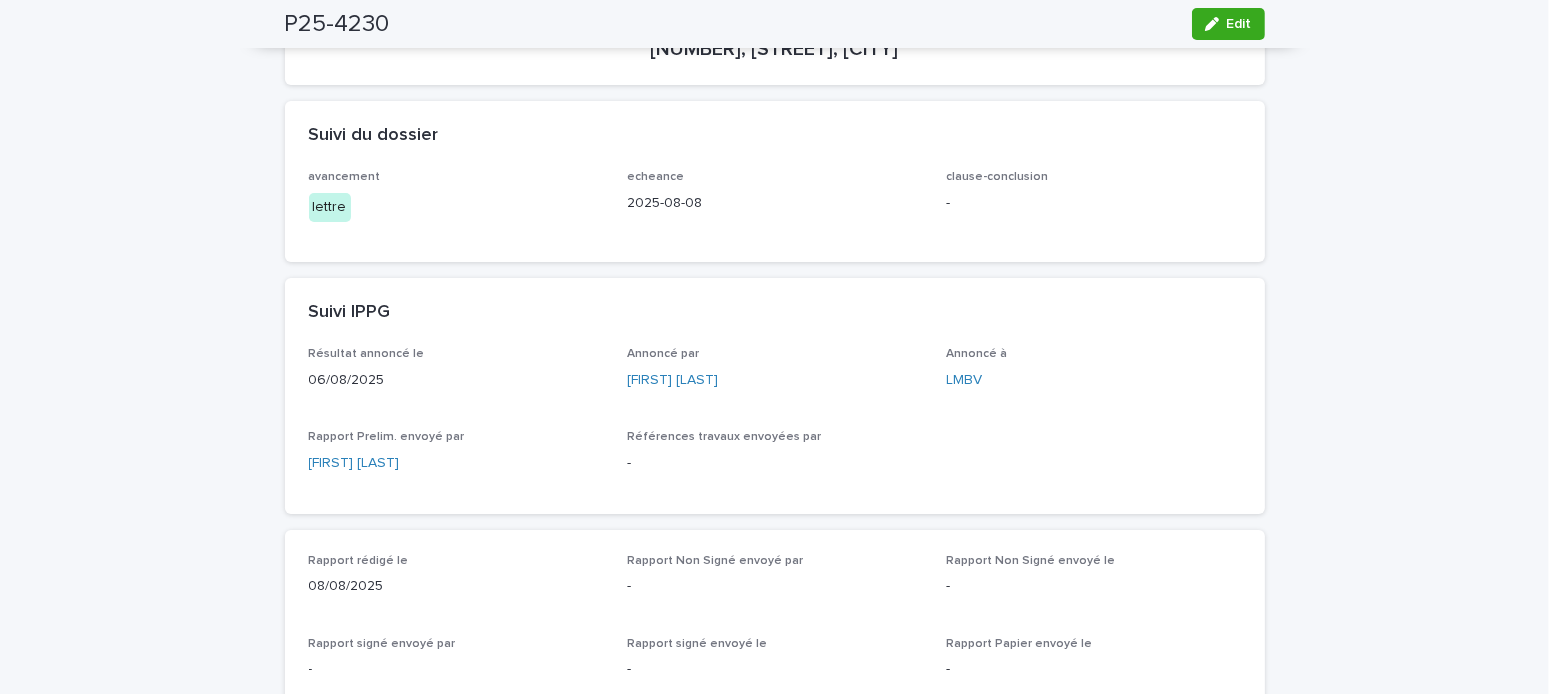 scroll, scrollTop: 0, scrollLeft: 0, axis: both 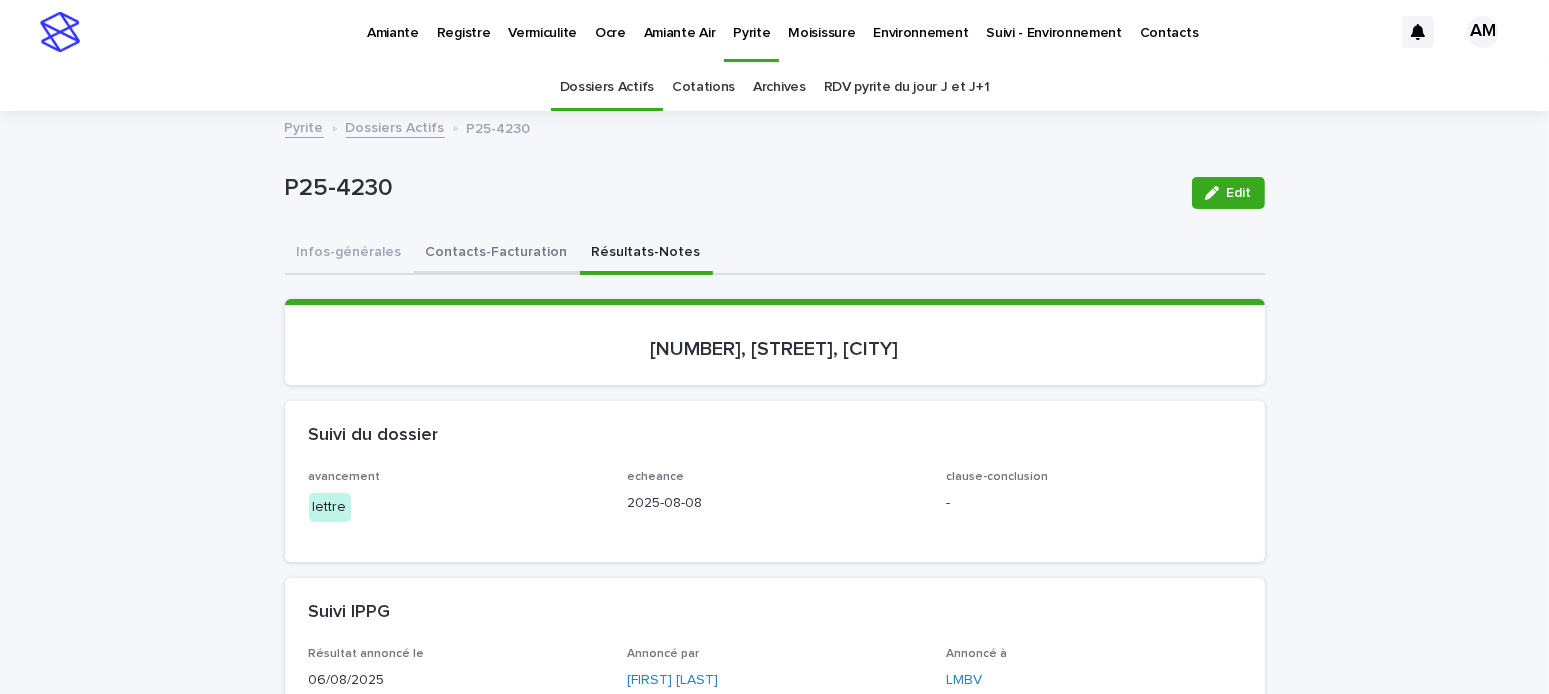 click on "Contacts-Facturation" at bounding box center [497, 254] 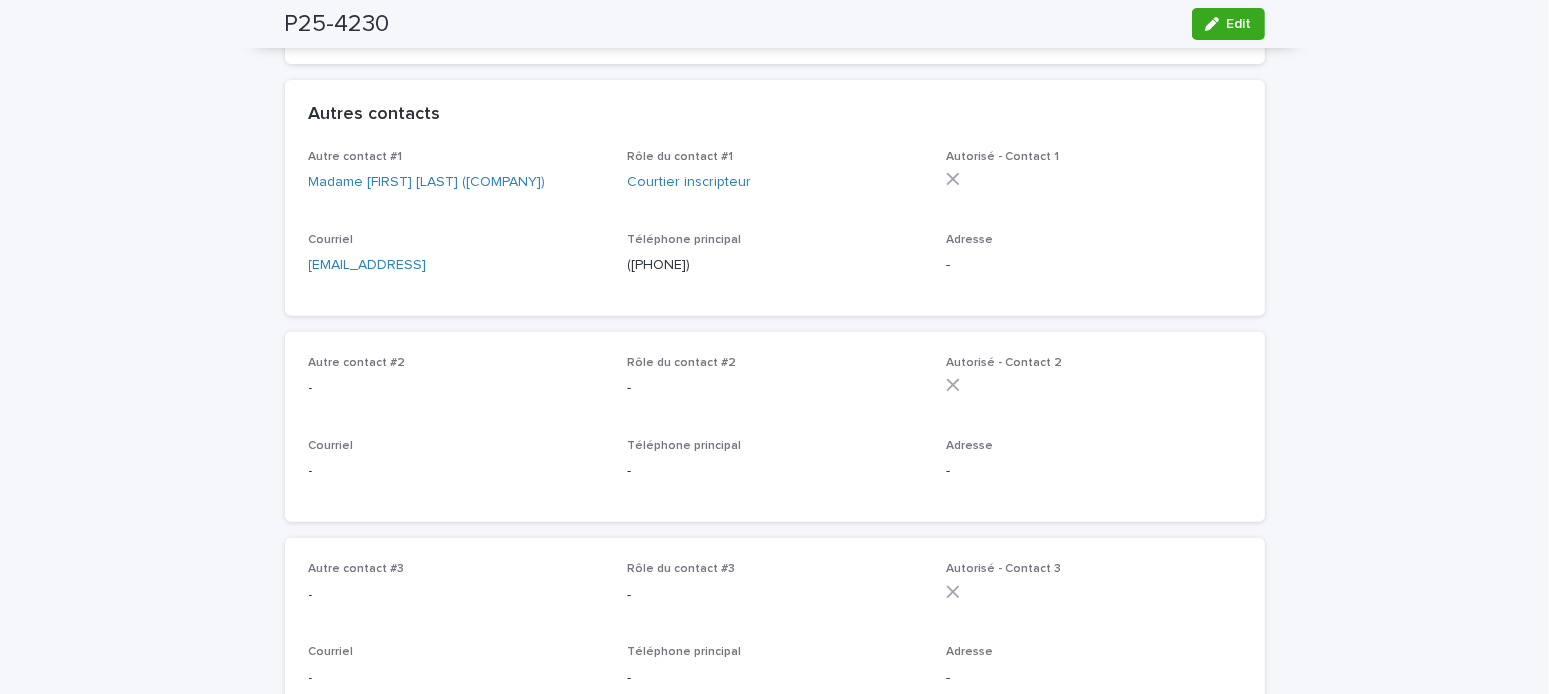 scroll, scrollTop: 700, scrollLeft: 0, axis: vertical 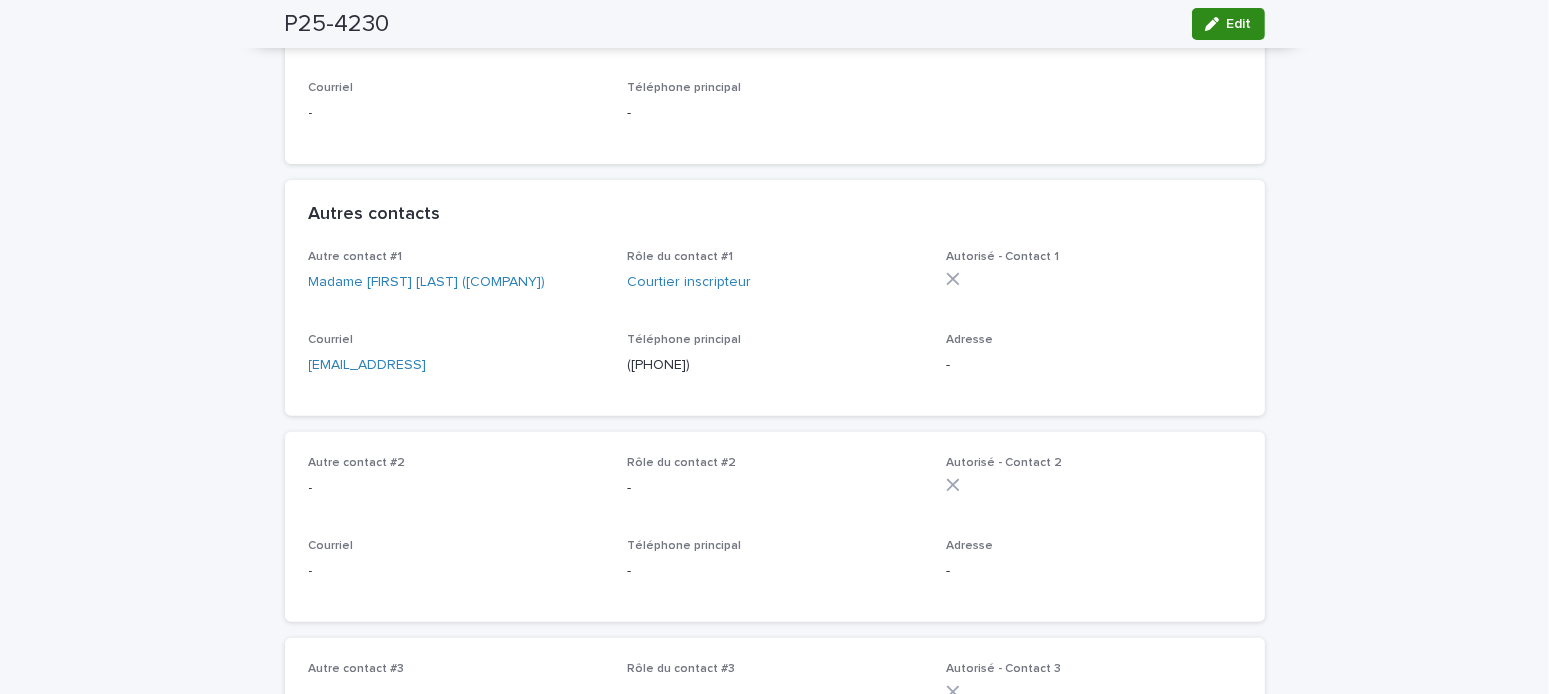 click on "Edit" at bounding box center (1228, 24) 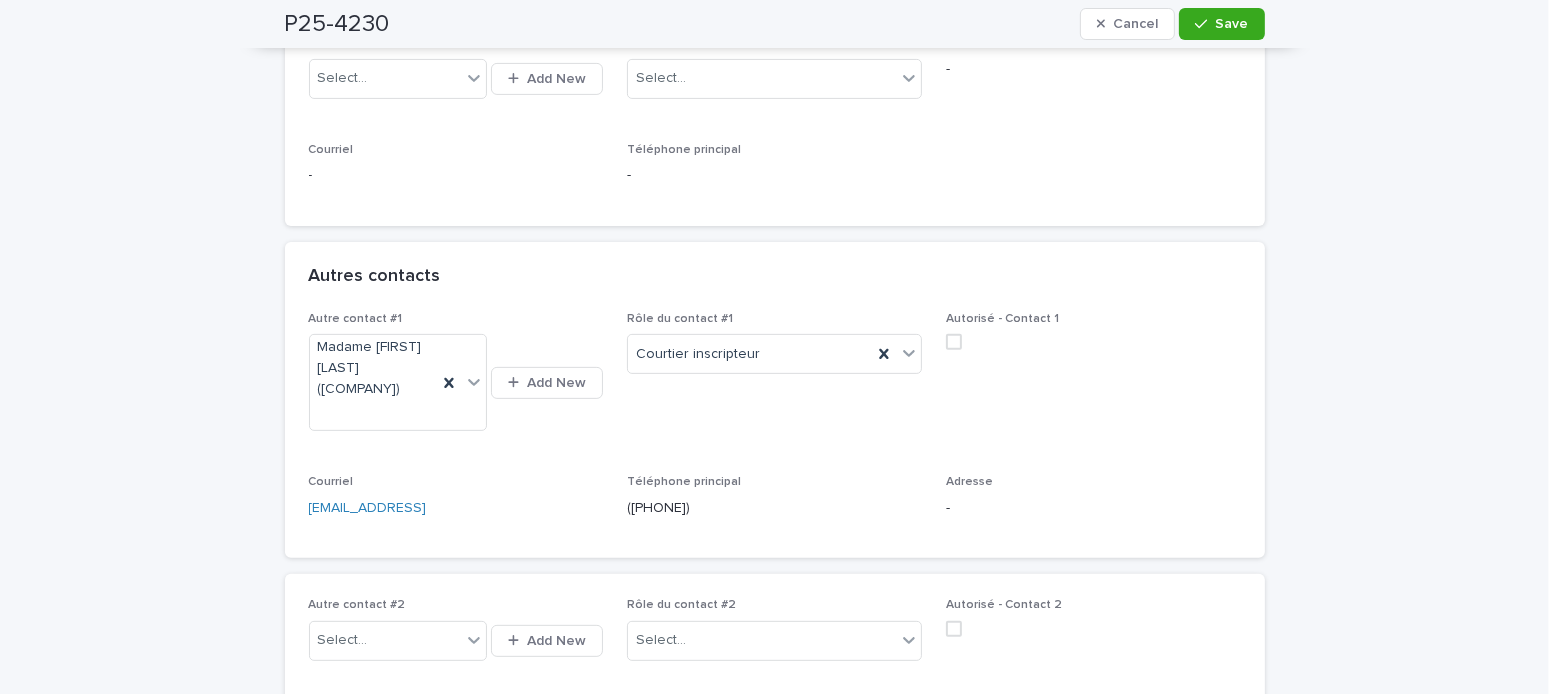 drag, startPoint x: 950, startPoint y: 333, endPoint x: 1049, endPoint y: 290, distance: 107.935165 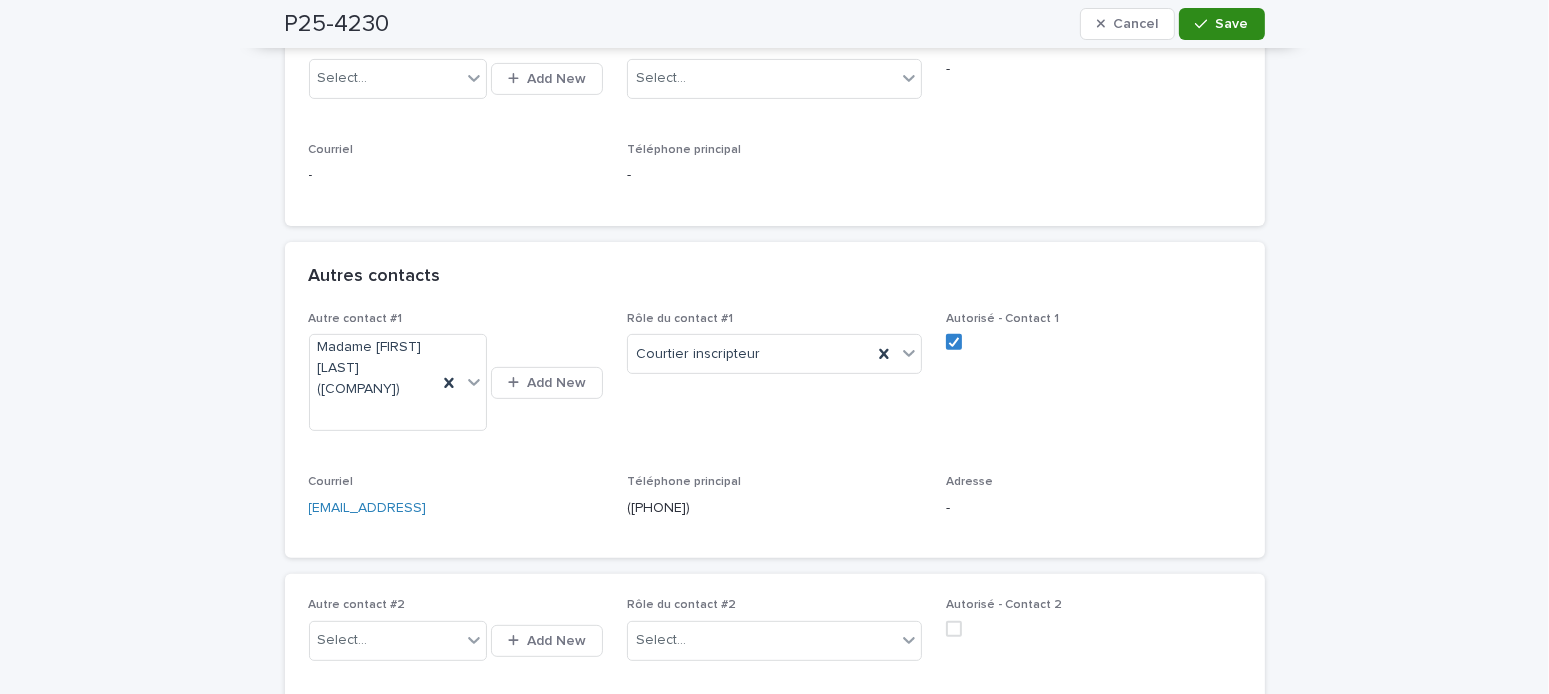 click on "Save" at bounding box center (1221, 24) 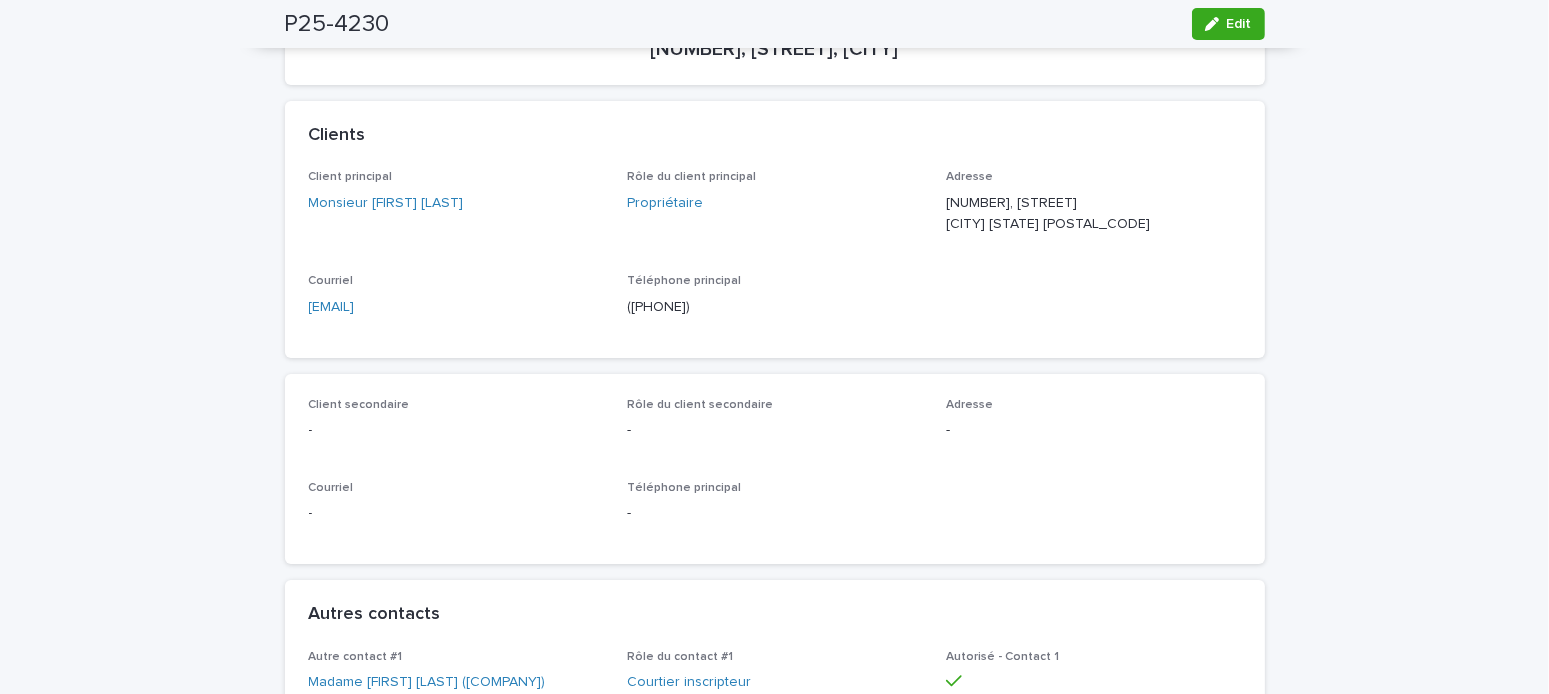 scroll, scrollTop: 500, scrollLeft: 0, axis: vertical 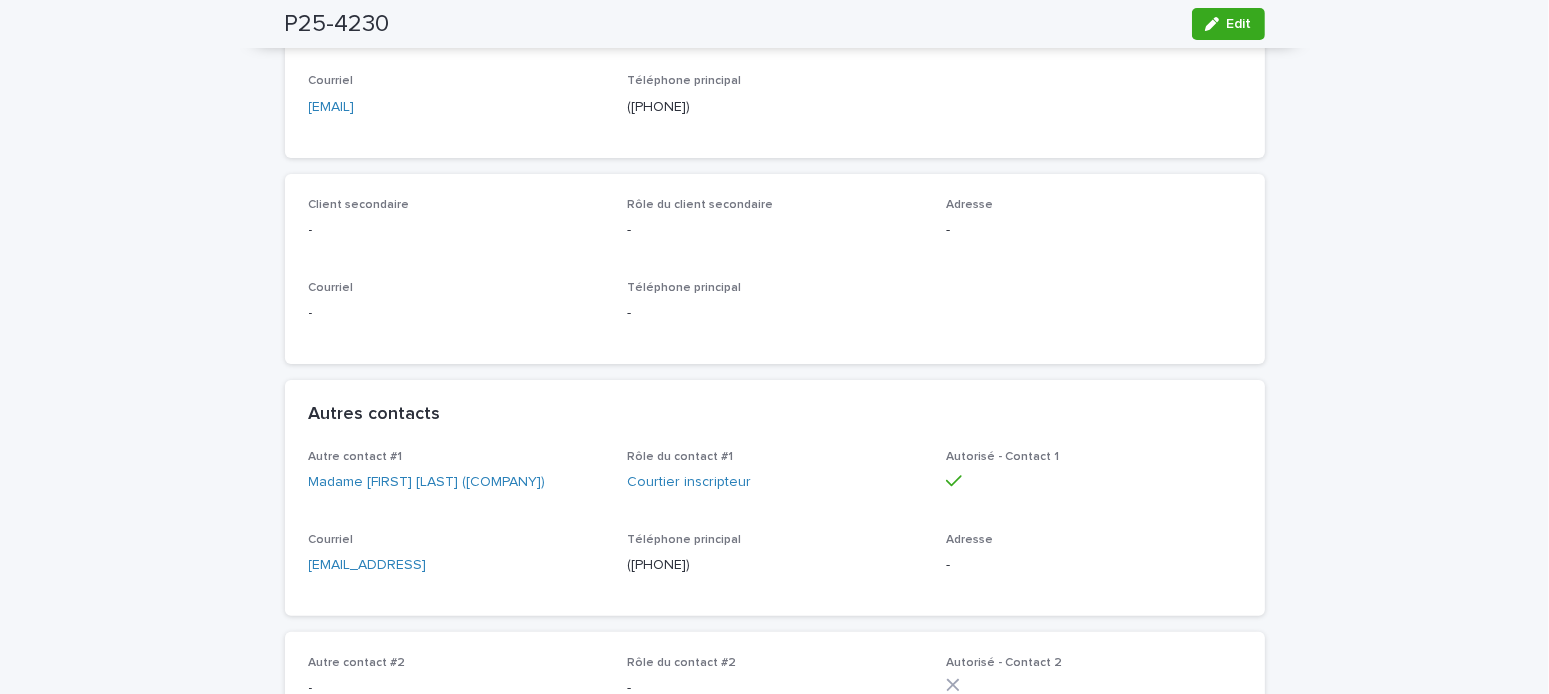drag, startPoint x: 467, startPoint y: 577, endPoint x: 262, endPoint y: 561, distance: 205.62344 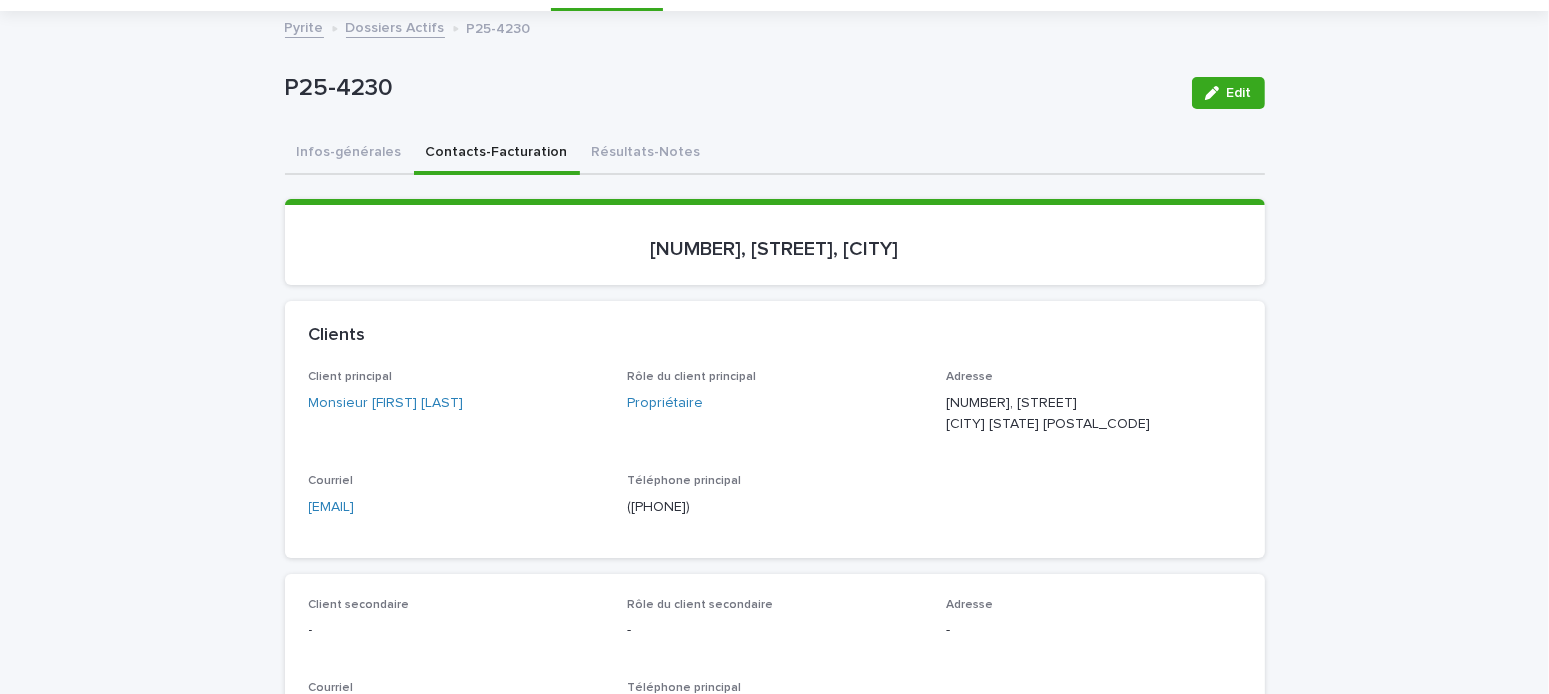 drag, startPoint x: 358, startPoint y: 509, endPoint x: 284, endPoint y: 517, distance: 74.431175 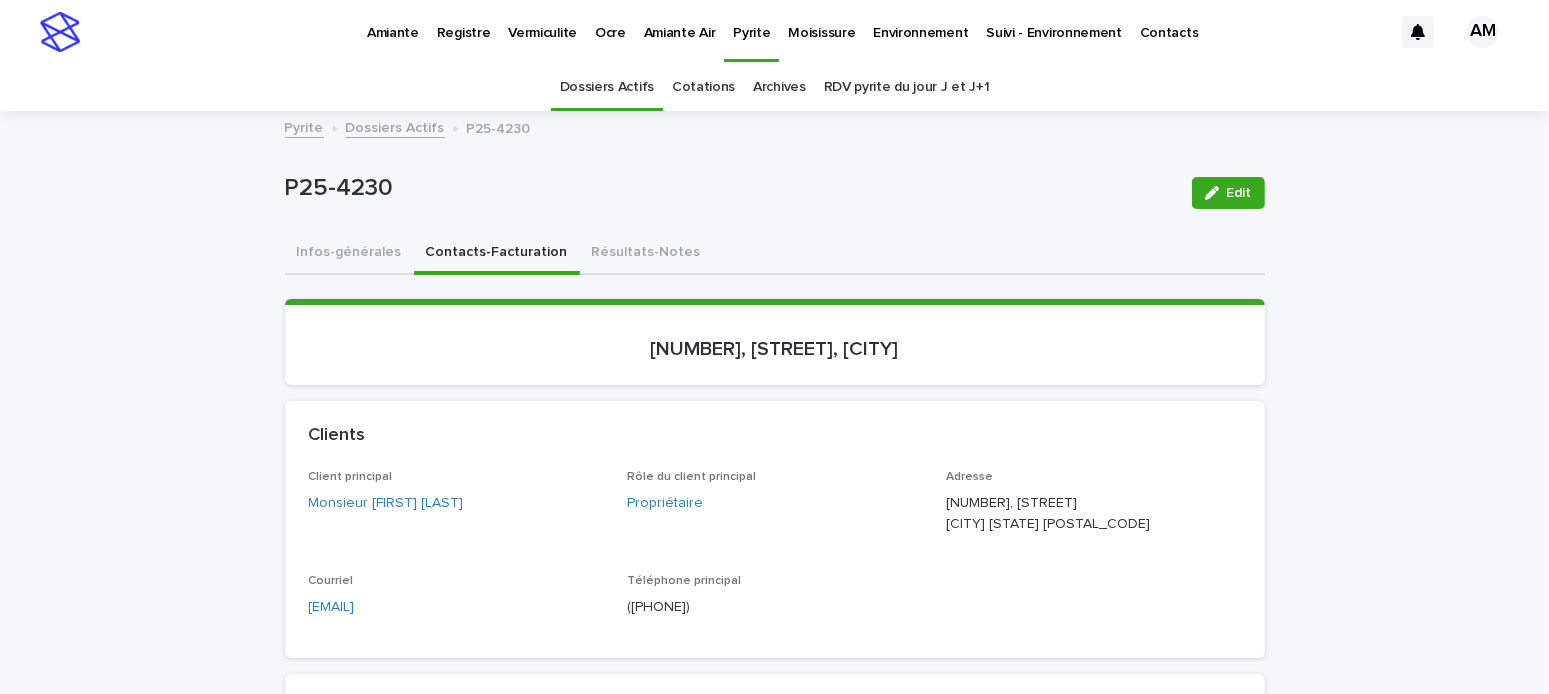 click on "Dossiers Actifs" at bounding box center [395, 126] 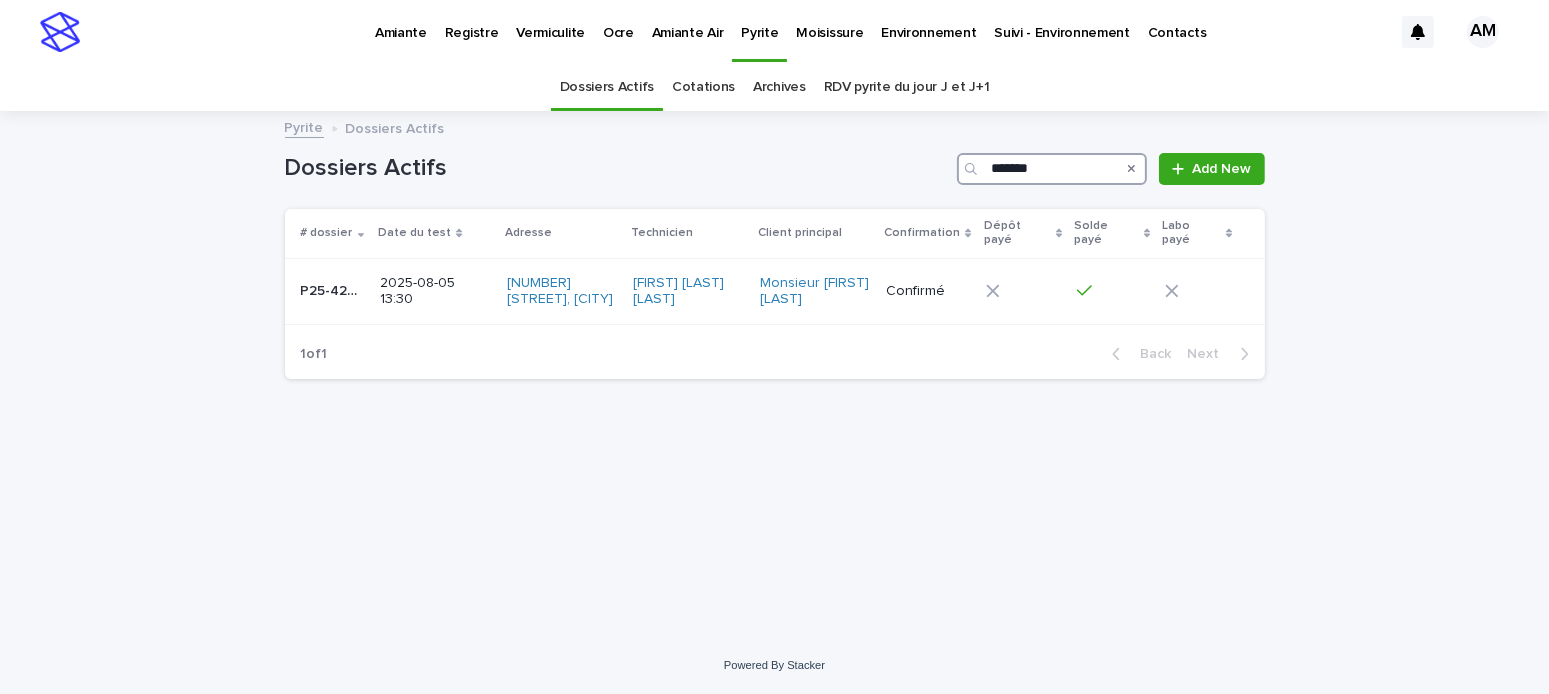 click on "*******" at bounding box center (1052, 169) 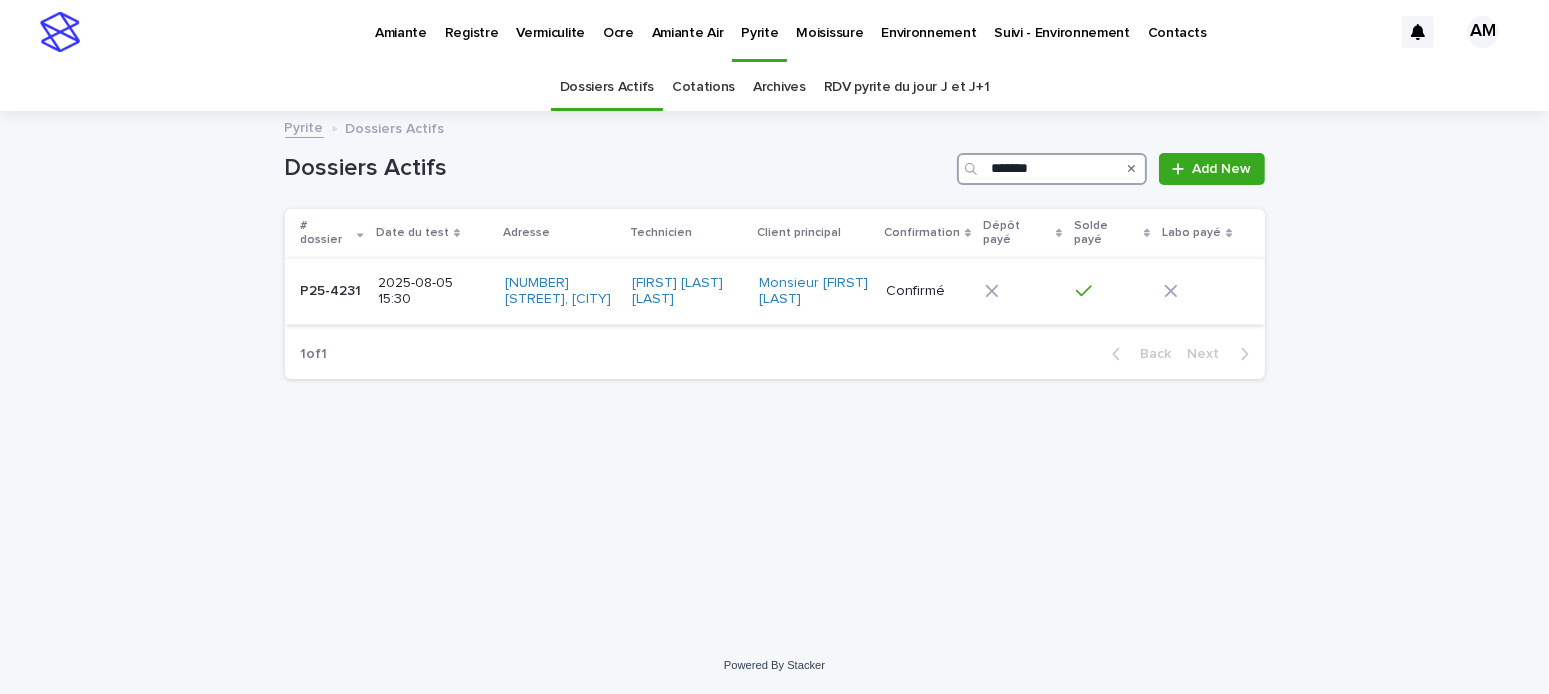 type on "*******" 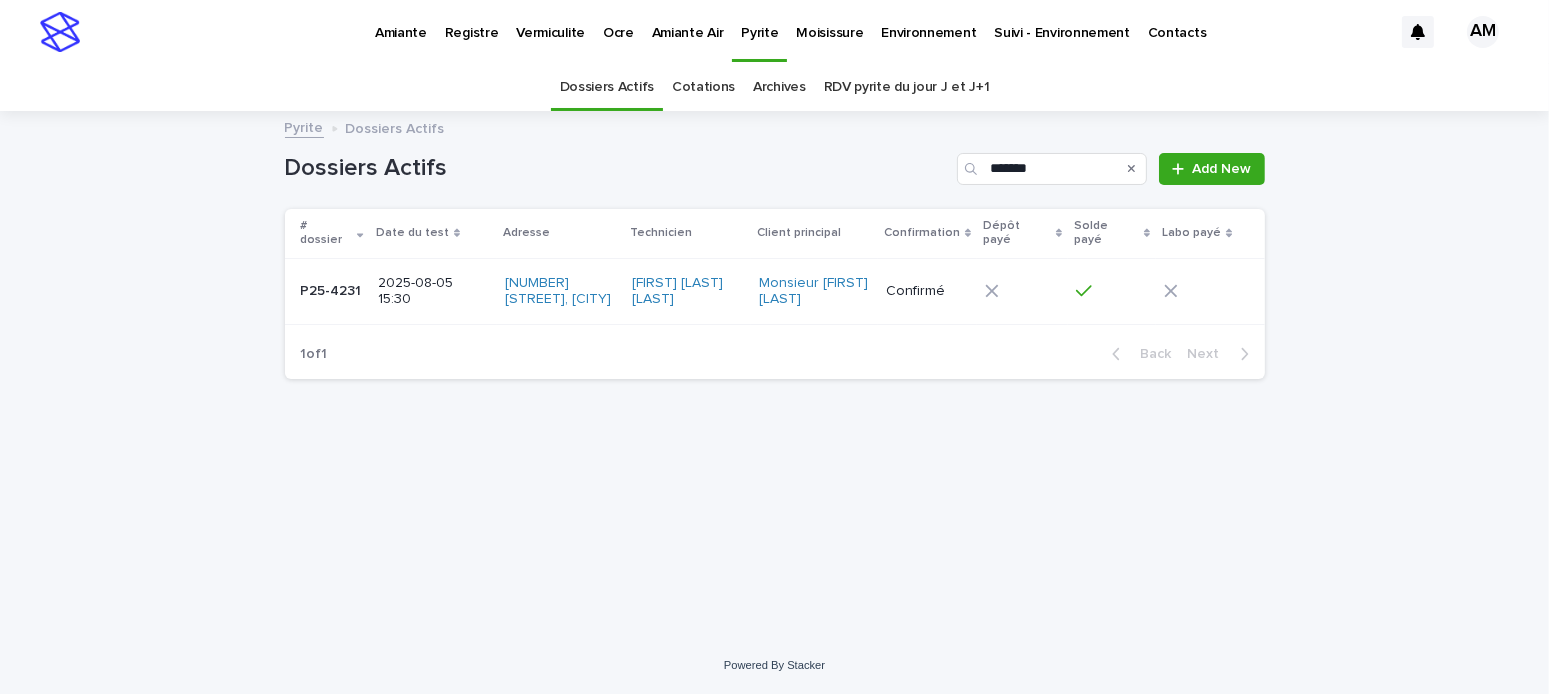 click on "P25-4231" at bounding box center [333, 289] 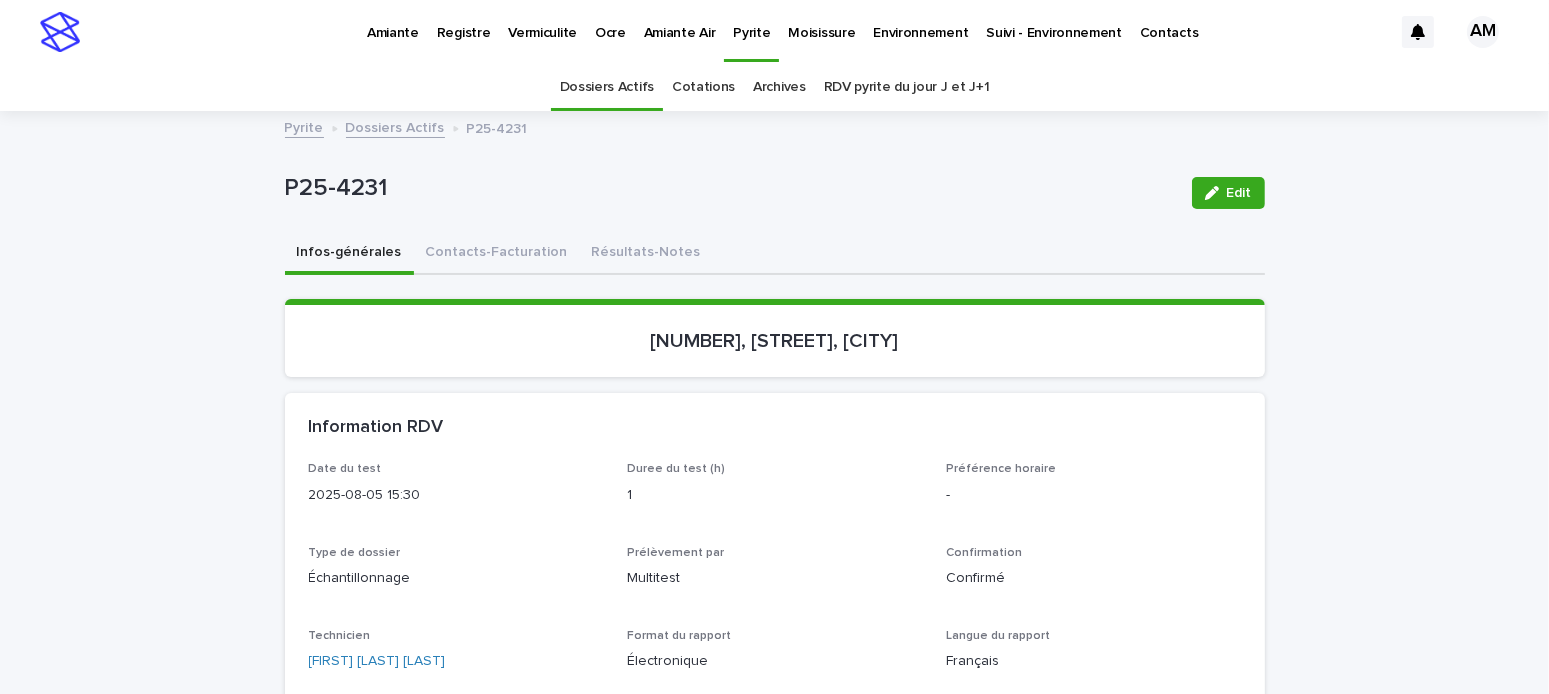 scroll, scrollTop: 63, scrollLeft: 0, axis: vertical 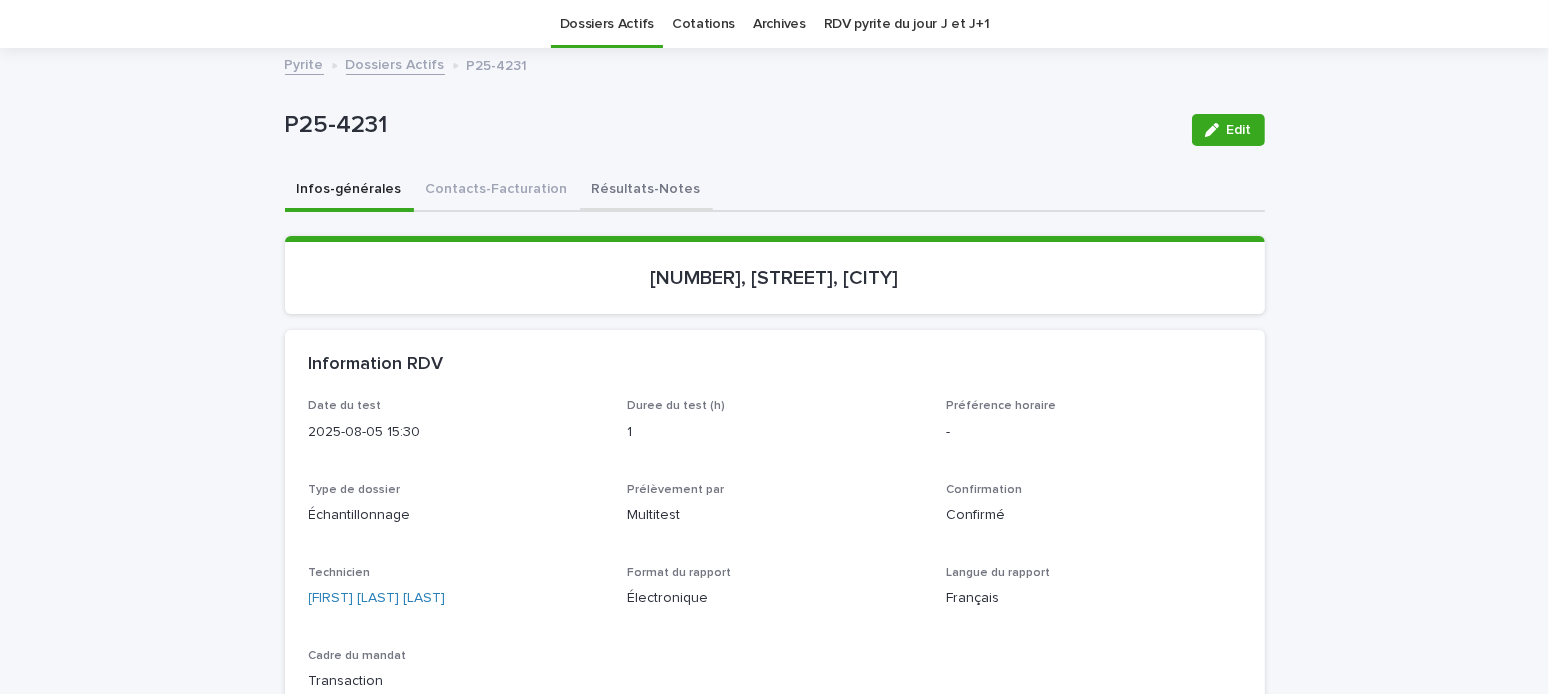 drag, startPoint x: 637, startPoint y: 164, endPoint x: 633, endPoint y: 180, distance: 16.492422 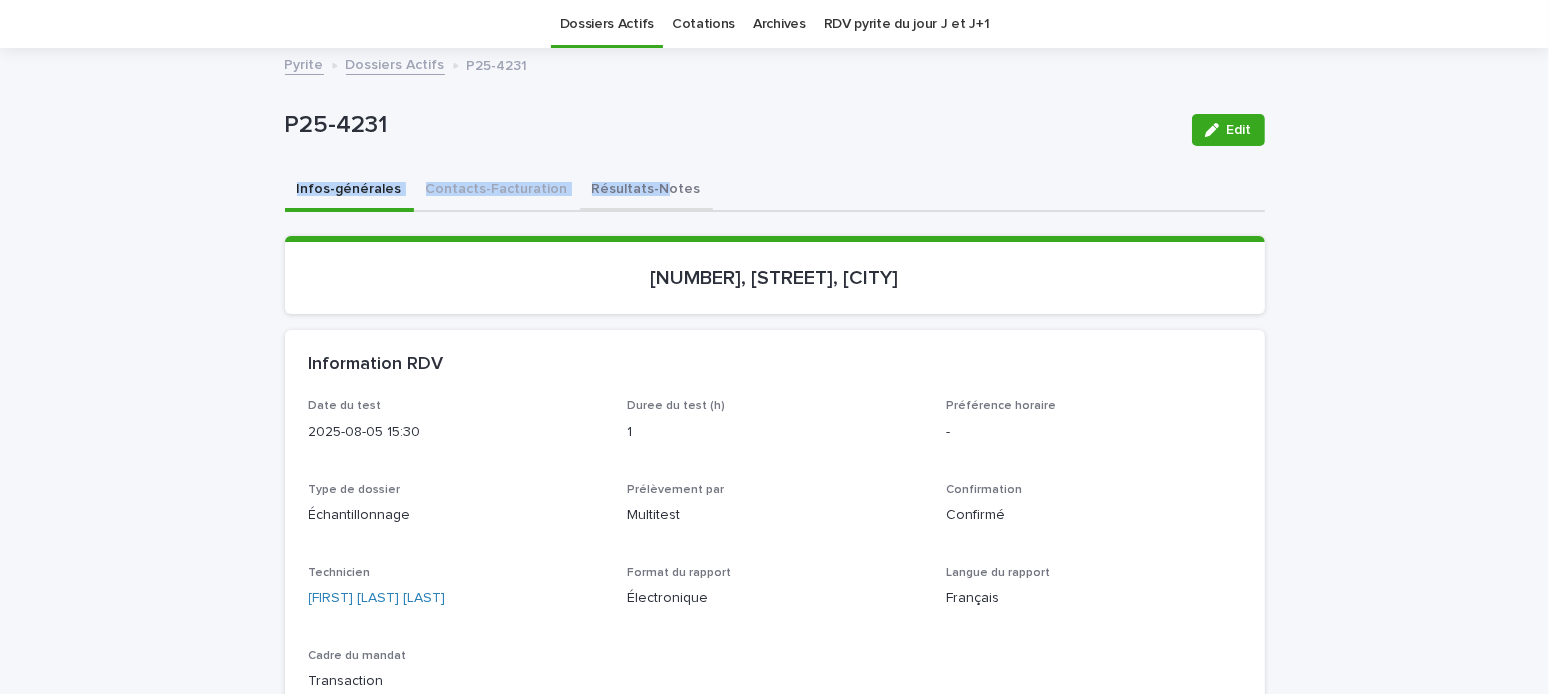 click on "Résultats-Notes" at bounding box center [646, 191] 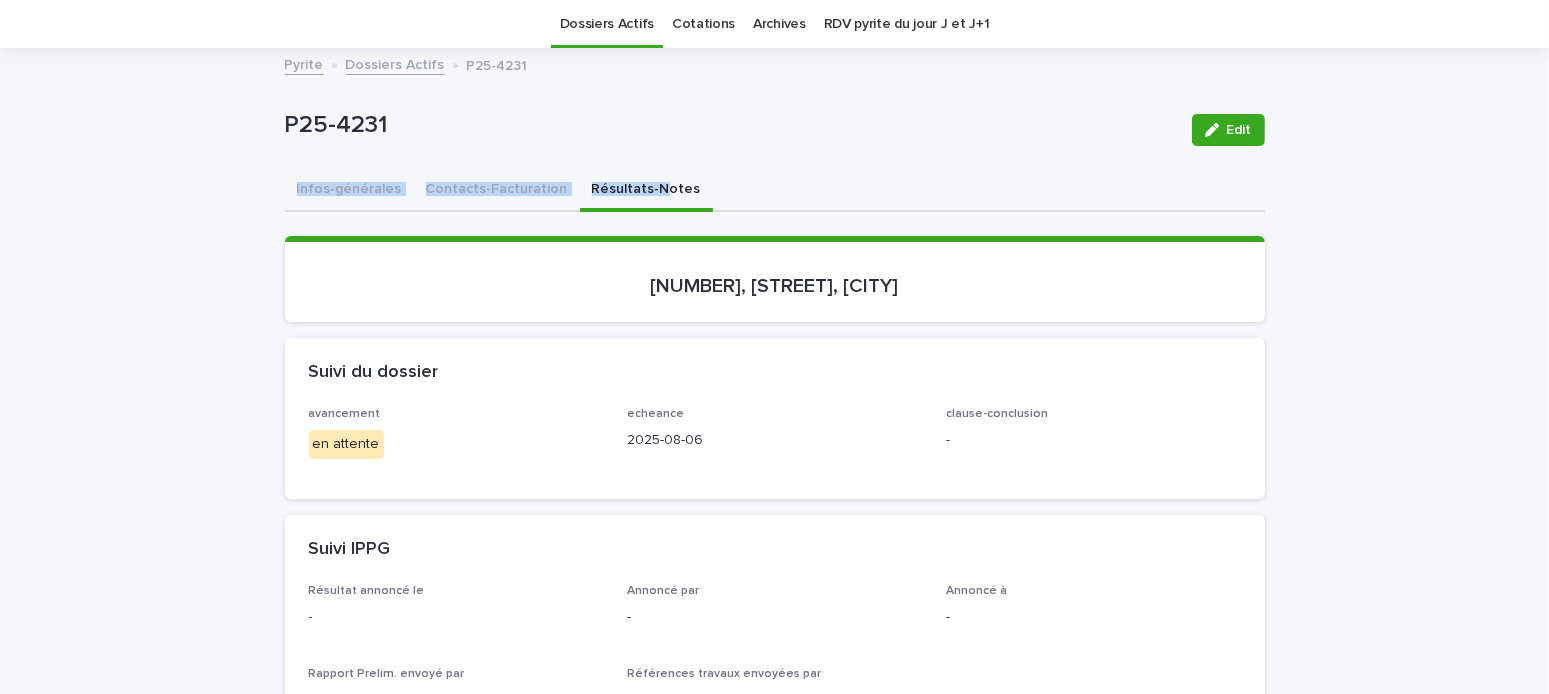 click on "Edit" at bounding box center (1228, 130) 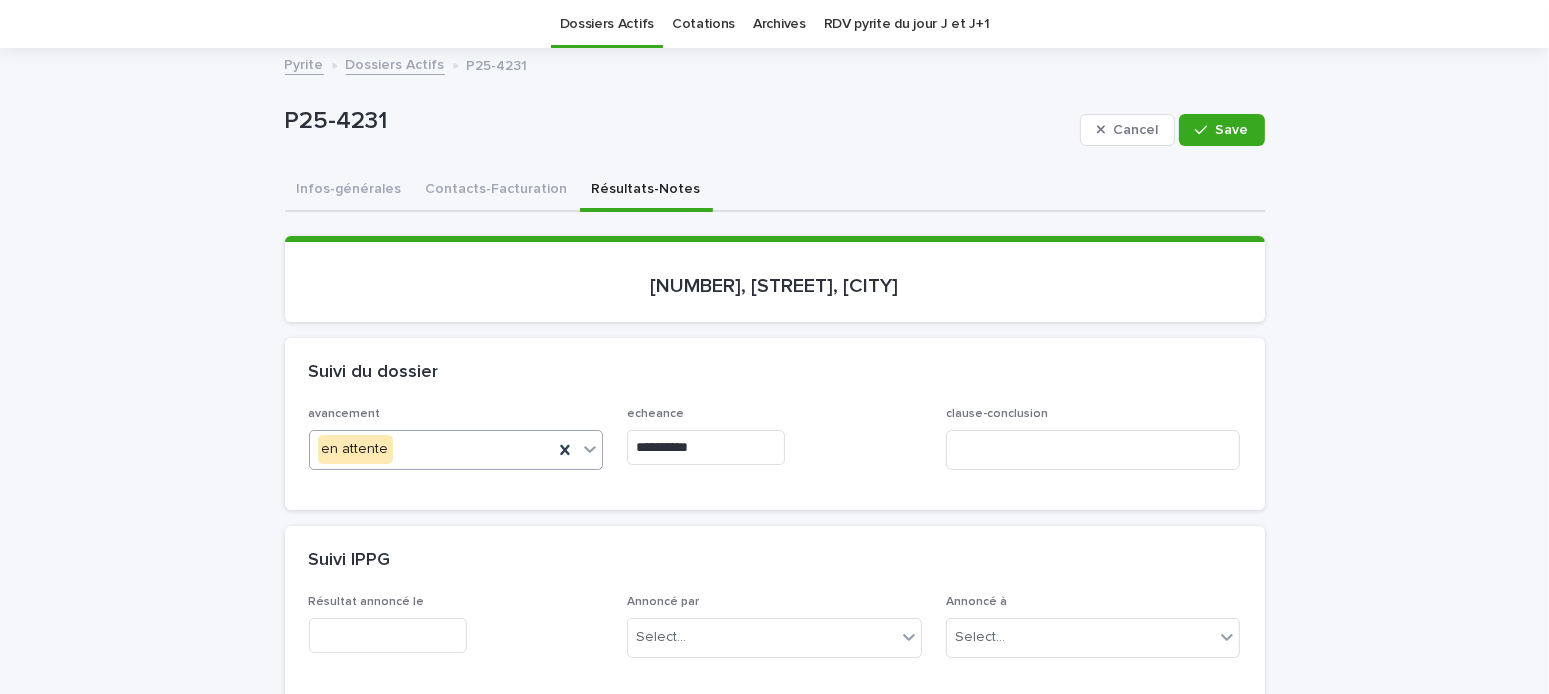 click on "en attente" at bounding box center (432, 449) 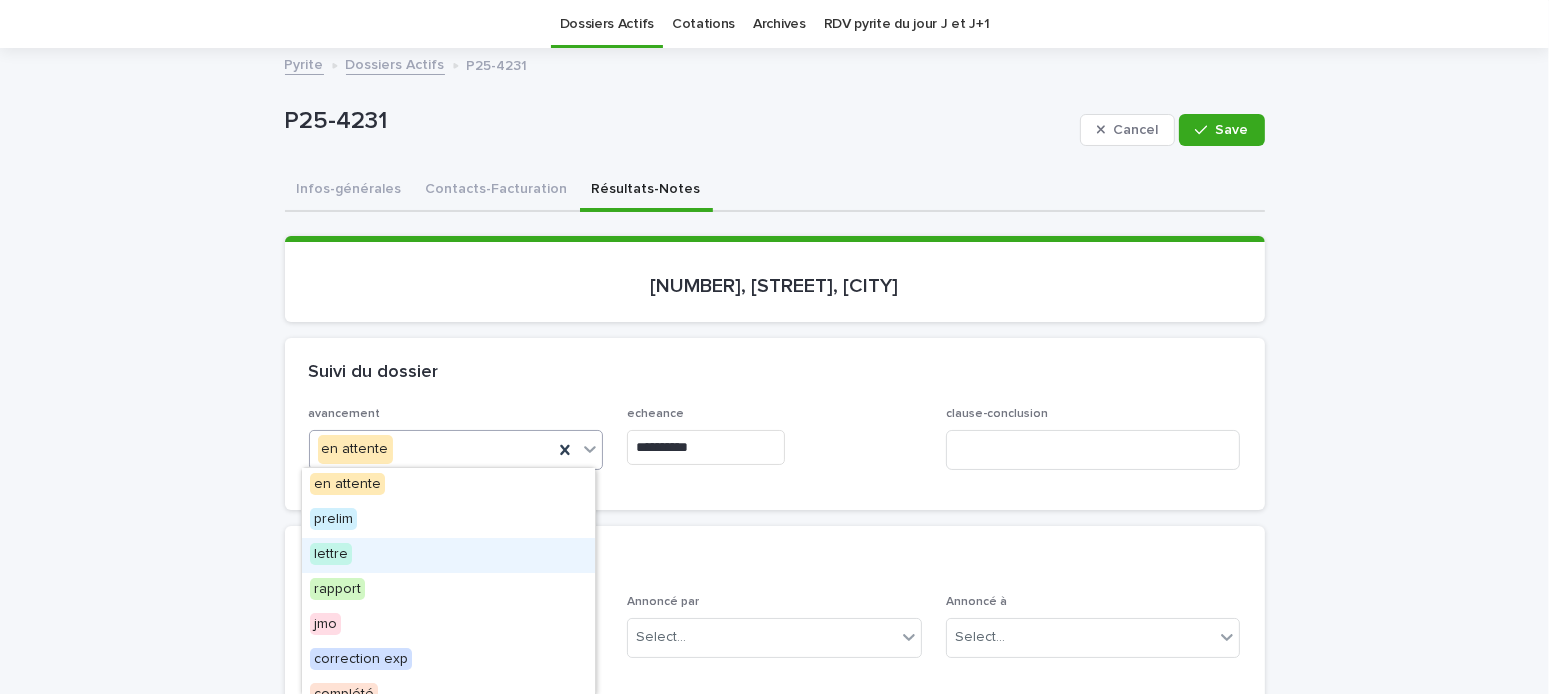 click on "lettre" at bounding box center (448, 555) 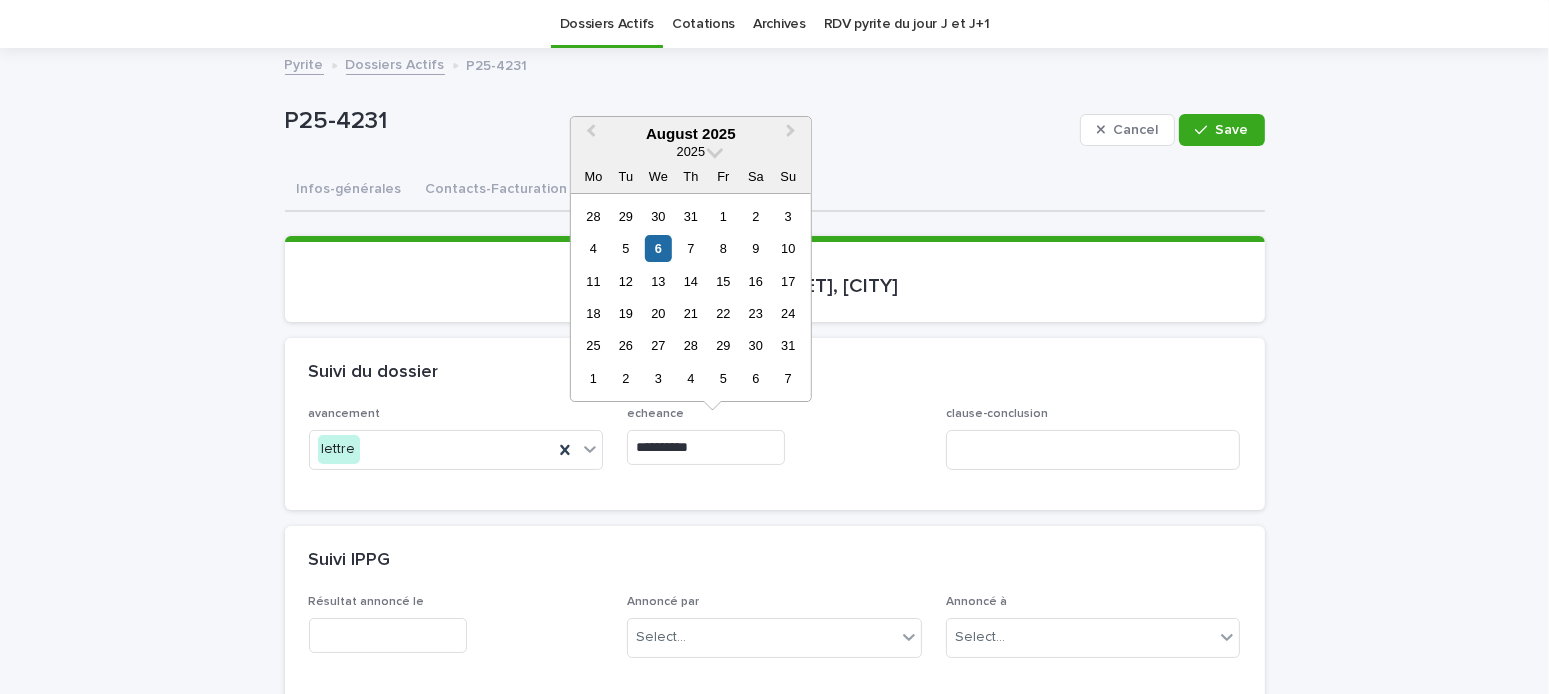 click on "**********" at bounding box center (706, 447) 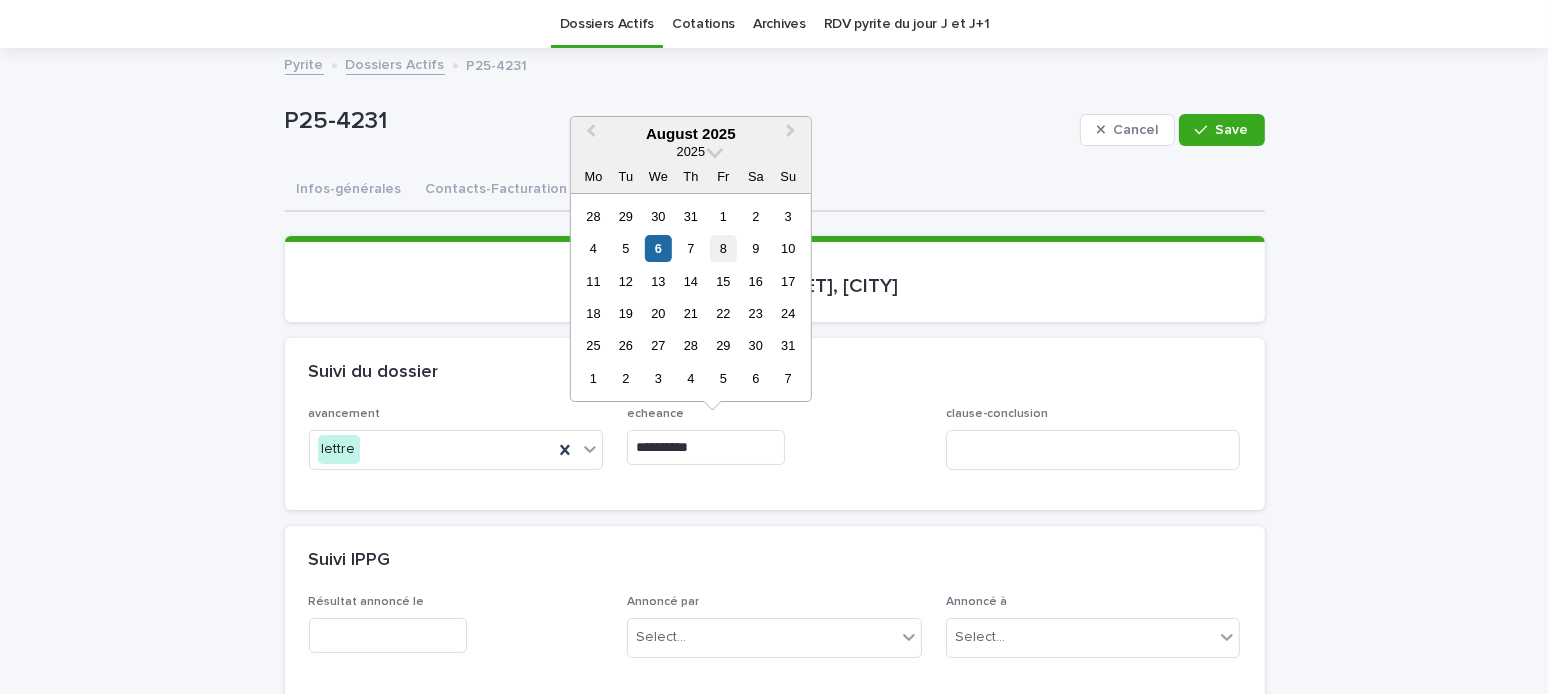 click on "8" at bounding box center [723, 248] 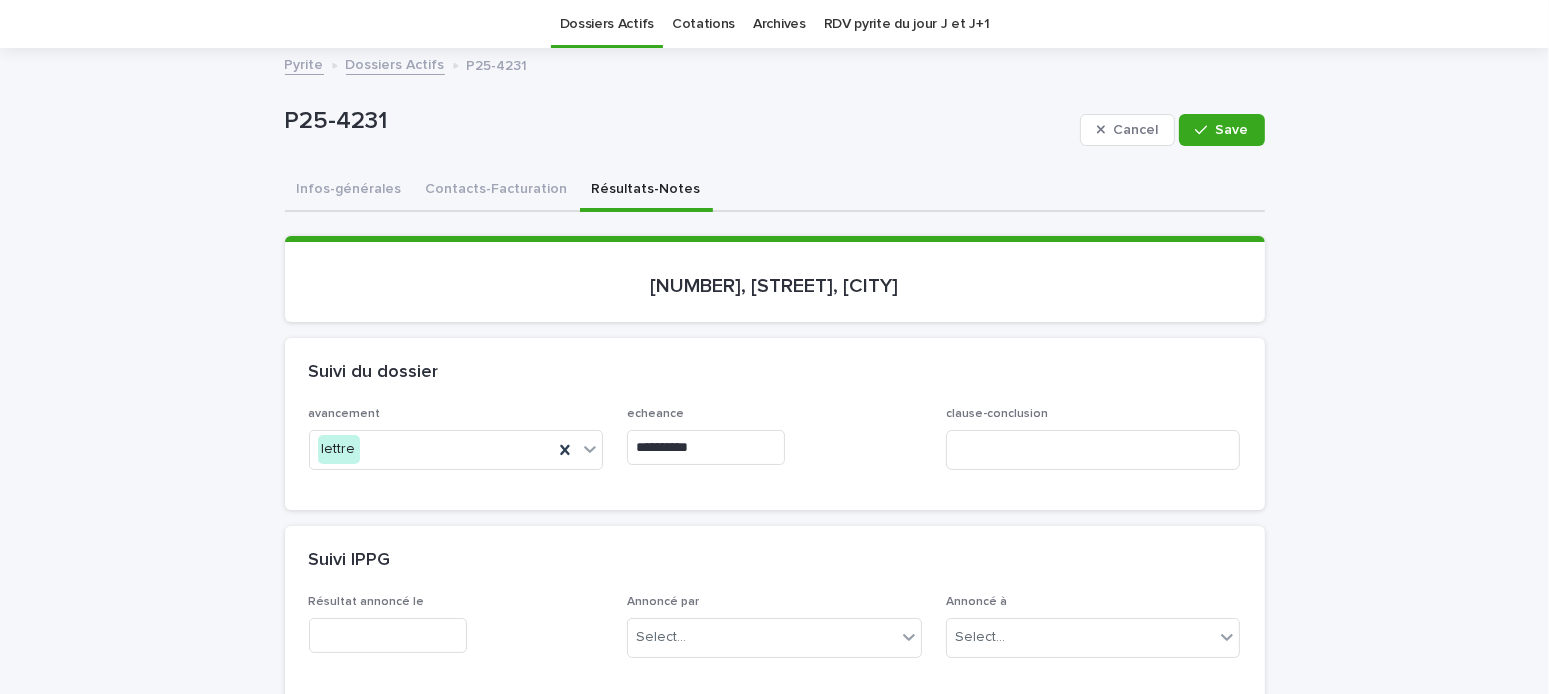 type on "**********" 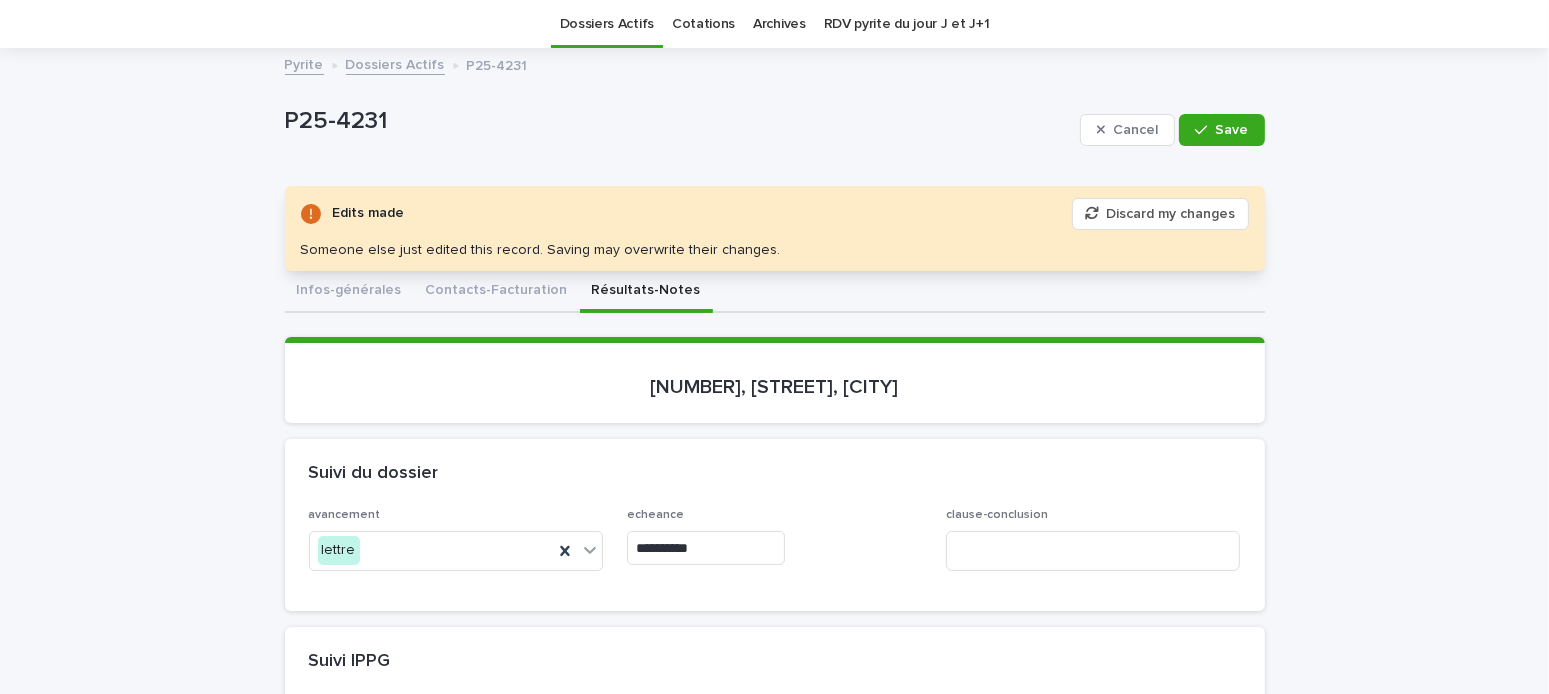 scroll, scrollTop: 363, scrollLeft: 0, axis: vertical 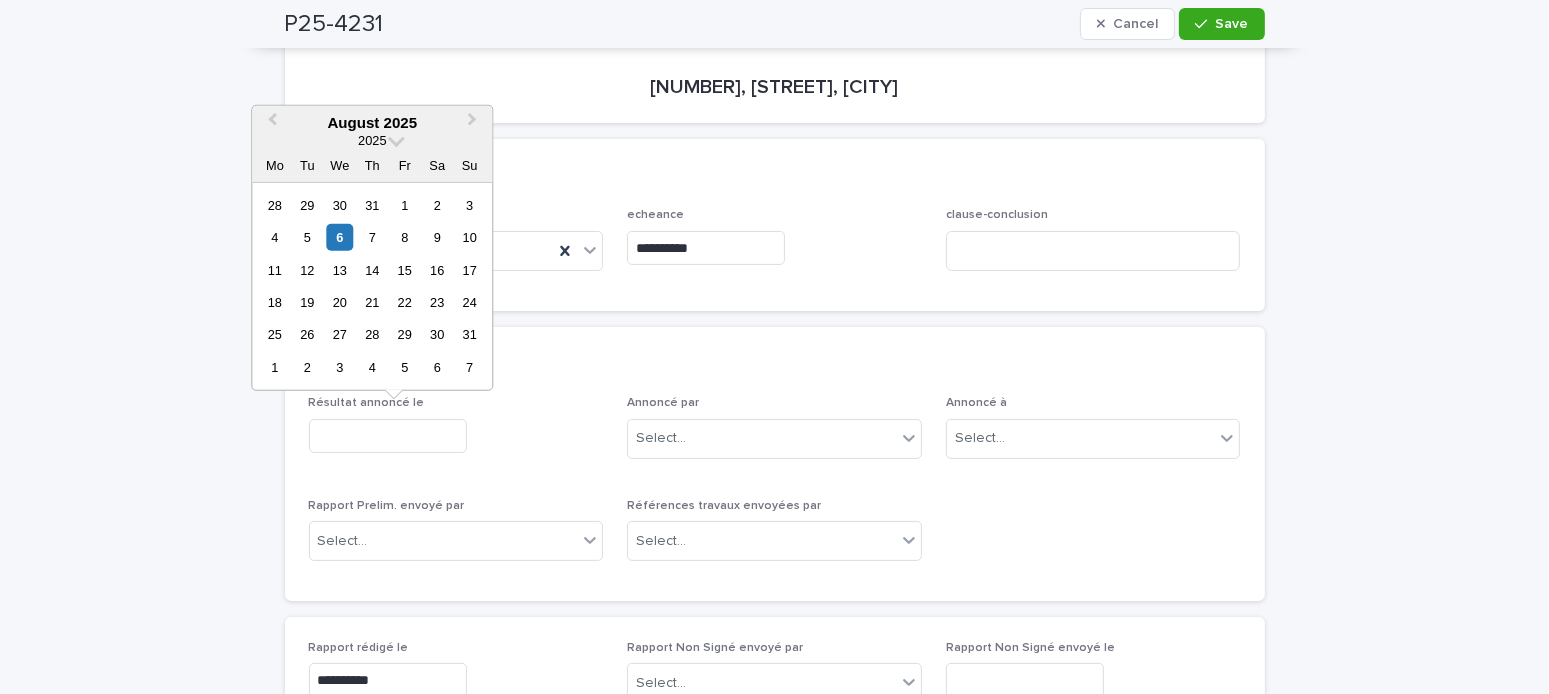 click at bounding box center [388, 436] 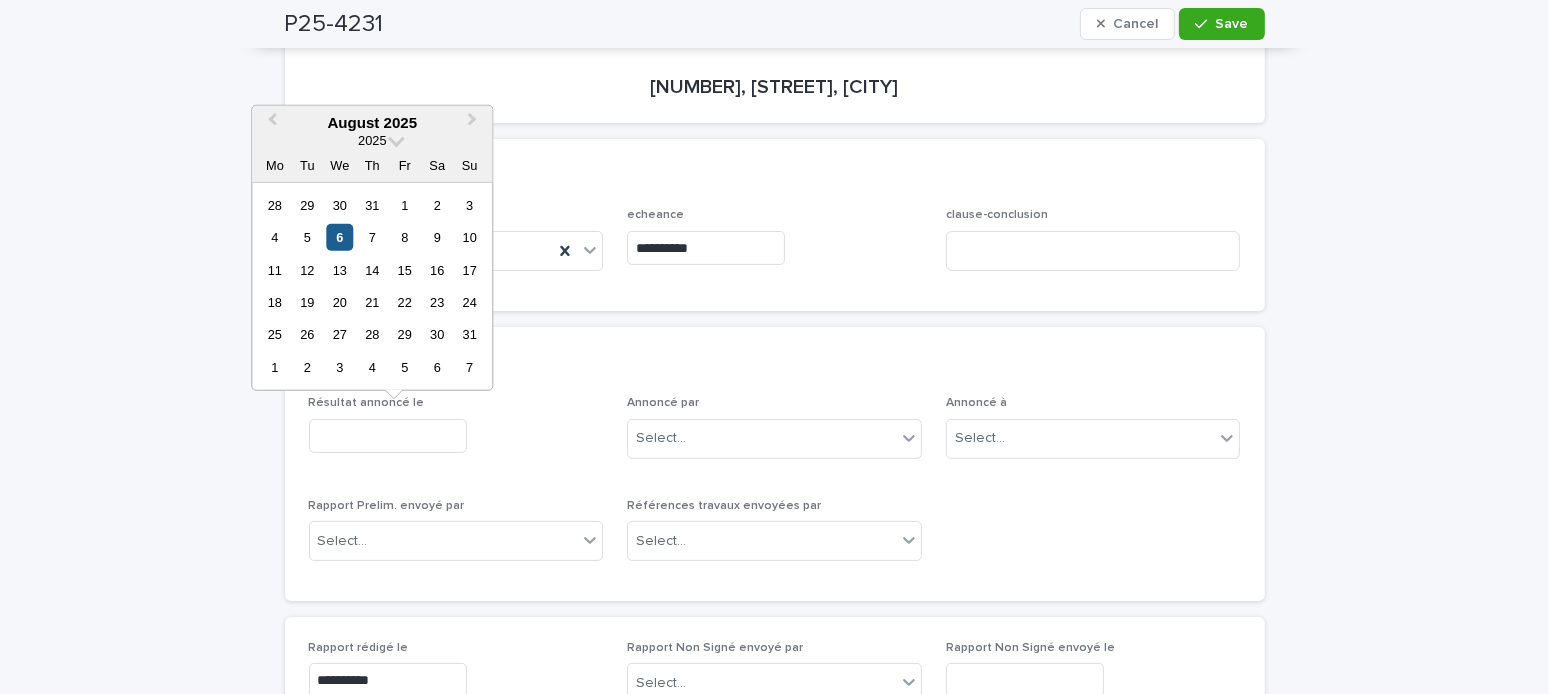 click on "6" at bounding box center (339, 237) 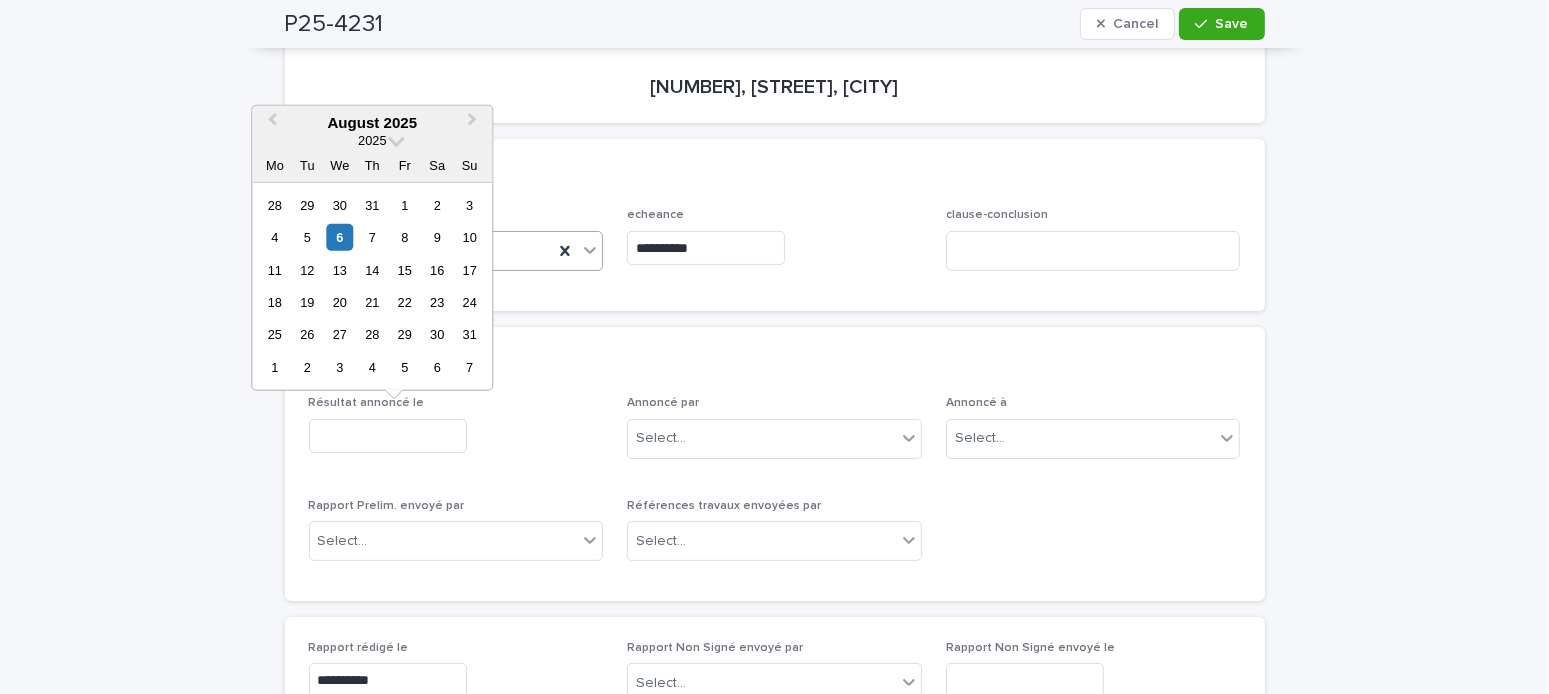 type on "**********" 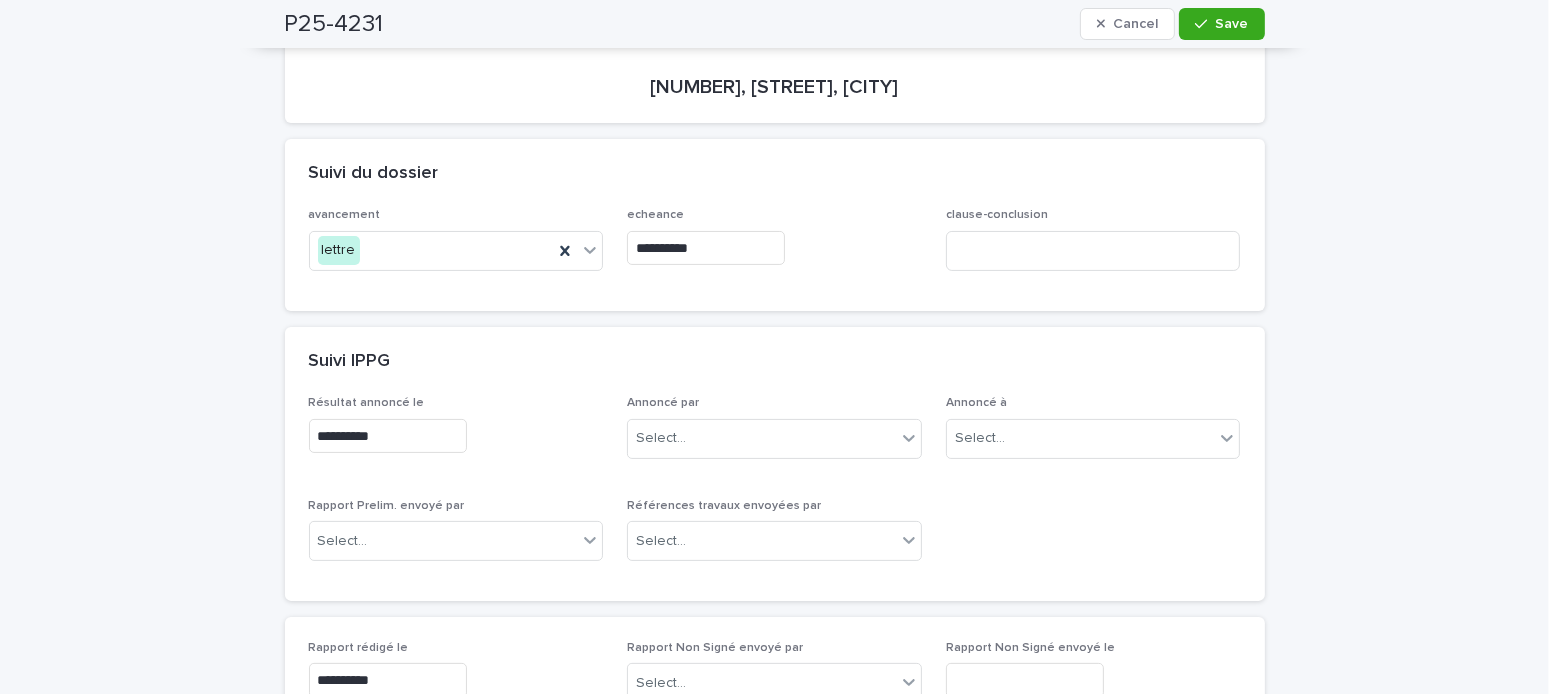 click on "Rapport Prelim. envoyé par Select..." at bounding box center (456, 538) 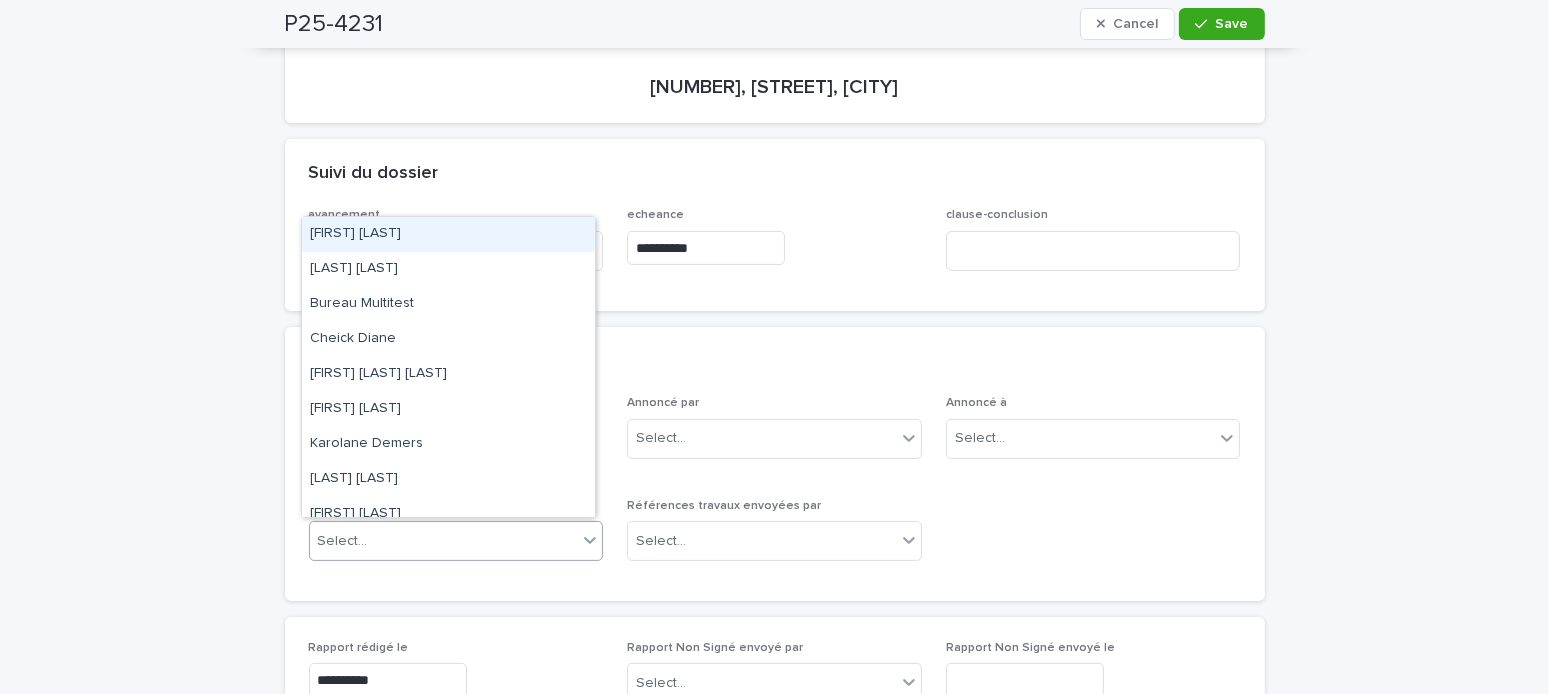click on "Select..." at bounding box center (444, 541) 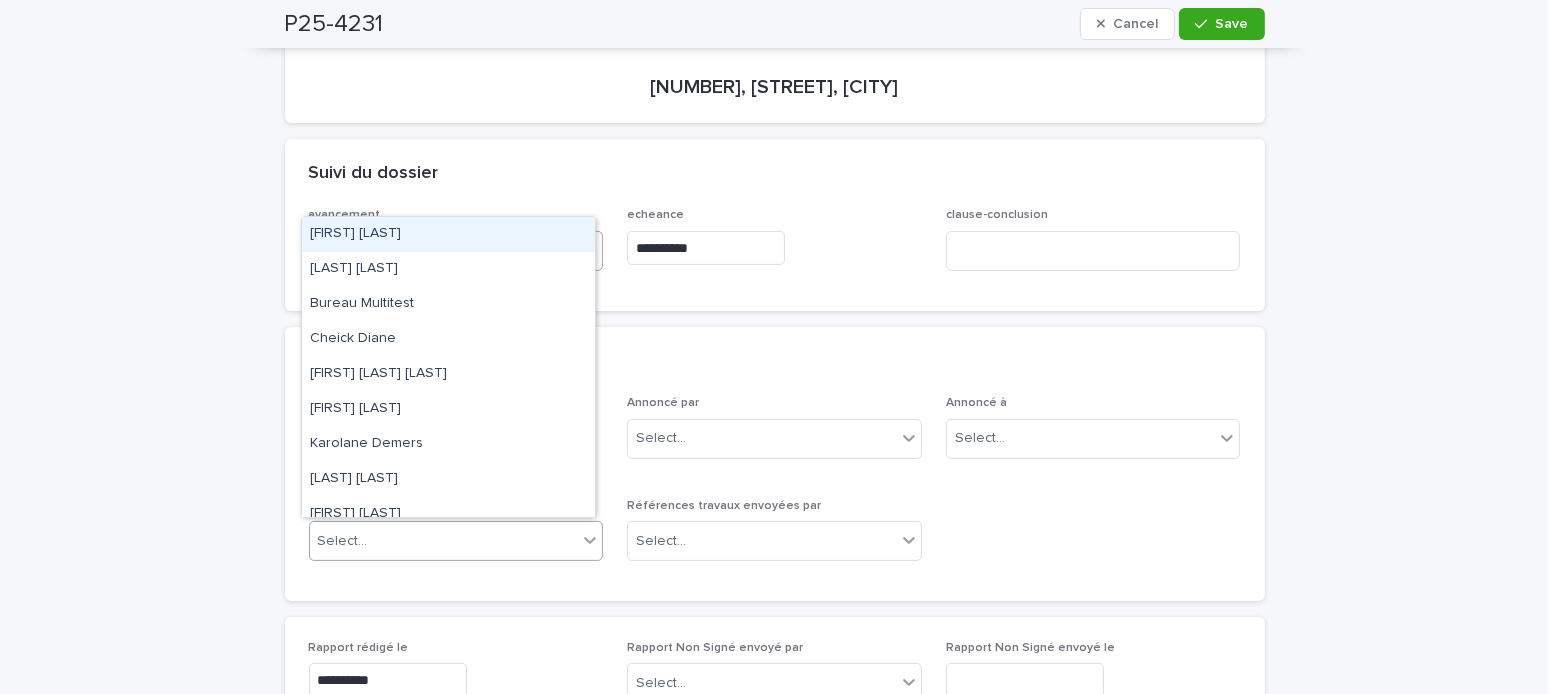 click on "[FIRST] [LAST]" at bounding box center [448, 234] 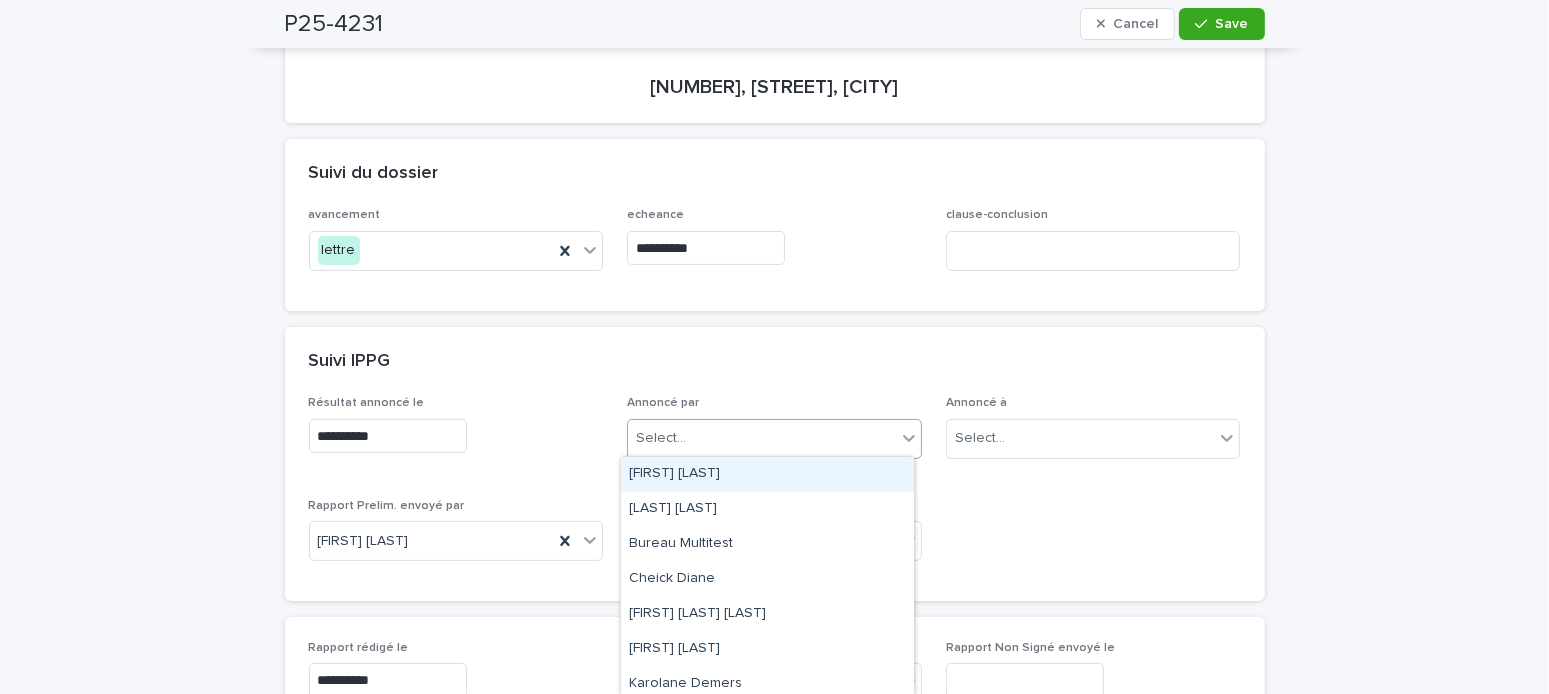 click on "Select..." at bounding box center [762, 438] 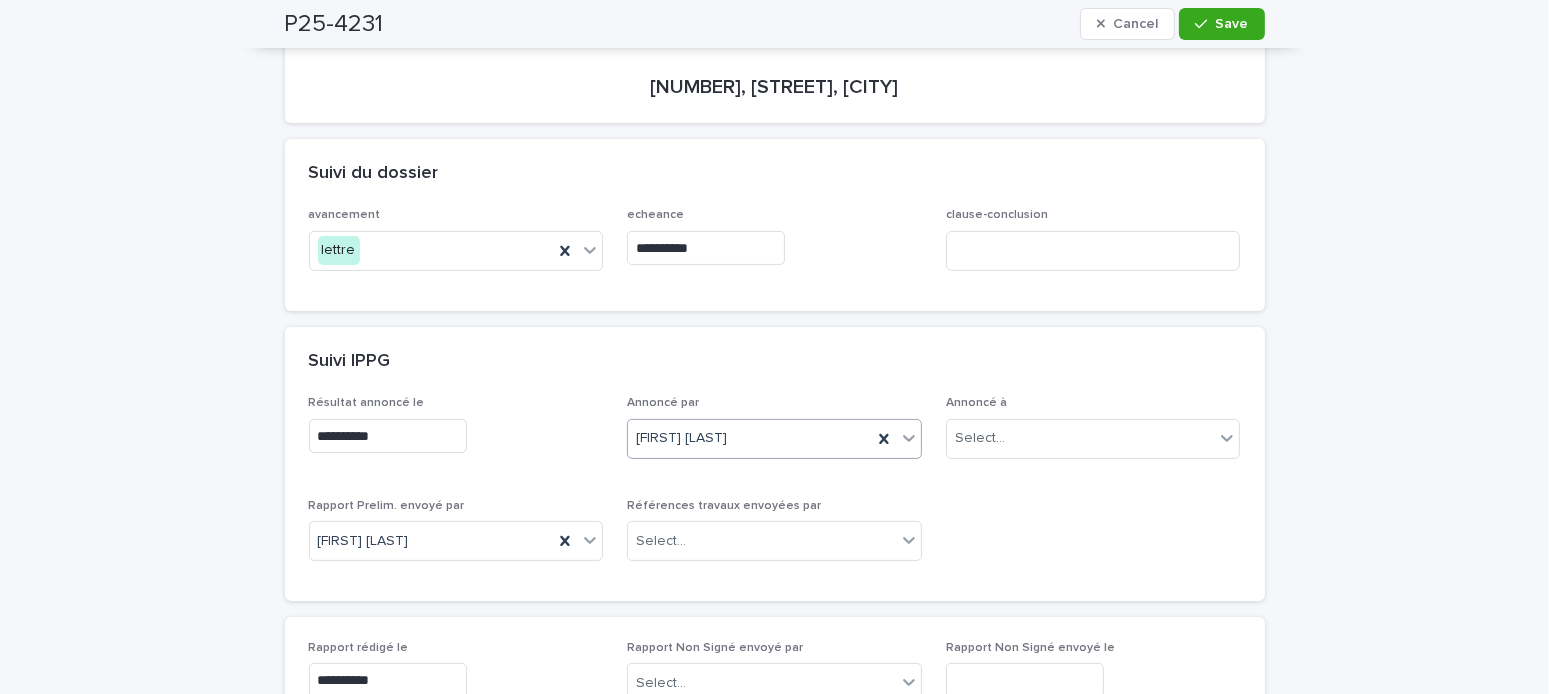 scroll, scrollTop: 63, scrollLeft: 0, axis: vertical 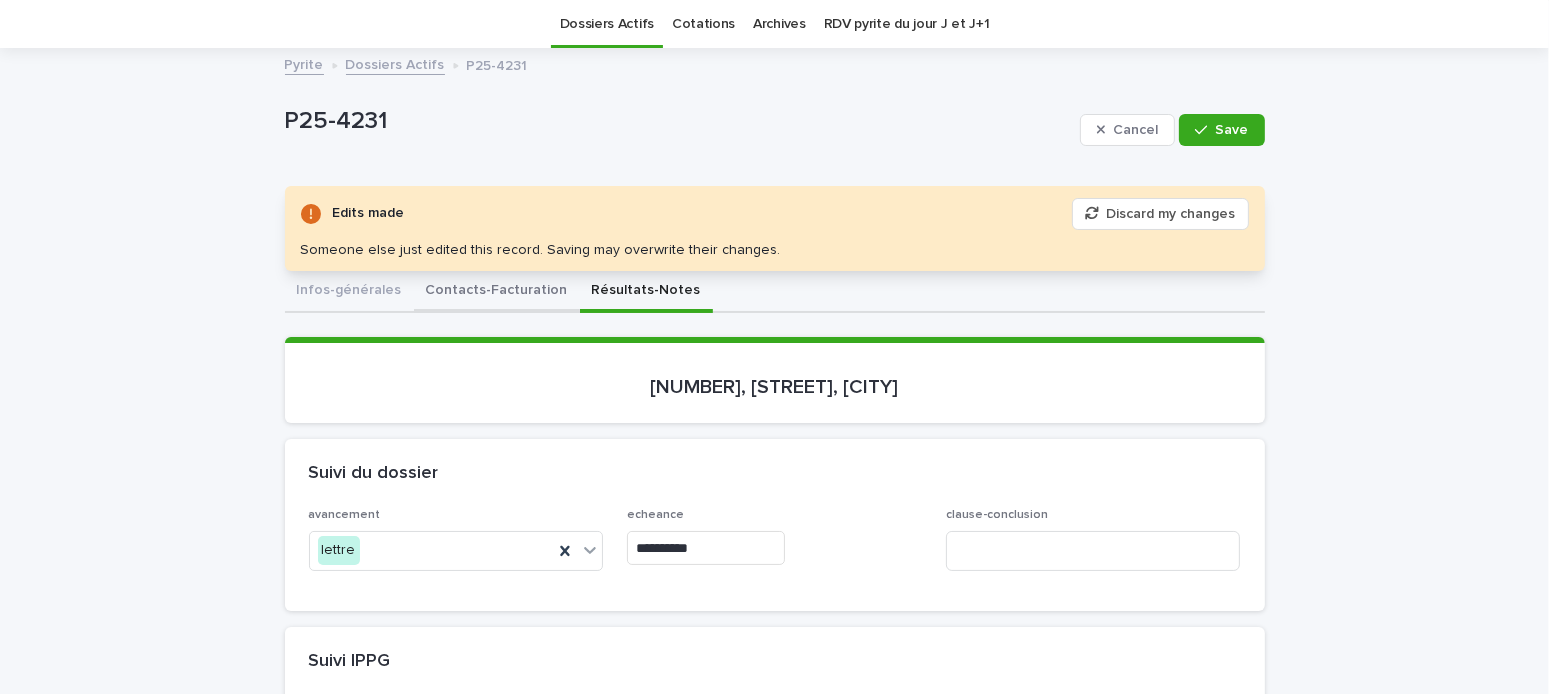 click on "Contacts-Facturation" at bounding box center [497, 292] 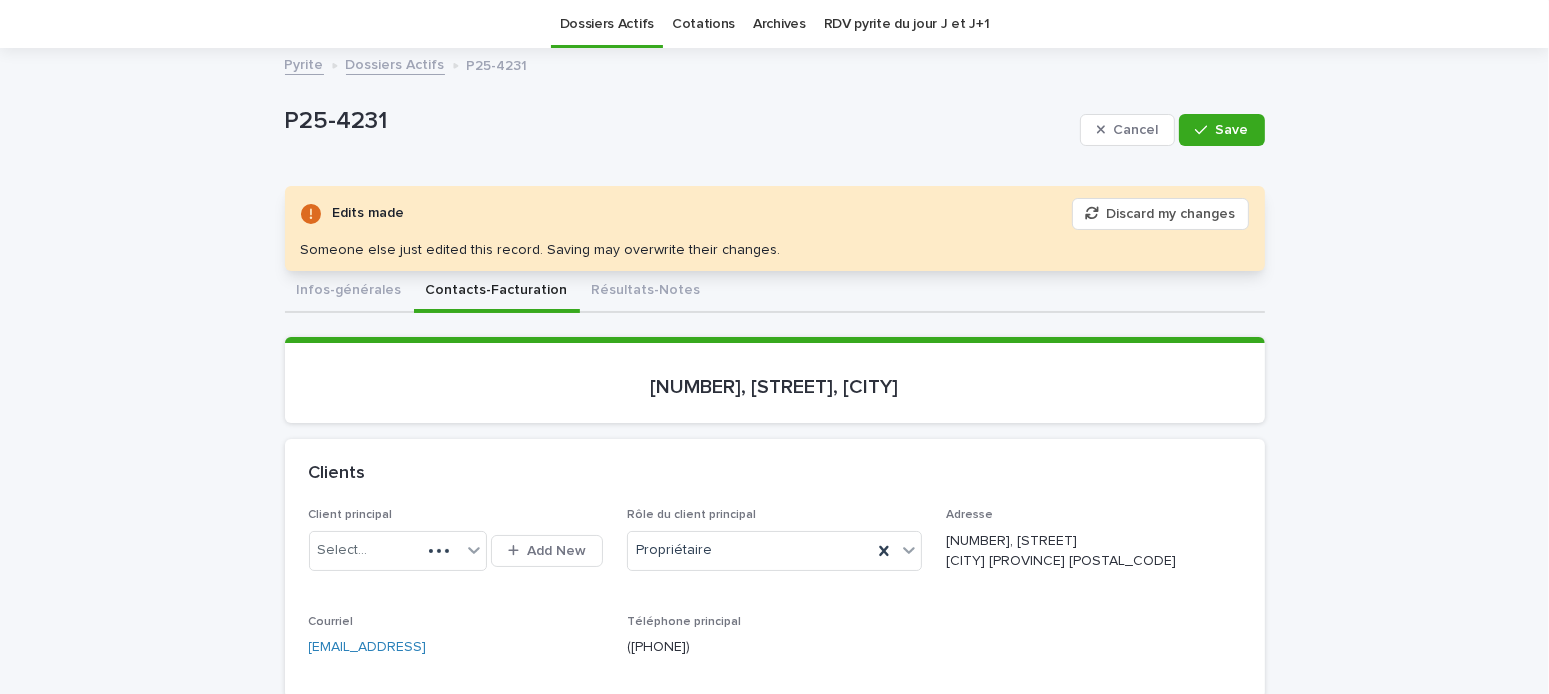 scroll, scrollTop: 263, scrollLeft: 0, axis: vertical 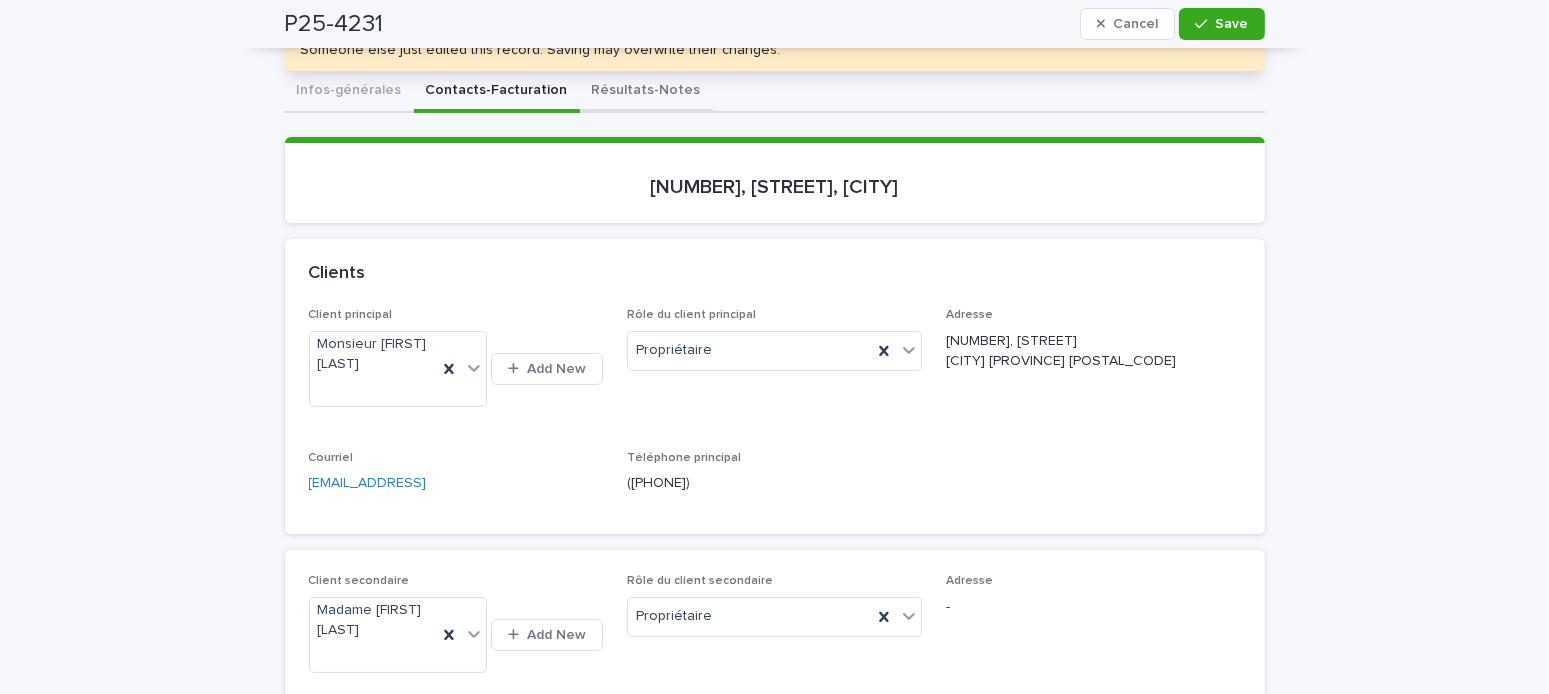 click on "Résultats-Notes" at bounding box center (646, 92) 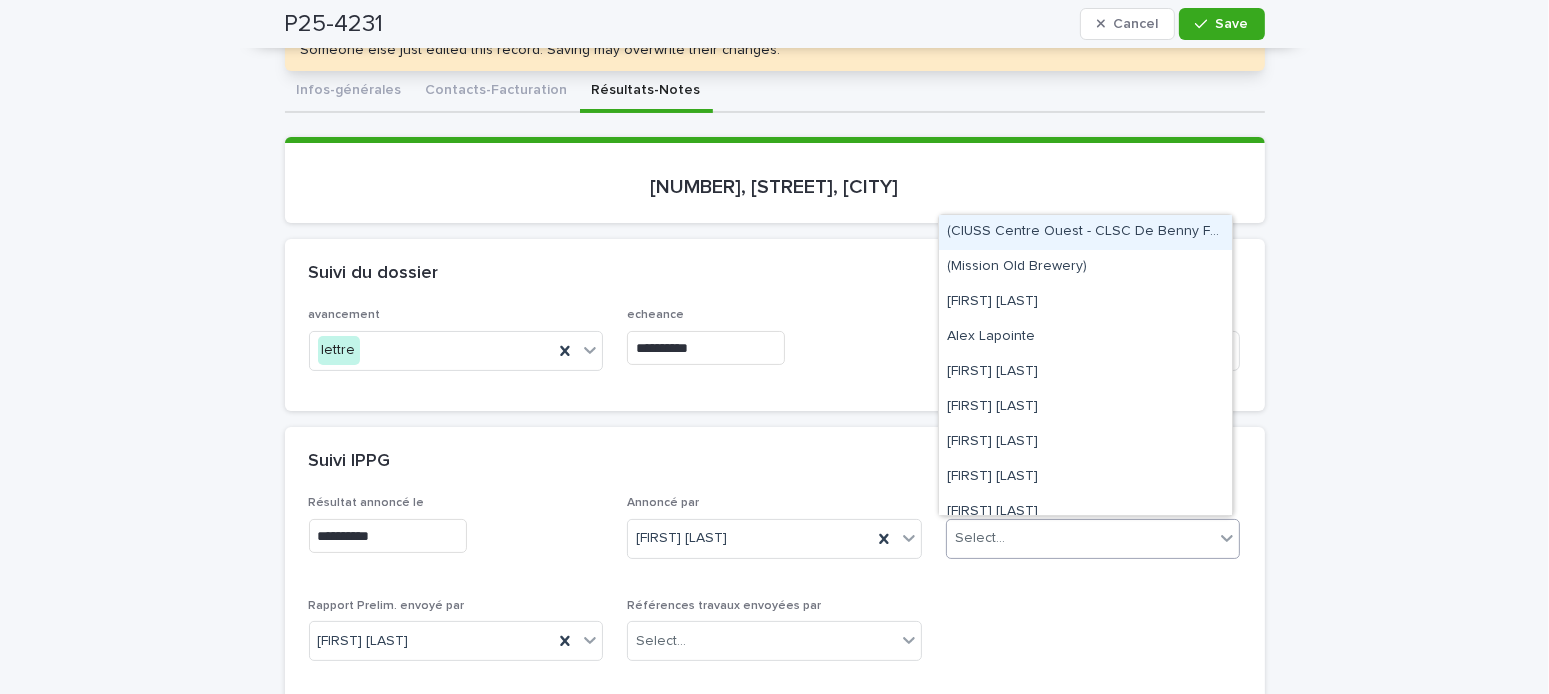 click on "Select..." at bounding box center [980, 538] 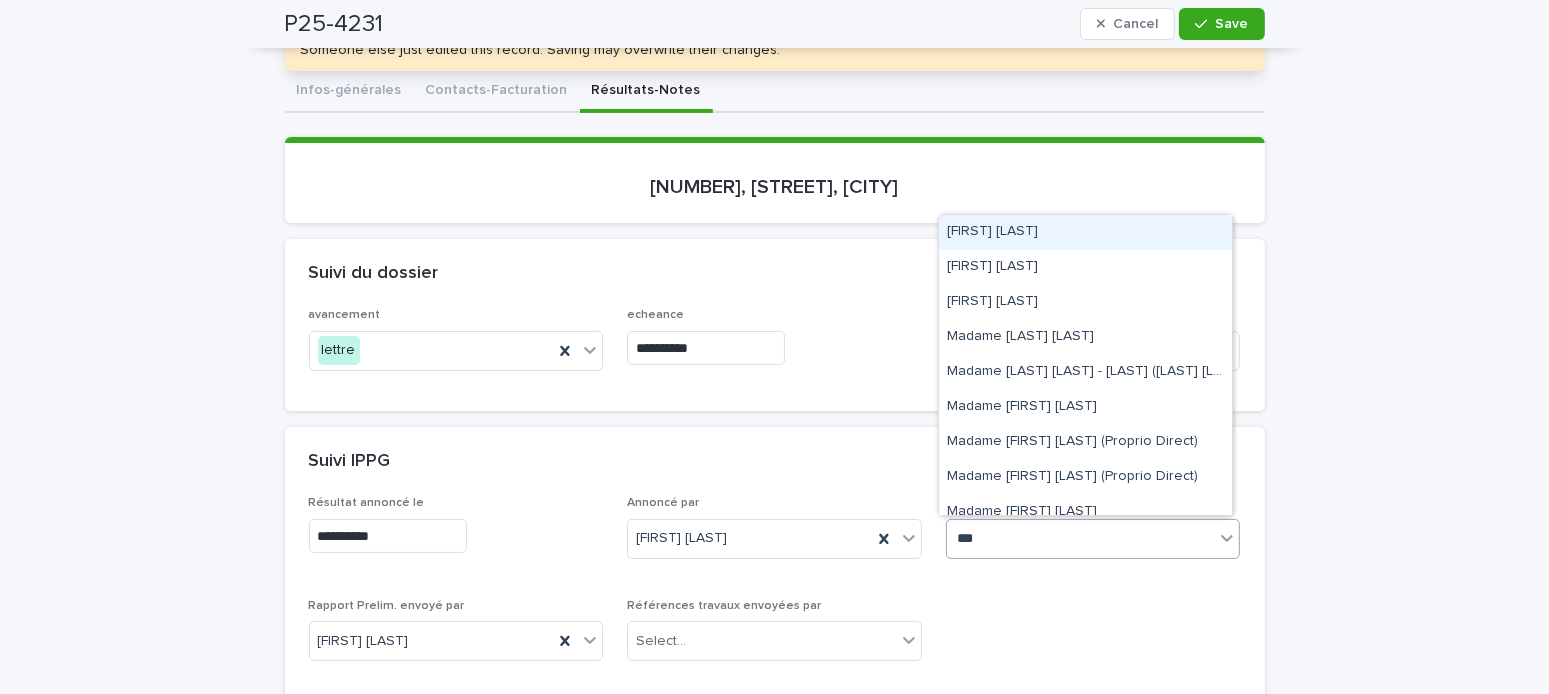 type on "***" 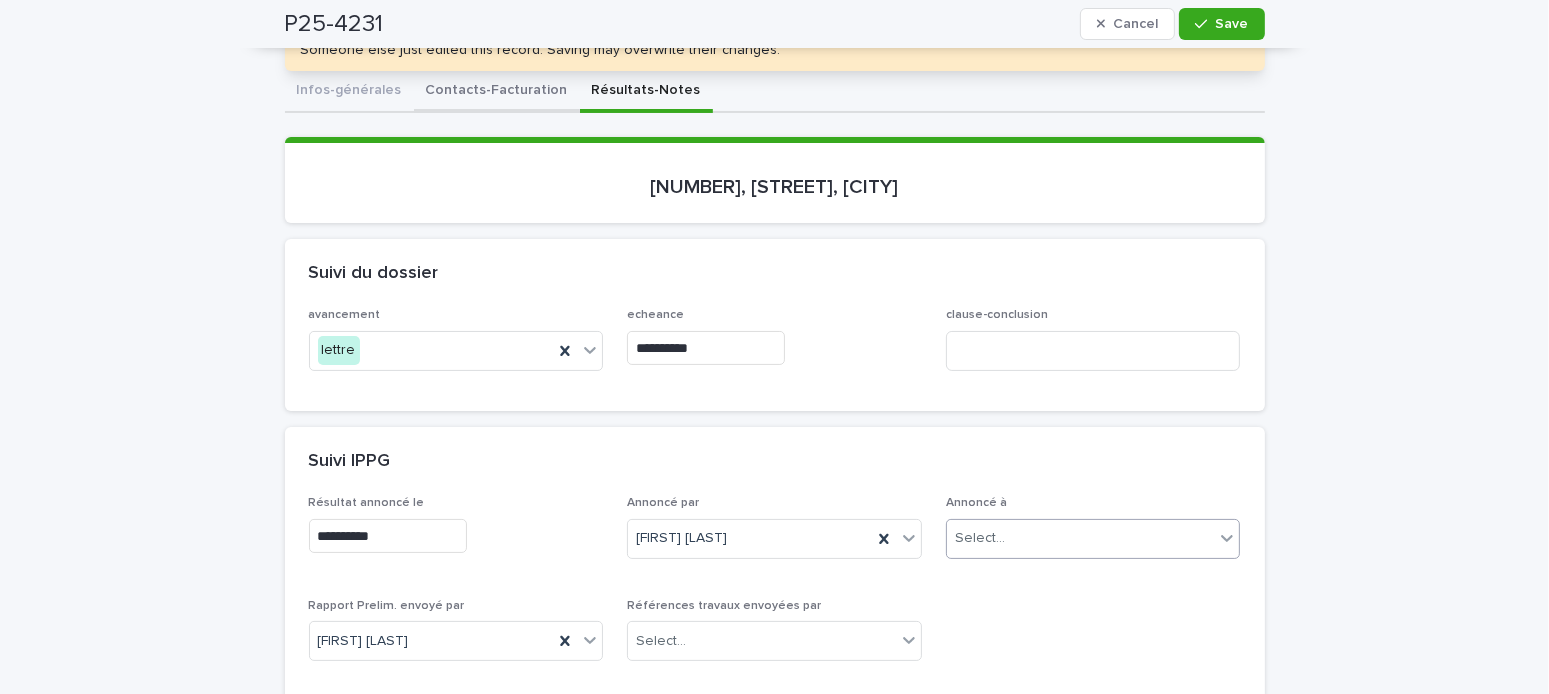 drag, startPoint x: 473, startPoint y: 90, endPoint x: 648, endPoint y: 99, distance: 175.23128 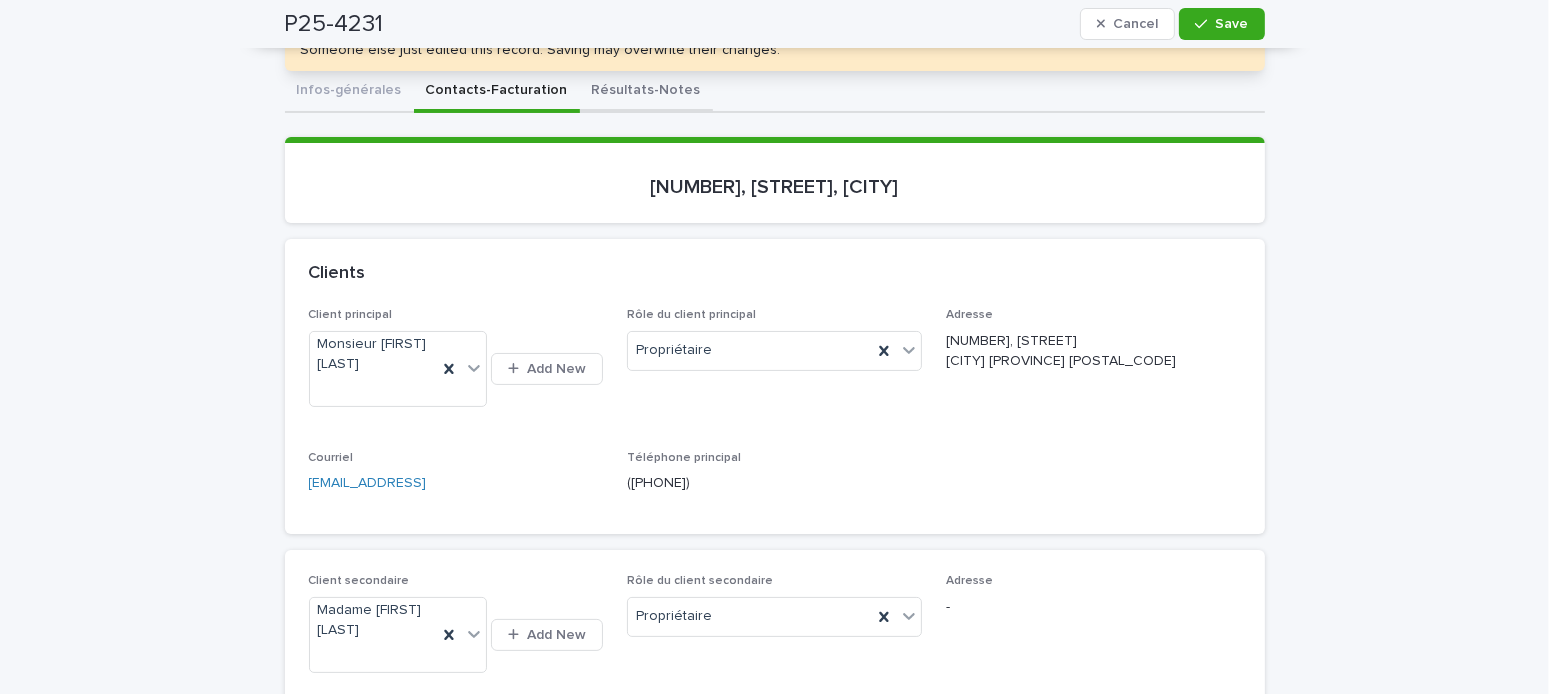 click on "Résultats-Notes" at bounding box center [646, 92] 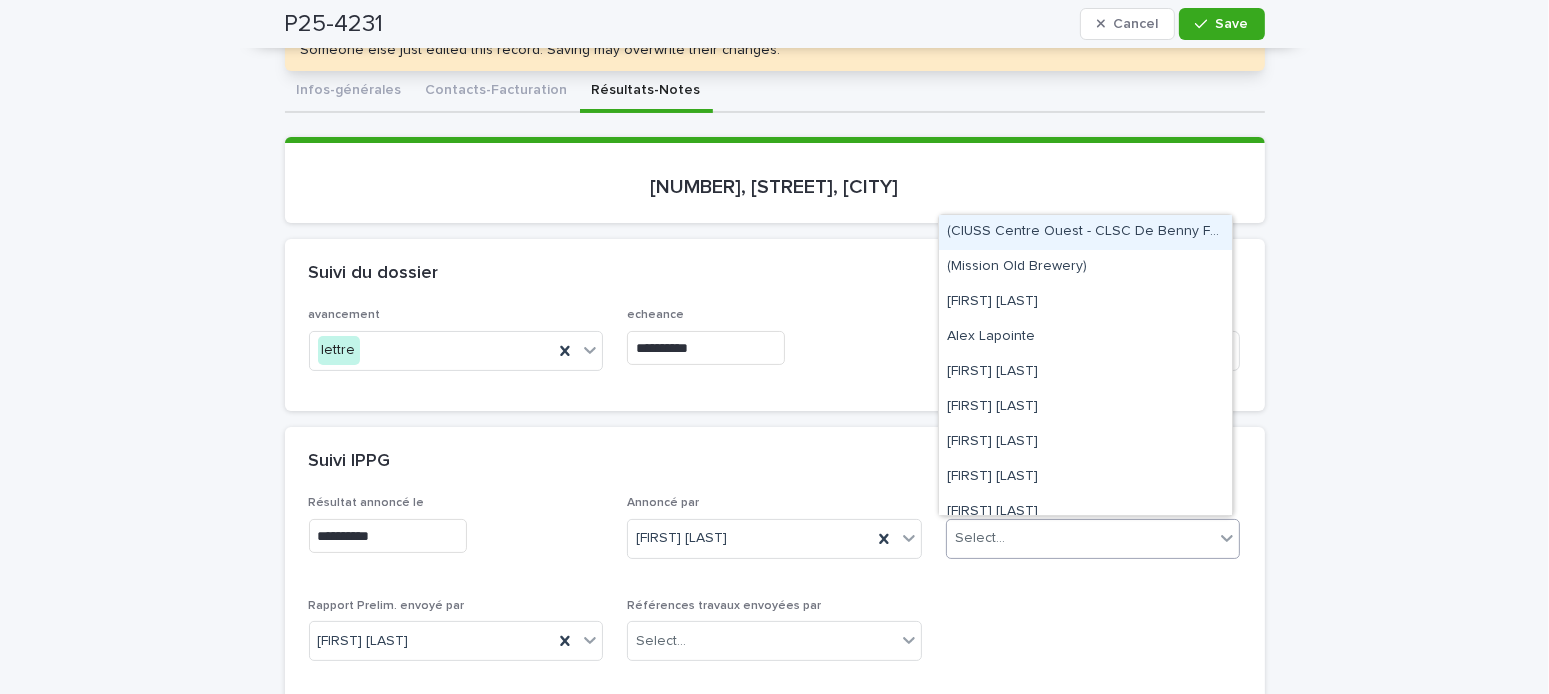 click on "Select..." at bounding box center (1093, 539) 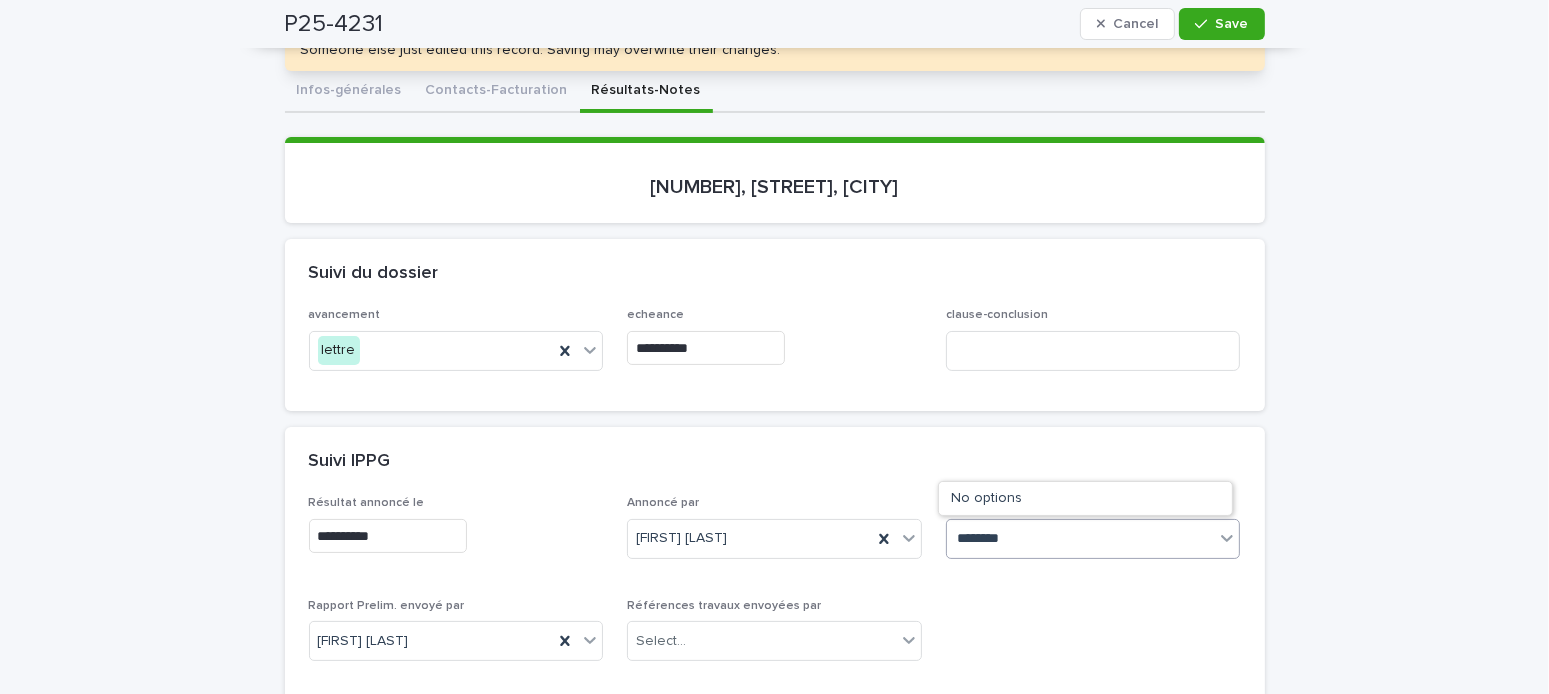 type on "*********" 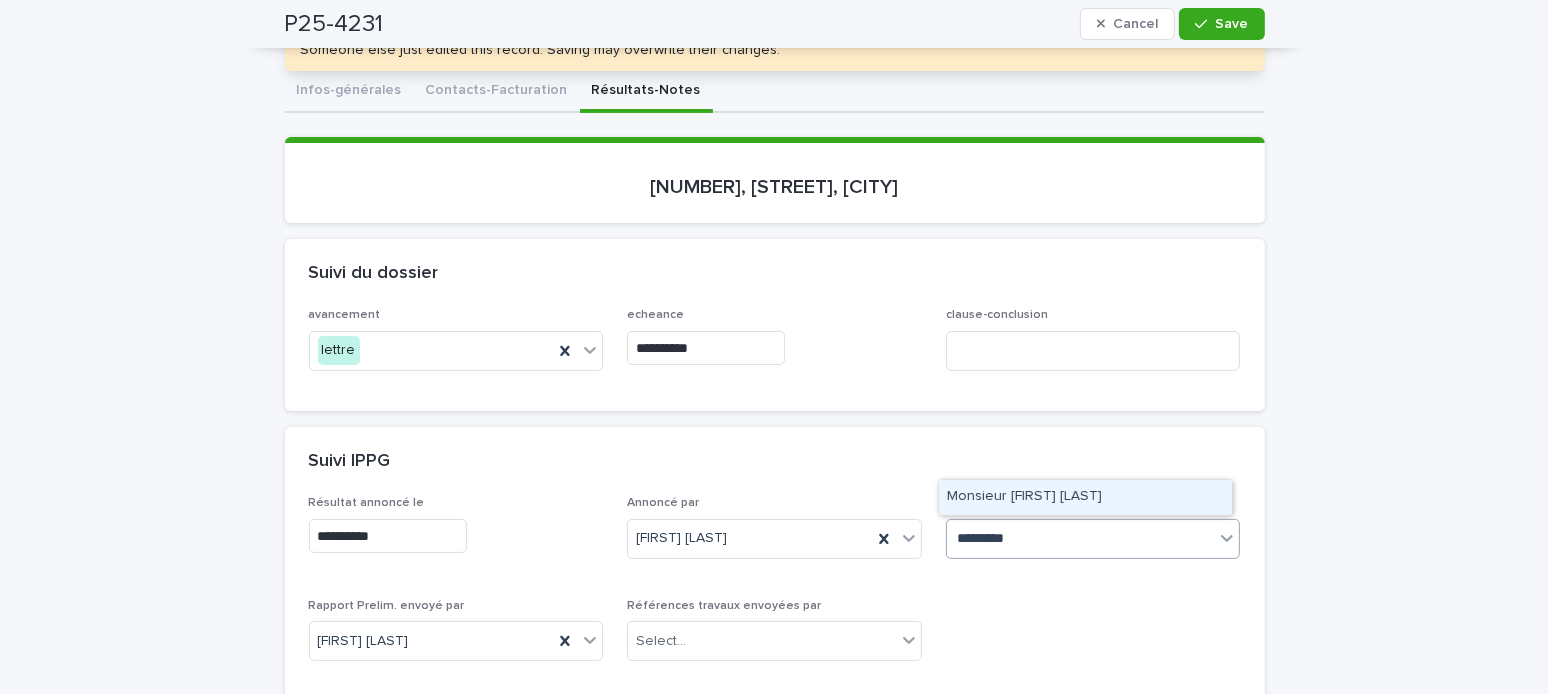 click on "Monsieur [FIRST] [LAST]" at bounding box center [1085, 497] 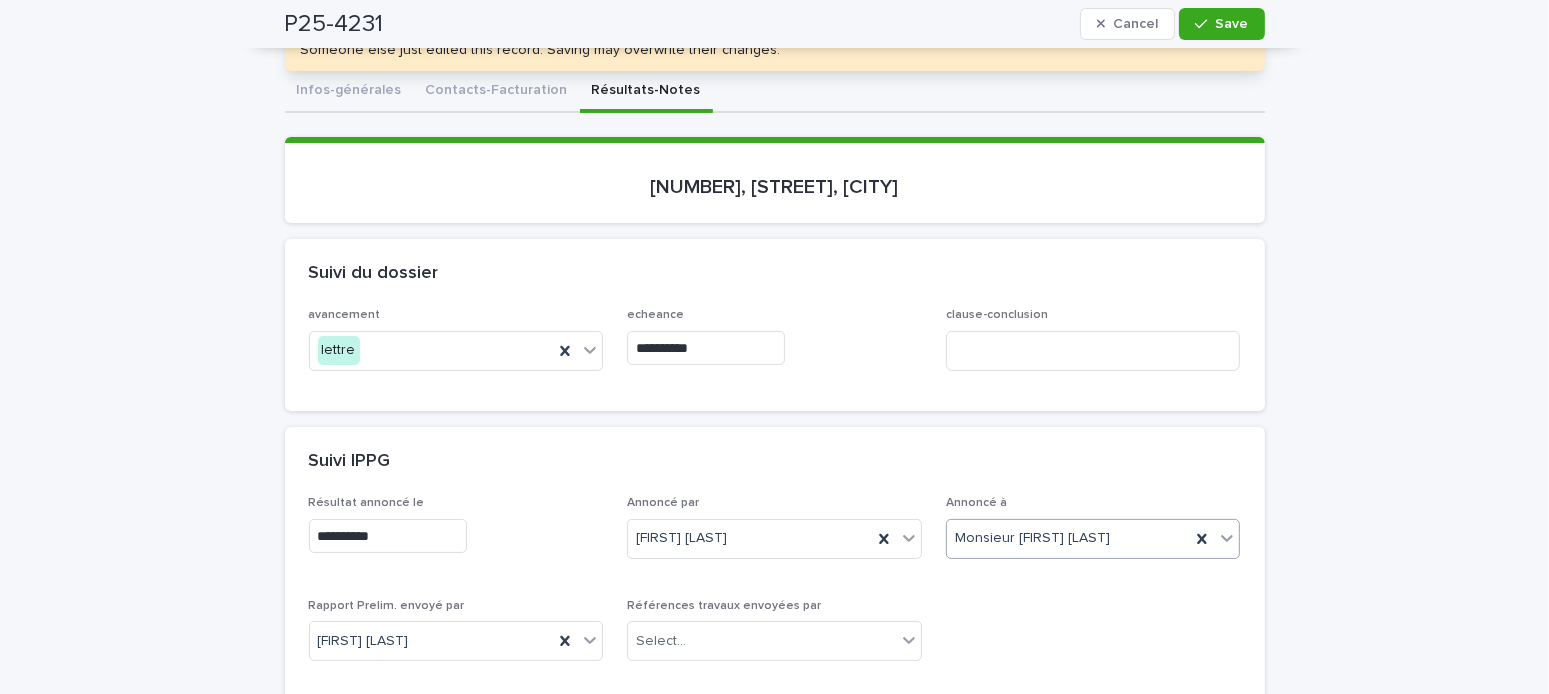 scroll, scrollTop: 163, scrollLeft: 0, axis: vertical 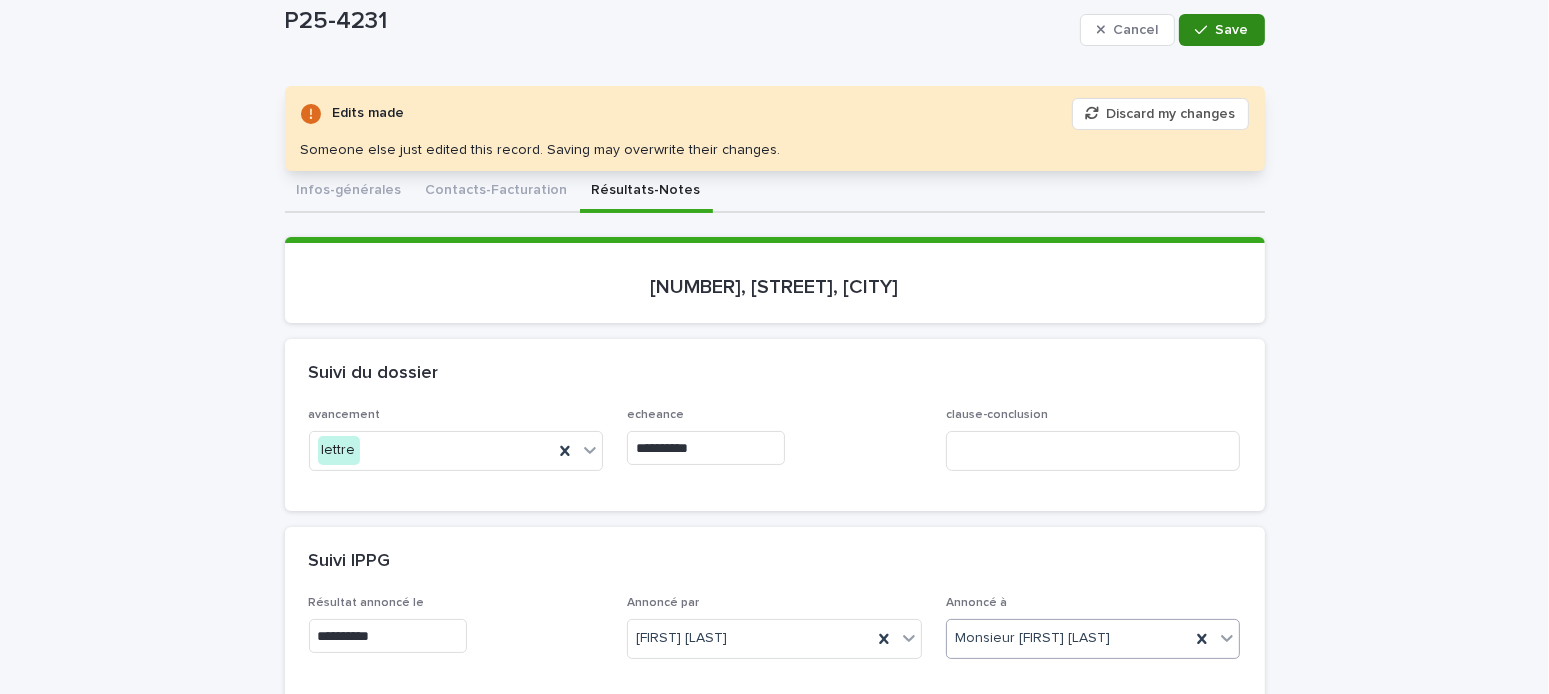 click on "Save" at bounding box center [1221, 30] 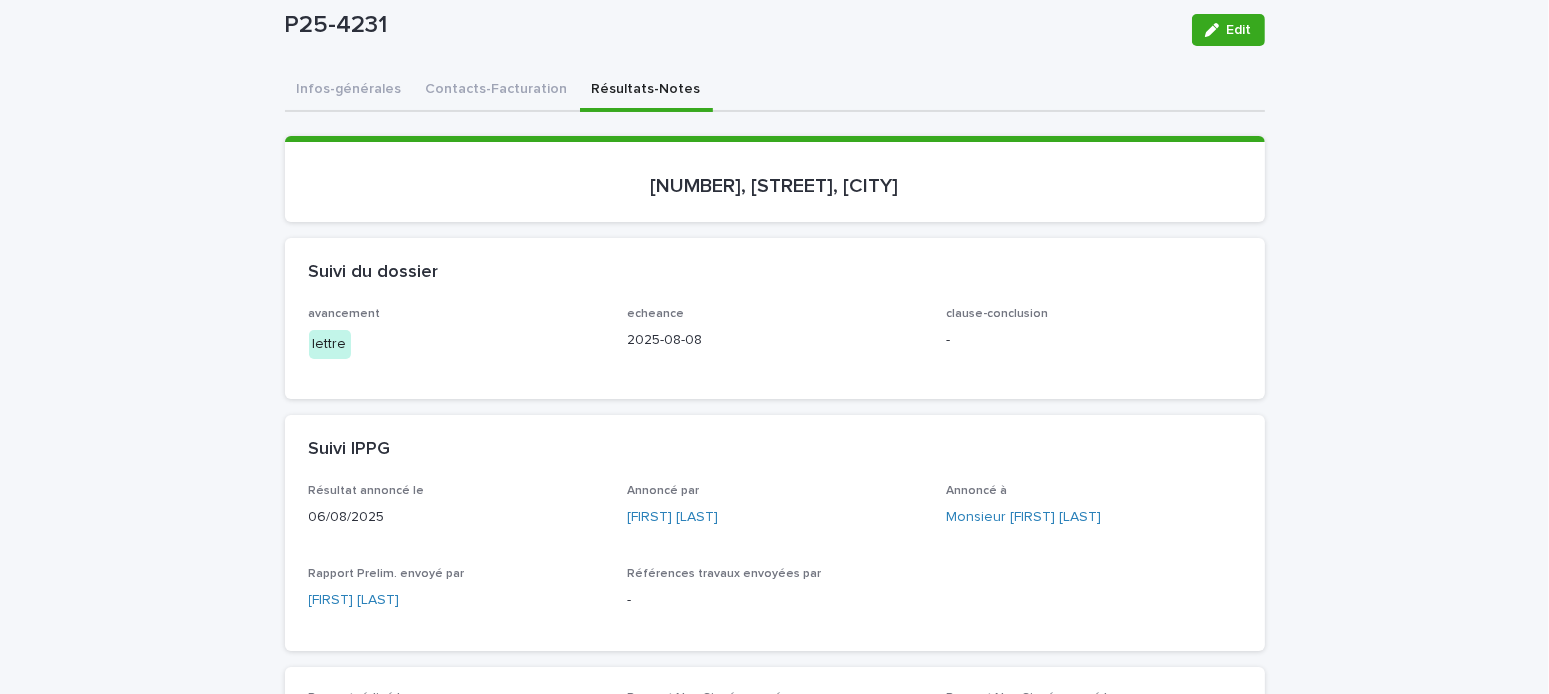 scroll, scrollTop: 63, scrollLeft: 0, axis: vertical 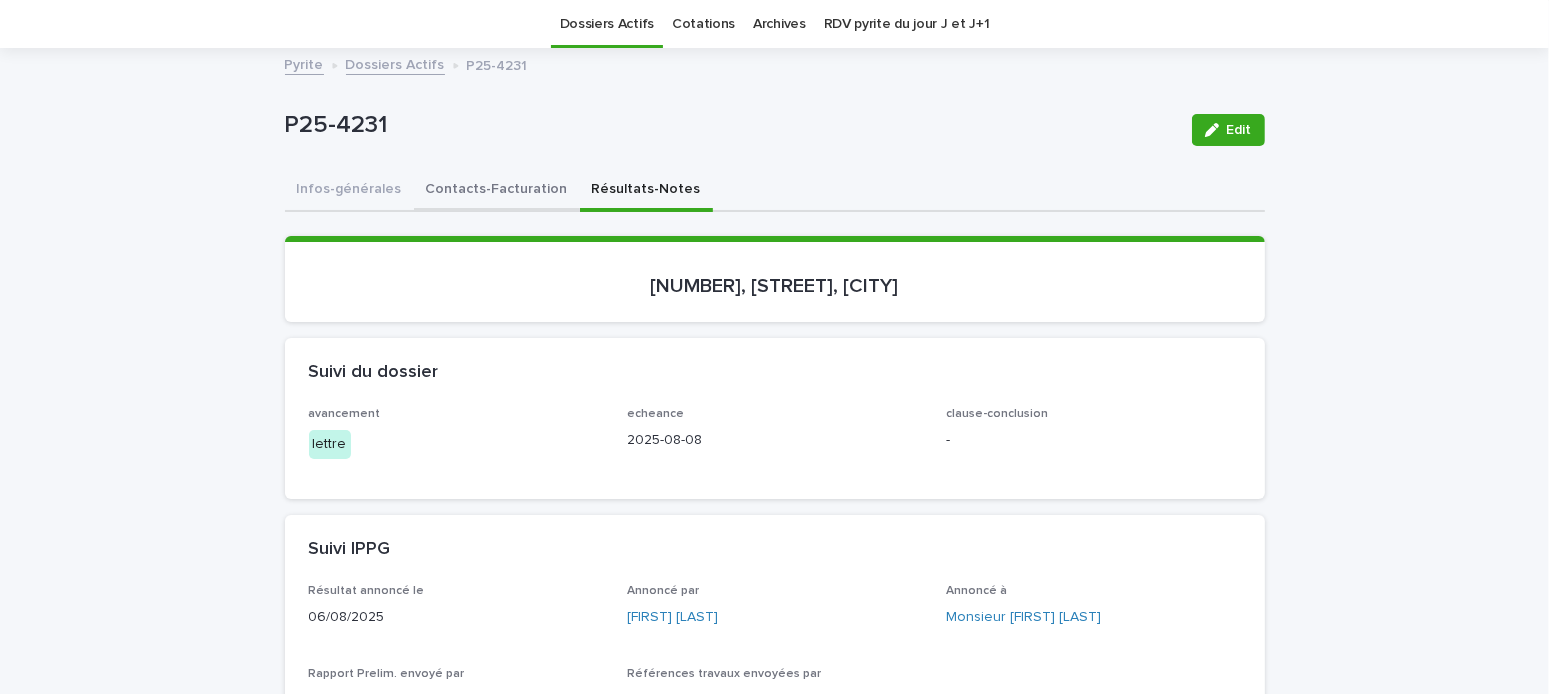 click on "Contacts-Facturation" at bounding box center (497, 191) 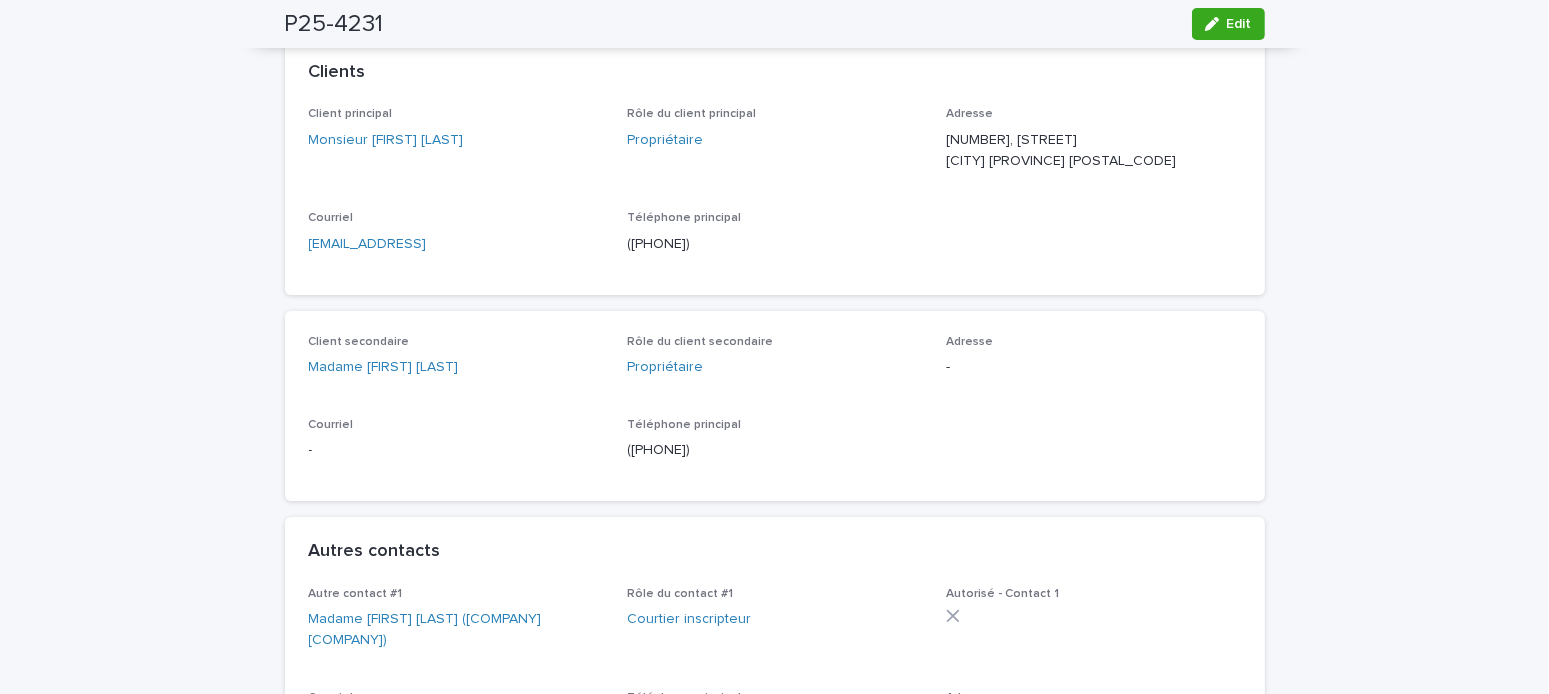 scroll, scrollTop: 463, scrollLeft: 0, axis: vertical 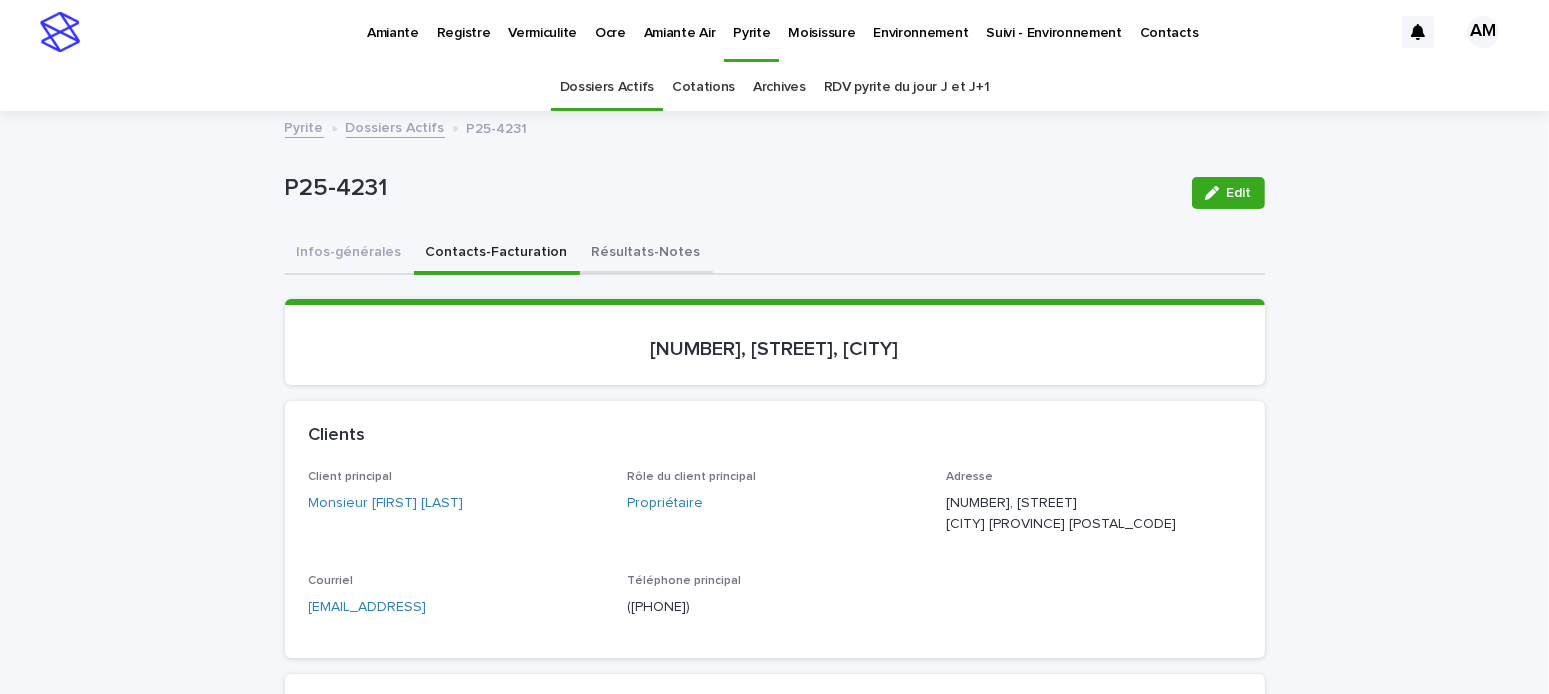 click on "Résultats-Notes" at bounding box center [646, 254] 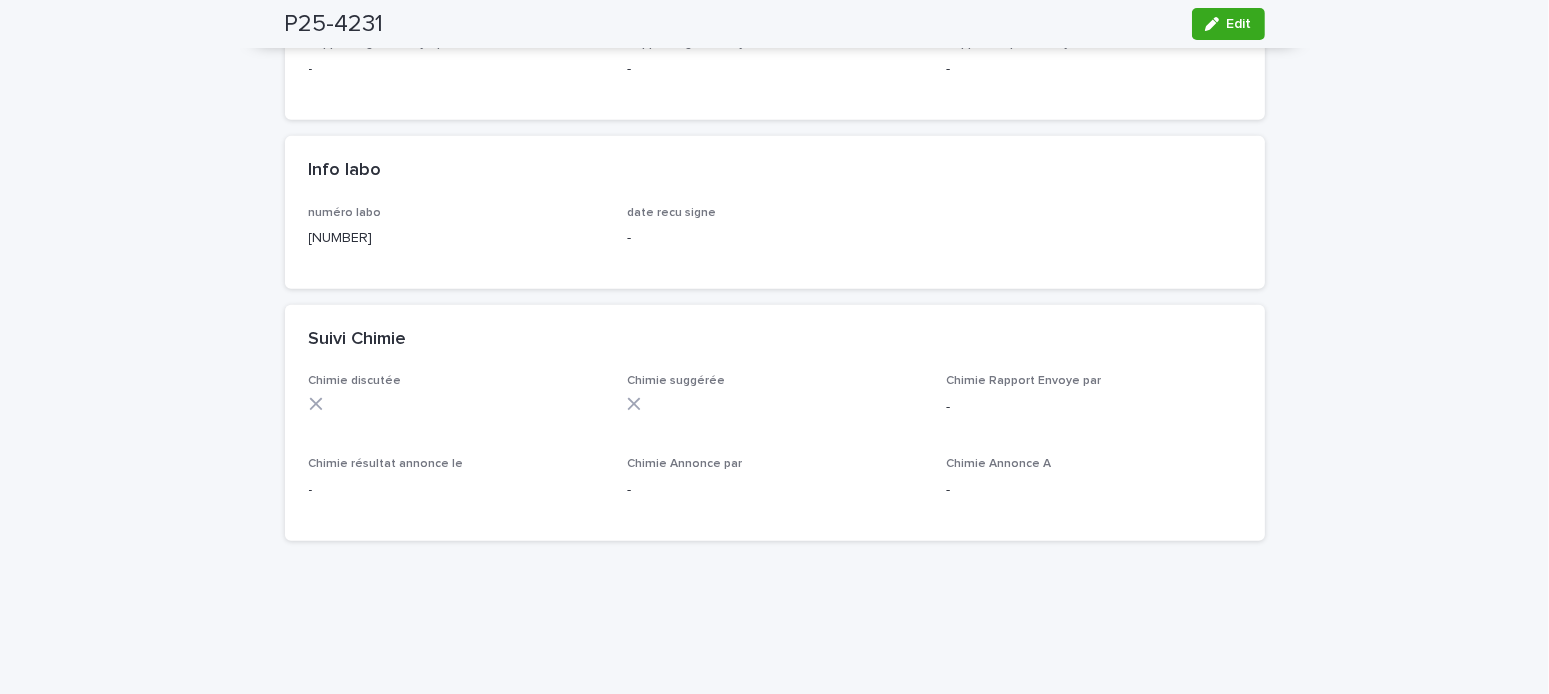 scroll, scrollTop: 1200, scrollLeft: 0, axis: vertical 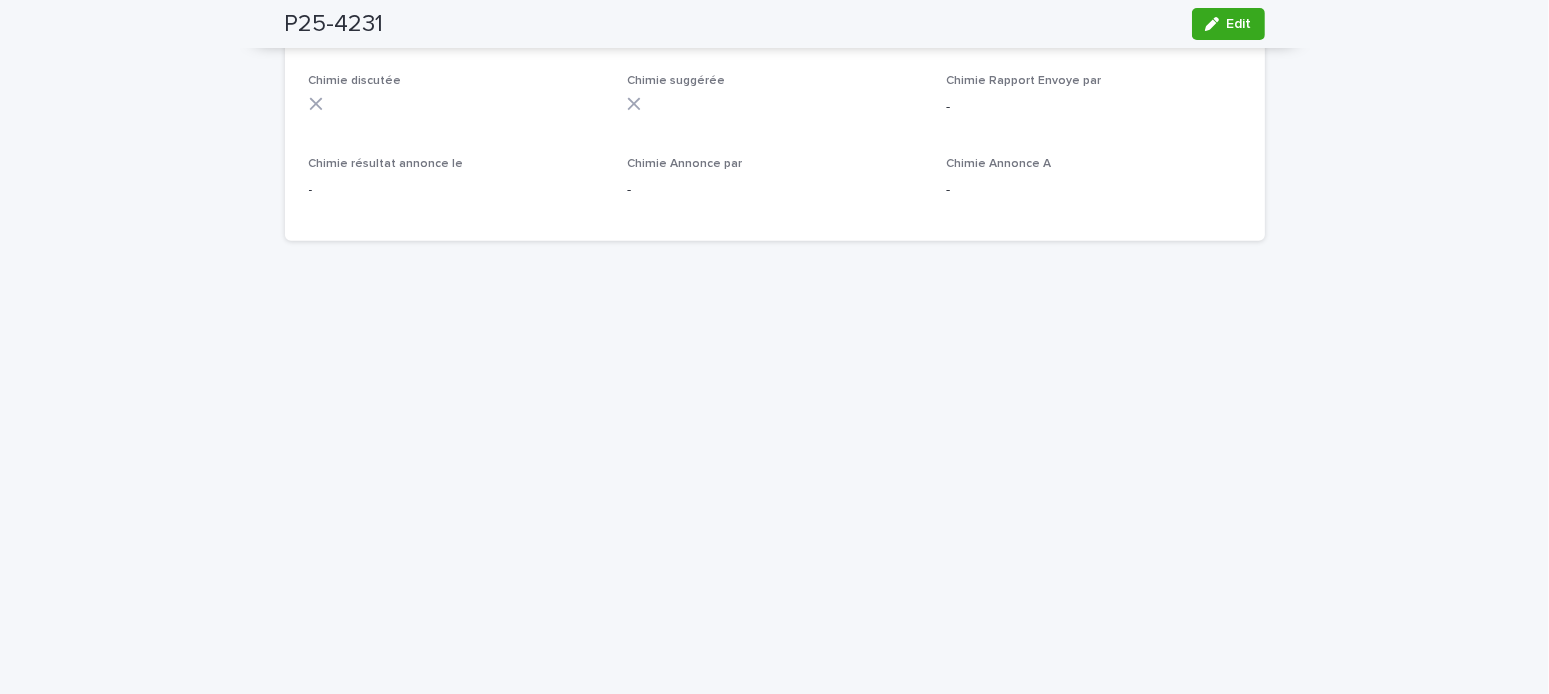 click on "Loading... Saving… Loading... Saving… Loading... Saving…   [NUMBER], [STREET], [CITY] Loading... Saving… Suivi du dossier avancement lettre echeance [DATE] clause-conclusion - Suivi IPPG Résultat annoncé le [DATE] Annoncé par [FIRST] [LAST]   Annoncé à Monsieur [FIRST] [LAST]   Rapport Prelim. envoyé par [FIRST] [LAST]   Références travaux envoyées par - Rapport rédigé le [DATE] Rapport Non Signé envoyé par - Rapport Non Signé envoyé le - Rapport signé envoyé par - Rapport signé envoyé le - Rapport Papier envoyé par - Info labo numéro labo [NUMBER] date recu signe - Suivi Chimie Chimie discutée Chimie suggérée Chimie Rapport Envoye par - - Chimie Annonce par - -" at bounding box center [774, 10] 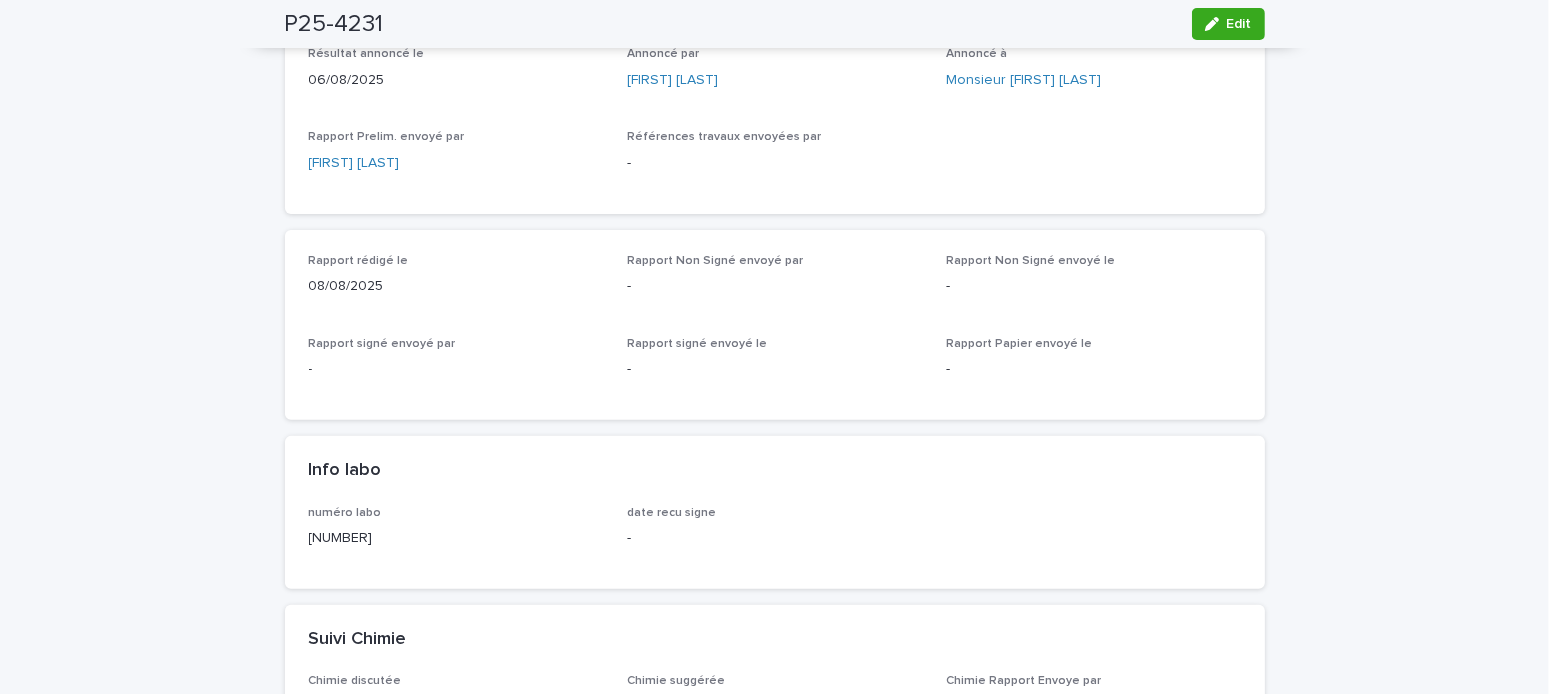 scroll, scrollTop: 0, scrollLeft: 0, axis: both 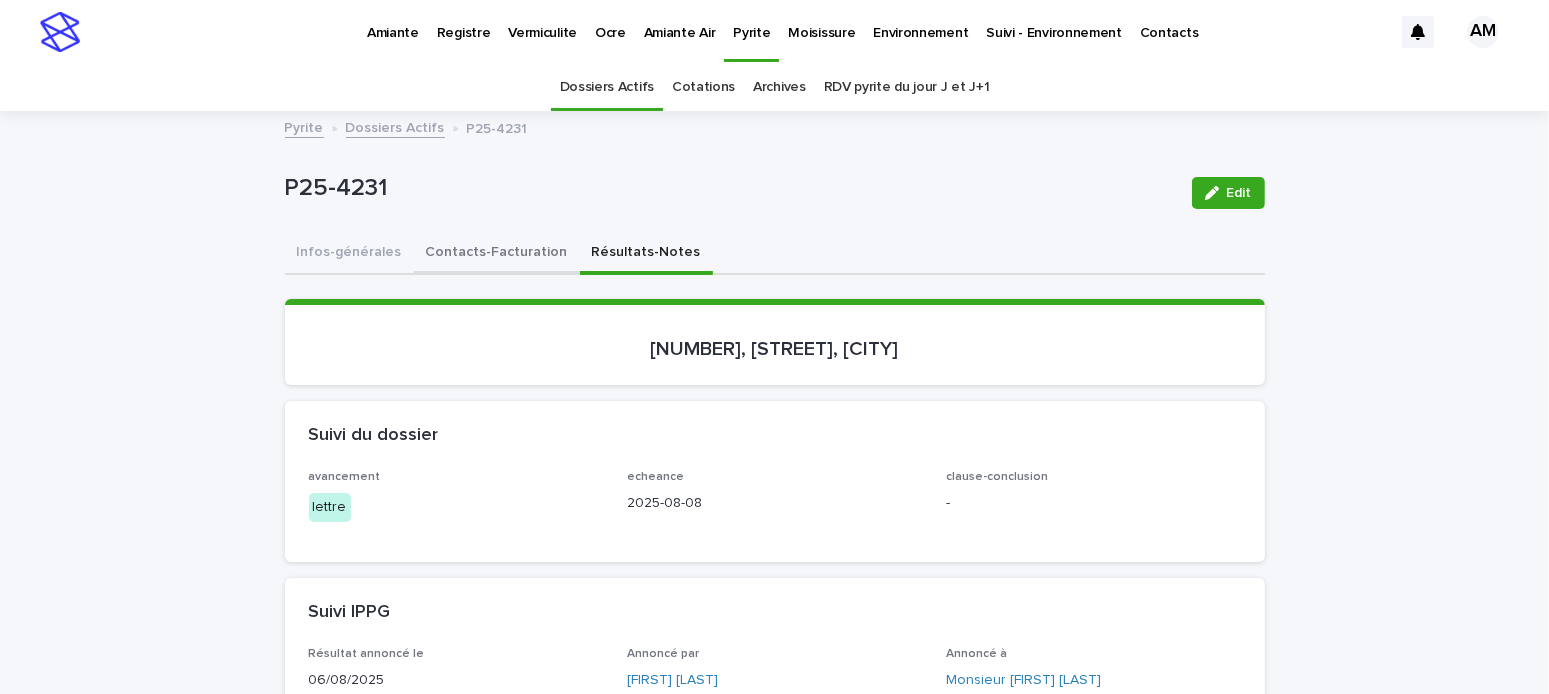 click on "Contacts-Facturation" at bounding box center (497, 254) 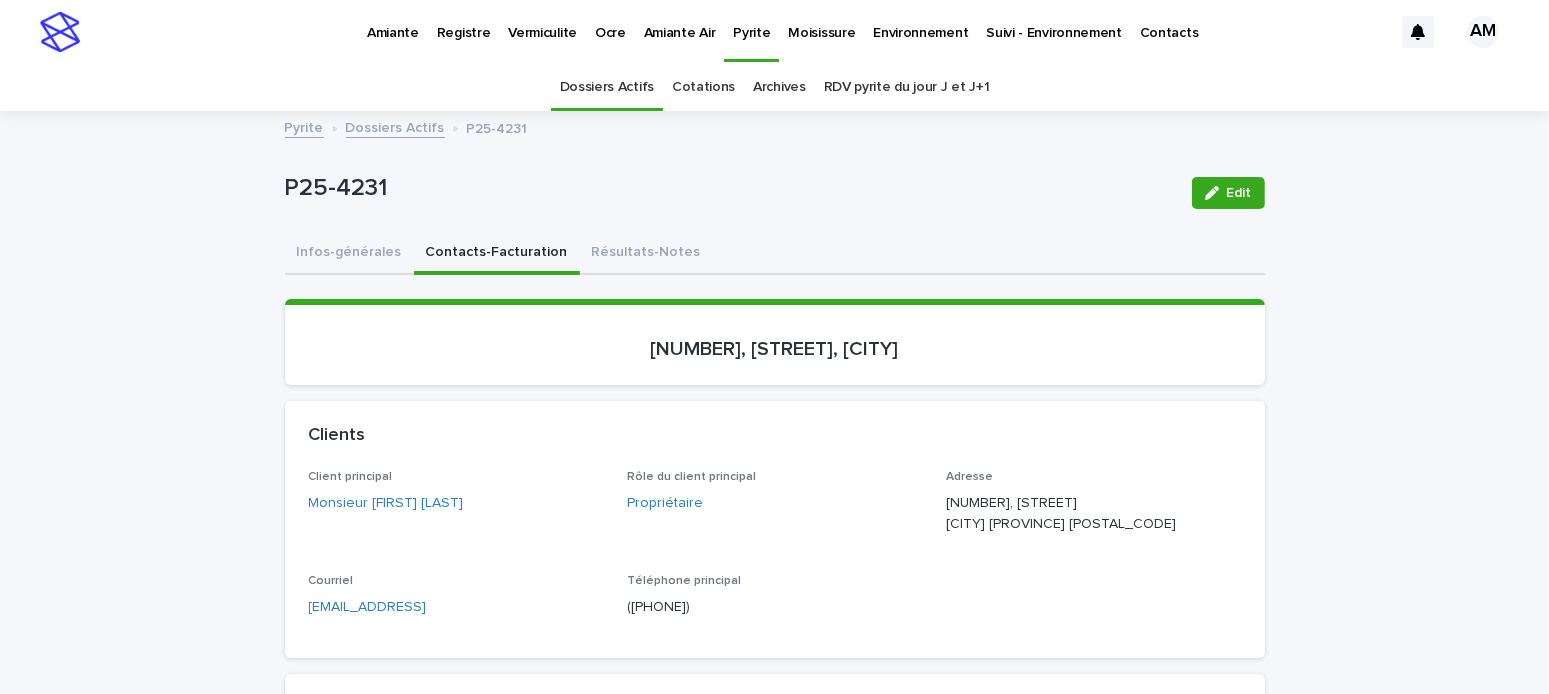scroll, scrollTop: 100, scrollLeft: 0, axis: vertical 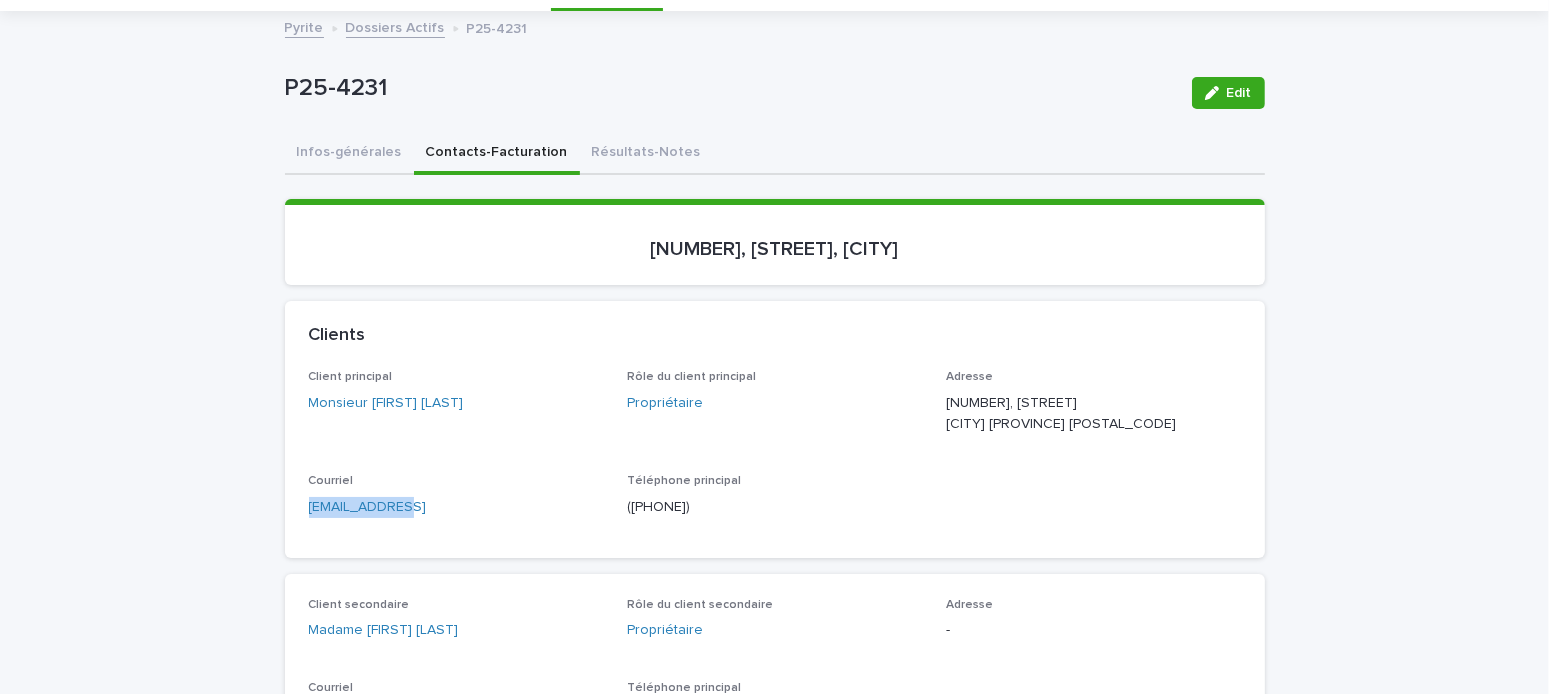 drag, startPoint x: 416, startPoint y: 519, endPoint x: 262, endPoint y: 523, distance: 154.05194 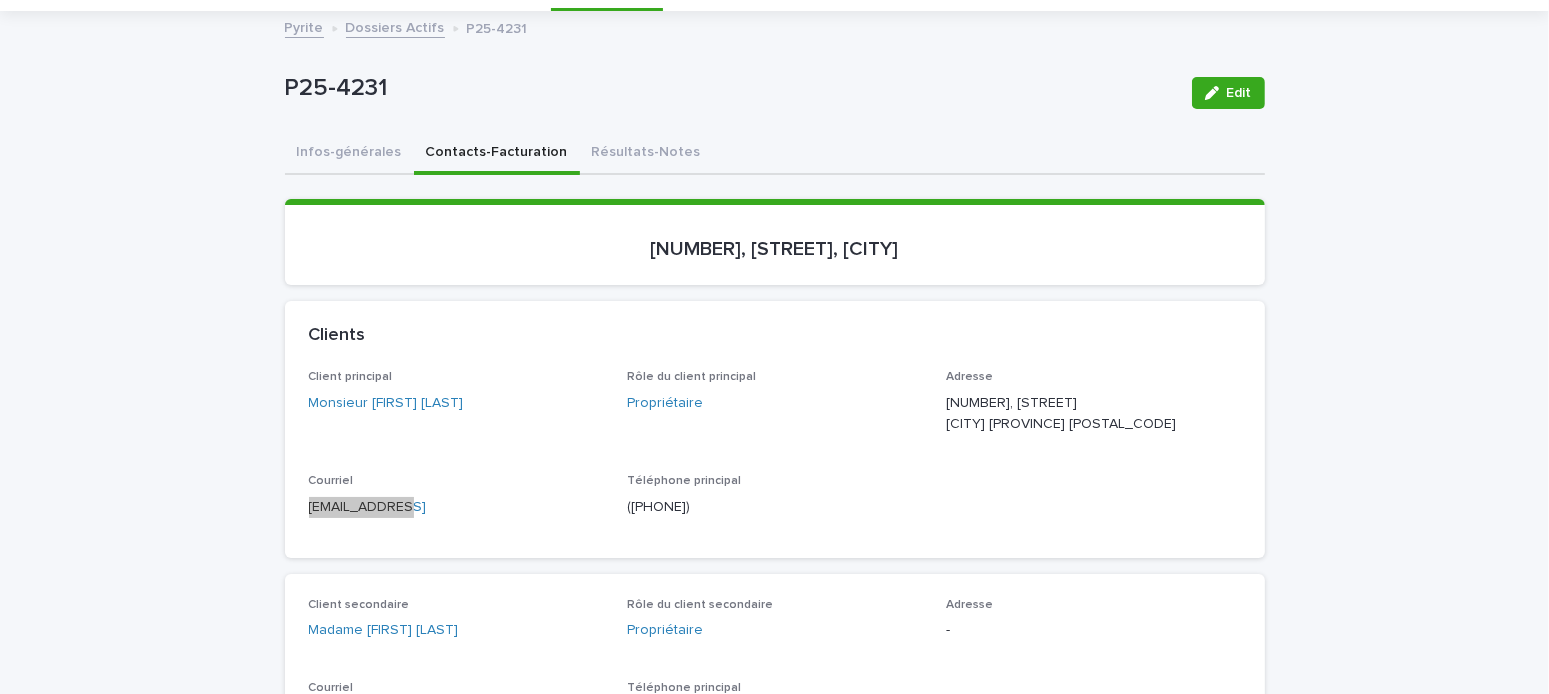 scroll, scrollTop: 500, scrollLeft: 0, axis: vertical 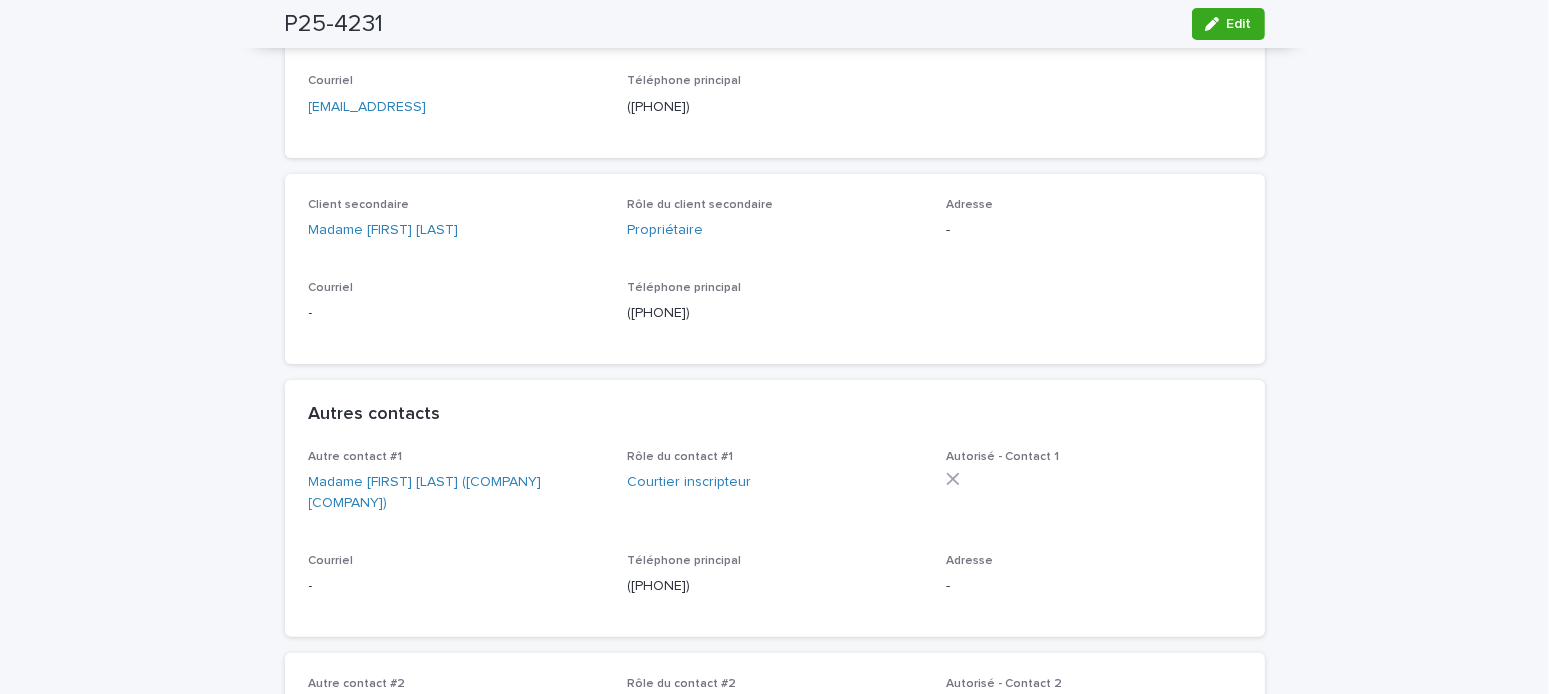 click on "Courriel -" at bounding box center [456, 583] 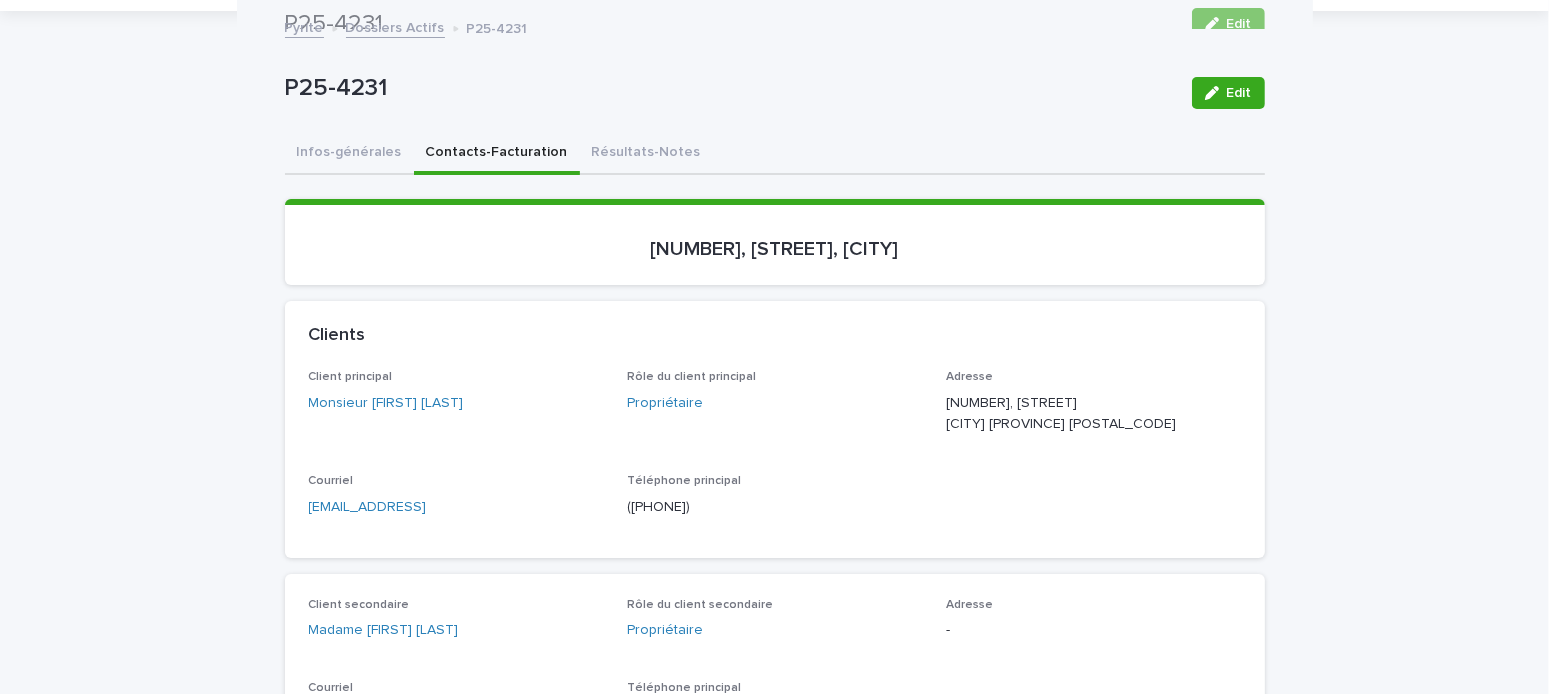 scroll, scrollTop: 0, scrollLeft: 0, axis: both 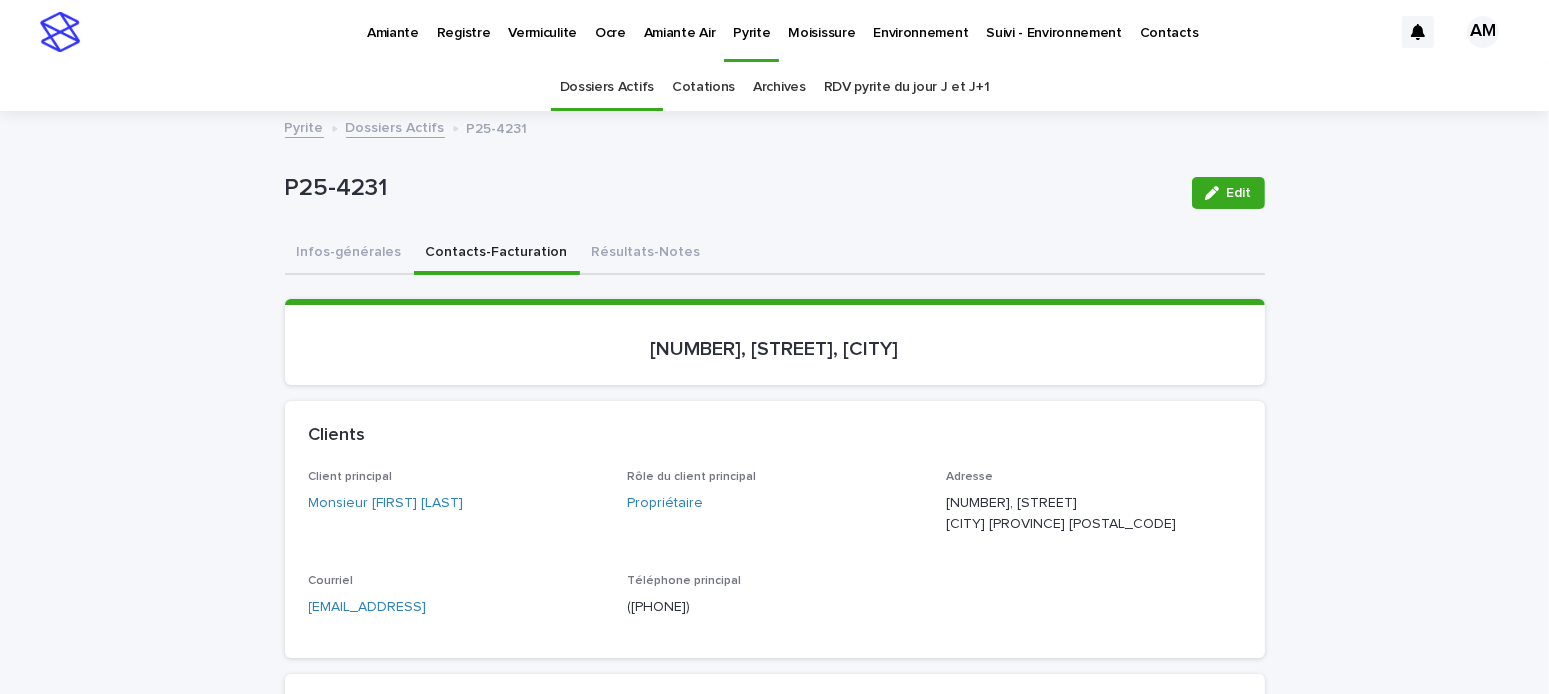 click on "Dossiers Actifs" at bounding box center (395, 126) 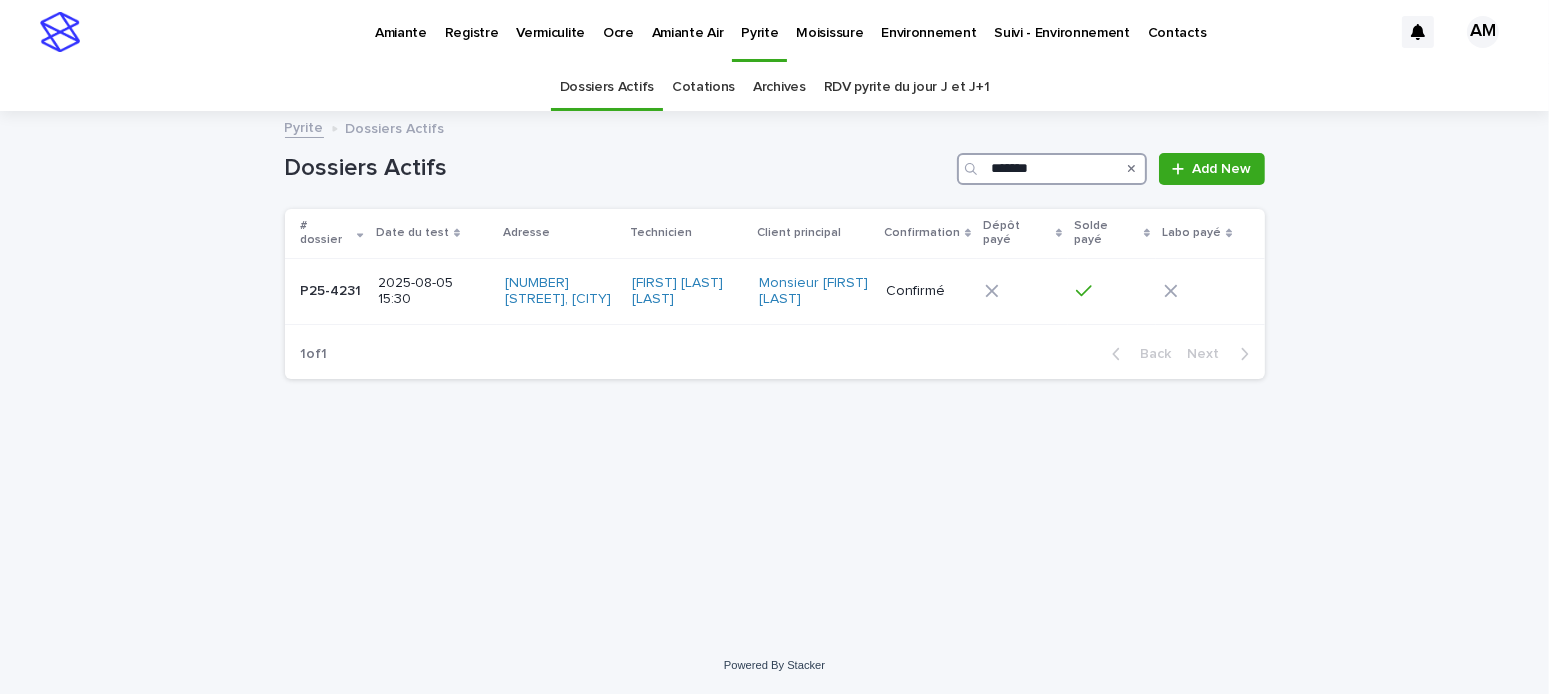 click on "*******" at bounding box center [1052, 169] 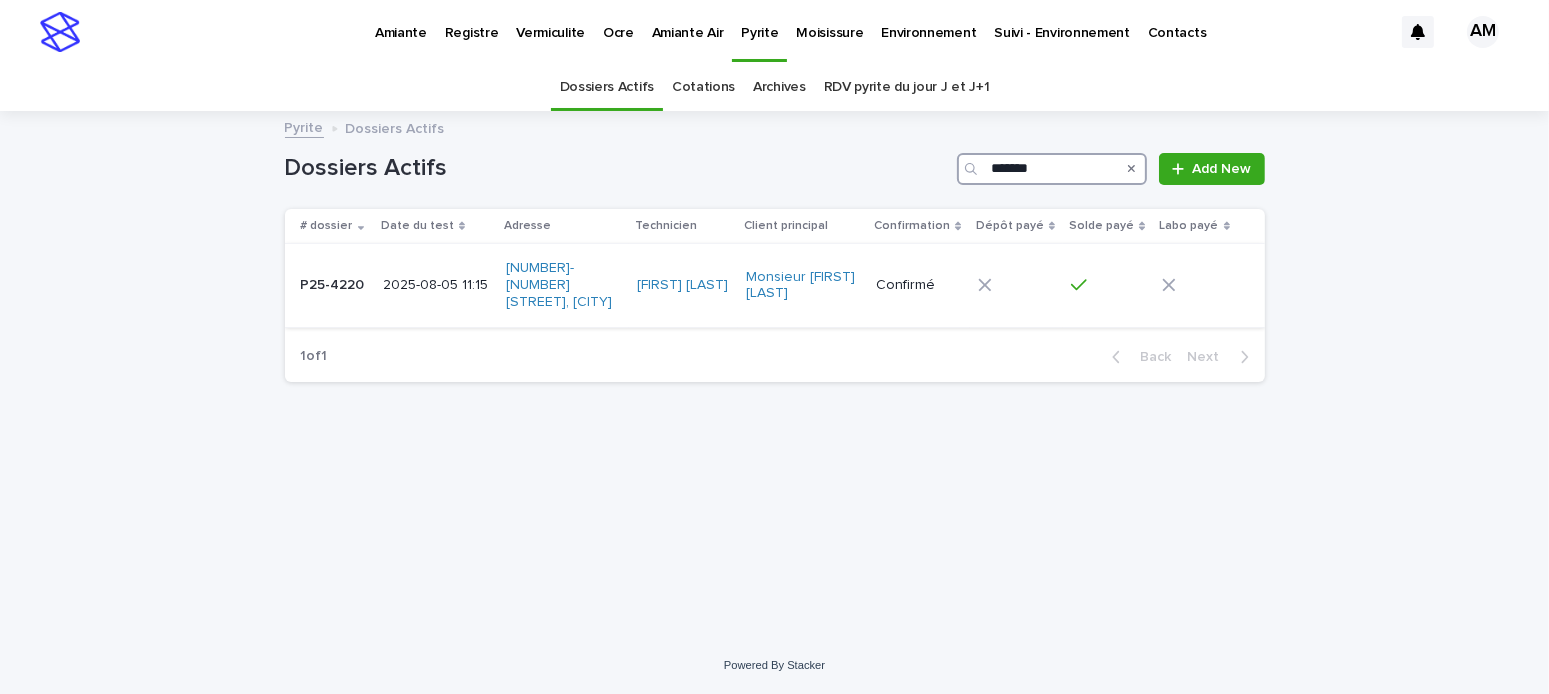 type on "*******" 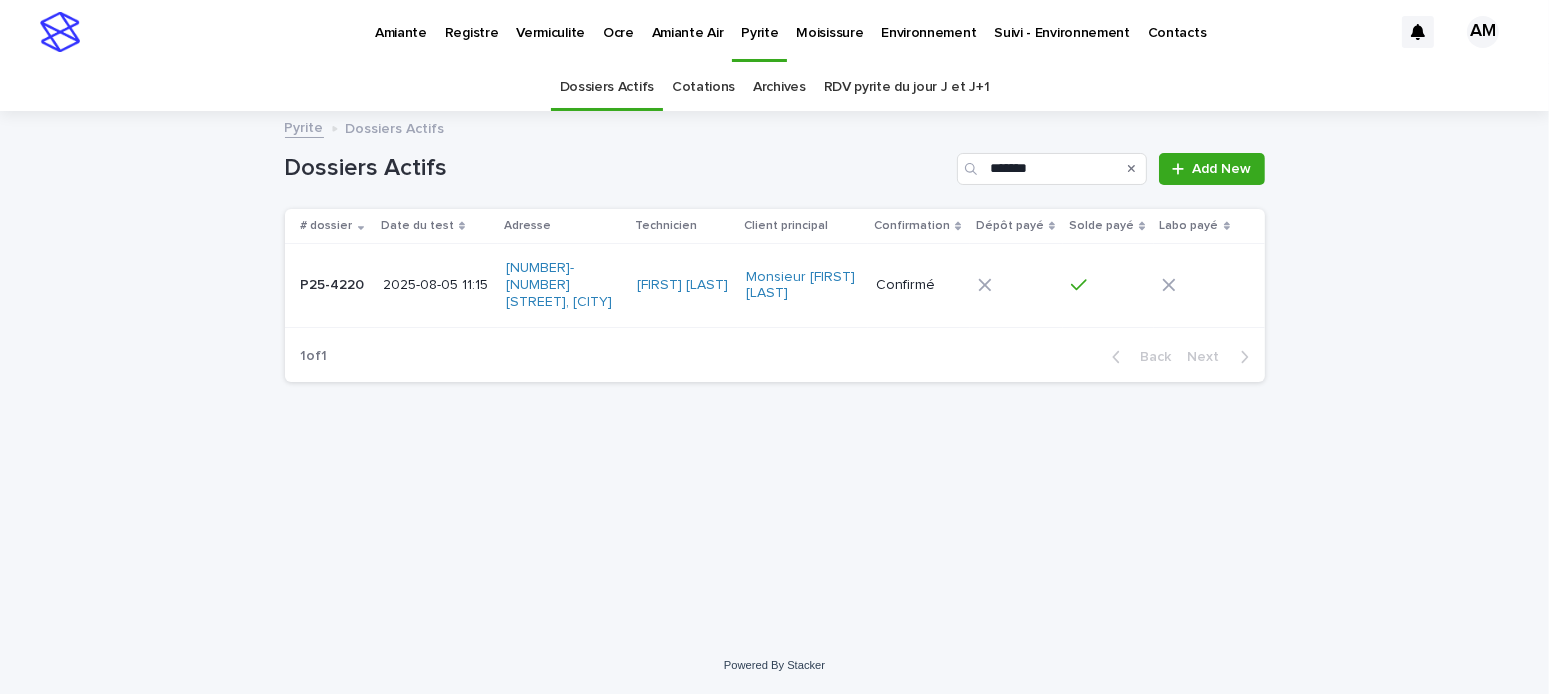 click on "P25-4220" at bounding box center [335, 283] 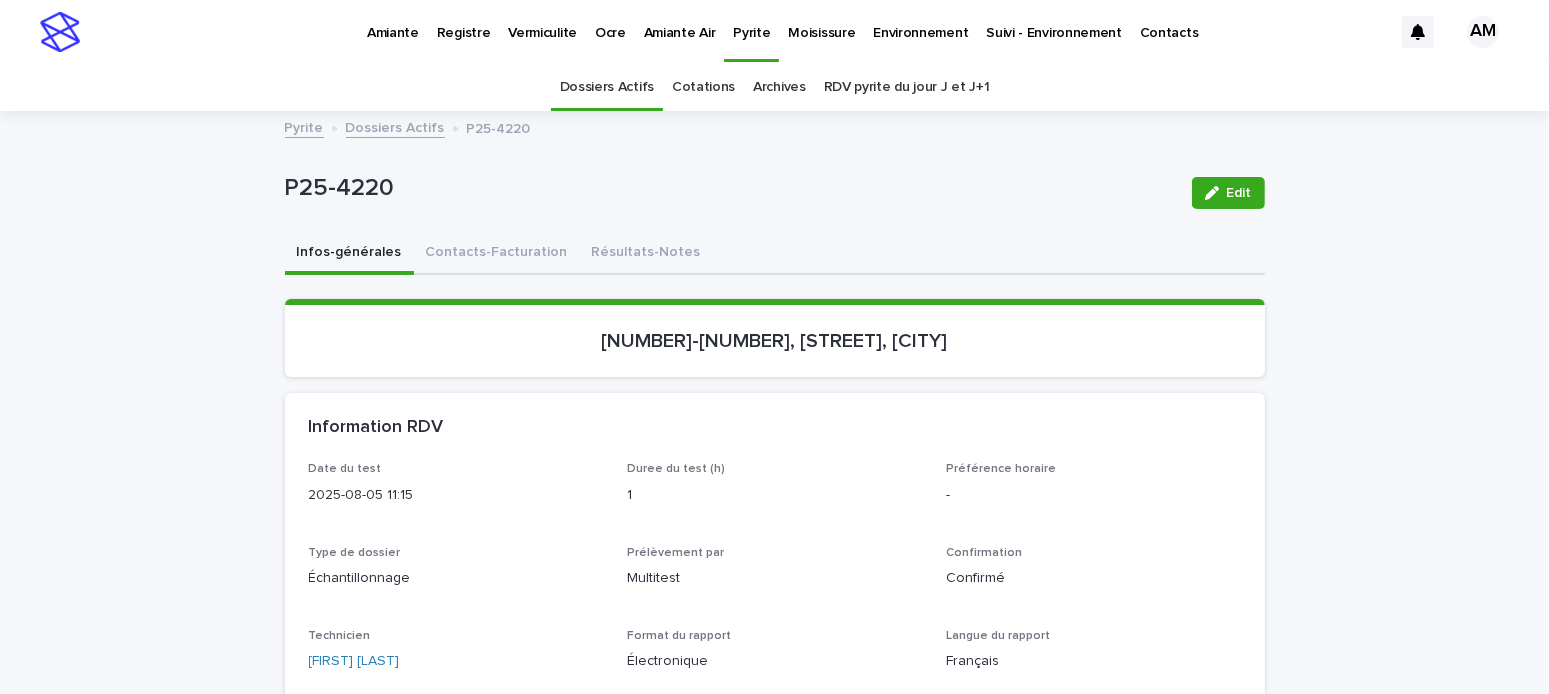 click on "Résultats-Notes" at bounding box center (646, 254) 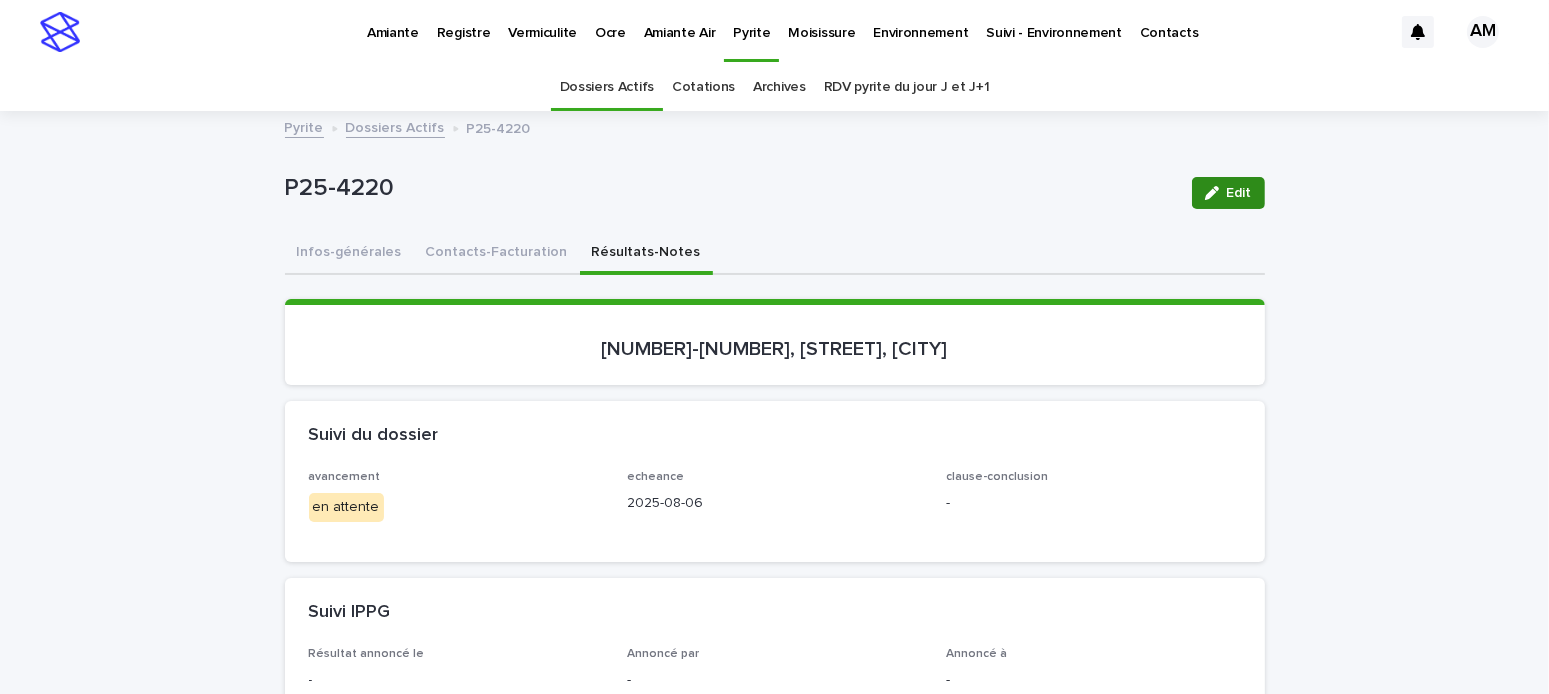 click at bounding box center [1216, 193] 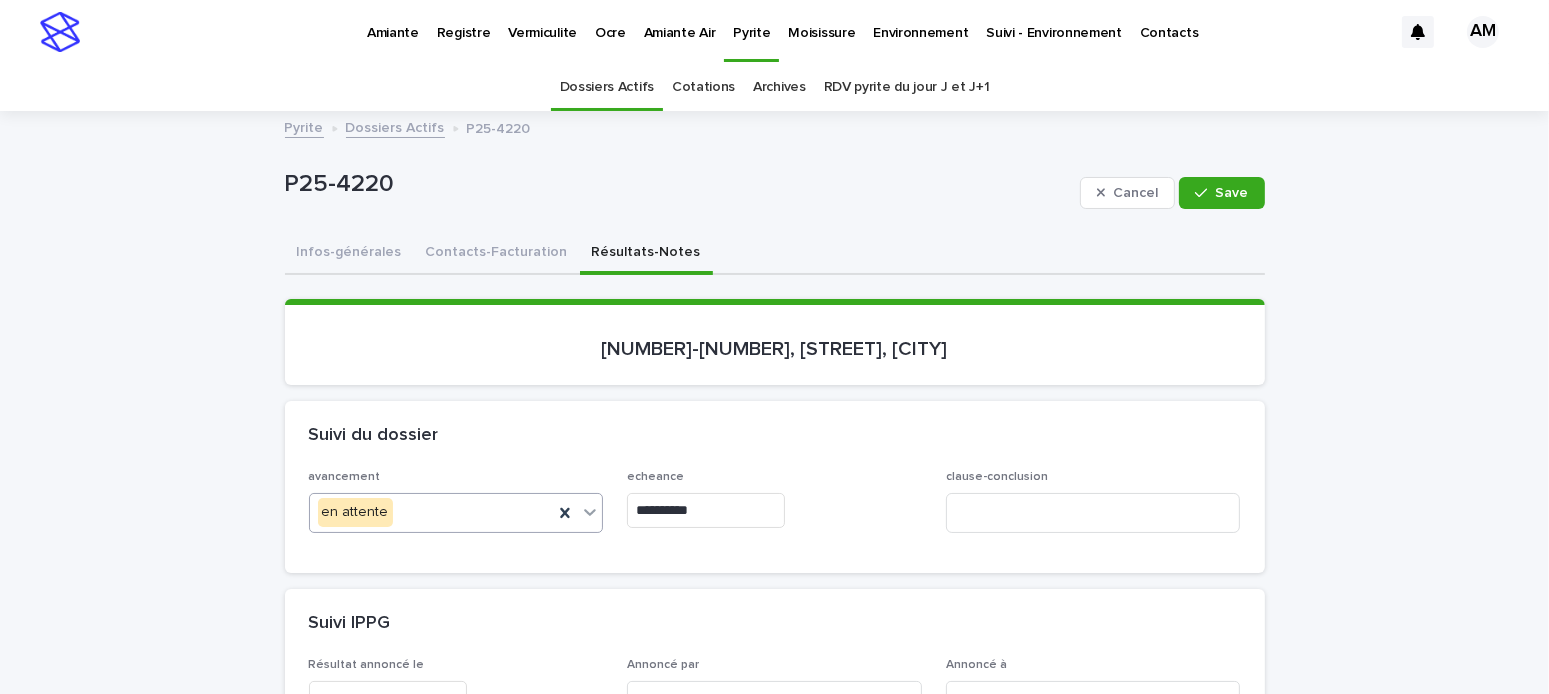 drag, startPoint x: 412, startPoint y: 502, endPoint x: 394, endPoint y: 516, distance: 22.803509 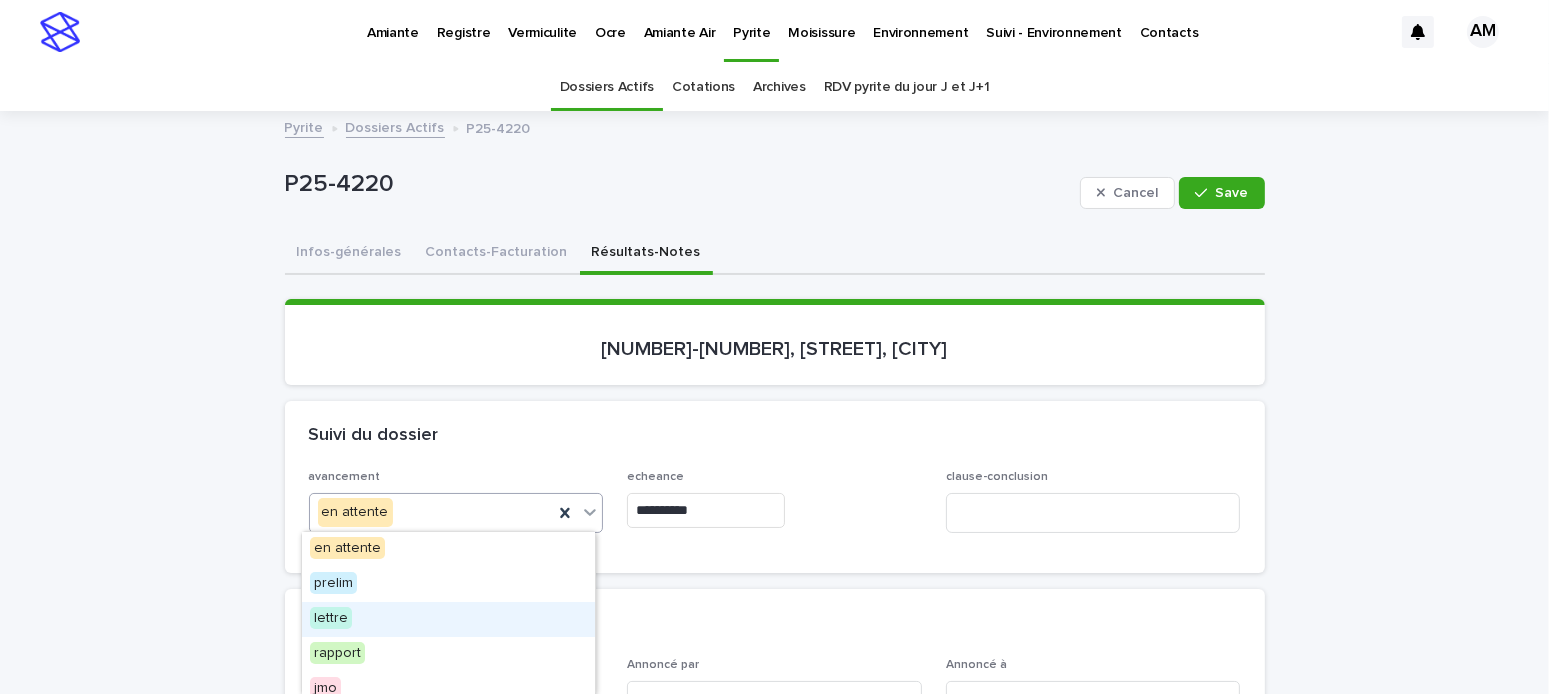 click on "lettre" at bounding box center (331, 618) 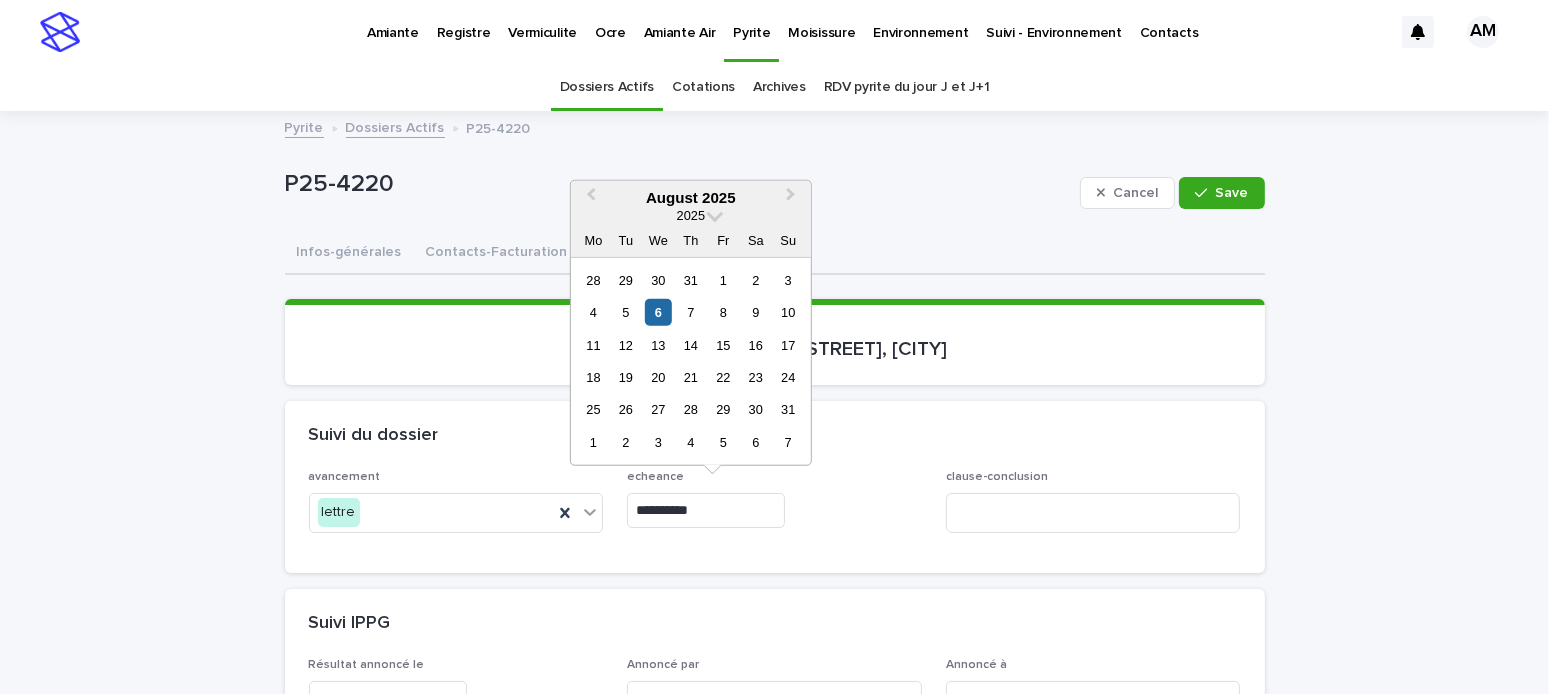 click on "**********" at bounding box center (706, 510) 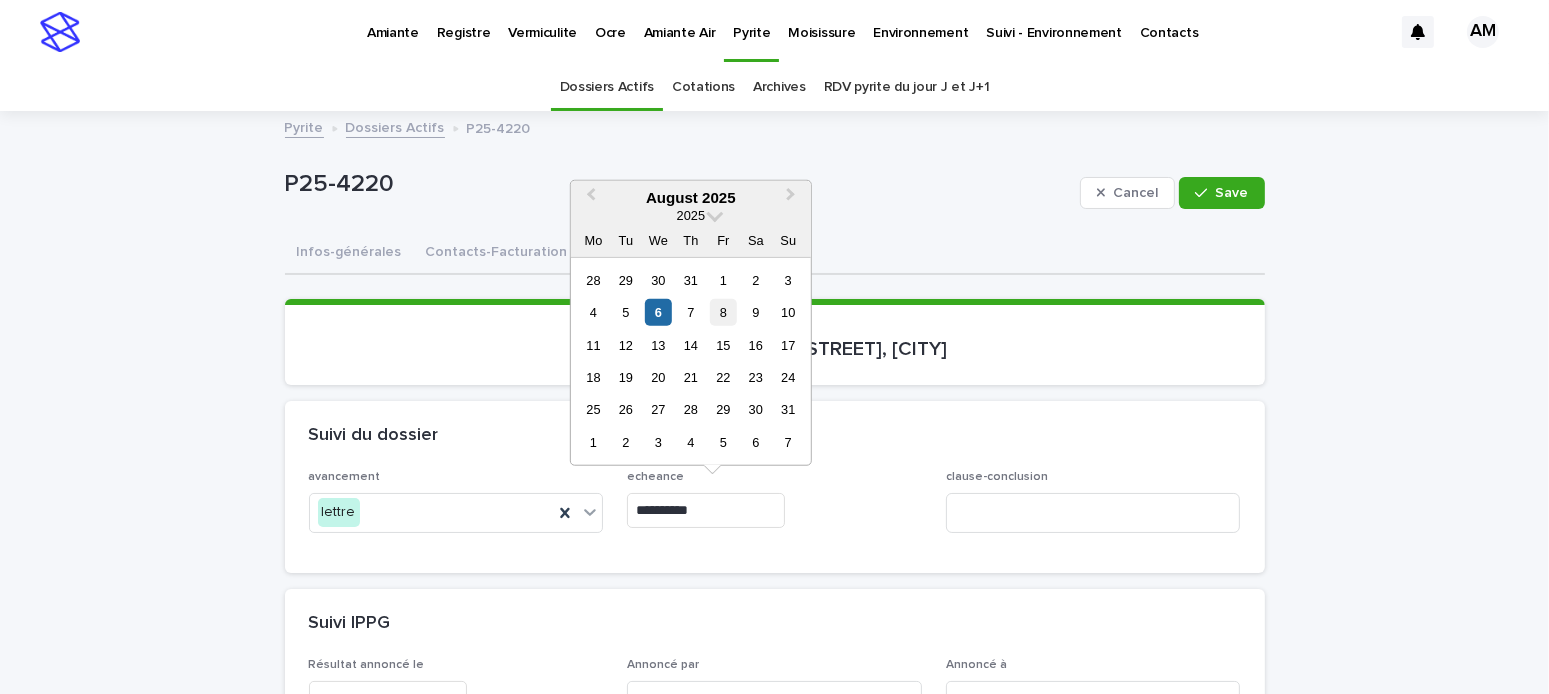 click on "8" at bounding box center [723, 312] 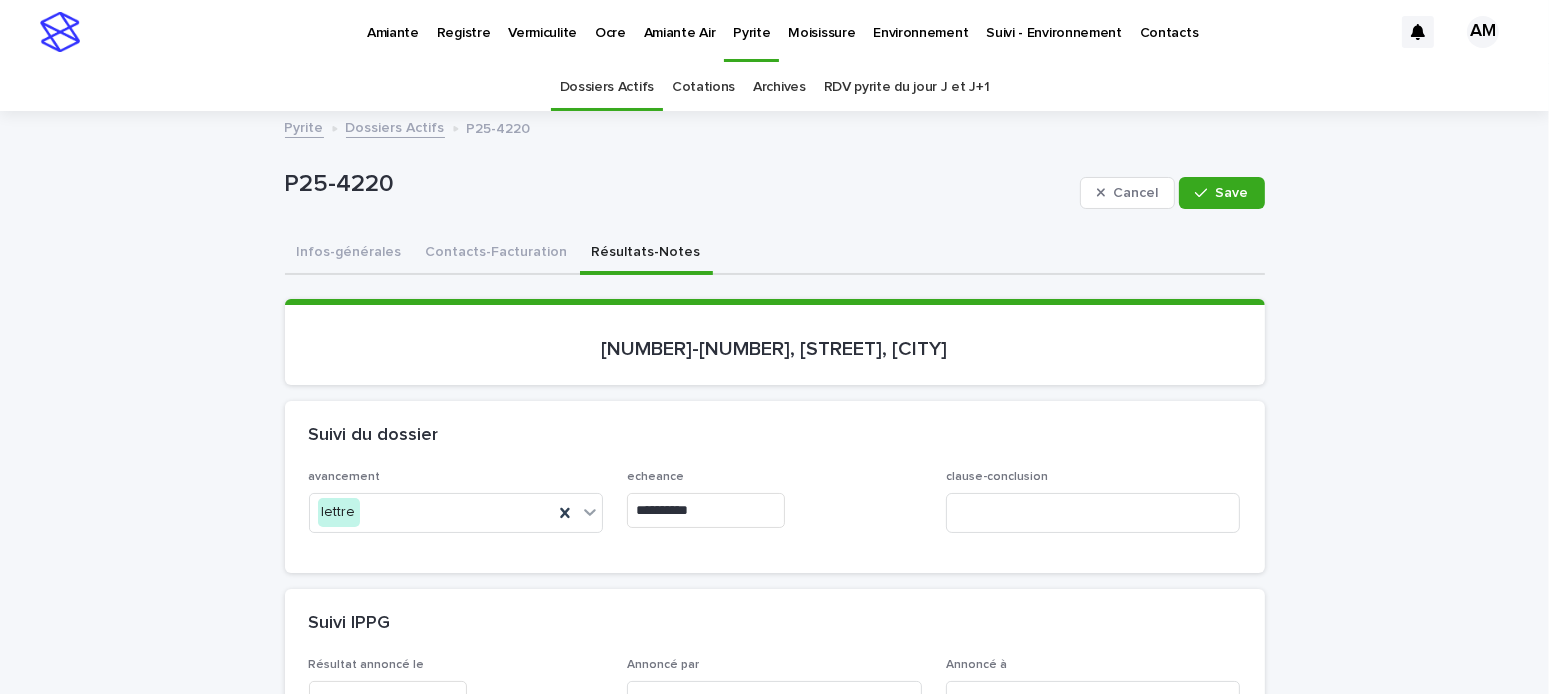 type on "**********" 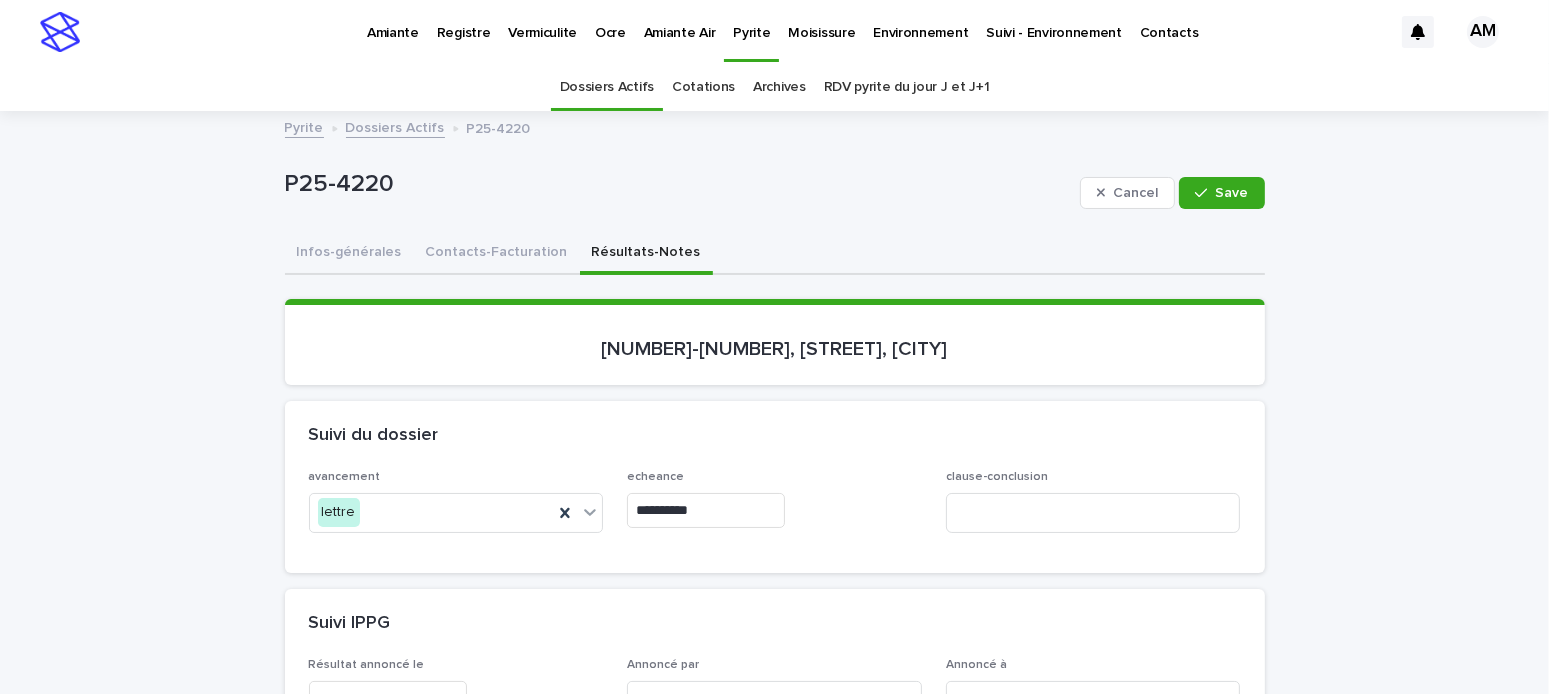scroll, scrollTop: 300, scrollLeft: 0, axis: vertical 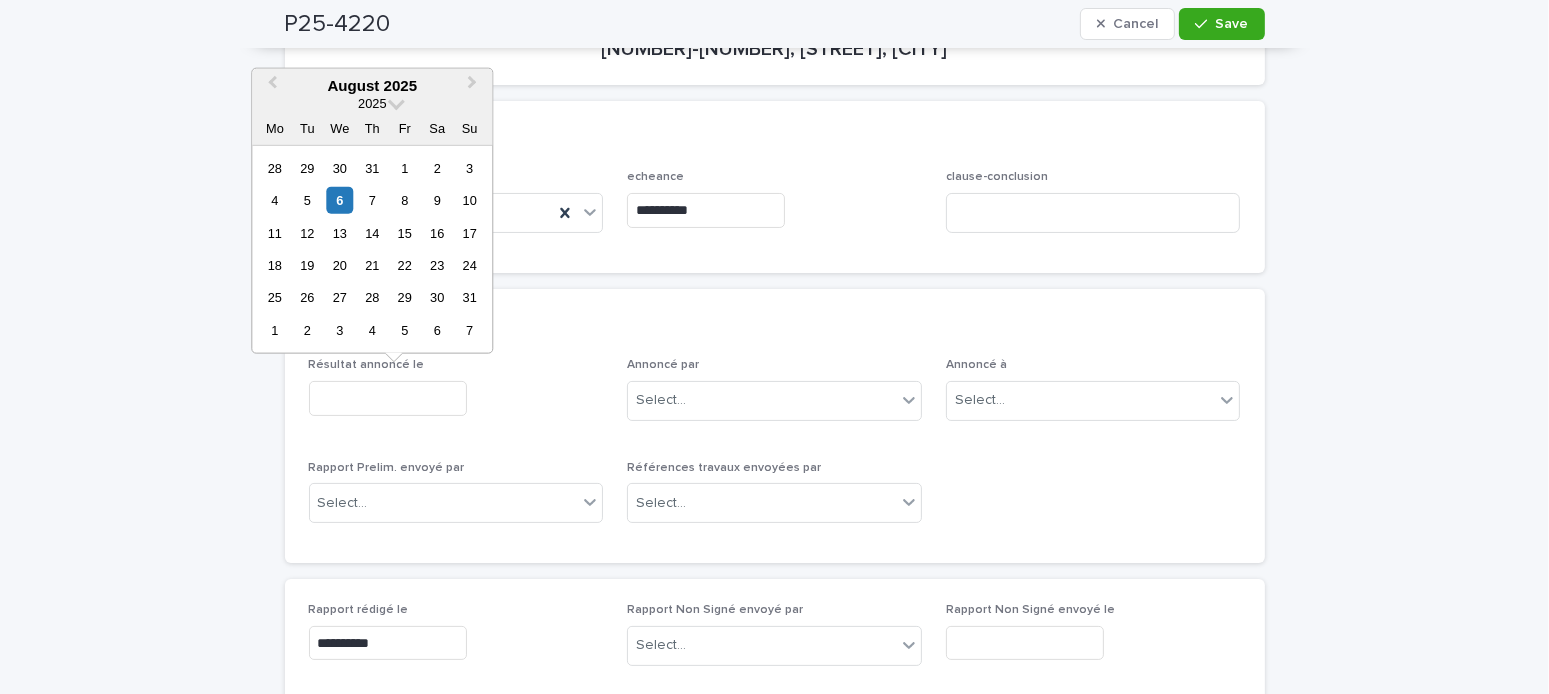 click at bounding box center (388, 398) 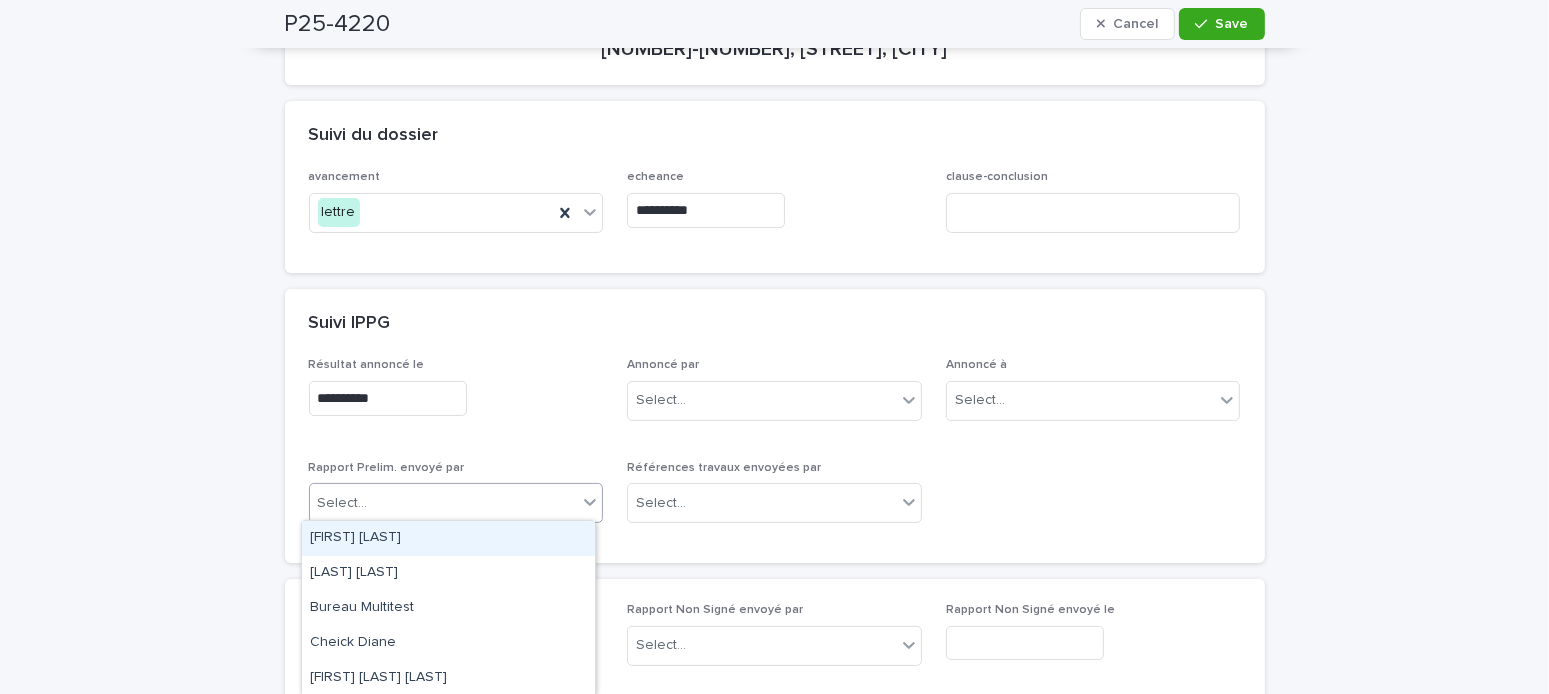 click on "Select..." at bounding box center [444, 503] 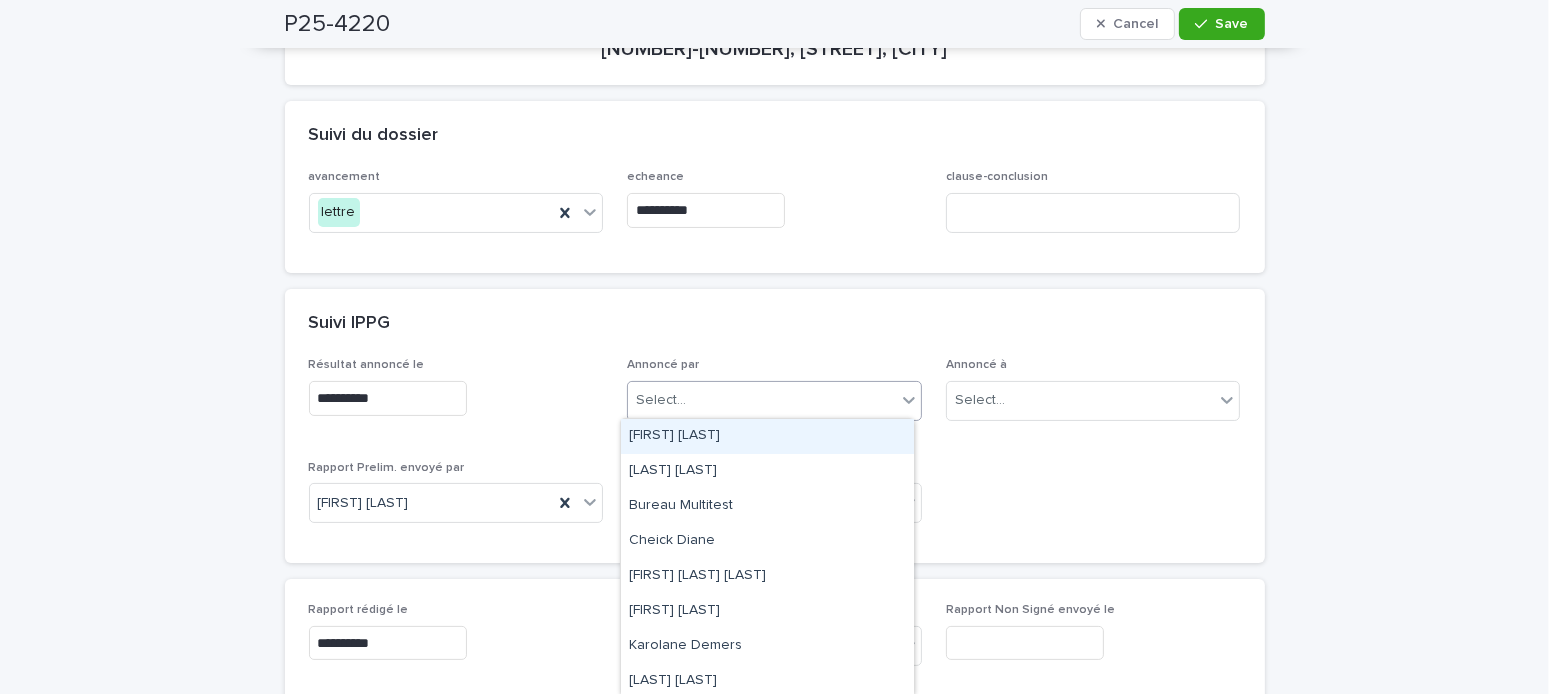 drag, startPoint x: 729, startPoint y: 385, endPoint x: 718, endPoint y: 413, distance: 30.083218 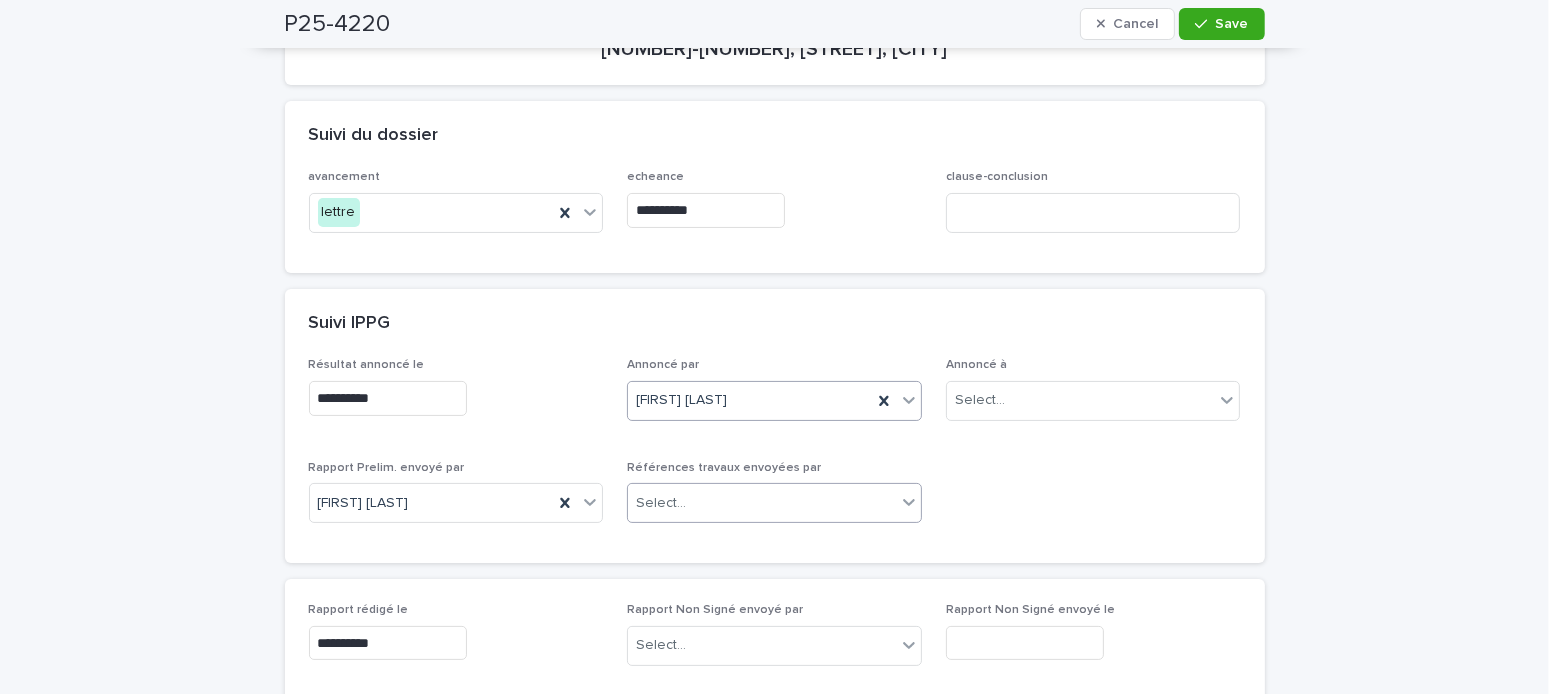 scroll, scrollTop: 100, scrollLeft: 0, axis: vertical 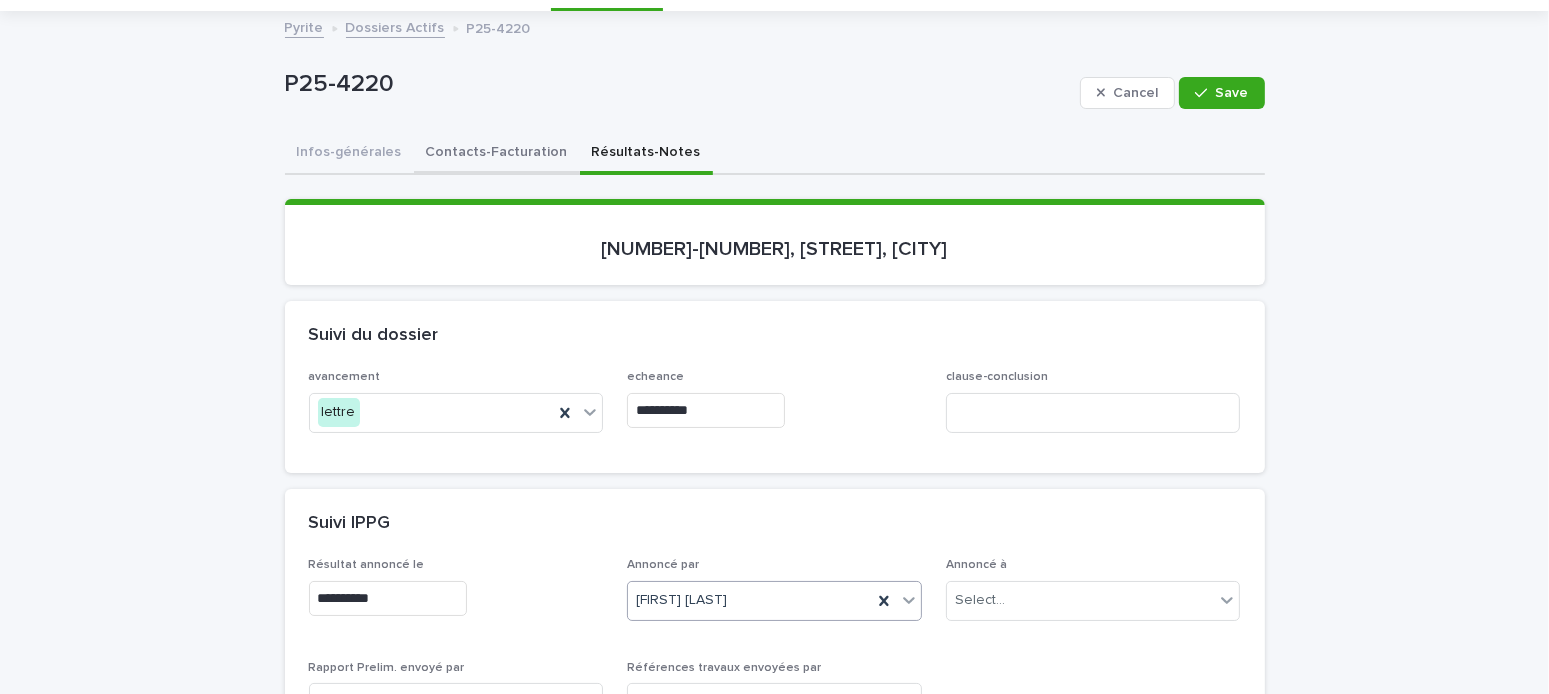 click on "Contacts-Facturation" at bounding box center (497, 154) 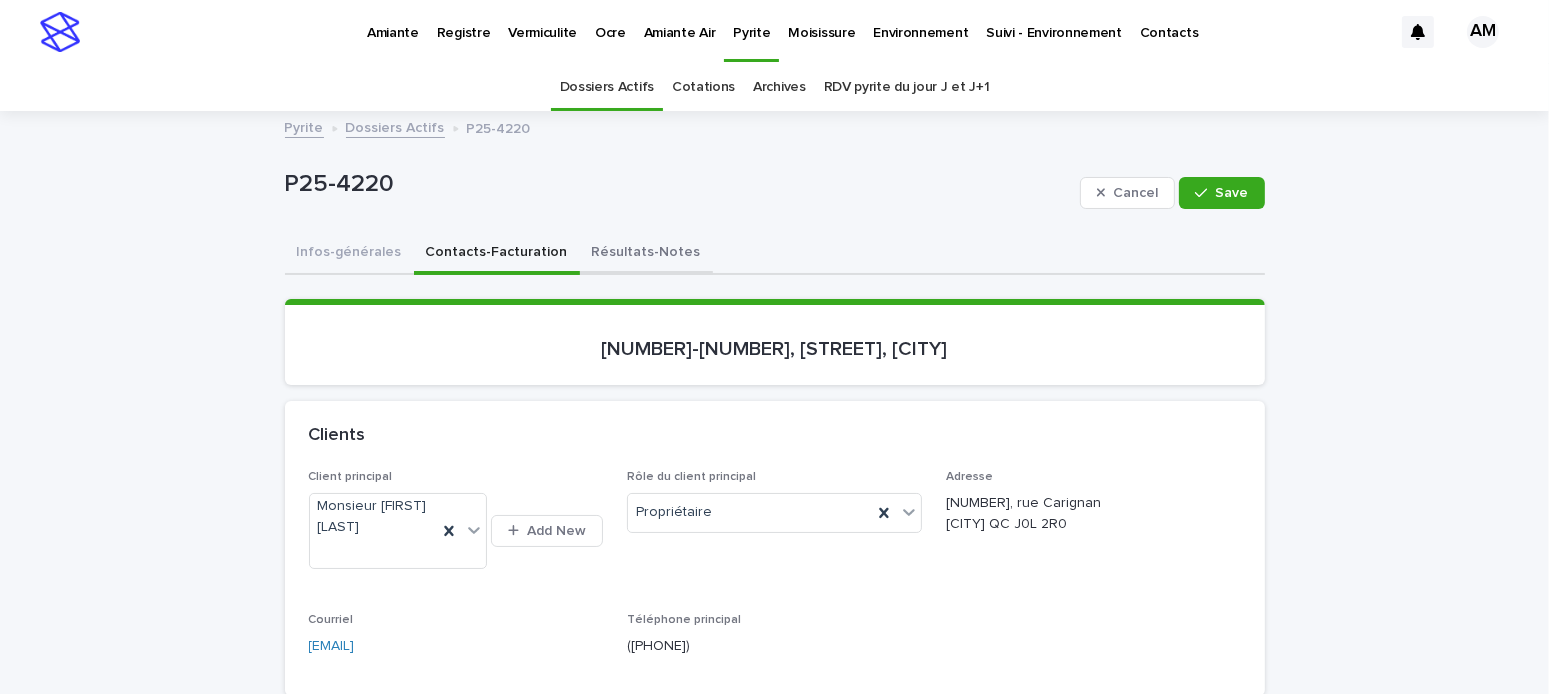 scroll, scrollTop: 100, scrollLeft: 0, axis: vertical 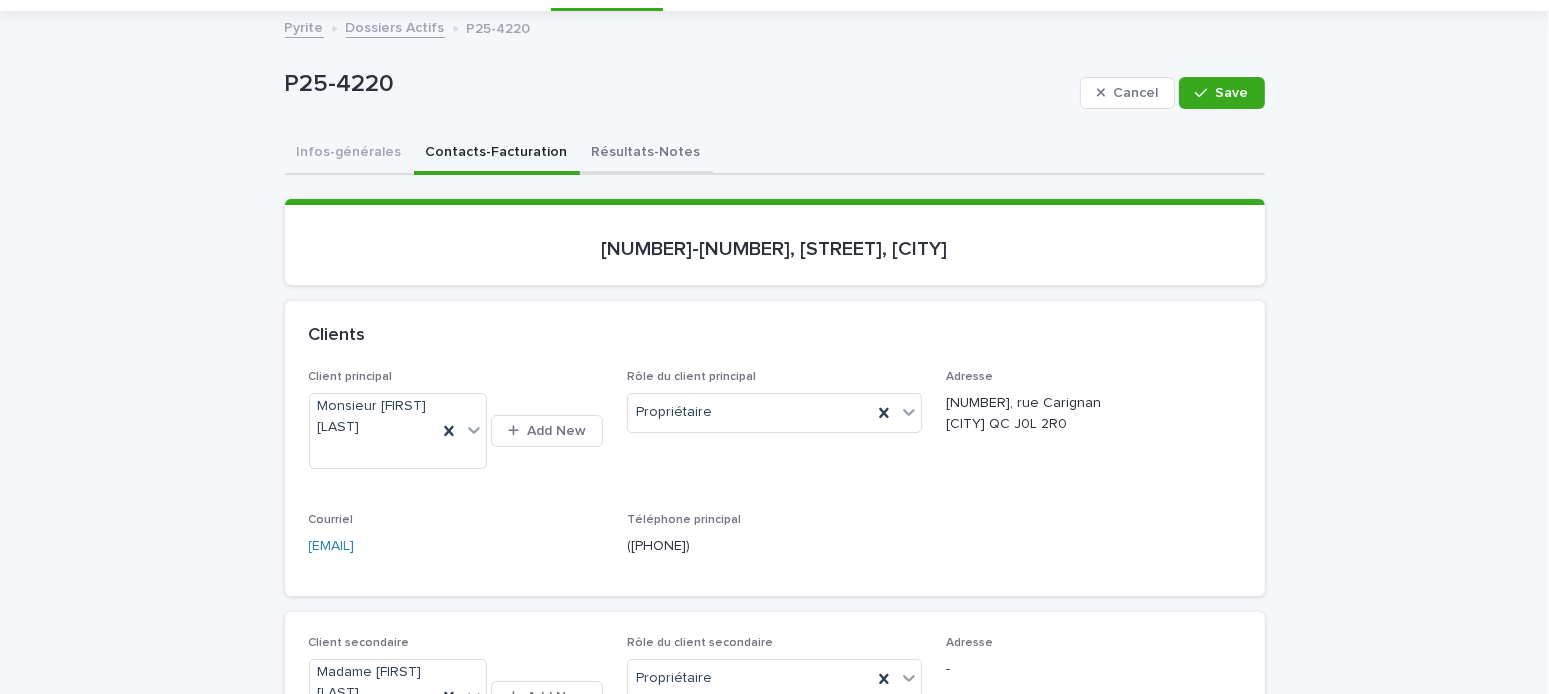 click on "Résultats-Notes" at bounding box center [646, 154] 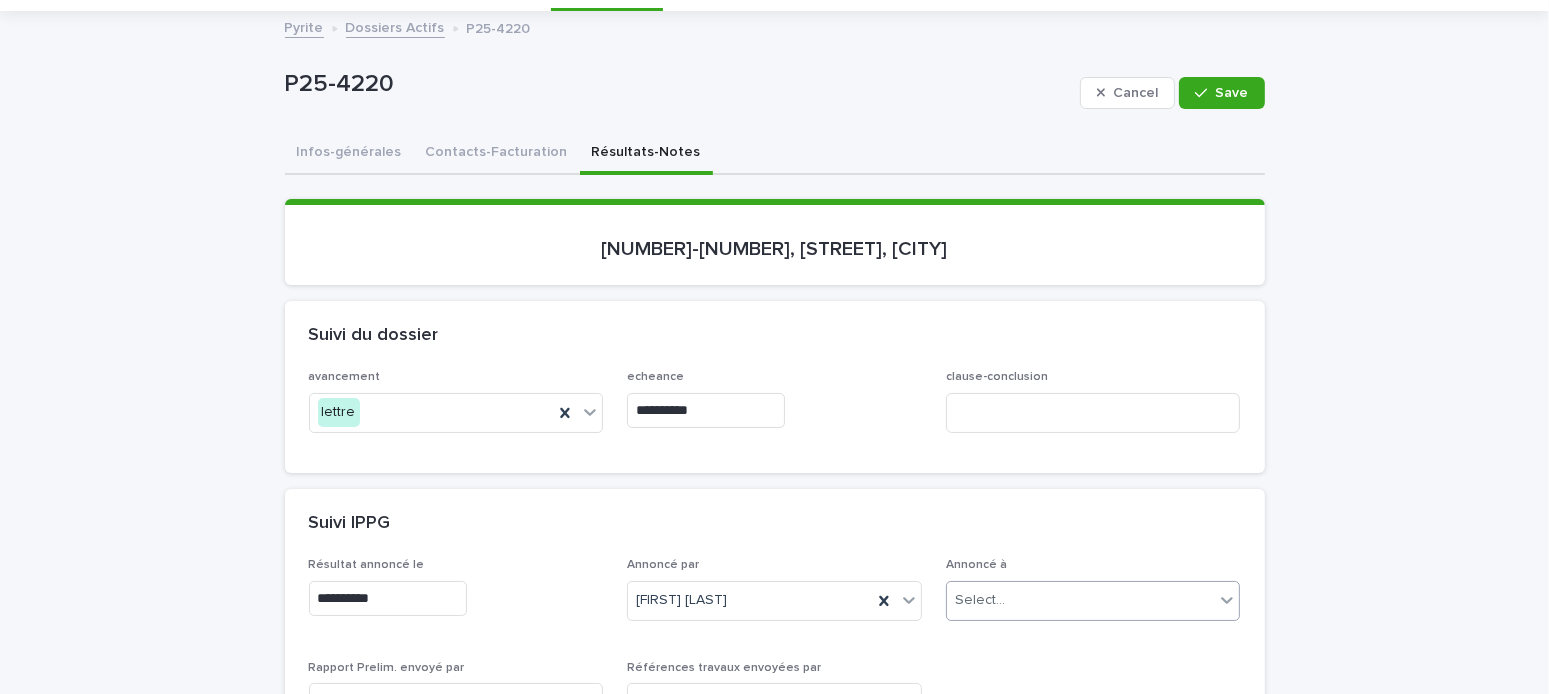 click on "Select..." at bounding box center (1081, 600) 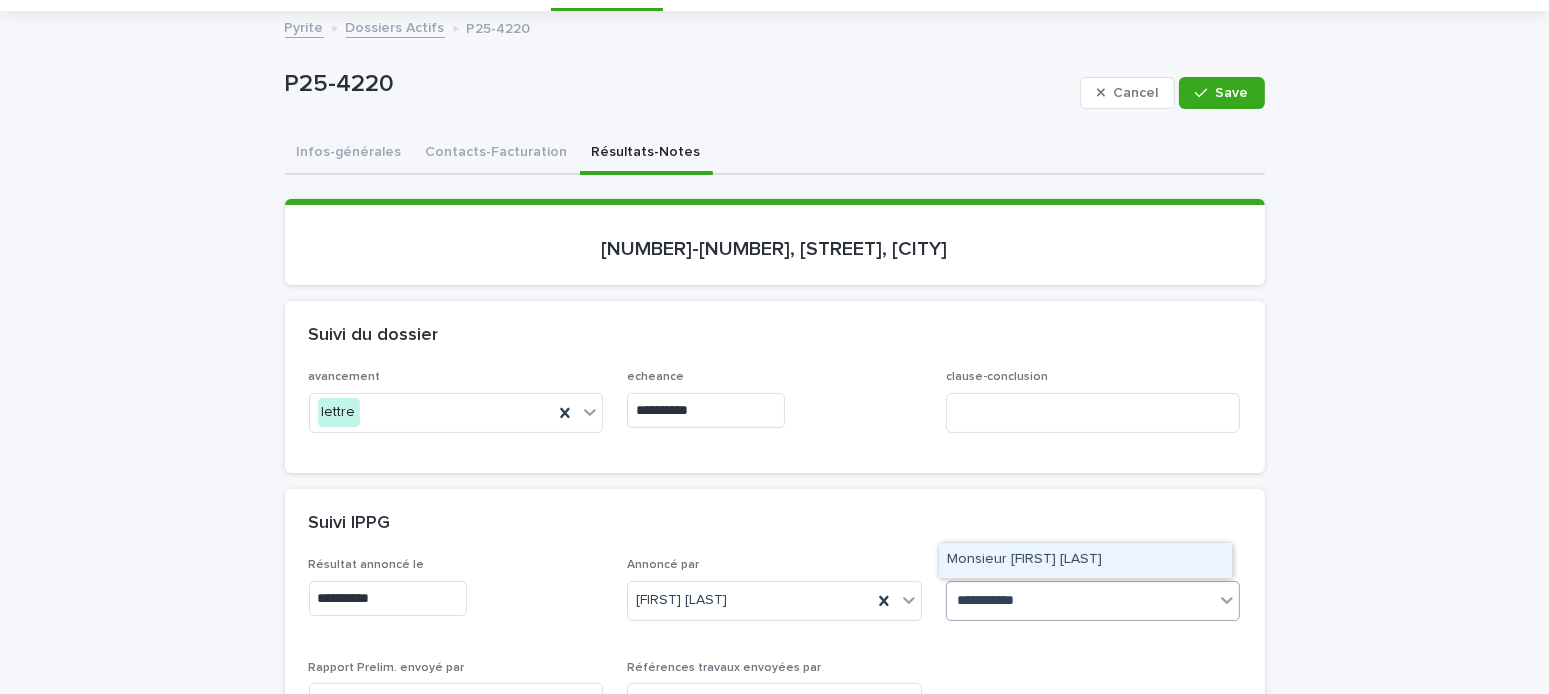 type on "**********" 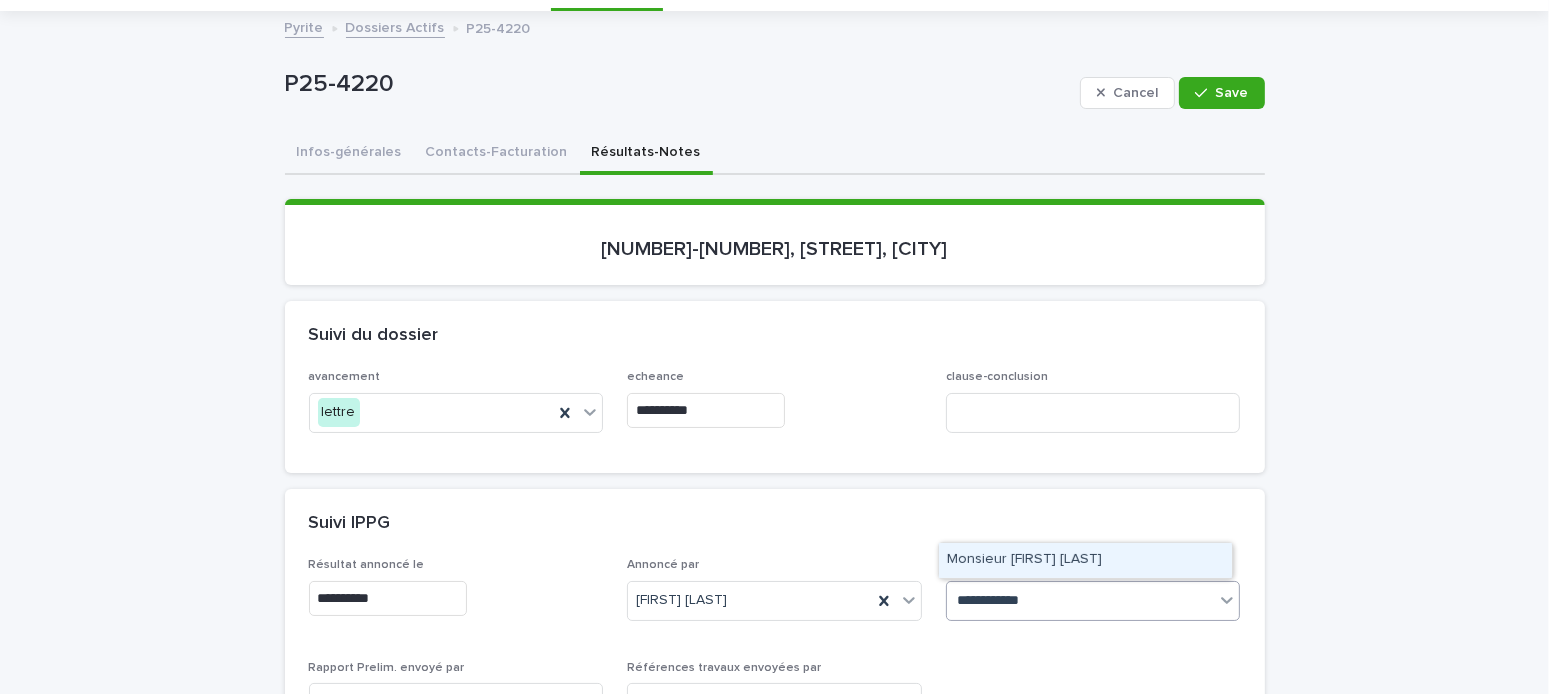 click on "Monsieur [FIRST] [LAST]" at bounding box center (1085, 560) 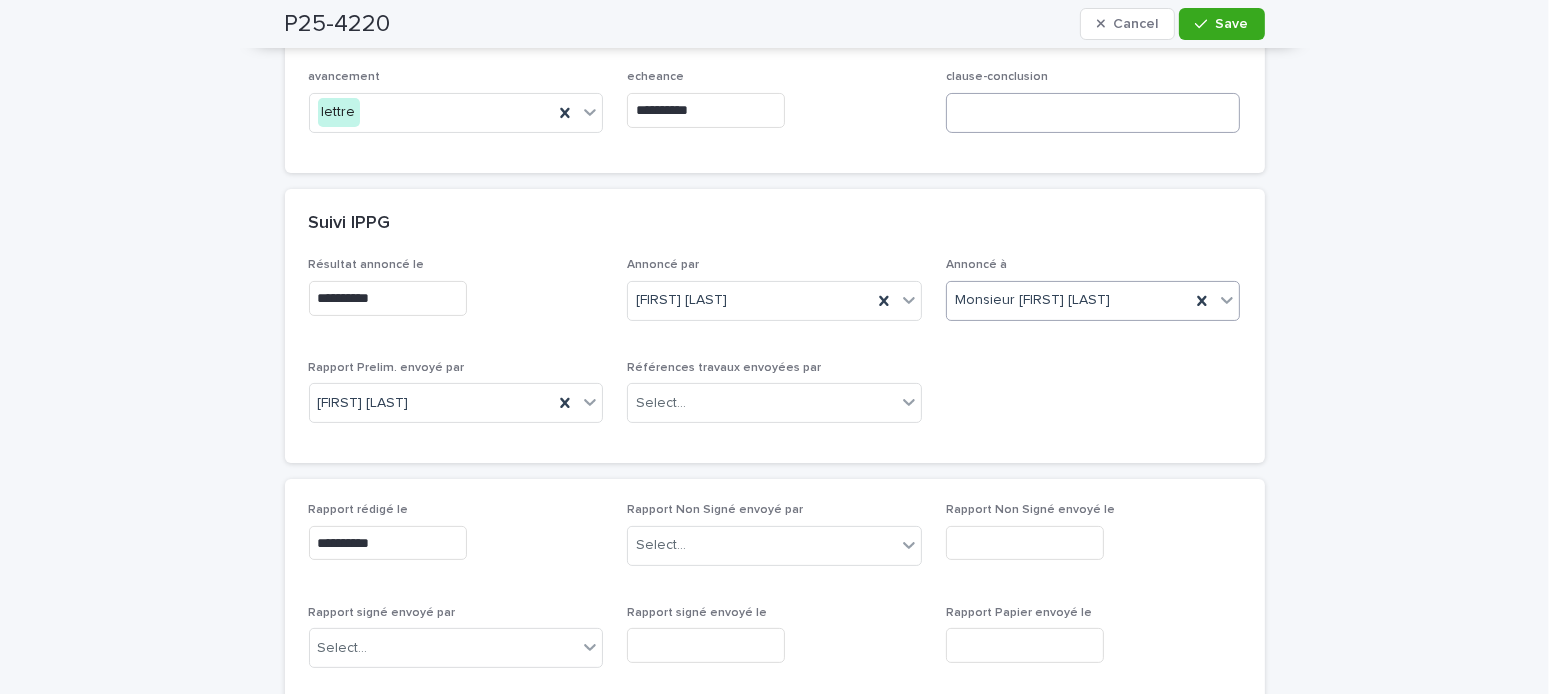 scroll, scrollTop: 100, scrollLeft: 0, axis: vertical 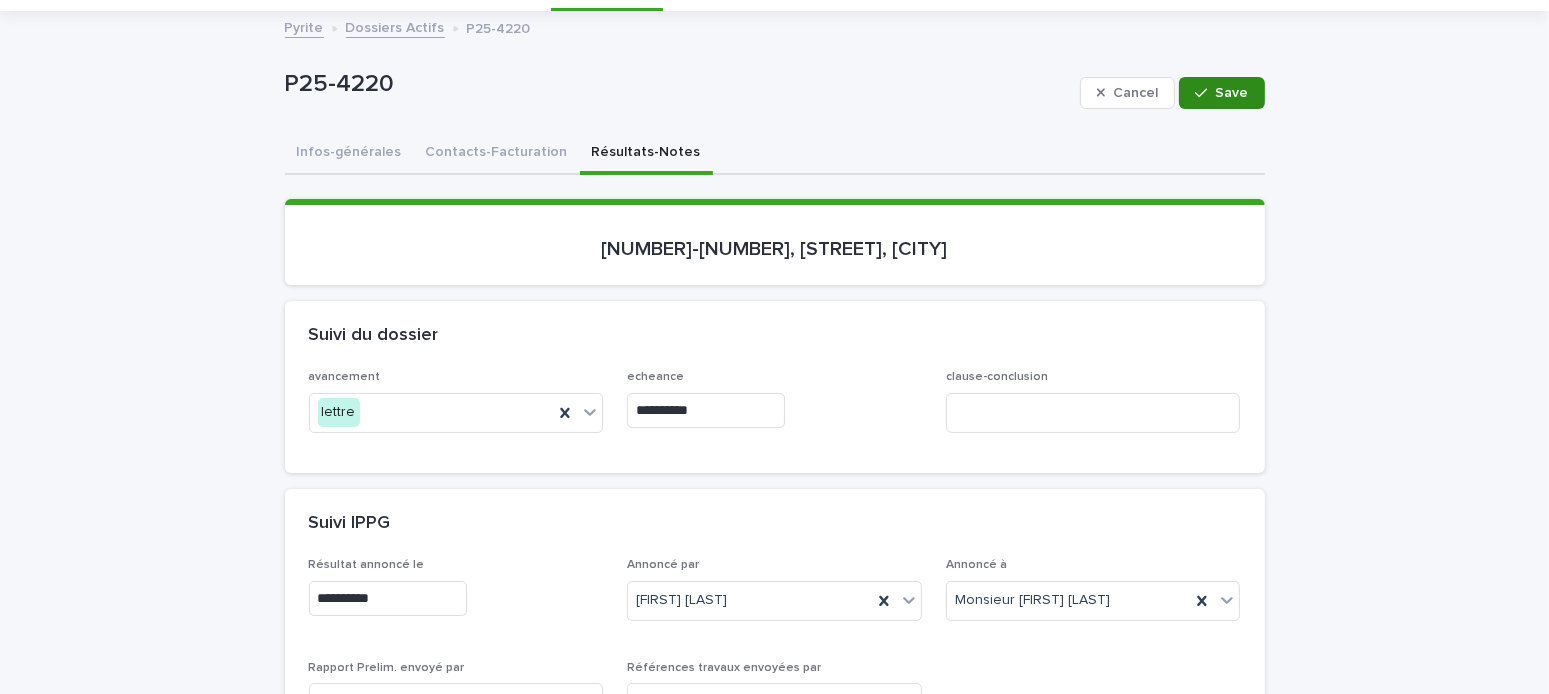 click on "Save" at bounding box center [1221, 93] 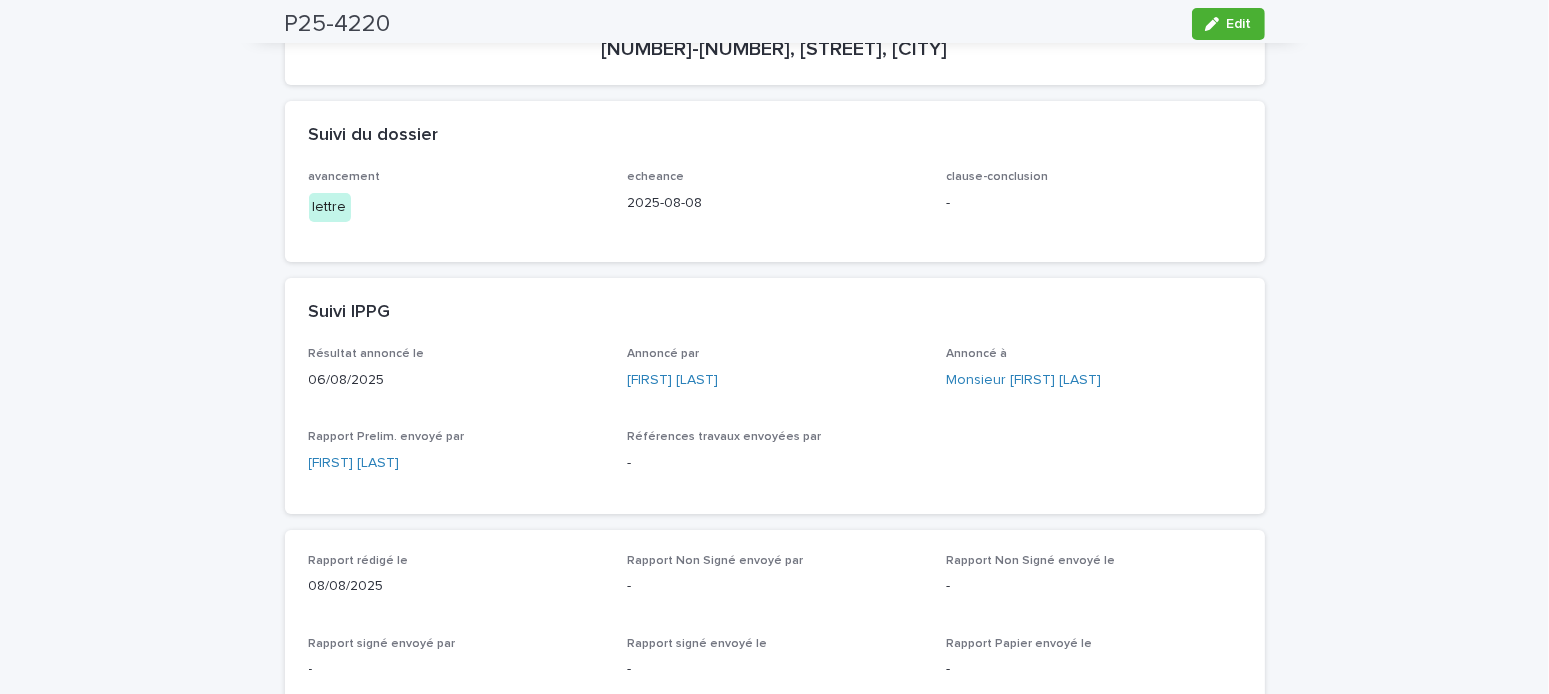 scroll, scrollTop: 100, scrollLeft: 0, axis: vertical 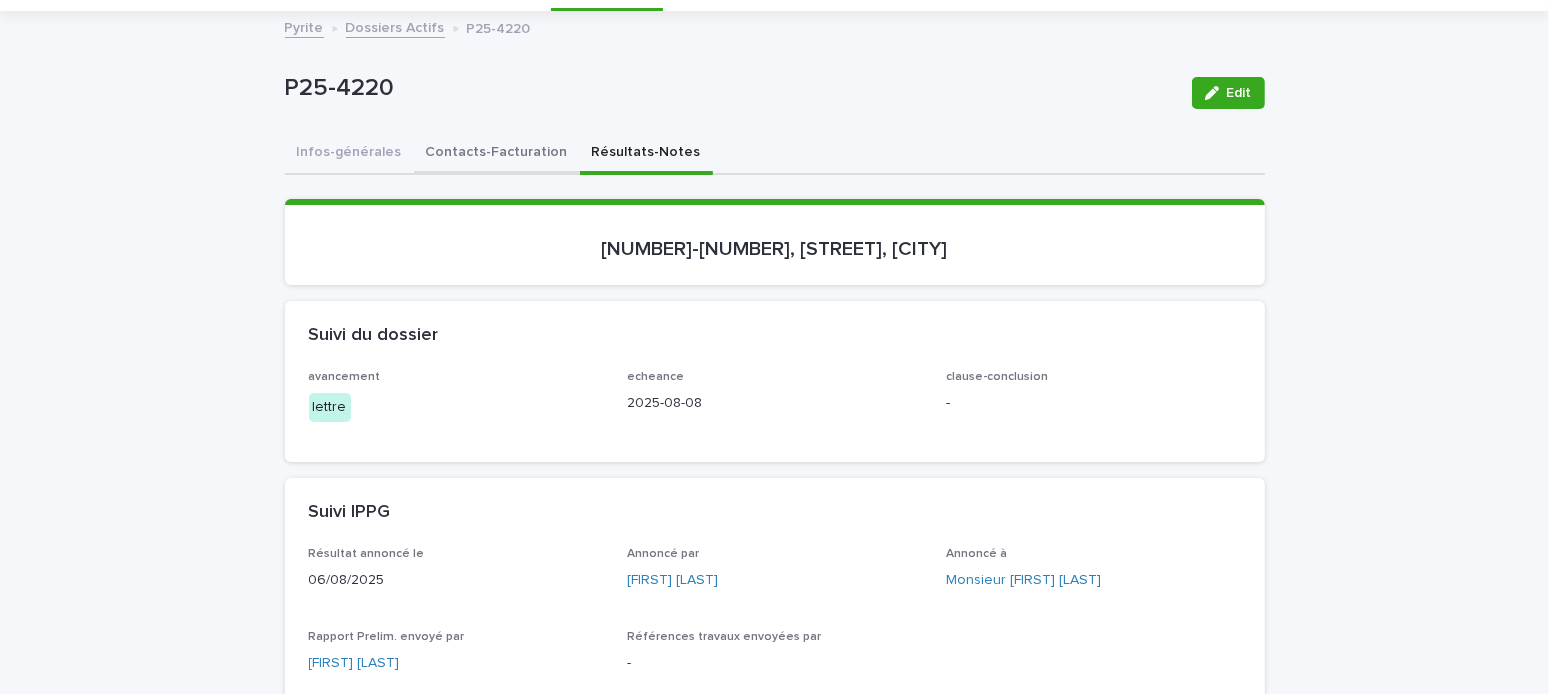 click on "Contacts-Facturation" at bounding box center (497, 154) 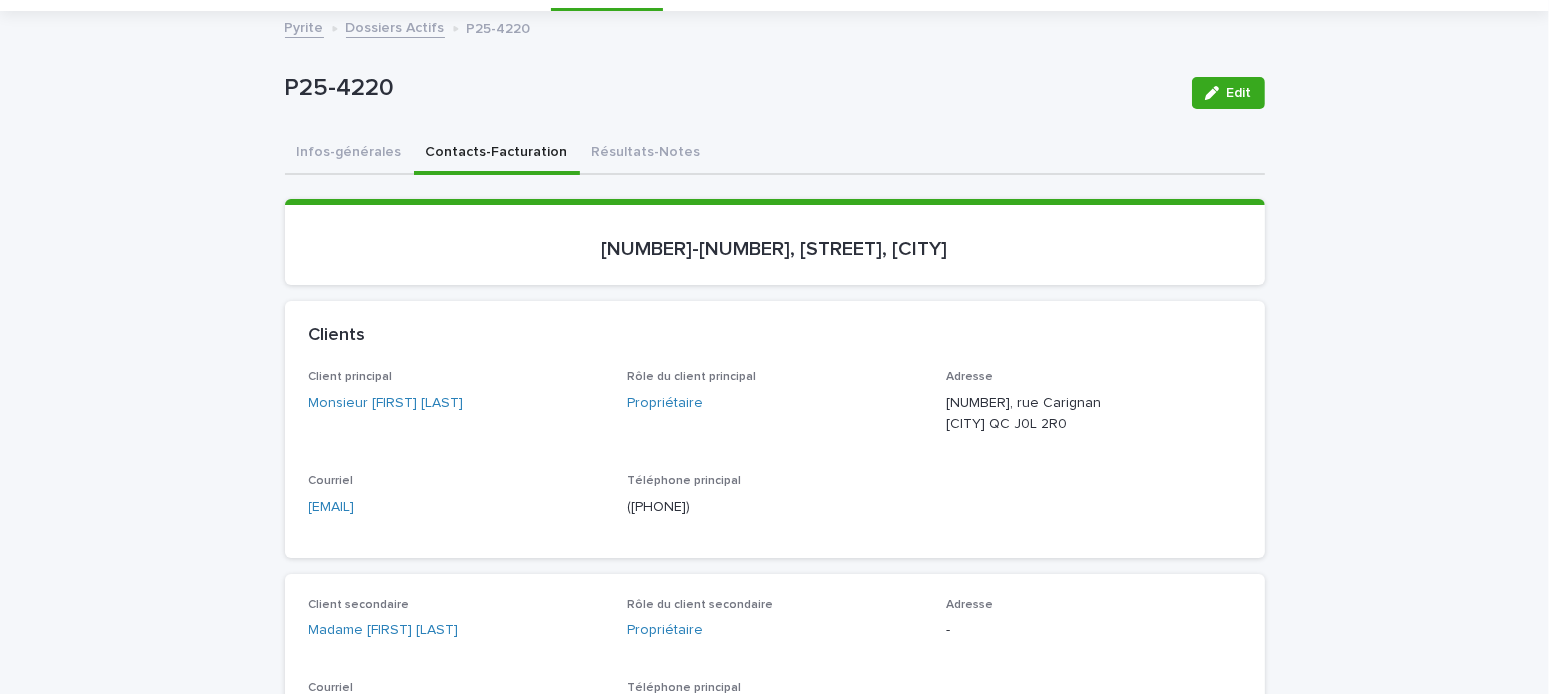 scroll, scrollTop: 300, scrollLeft: 0, axis: vertical 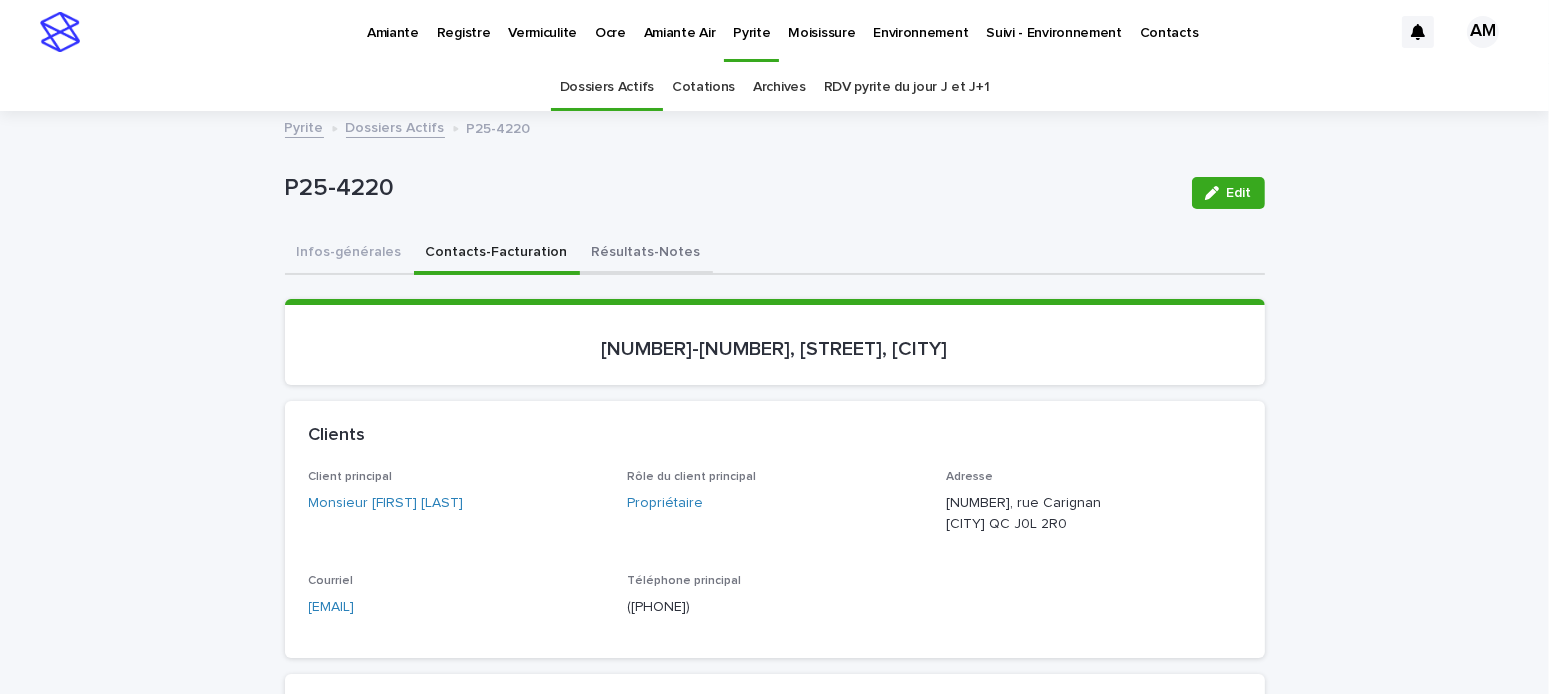 click on "Résultats-Notes" at bounding box center [646, 254] 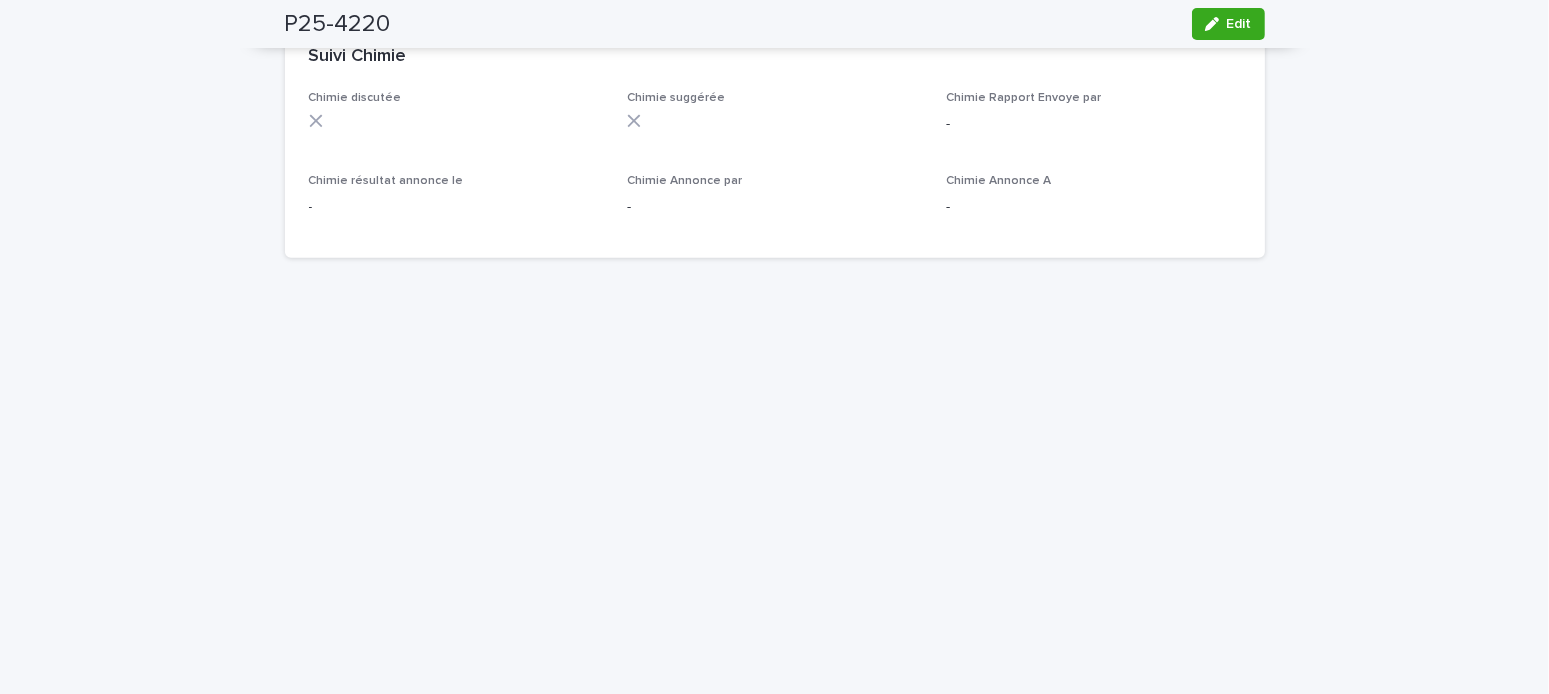 scroll, scrollTop: 1083, scrollLeft: 0, axis: vertical 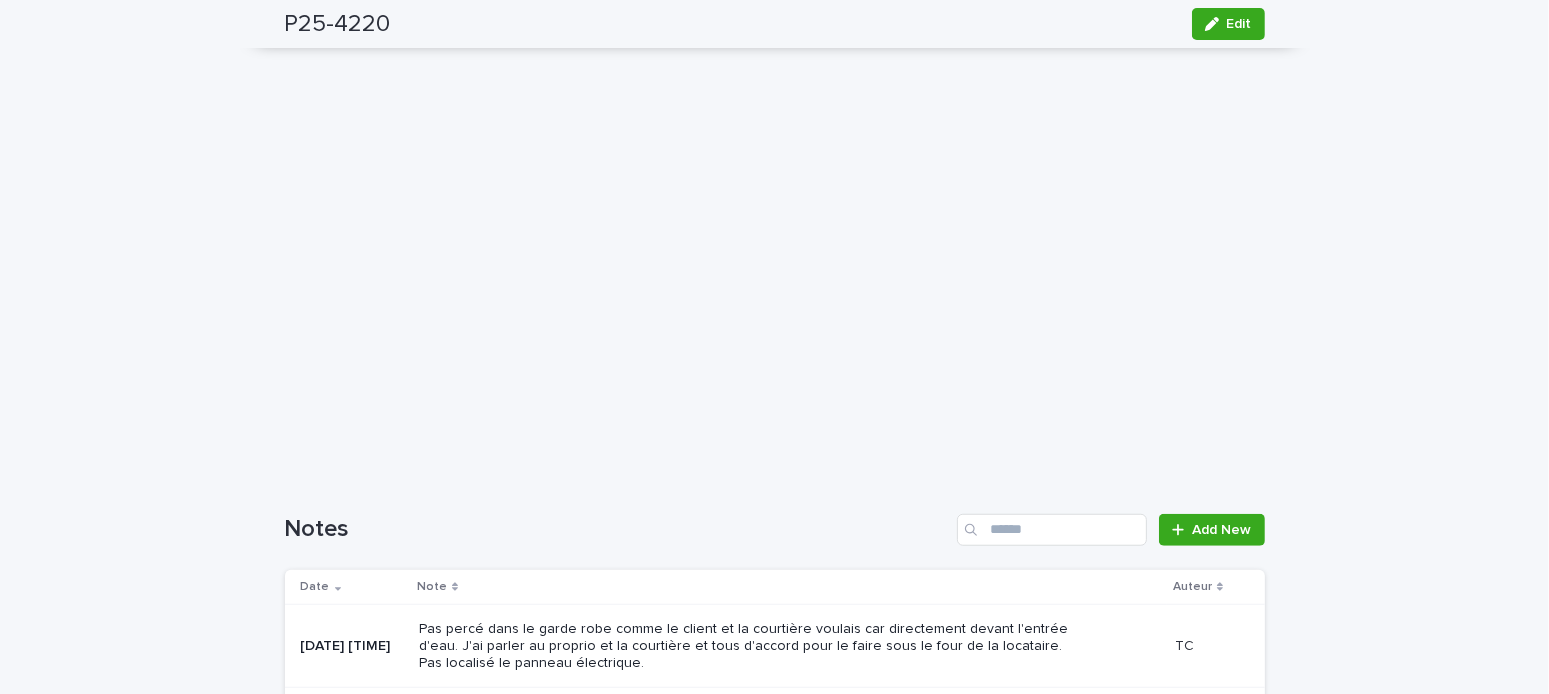 click on "Loading... Saving… Loading... Saving… P25-4220 Edit P25-4220 Edit Sorry, there was an error saving your record. Please try again. Please fill out the required fields below. Infos-générales Contacts-Facturation Résultats-Notes Can't display tree at index  0 Can't display tree at index  1 Loading... Saving… Loading... Saving… Loading... Saving…   [NUMBER]-[NUMBER], [STREET], [CITY] Loading... Saving… Suivi du dossier avancement lettre echeance 2025-08-08 clause-conclusion - Suivi IPPG Résultat annoncé le 06/08/2025 Annoncé par [FIRST] [LAST]   Annoncé à Monsieur [FIRST] [LAST]   Rapport Prelim. envoyé par [FIRST] [LAST]   Références travaux envoyées par - Rapport rédigé le 08/08/2025 Rapport Non Signé envoyé par - Rapport Non Signé envoyé le - Rapport signé envoyé par - Rapport signé envoyé le - Rapport Papier envoyé le - Info labo numéro labo 61430 date recu signe - Suivi Chimie Chimie discutée Chimie suggérée Chimie Rapport Envoye par - Chimie résultat annonce le" at bounding box center [774, -164] 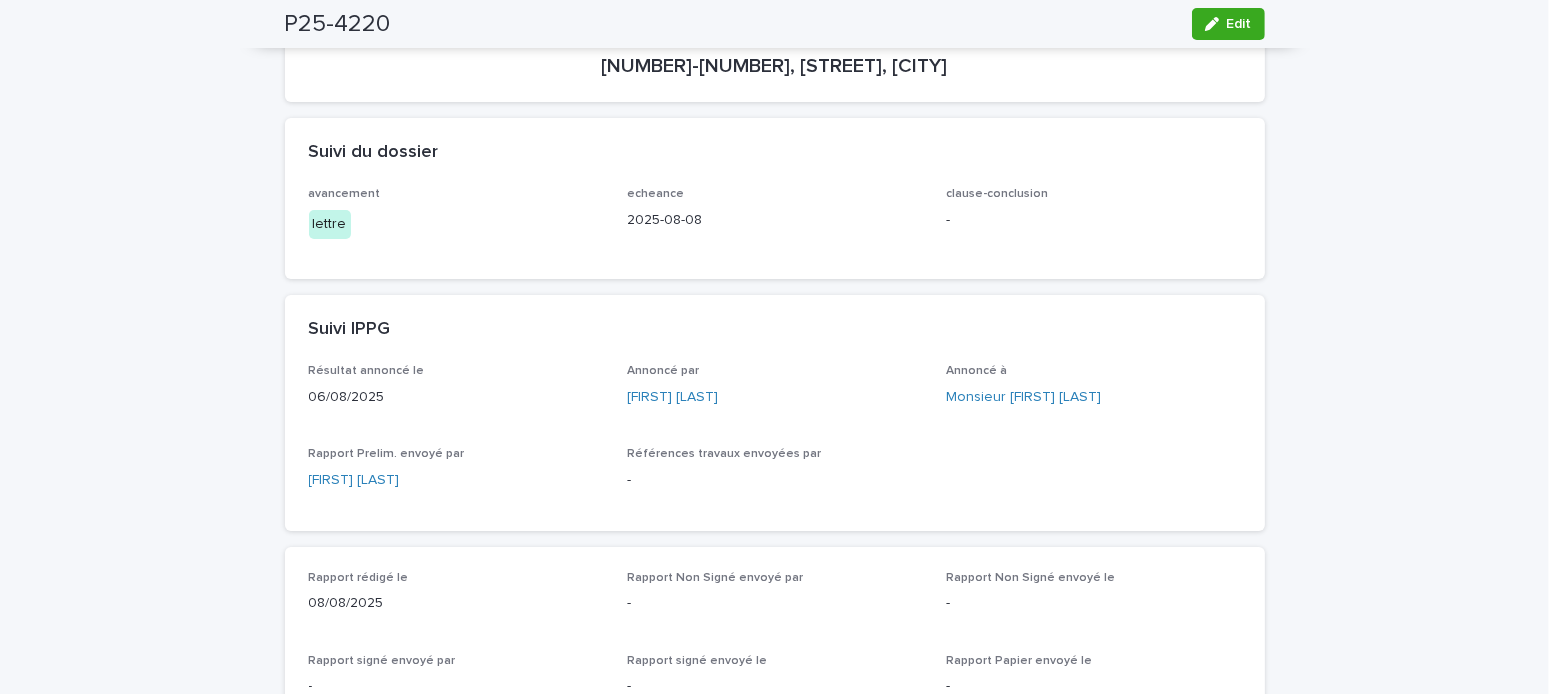 scroll, scrollTop: 0, scrollLeft: 0, axis: both 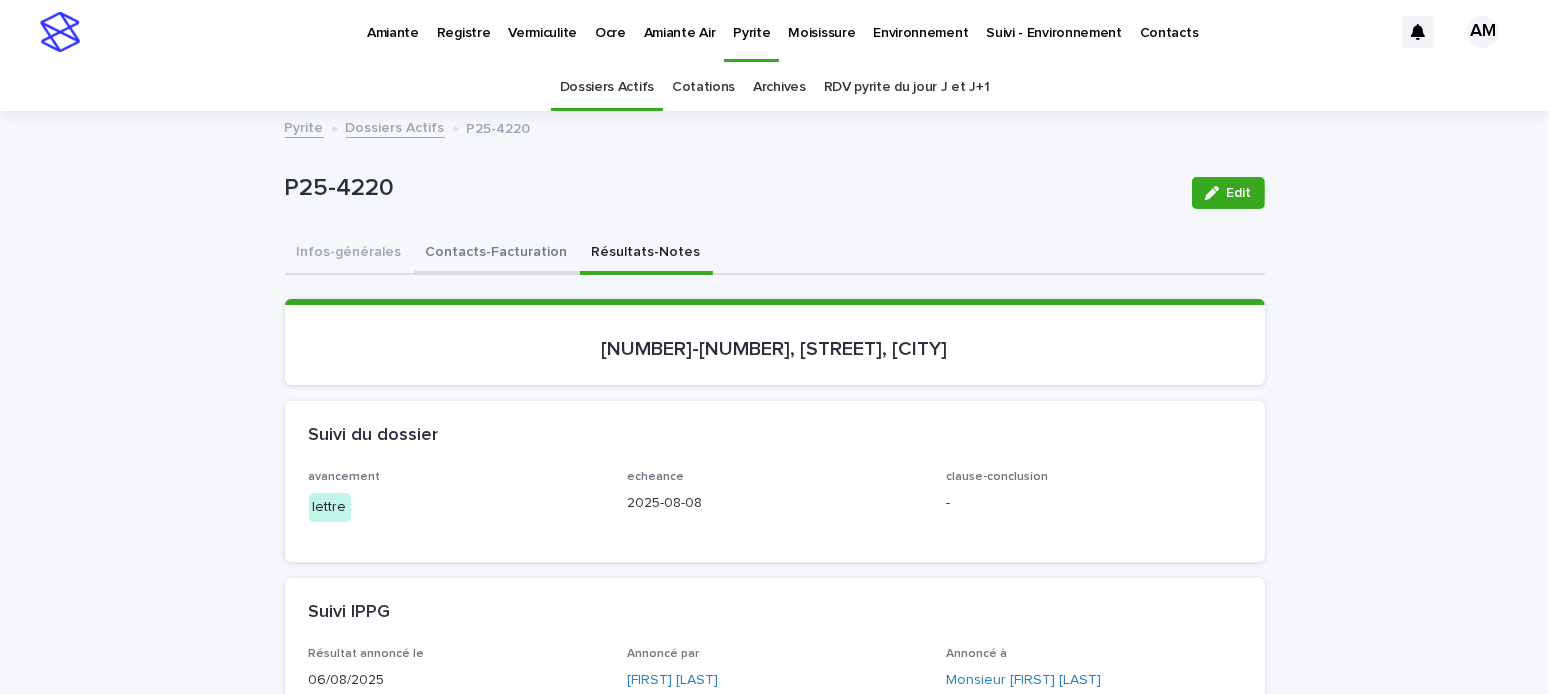 click on "Contacts-Facturation" at bounding box center (497, 254) 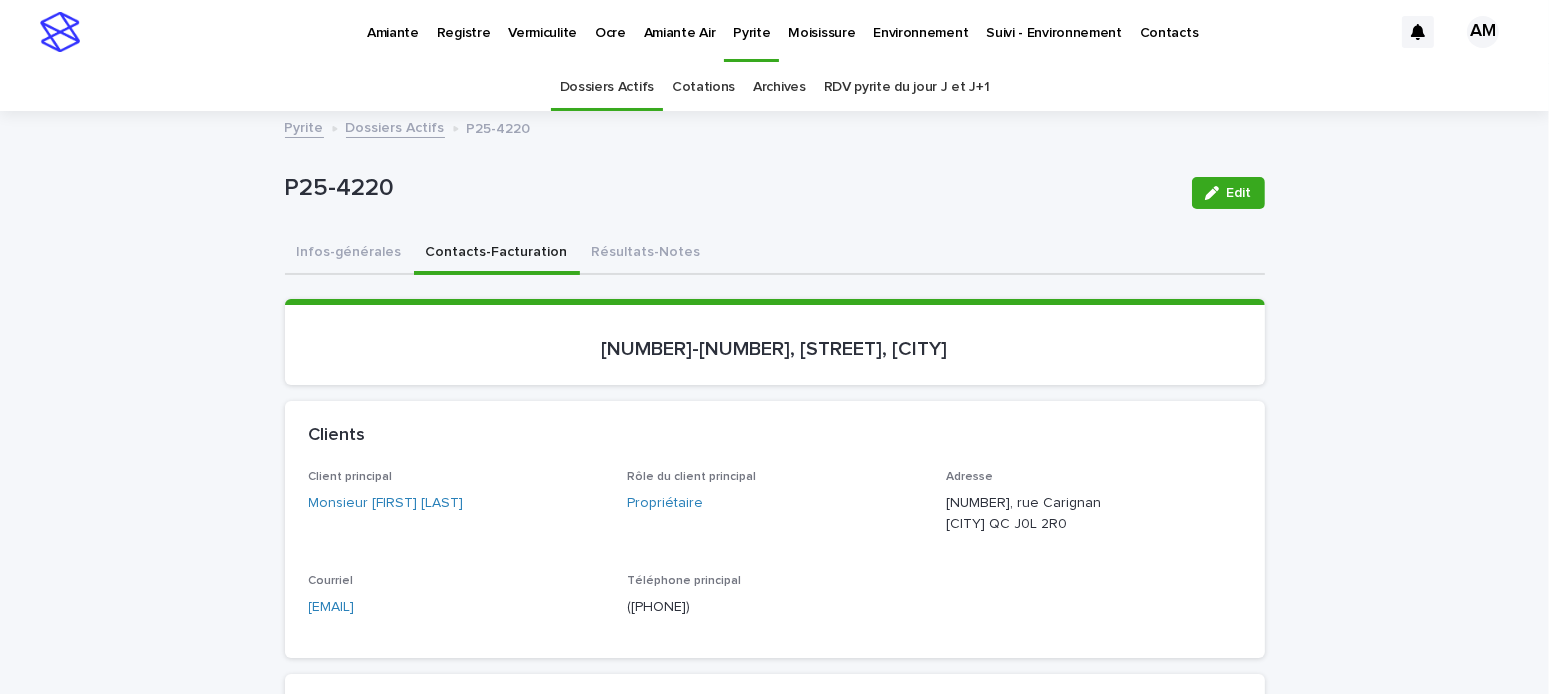 scroll, scrollTop: 200, scrollLeft: 0, axis: vertical 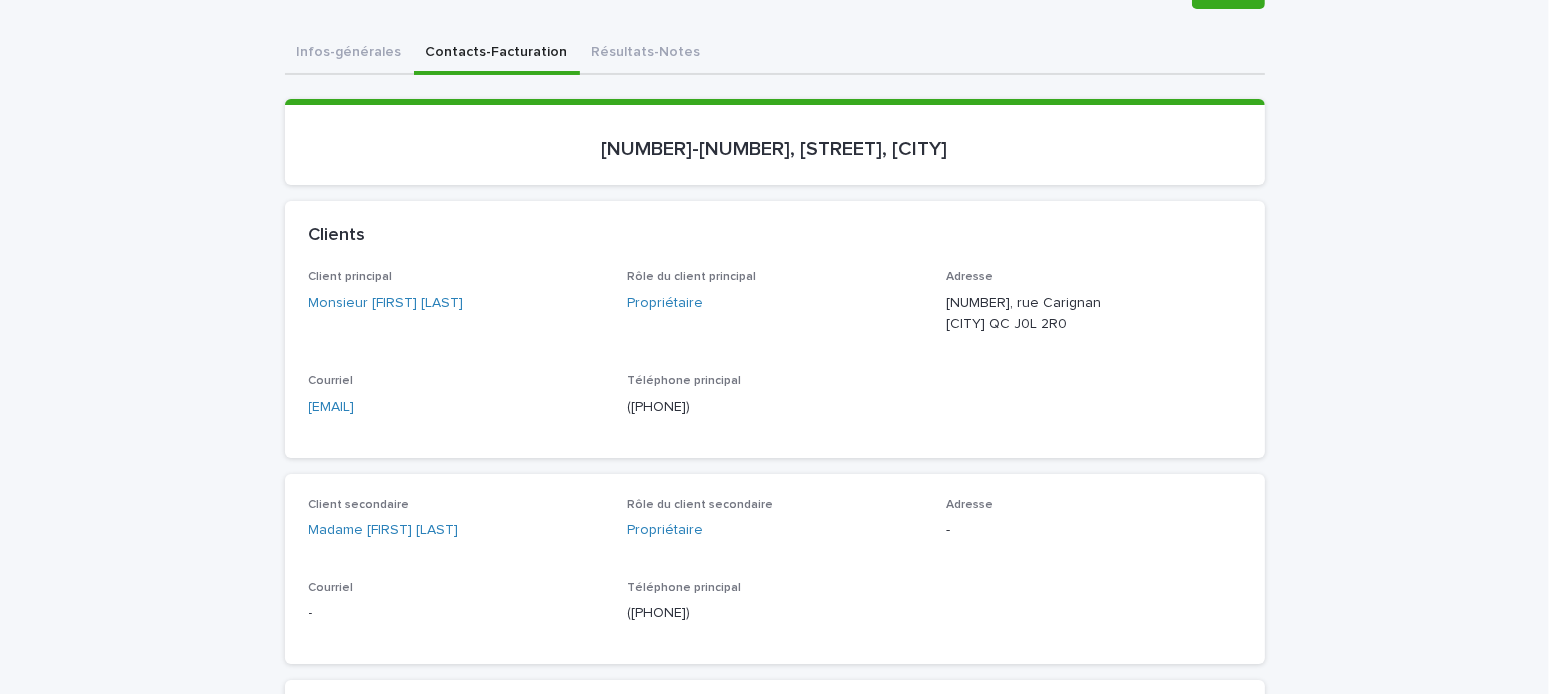drag, startPoint x: 306, startPoint y: 420, endPoint x: 225, endPoint y: 420, distance: 81 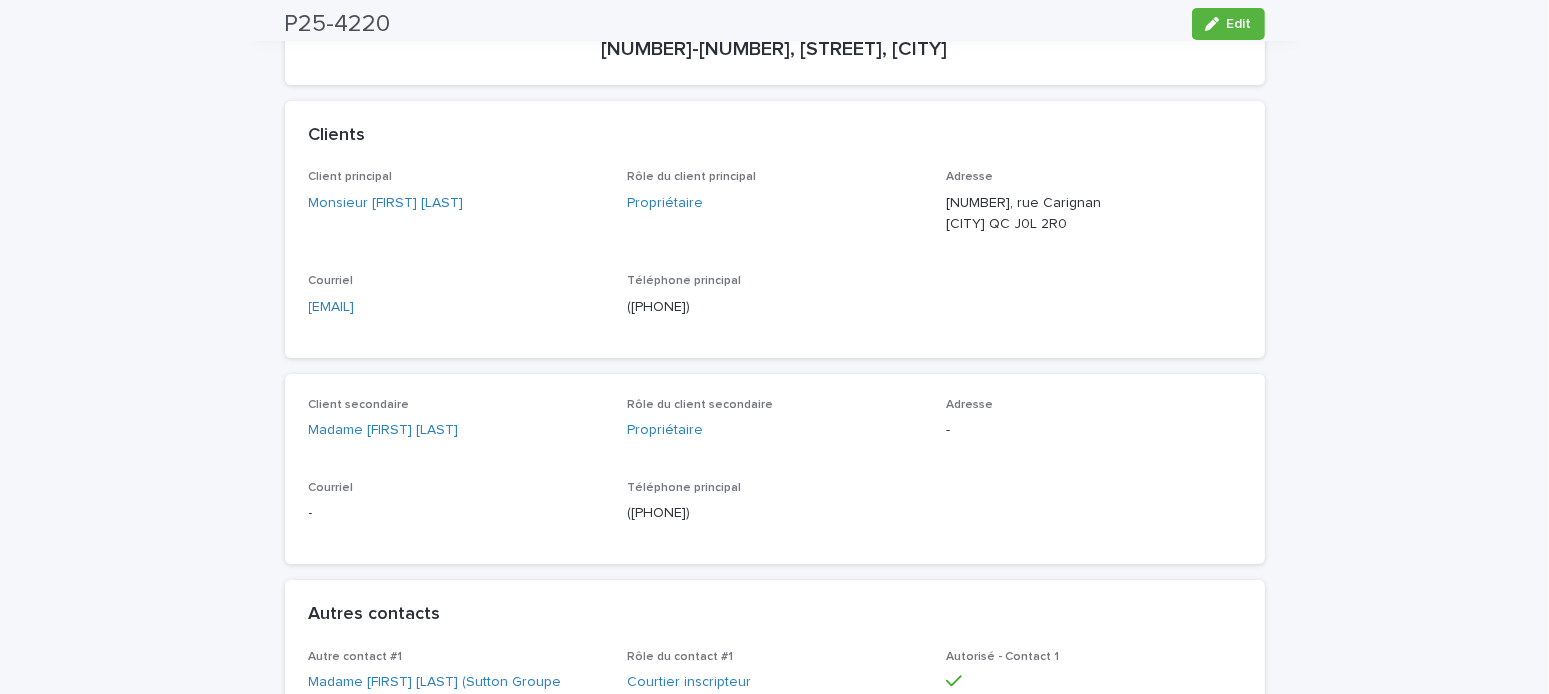 click on "Clients Client principal Monsieur [FIRST] [LAST] Rôle du client principal Propriétaire Adresse [NUMBER], rue [STREET]
[CITY] [STATE] [POSTAL_CODE]
Courriel [EMAIL] Téléphone principal ([PHONE]) Client secondaire Madame [FIRST] [LAST] Rôle du client secondaire Propriétaire Adresse - Courriel - Téléphone principal ([PHONE]) Autres contacts Autre contact #1 Madame [FIRST] [LAST] (Sutton Groupe Actuel) Rôle du contact #1 Courtier inscripteur Autorisé - Contact 1 Courriel [EMAIL] Téléphone principal ([PHONE]) Adresse - Autre contact #2 Madame [LAST] - Courriel - - -" at bounding box center [775, 1091] 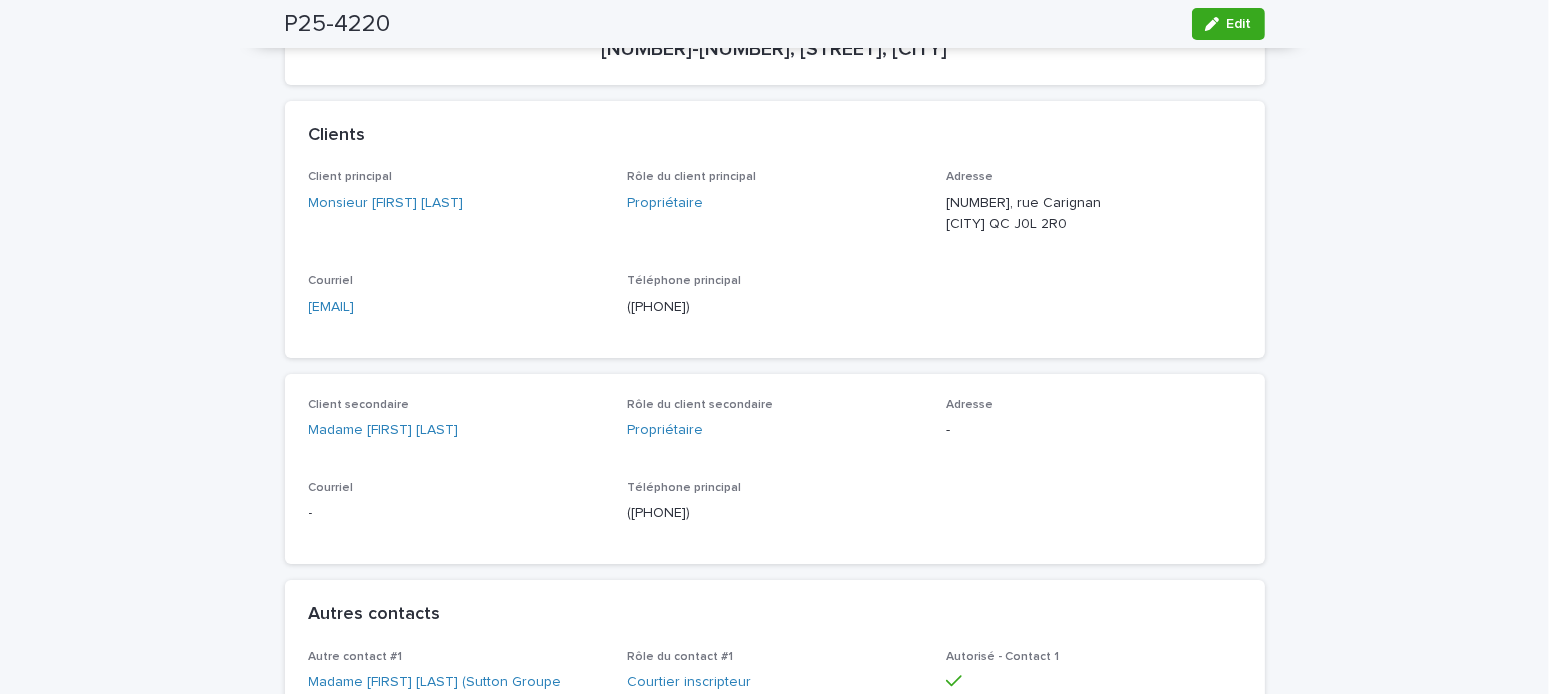 scroll, scrollTop: 600, scrollLeft: 0, axis: vertical 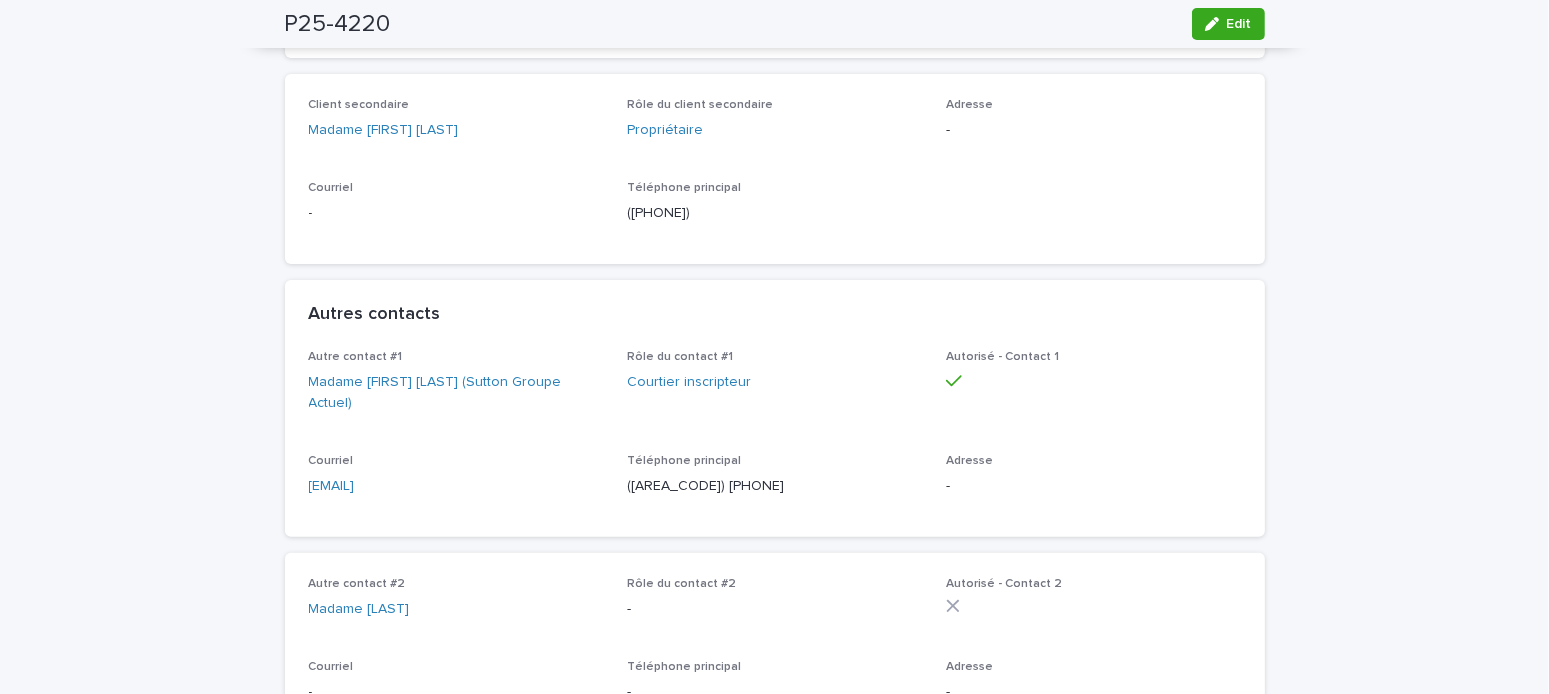 drag, startPoint x: 536, startPoint y: 474, endPoint x: 265, endPoint y: 466, distance: 271.11804 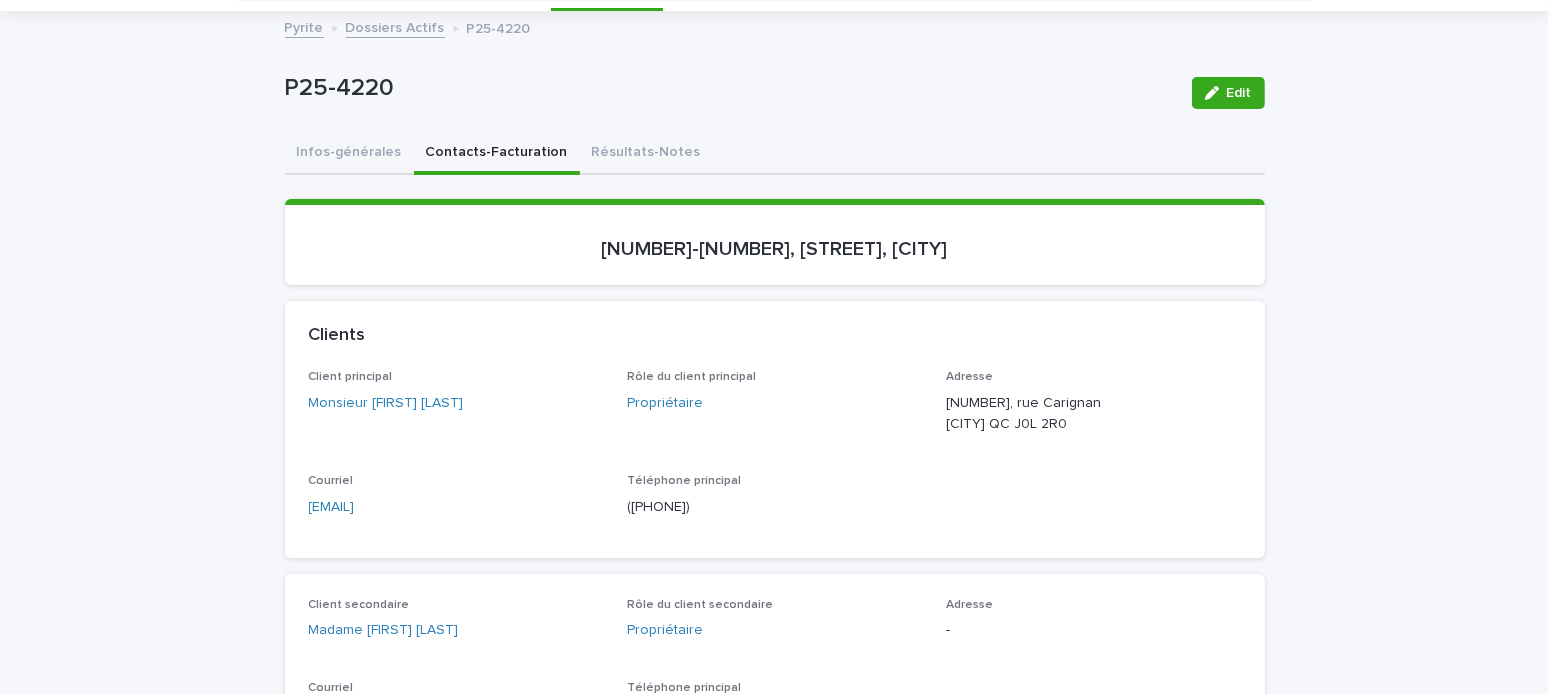scroll, scrollTop: 0, scrollLeft: 0, axis: both 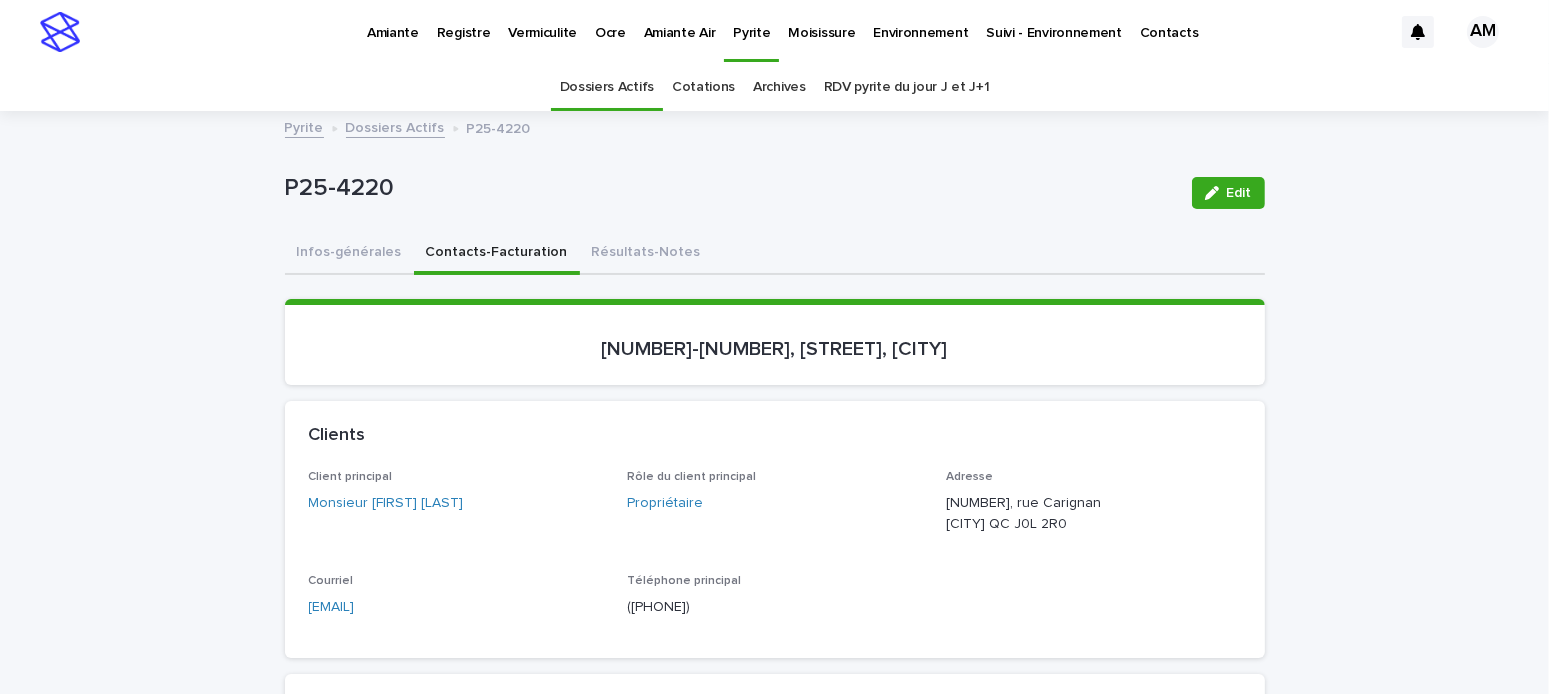 click on "Dossiers Actifs" at bounding box center [395, 126] 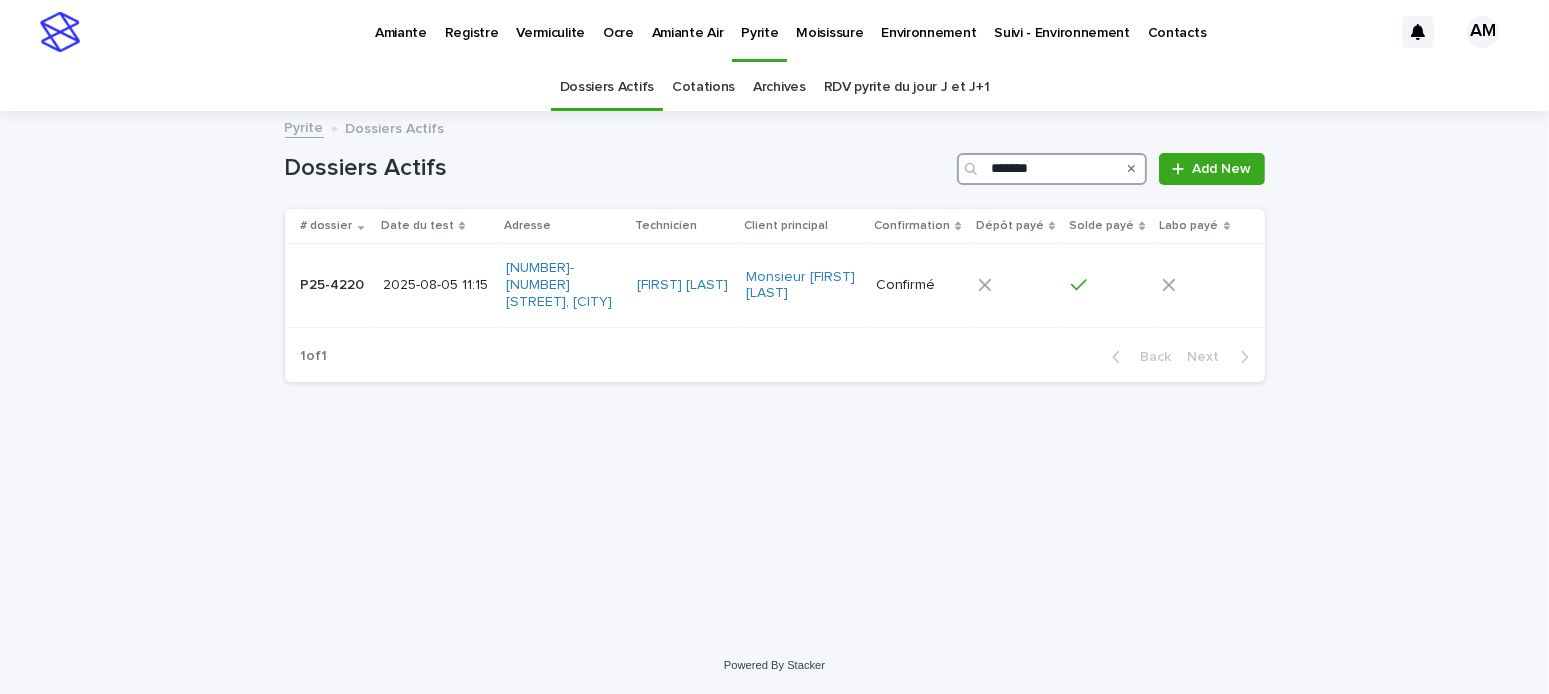 click on "*******" at bounding box center (1052, 169) 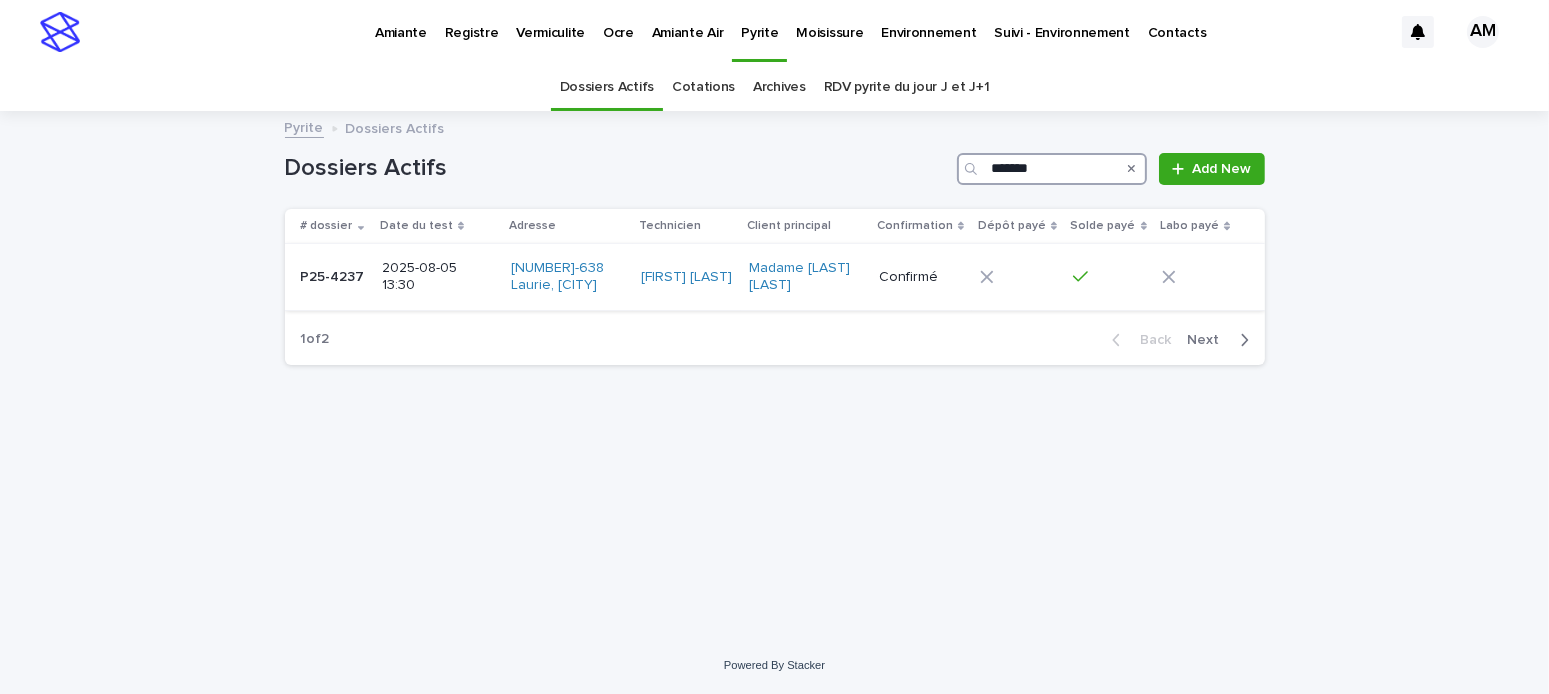 type on "*******" 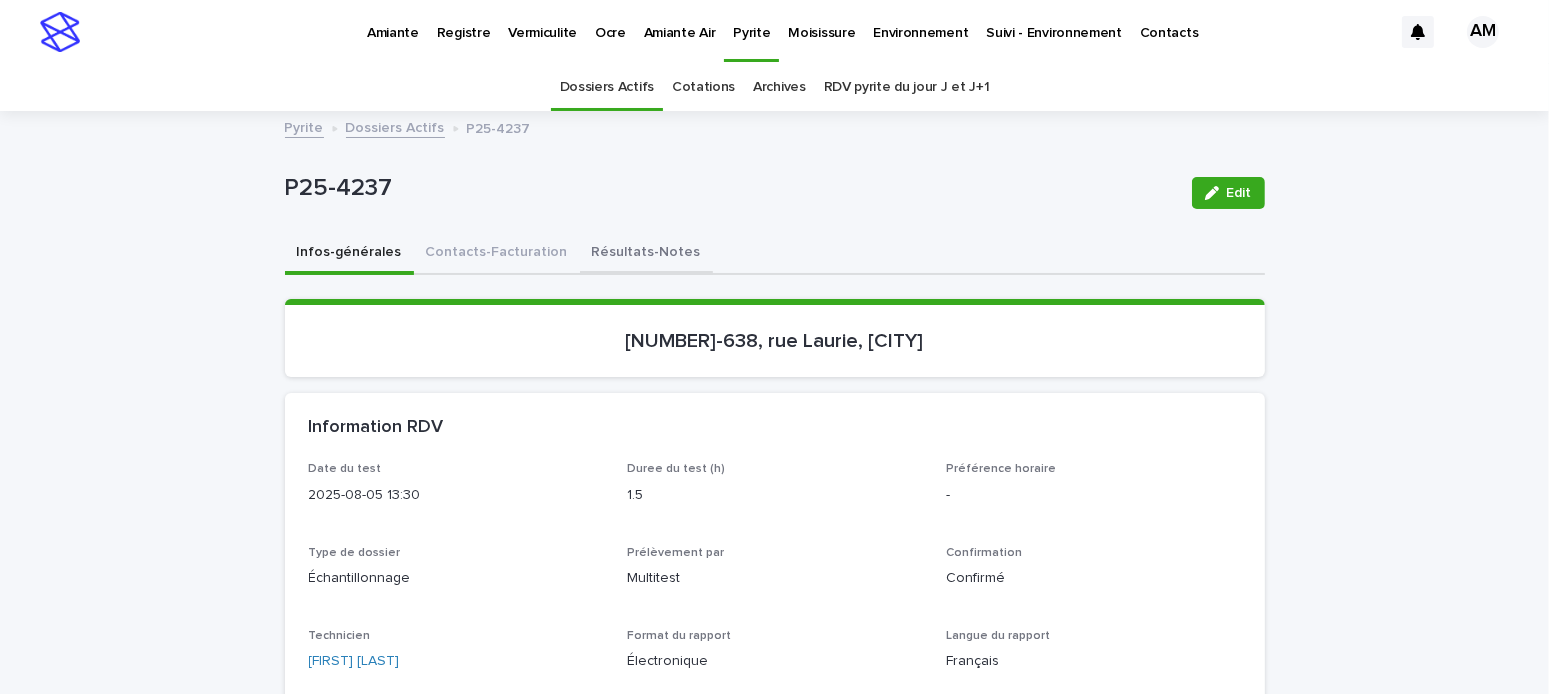 click on "Résultats-Notes" at bounding box center (646, 254) 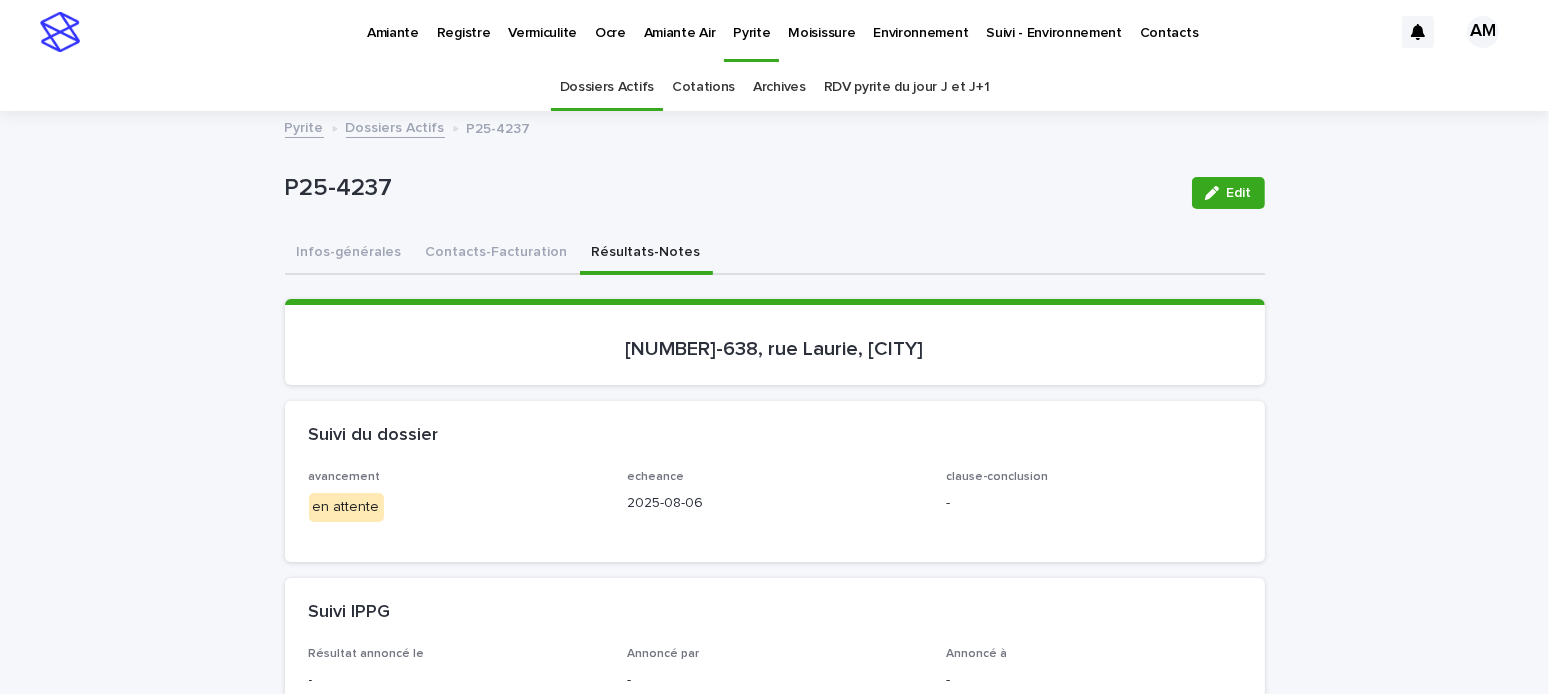 click on "Résultats-Notes" at bounding box center (646, 254) 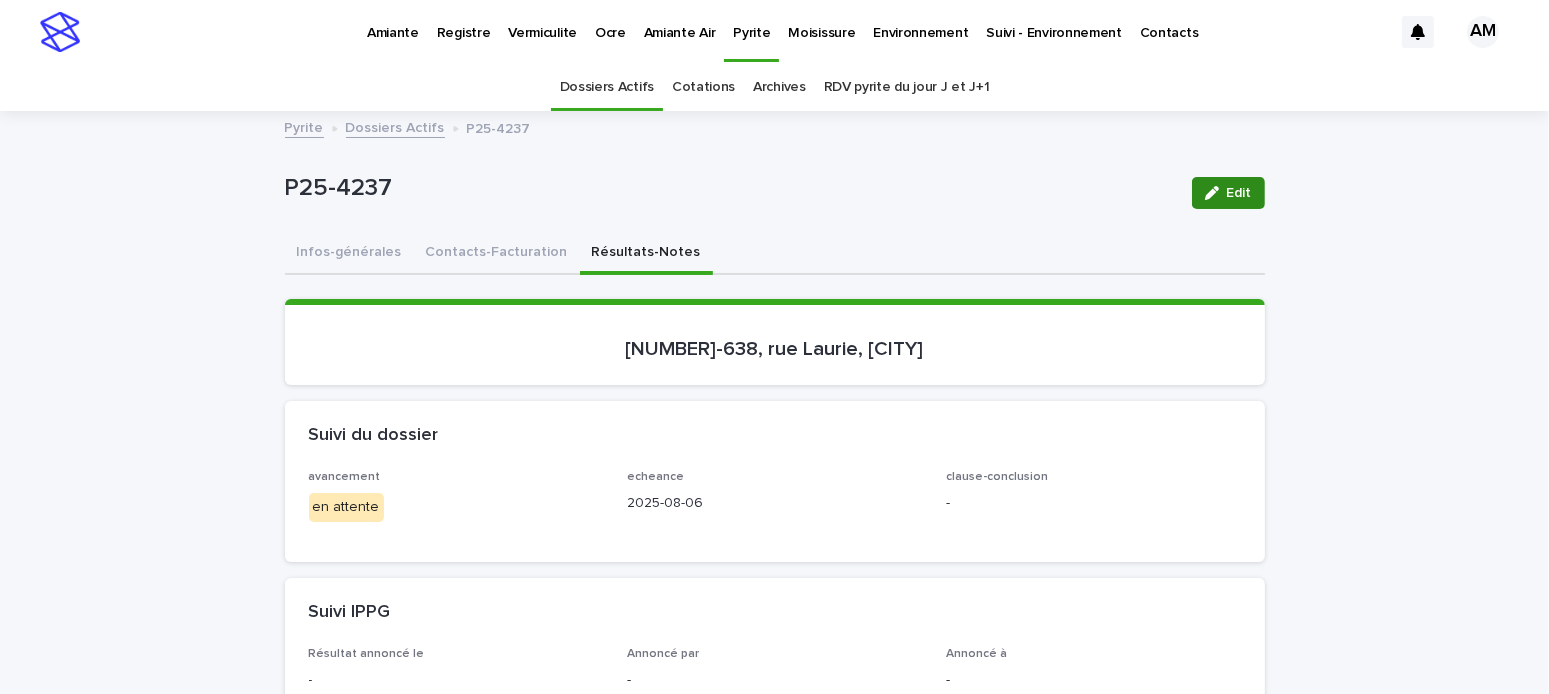 click on "Edit" at bounding box center (1228, 193) 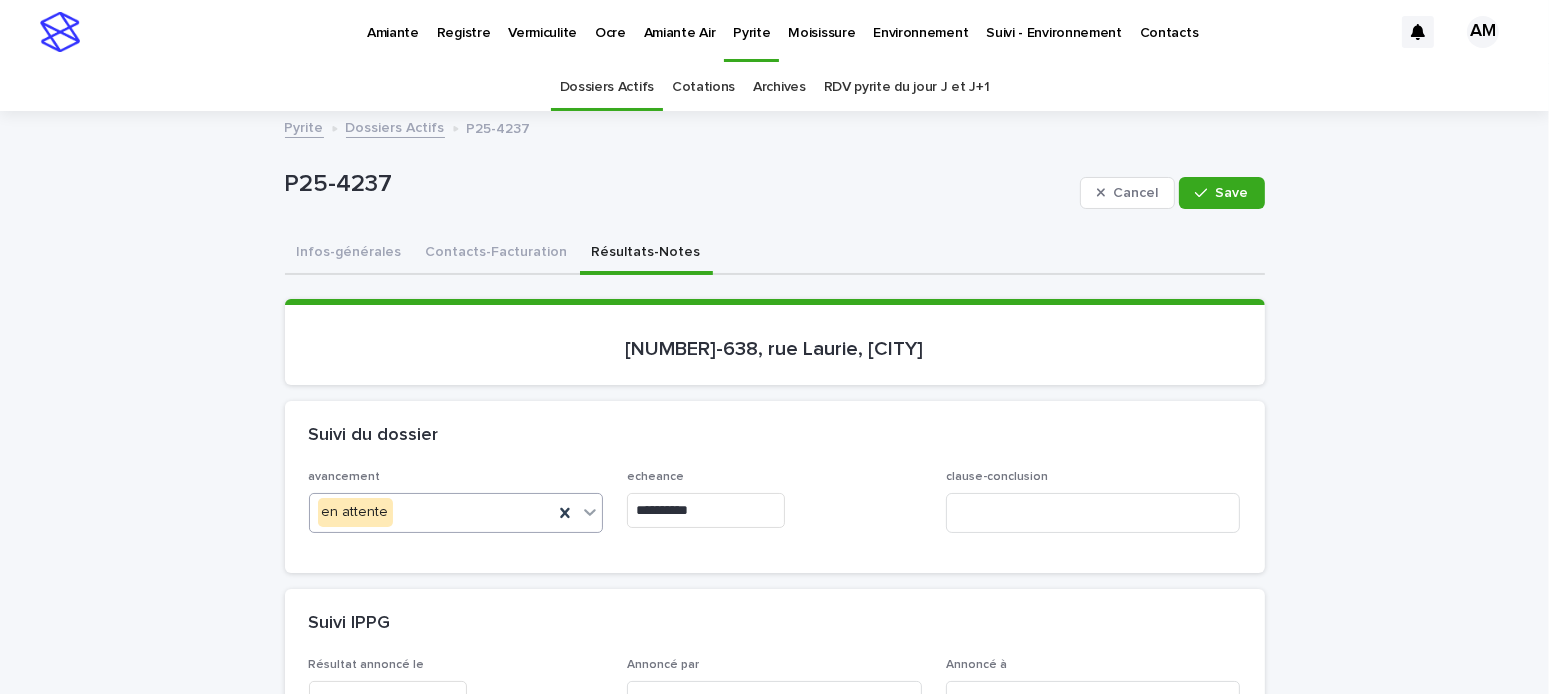 click on "en attente" at bounding box center [432, 512] 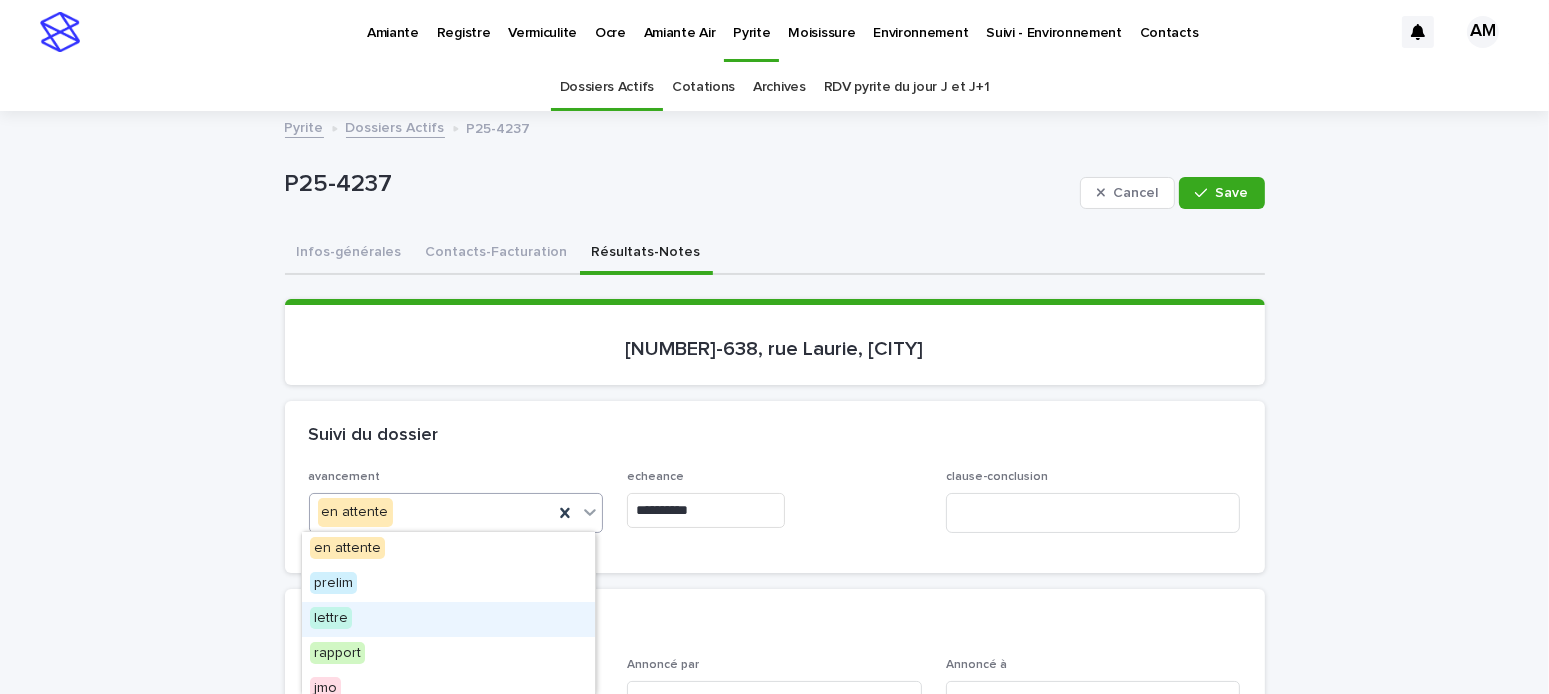 click on "lettre" at bounding box center (448, 619) 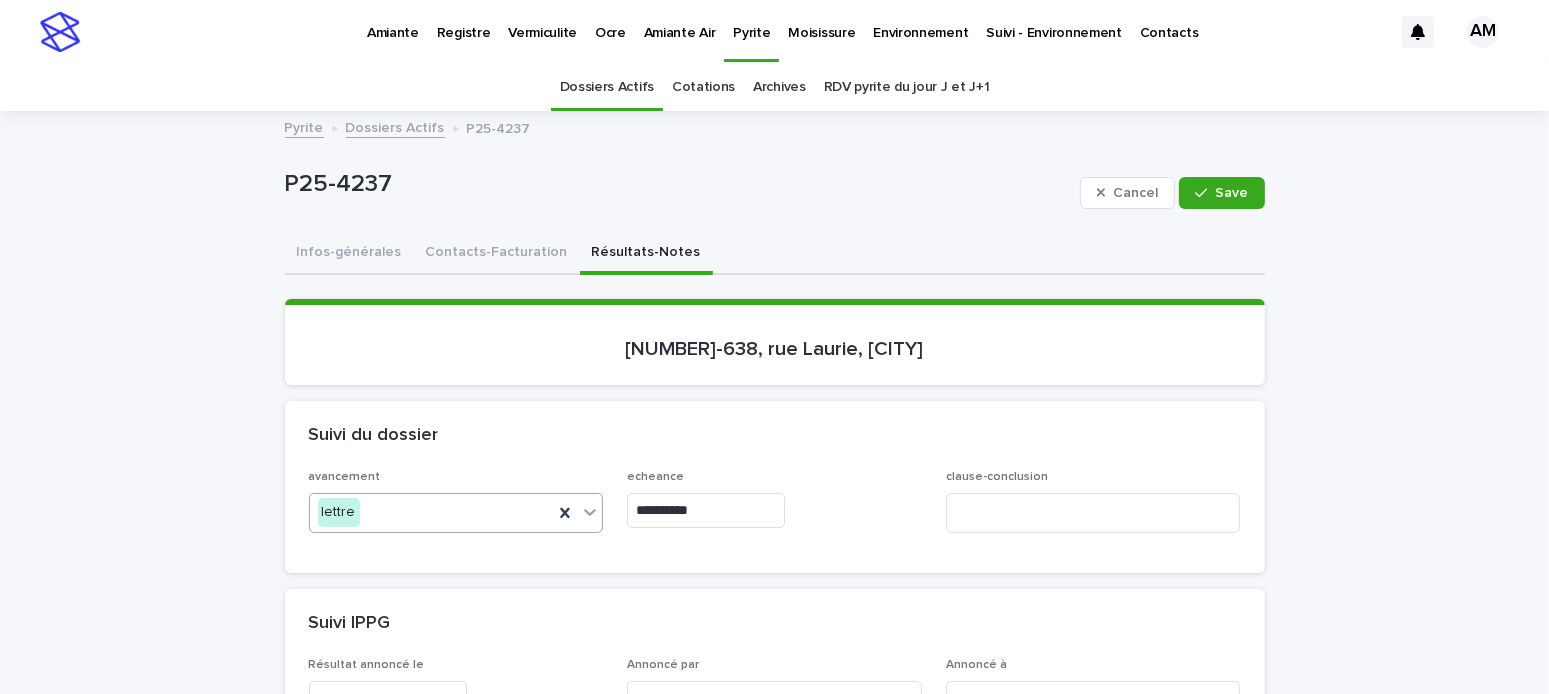 click on "**********" at bounding box center [706, 510] 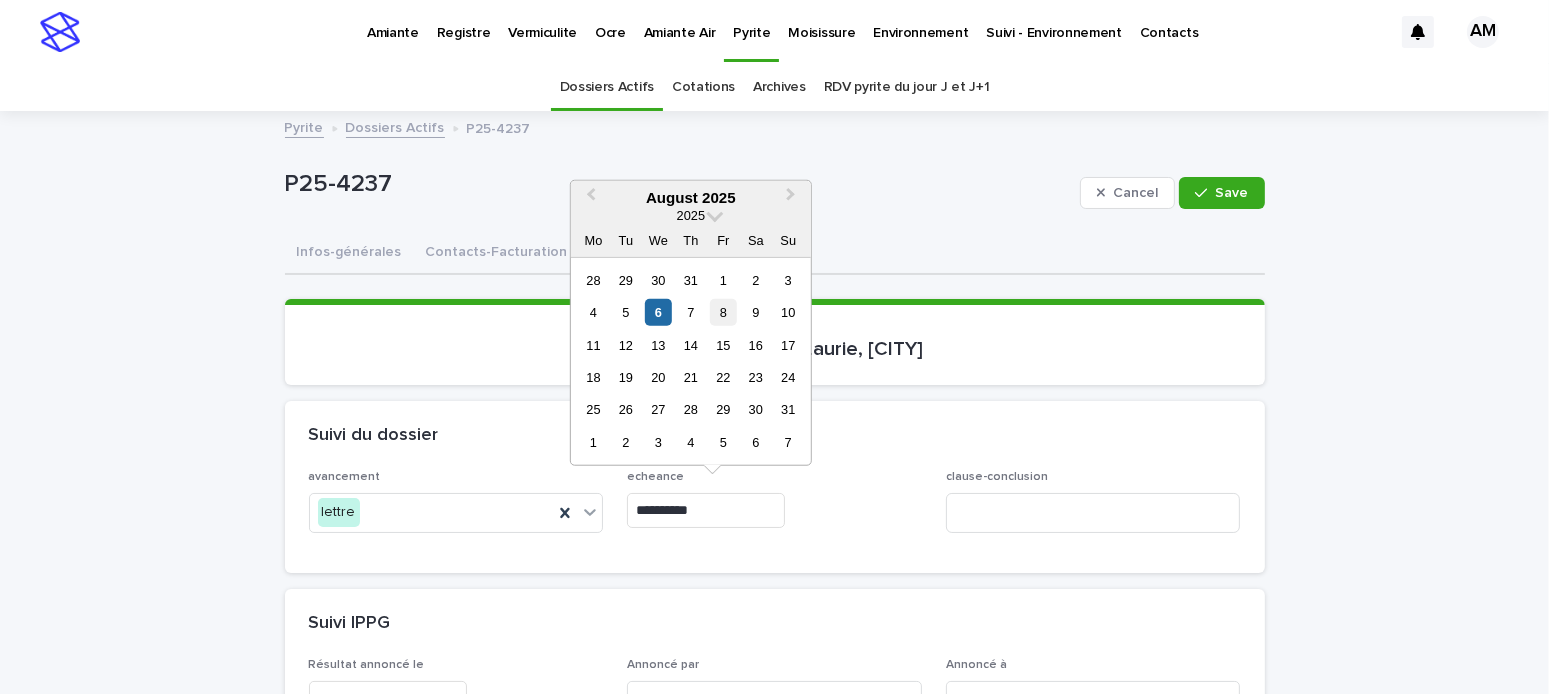 click on "8" at bounding box center (723, 312) 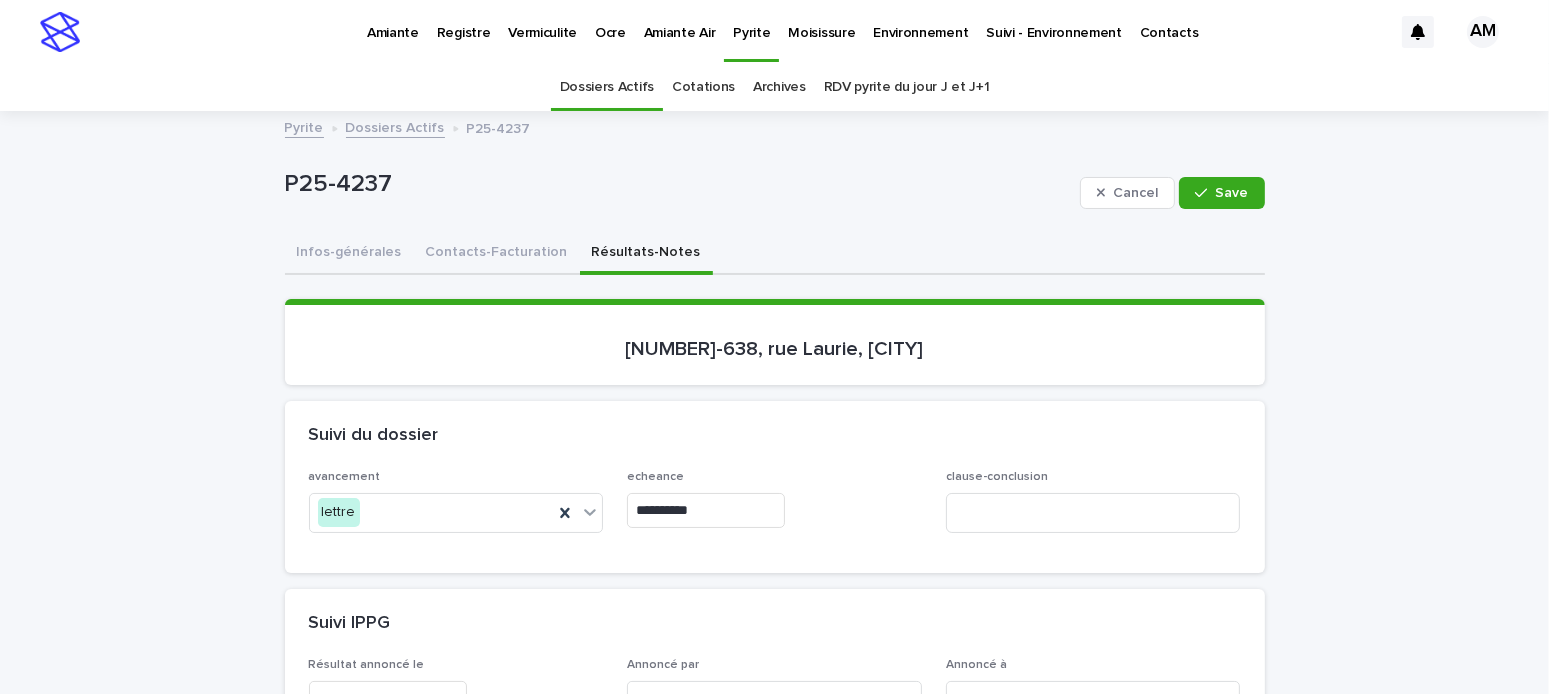 type on "**********" 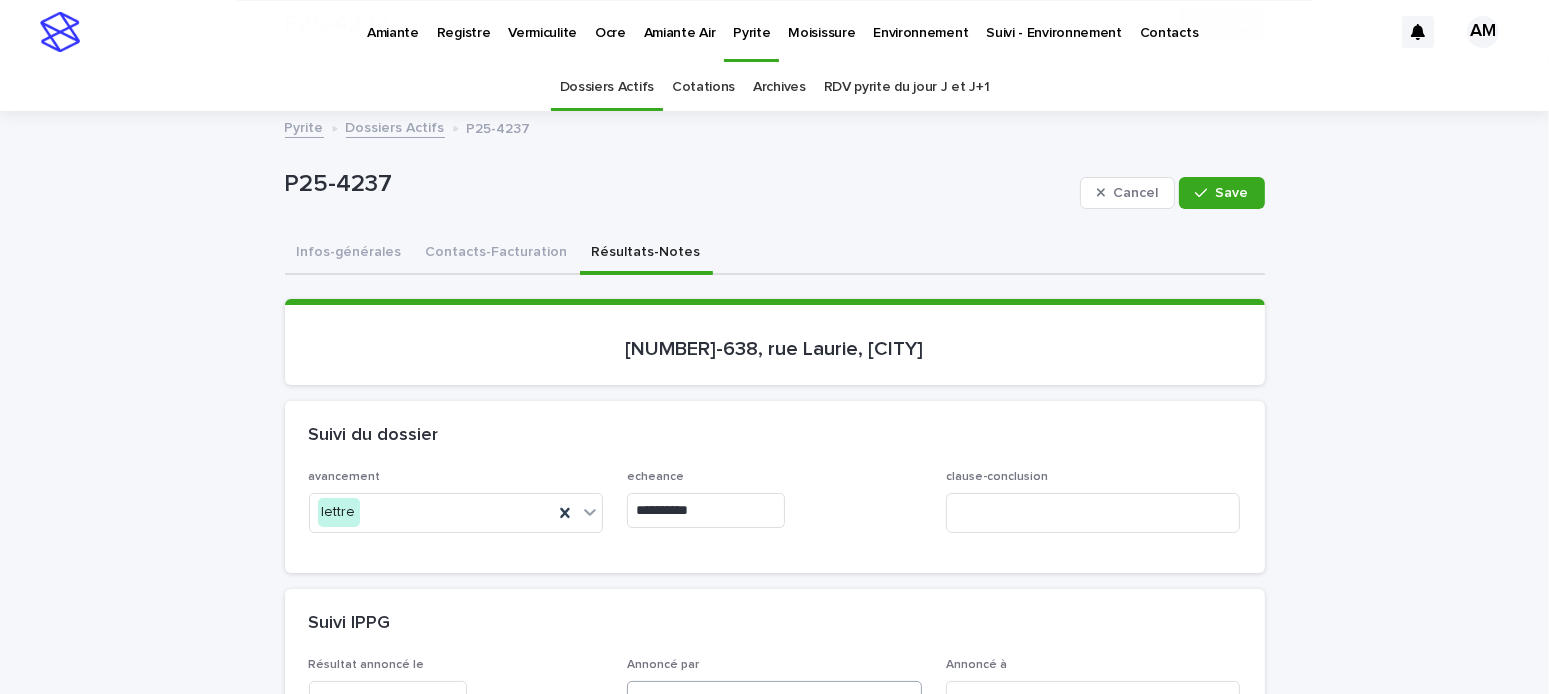 scroll, scrollTop: 300, scrollLeft: 0, axis: vertical 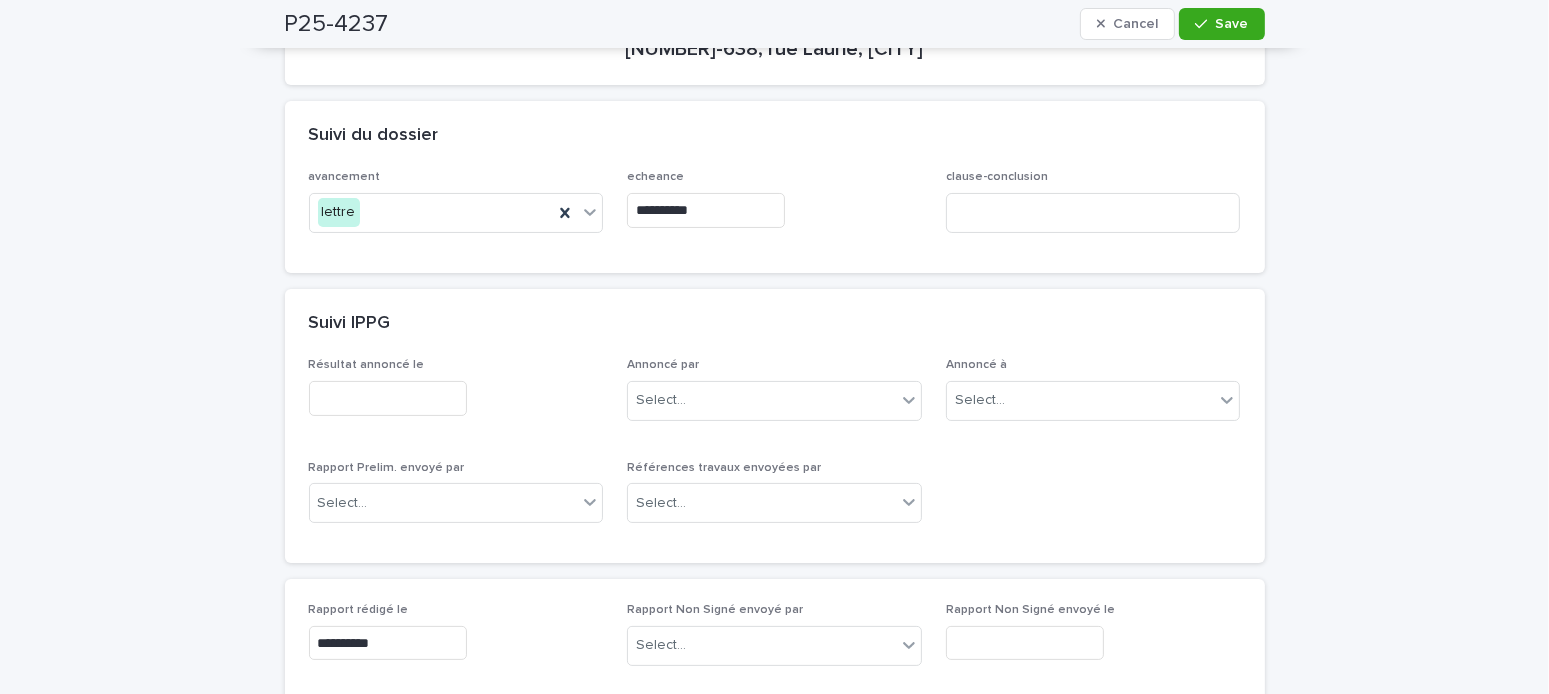 click at bounding box center [388, 398] 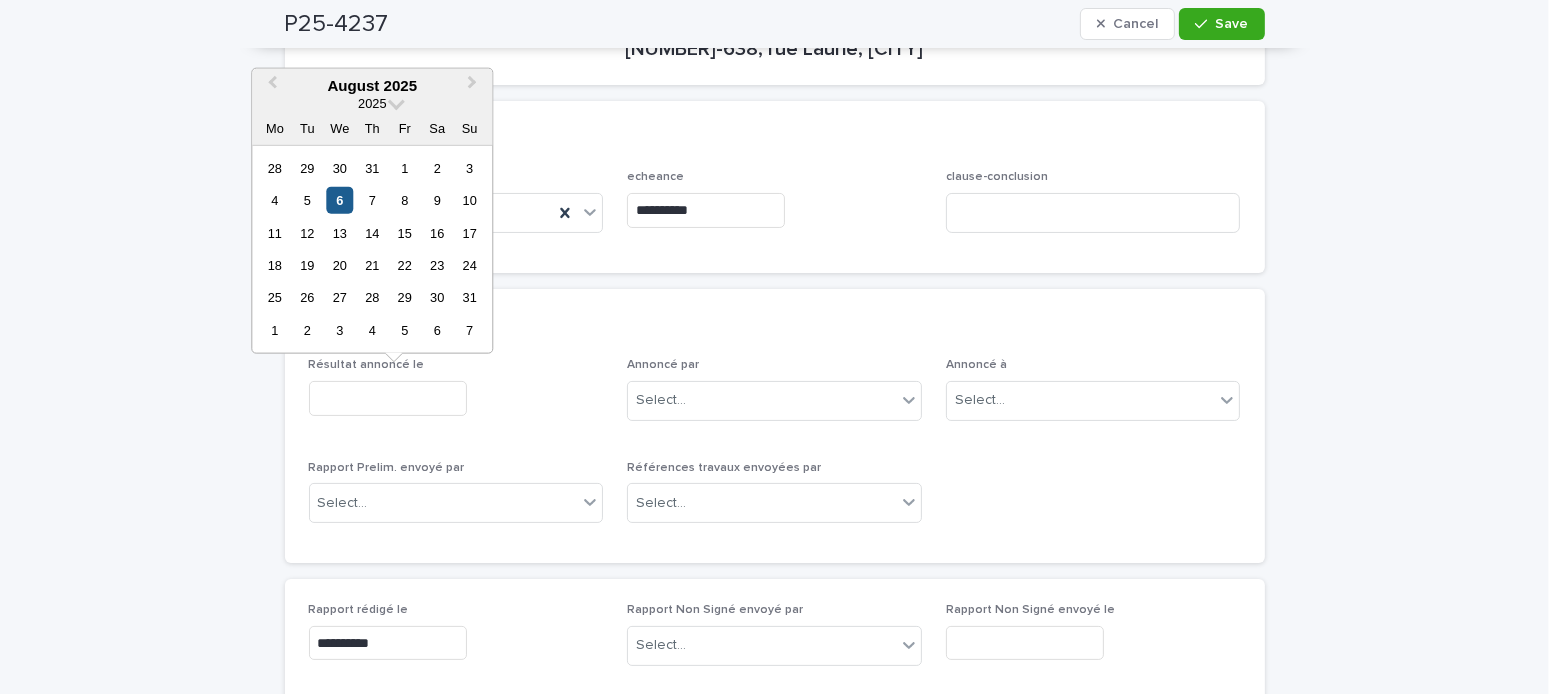 click on "6" at bounding box center (339, 200) 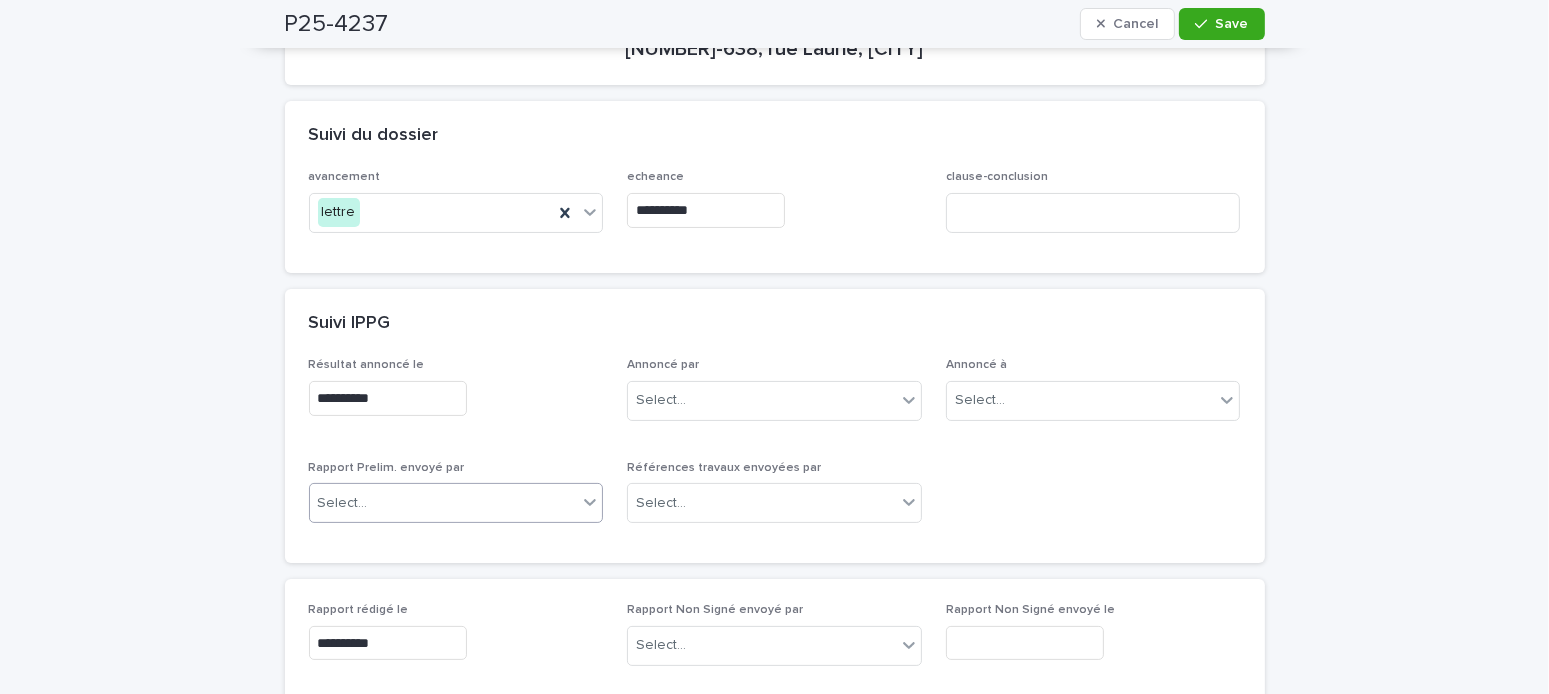 click on "Select..." at bounding box center [343, 503] 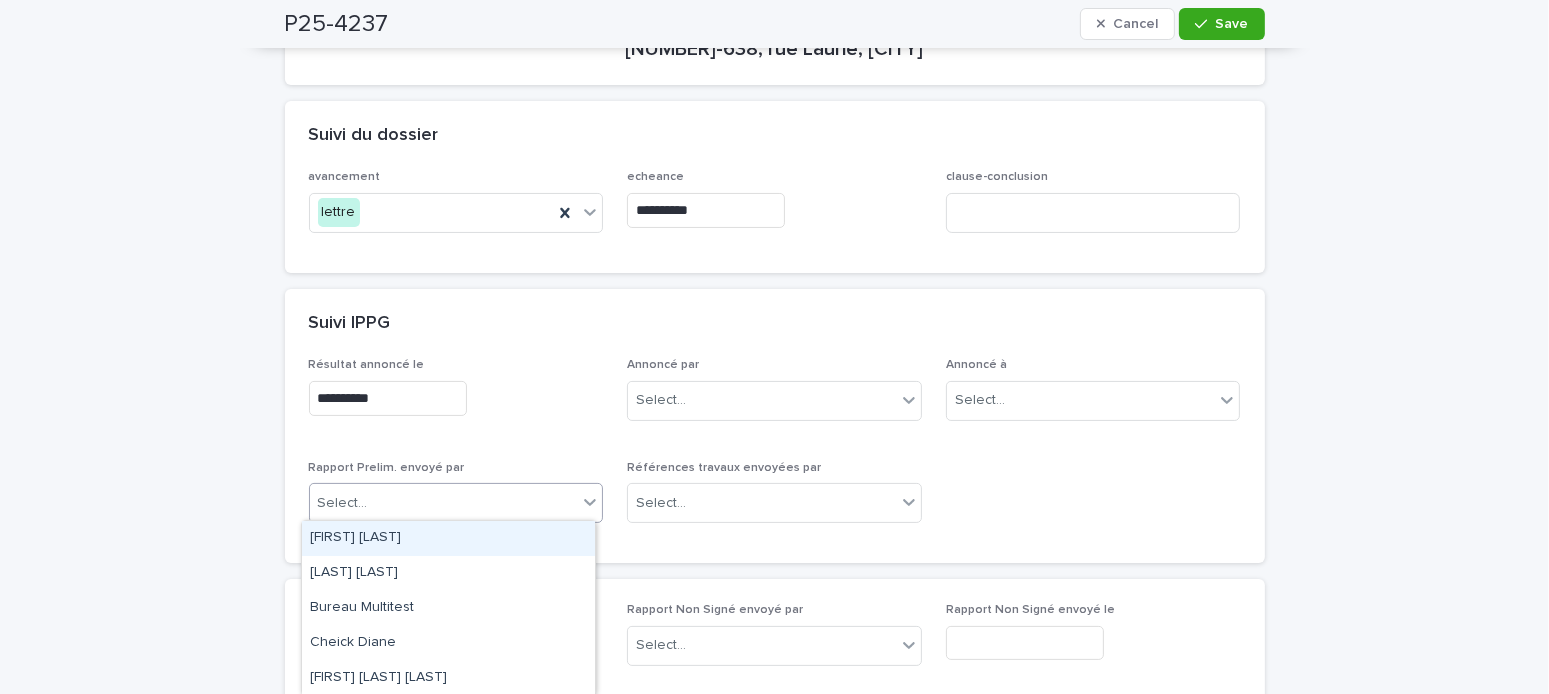 drag, startPoint x: 371, startPoint y: 529, endPoint x: 384, endPoint y: 530, distance: 13.038404 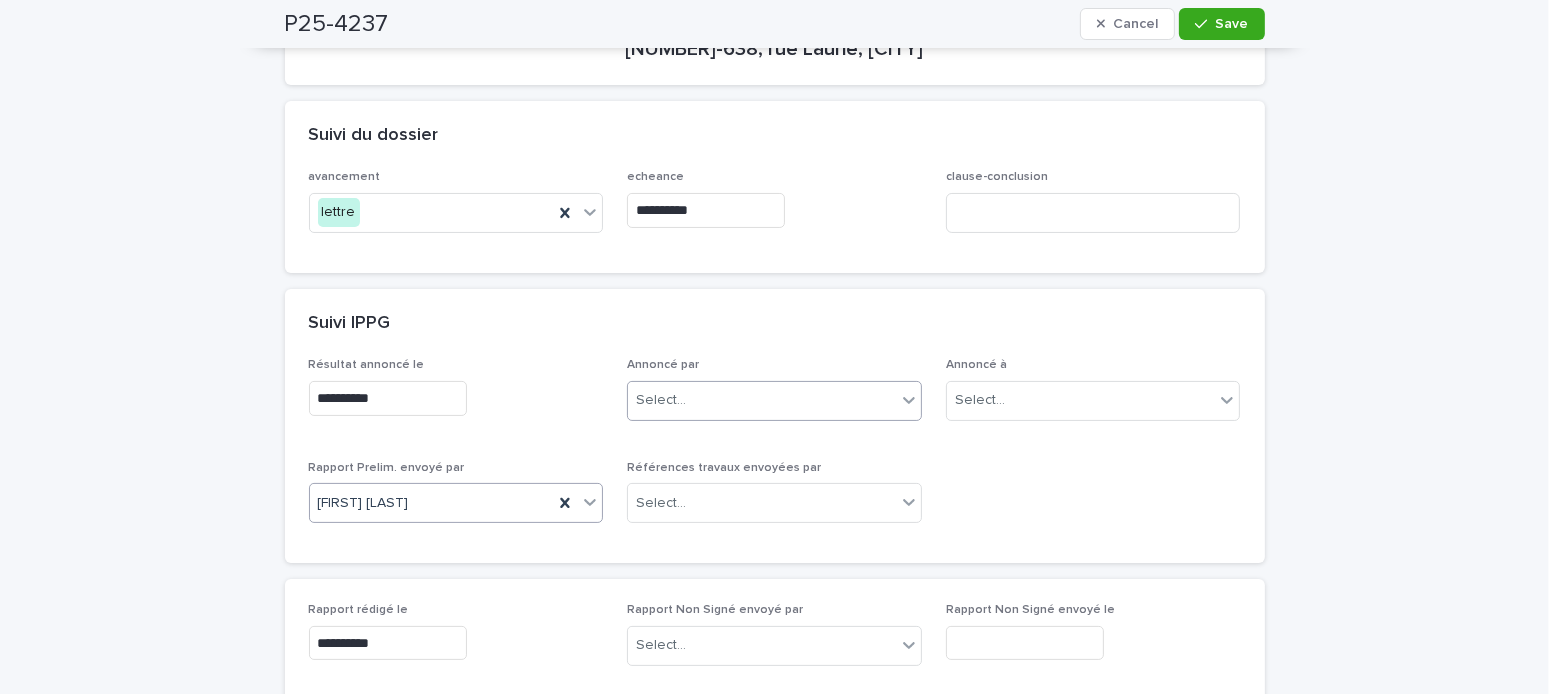 click on "Select..." at bounding box center (661, 400) 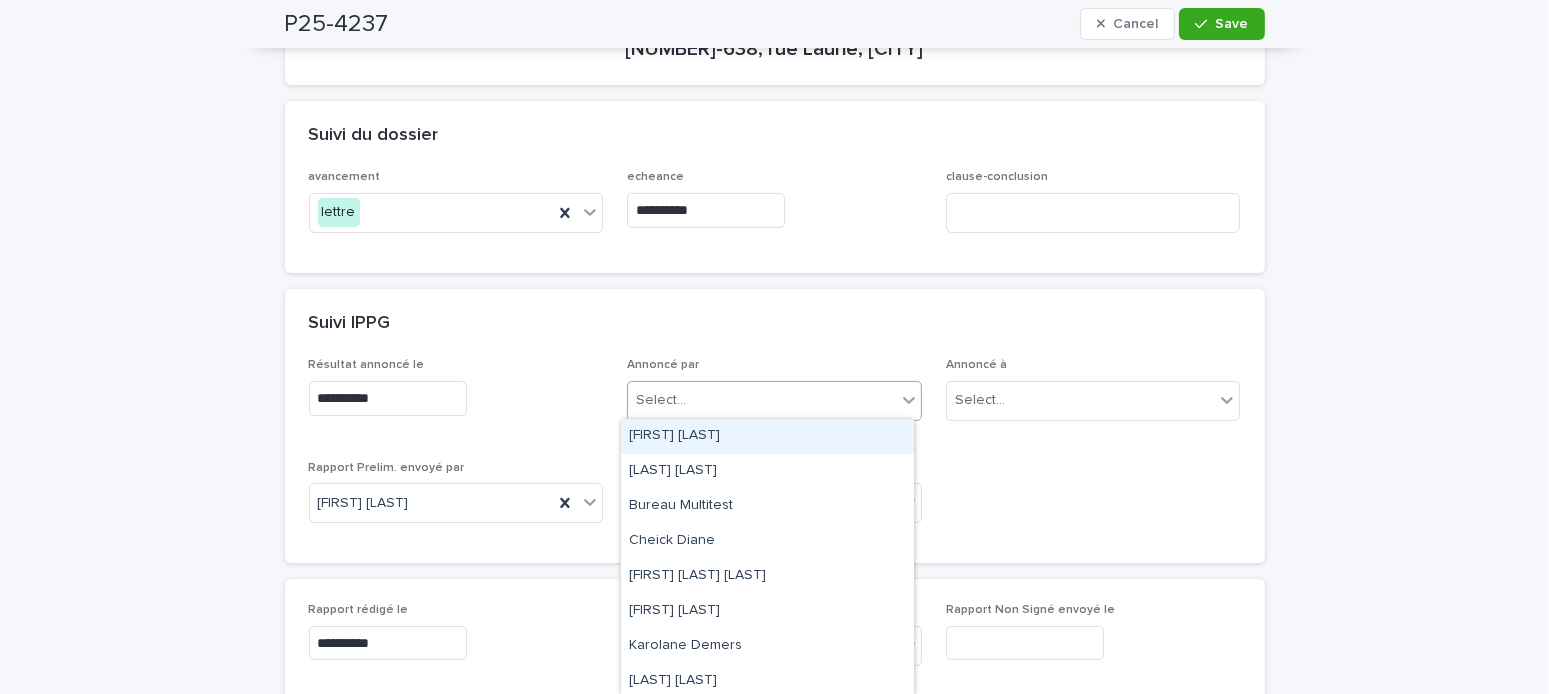 click on "[FIRST] [LAST]" at bounding box center [767, 436] 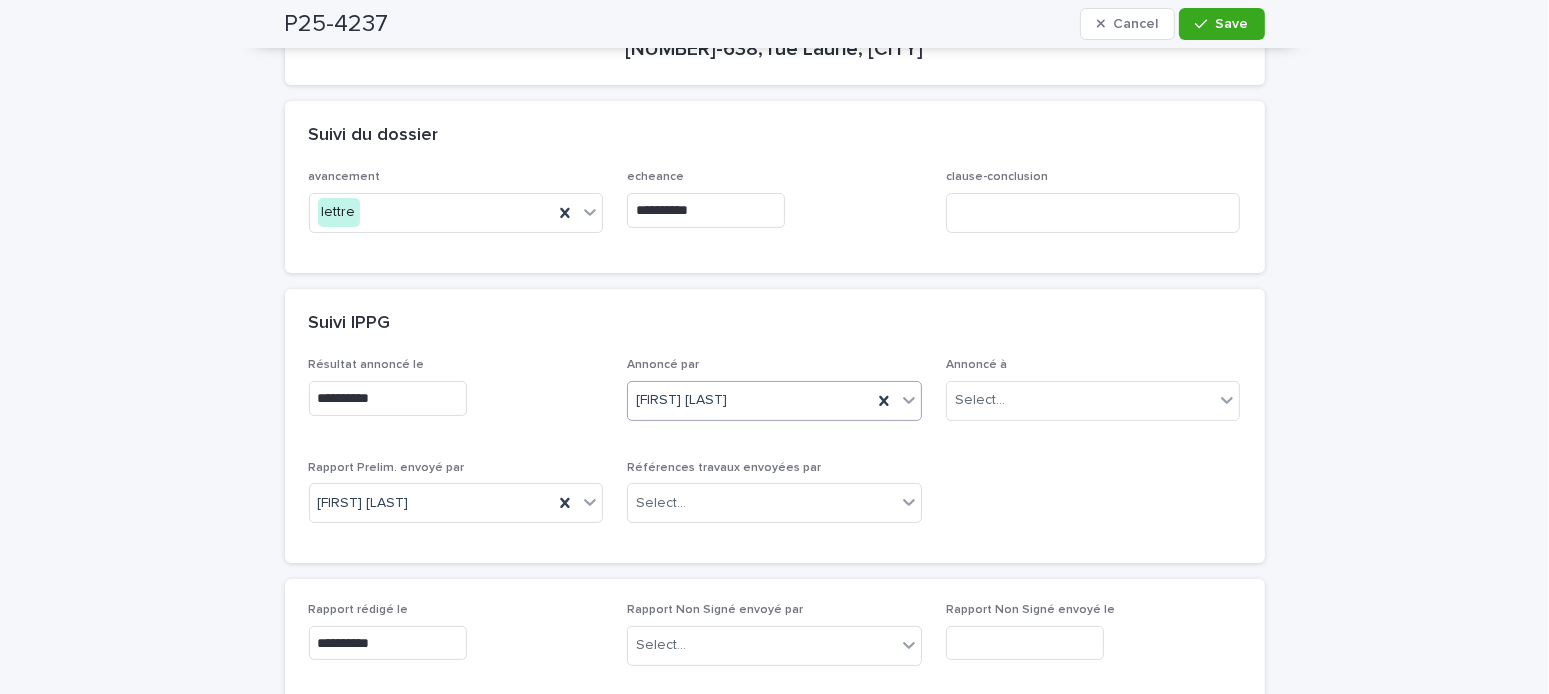 scroll, scrollTop: 0, scrollLeft: 0, axis: both 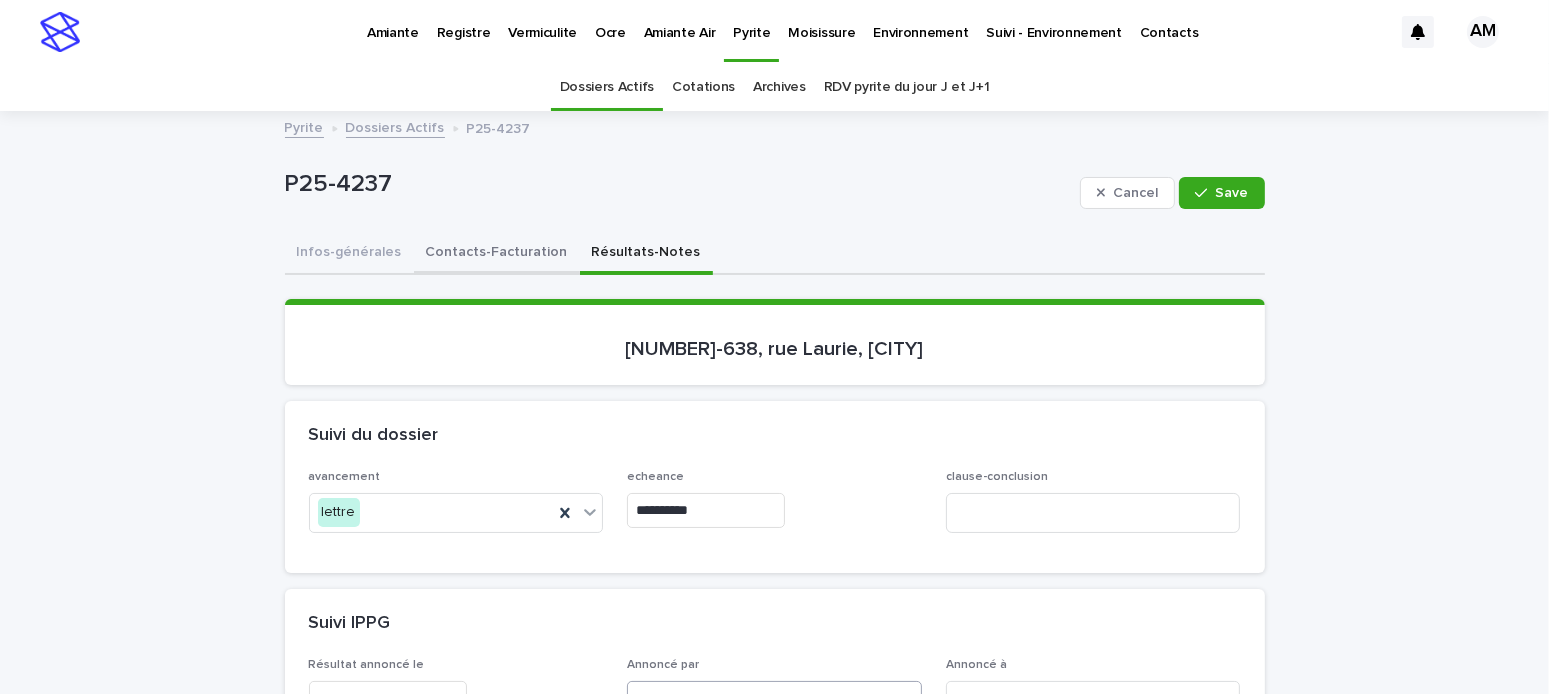 click on "Contacts-Facturation" at bounding box center (497, 254) 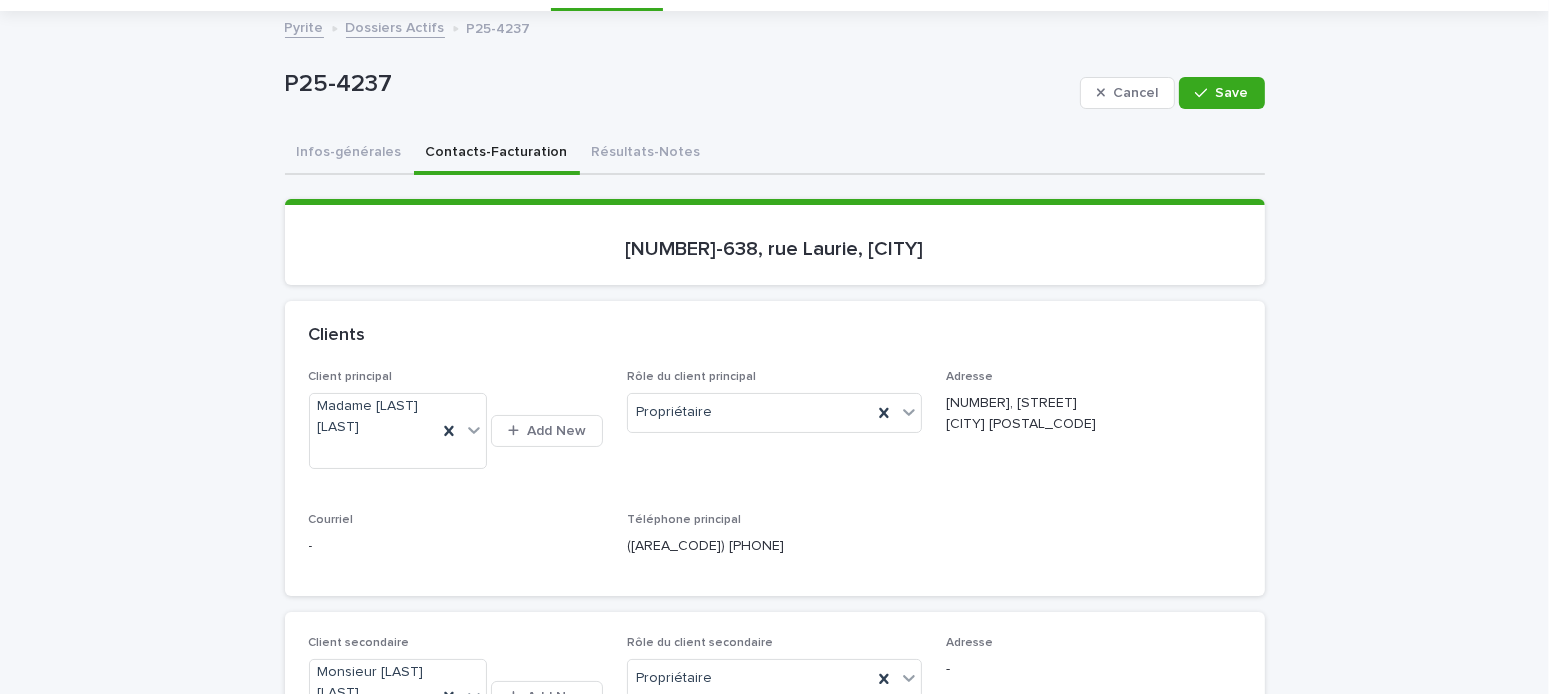 scroll, scrollTop: 200, scrollLeft: 0, axis: vertical 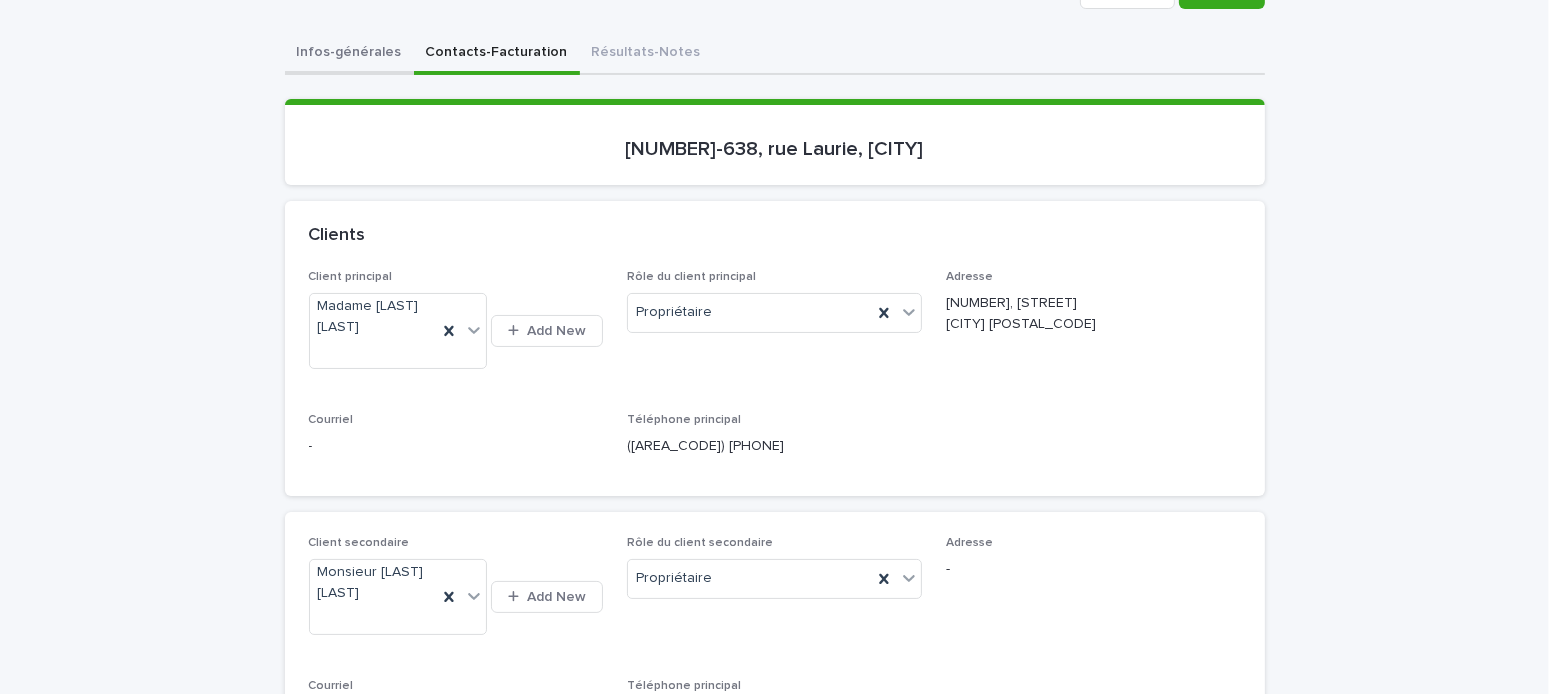 click on "Infos-générales" at bounding box center [349, 54] 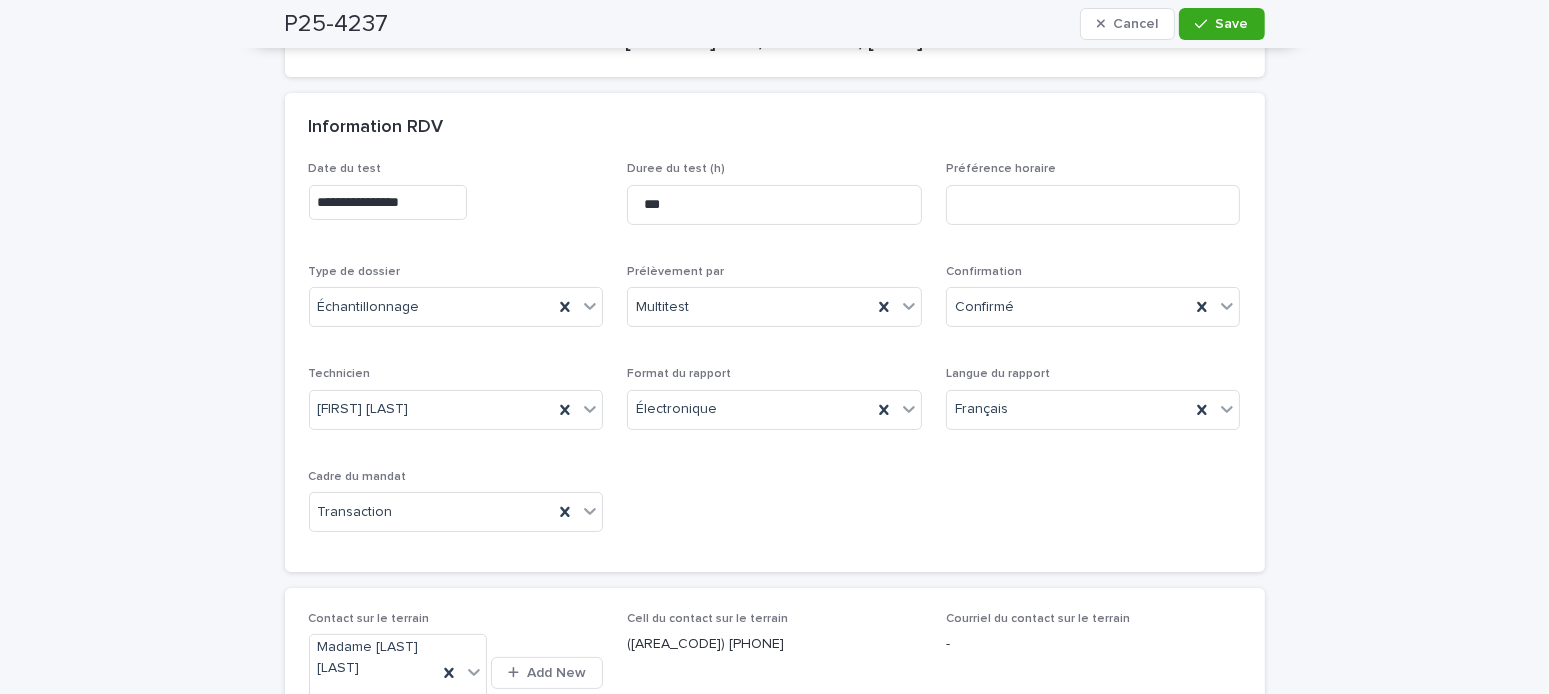 scroll, scrollTop: 200, scrollLeft: 0, axis: vertical 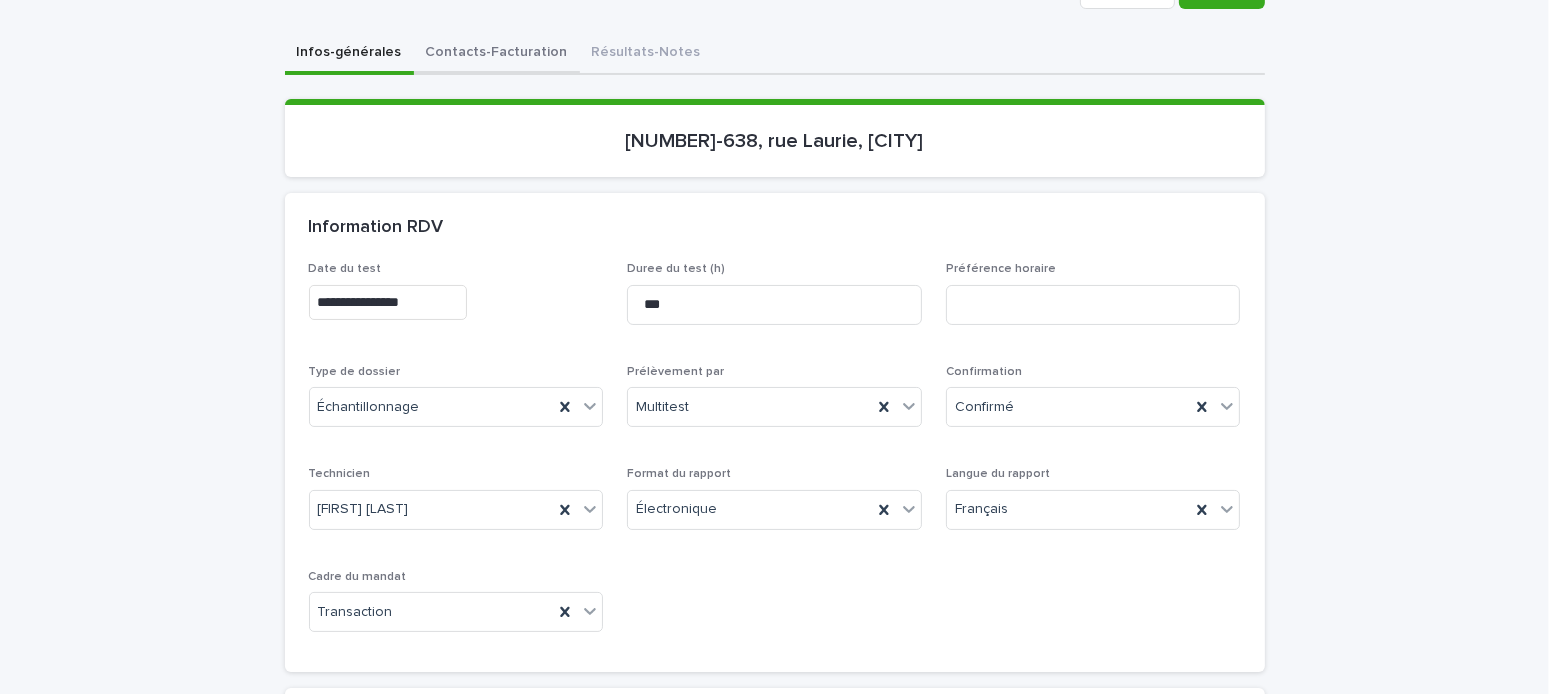 drag, startPoint x: 475, startPoint y: 51, endPoint x: 487, endPoint y: 62, distance: 16.27882 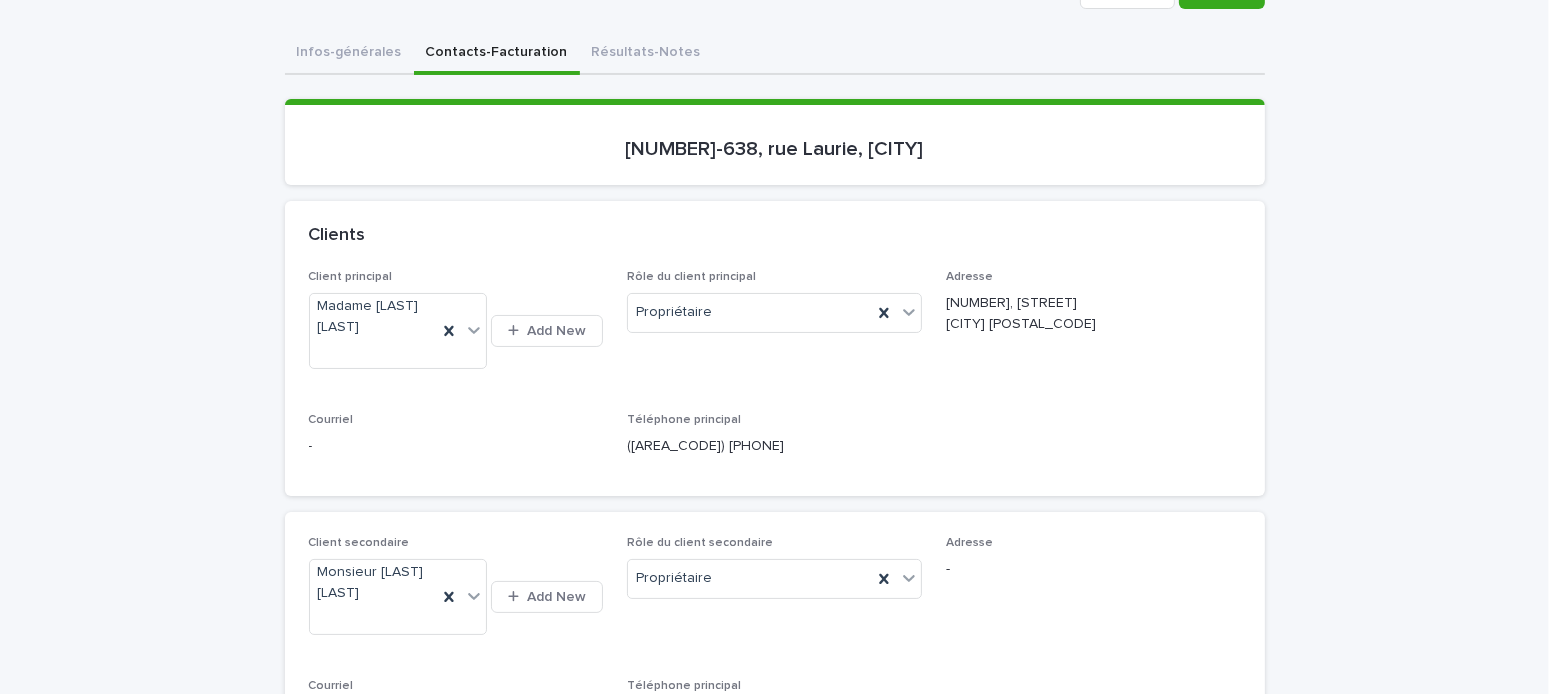 scroll, scrollTop: 100, scrollLeft: 0, axis: vertical 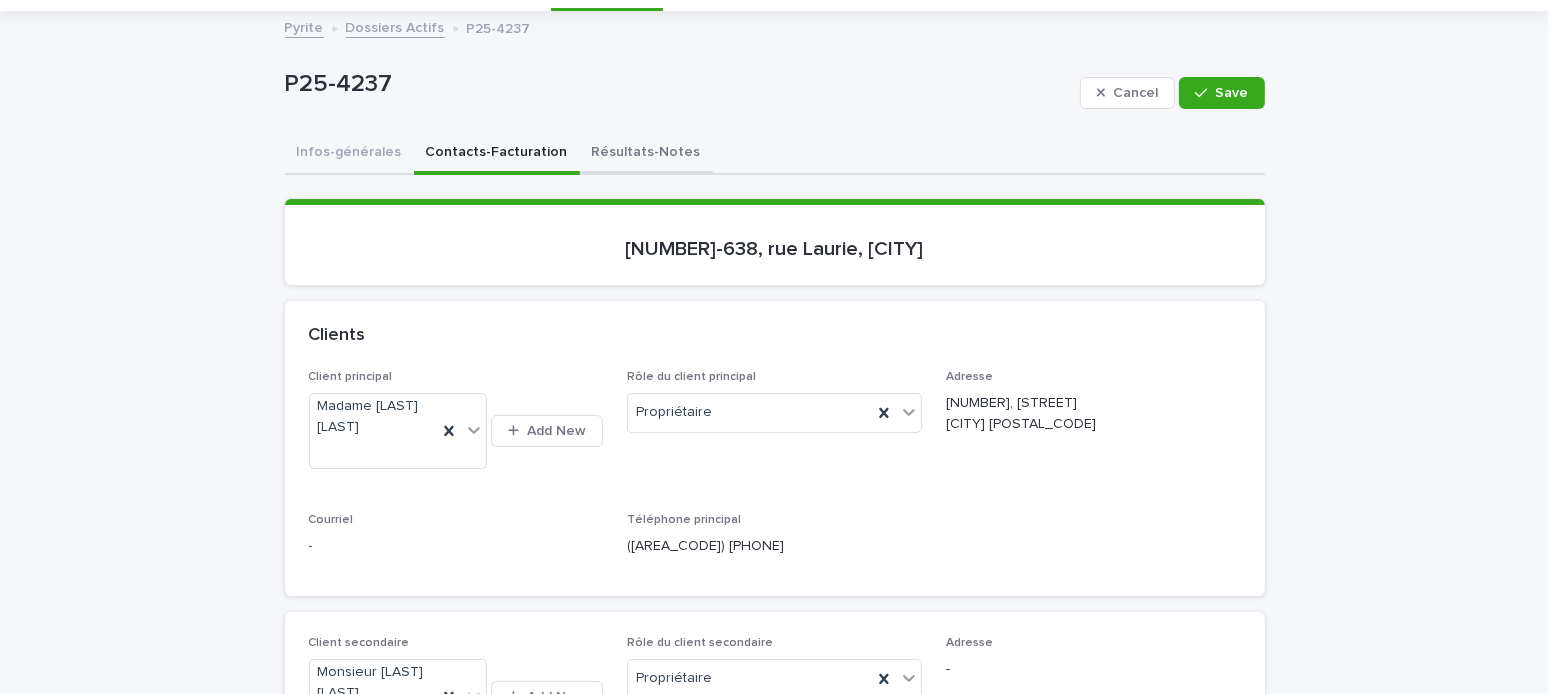 click on "Résultats-Notes" at bounding box center [646, 154] 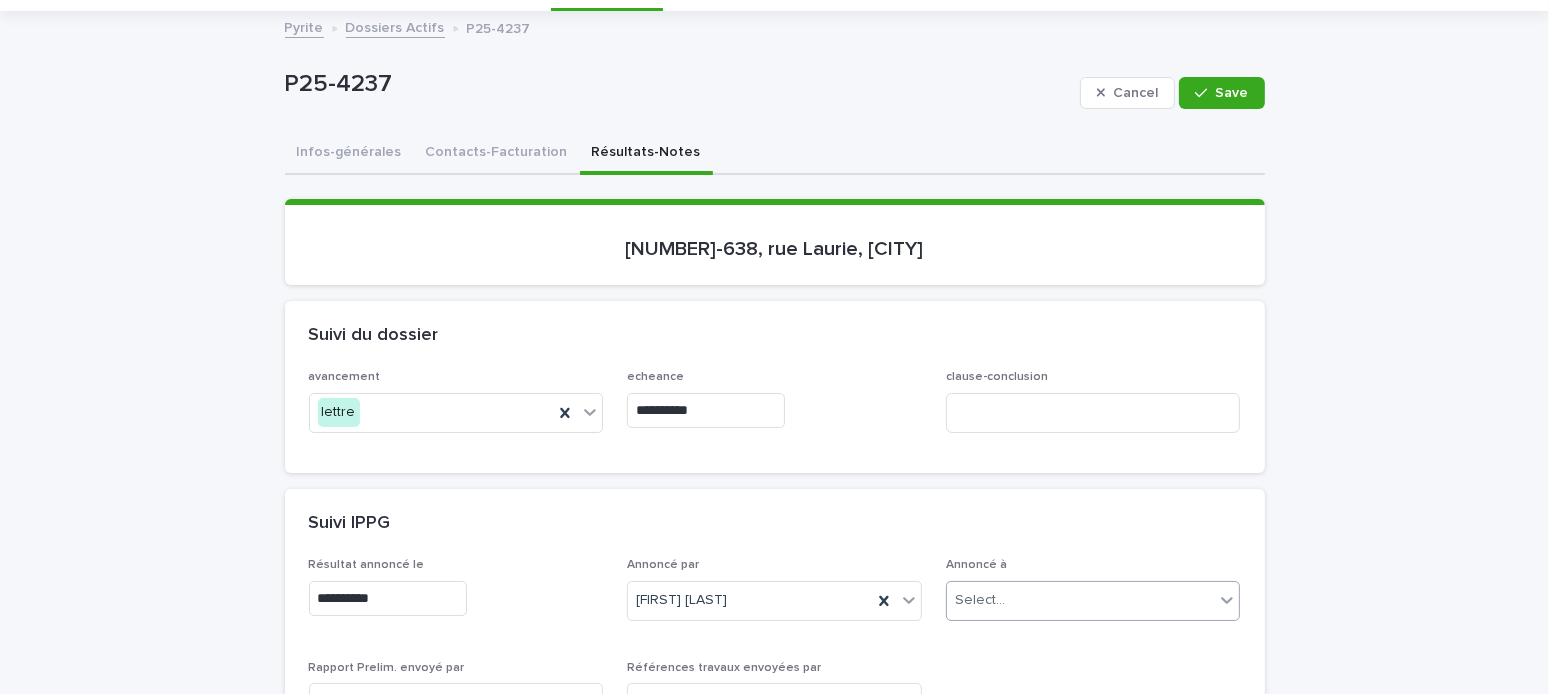click on "Select..." at bounding box center (1081, 600) 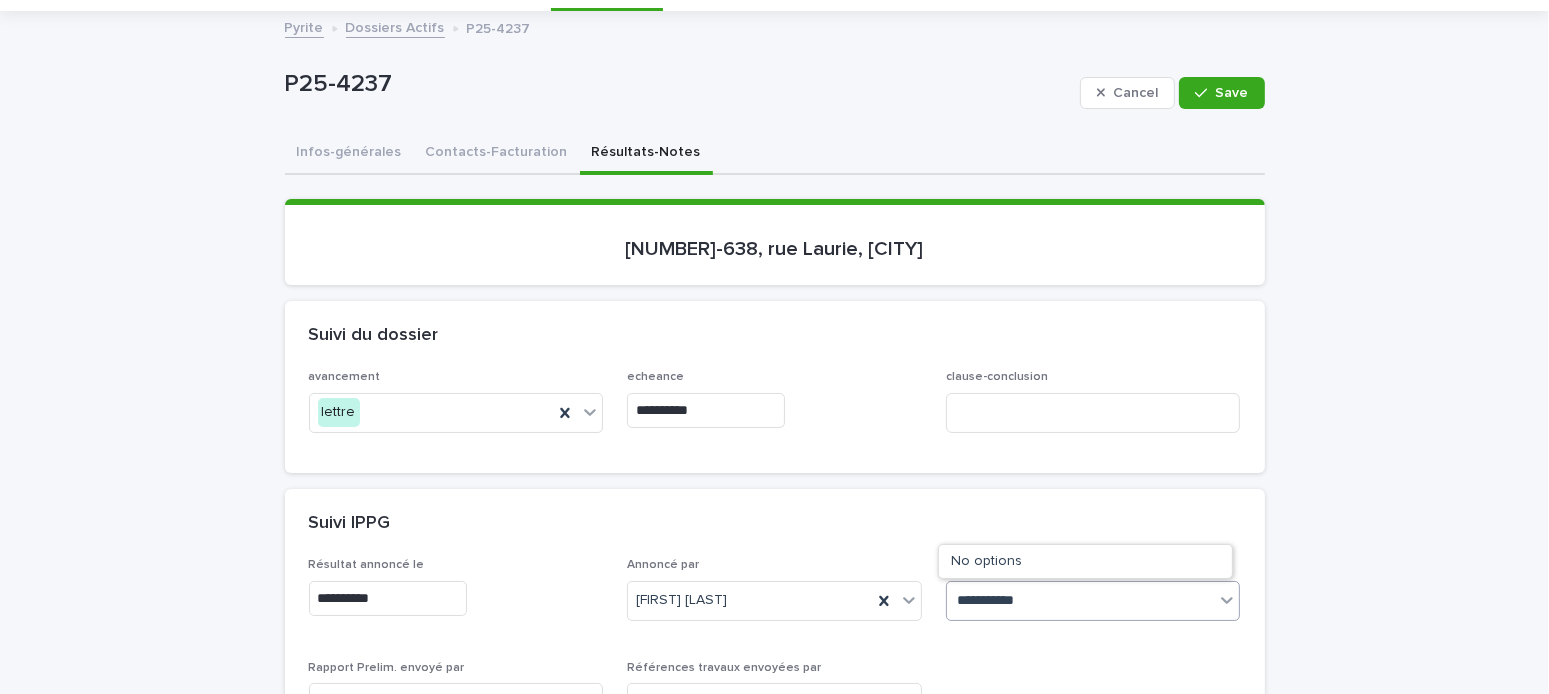 type on "**********" 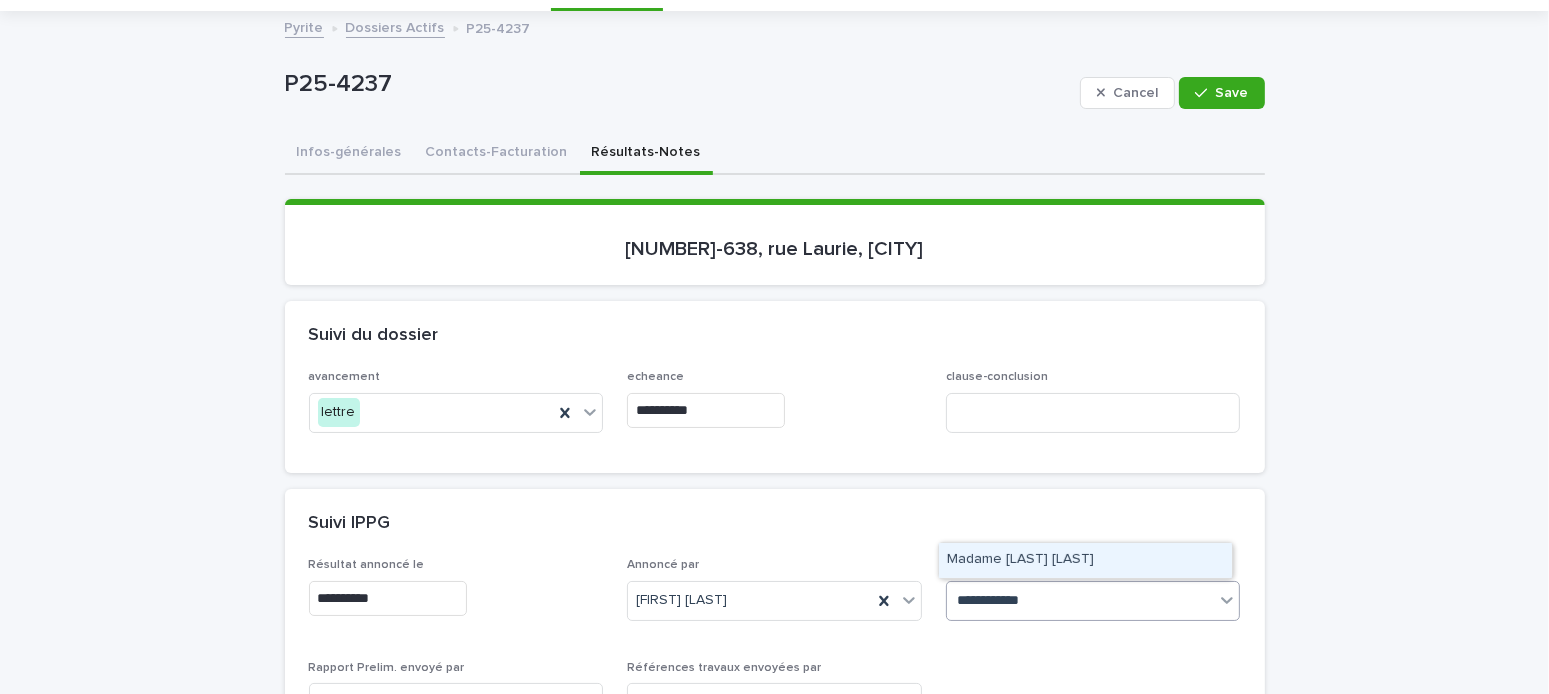 click on "Madame [LAST] [LAST]" at bounding box center (1085, 560) 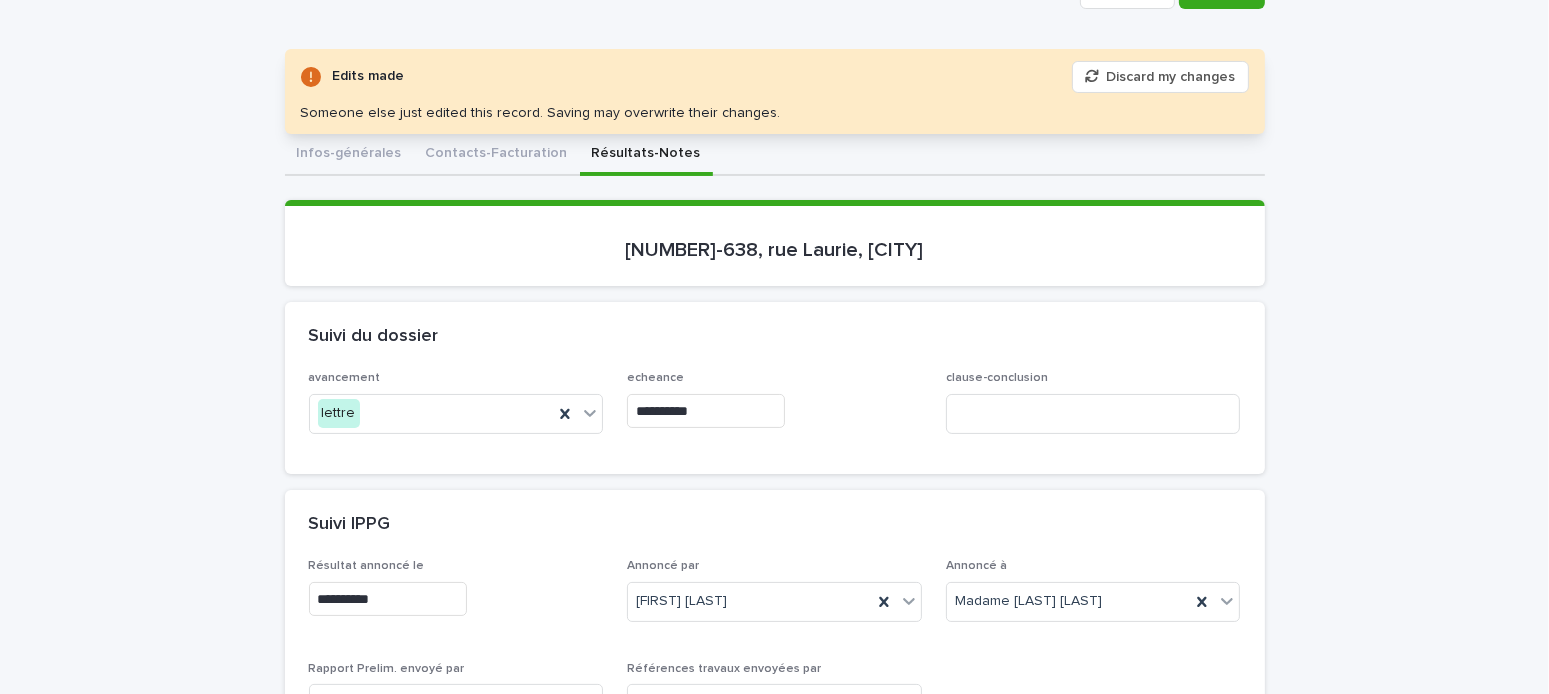 scroll, scrollTop: 0, scrollLeft: 0, axis: both 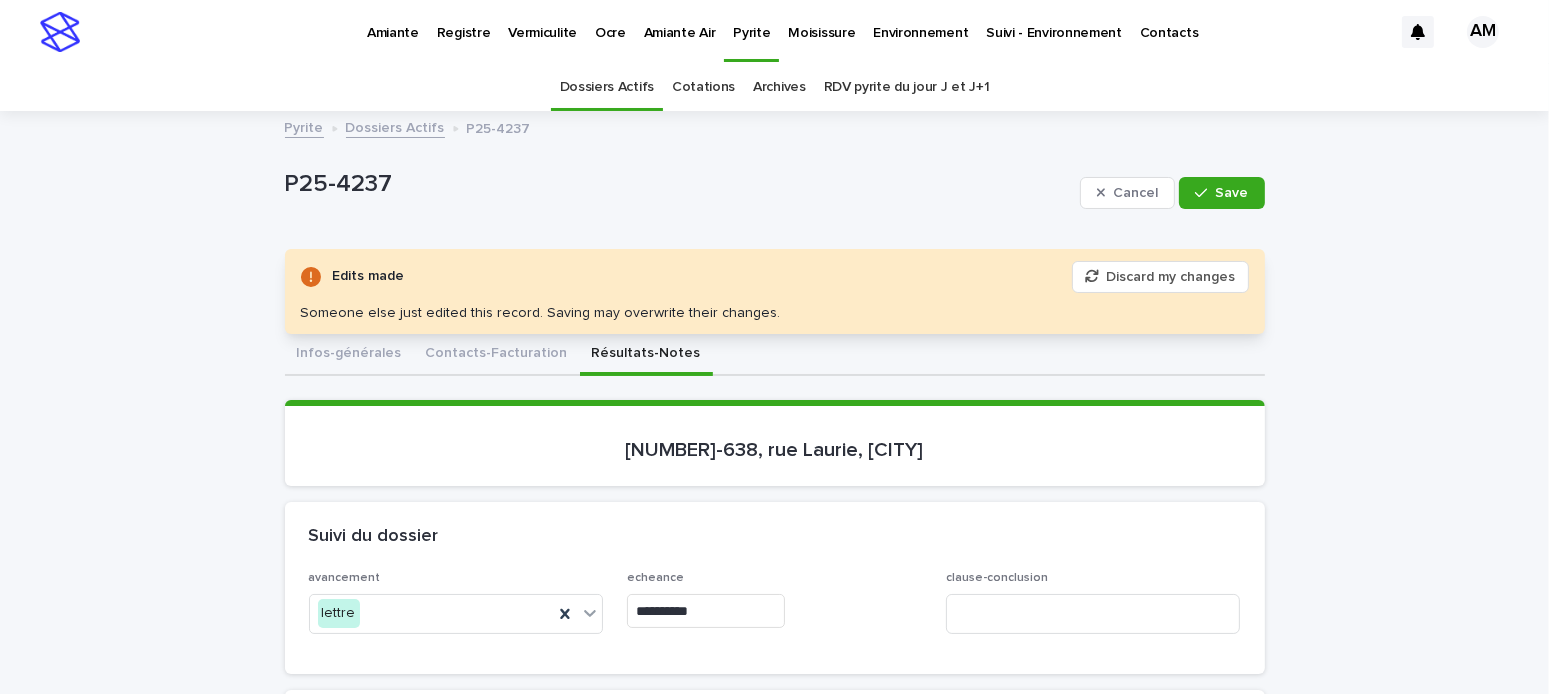 click on "Pyrite Dossiers Actifs [PROPERTY_ID]" at bounding box center [775, 129] 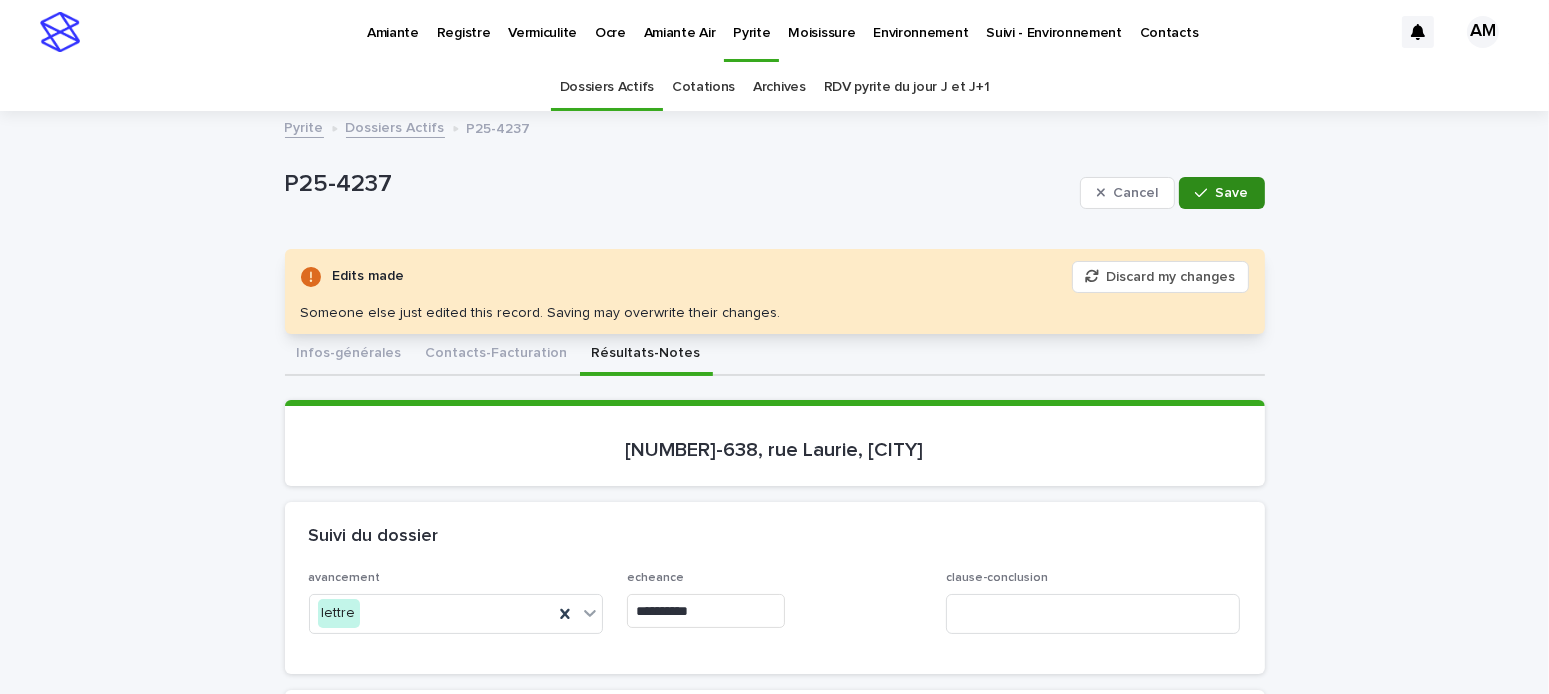 click on "Save" at bounding box center (1232, 193) 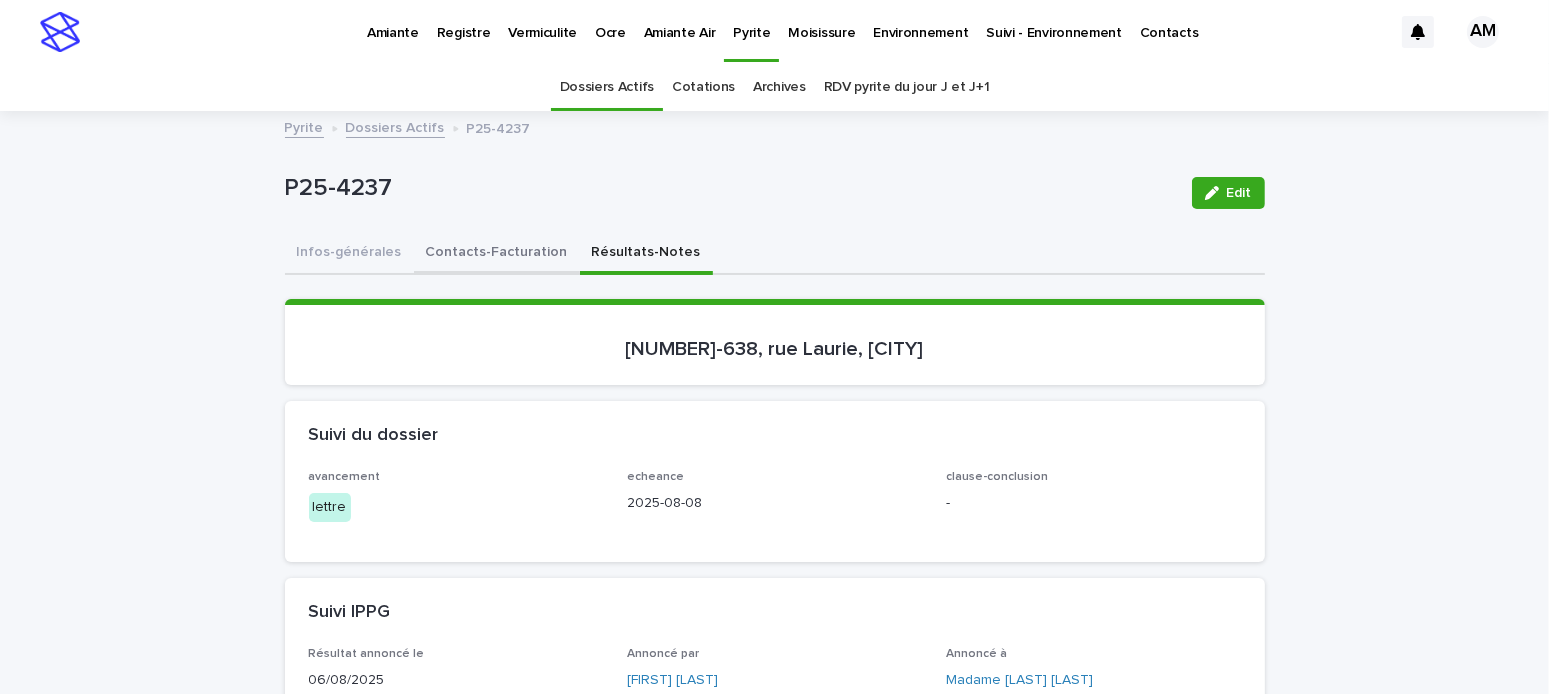 click on "Contacts-Facturation" at bounding box center [497, 254] 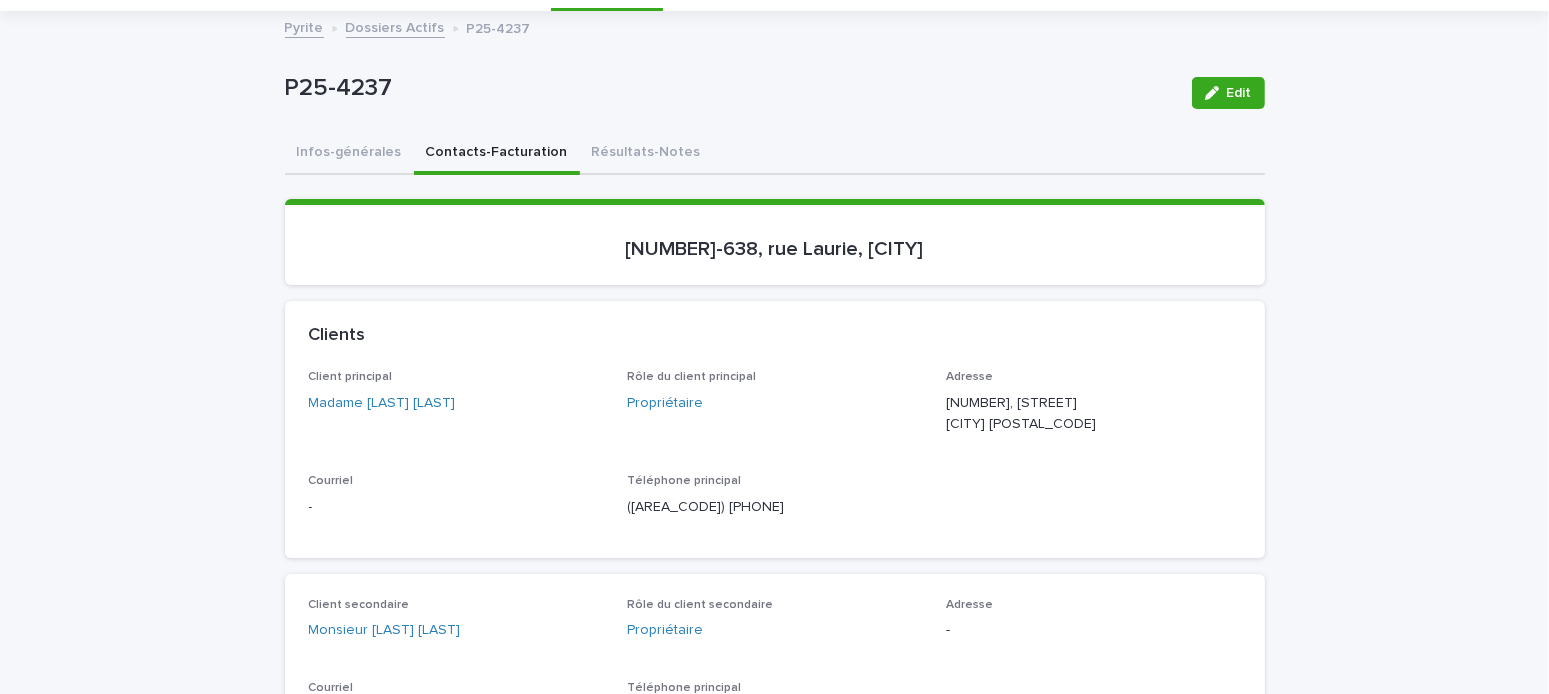 scroll, scrollTop: 300, scrollLeft: 0, axis: vertical 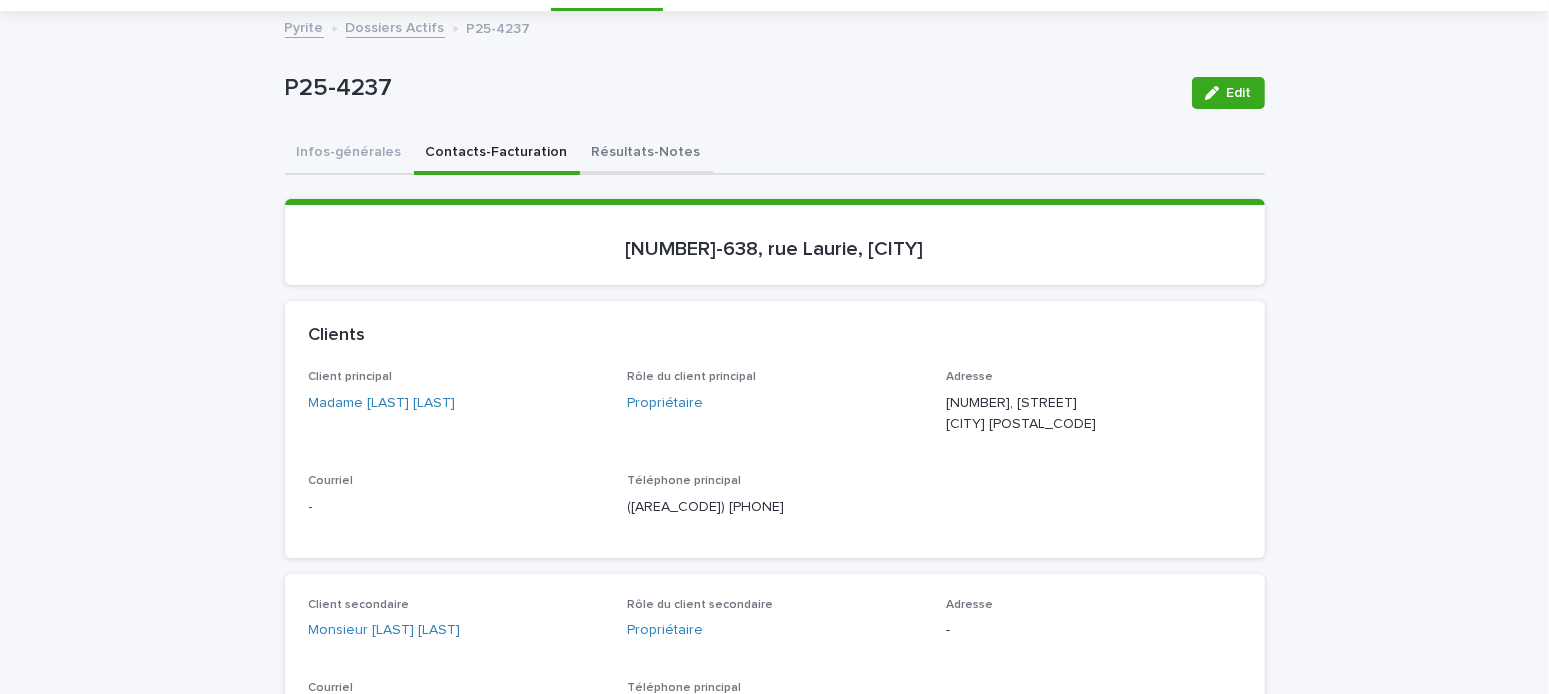 click on "Résultats-Notes" at bounding box center (646, 154) 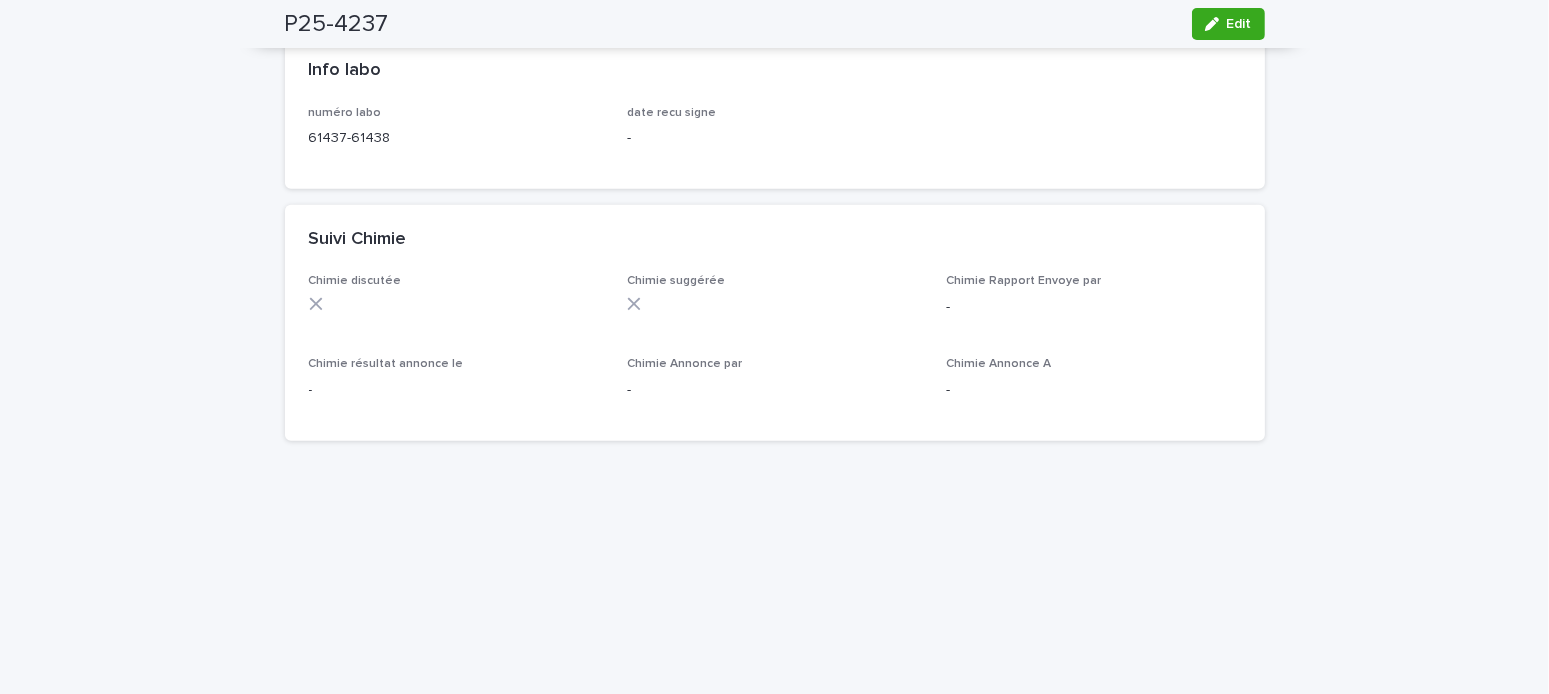 scroll, scrollTop: 1300, scrollLeft: 0, axis: vertical 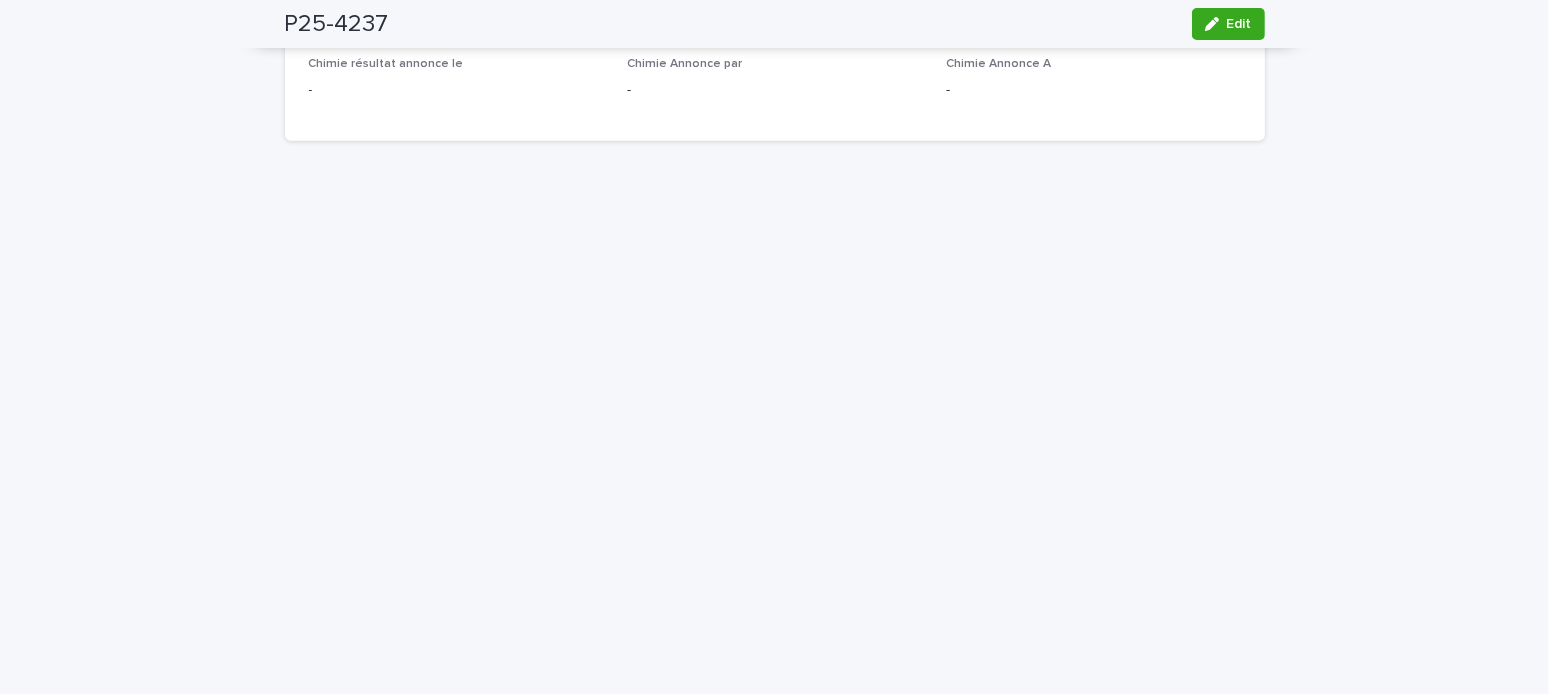 click on "Loading... Saving… Loading... Saving… P25-4237 Edit P25-4237 Edit Sorry, there was an error saving your record. Please try again. Please fill out the required fields below. Infos-générales Contacts-Facturation Résultats-Notes Can't display tree at index  0 Can't display tree at index  1 Loading... Saving… Loading... Saving… Loading... Saving…   [NUMBER], [STREET], [CITY] Loading... Saving… Suivi du dossier avancement lettre echeance 2025-08-08 clause-conclusion - Suivi IPPG Résultat annoncé le 06/08/2025 Annoncé par [FIRST] [LAST]   Annoncé à Madame [LAST] [LAST]   Rapport Prelim. envoyé par [FIRST] [LAST]   Références travaux envoyées par - Rapport rédigé le 08/08/2025 Rapport Non Signé envoyé par - Rapport Non Signé envoyé le - Rapport signé envoyé par - Rapport signé envoyé le - Rapport Papier envoyé le - Info labo numéro labo 61437-61438 date recu signe - Suivi Chimie Chimie discutée Chimie suggérée Chimie Rapport Envoye par - Chimie résultat annonce le - - -" at bounding box center [774, -90] 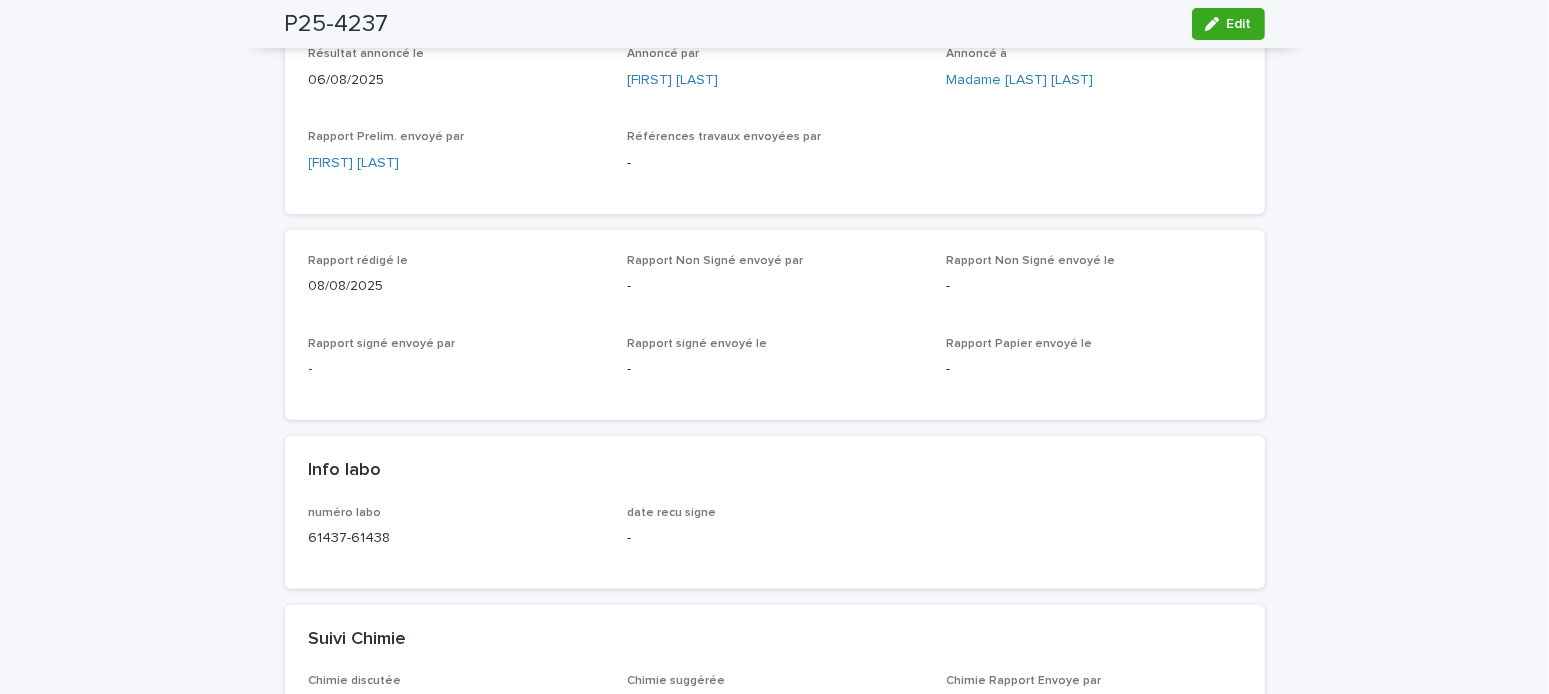 scroll, scrollTop: 0, scrollLeft: 0, axis: both 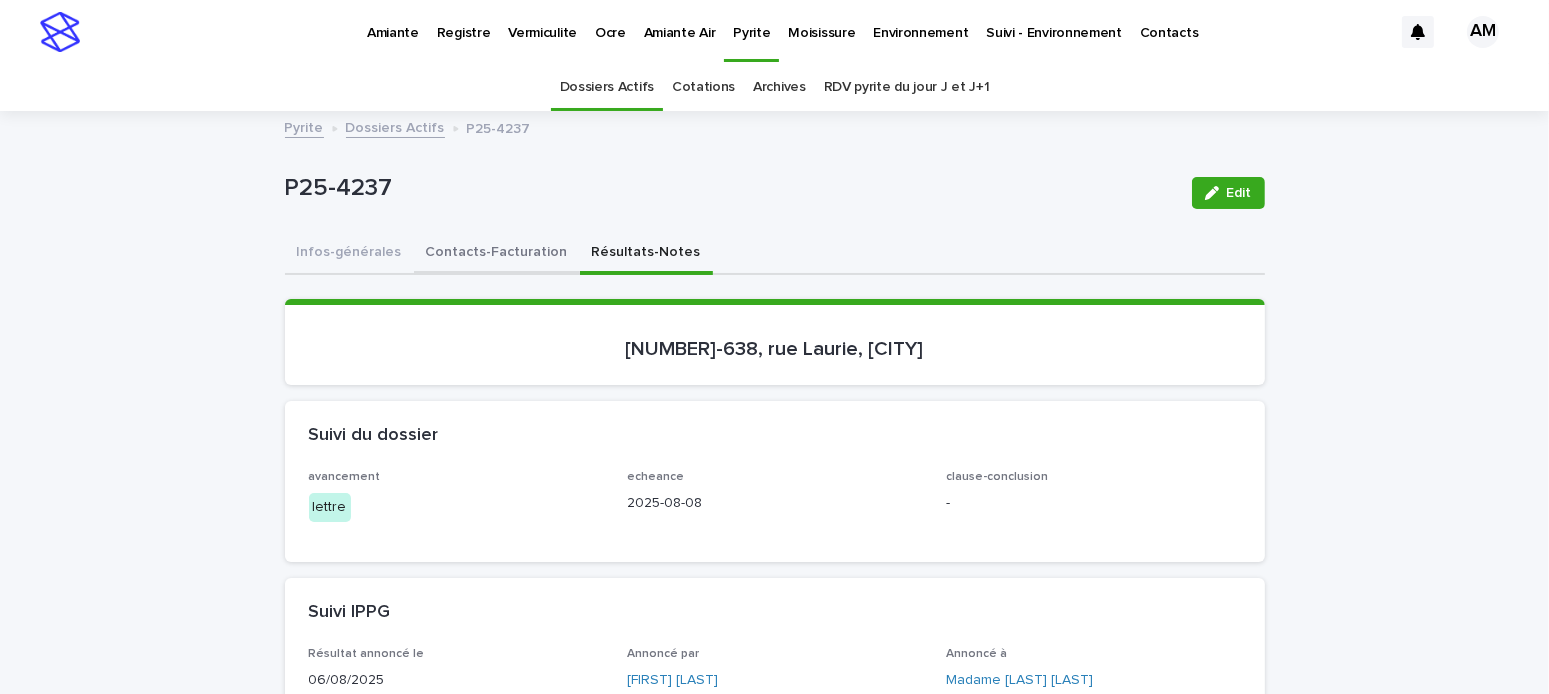click on "Contacts-Facturation" at bounding box center (497, 254) 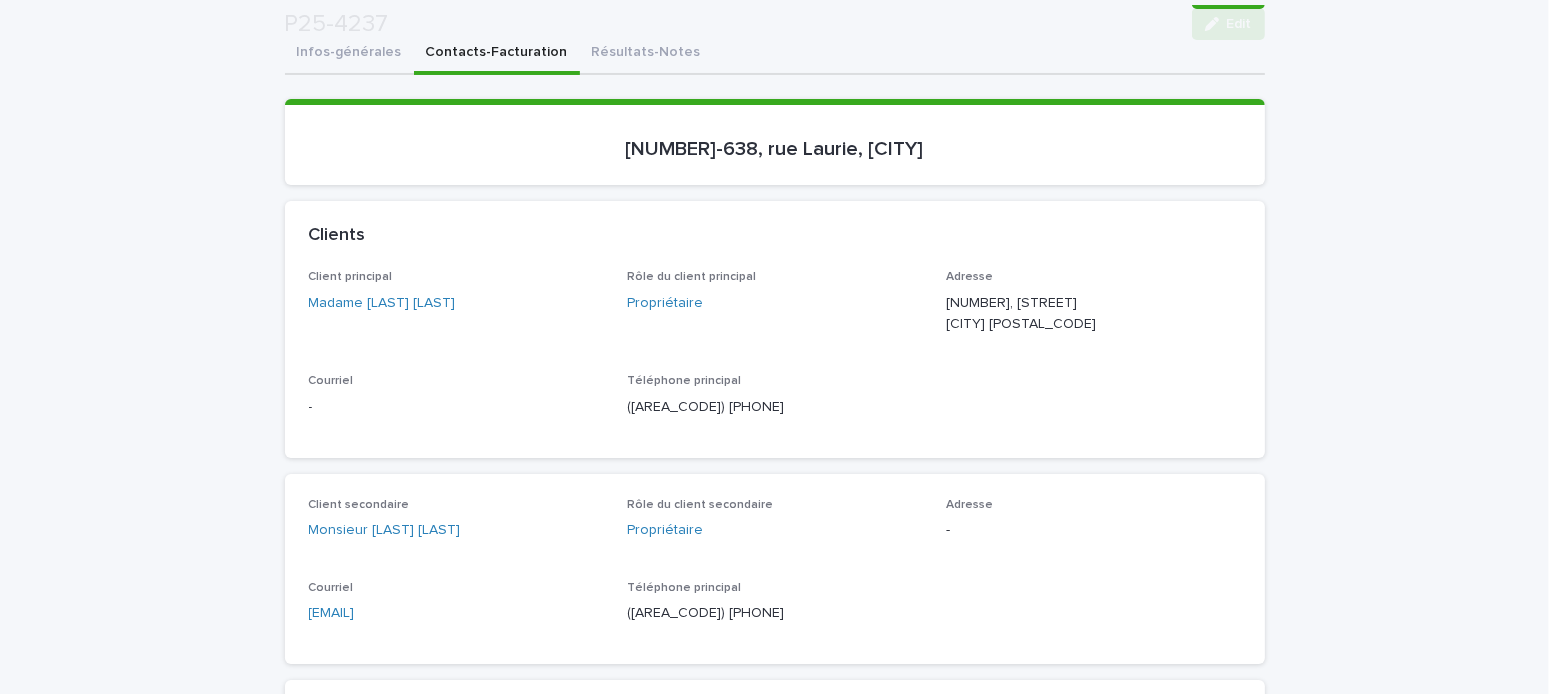 scroll, scrollTop: 300, scrollLeft: 0, axis: vertical 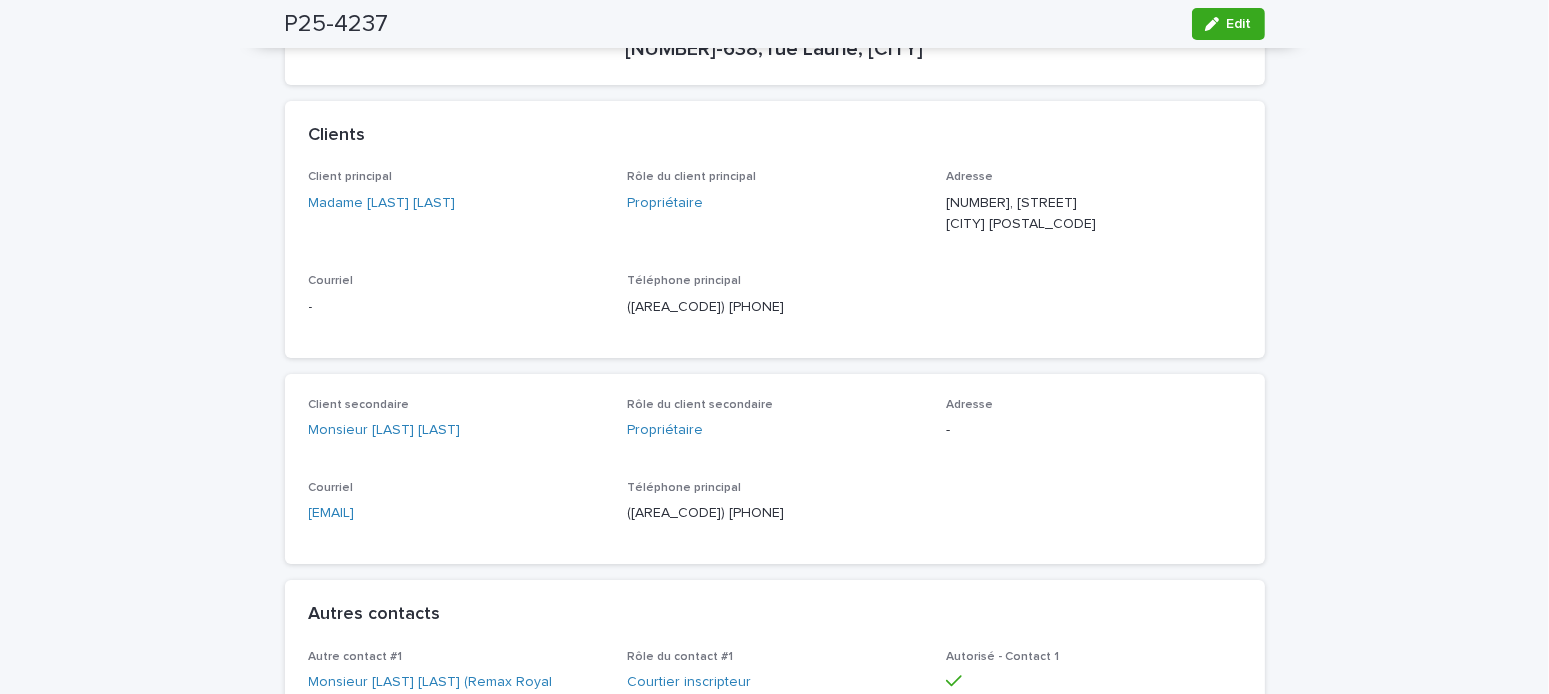 drag, startPoint x: 513, startPoint y: 529, endPoint x: 241, endPoint y: 500, distance: 273.5416 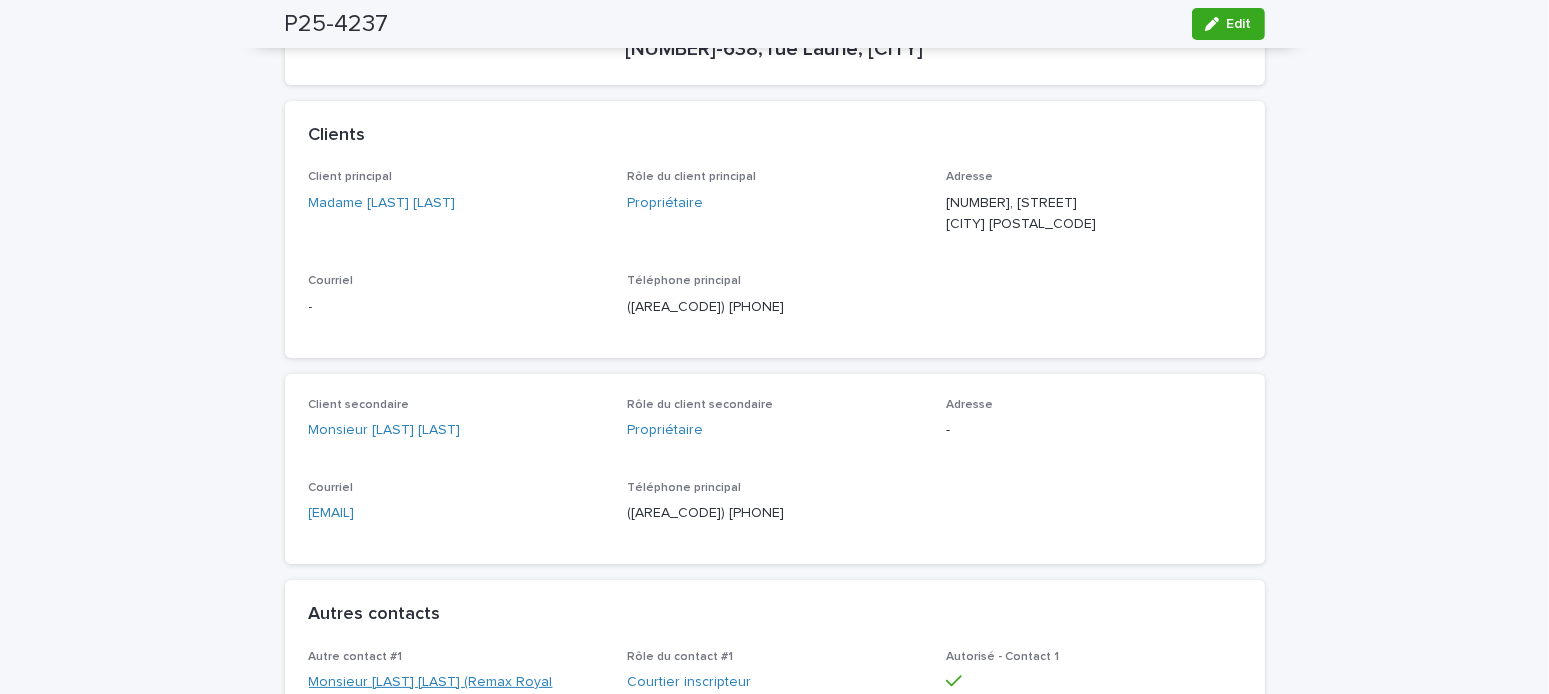 scroll, scrollTop: 600, scrollLeft: 0, axis: vertical 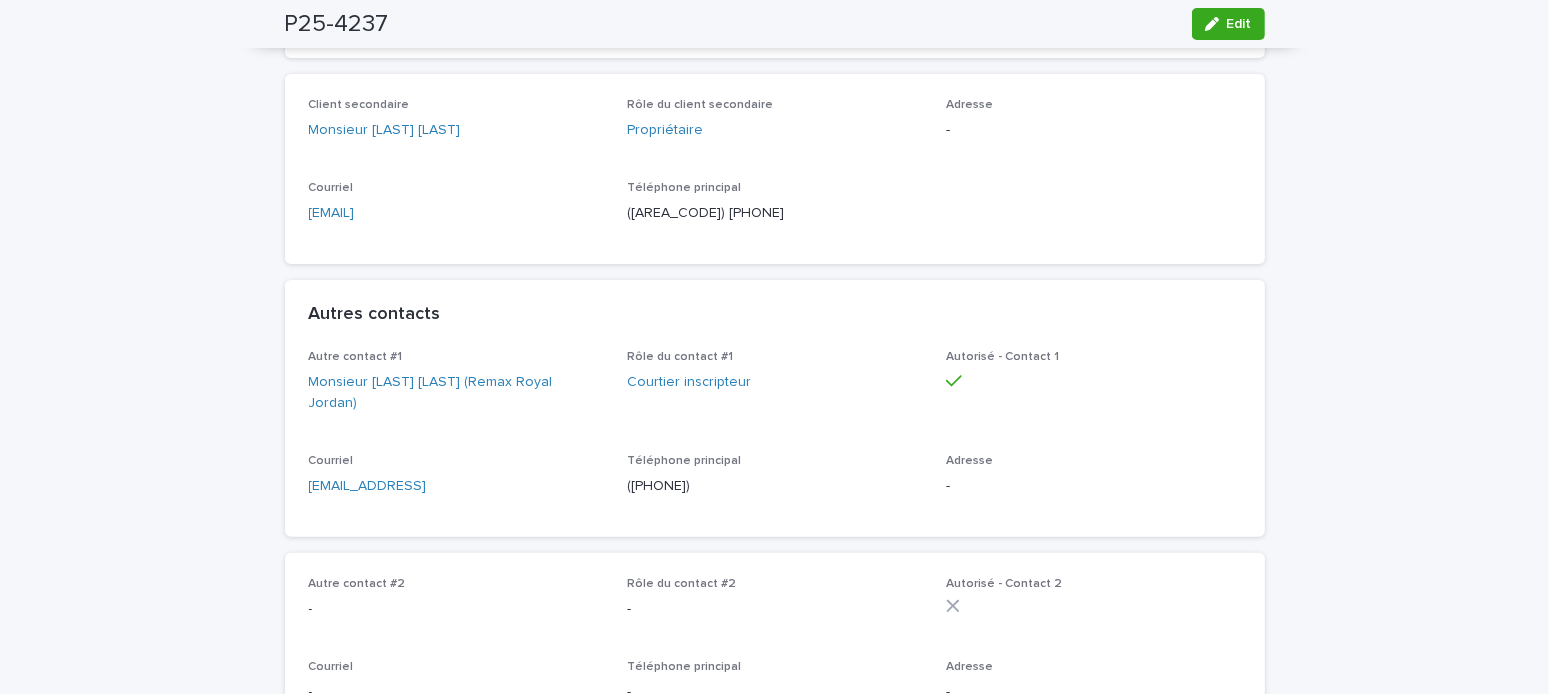 click on "Autre contact #1 Monsieur [FIRST] [LAST] (Remax Royal Jordan)   Rôle du contact #1 Courtier inscripteur   Autorisé - Contact 1 Courriel [EMAIL_ADDRESS] Téléphone principal ([AREA_CODE]) [PHONE] Adresse -" at bounding box center (775, 431) 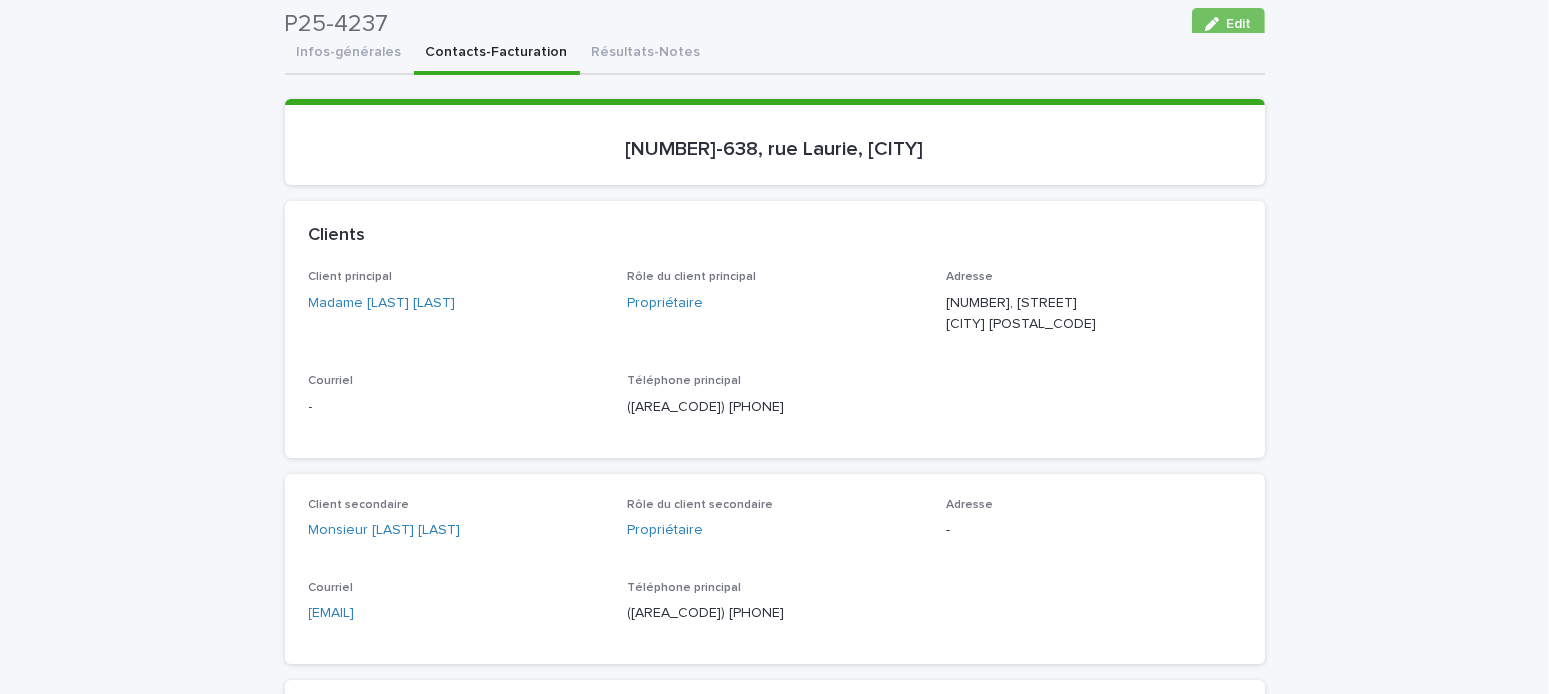 scroll, scrollTop: 0, scrollLeft: 0, axis: both 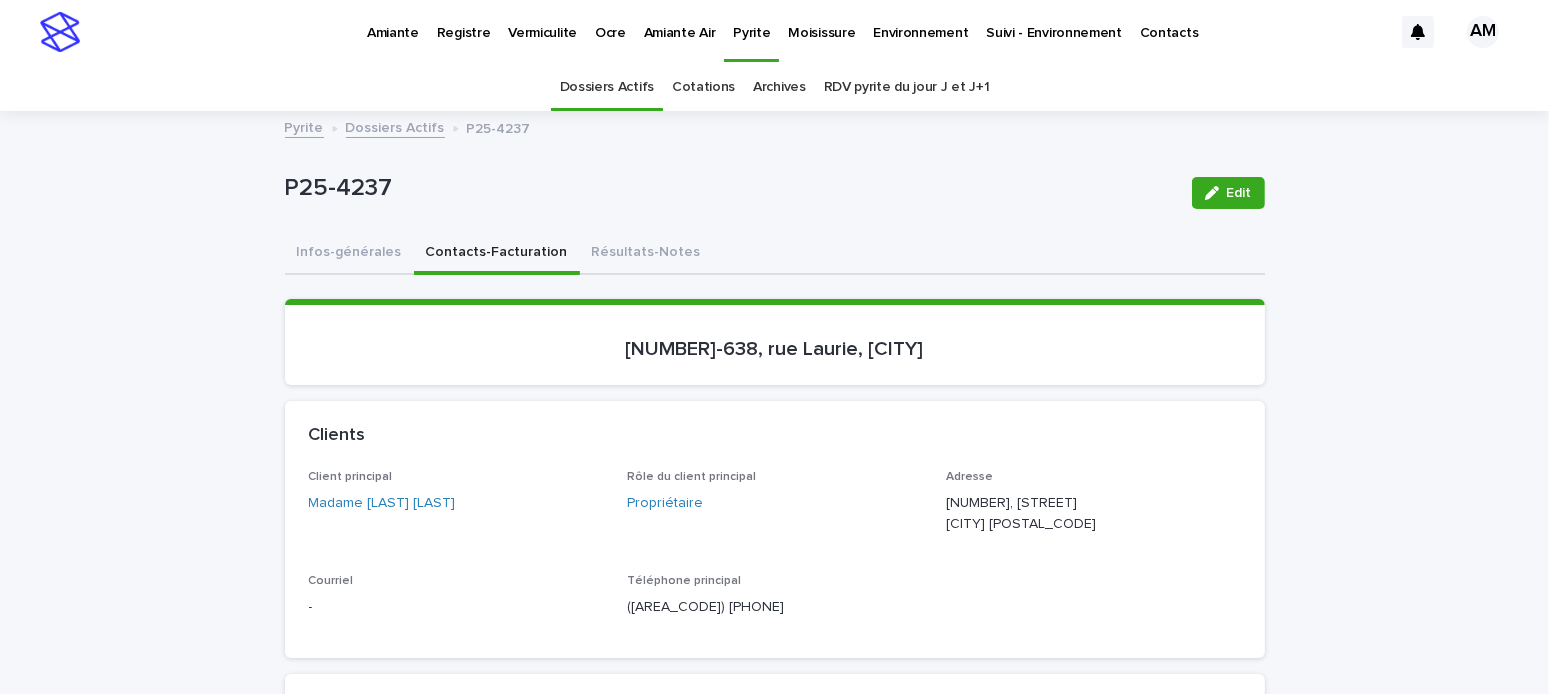 click on "Dossiers Actifs" at bounding box center (395, 126) 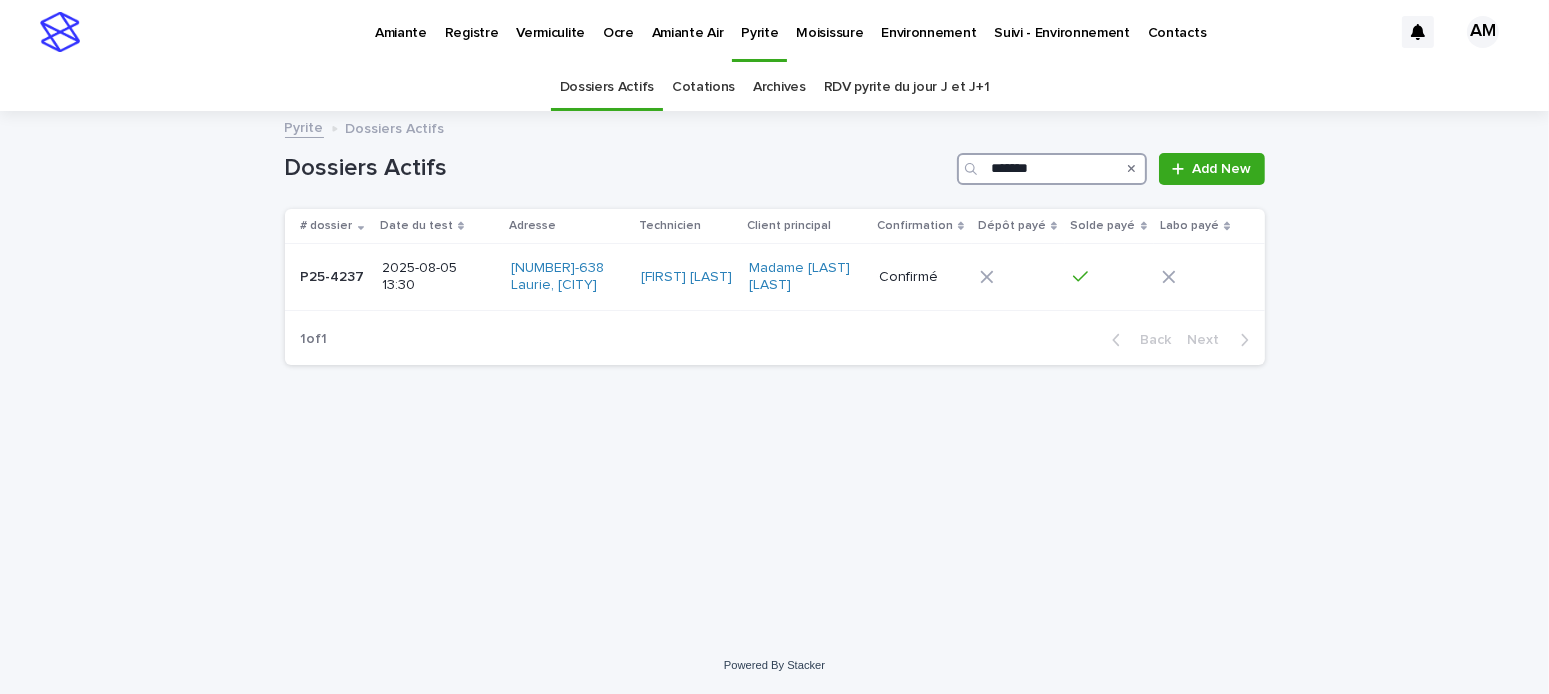 click on "*******" at bounding box center (1052, 169) 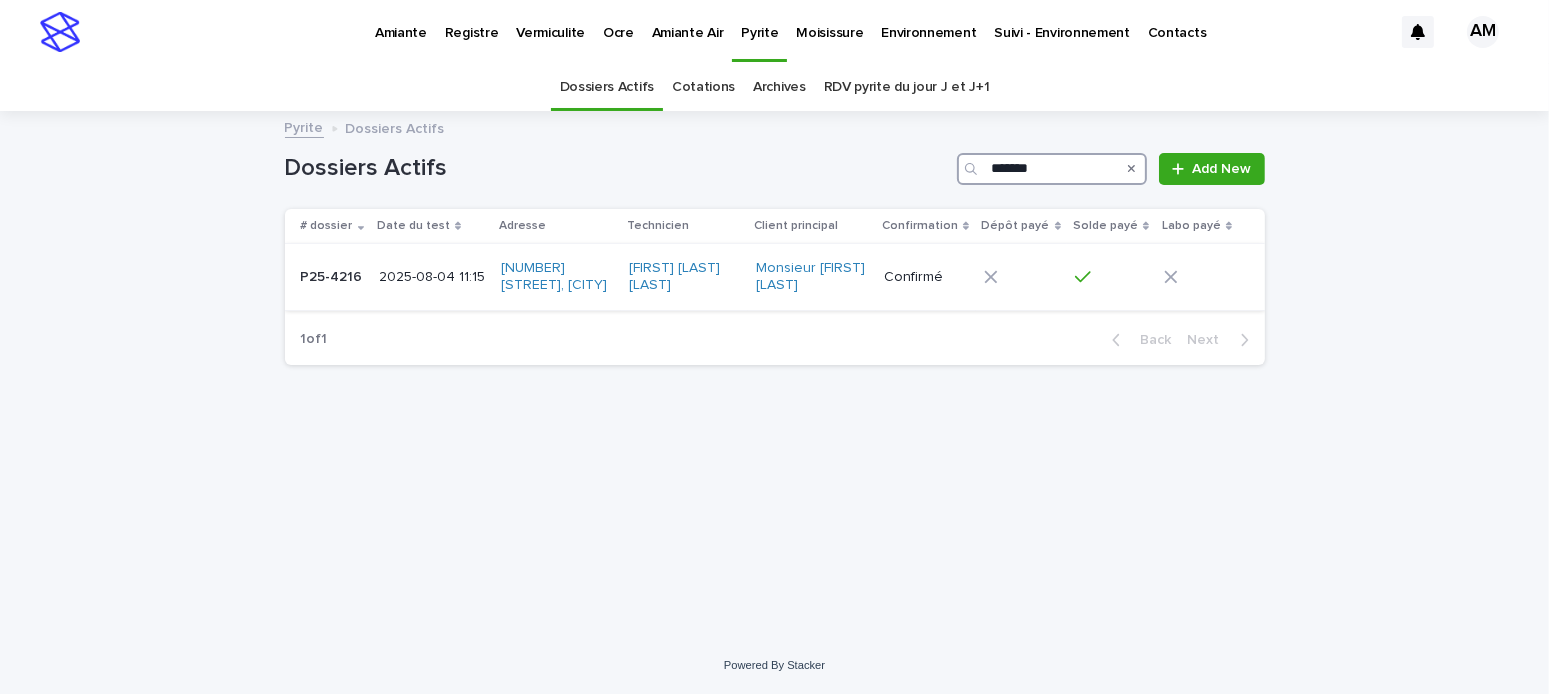 type on "*******" 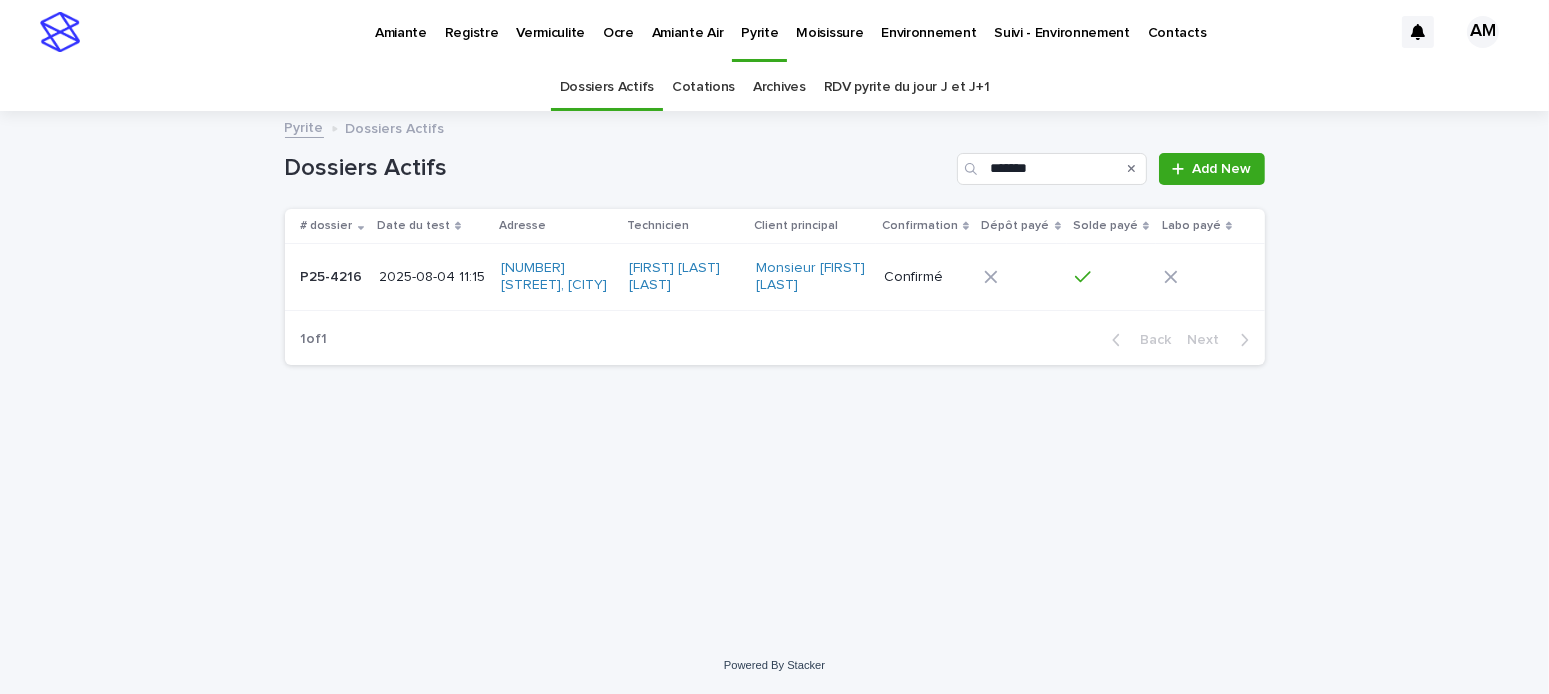 click on "2025-08-04 11:15" at bounding box center [432, 277] 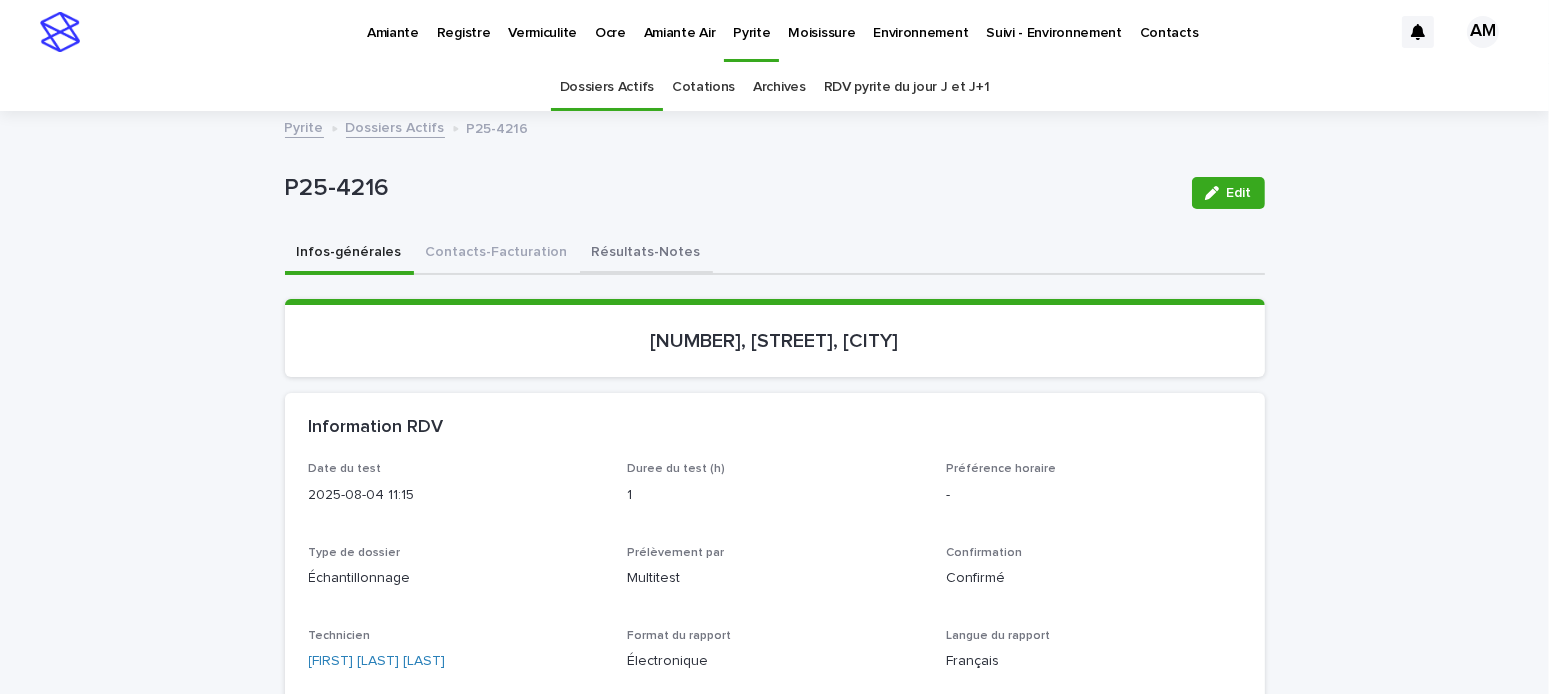 click on "Résultats-Notes" at bounding box center [646, 254] 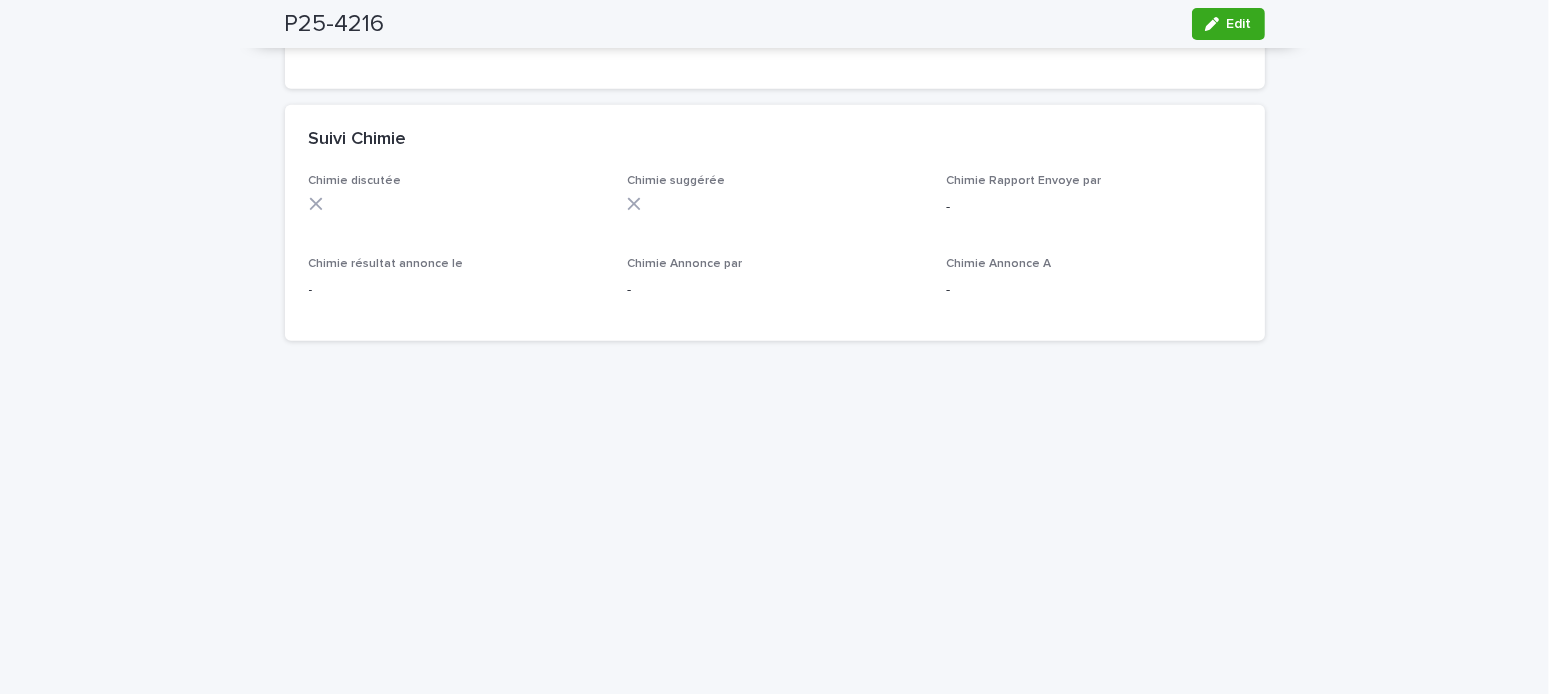 scroll, scrollTop: 700, scrollLeft: 0, axis: vertical 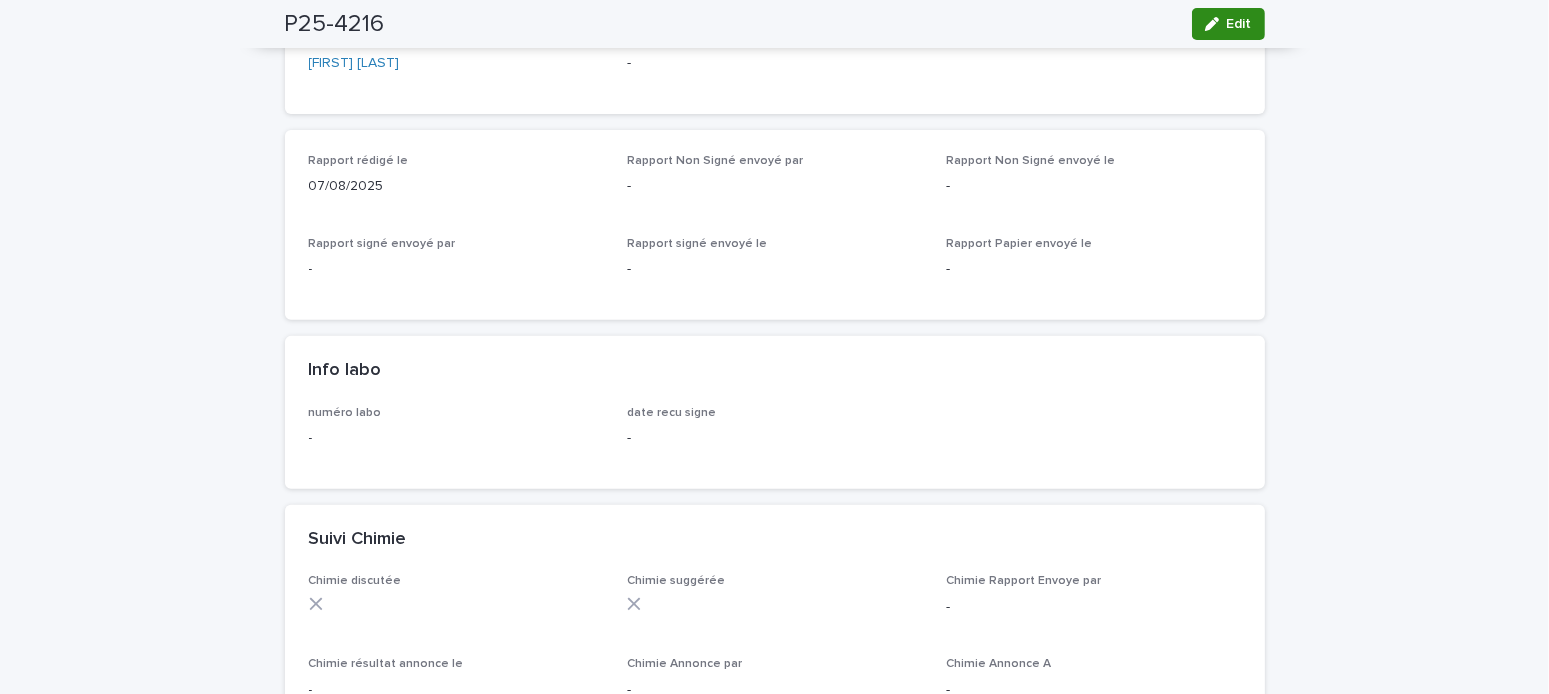 click on "Edit" at bounding box center [1239, 24] 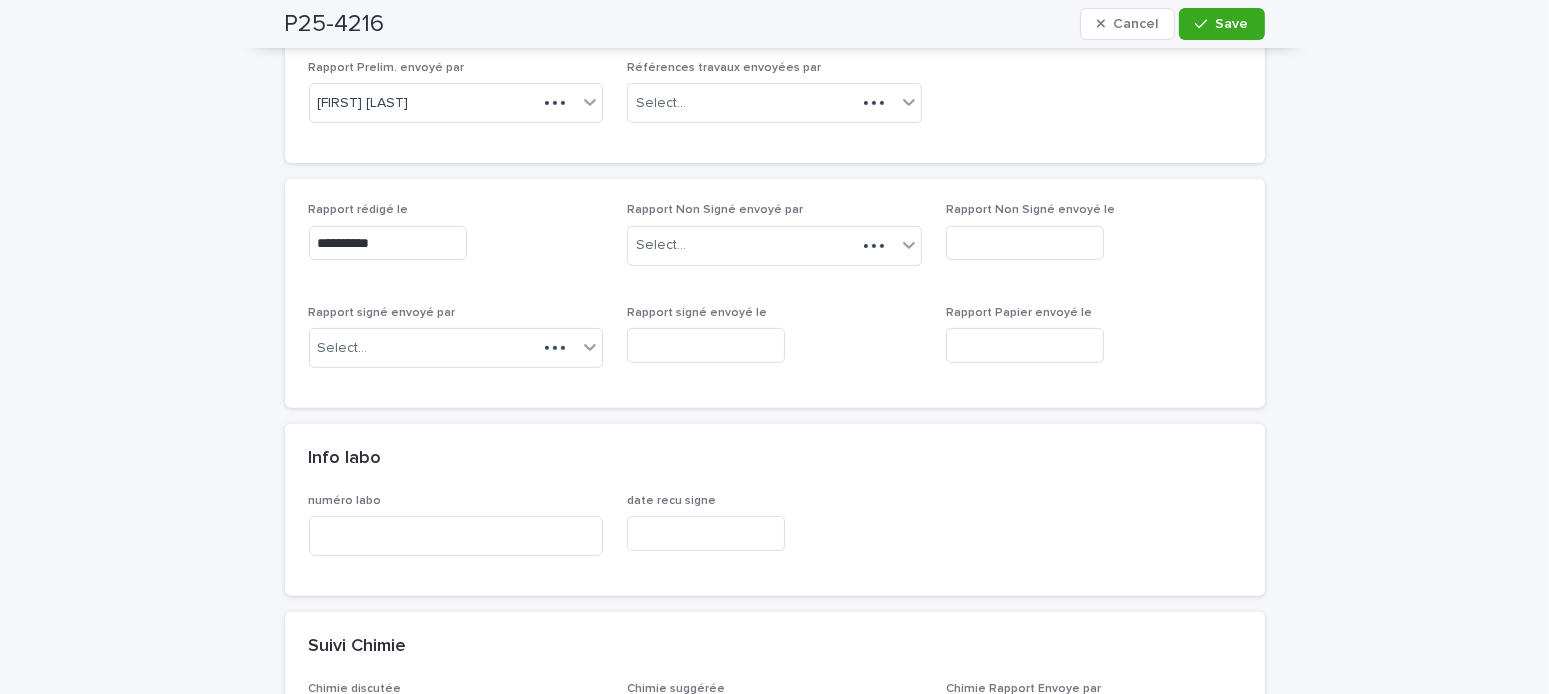scroll, scrollTop: 773, scrollLeft: 0, axis: vertical 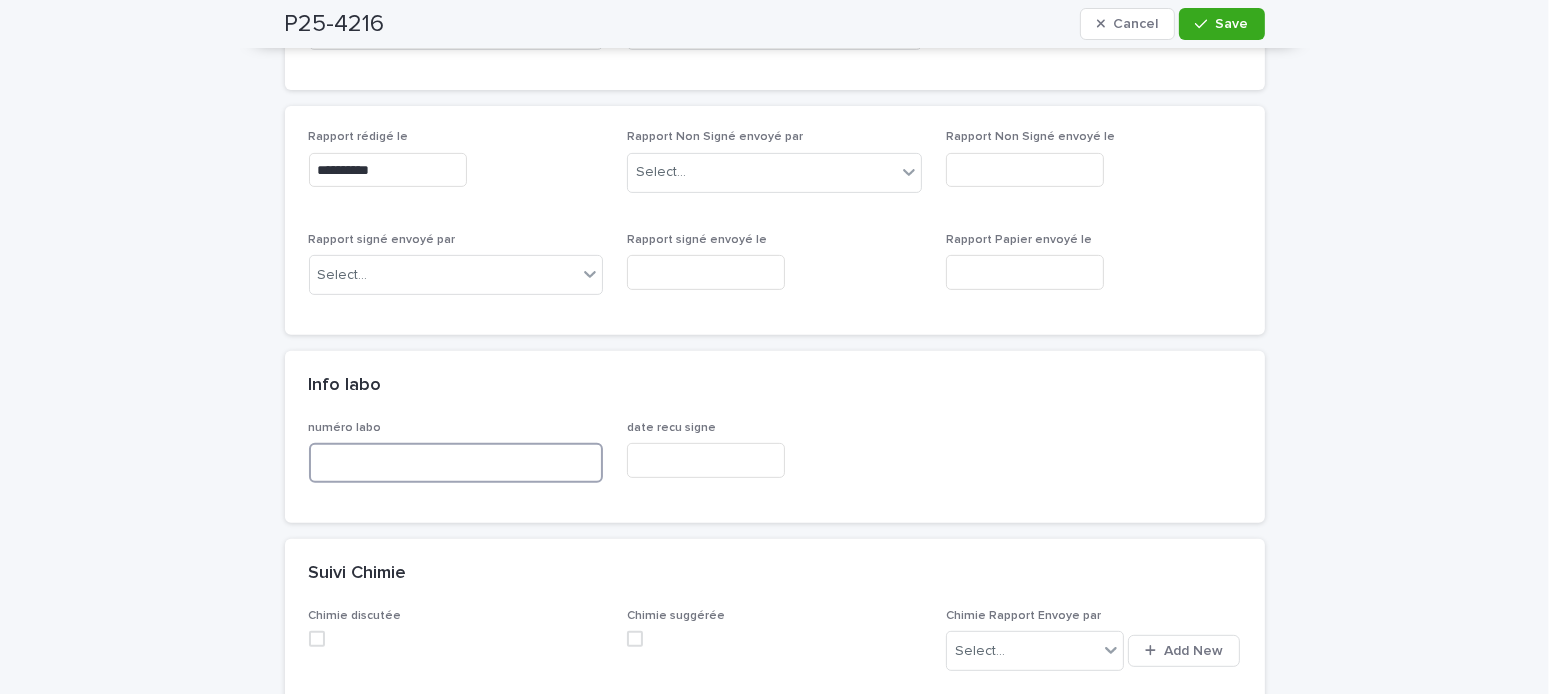 click at bounding box center (456, 463) 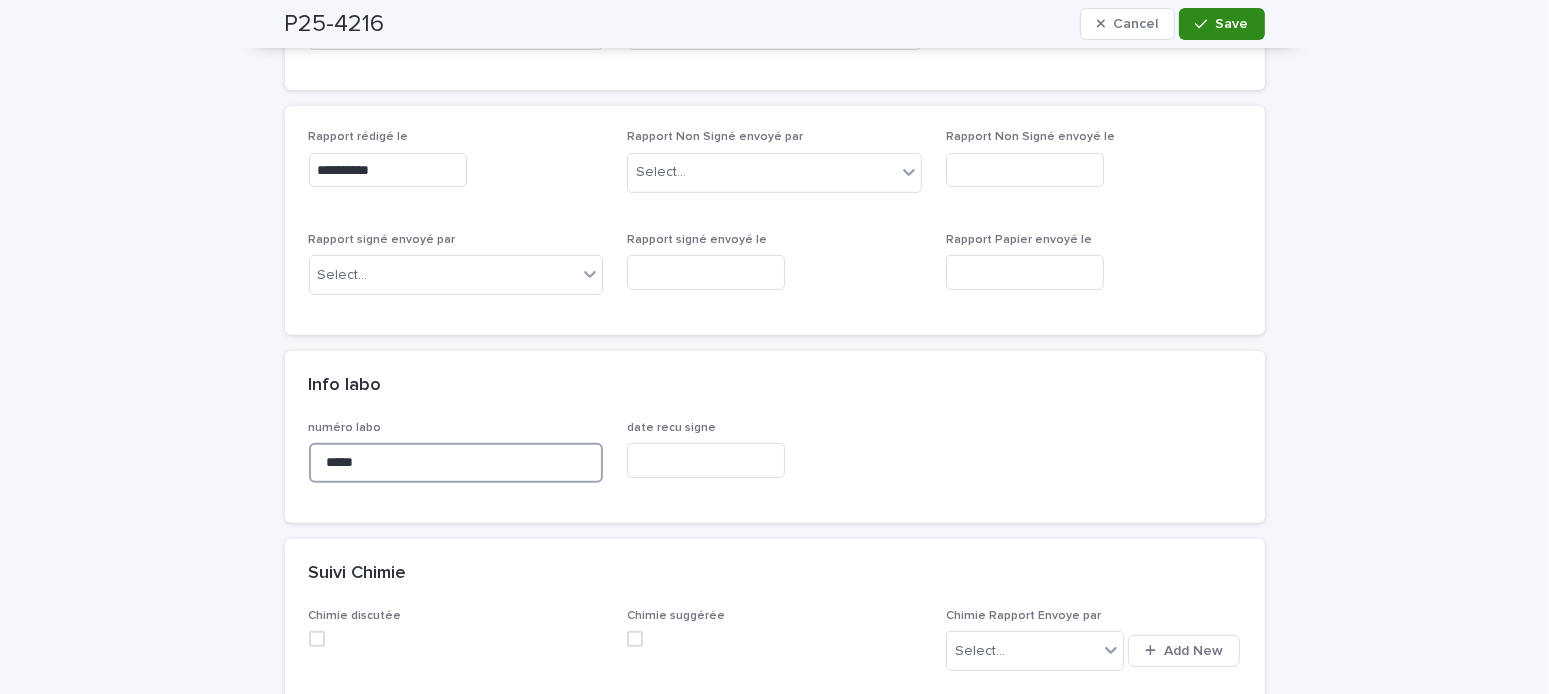 type on "*****" 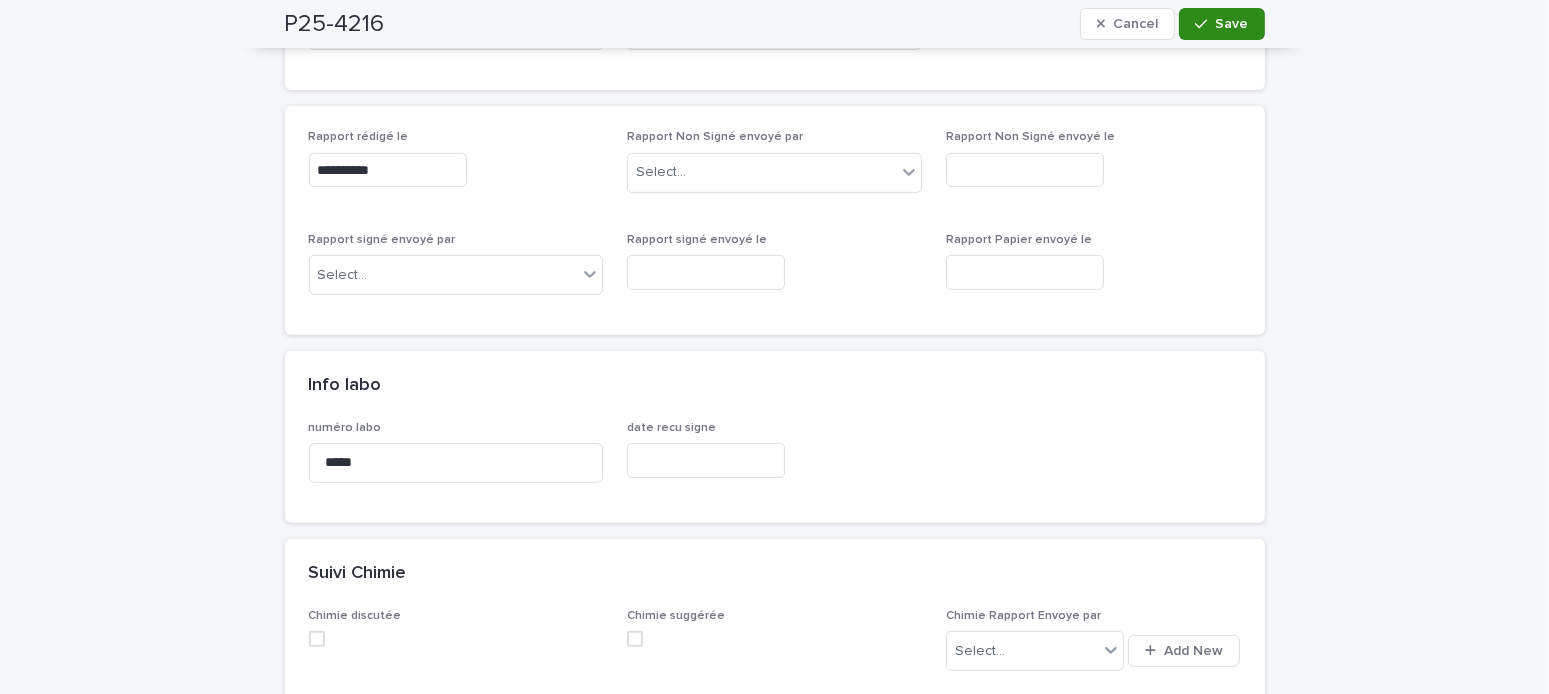 click at bounding box center (1205, 24) 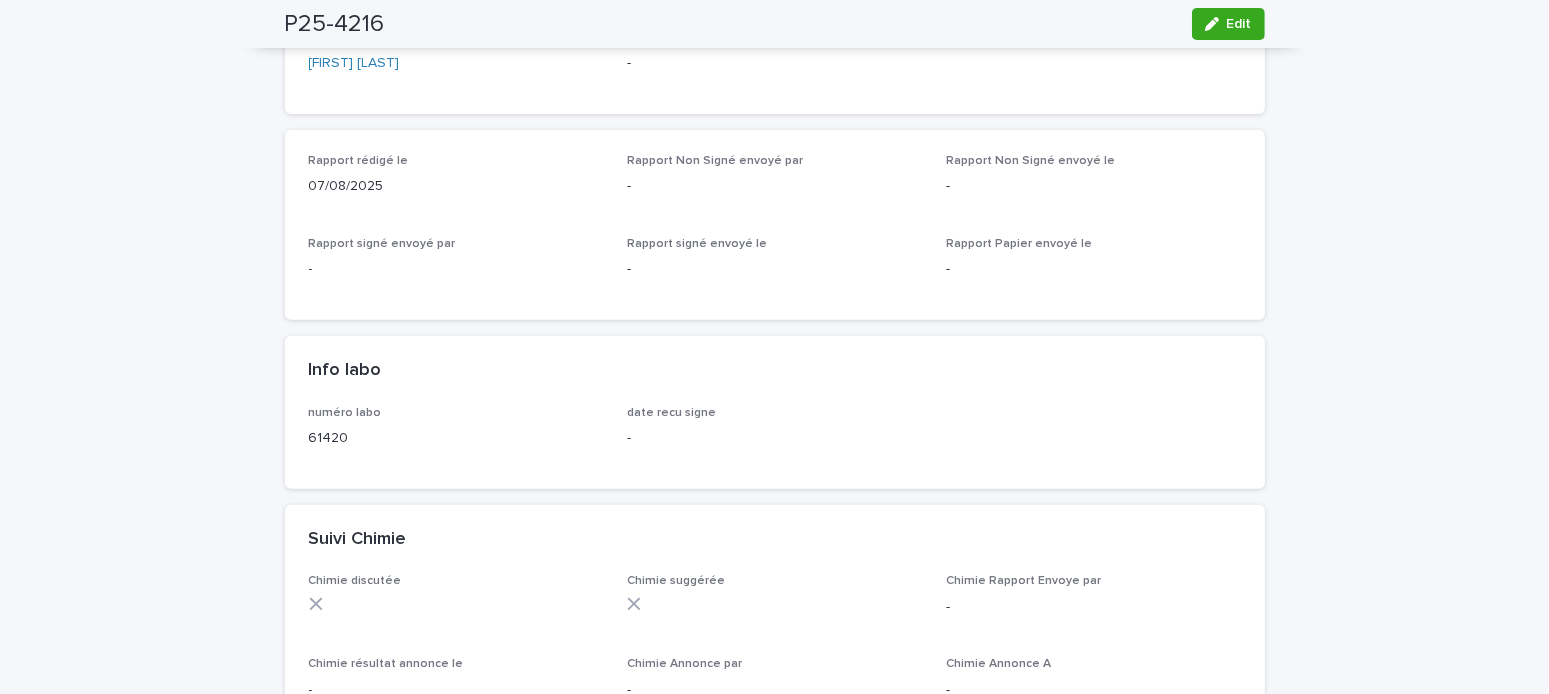 scroll, scrollTop: 100, scrollLeft: 0, axis: vertical 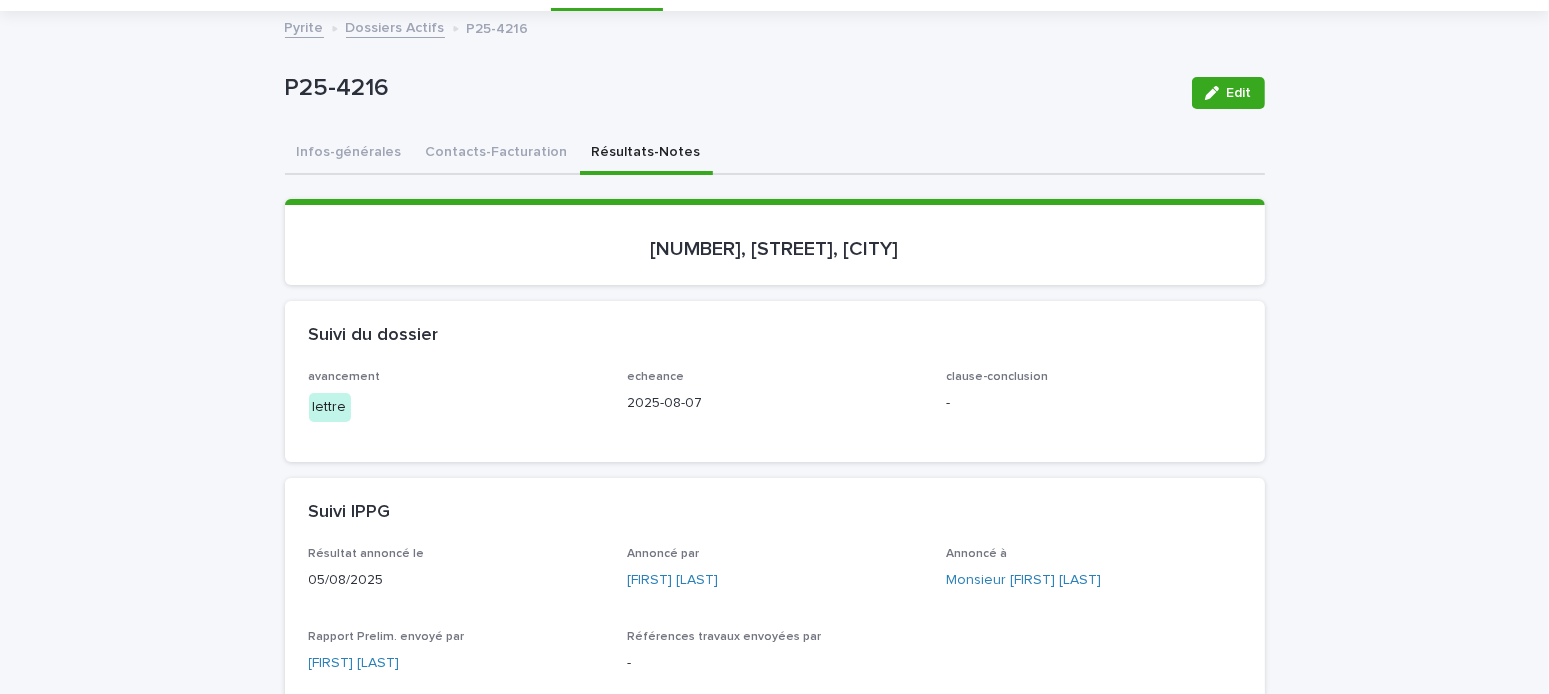 click on "Dossiers Actifs" at bounding box center [395, 26] 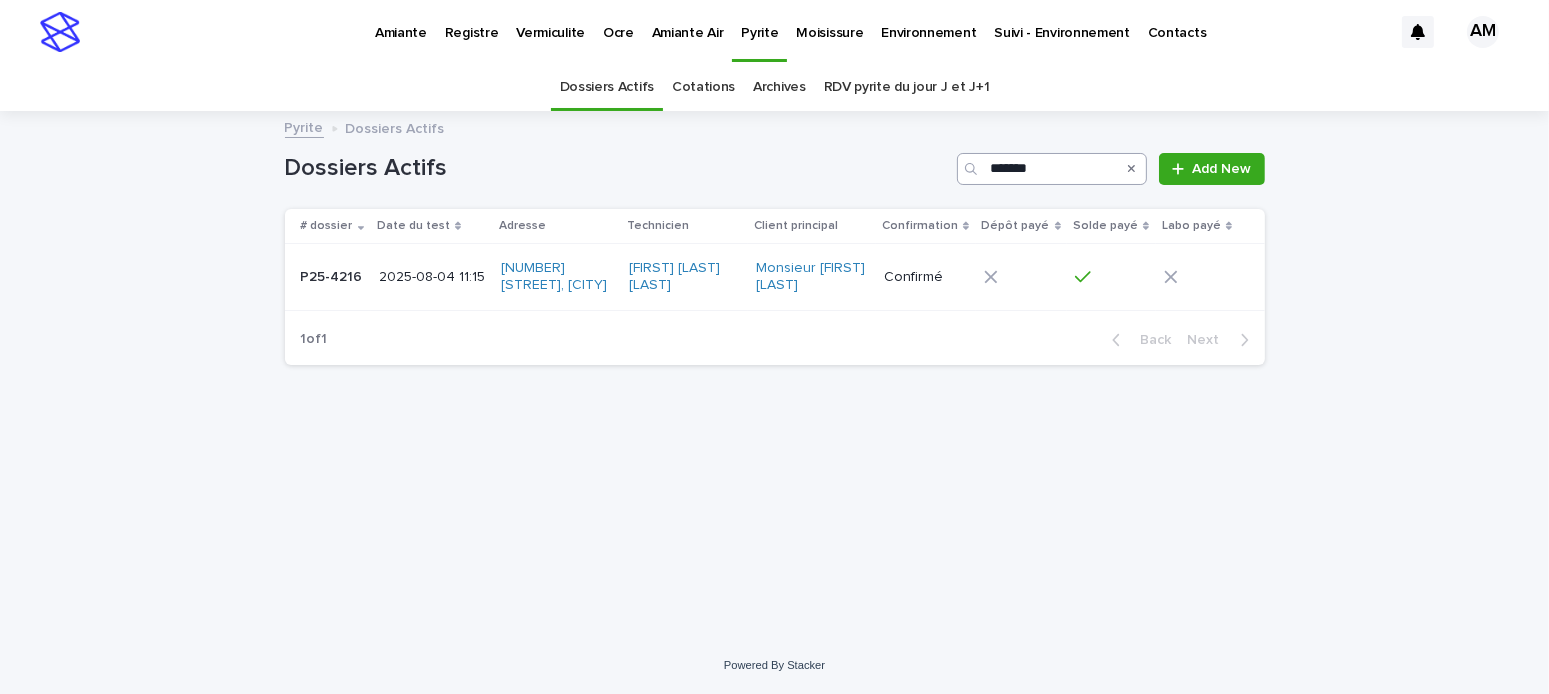 scroll, scrollTop: 0, scrollLeft: 0, axis: both 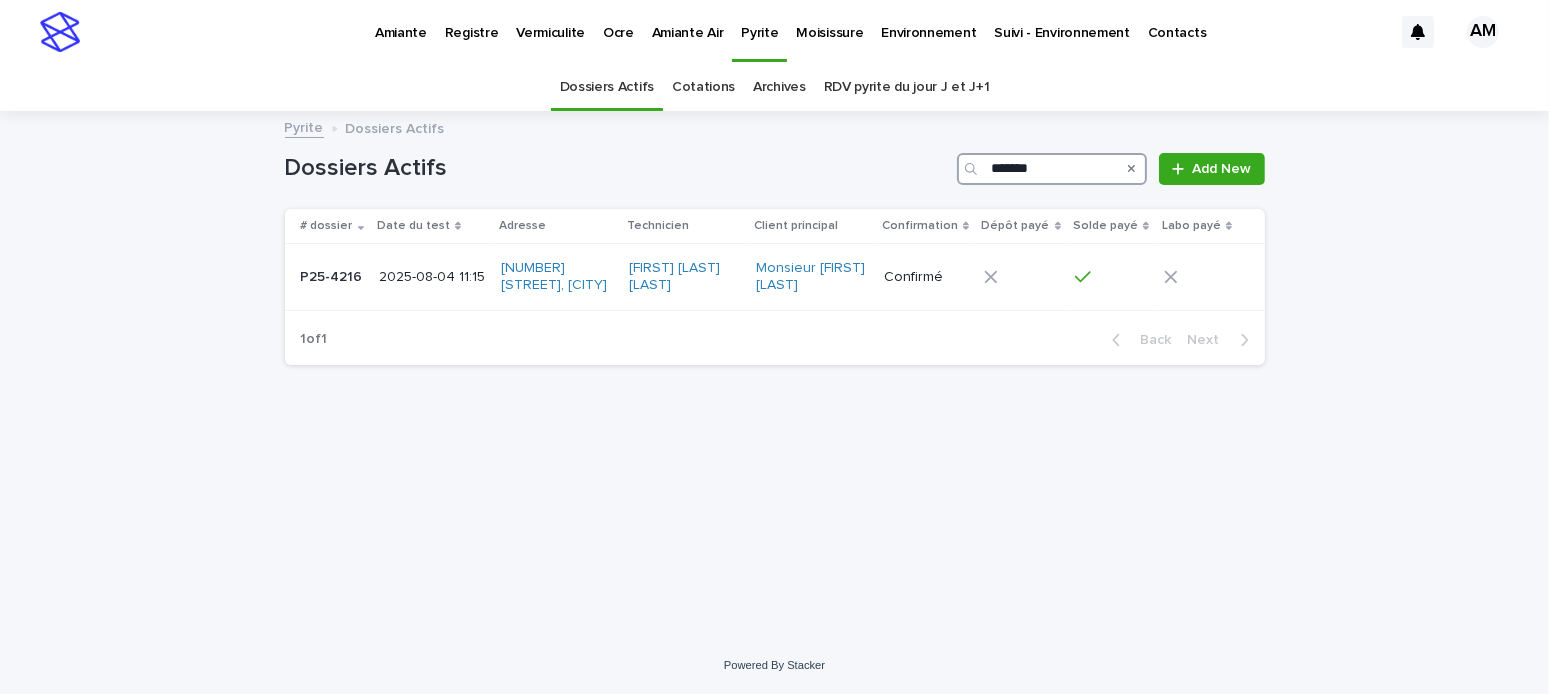 click on "*******" at bounding box center (1052, 169) 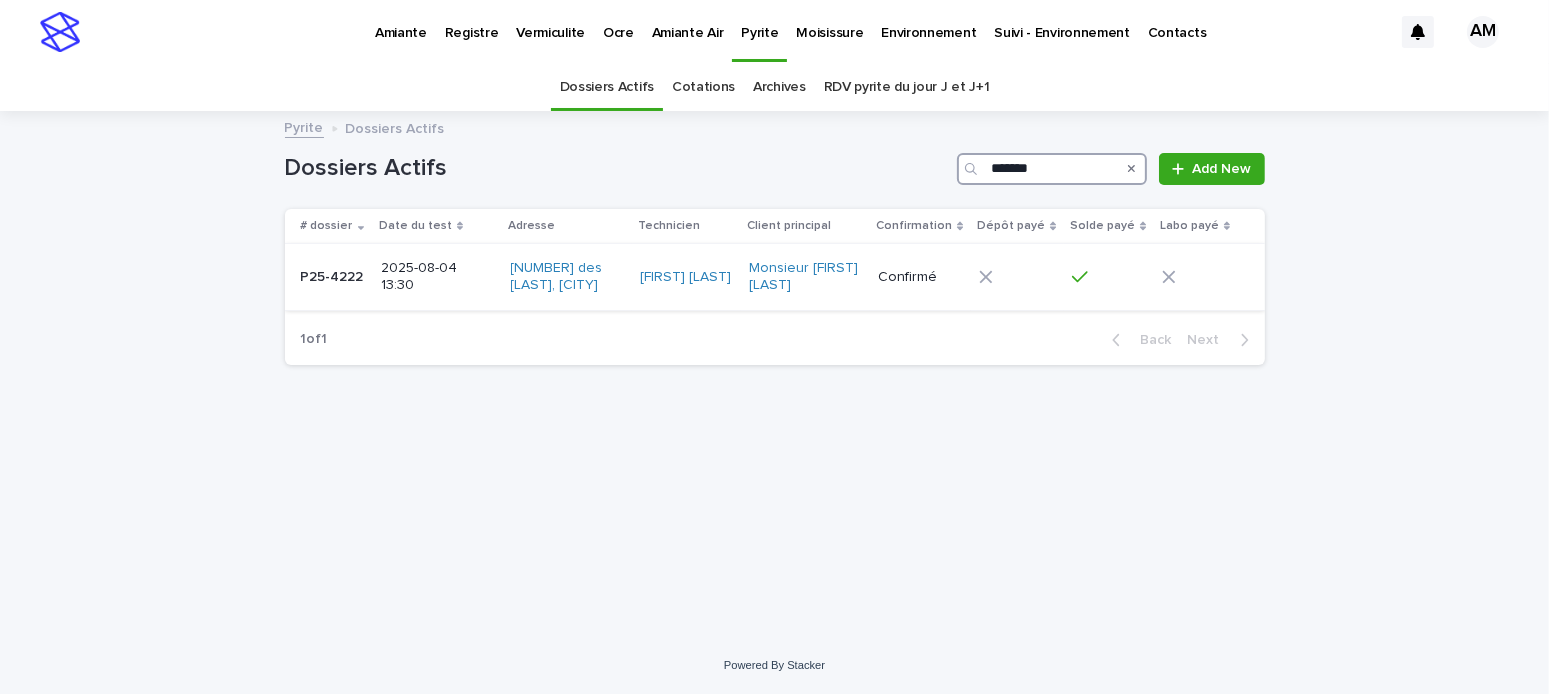 type on "*******" 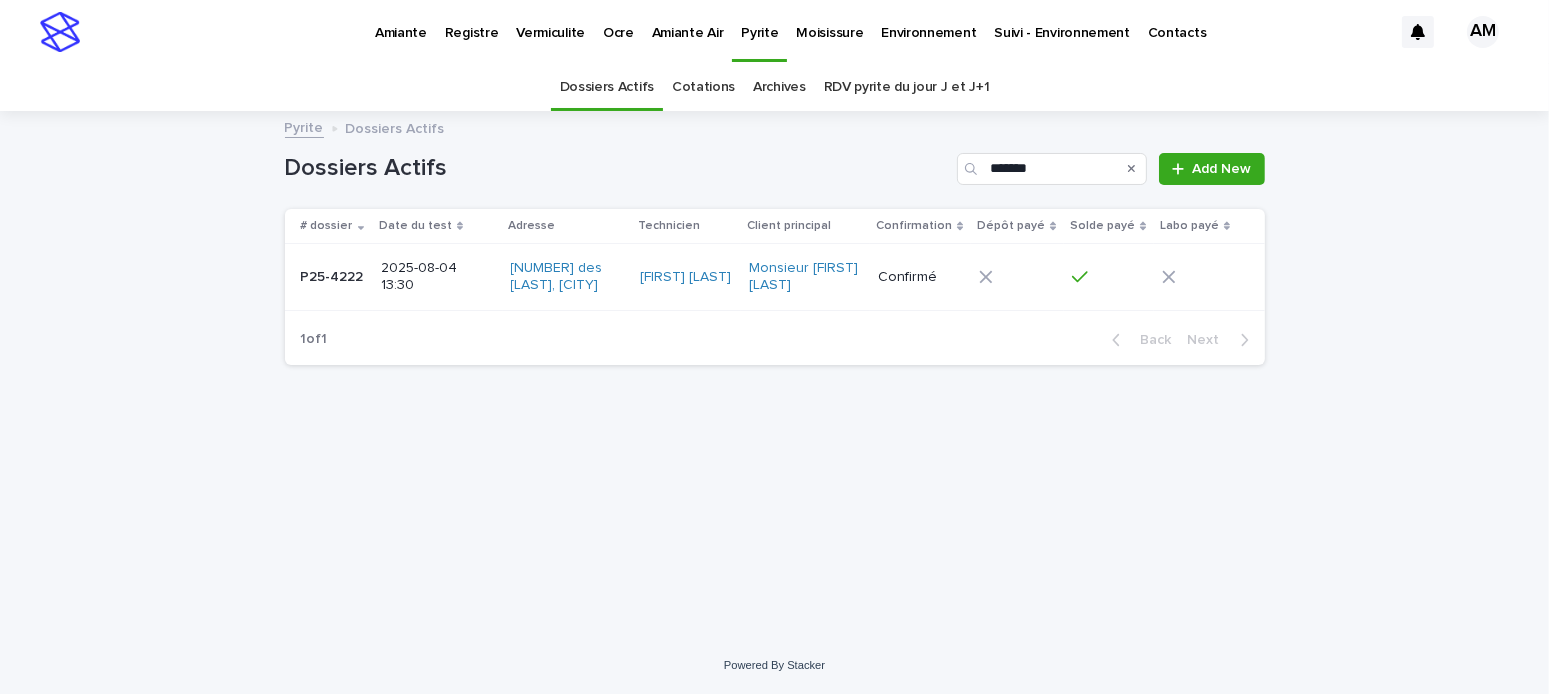 click on "P25-4222" at bounding box center [334, 275] 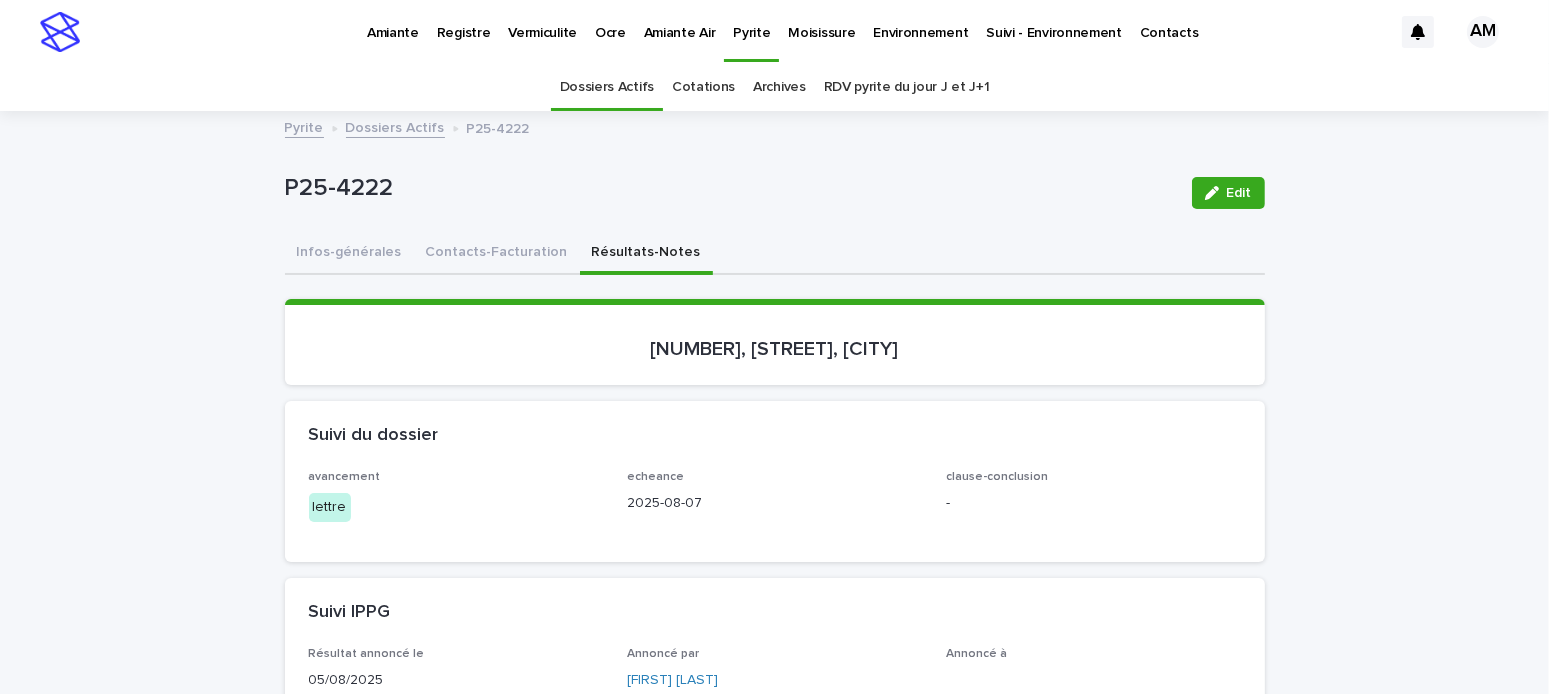 drag, startPoint x: 617, startPoint y: 265, endPoint x: 879, endPoint y: 223, distance: 265.34506 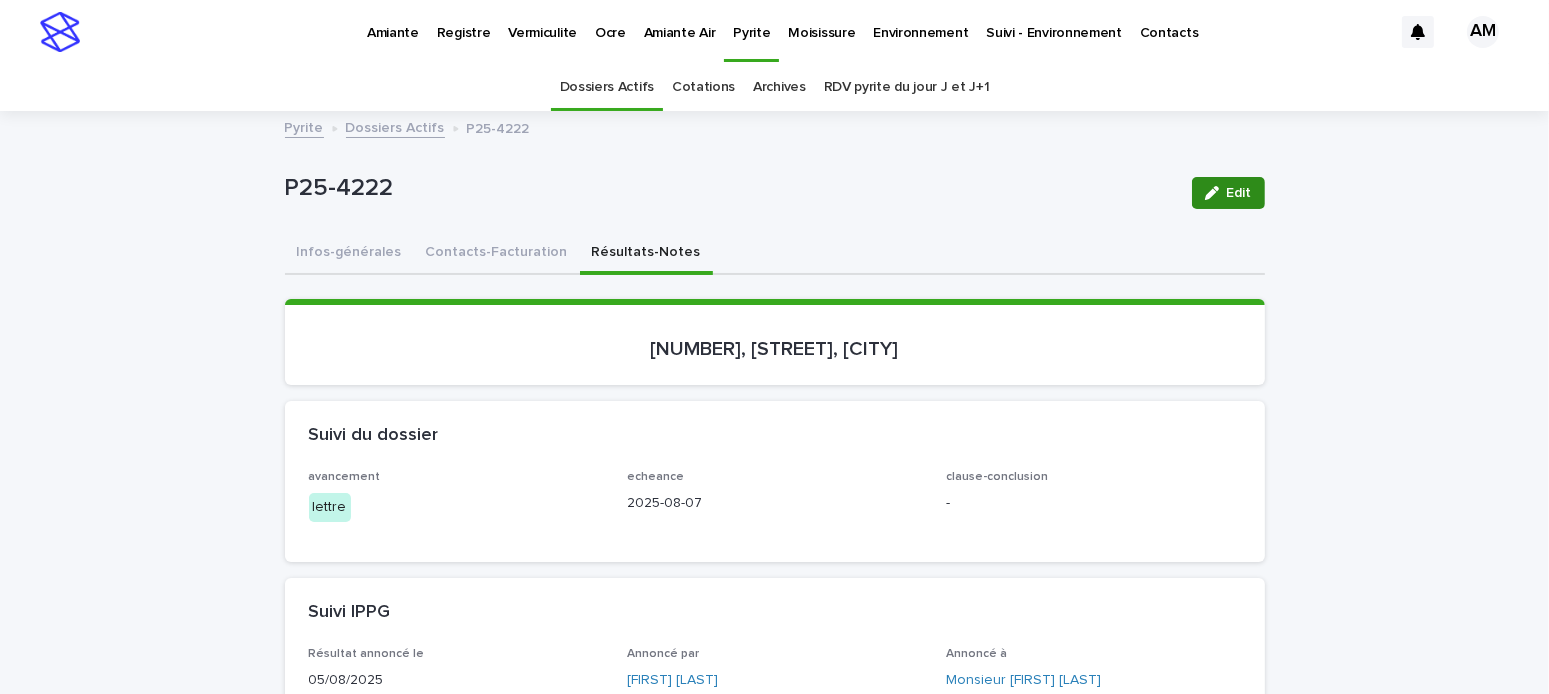 click on "Edit" at bounding box center [1228, 193] 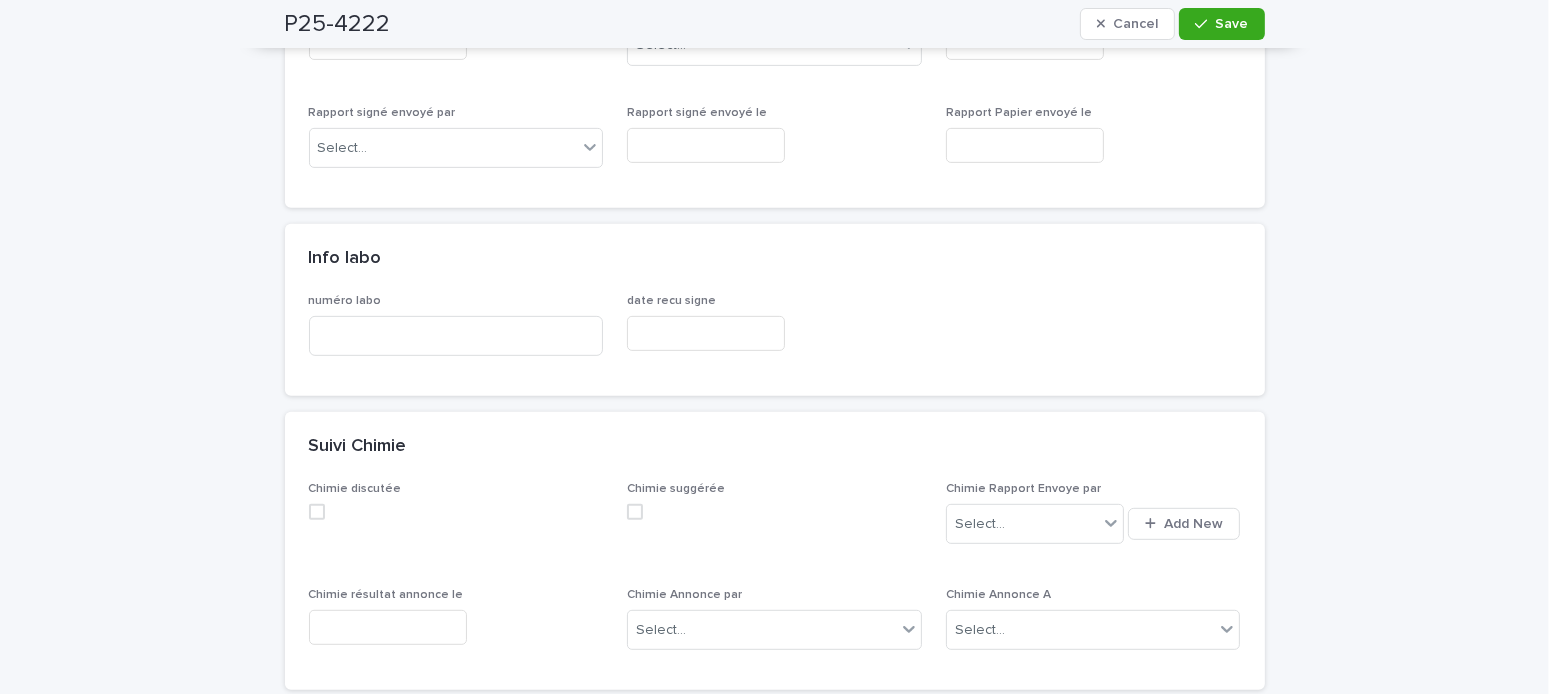 scroll, scrollTop: 800, scrollLeft: 0, axis: vertical 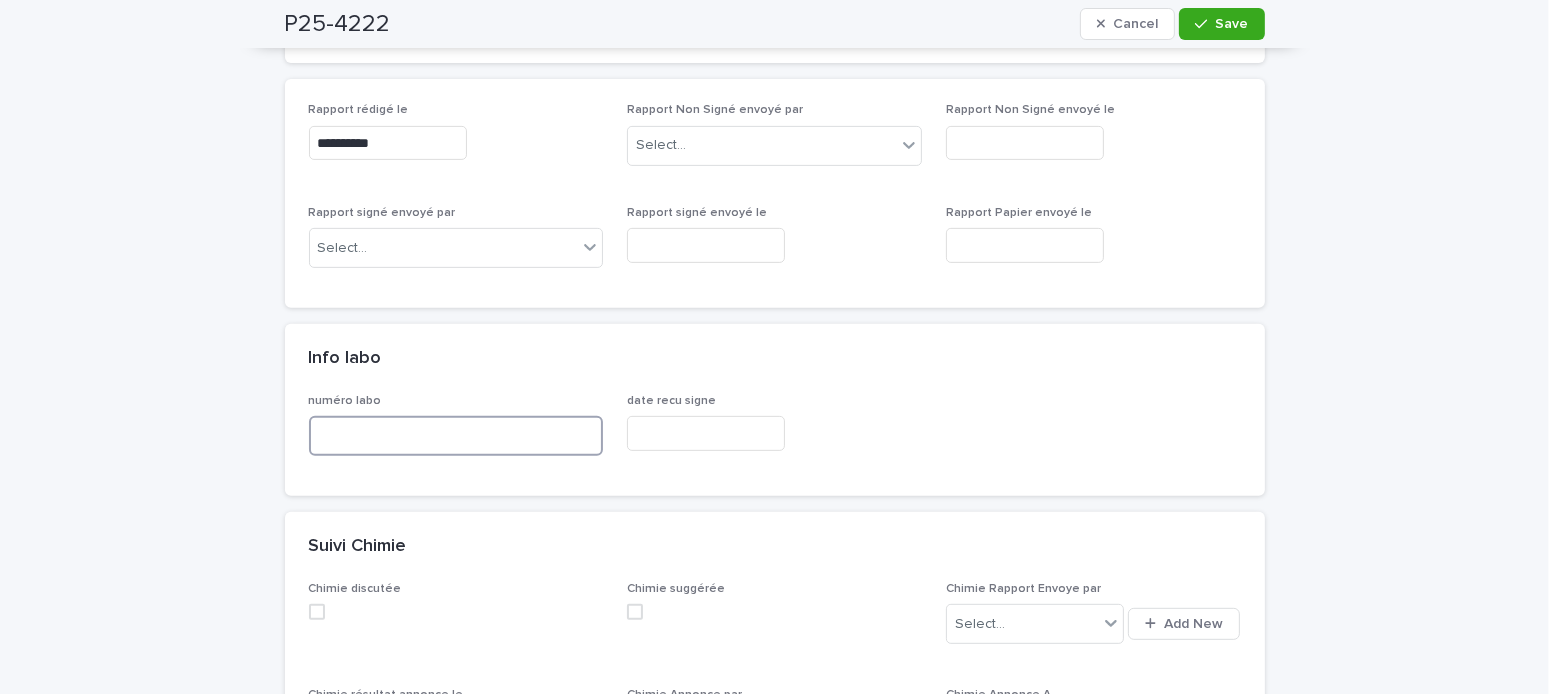 click at bounding box center (456, 436) 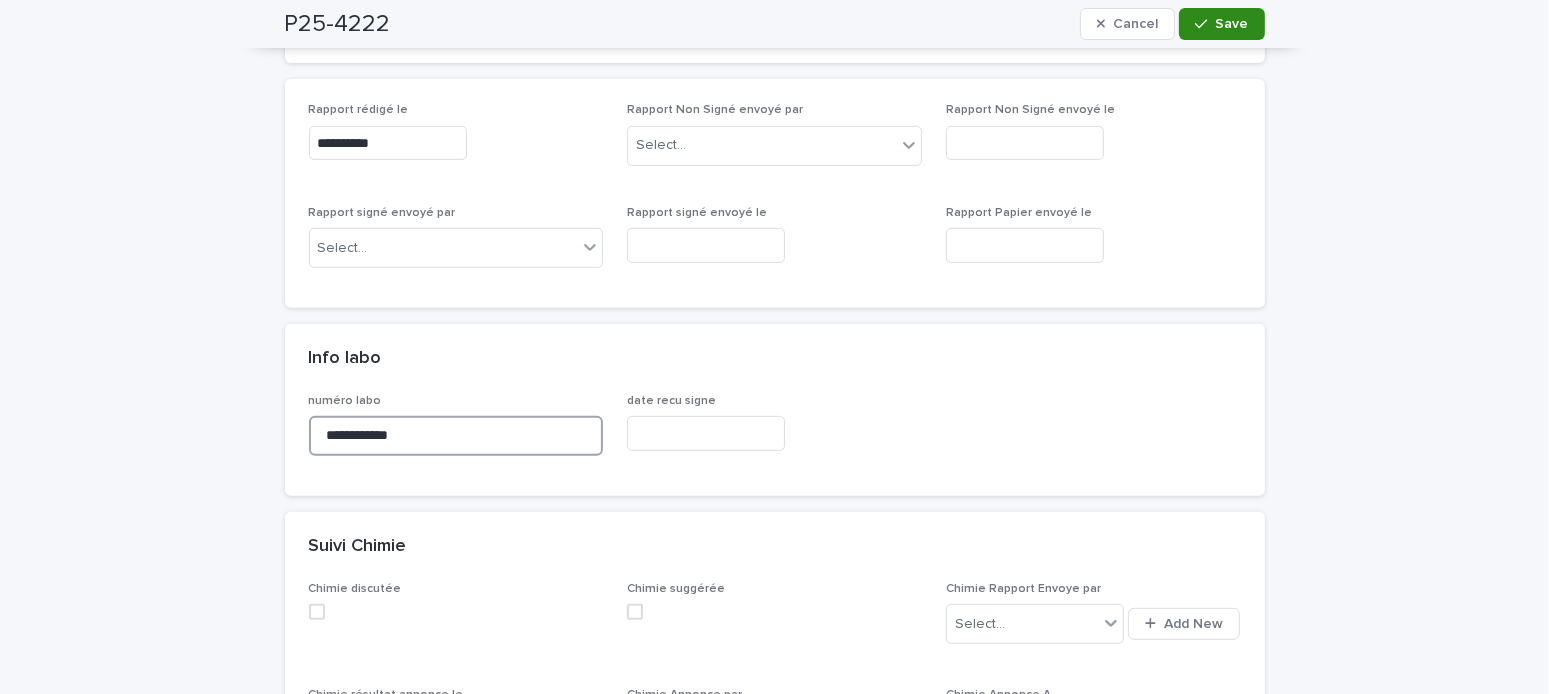 type on "**********" 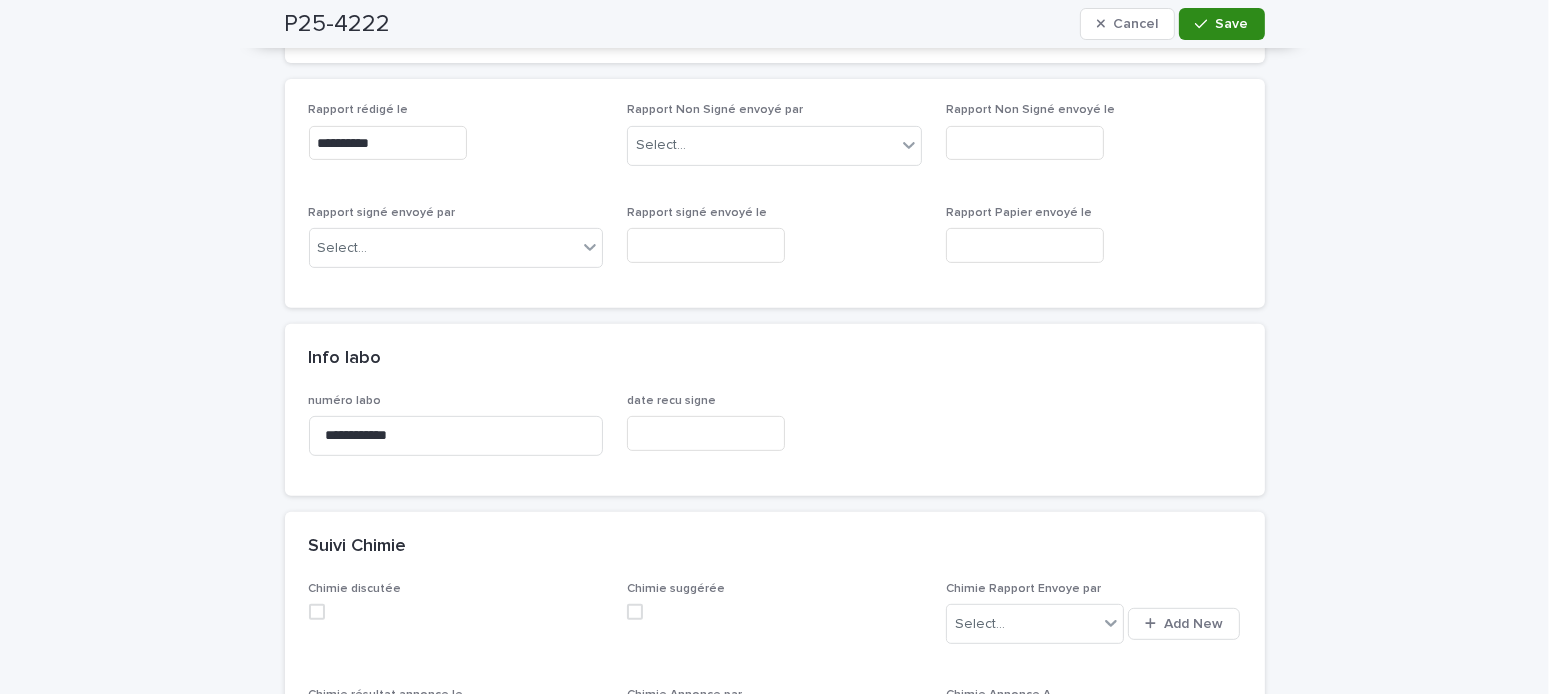click on "Save" at bounding box center (1232, 24) 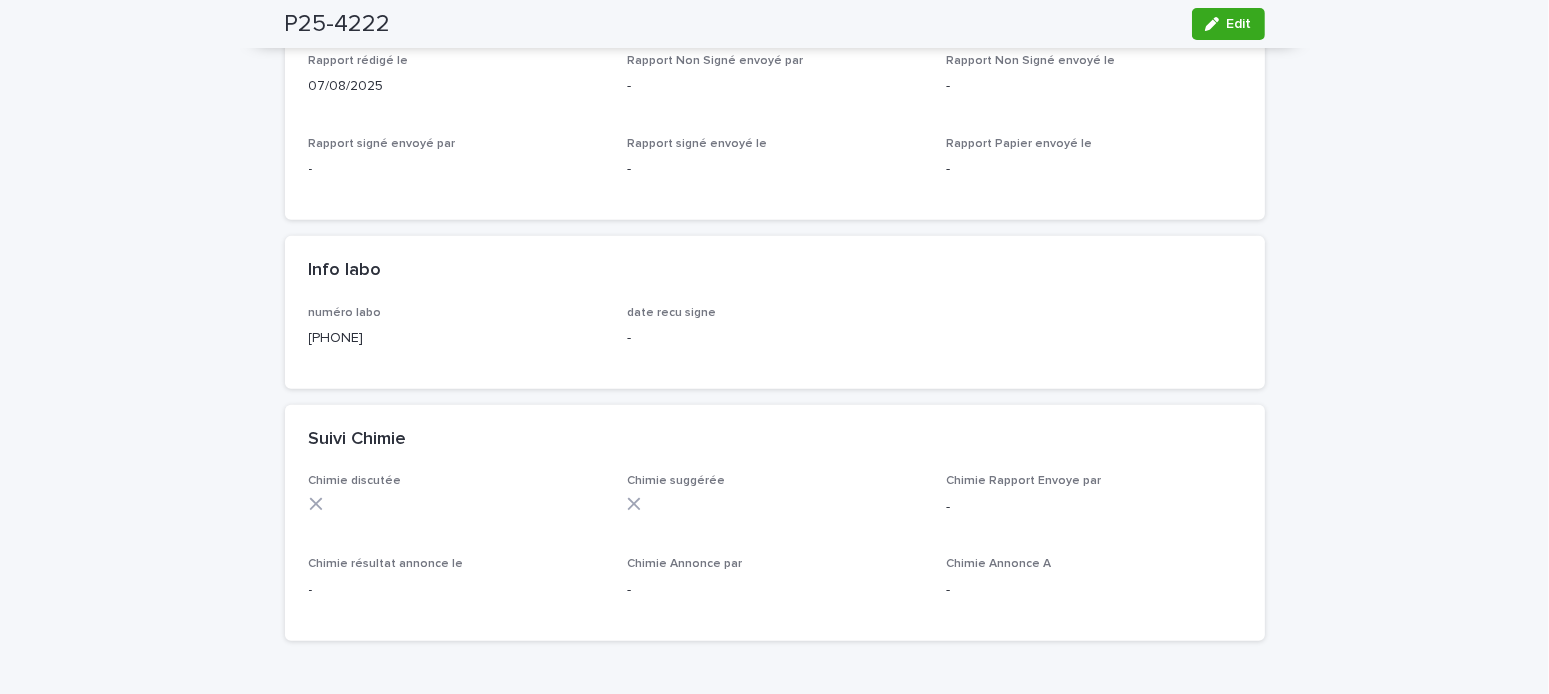 scroll, scrollTop: 725, scrollLeft: 0, axis: vertical 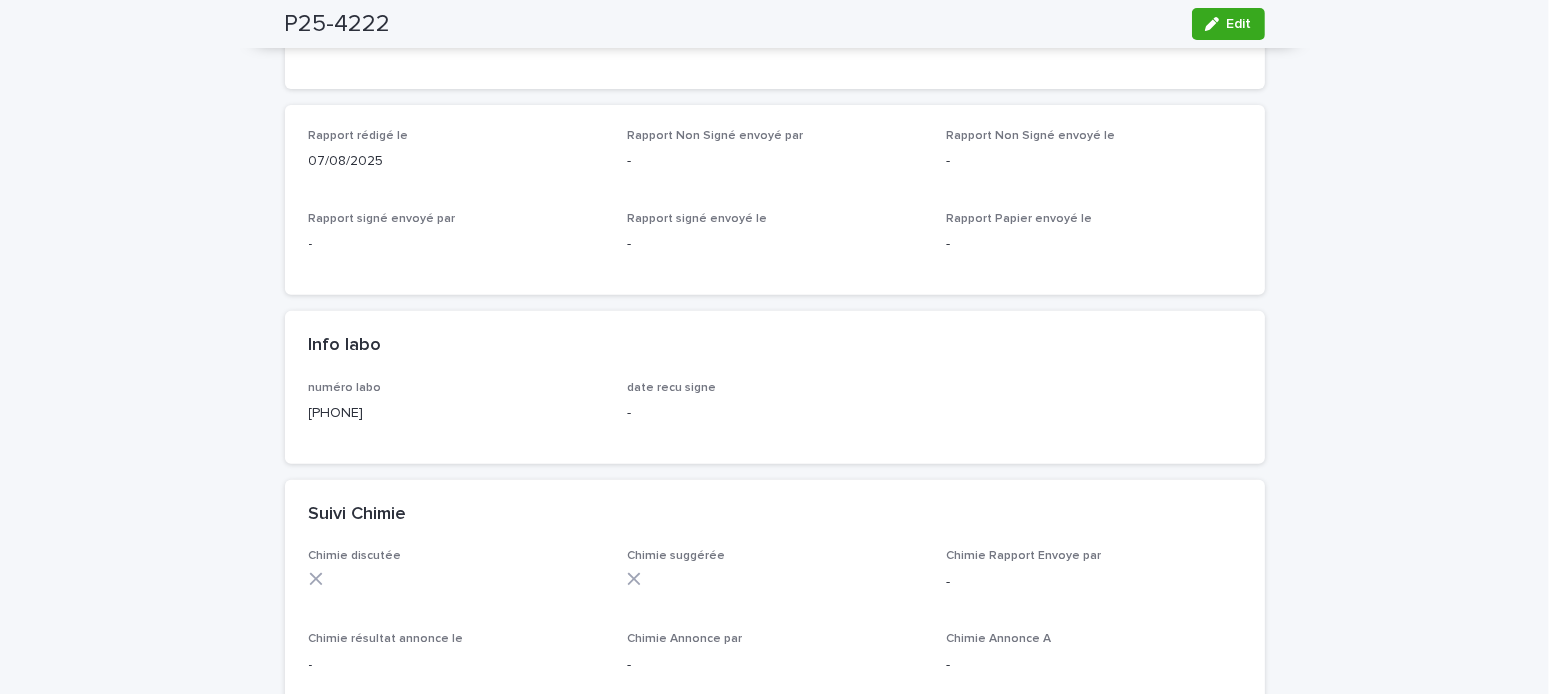 click on "Edit" at bounding box center (1228, 24) 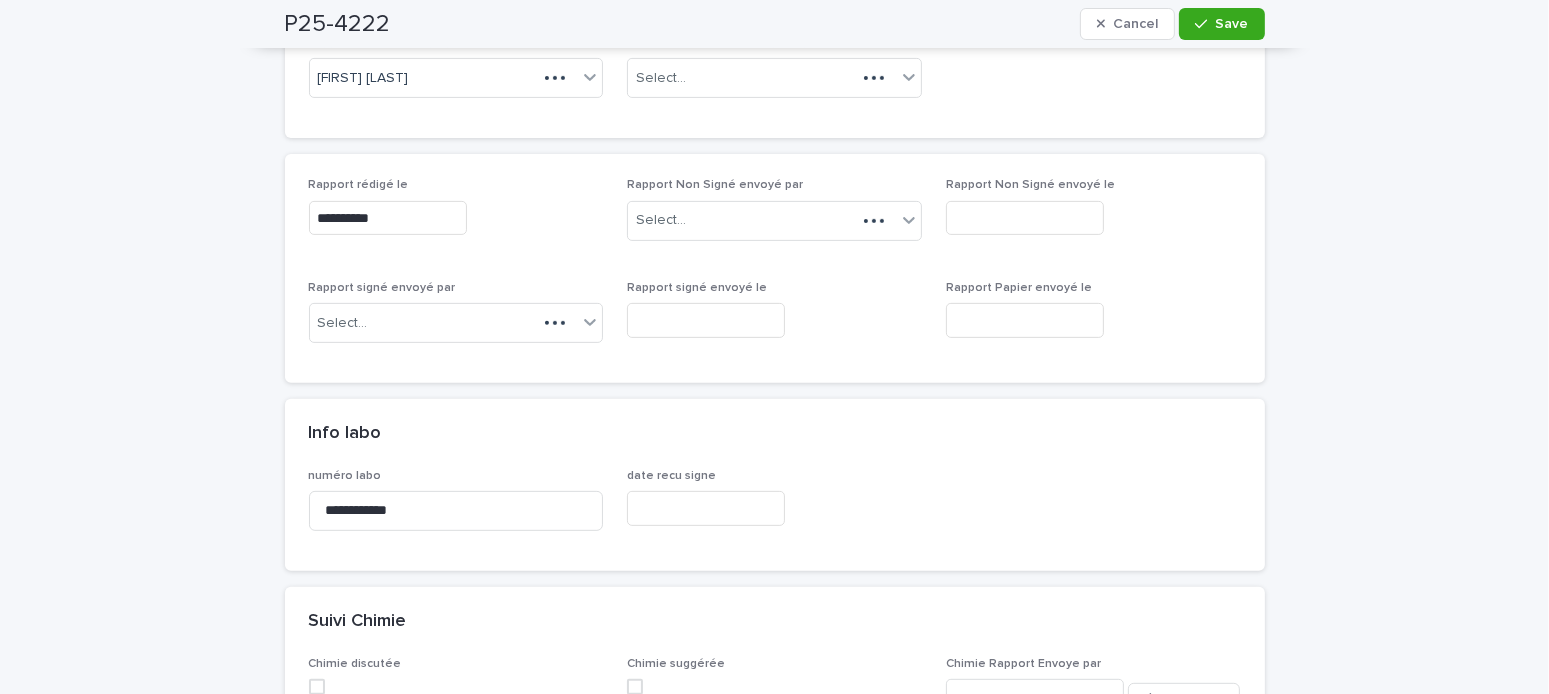 scroll, scrollTop: 800, scrollLeft: 0, axis: vertical 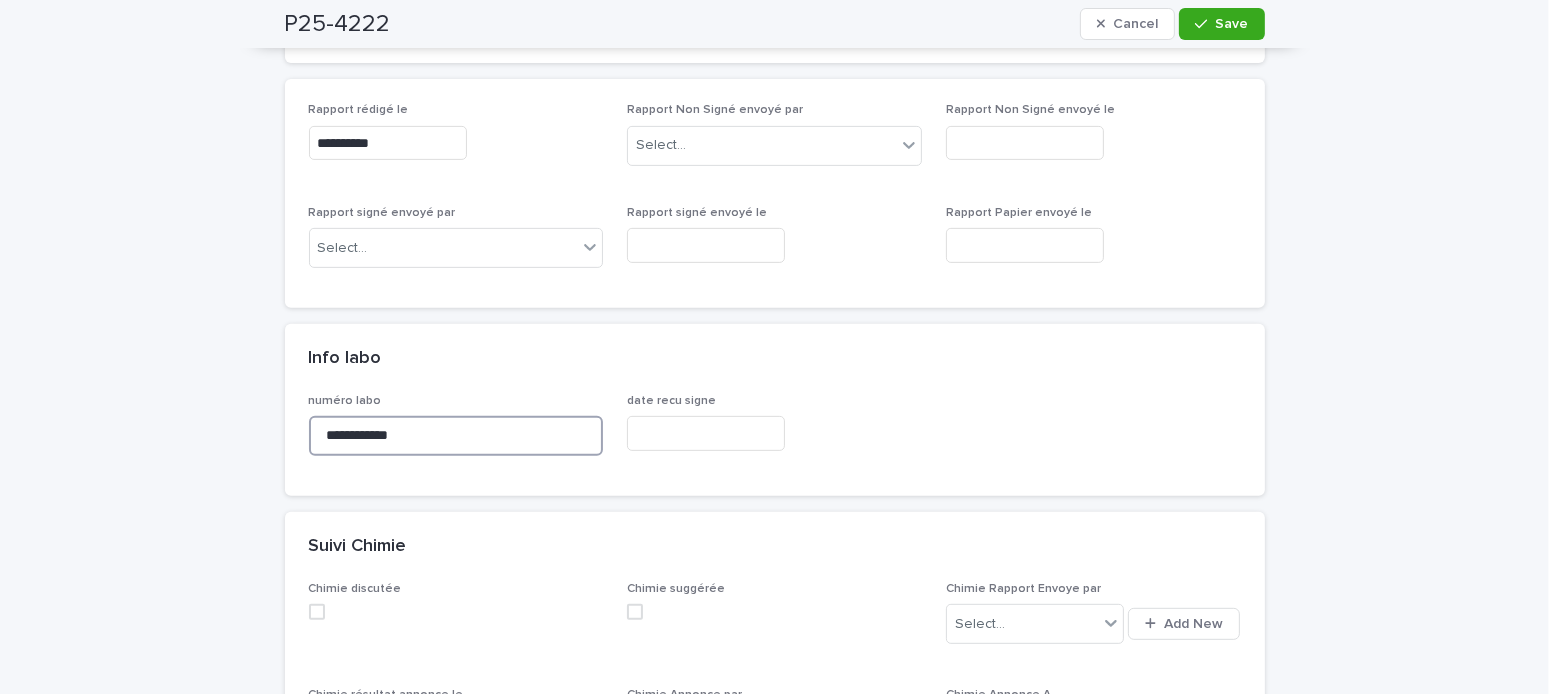 click on "**********" at bounding box center [456, 436] 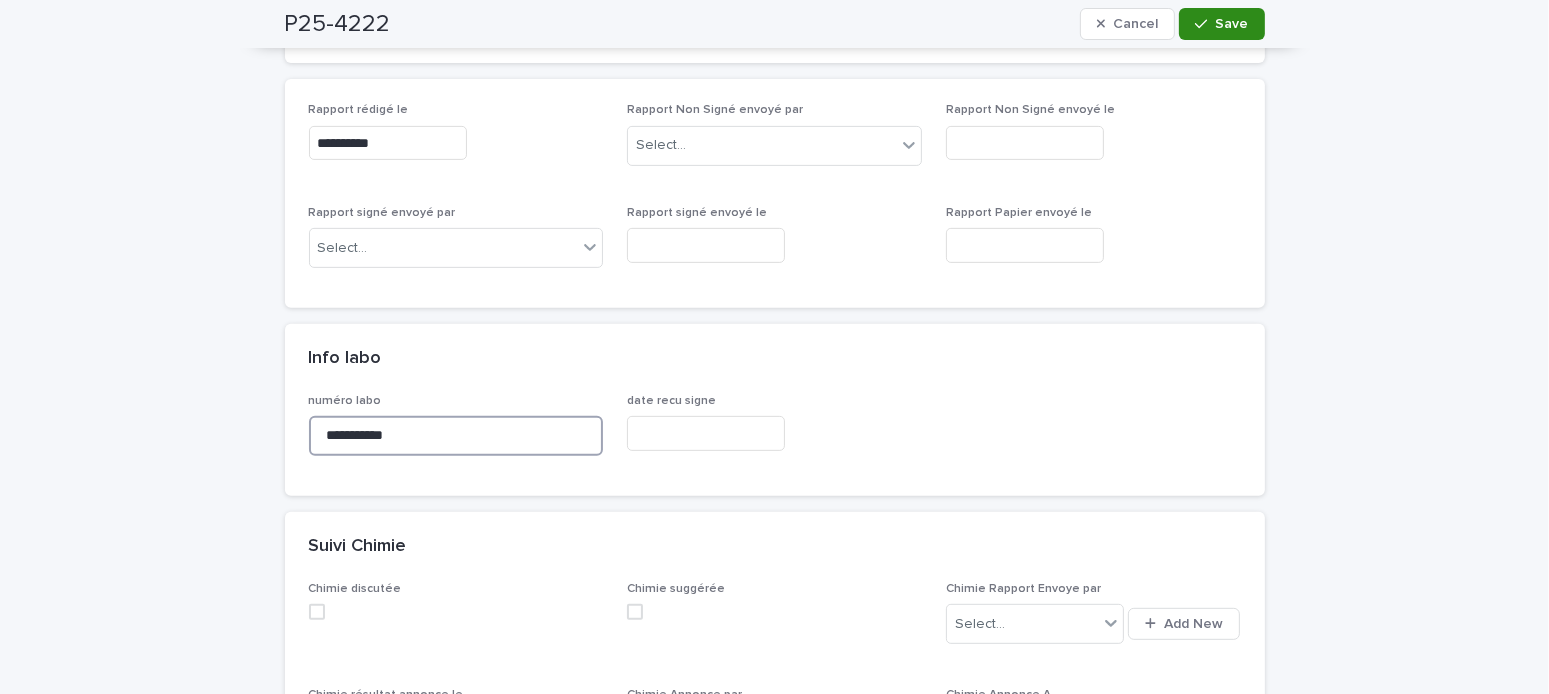 type on "**********" 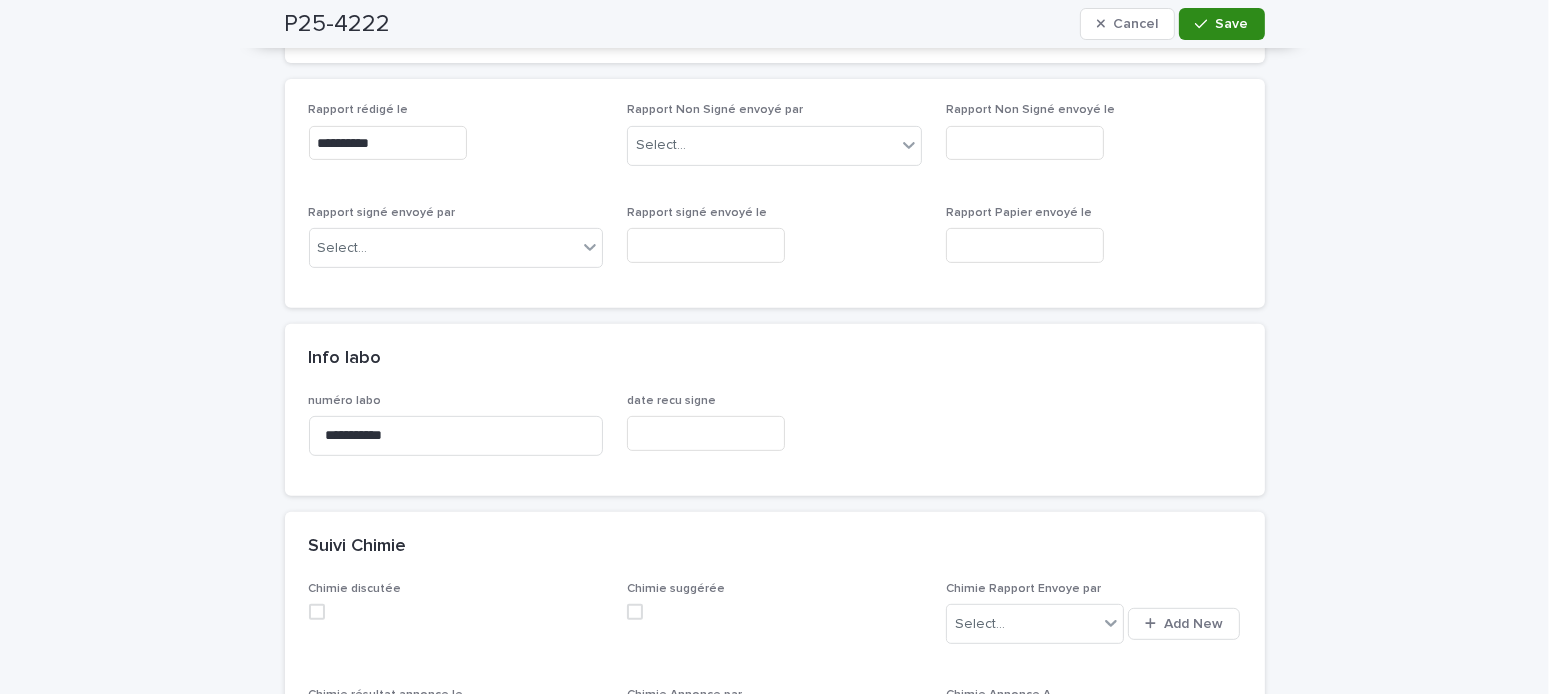 click 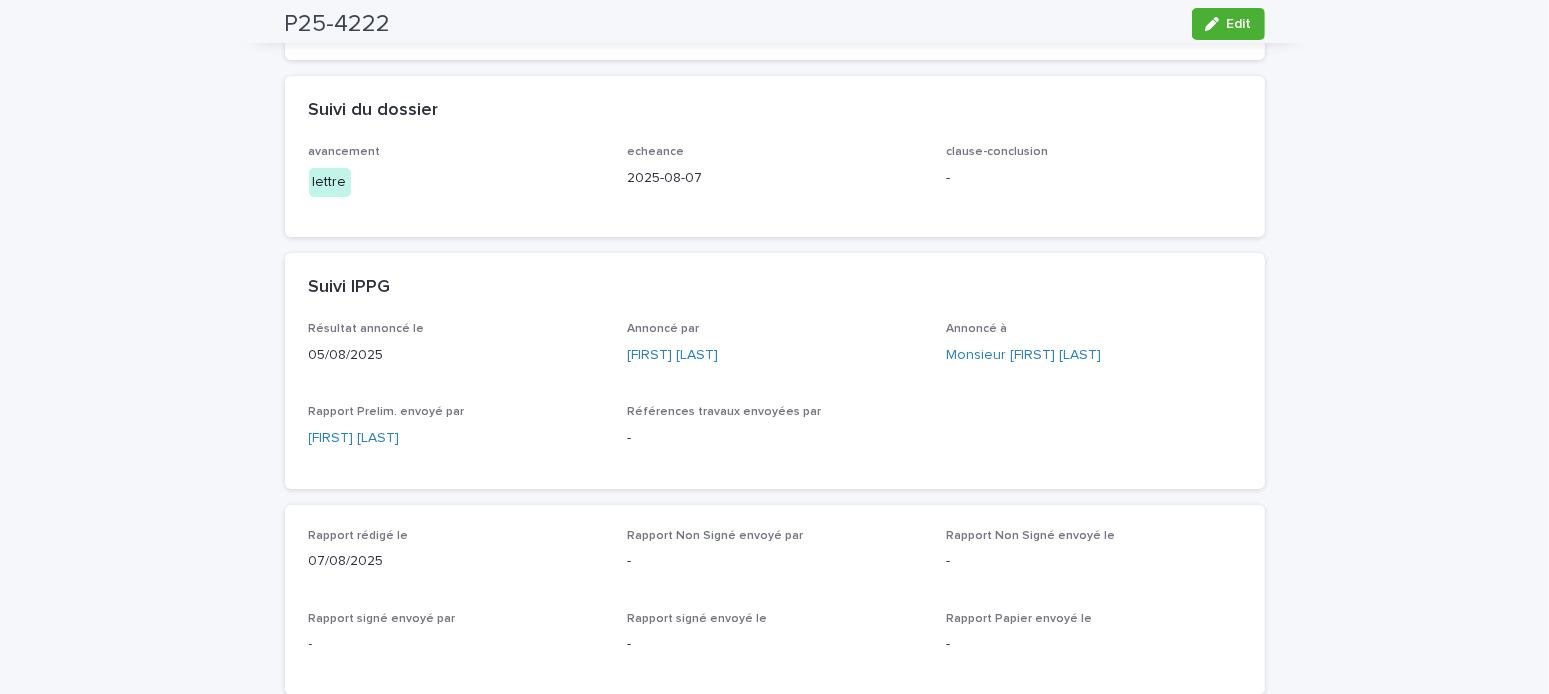 scroll, scrollTop: 25, scrollLeft: 0, axis: vertical 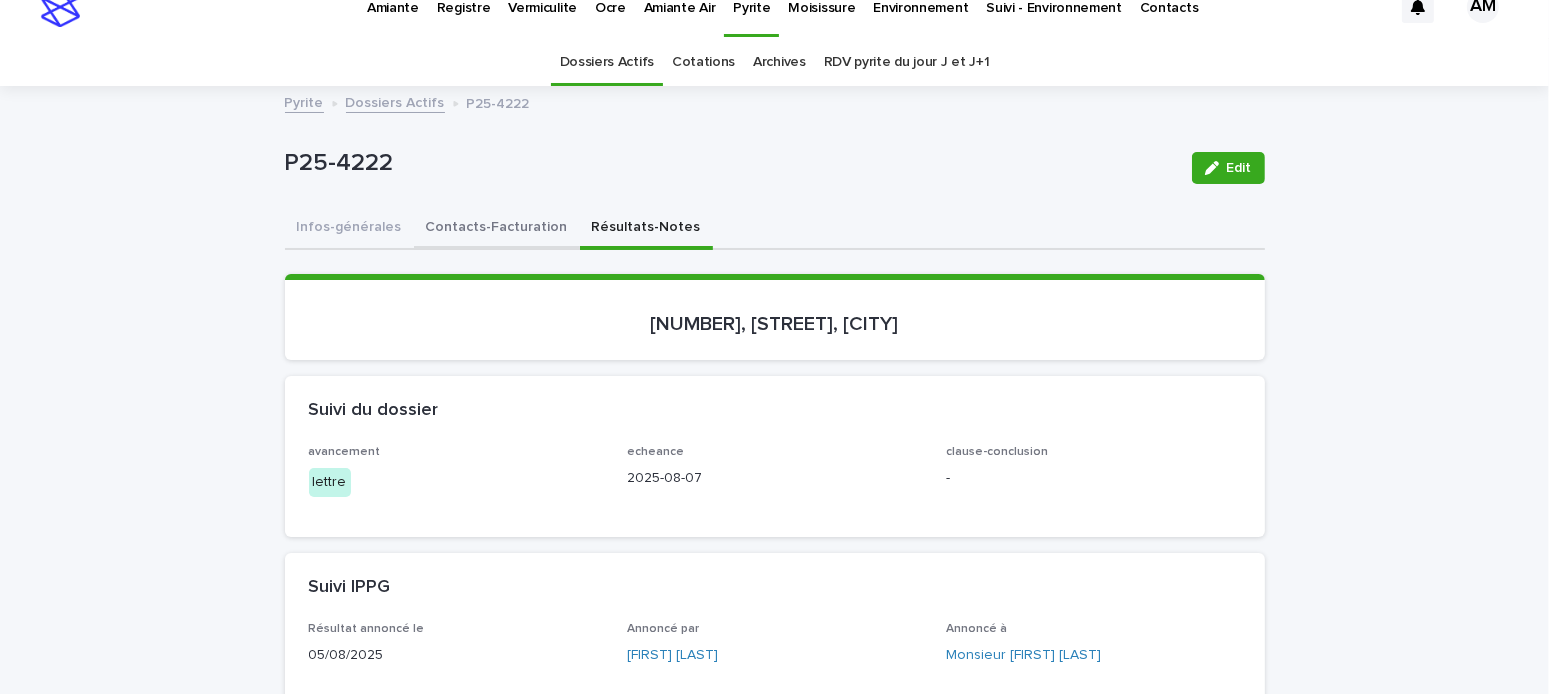 click on "Contacts-Facturation" at bounding box center (497, 229) 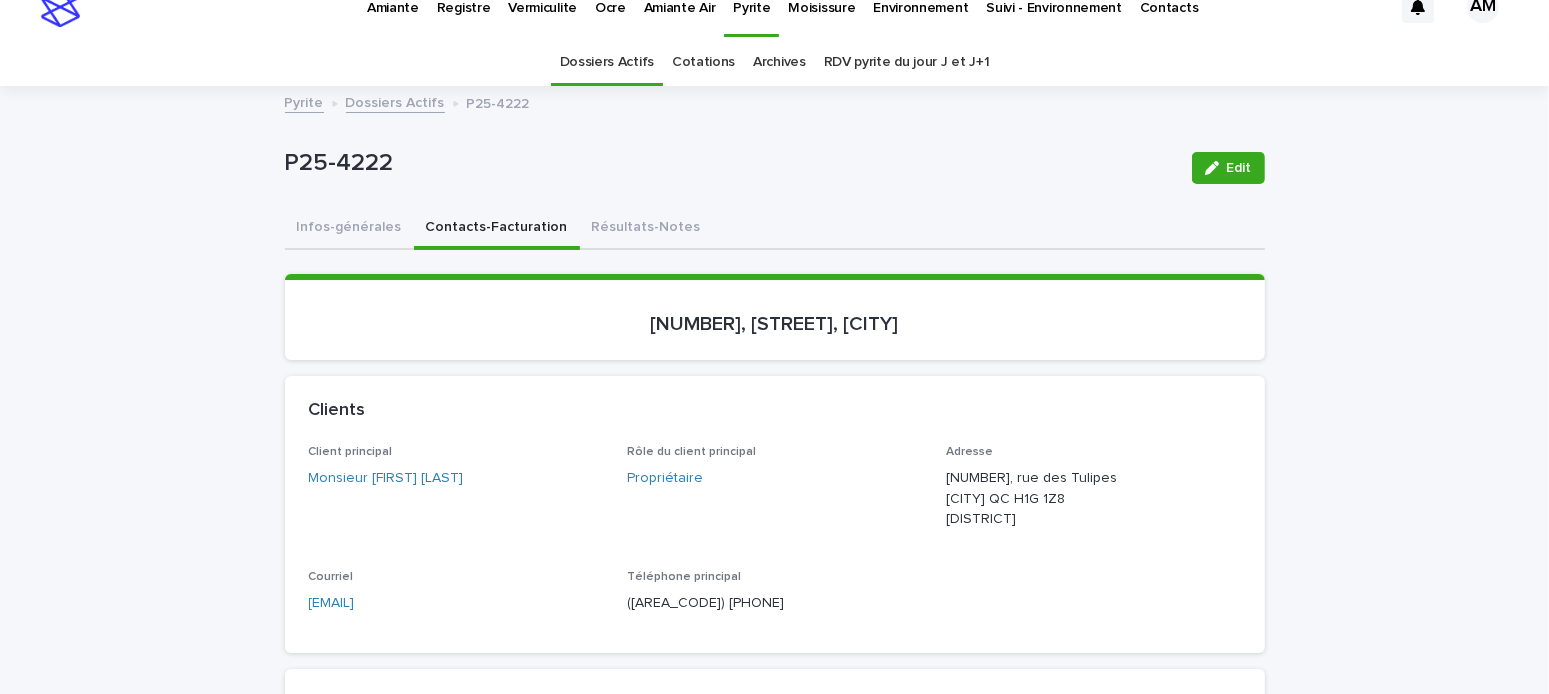 click on "Dossiers Actifs" at bounding box center (395, 101) 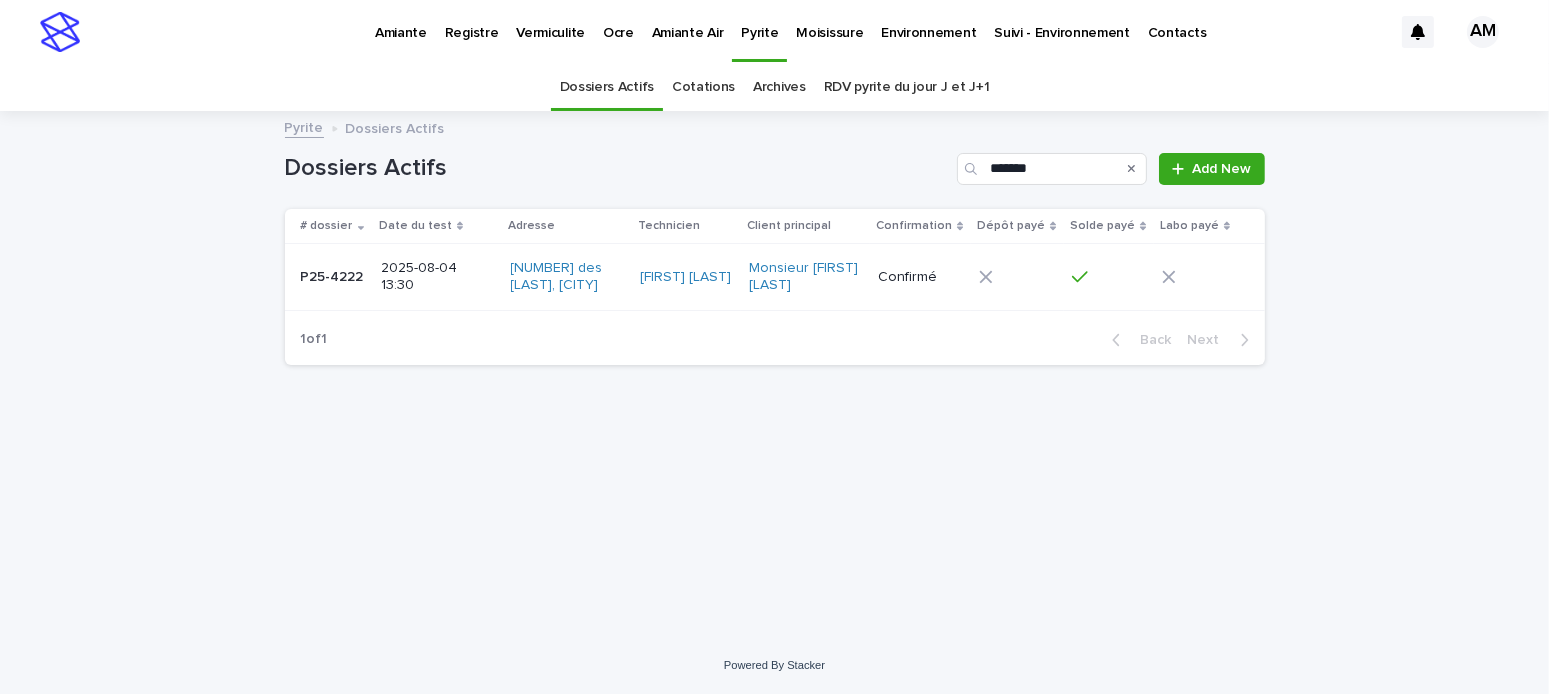 scroll, scrollTop: 0, scrollLeft: 0, axis: both 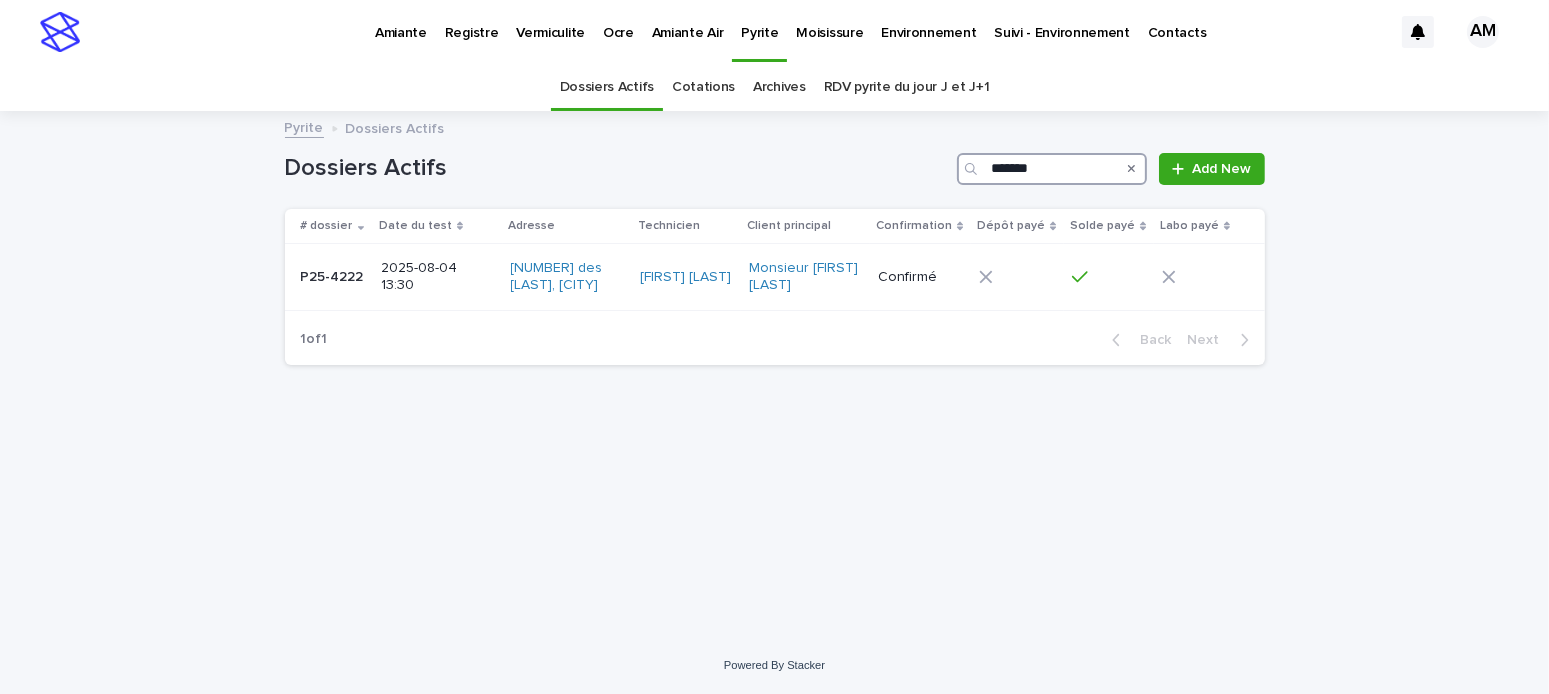 click on "*******" at bounding box center (1052, 169) 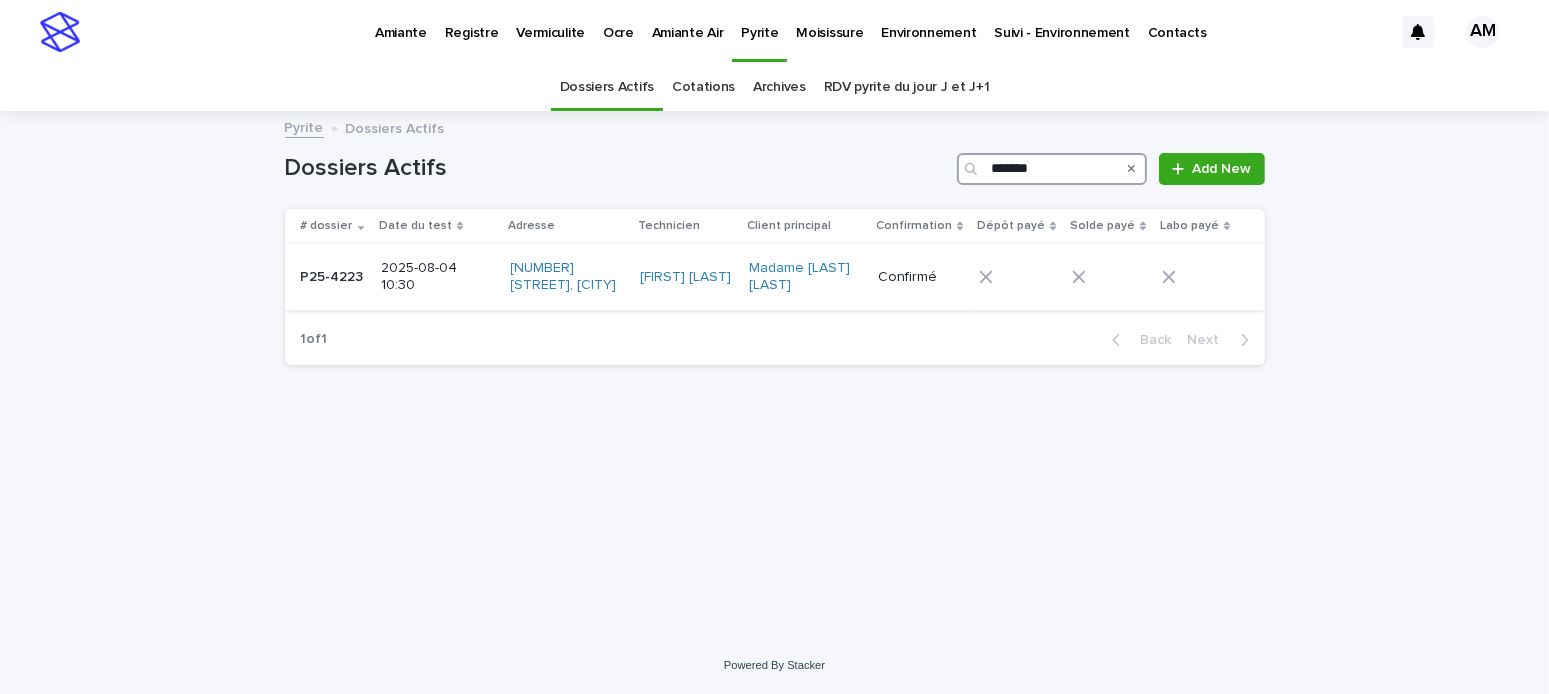 type on "*******" 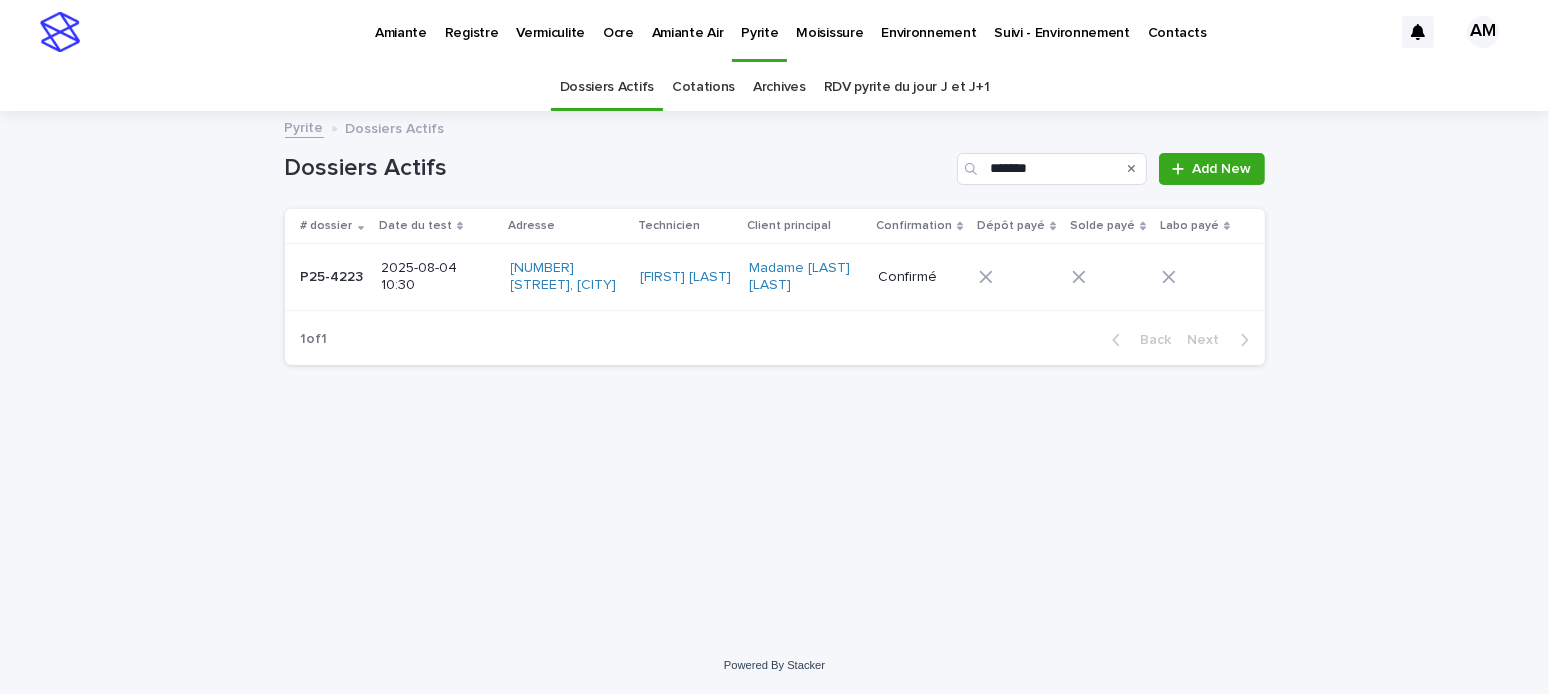 click on "2025-08-04 10:30" at bounding box center [436, 277] 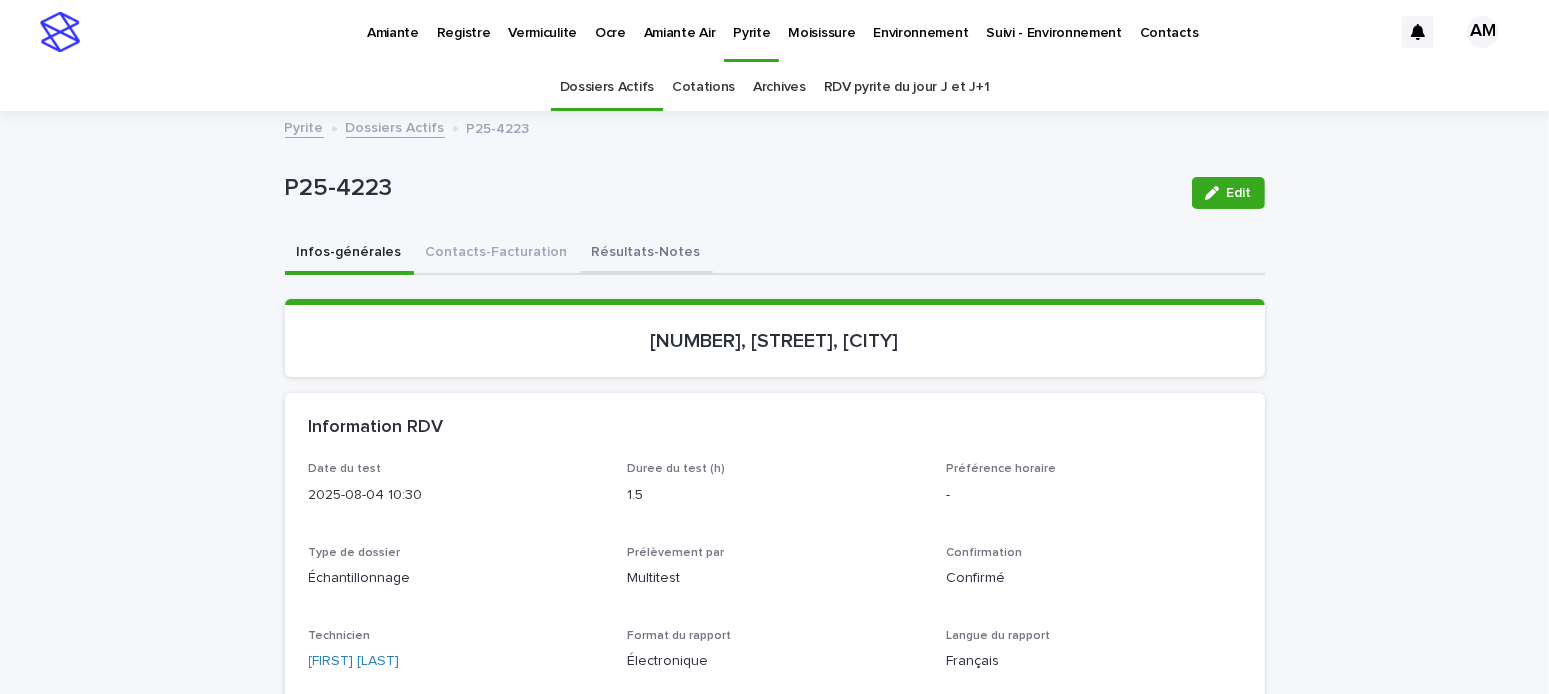 click on "Résultats-Notes" at bounding box center (646, 254) 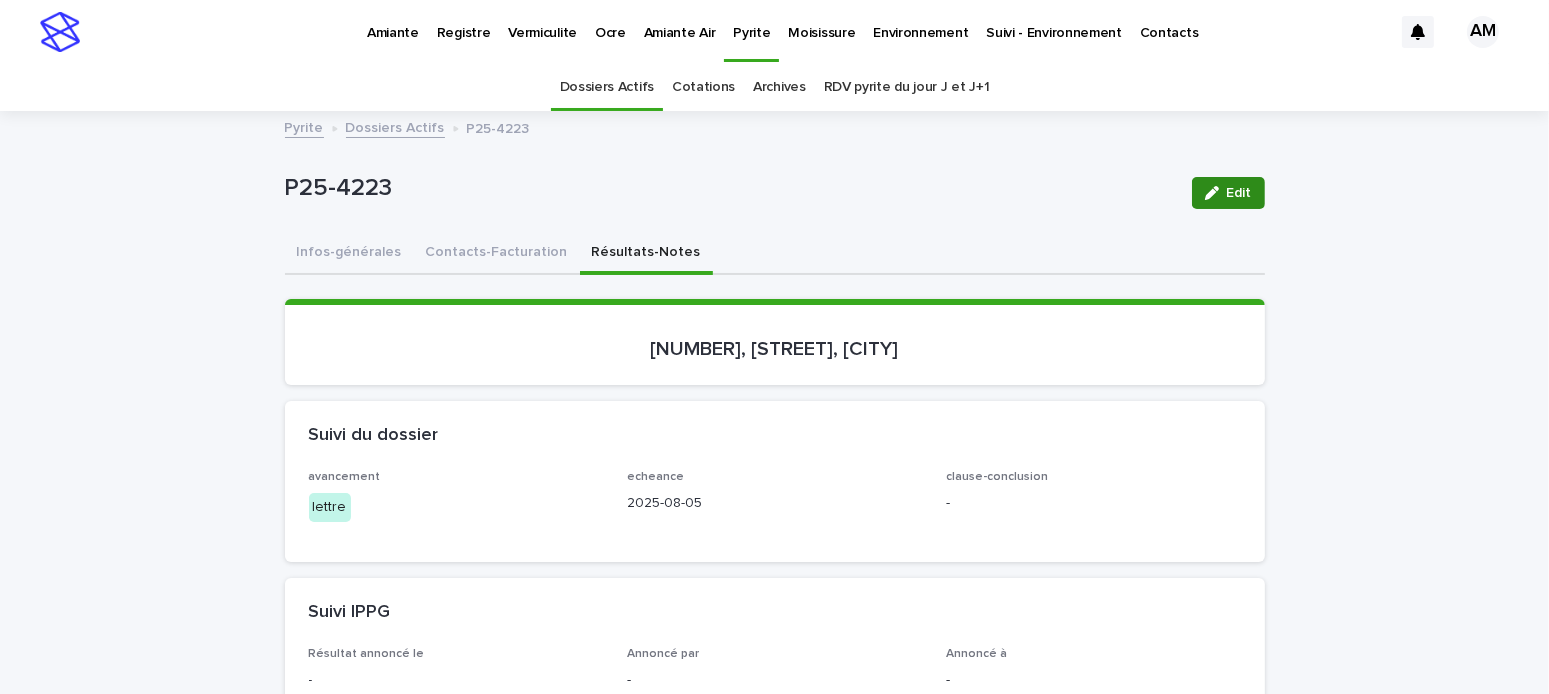 click at bounding box center (1216, 193) 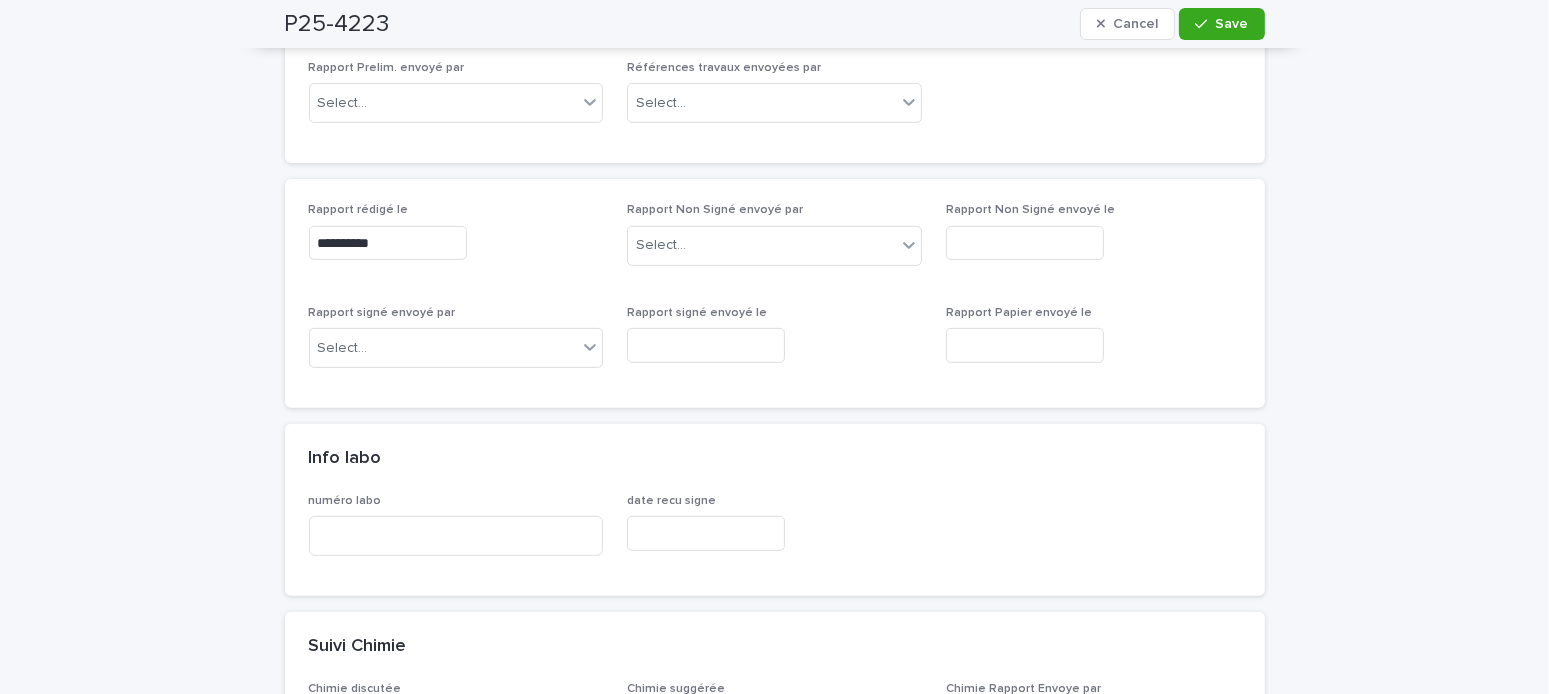 scroll, scrollTop: 800, scrollLeft: 0, axis: vertical 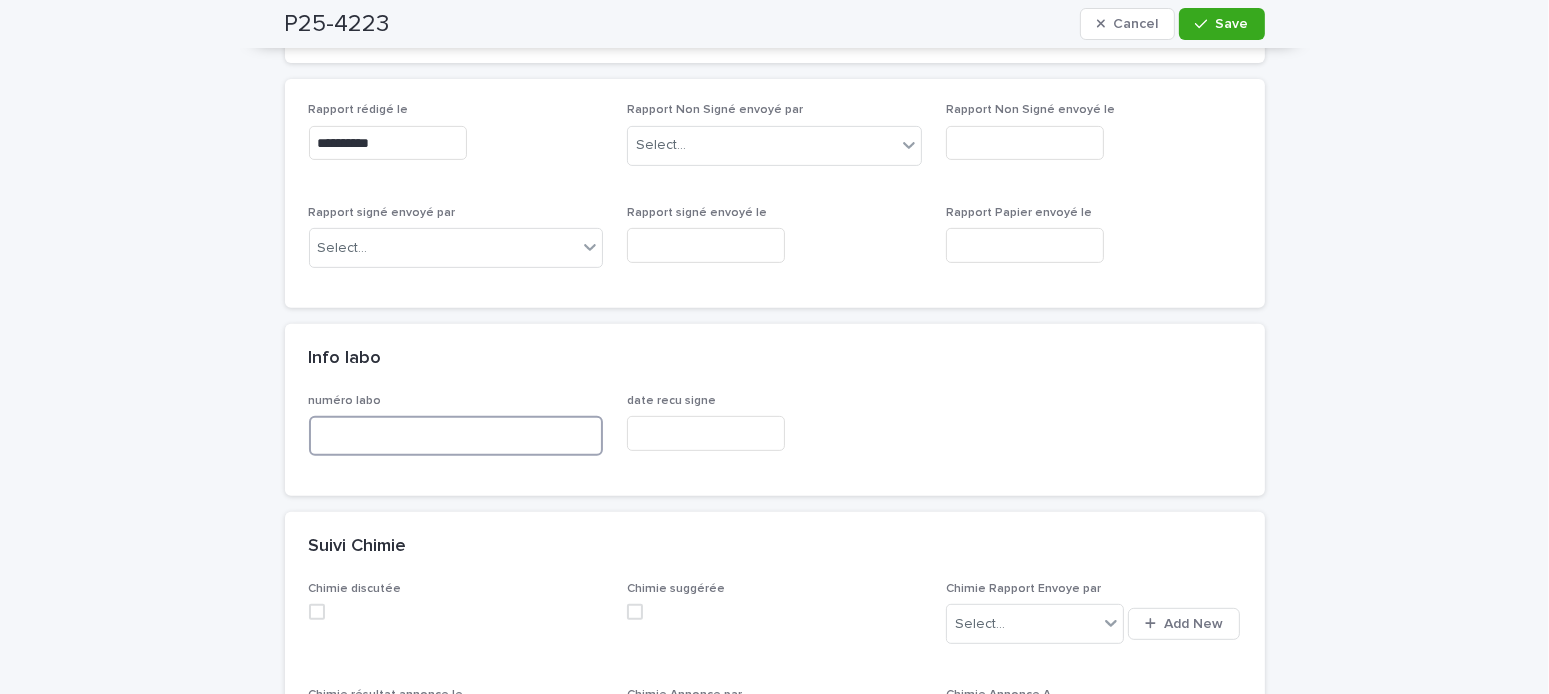 click at bounding box center (456, 436) 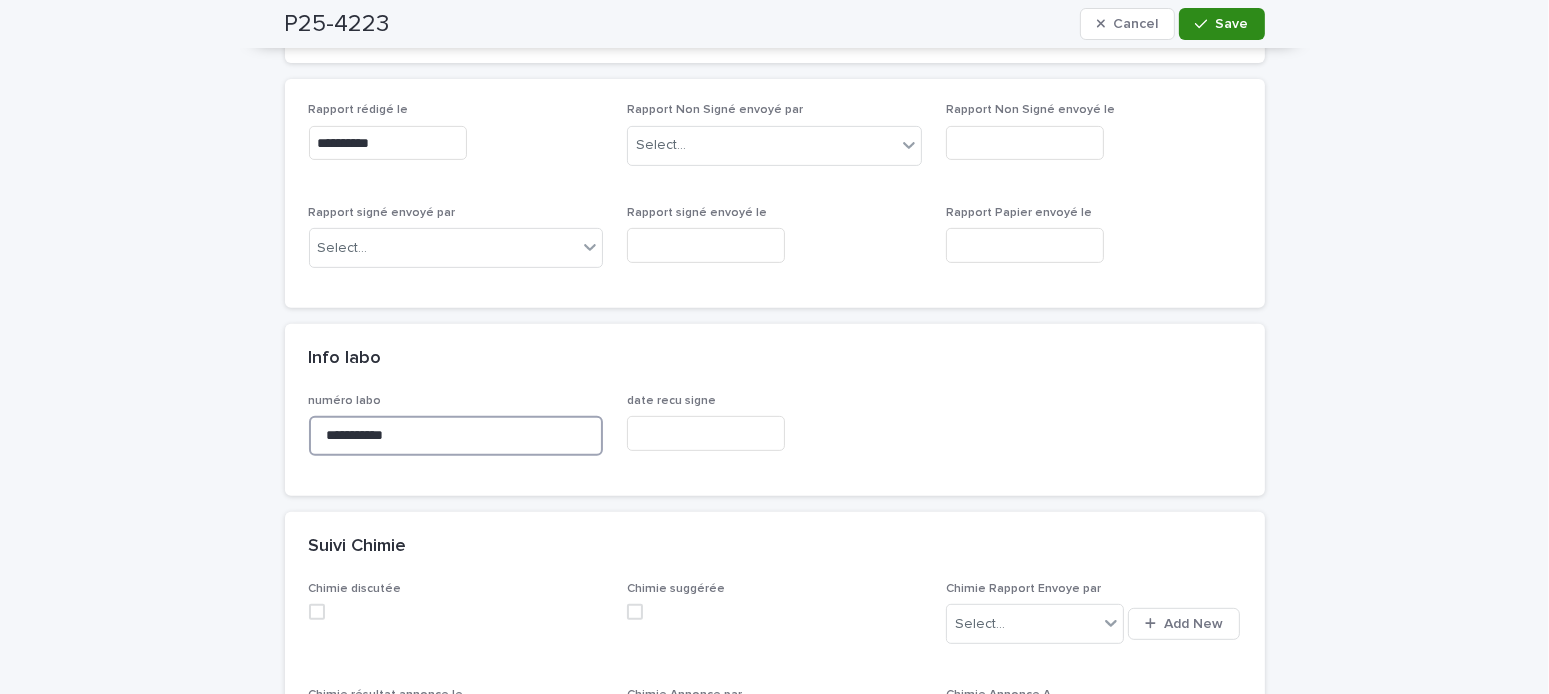 type on "**********" 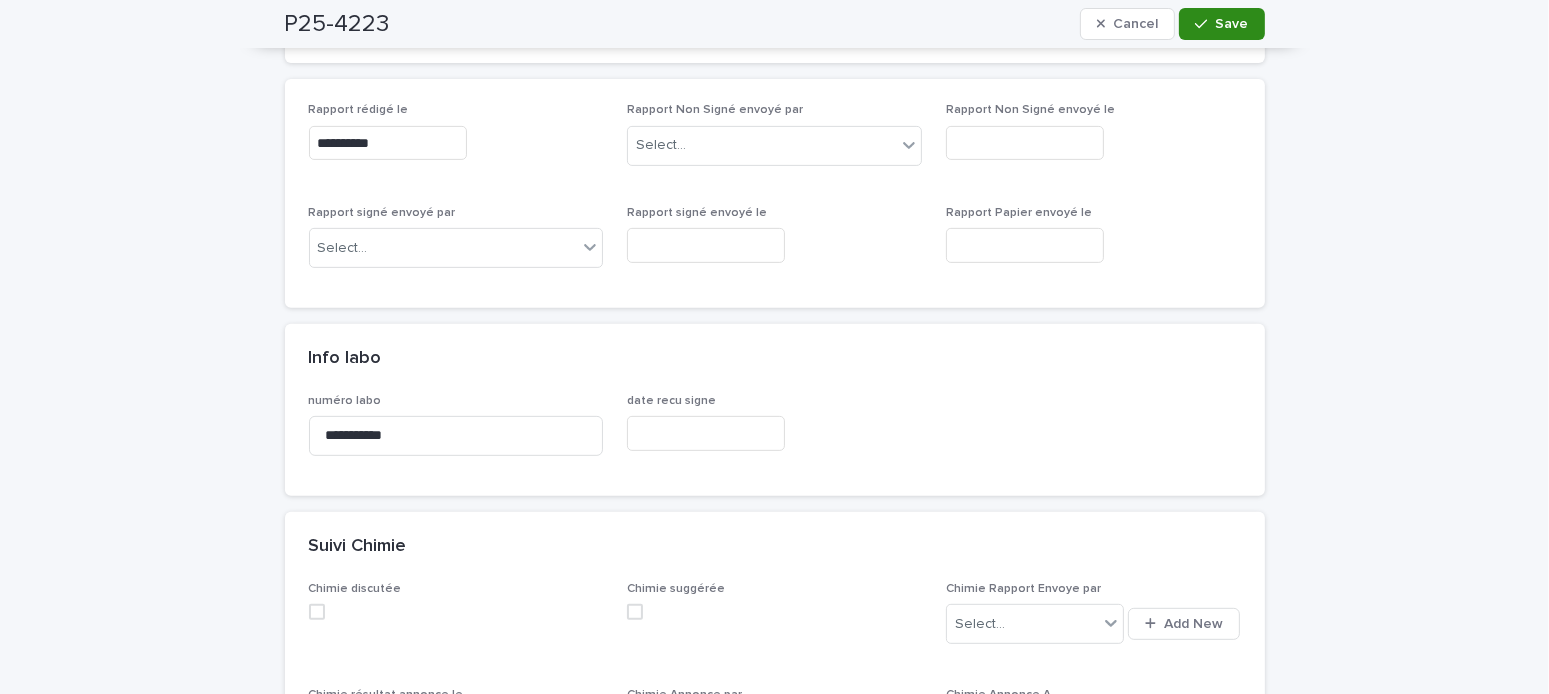 click at bounding box center [1205, 24] 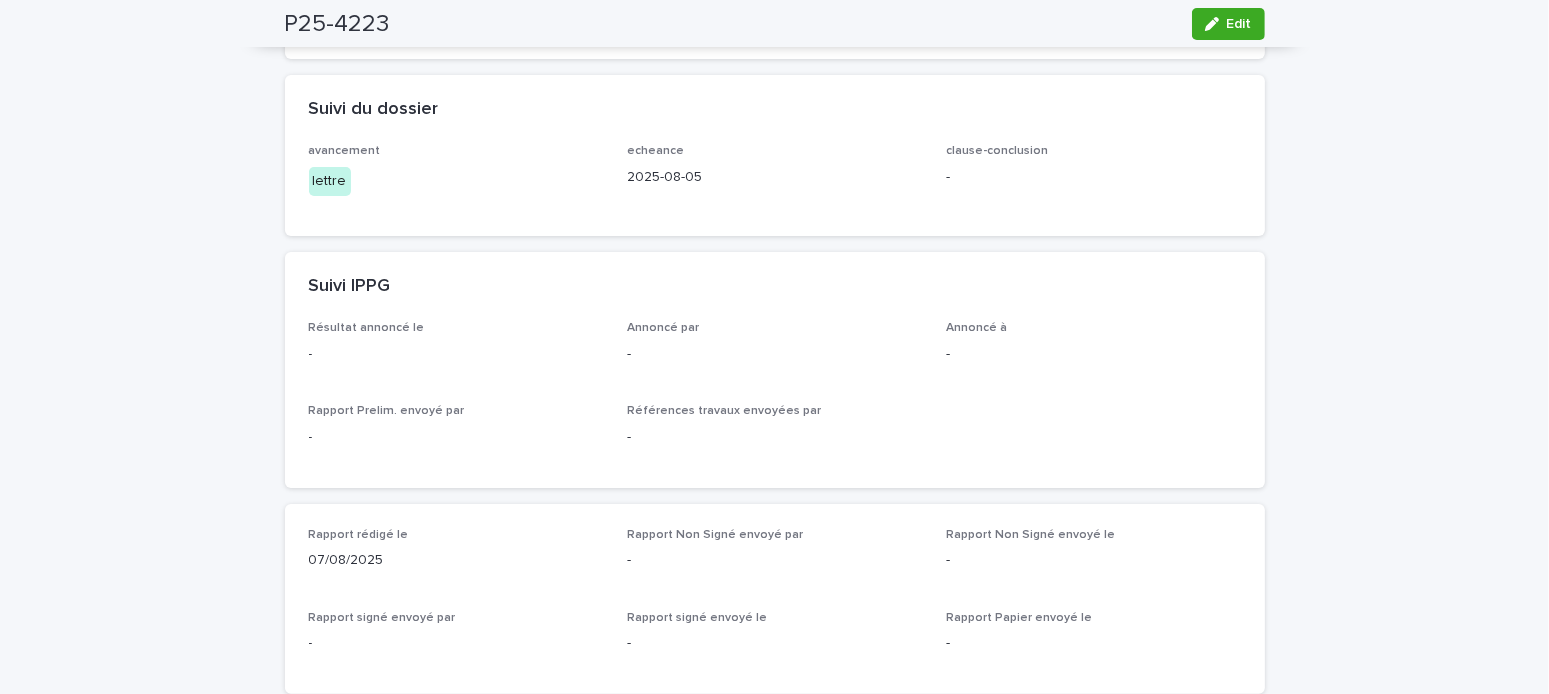 scroll, scrollTop: 0, scrollLeft: 0, axis: both 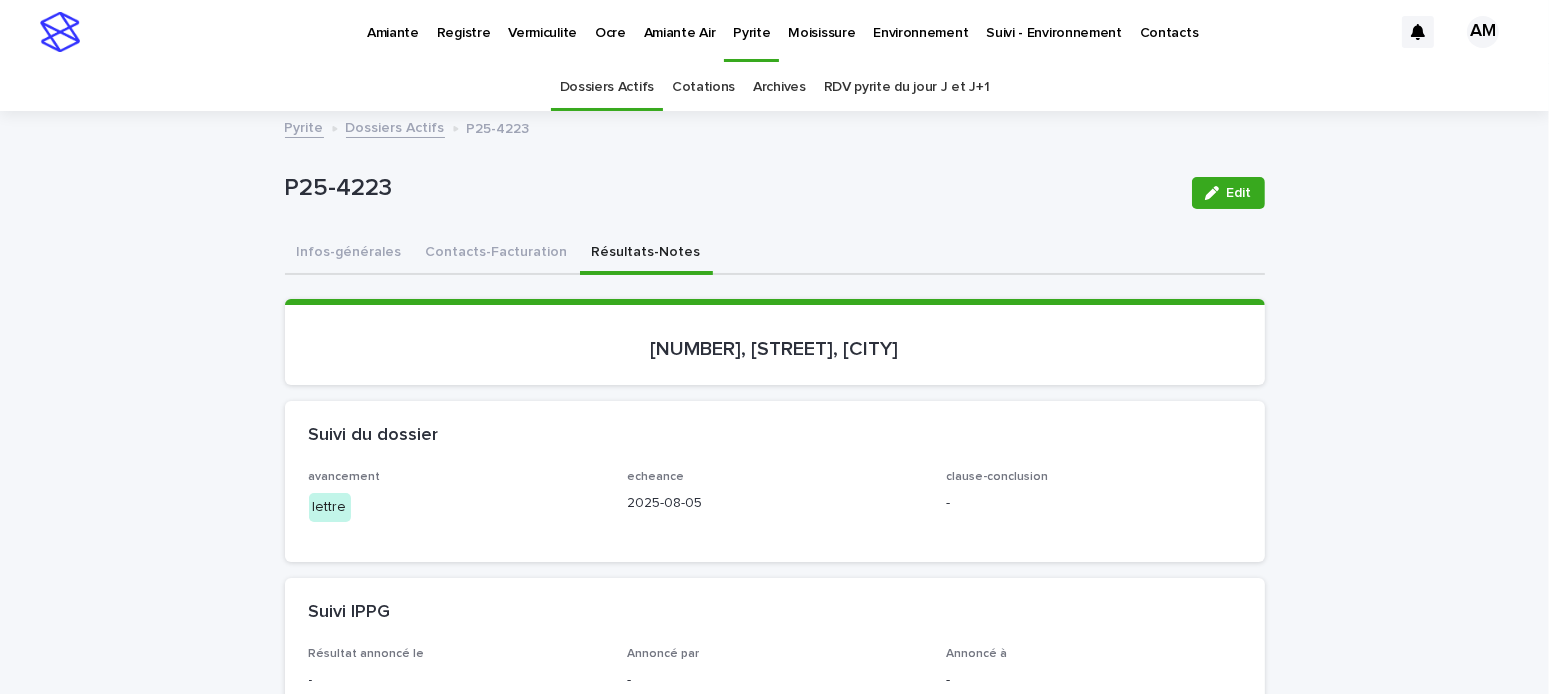 click on "Dossiers Actifs" at bounding box center (395, 126) 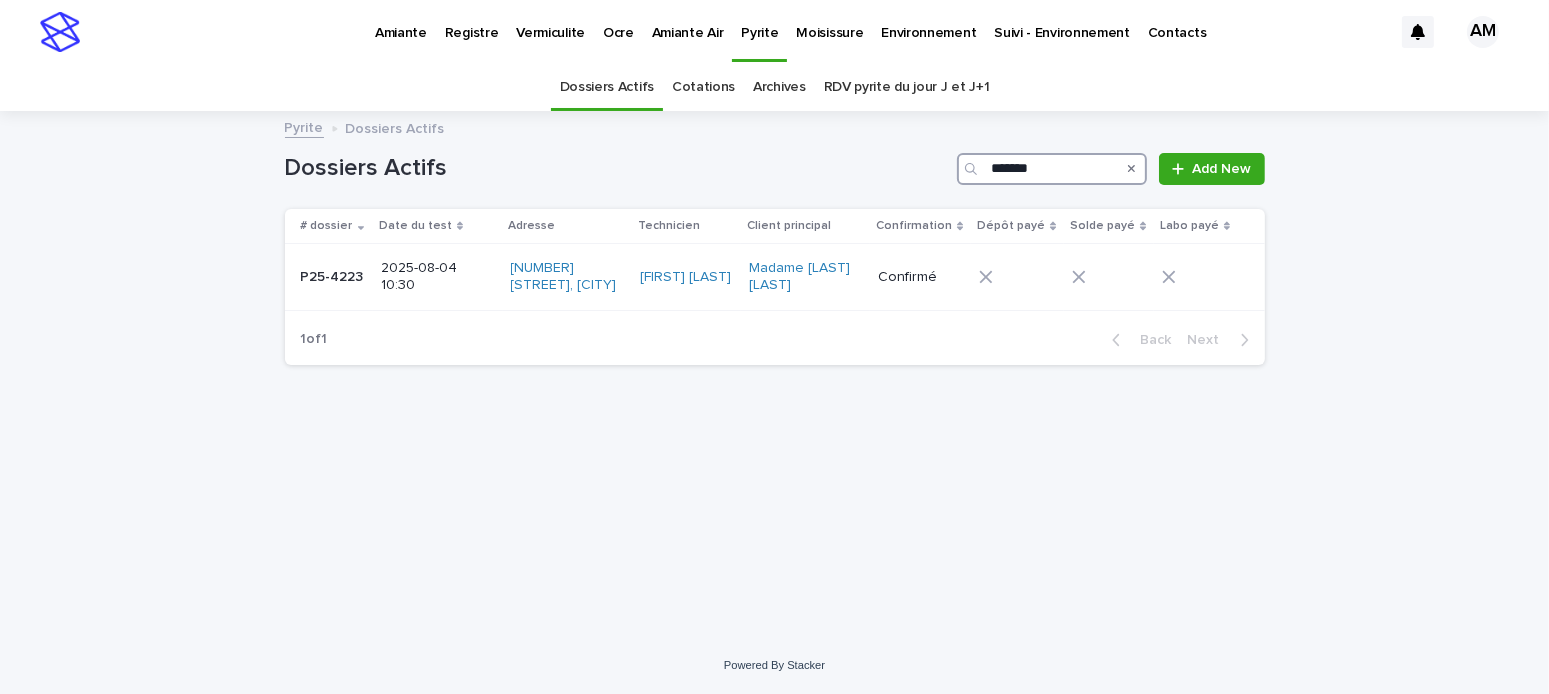 click on "*******" at bounding box center [1052, 169] 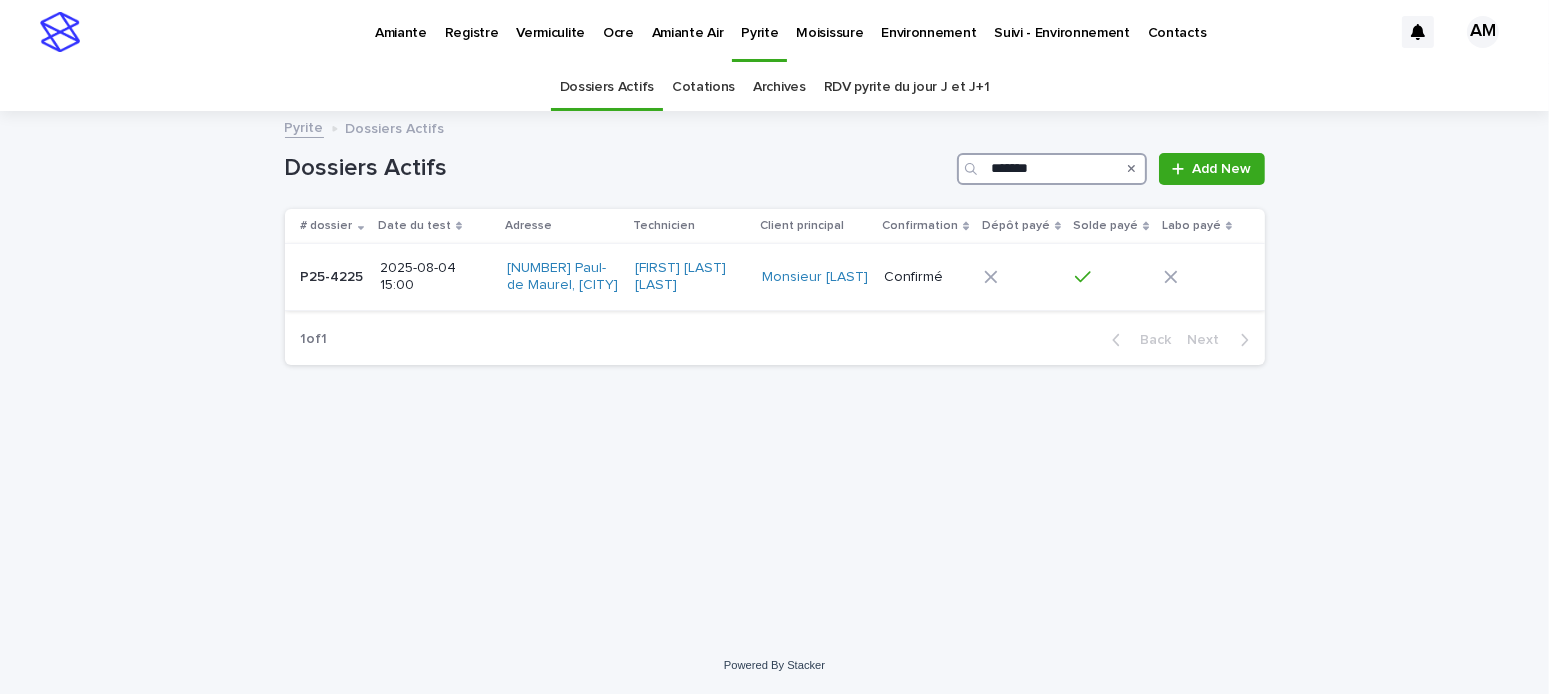 type on "*******" 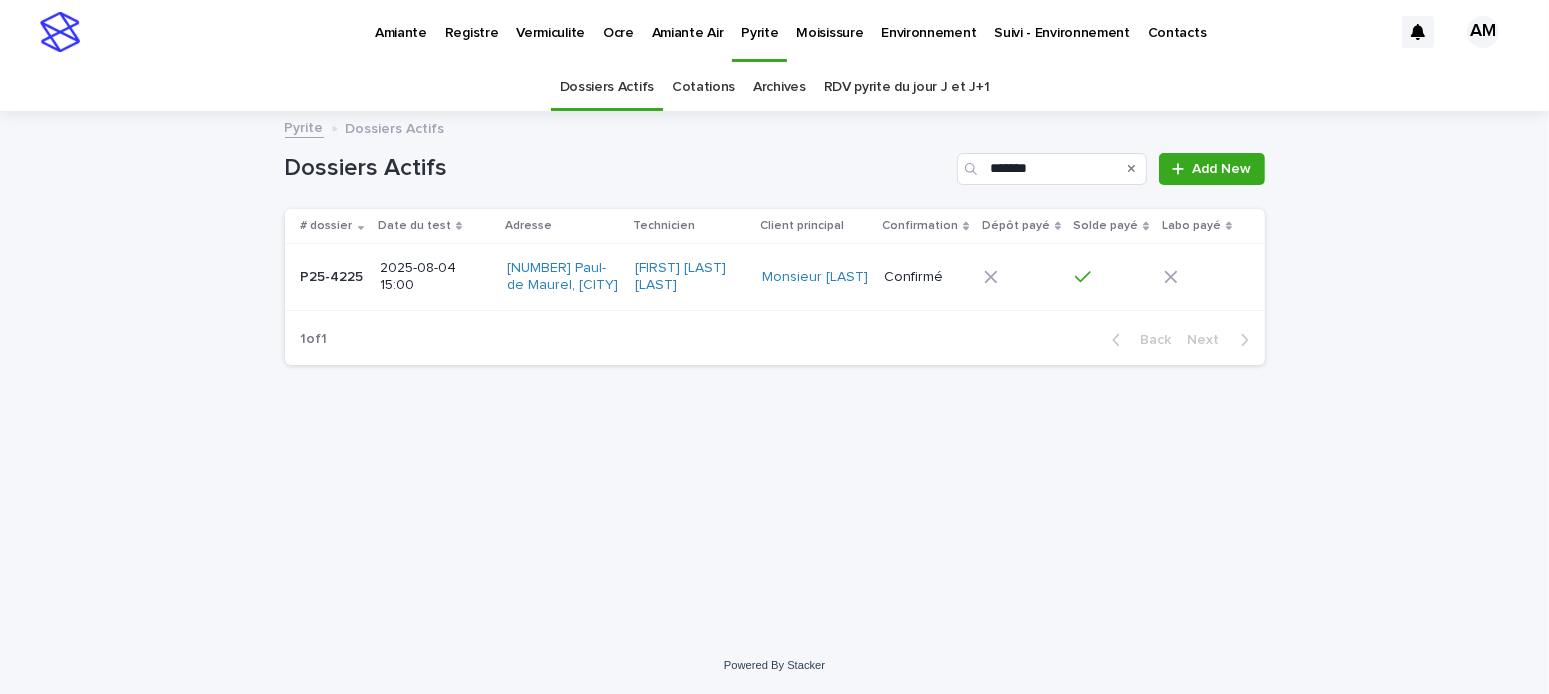 click on "2025-08-04 15:00" at bounding box center (435, 277) 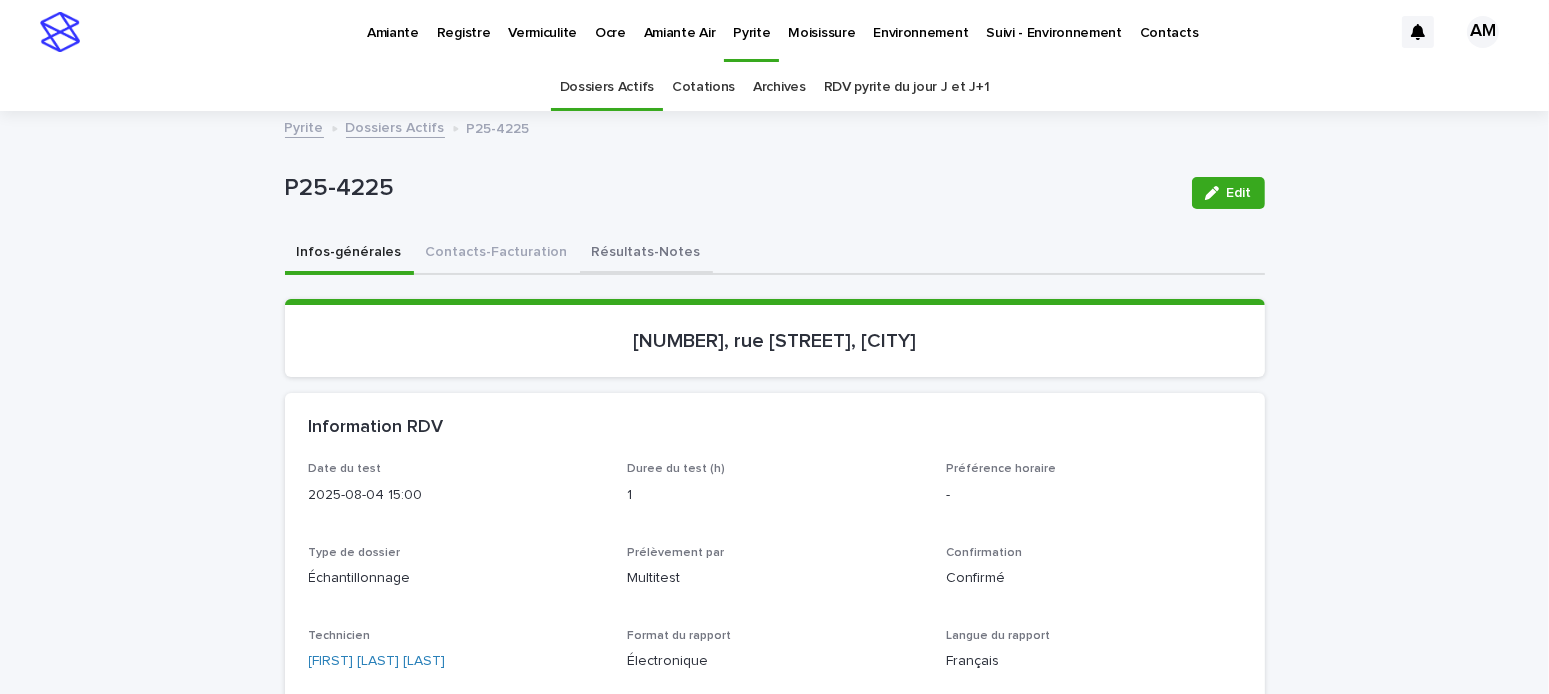 click on "Résultats-Notes" at bounding box center [646, 254] 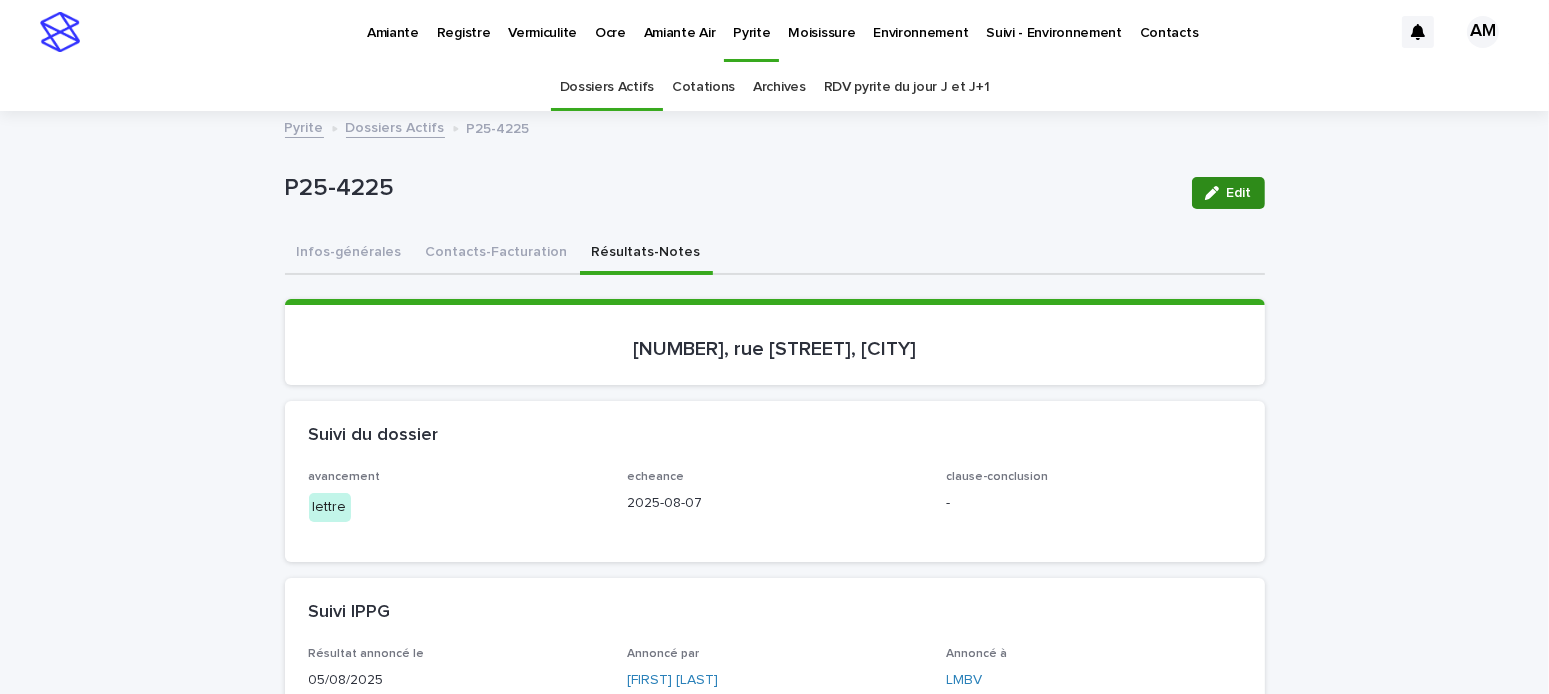 click on "Edit" at bounding box center (1228, 193) 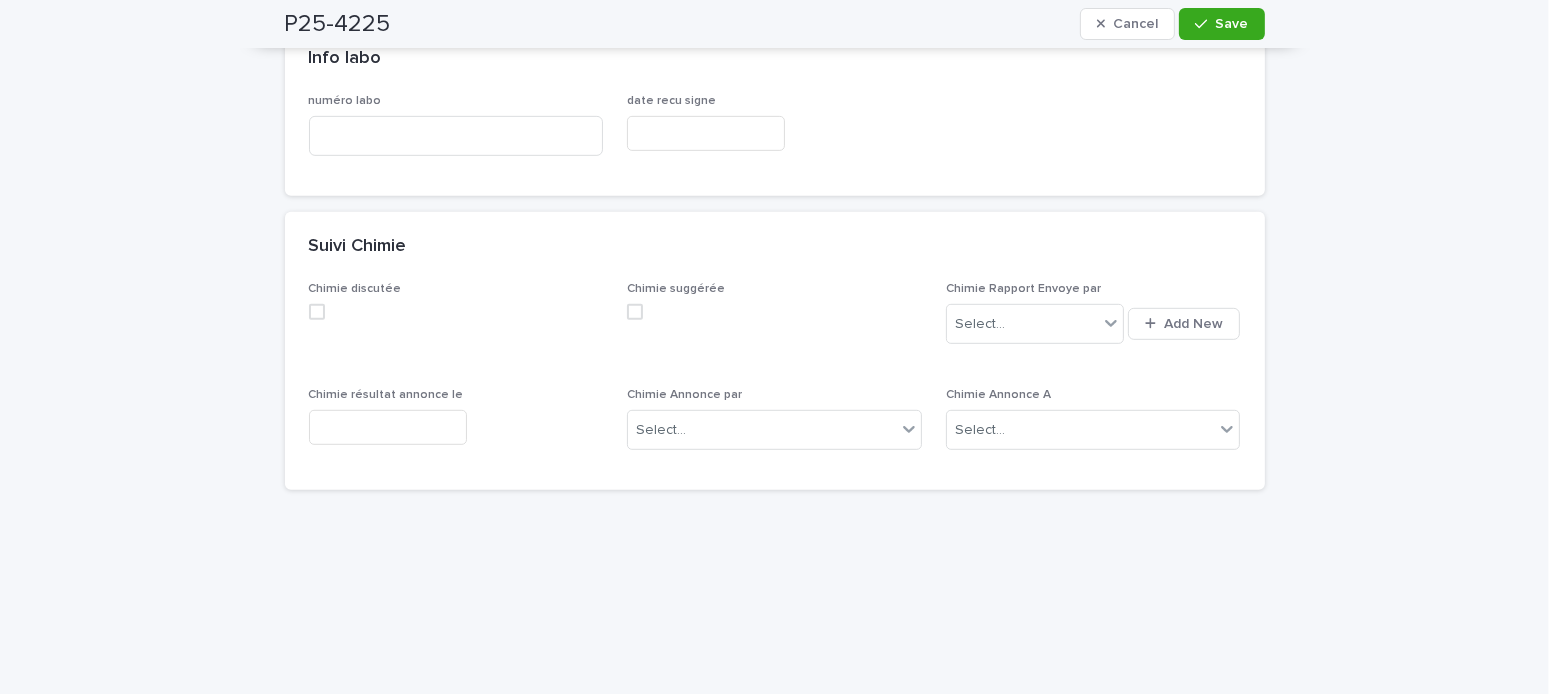 scroll, scrollTop: 1000, scrollLeft: 0, axis: vertical 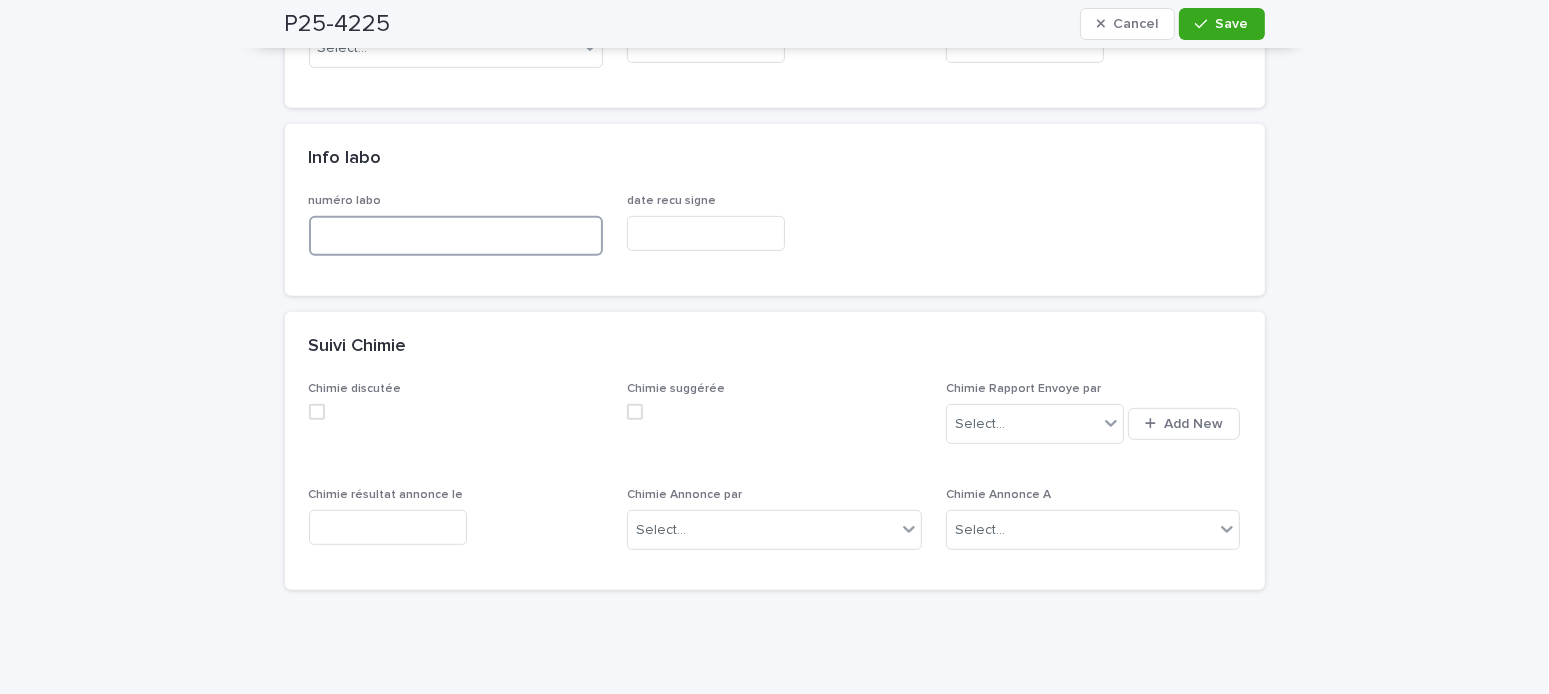 click at bounding box center [456, 236] 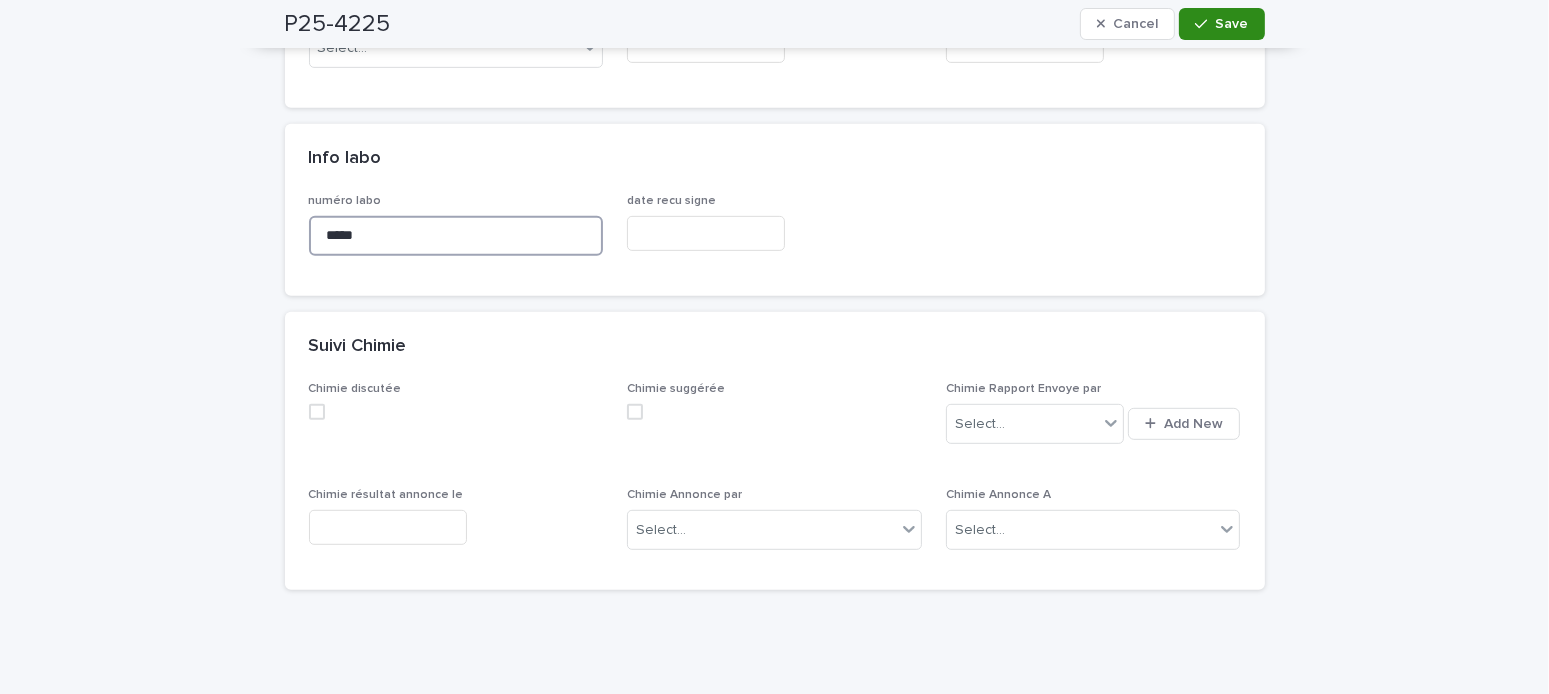 type on "*****" 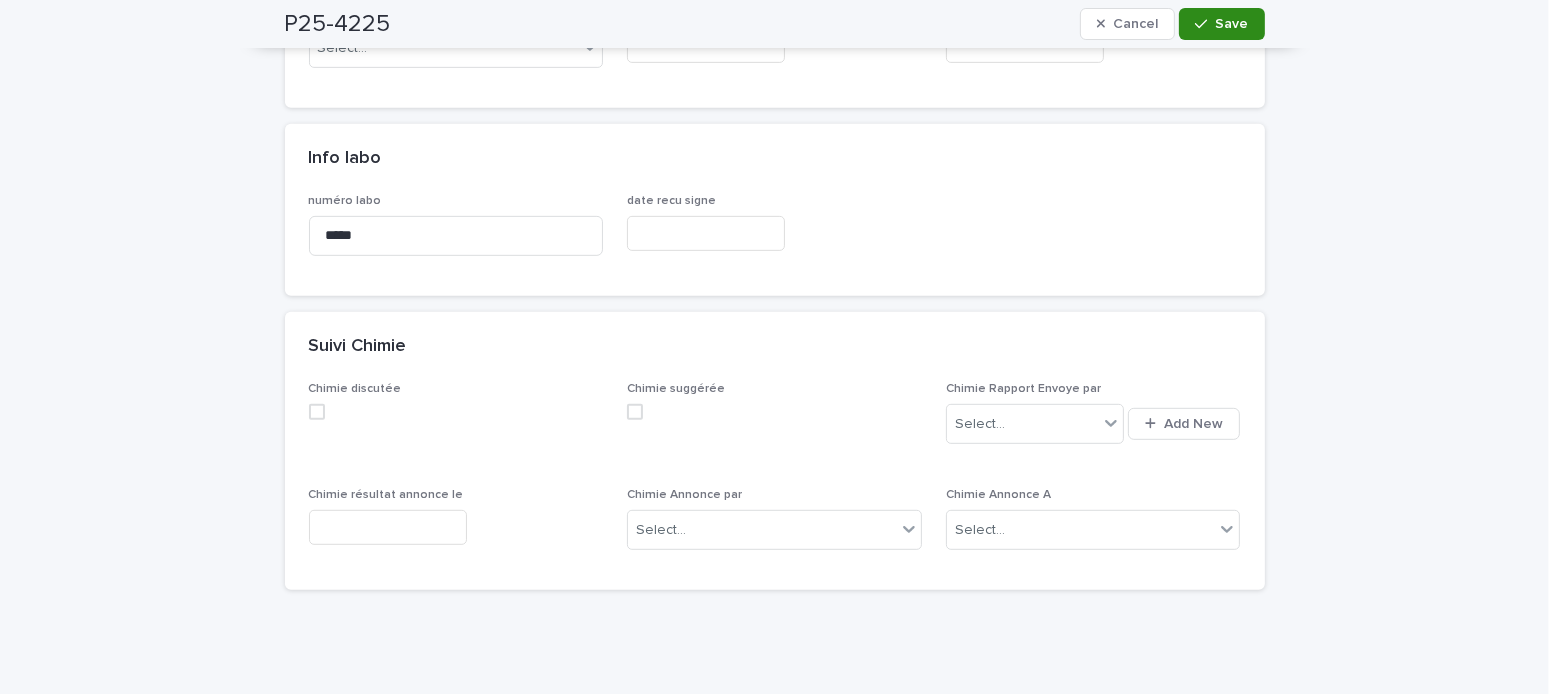 click on "Save" at bounding box center [1232, 24] 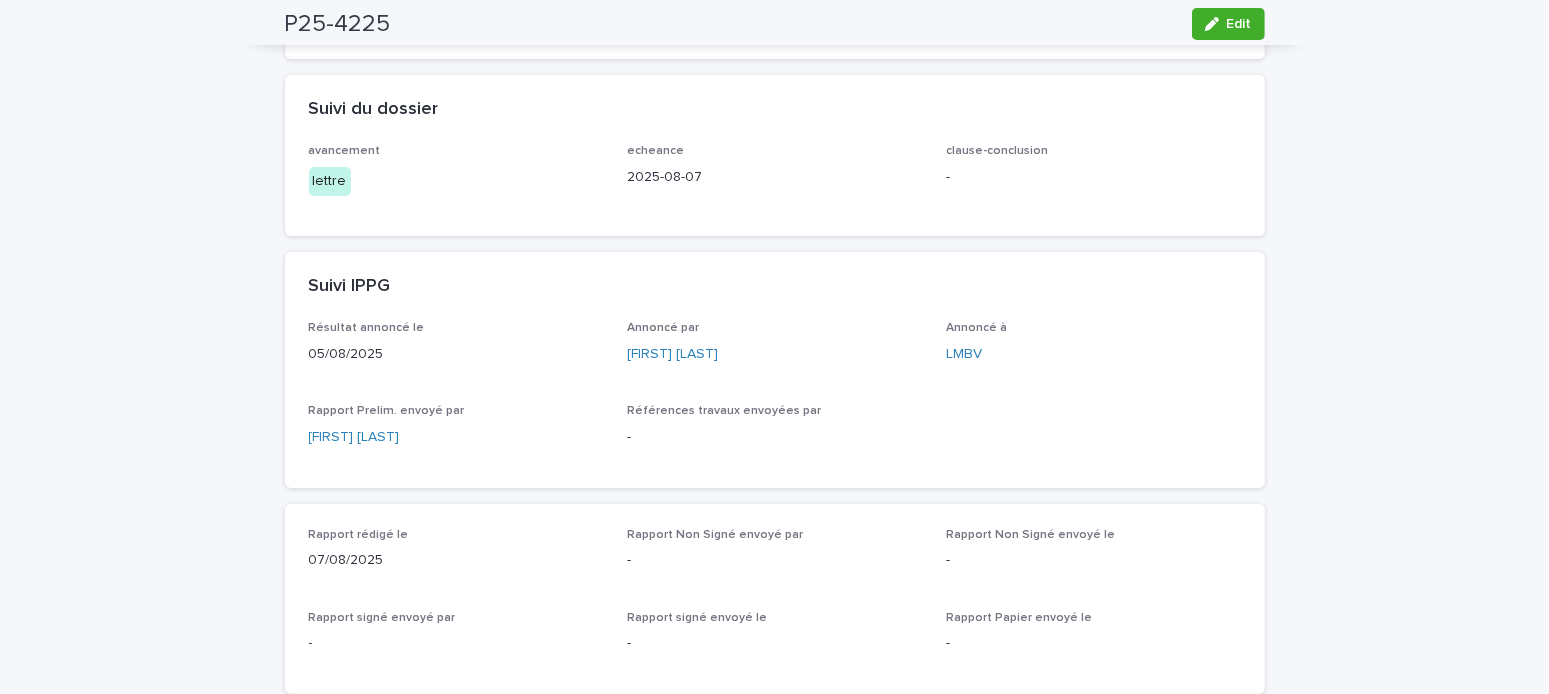scroll, scrollTop: 0, scrollLeft: 0, axis: both 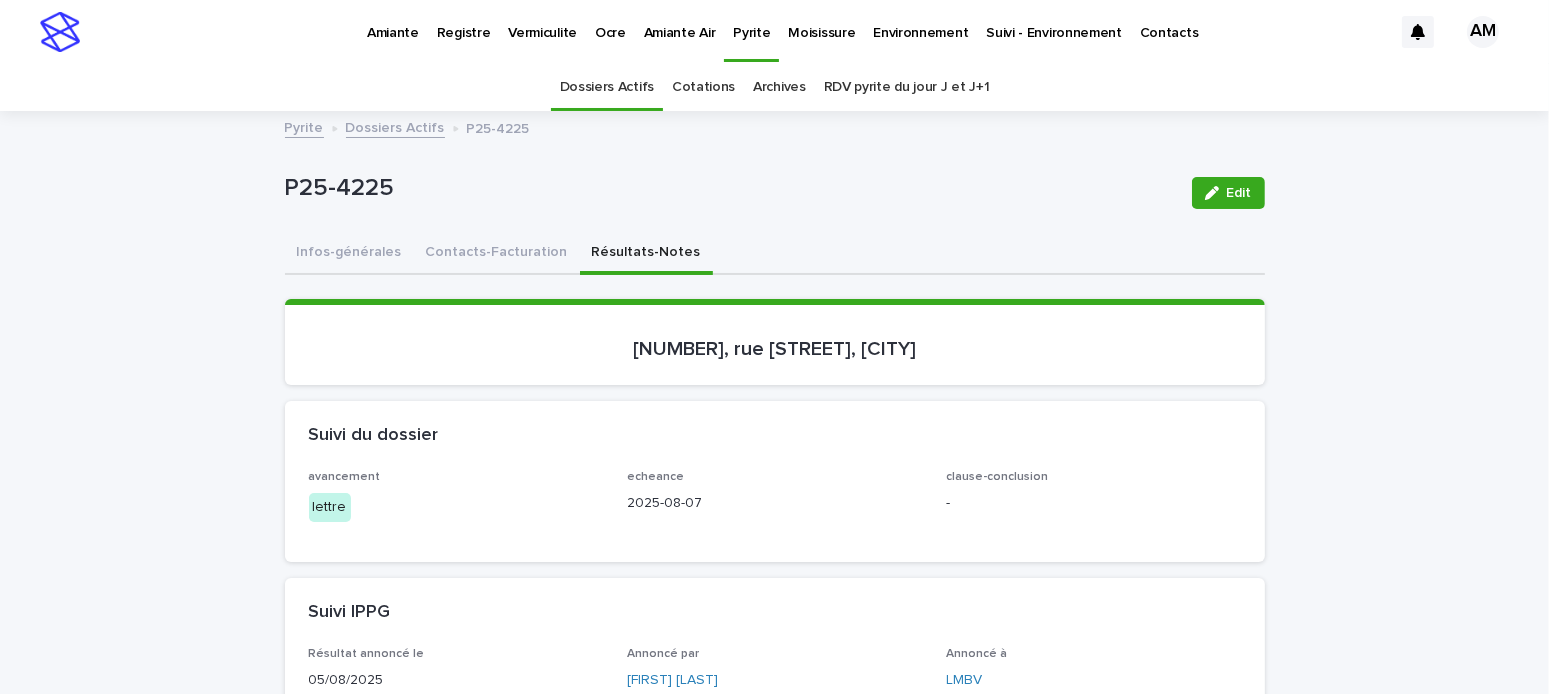 click on "Dossiers Actifs" at bounding box center (395, 126) 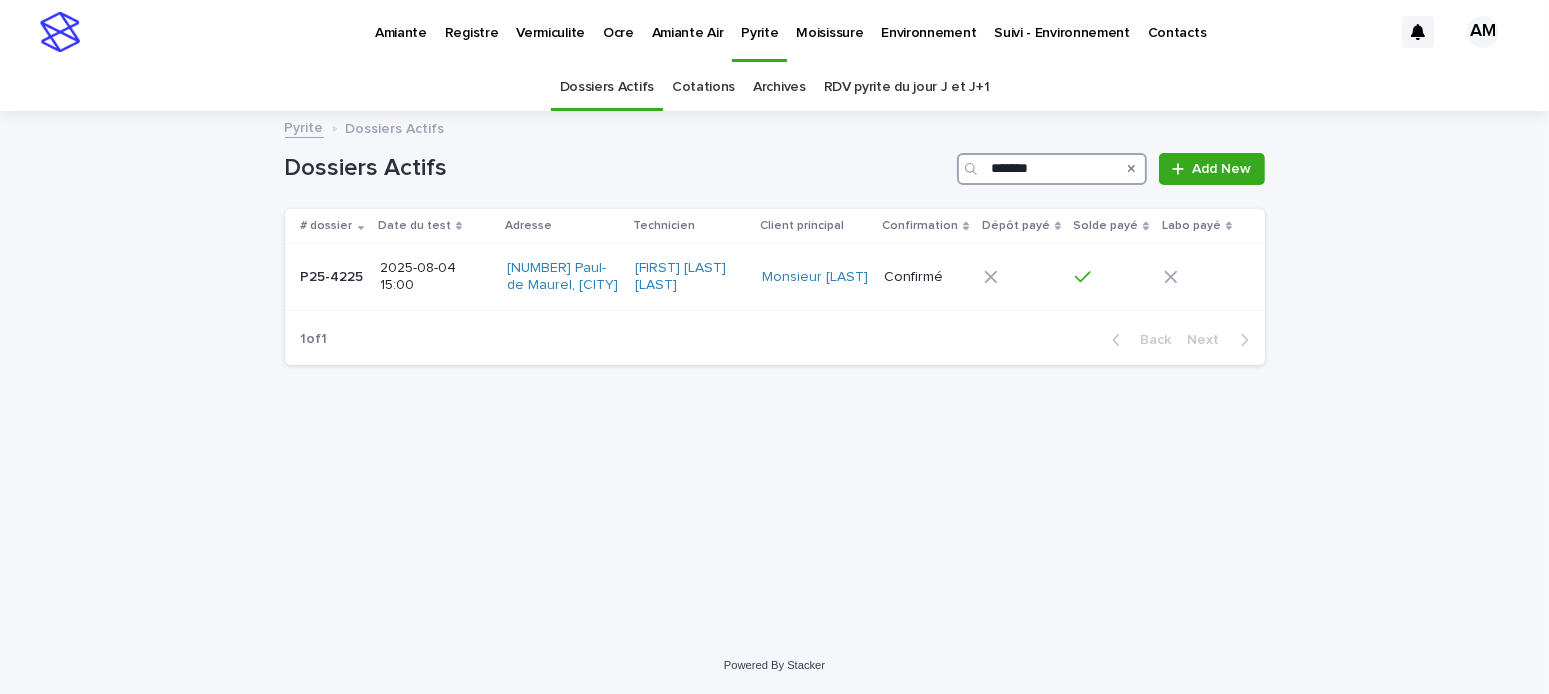 click on "*******" at bounding box center [1052, 169] 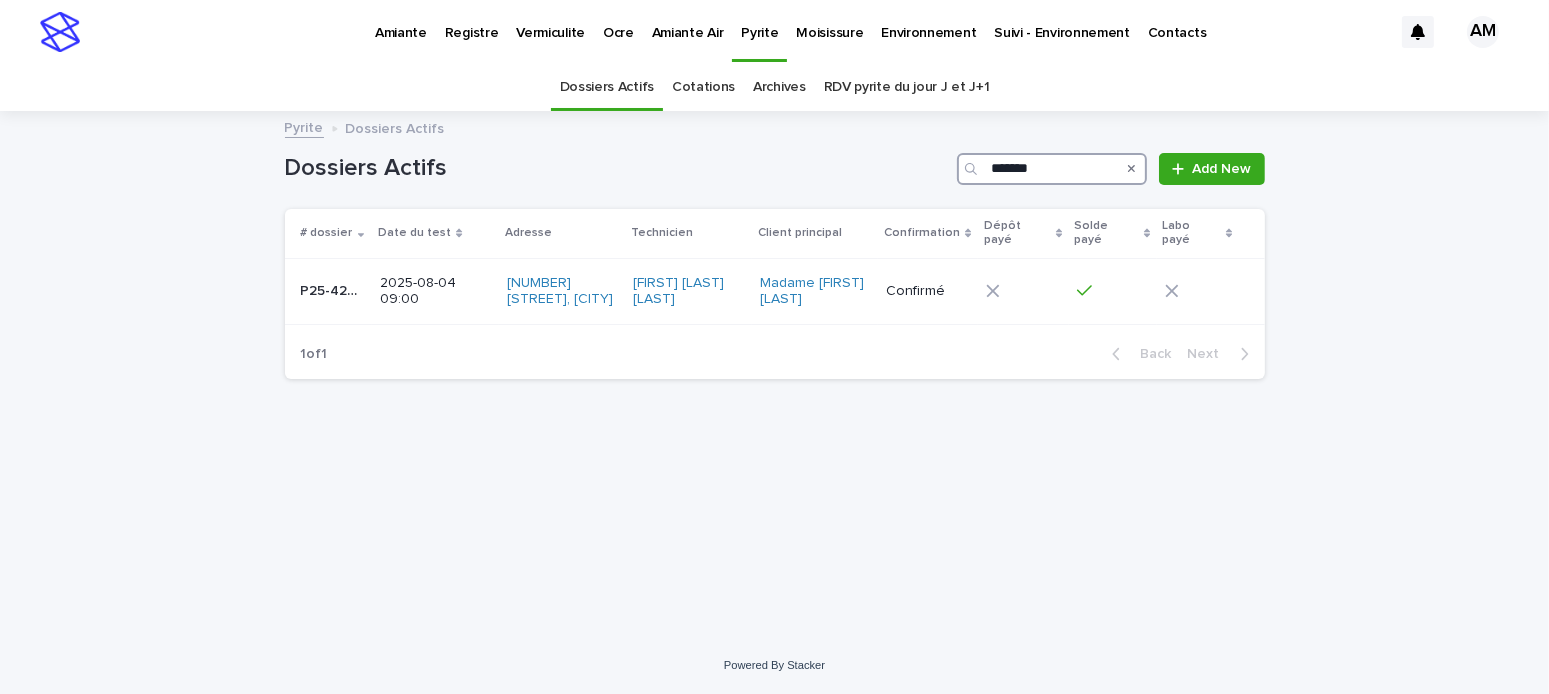 type on "*******" 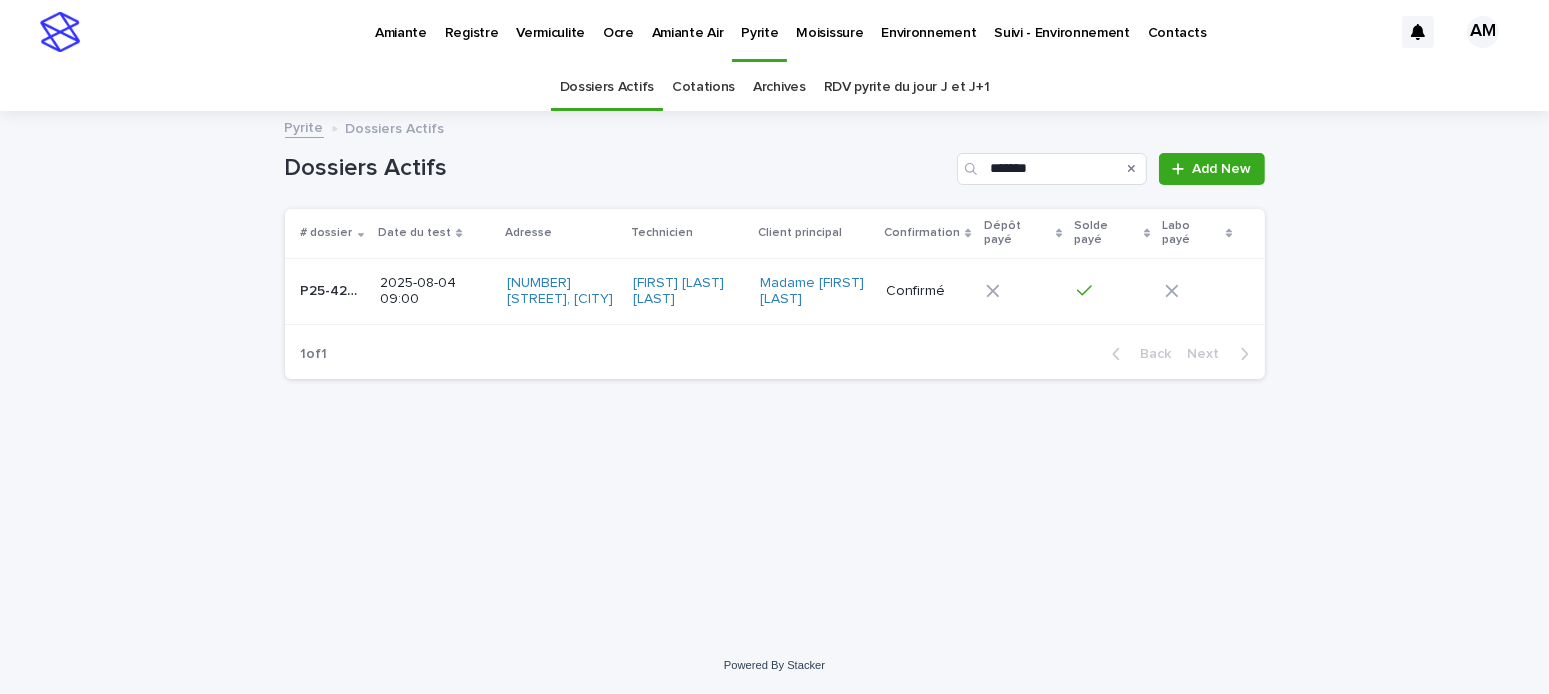click on "P25-4226" at bounding box center [335, 289] 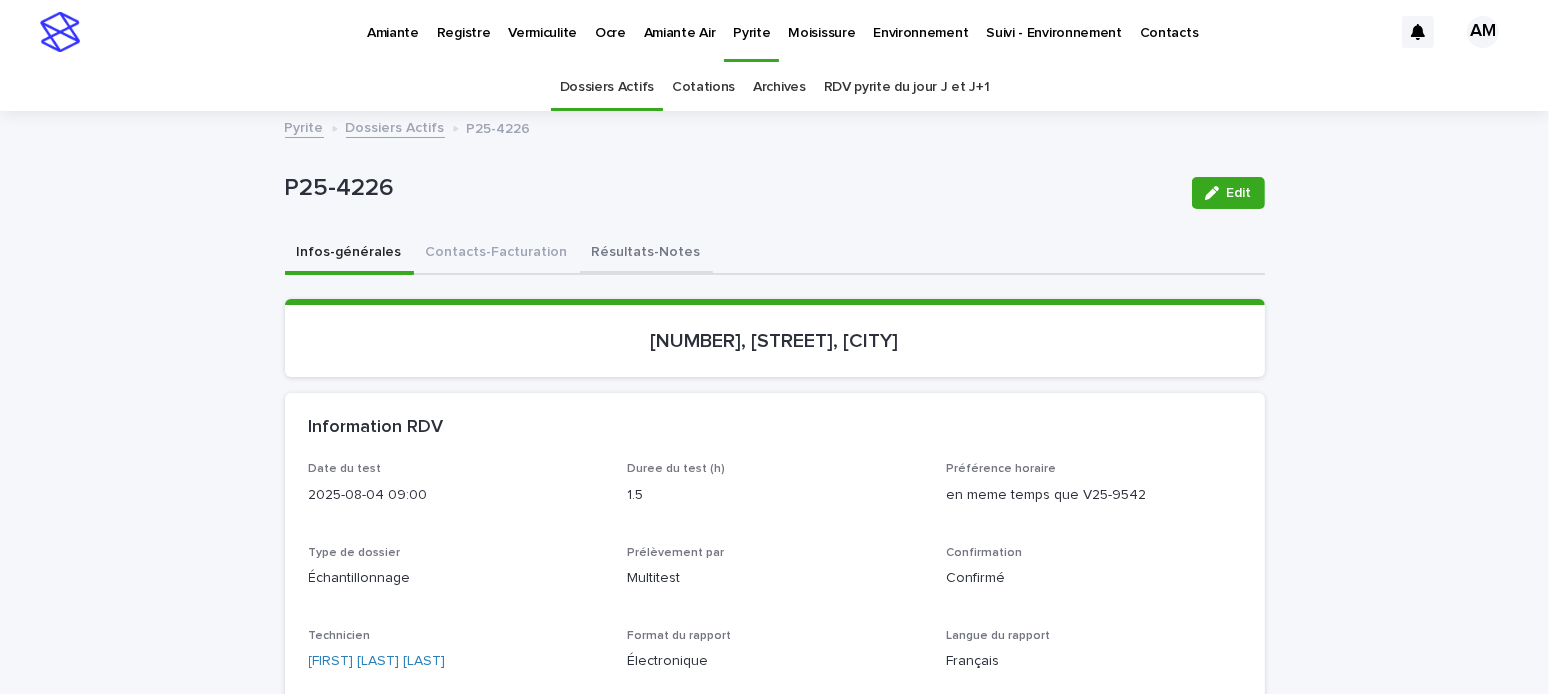 click on "Résultats-Notes" at bounding box center [646, 254] 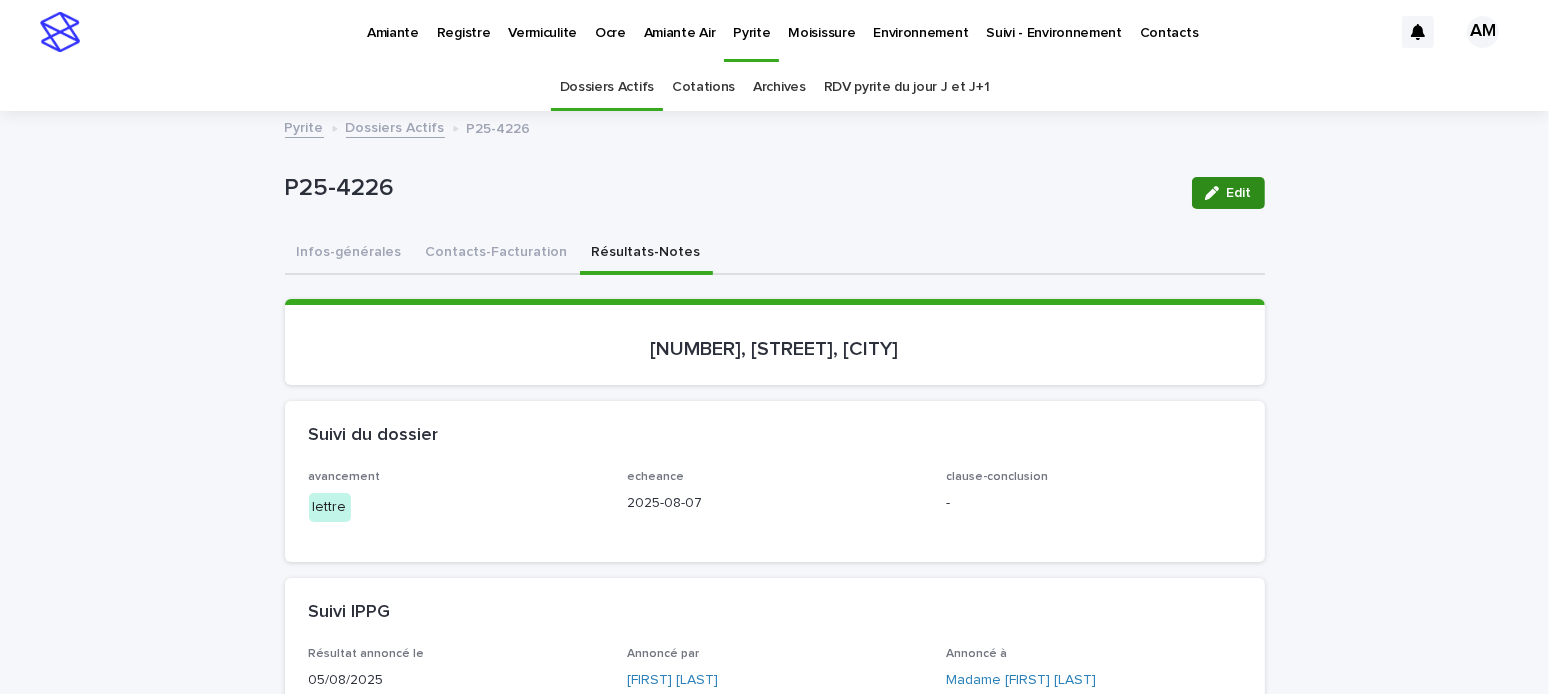 click on "Edit" at bounding box center (1228, 193) 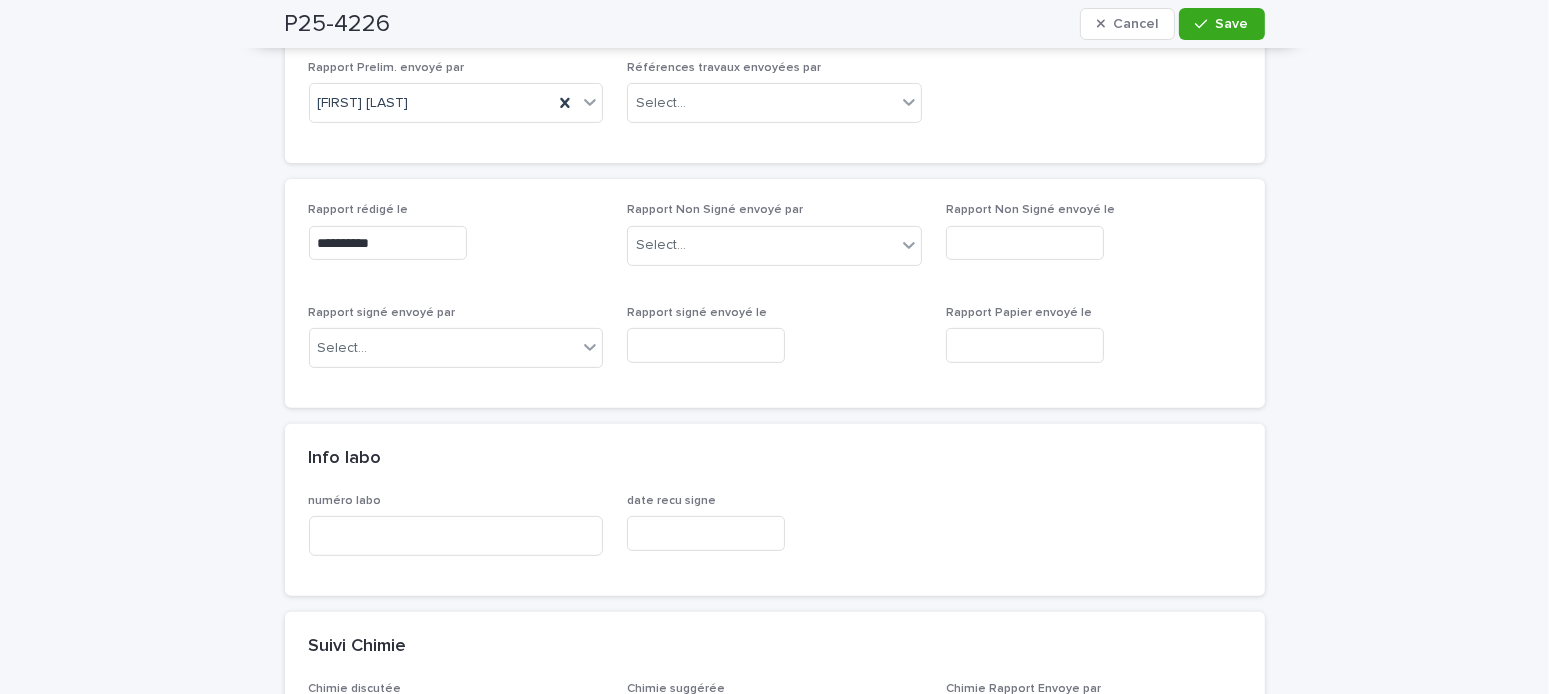 scroll, scrollTop: 900, scrollLeft: 0, axis: vertical 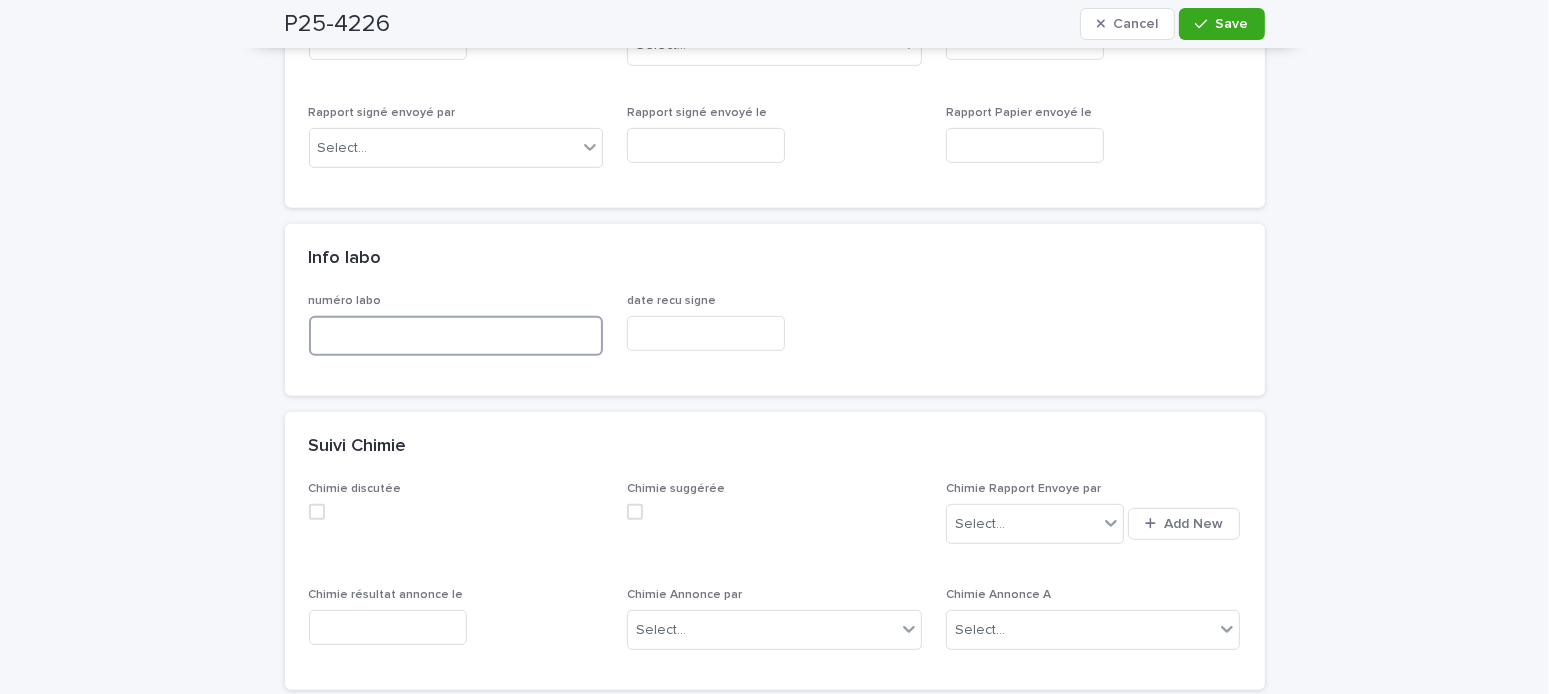 click at bounding box center (456, 336) 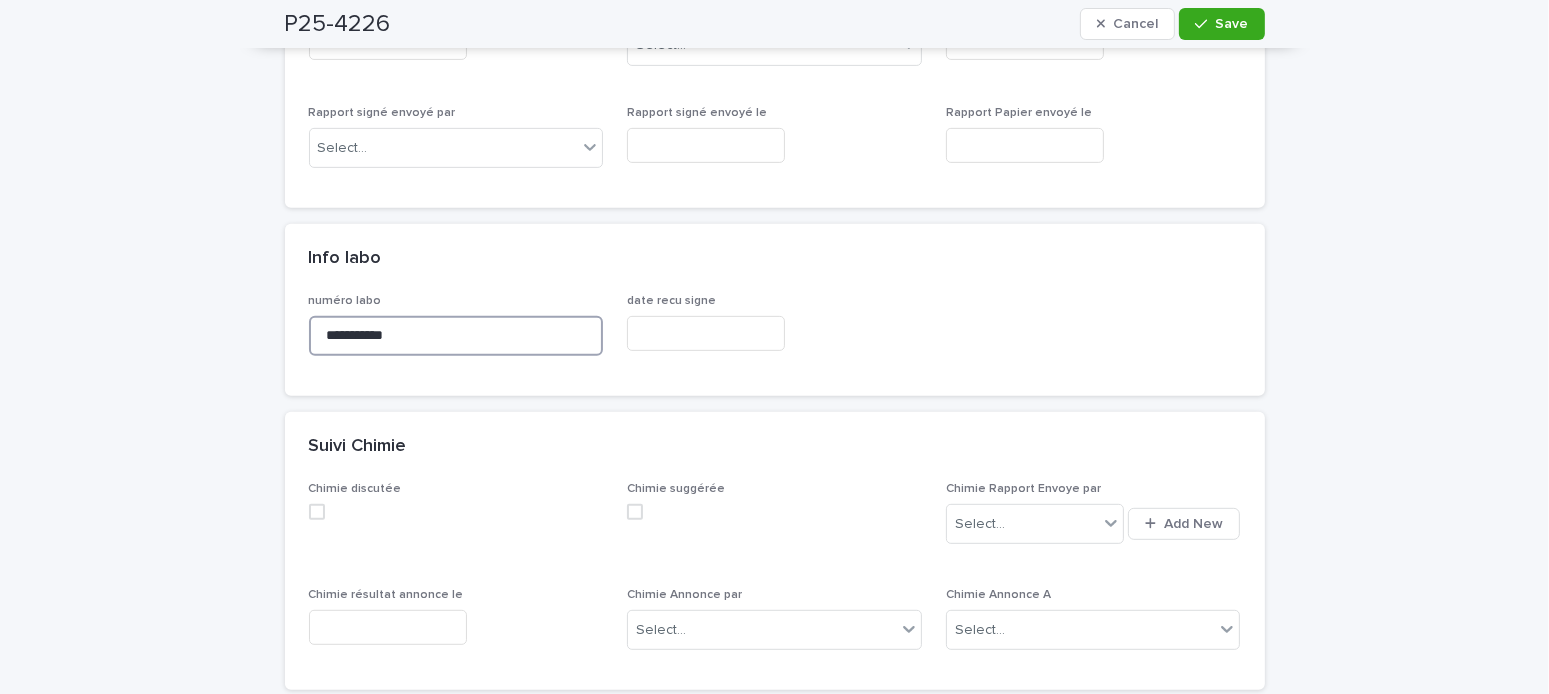 type on "**********" 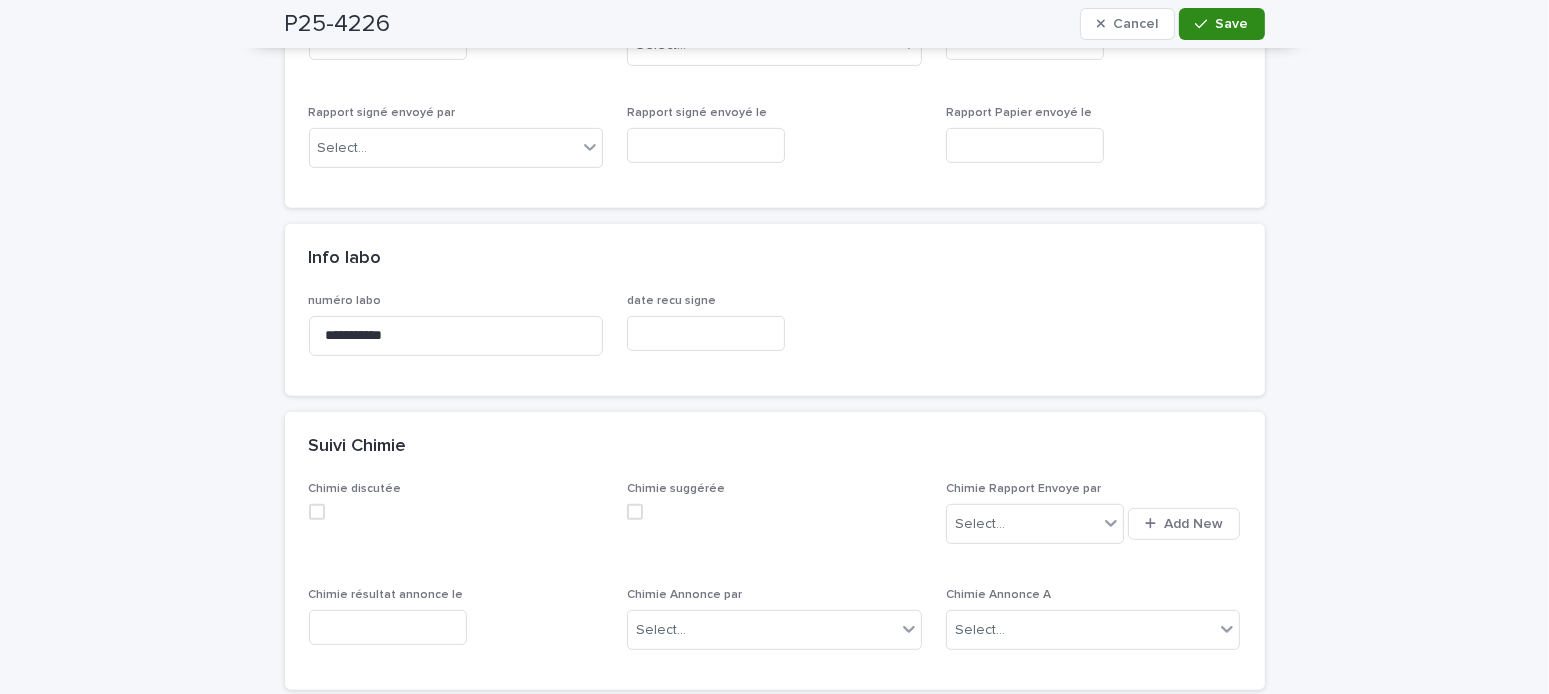 click on "P25-4226 Cancel Save" at bounding box center [775, 24] 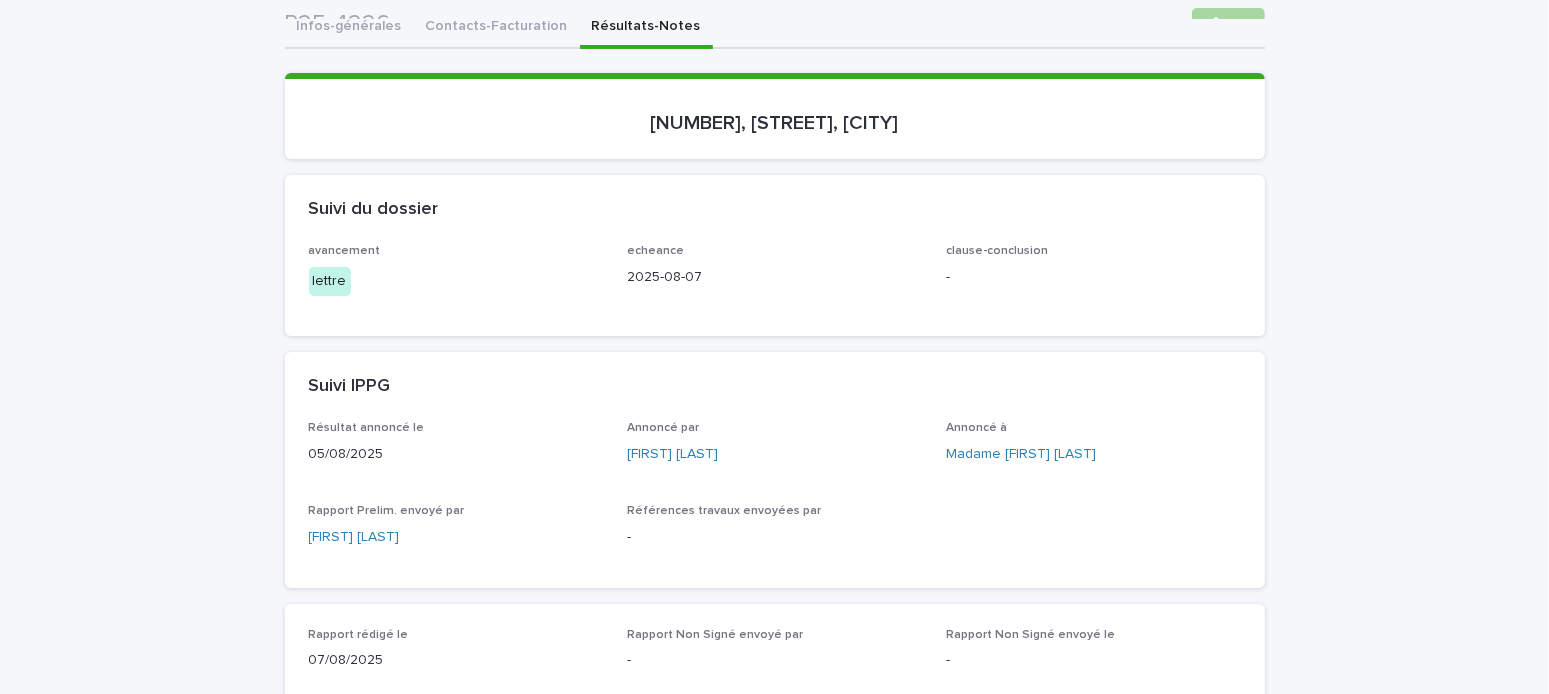 scroll, scrollTop: 0, scrollLeft: 0, axis: both 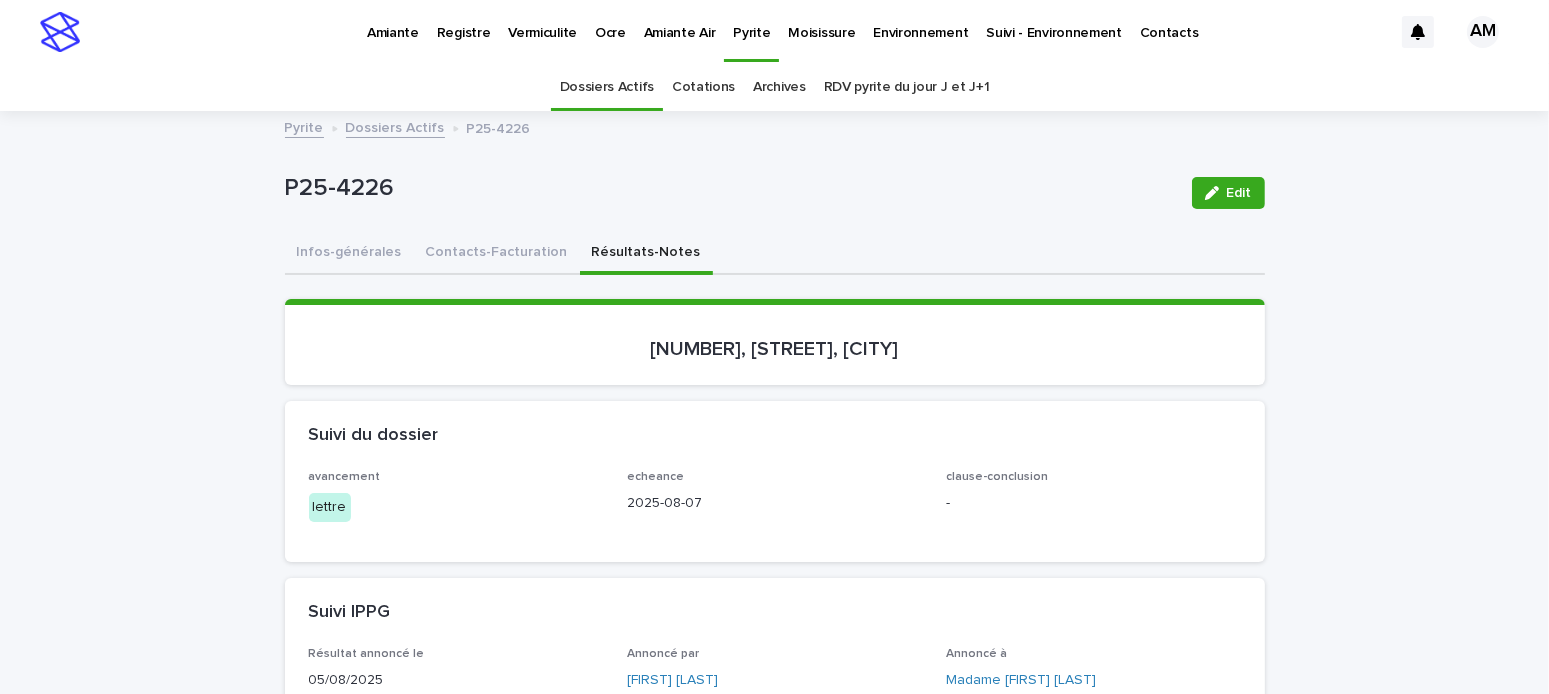 click on "Dossiers Actifs" at bounding box center [395, 126] 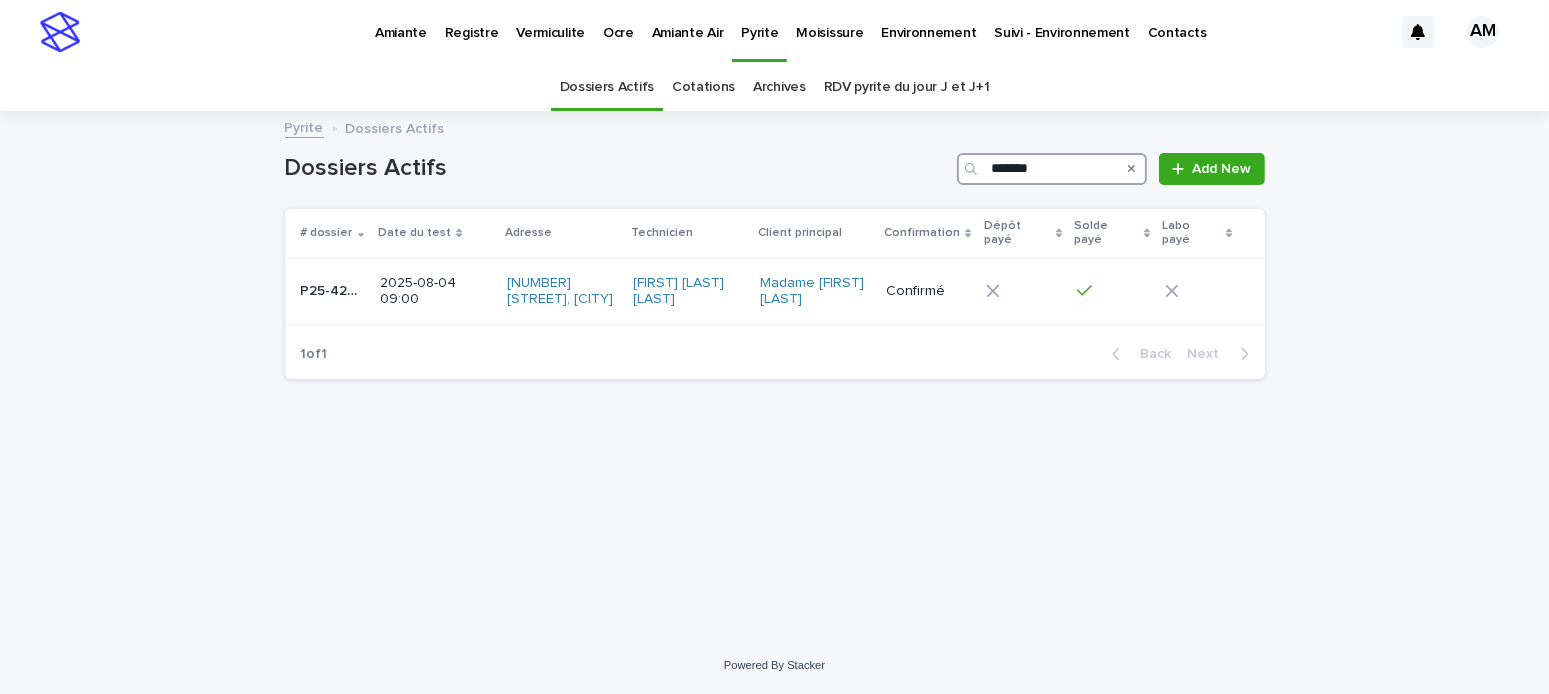 click on "*******" at bounding box center [1052, 169] 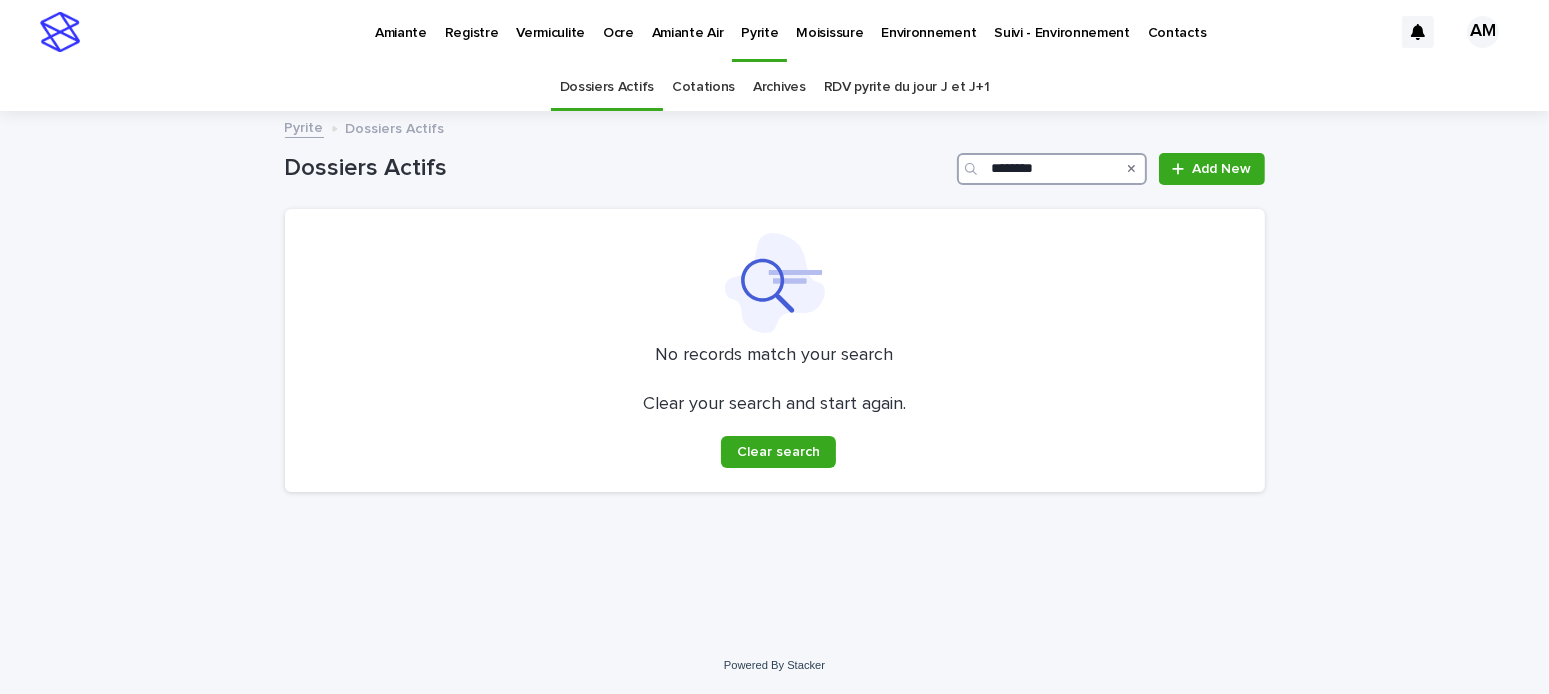 click on "********" at bounding box center [1052, 169] 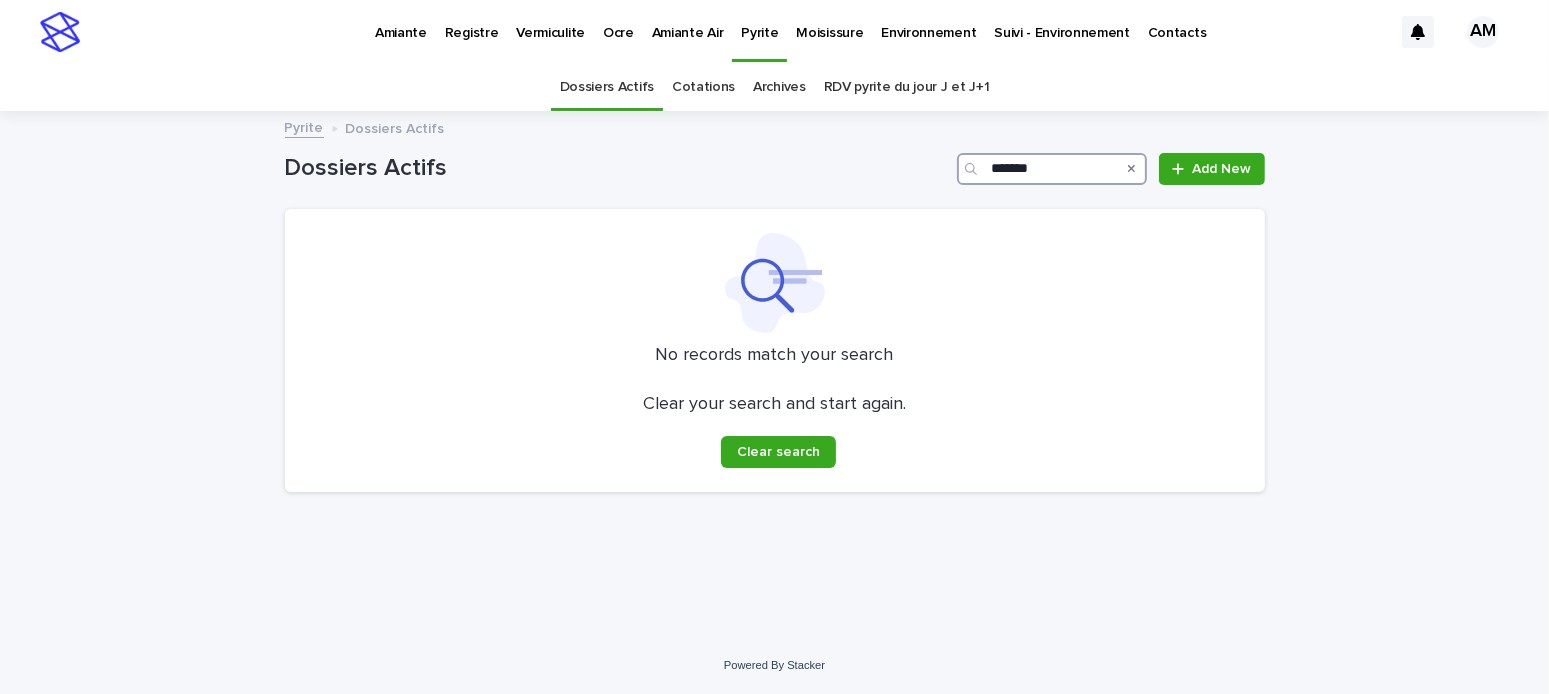 type on "*******" 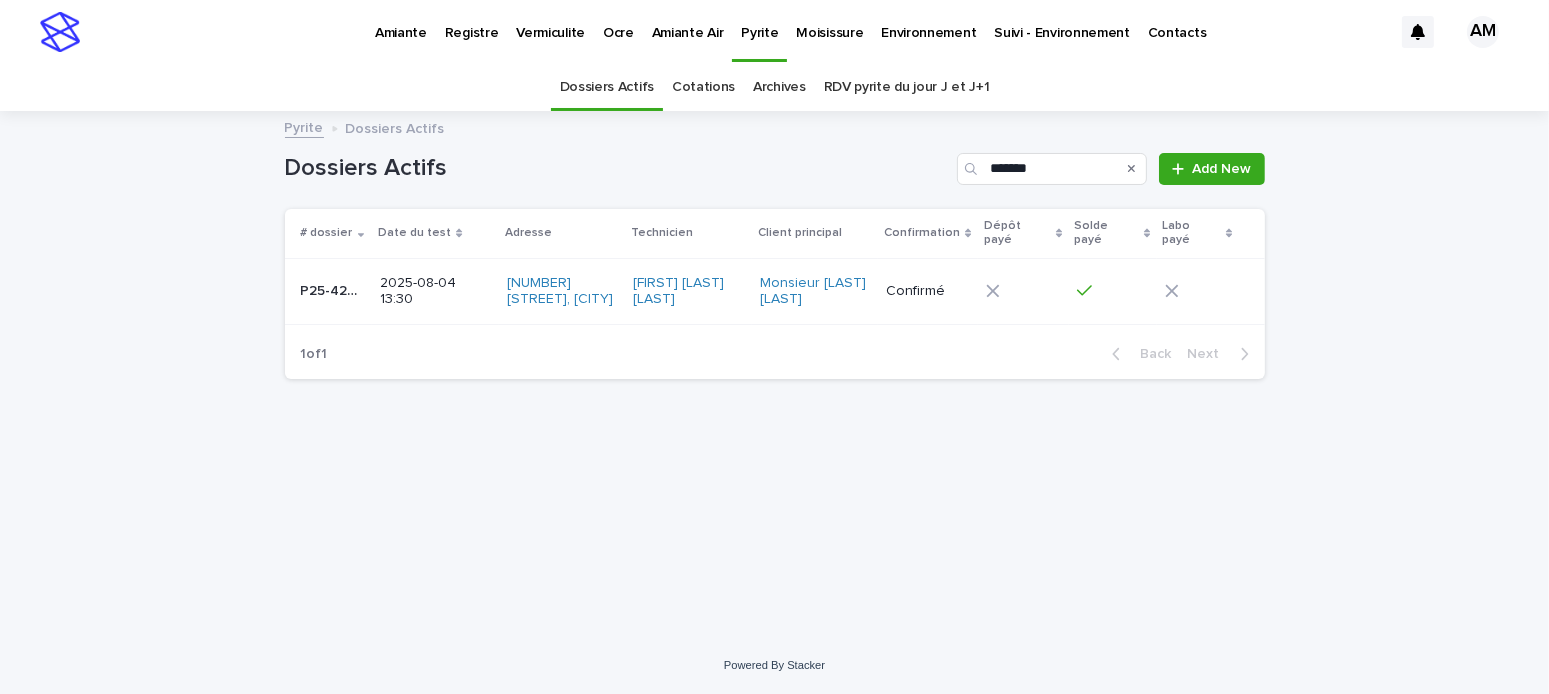 click on "2025-08-04 13:30" at bounding box center (435, 292) 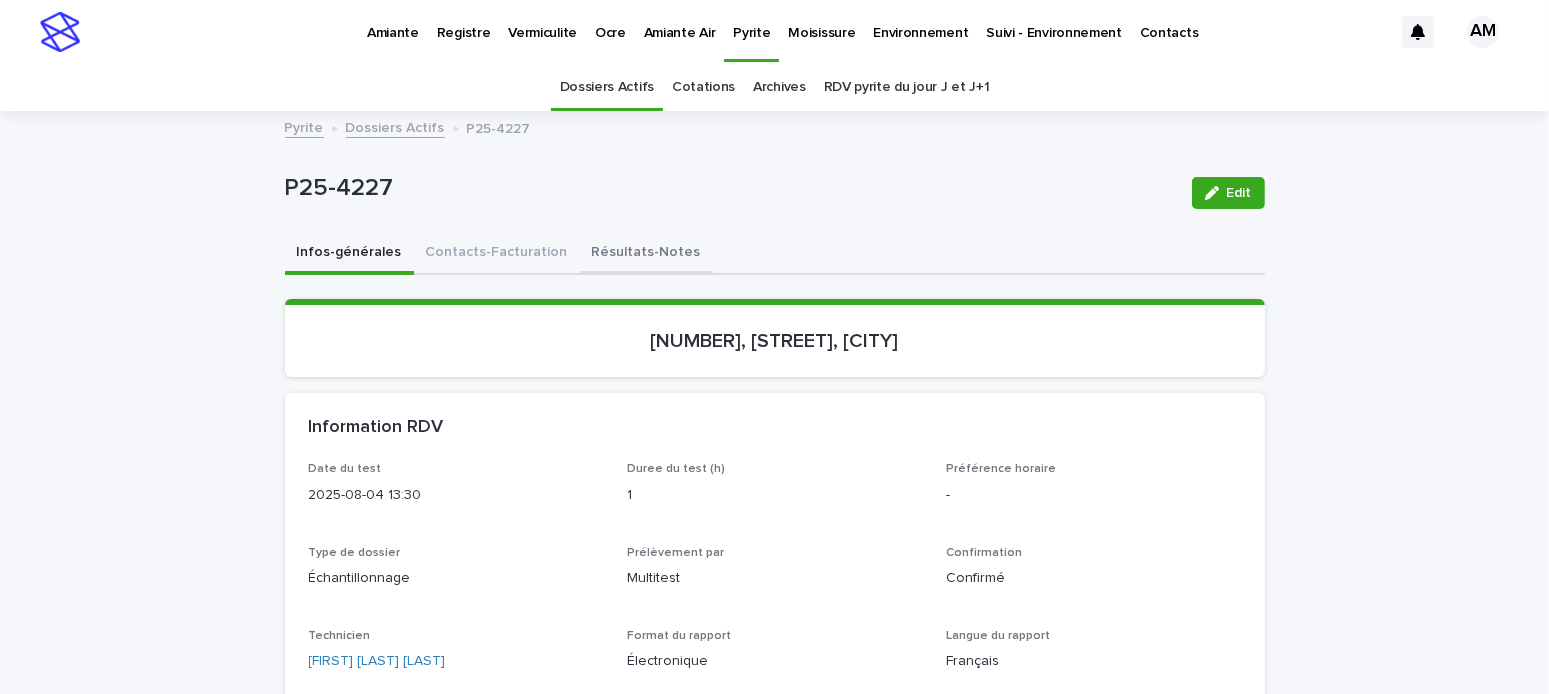 click on "Résultats-Notes" at bounding box center [646, 254] 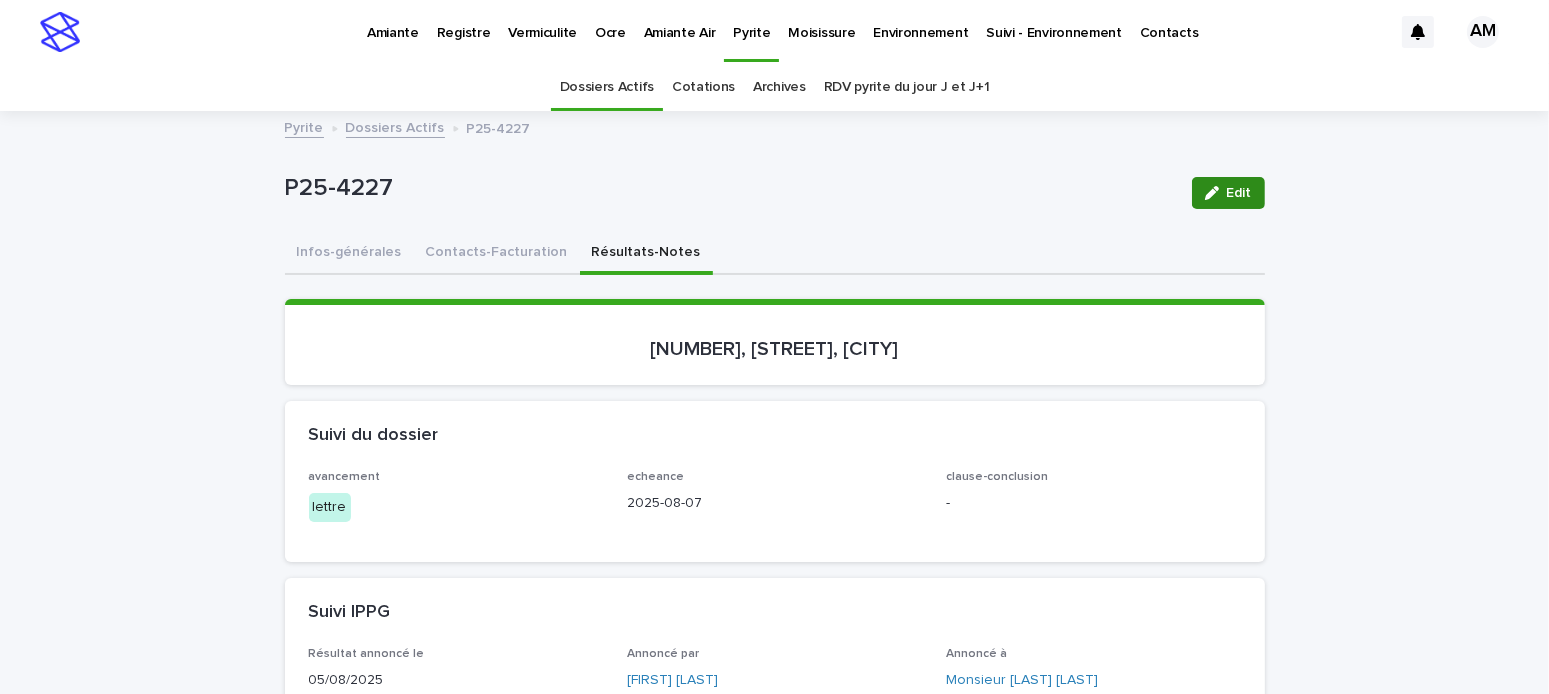 click on "Edit" at bounding box center (1228, 193) 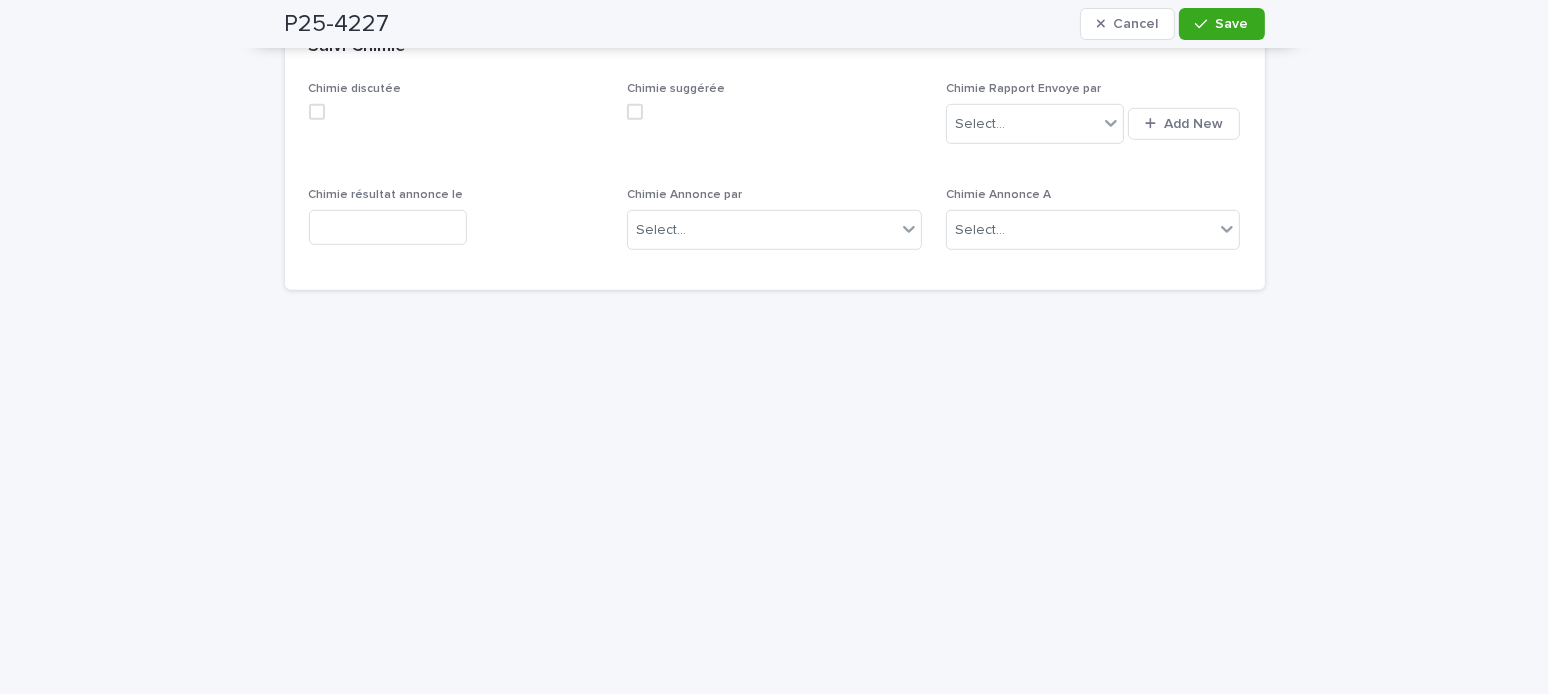 scroll, scrollTop: 1000, scrollLeft: 0, axis: vertical 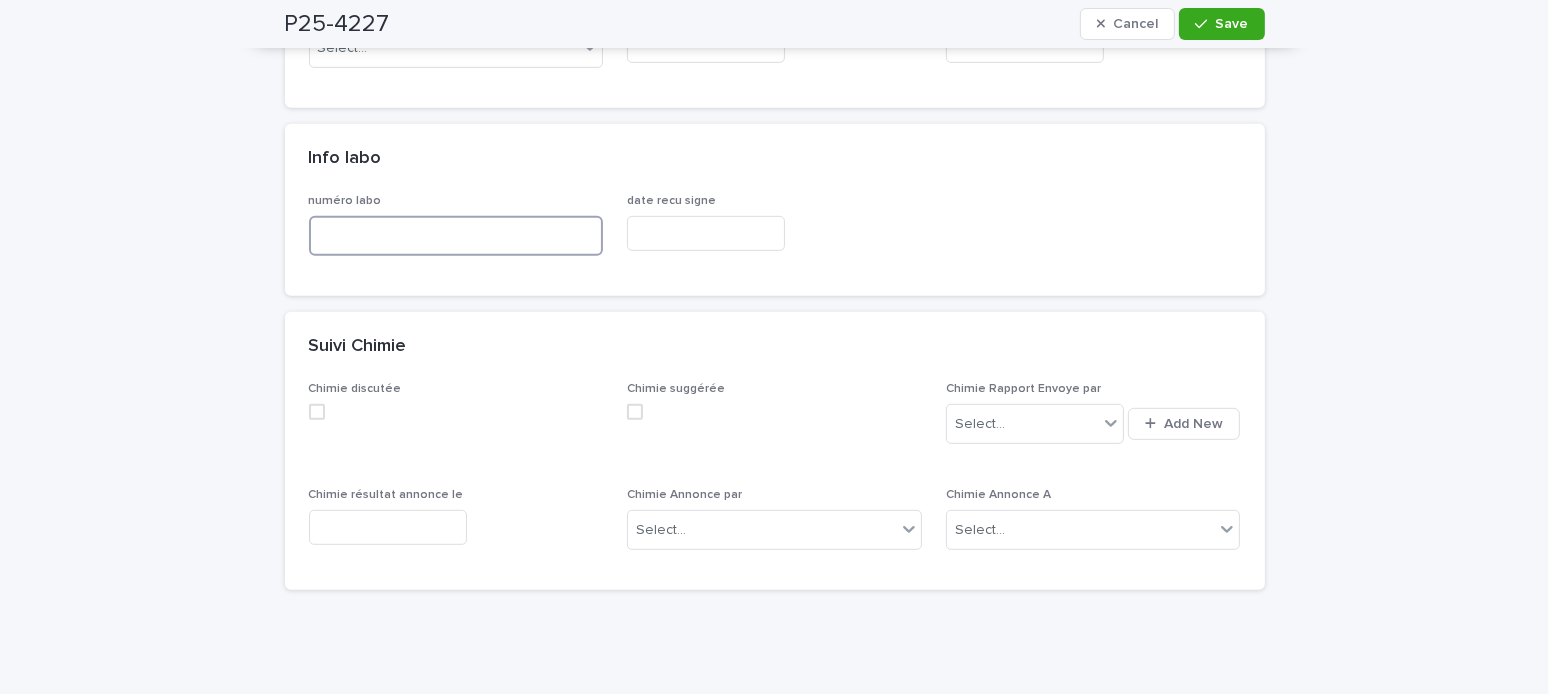 click at bounding box center (456, 236) 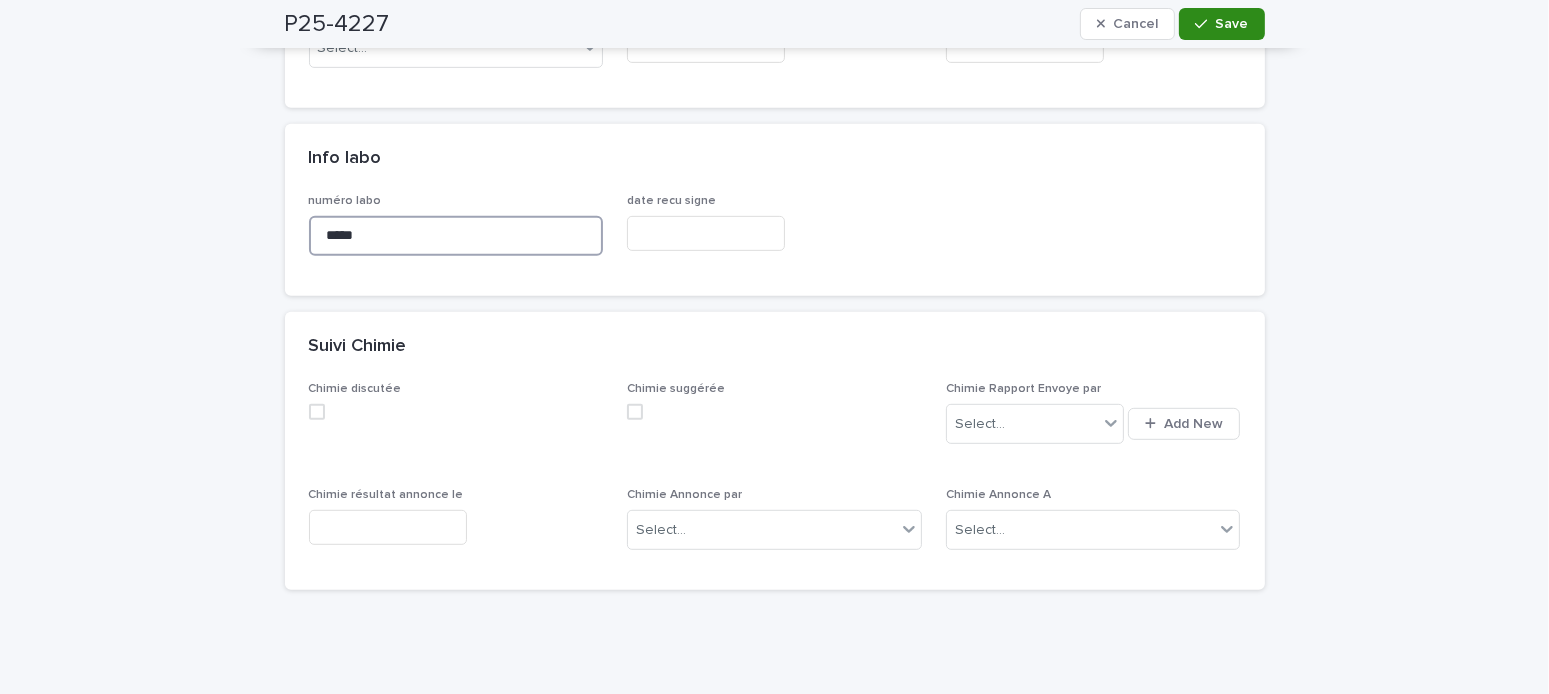 type on "*****" 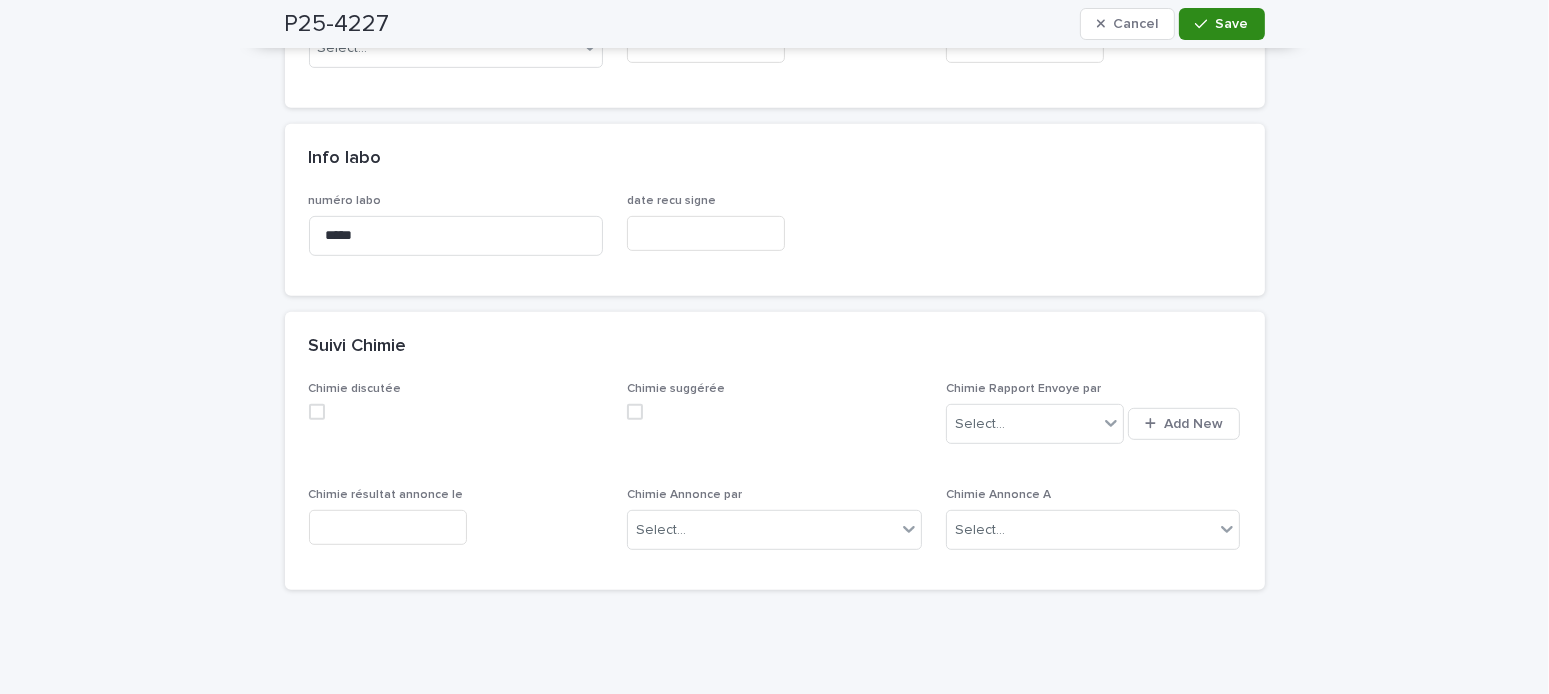 click on "Save" at bounding box center [1221, 24] 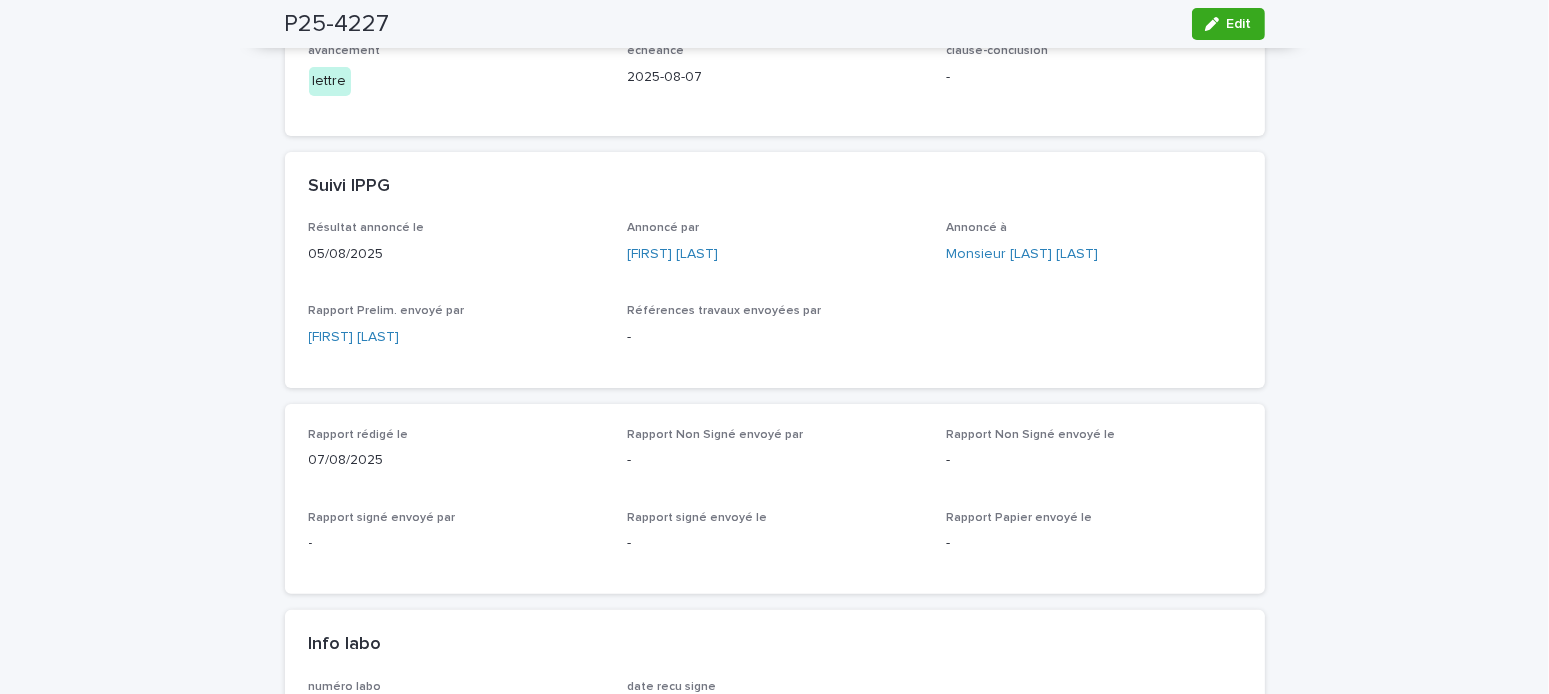 scroll, scrollTop: 0, scrollLeft: 0, axis: both 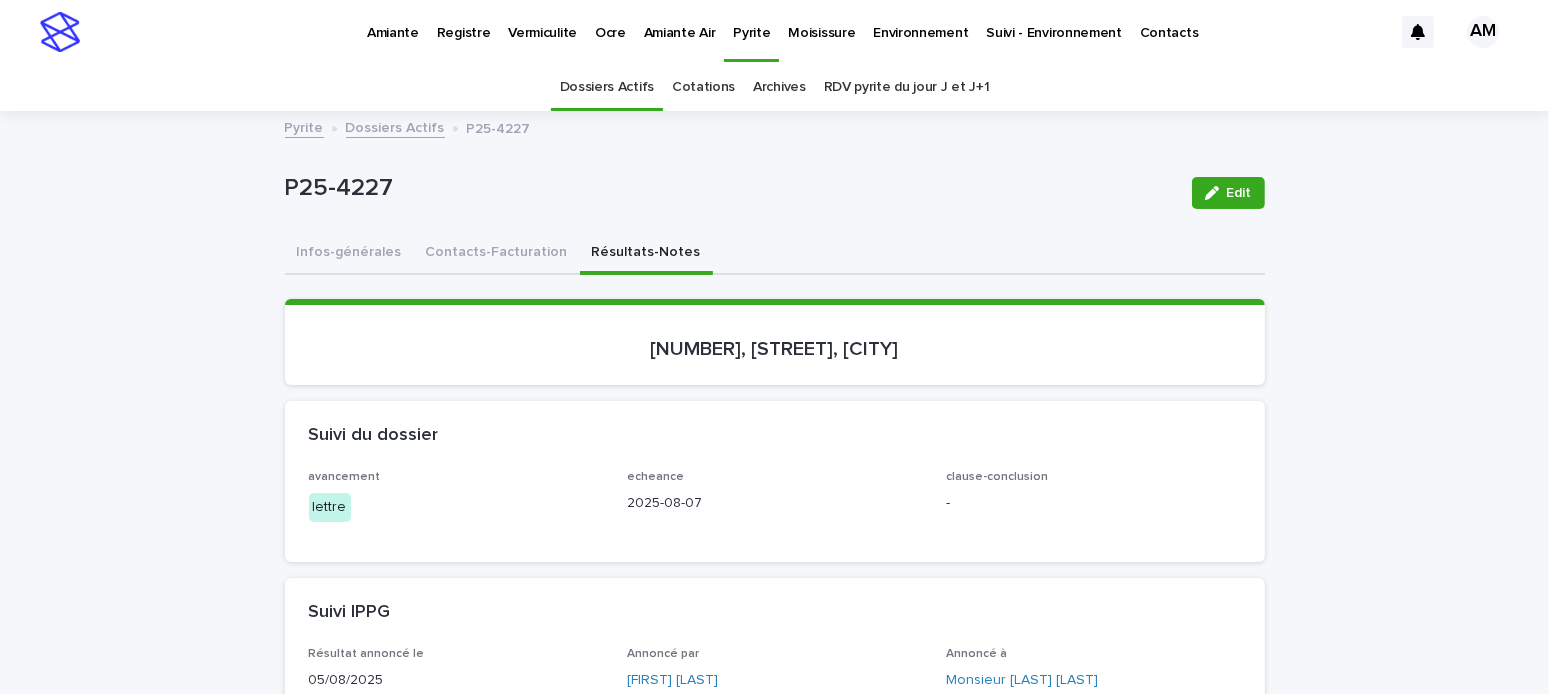click on "Dossiers Actifs" at bounding box center (395, 126) 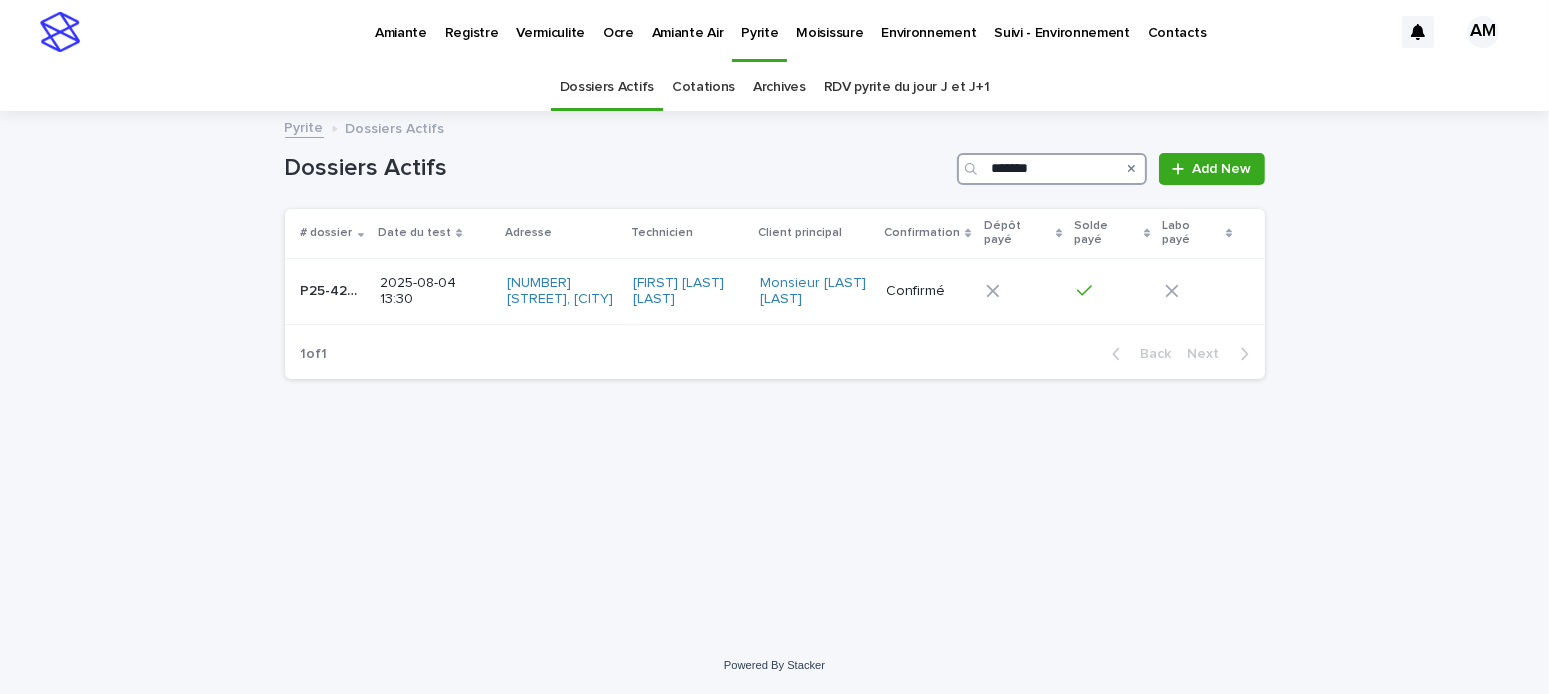 click on "*******" at bounding box center [1052, 169] 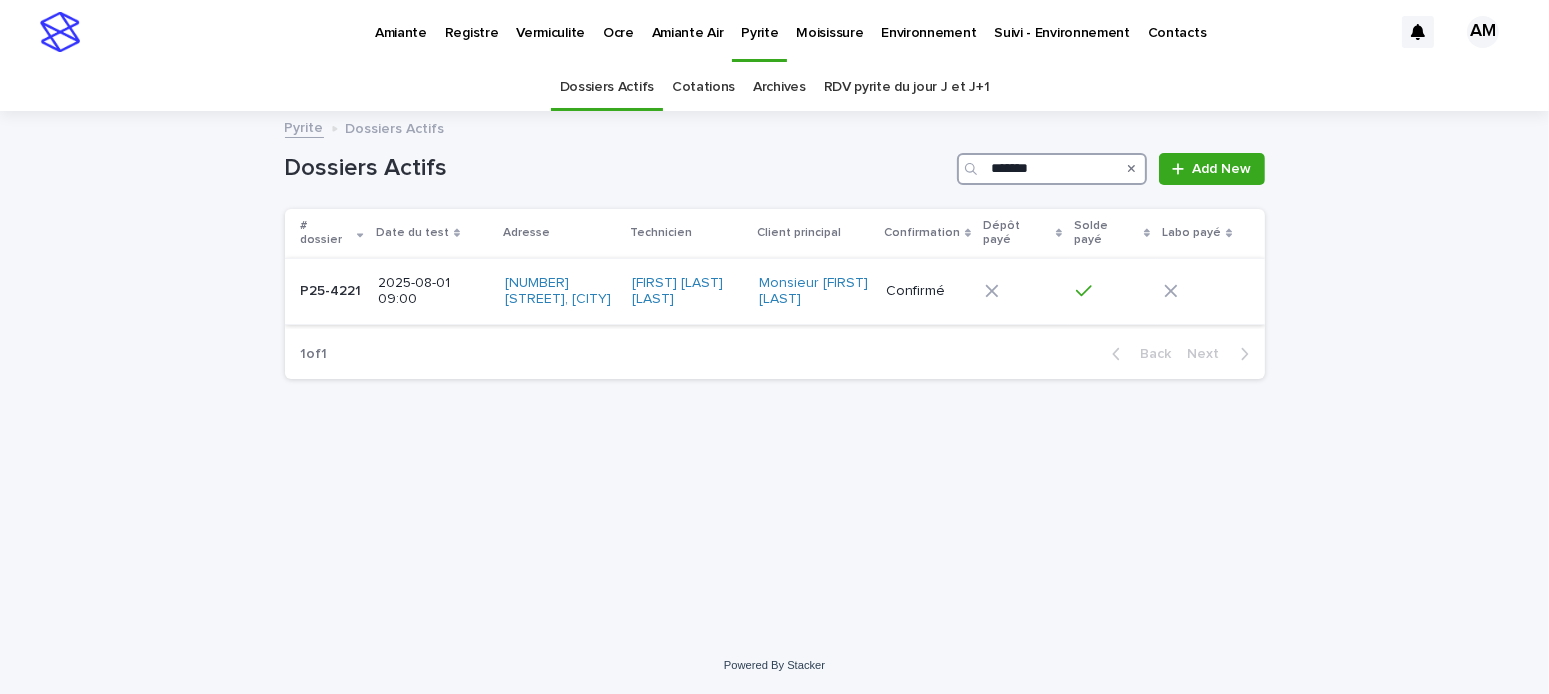 type on "*******" 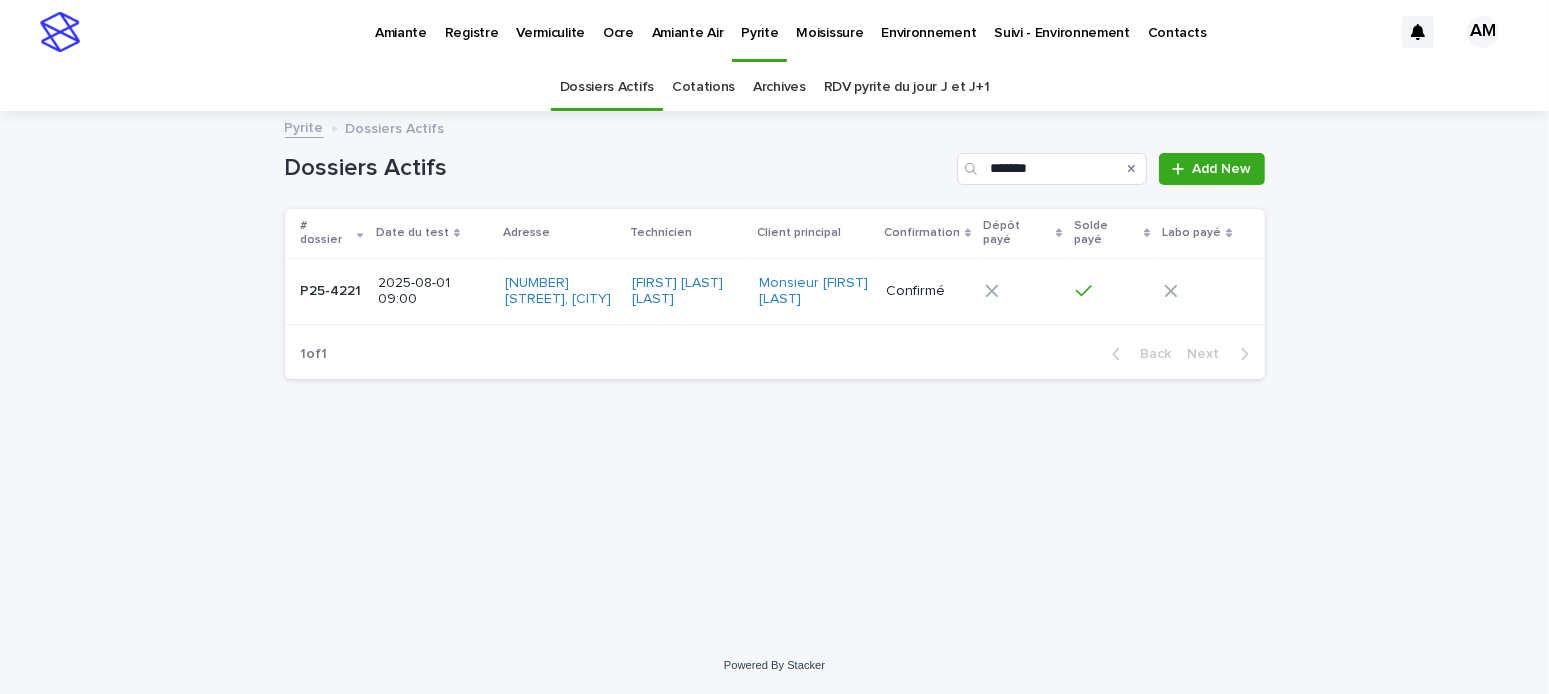 click on "2025-08-01 09:00" at bounding box center (433, 292) 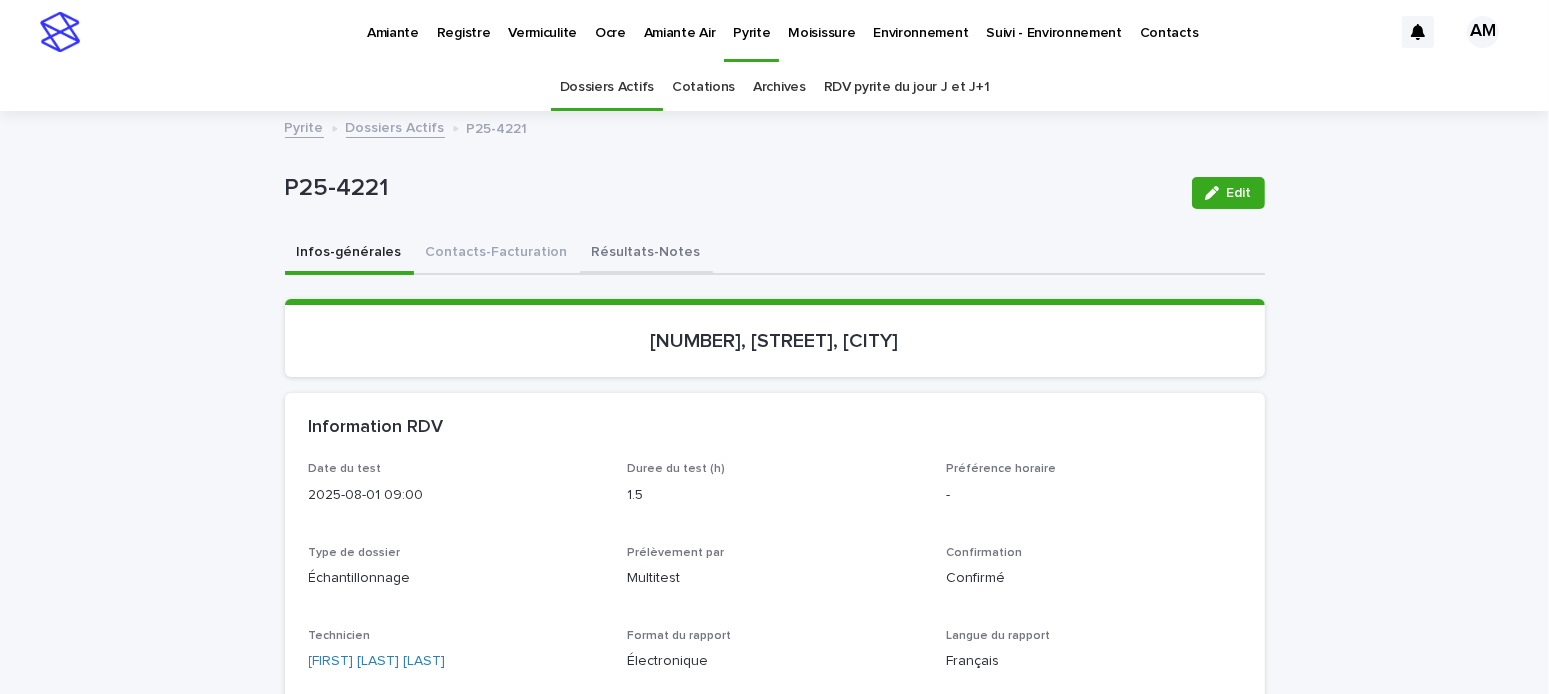 click on "Résultats-Notes" at bounding box center (646, 254) 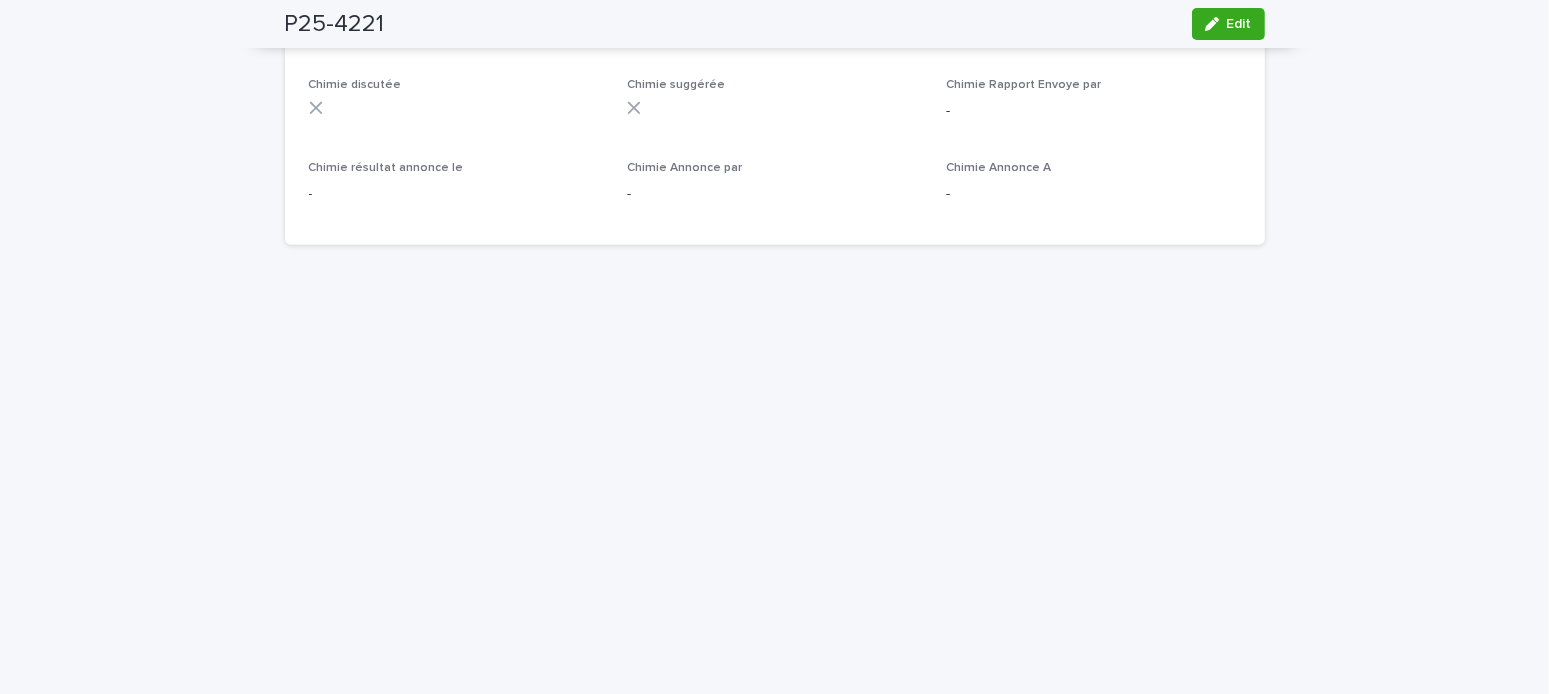 scroll, scrollTop: 788, scrollLeft: 0, axis: vertical 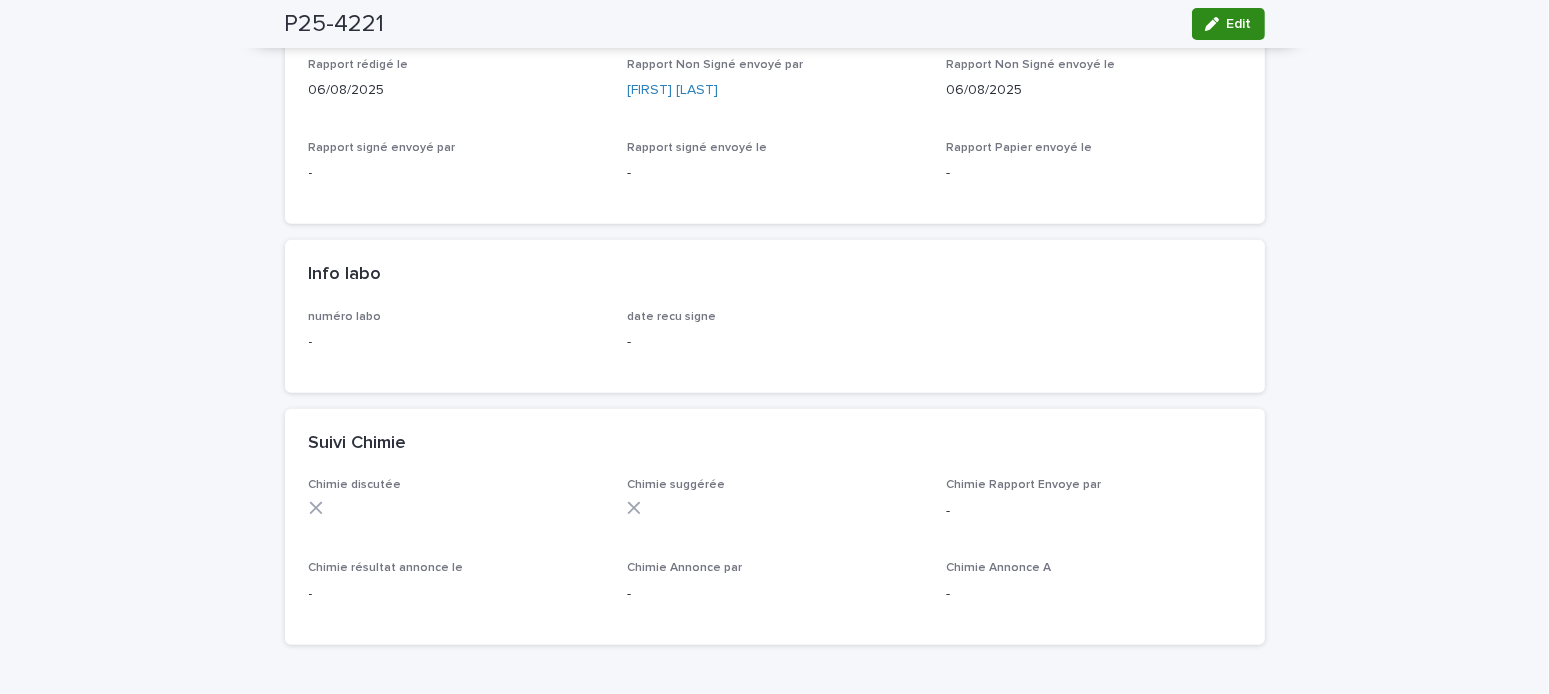 click on "Edit" at bounding box center (1239, 24) 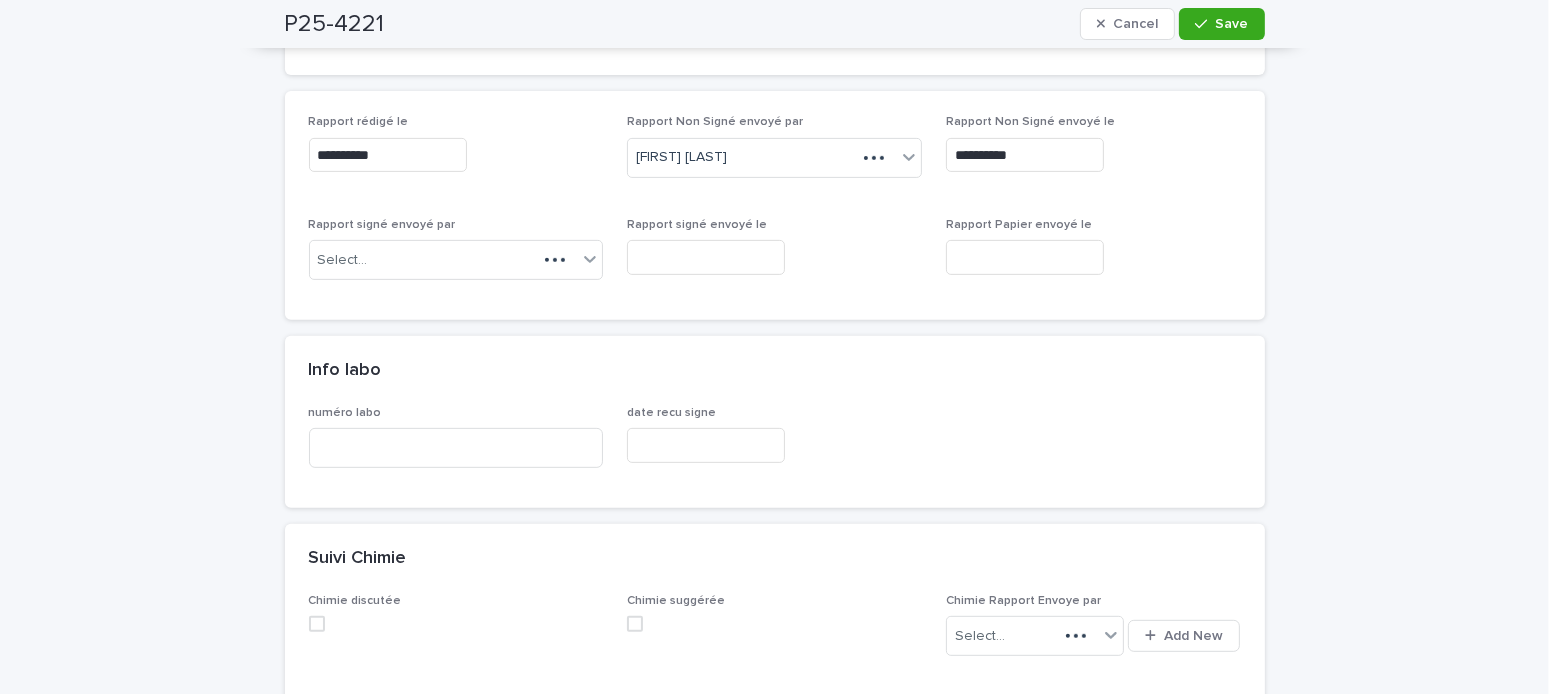scroll, scrollTop: 866, scrollLeft: 0, axis: vertical 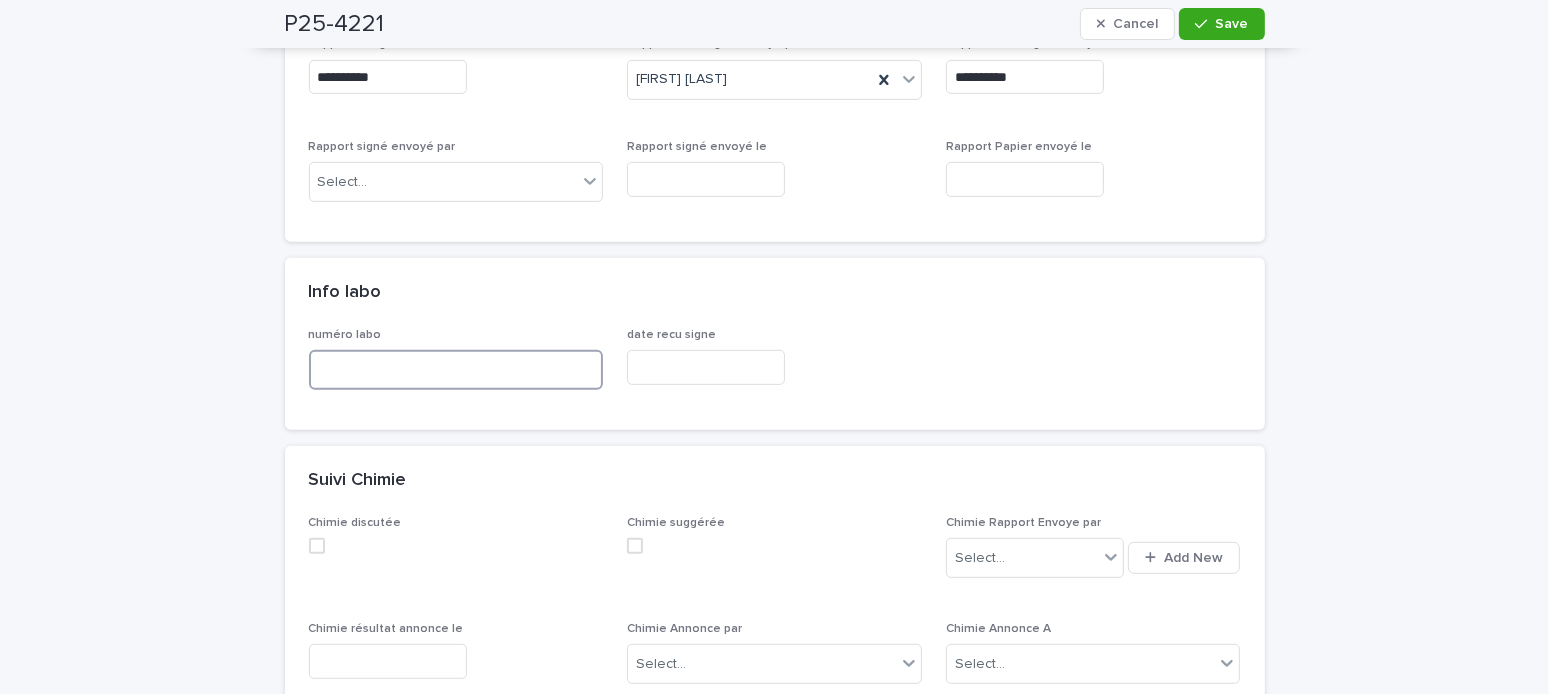 click at bounding box center [456, 370] 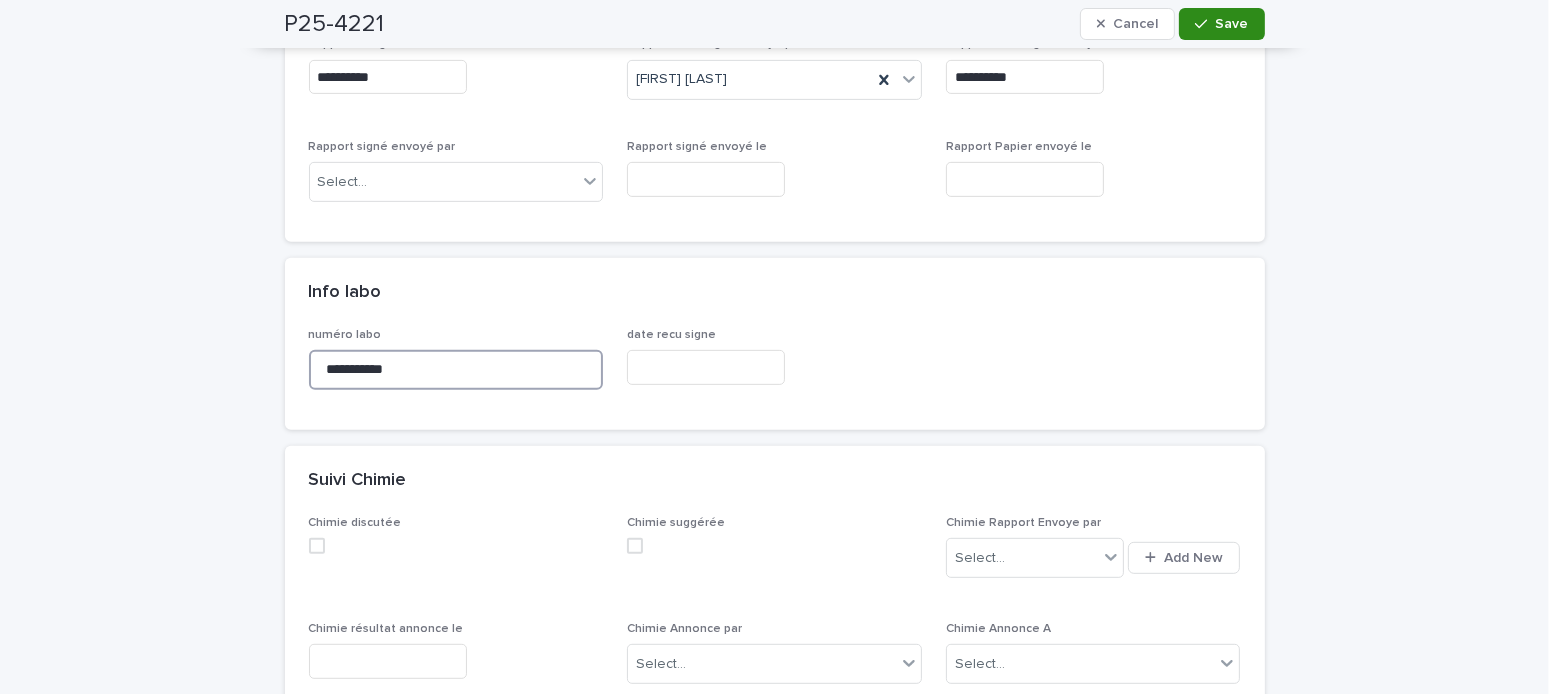 type on "**********" 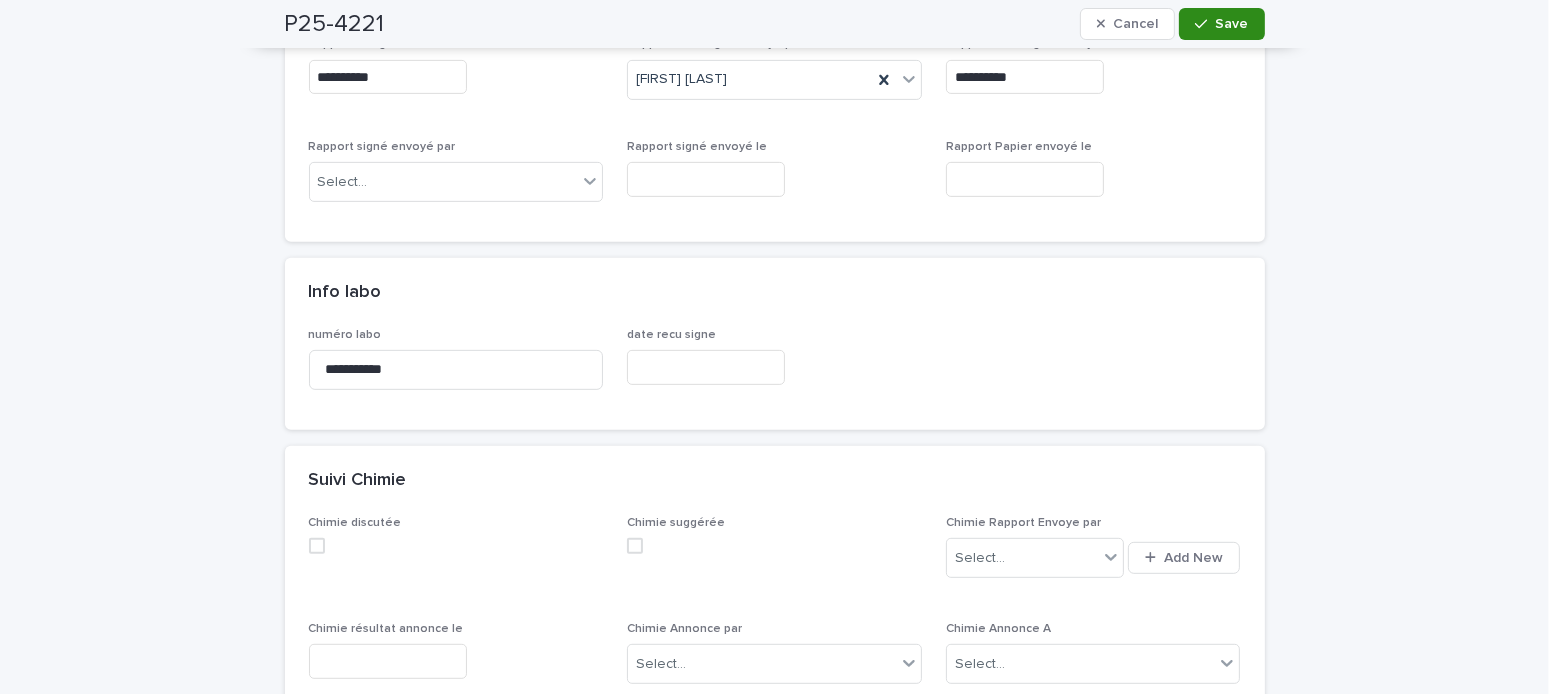 click on "Save" at bounding box center [1232, 24] 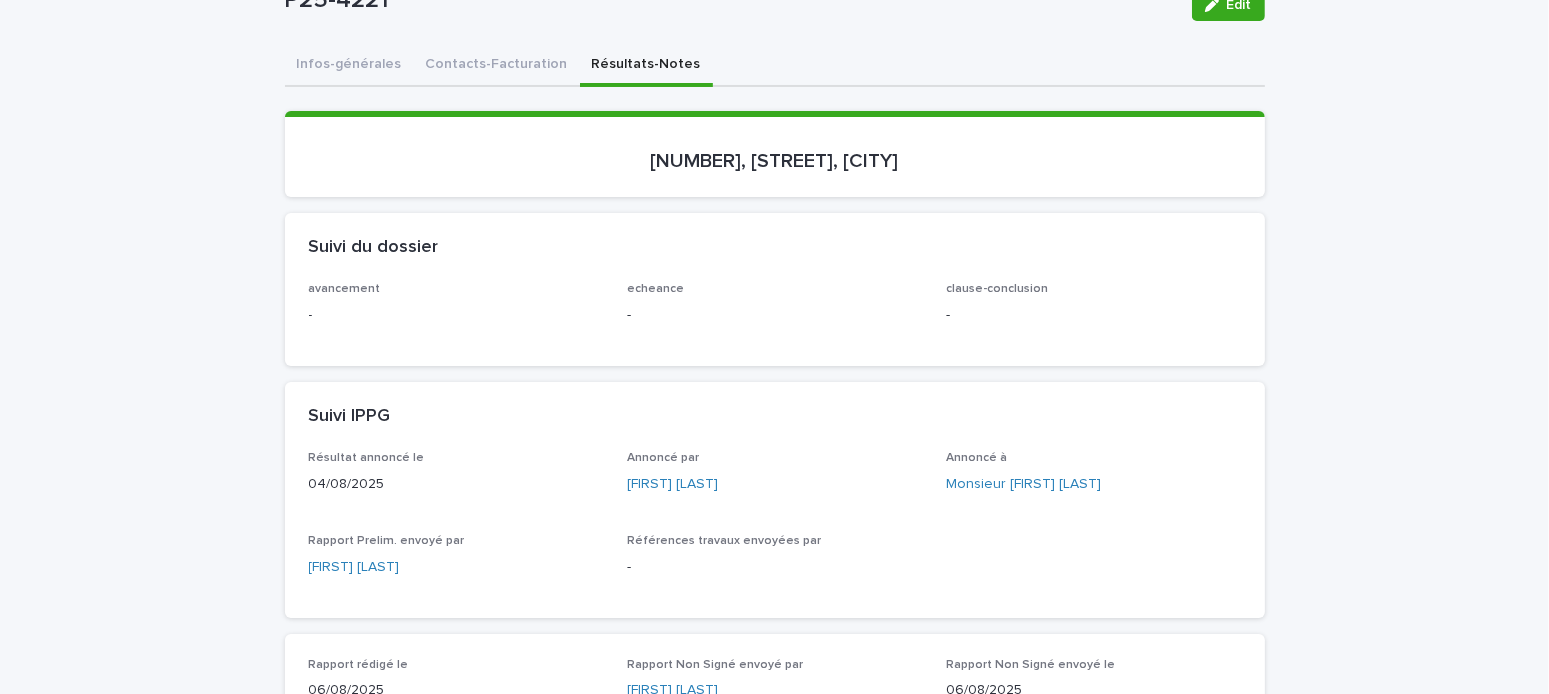 scroll, scrollTop: 0, scrollLeft: 0, axis: both 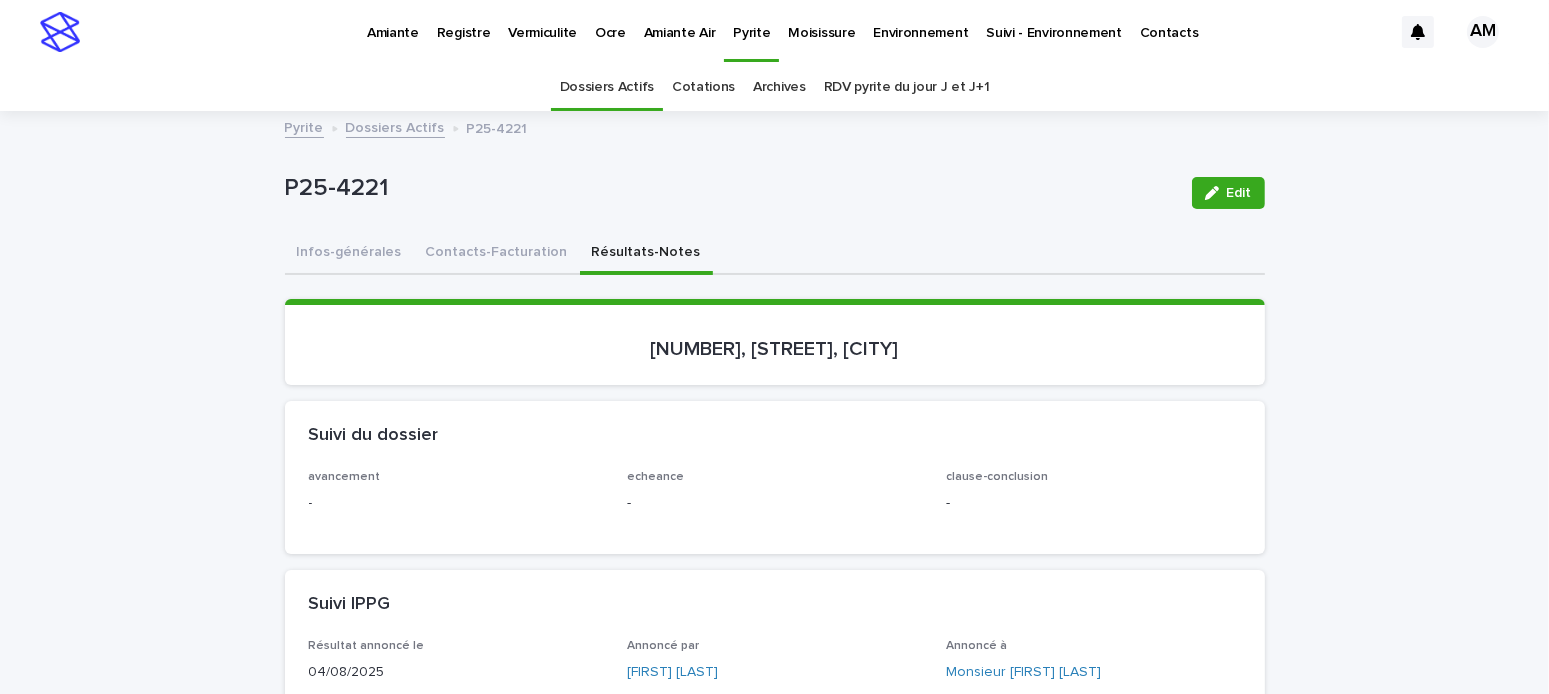 click on "Dossiers Actifs" at bounding box center [395, 126] 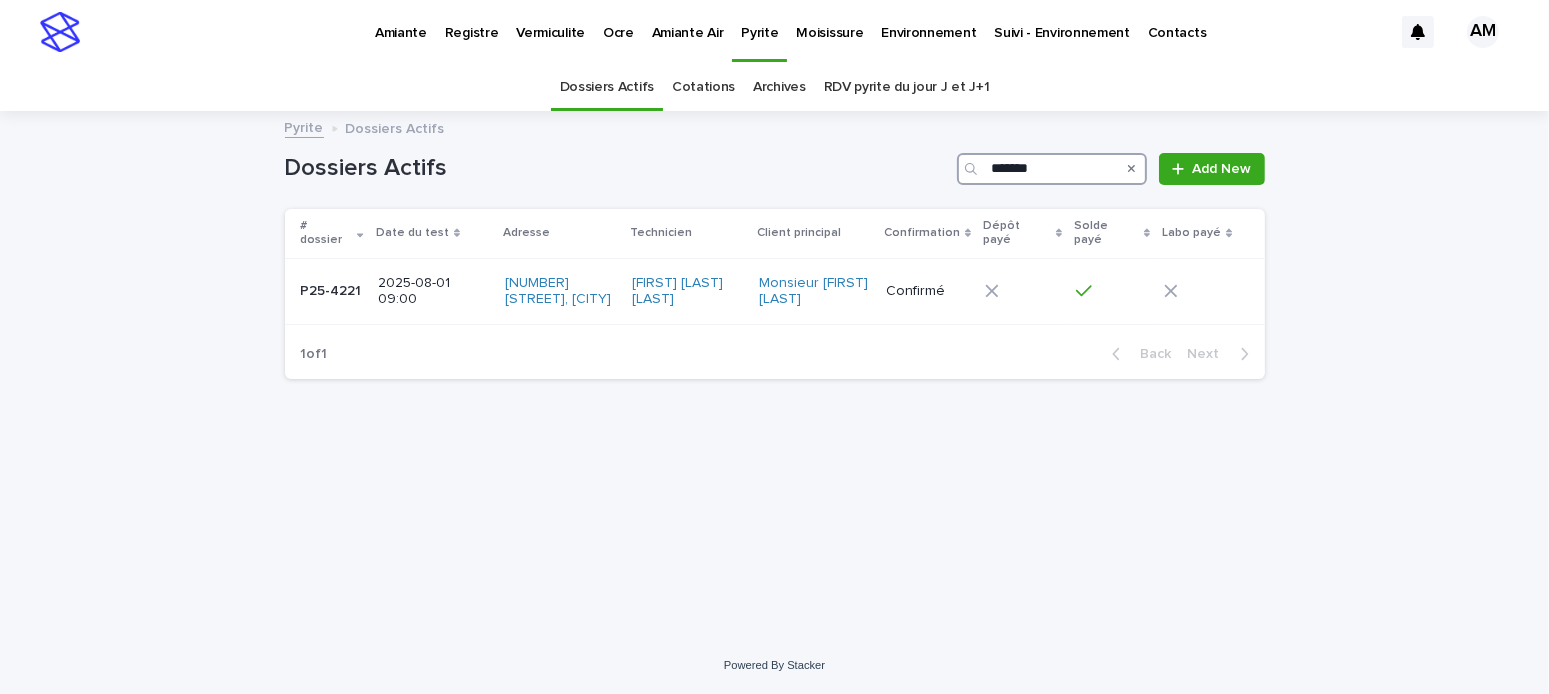 click on "*******" at bounding box center [1052, 169] 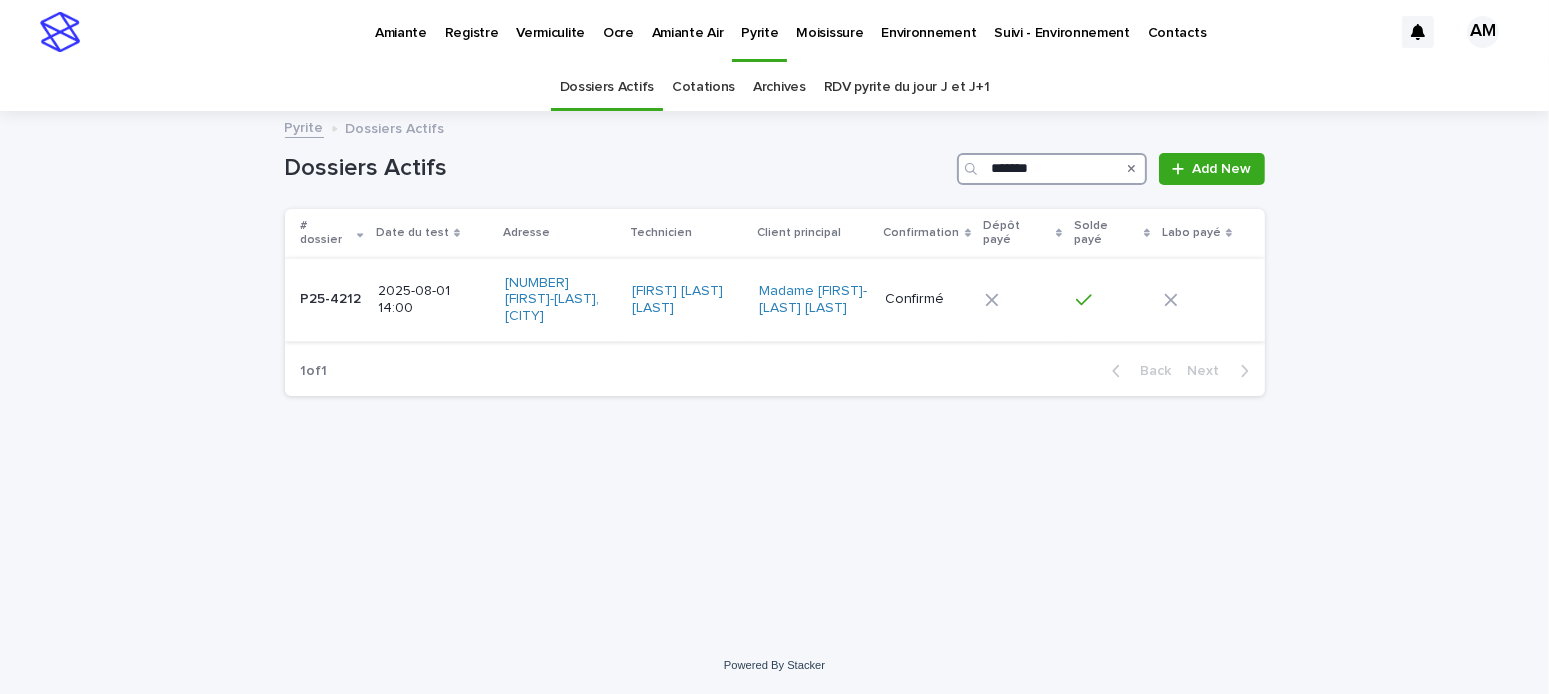 type on "*******" 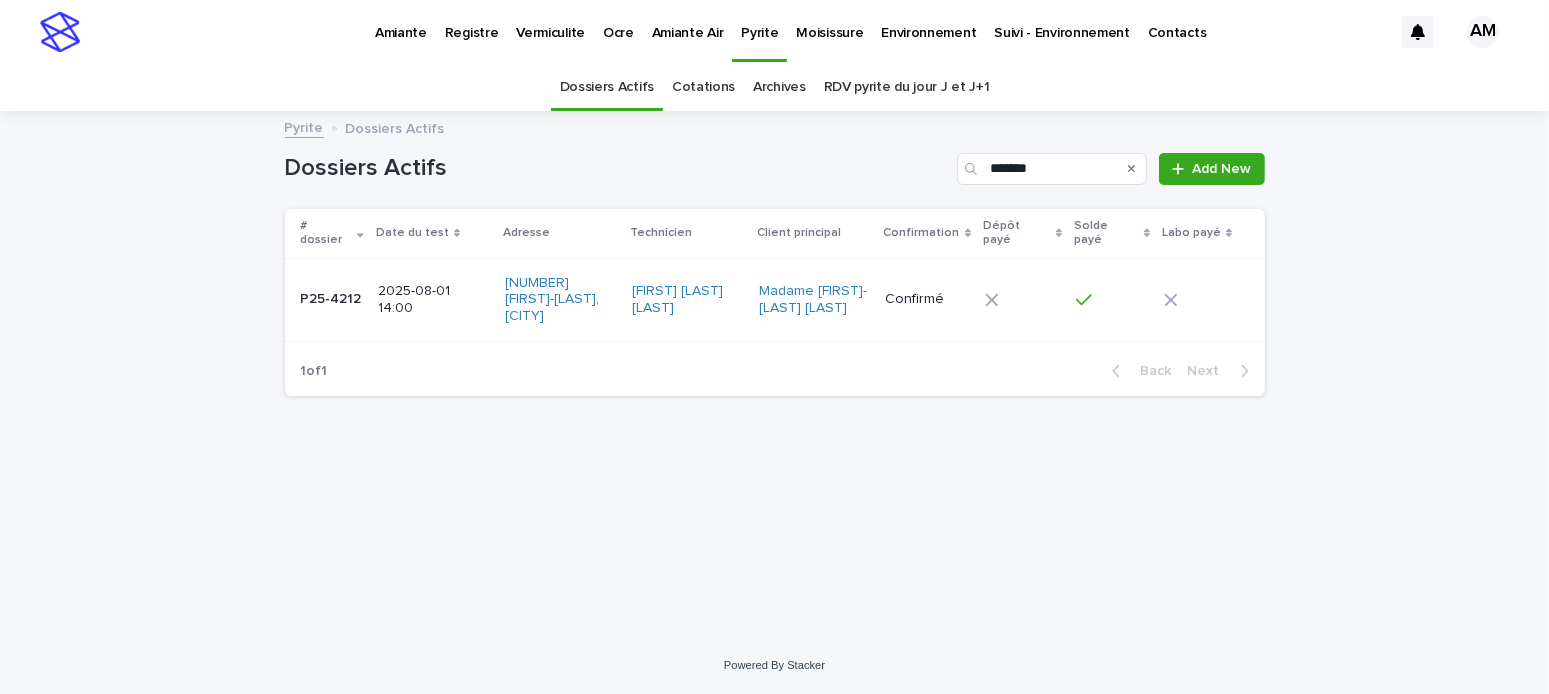 click on "P25-4212 P25-4212" at bounding box center [327, 299] 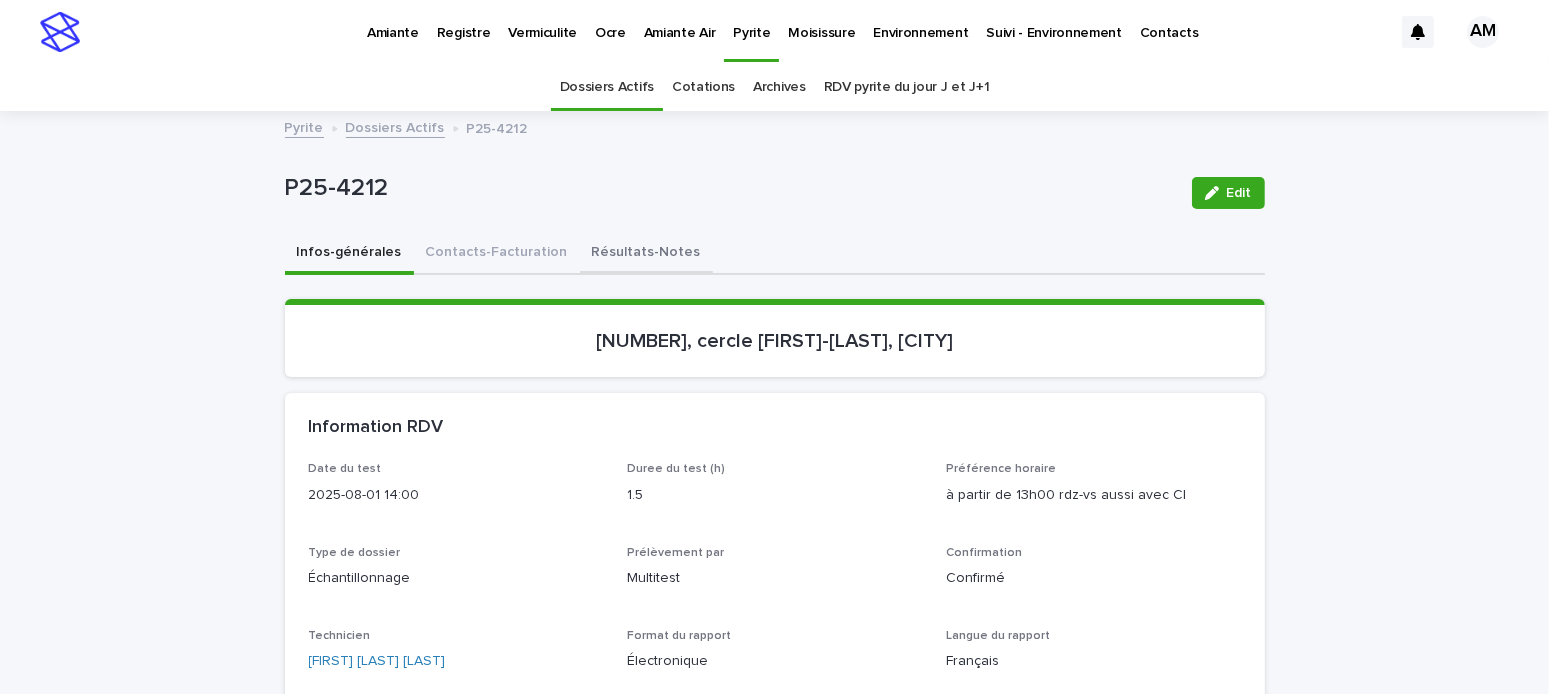 click on "Résultats-Notes" at bounding box center [646, 254] 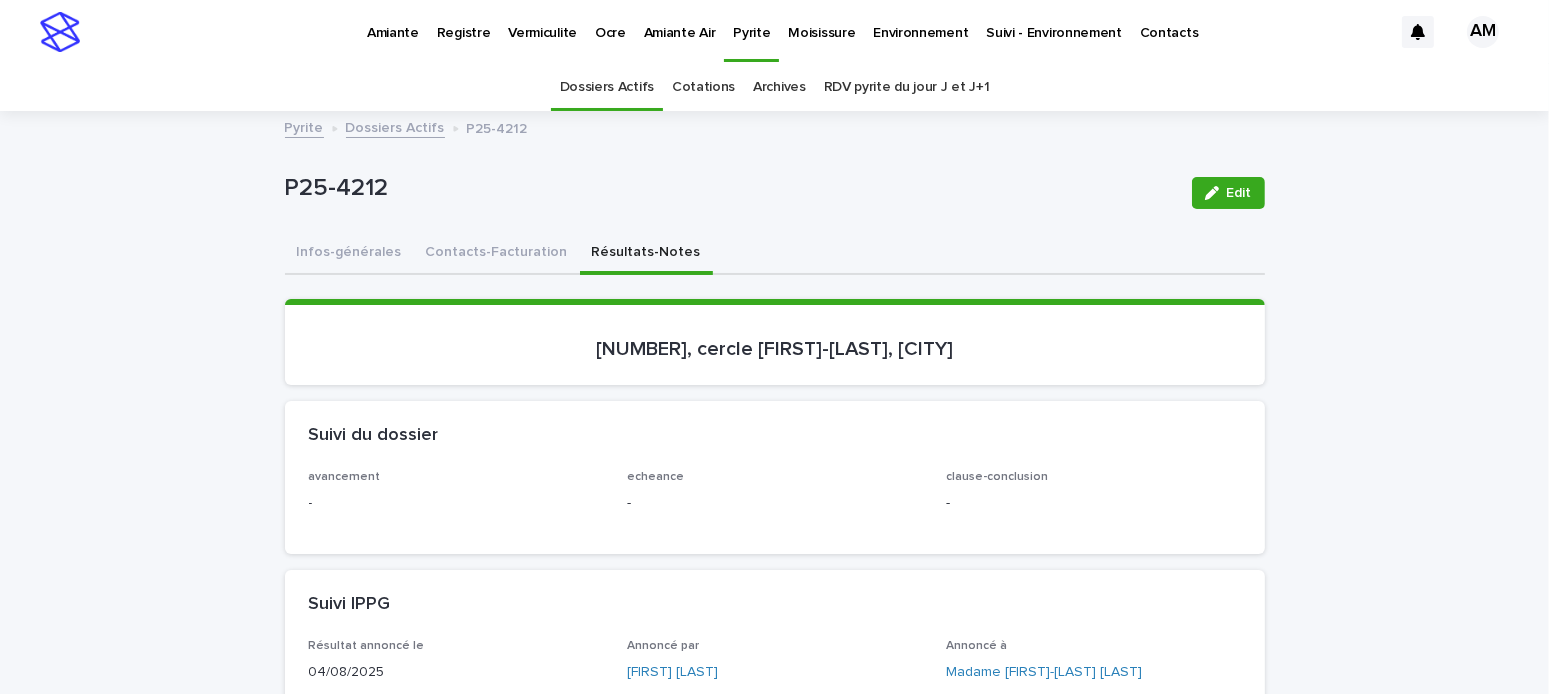drag, startPoint x: 1225, startPoint y: 180, endPoint x: 1096, endPoint y: 331, distance: 198.6001 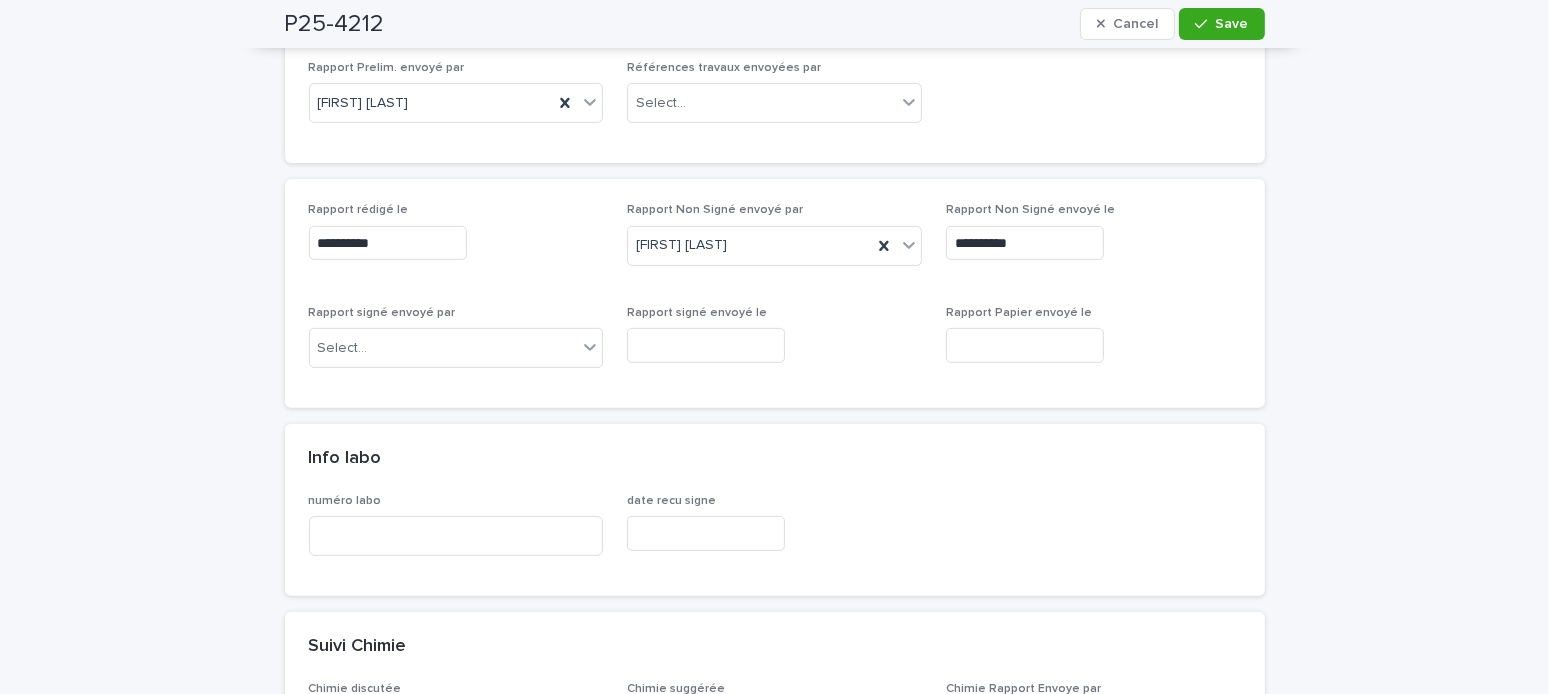 scroll, scrollTop: 1000, scrollLeft: 0, axis: vertical 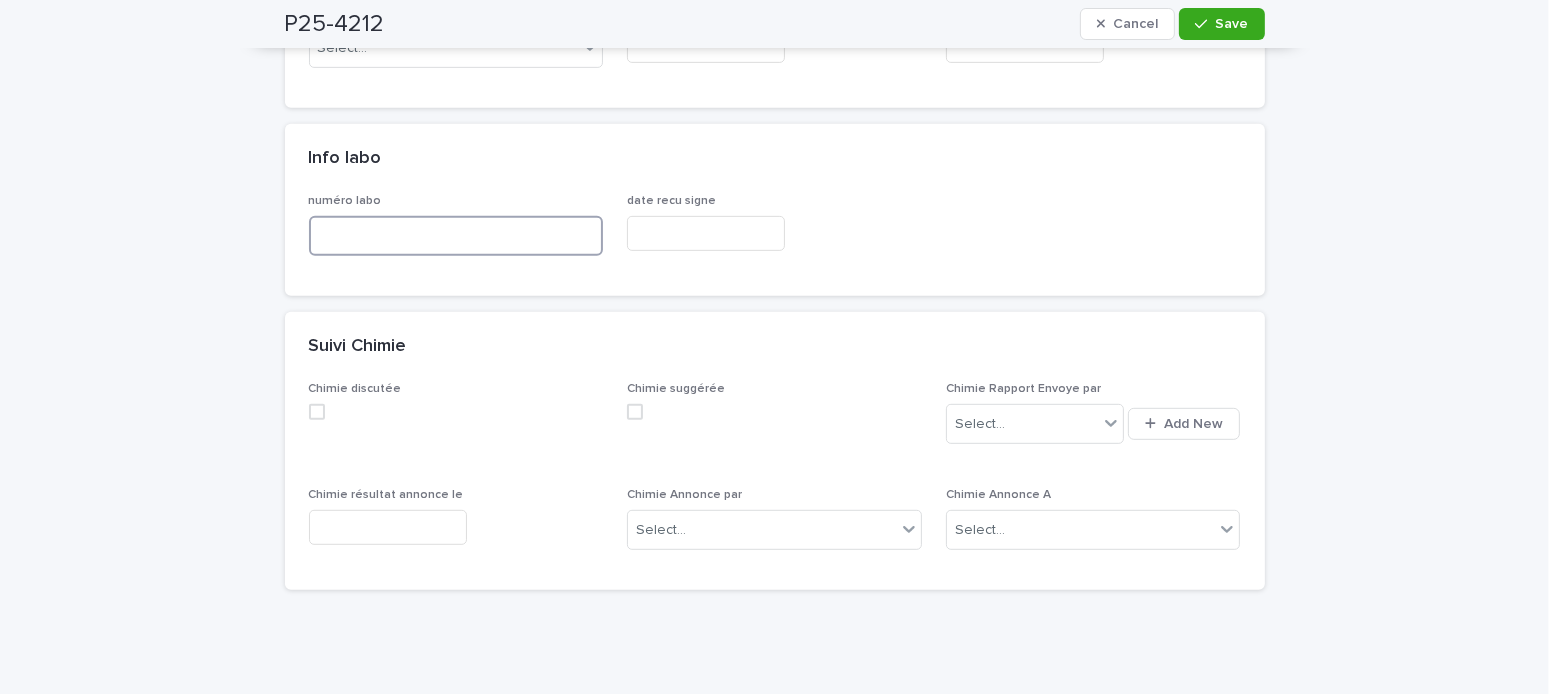 click at bounding box center (456, 236) 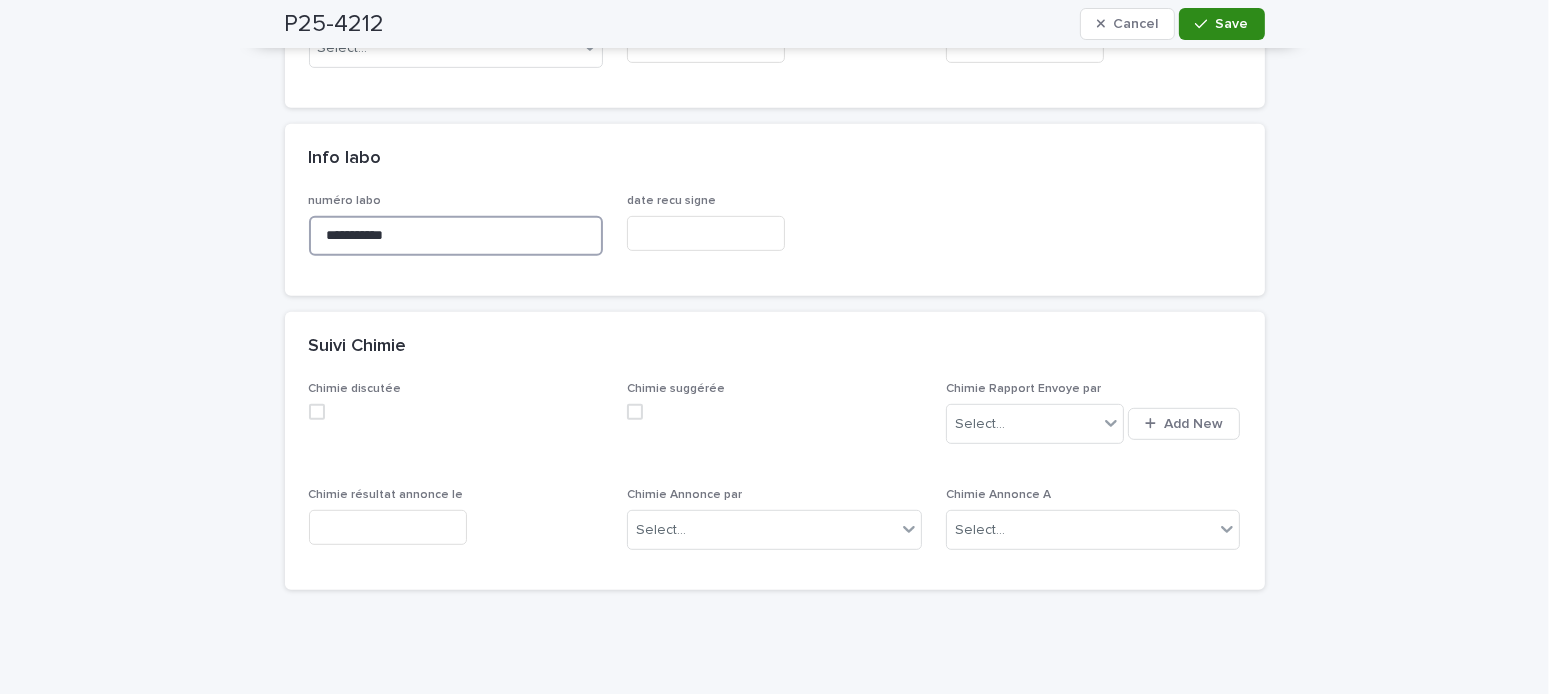 type on "**********" 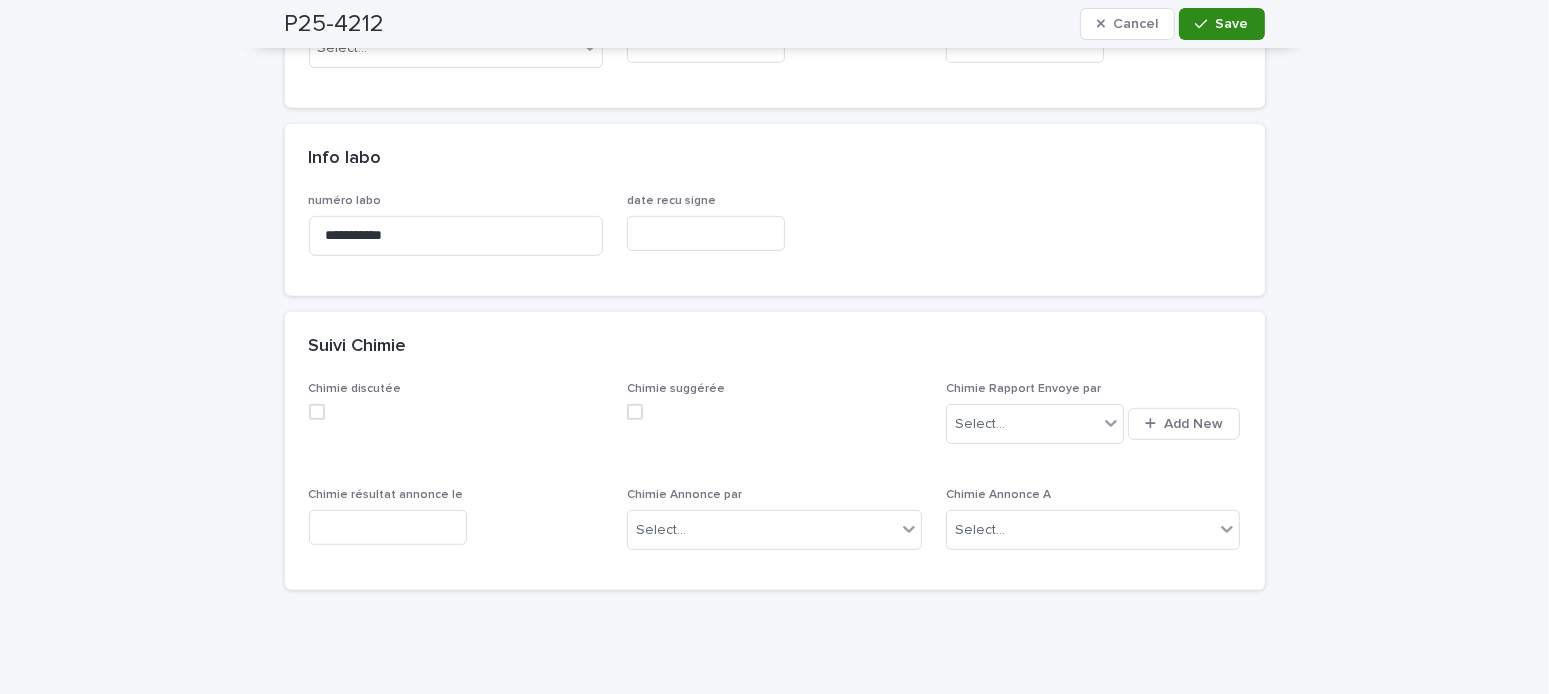 click on "Save" at bounding box center [1232, 24] 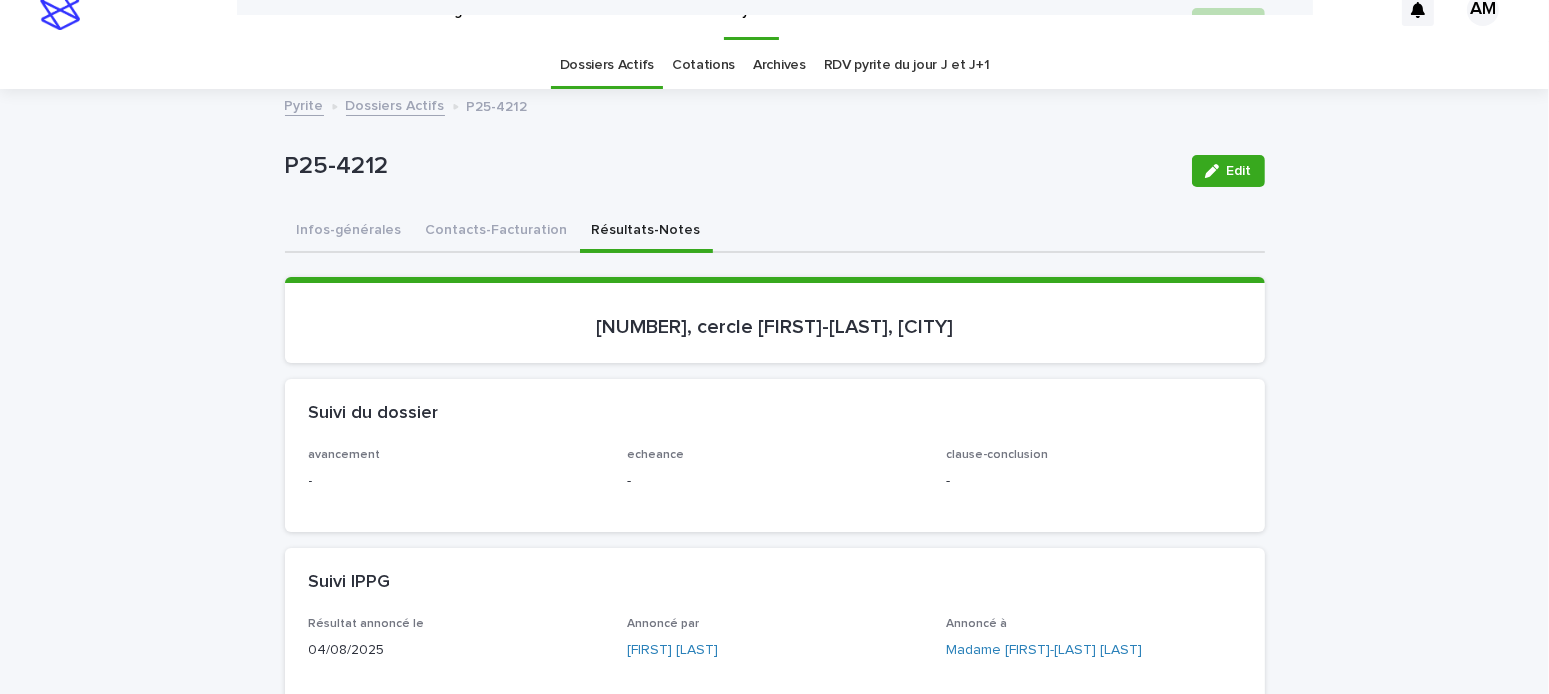 scroll, scrollTop: 0, scrollLeft: 0, axis: both 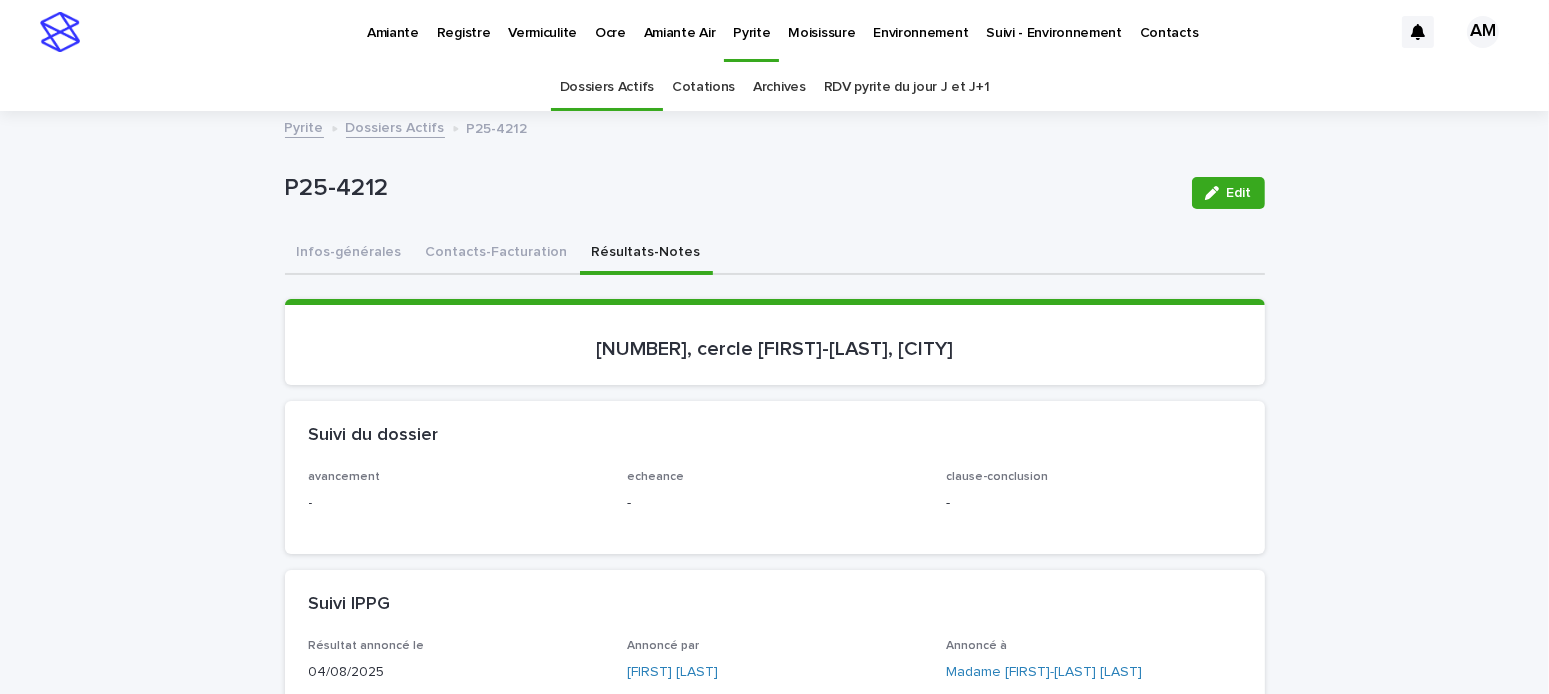 click on "Dossiers Actifs" at bounding box center [395, 126] 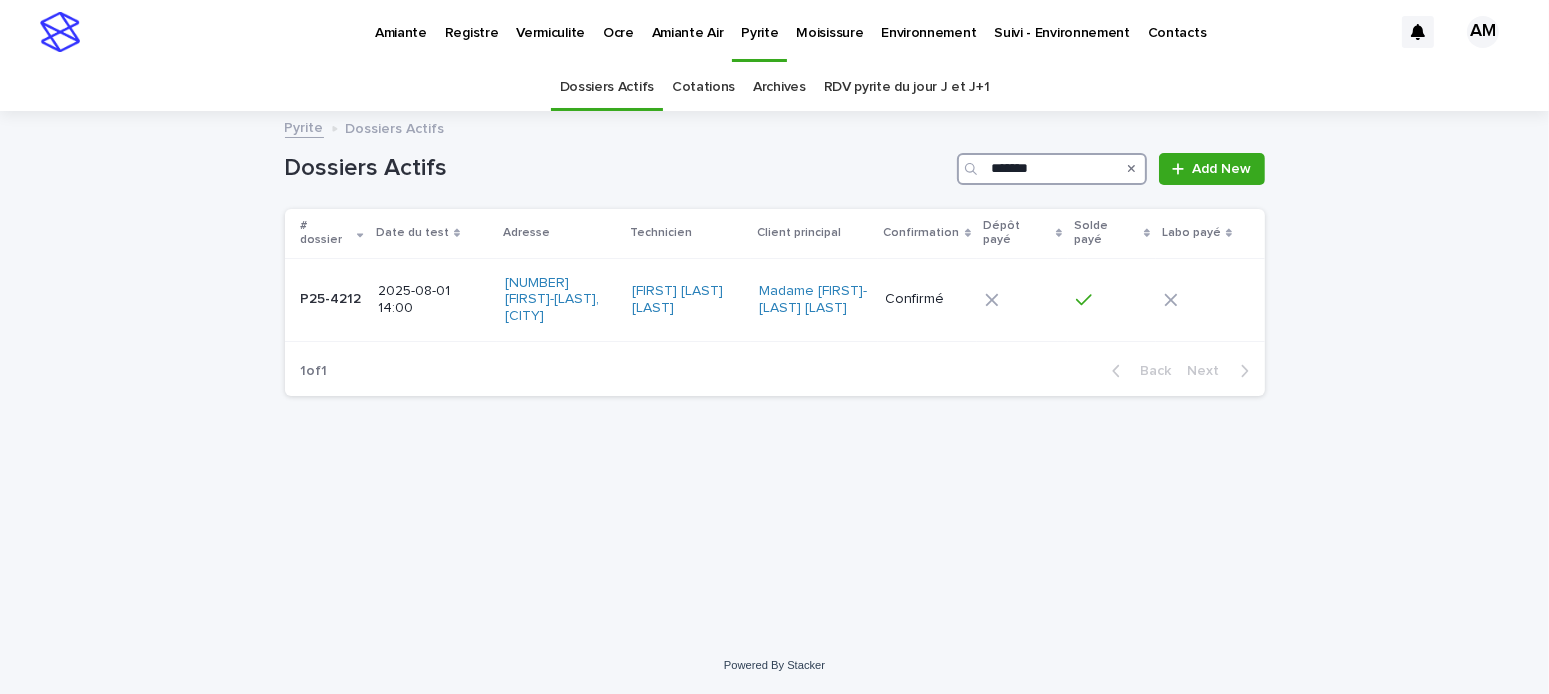 click on "*******" at bounding box center (1052, 169) 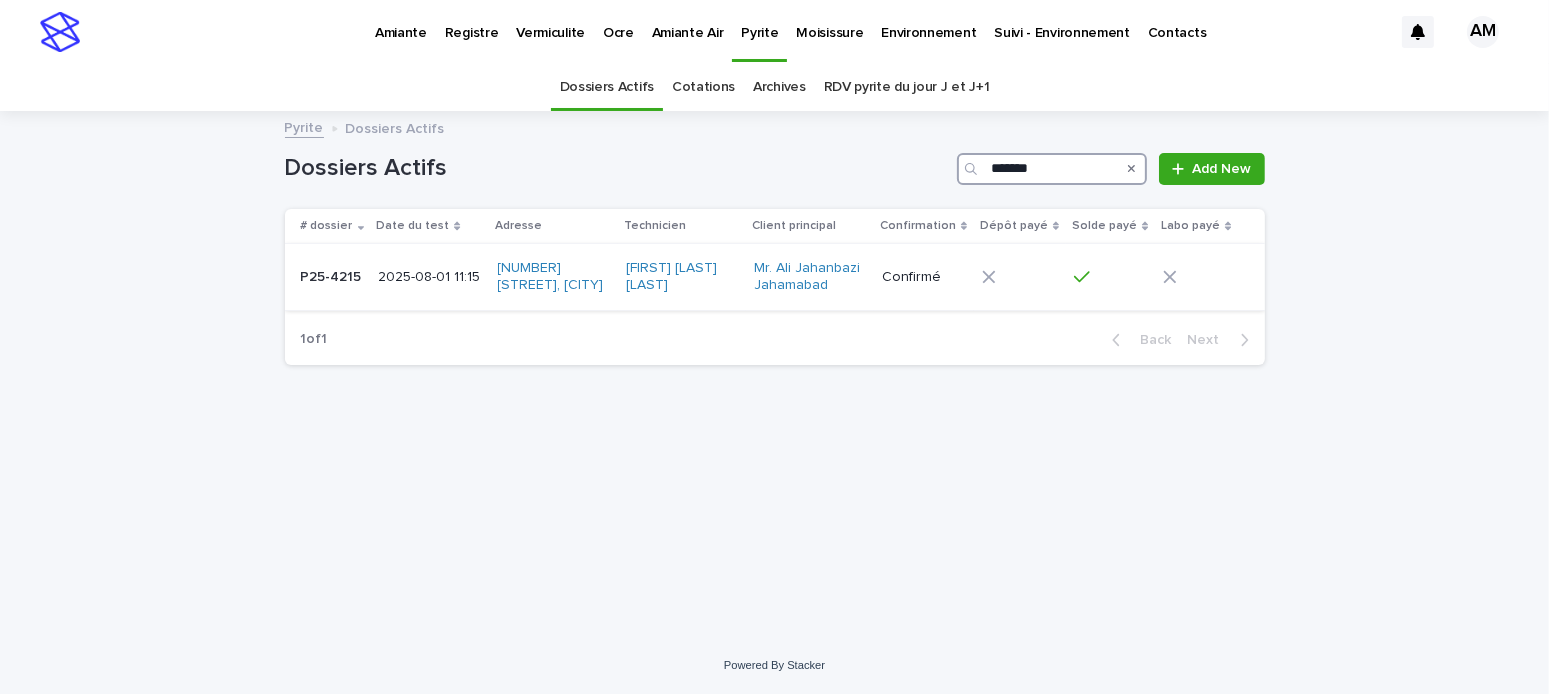 type on "*******" 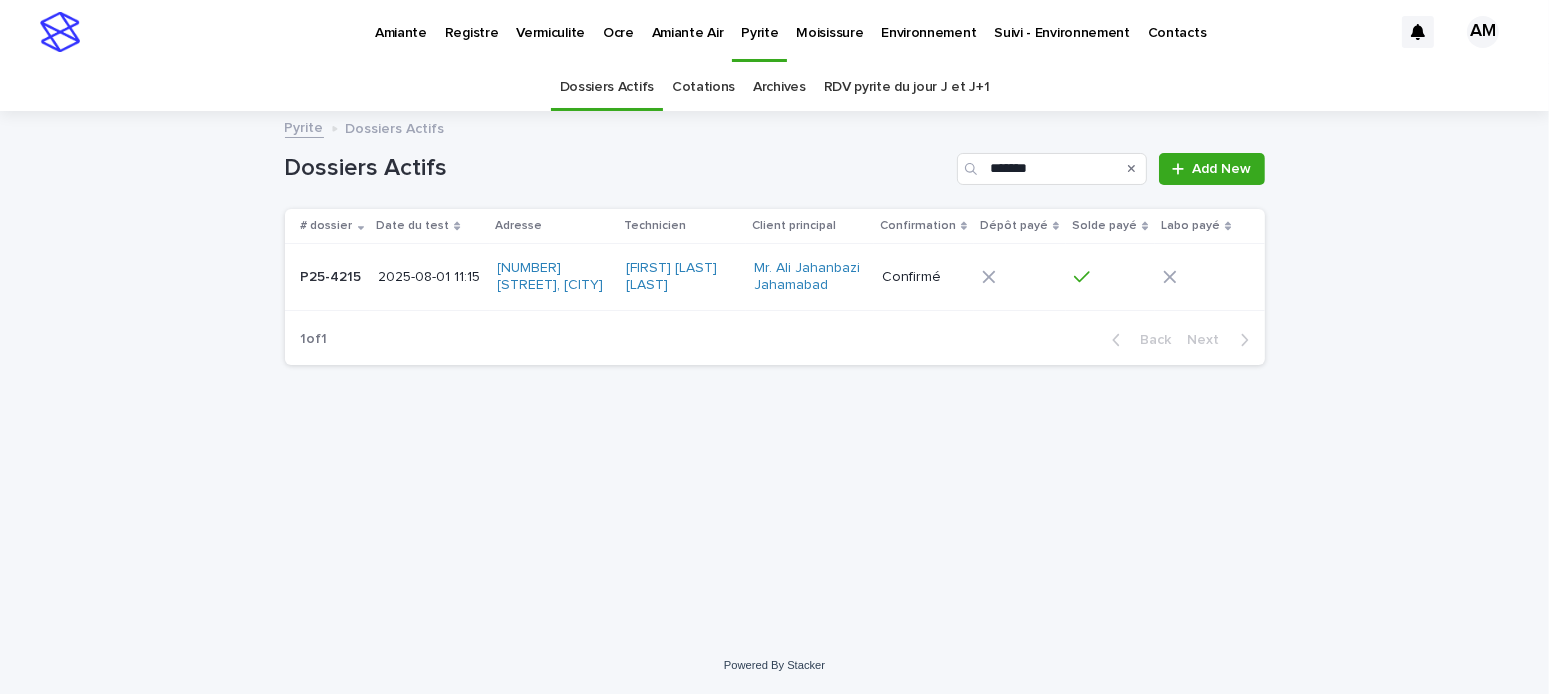 click on "2025-08-01 11:15" at bounding box center [429, 277] 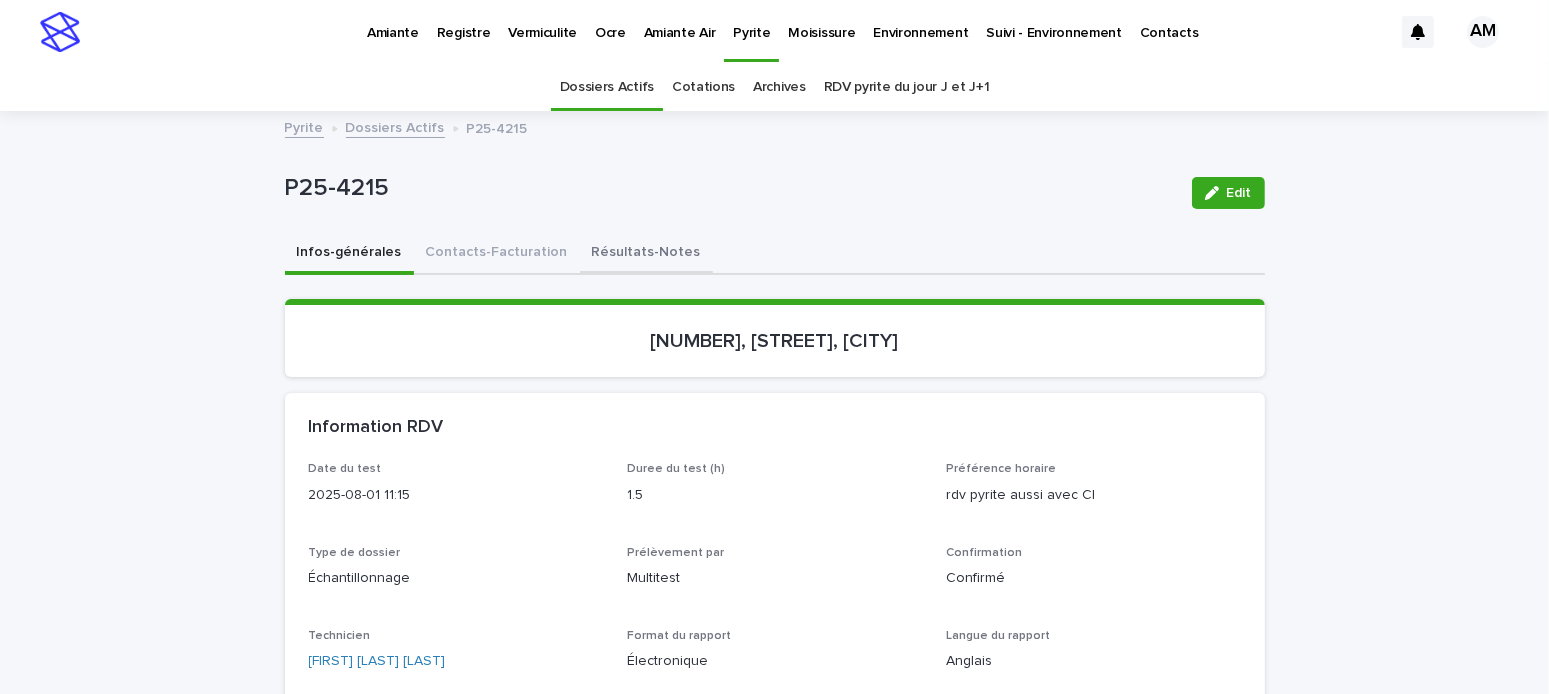 drag, startPoint x: 595, startPoint y: 243, endPoint x: 624, endPoint y: 252, distance: 30.364452 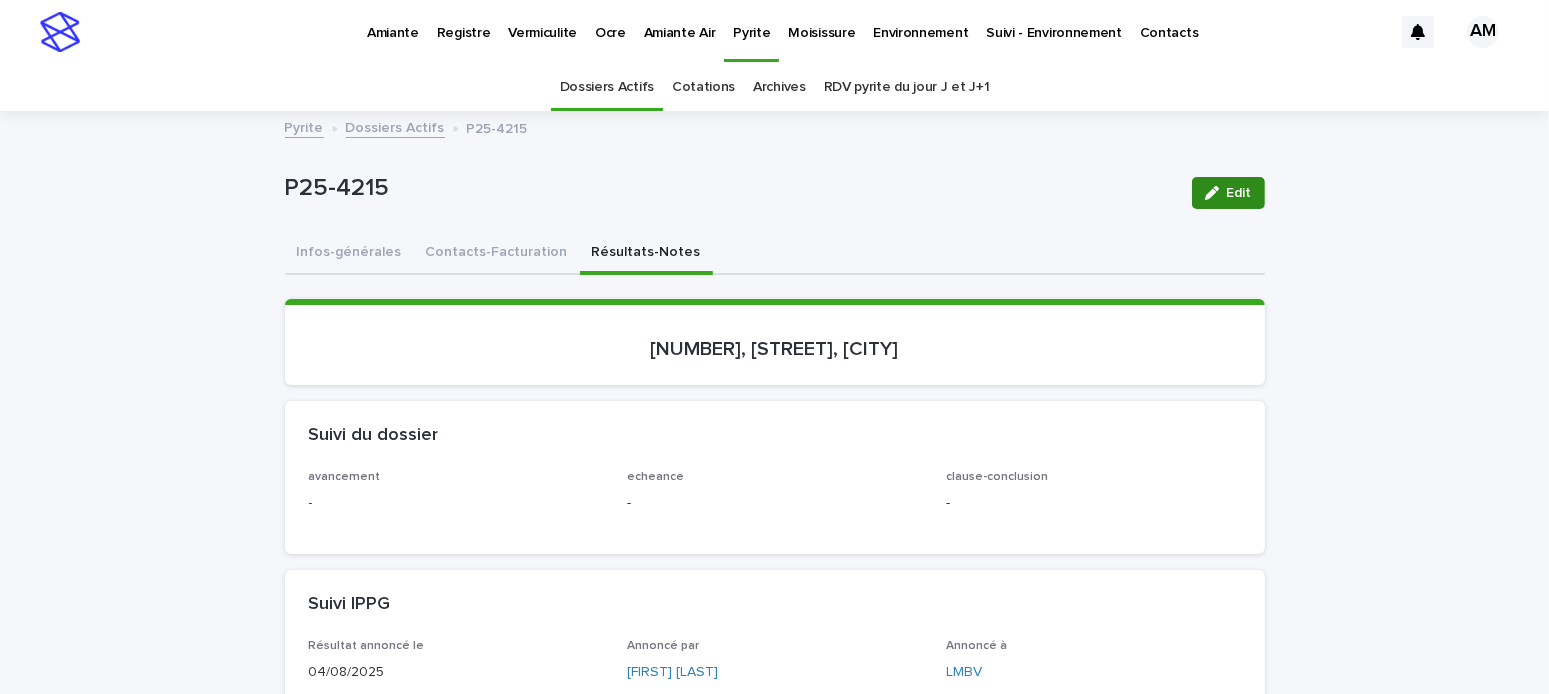 click on "Edit" at bounding box center [1228, 193] 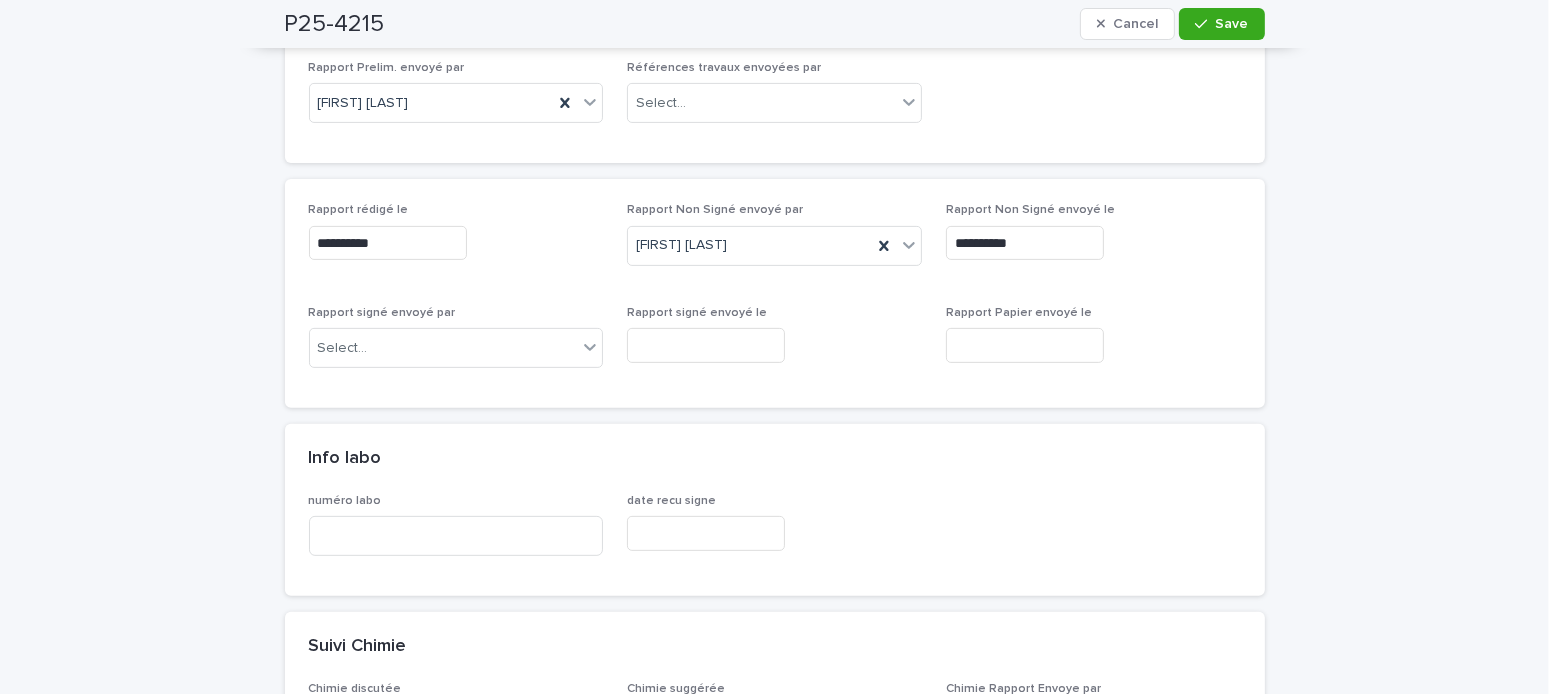 scroll, scrollTop: 1000, scrollLeft: 0, axis: vertical 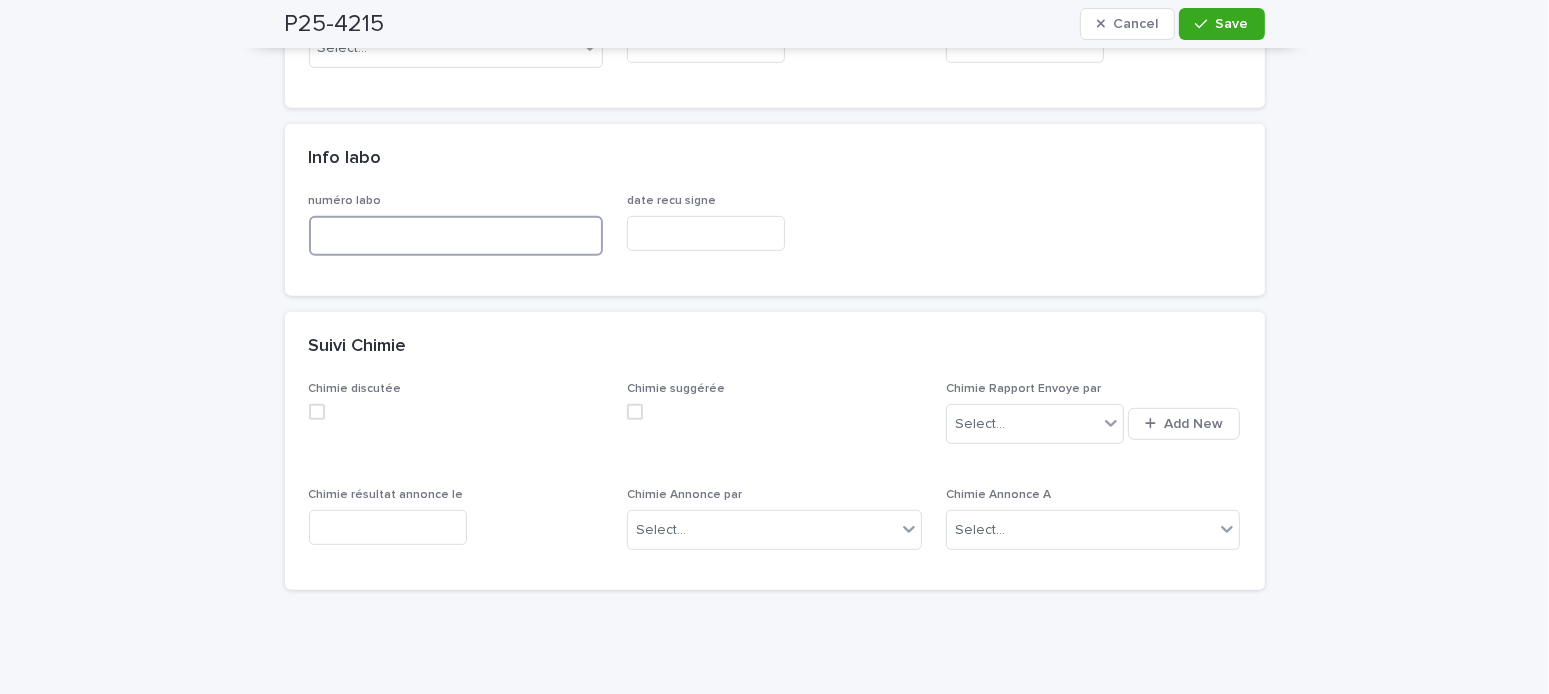 drag, startPoint x: 442, startPoint y: 227, endPoint x: 566, endPoint y: 242, distance: 124.90396 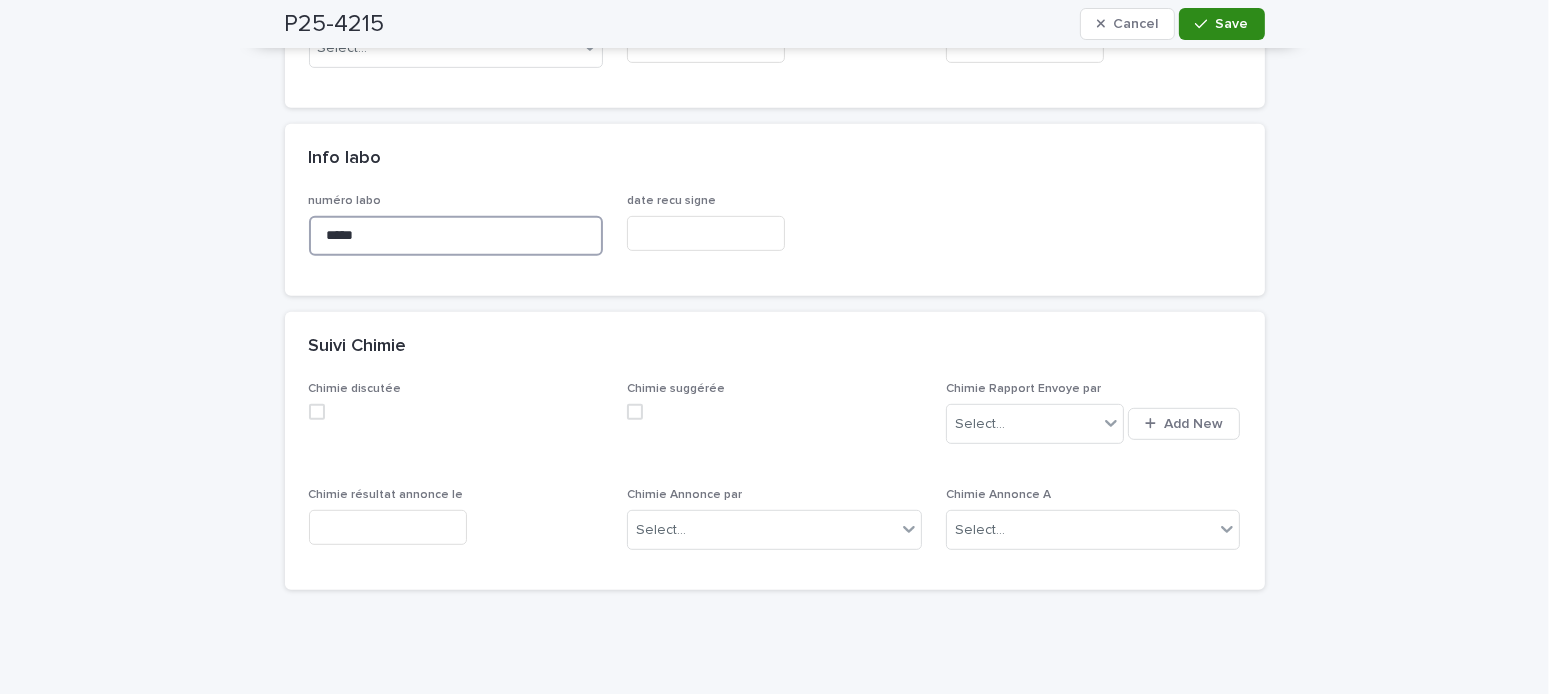 type on "*****" 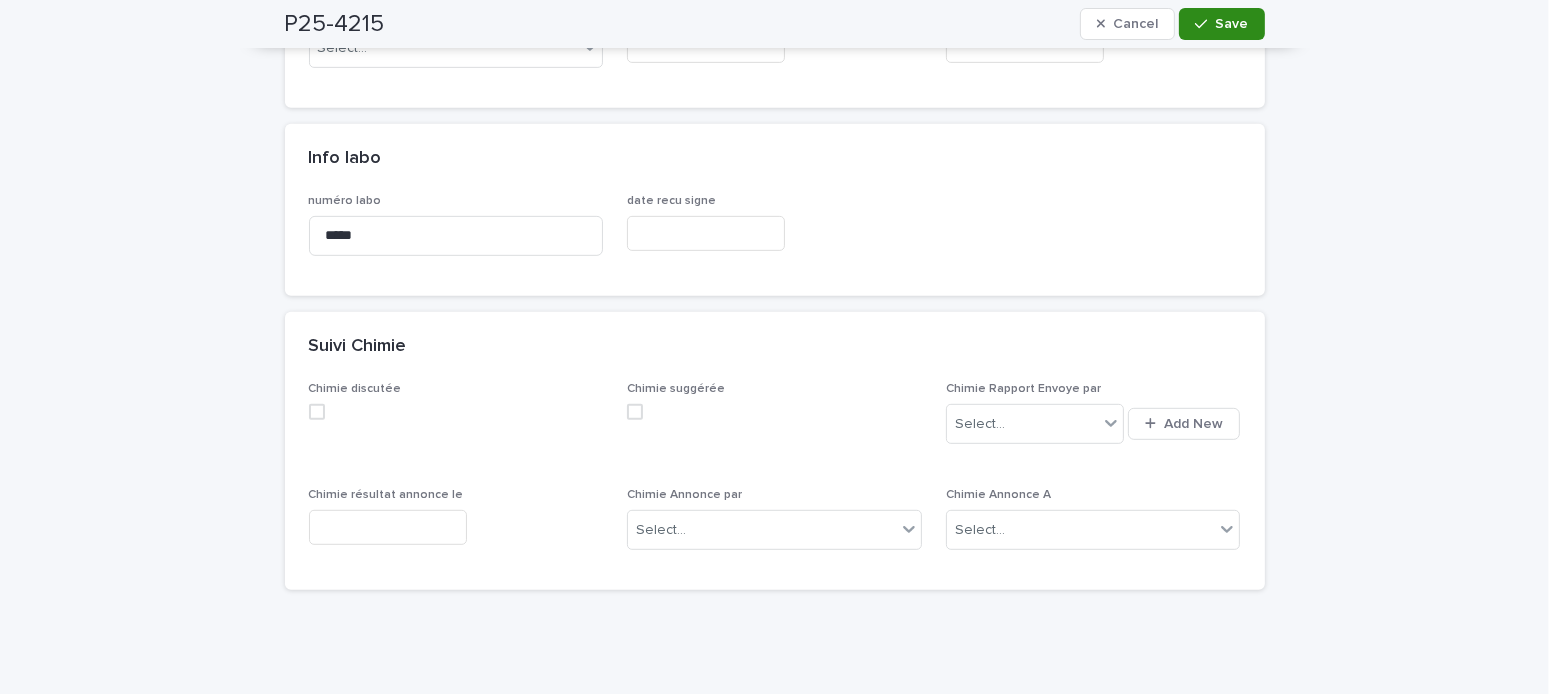 click at bounding box center (1205, 24) 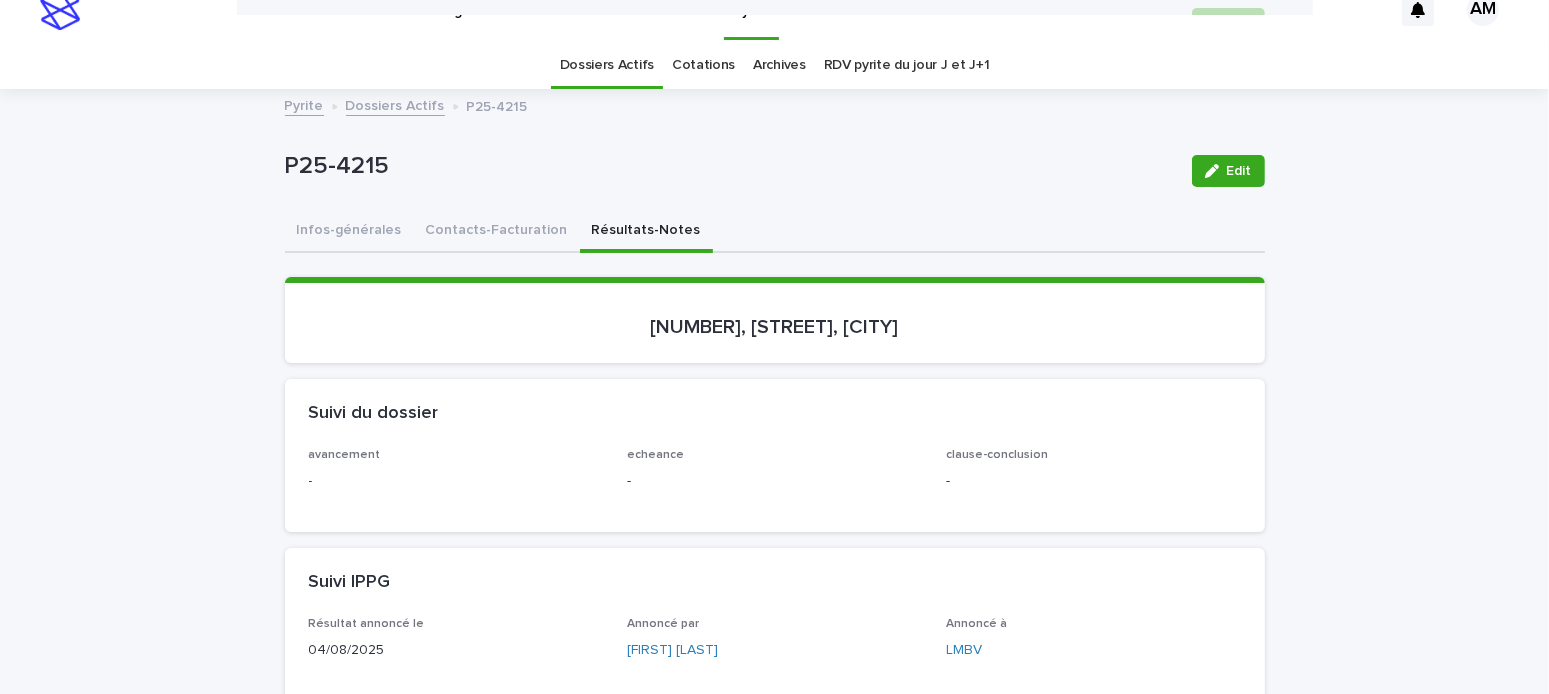 scroll, scrollTop: 0, scrollLeft: 0, axis: both 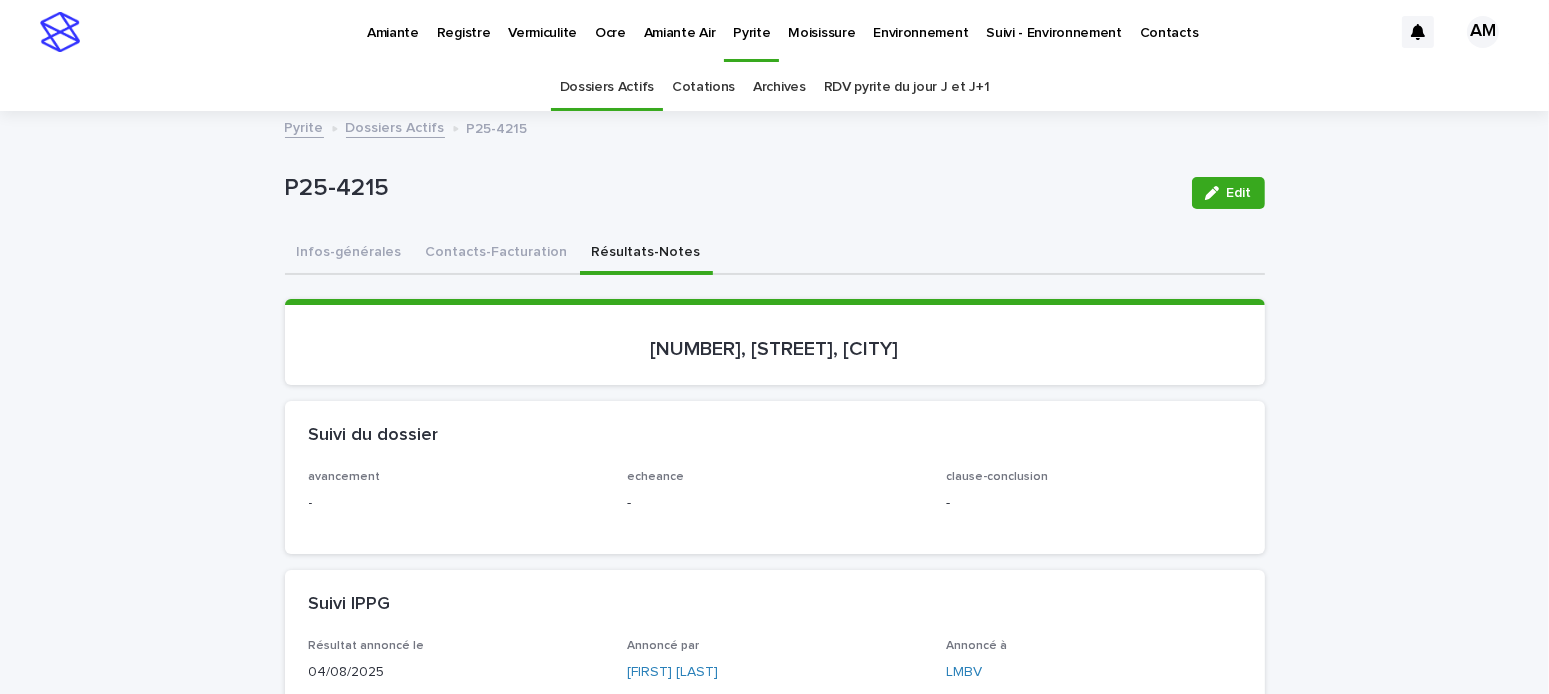 click on "Dossiers Actifs" at bounding box center [395, 126] 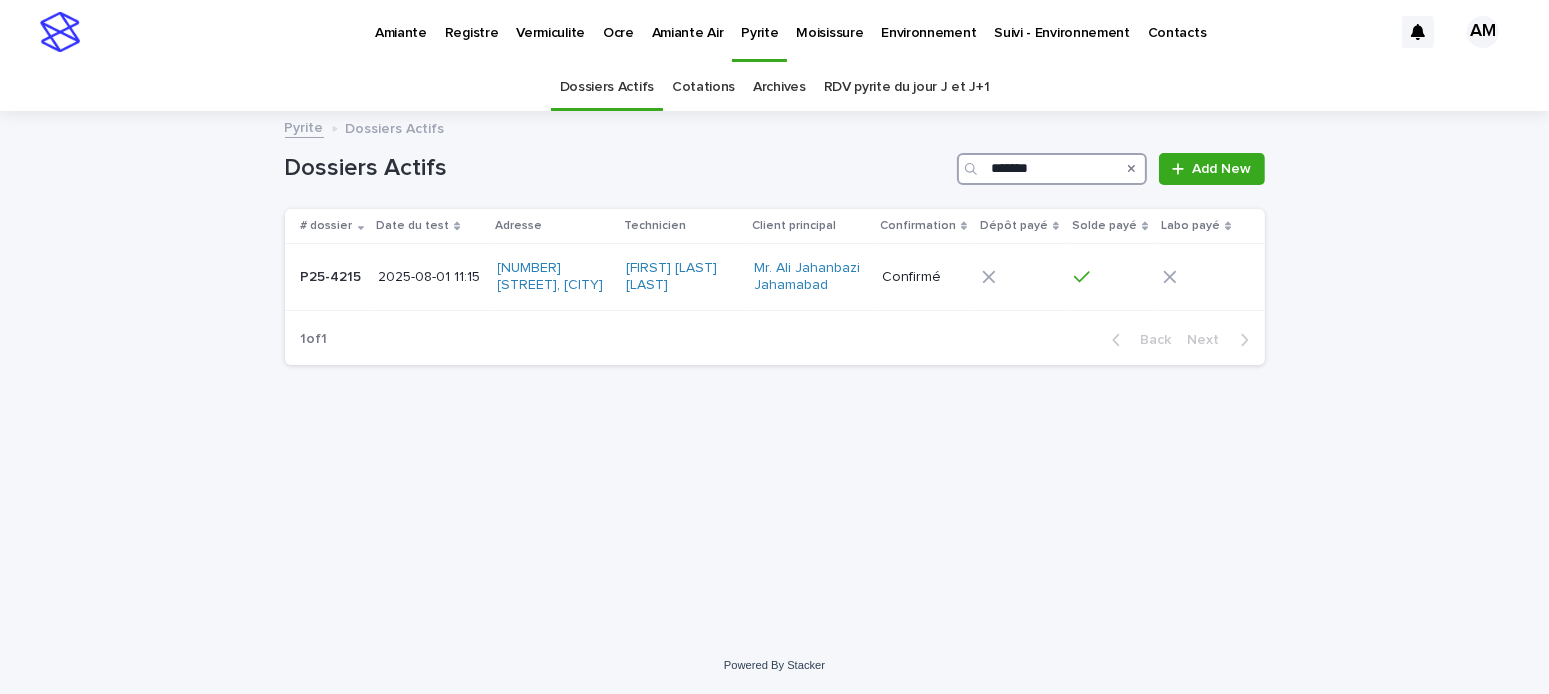 click on "*******" at bounding box center (1052, 169) 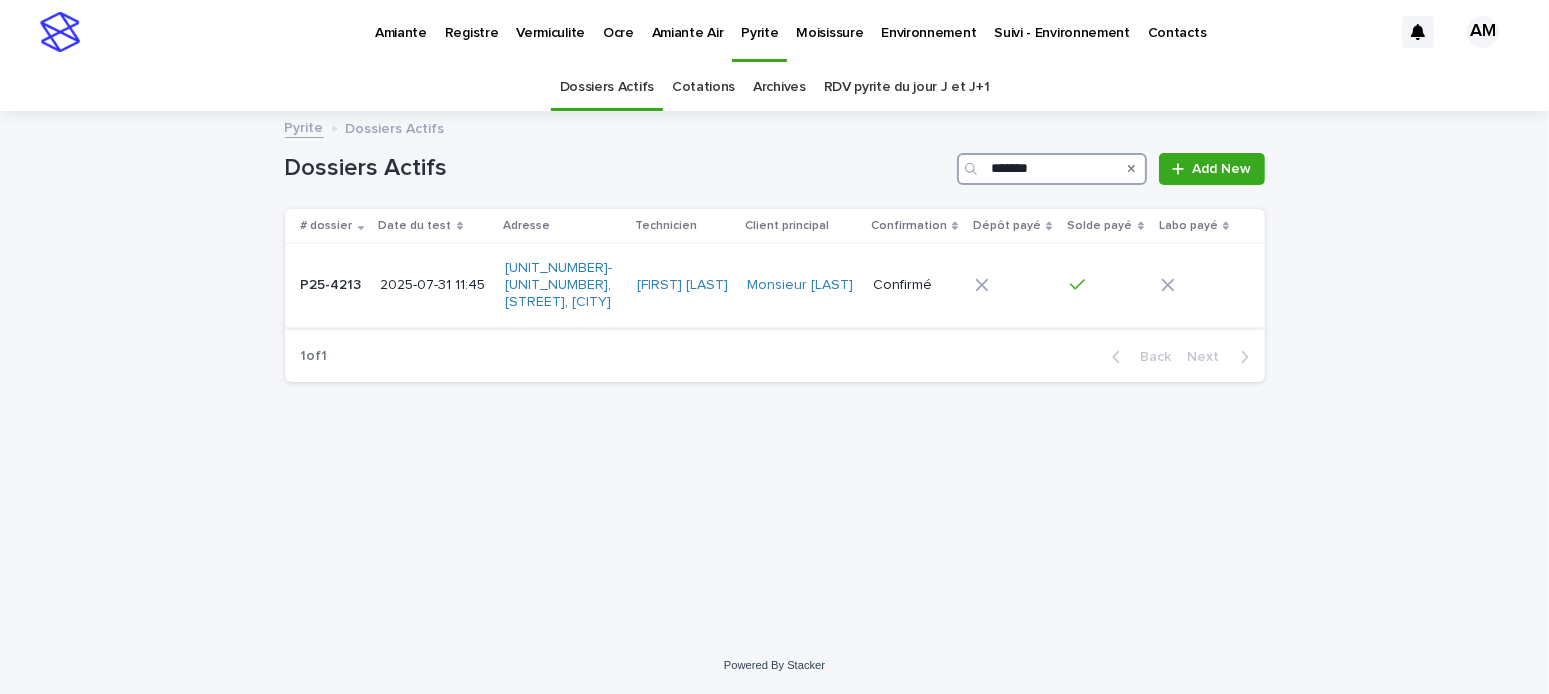 type on "*******" 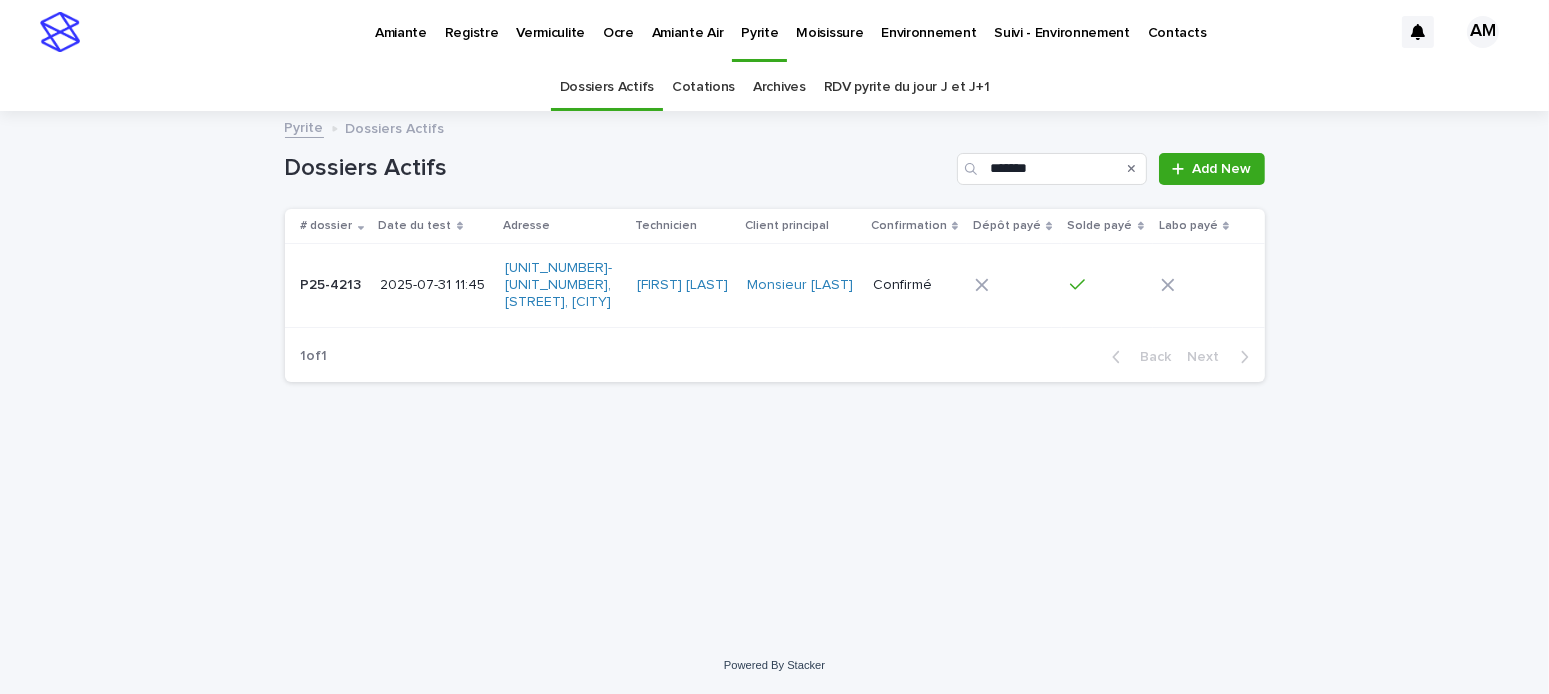 click on "2025-07-31 11:45" at bounding box center (435, 285) 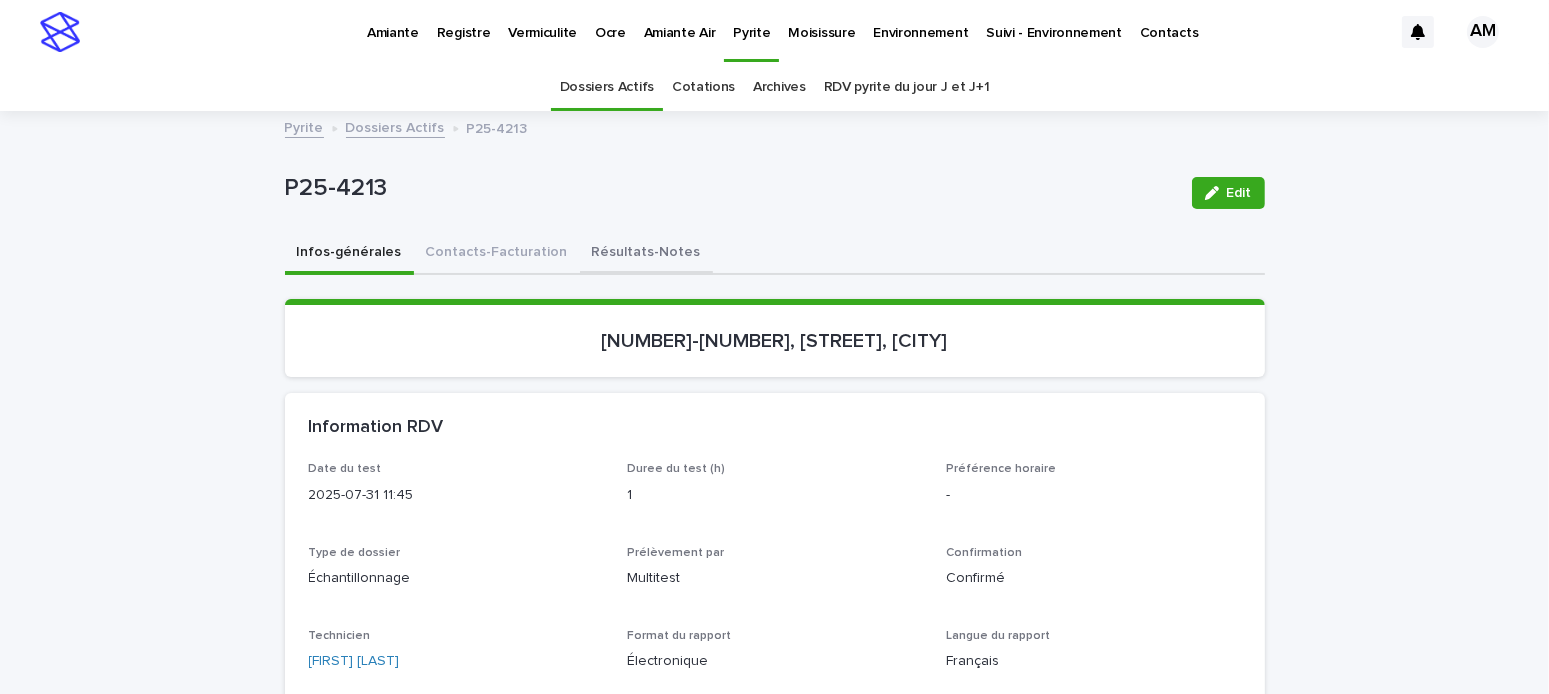 click on "Résultats-Notes" at bounding box center [646, 254] 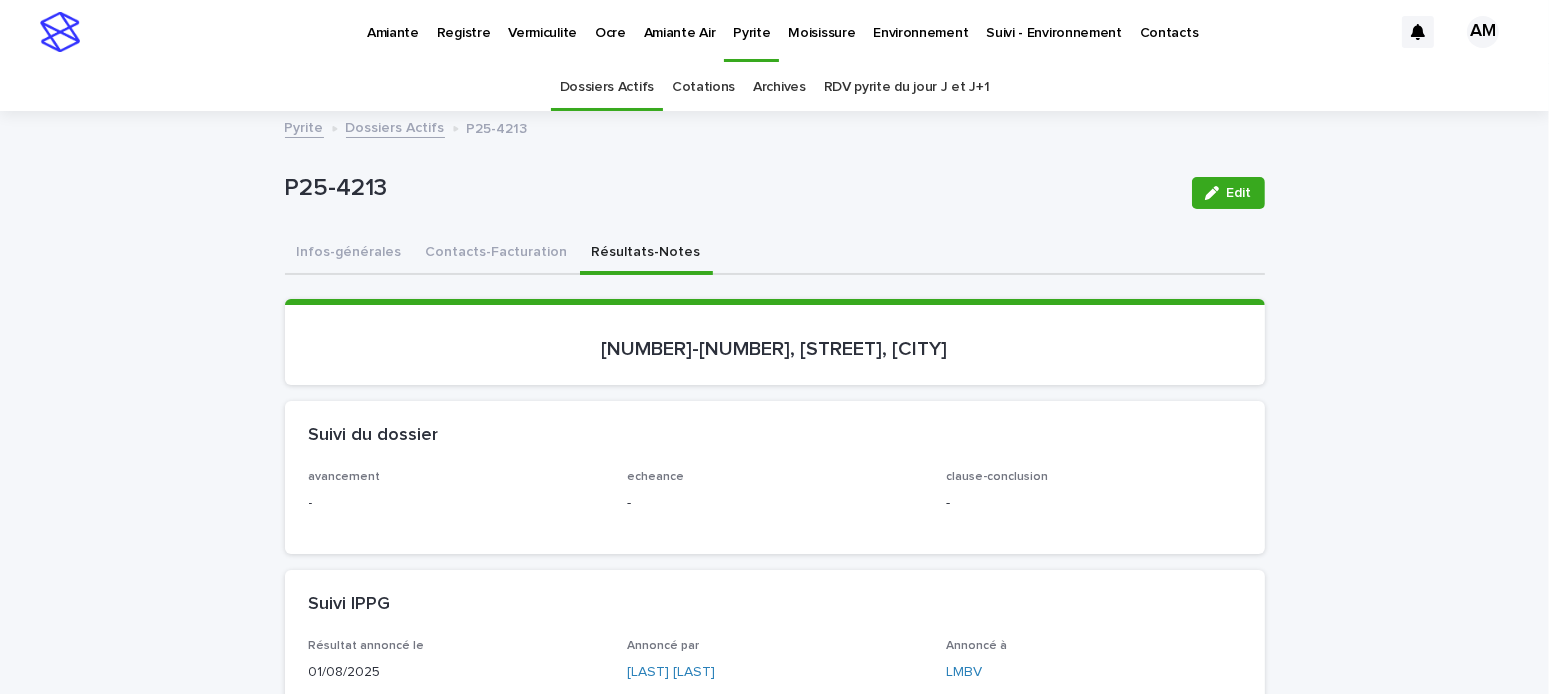 click 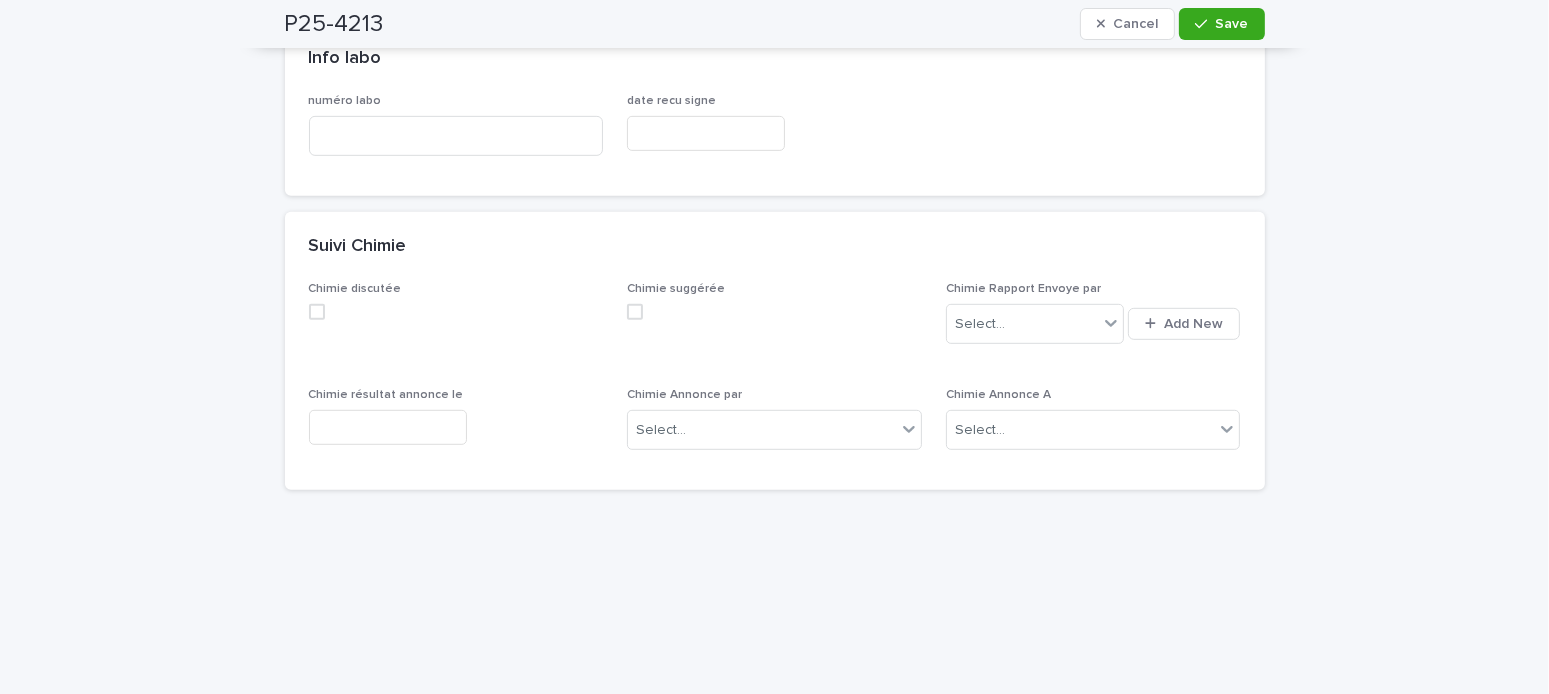 scroll, scrollTop: 1000, scrollLeft: 0, axis: vertical 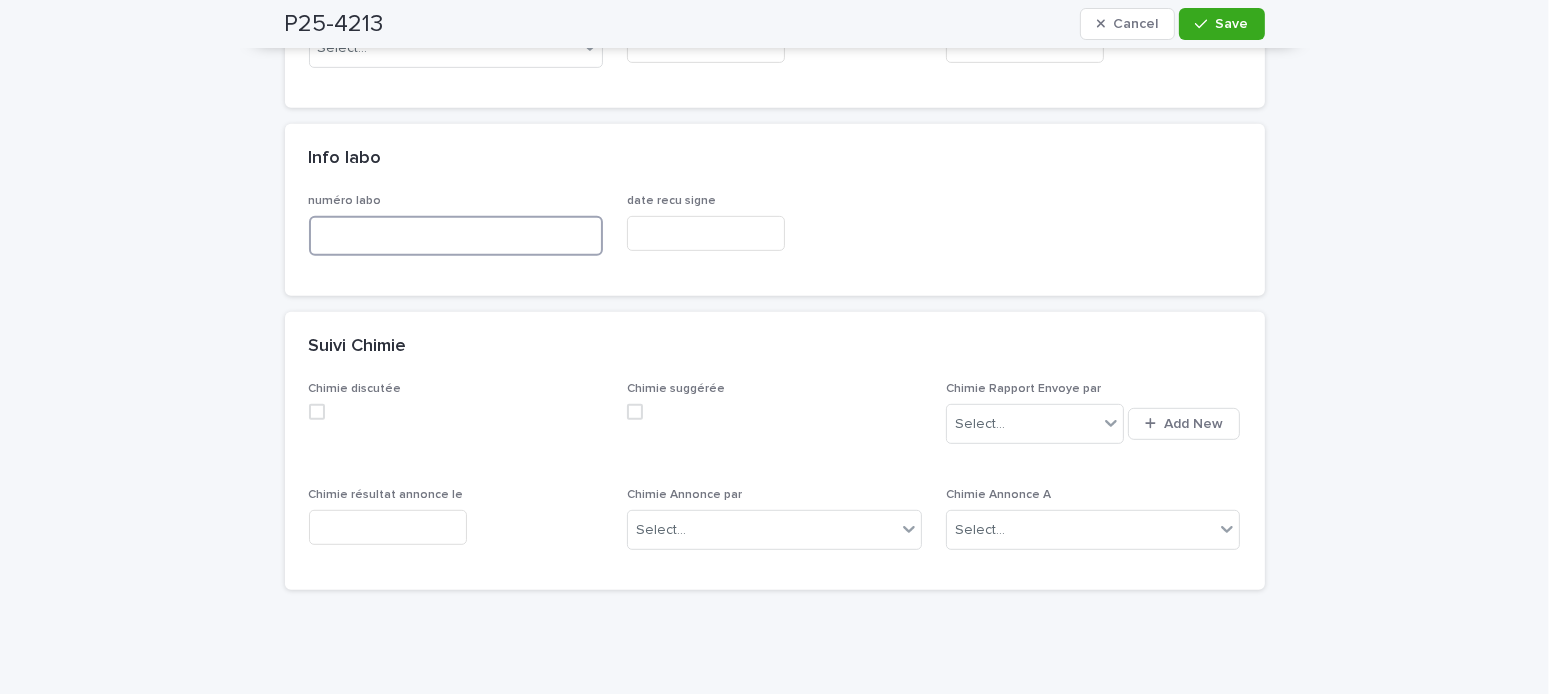 click at bounding box center (456, 236) 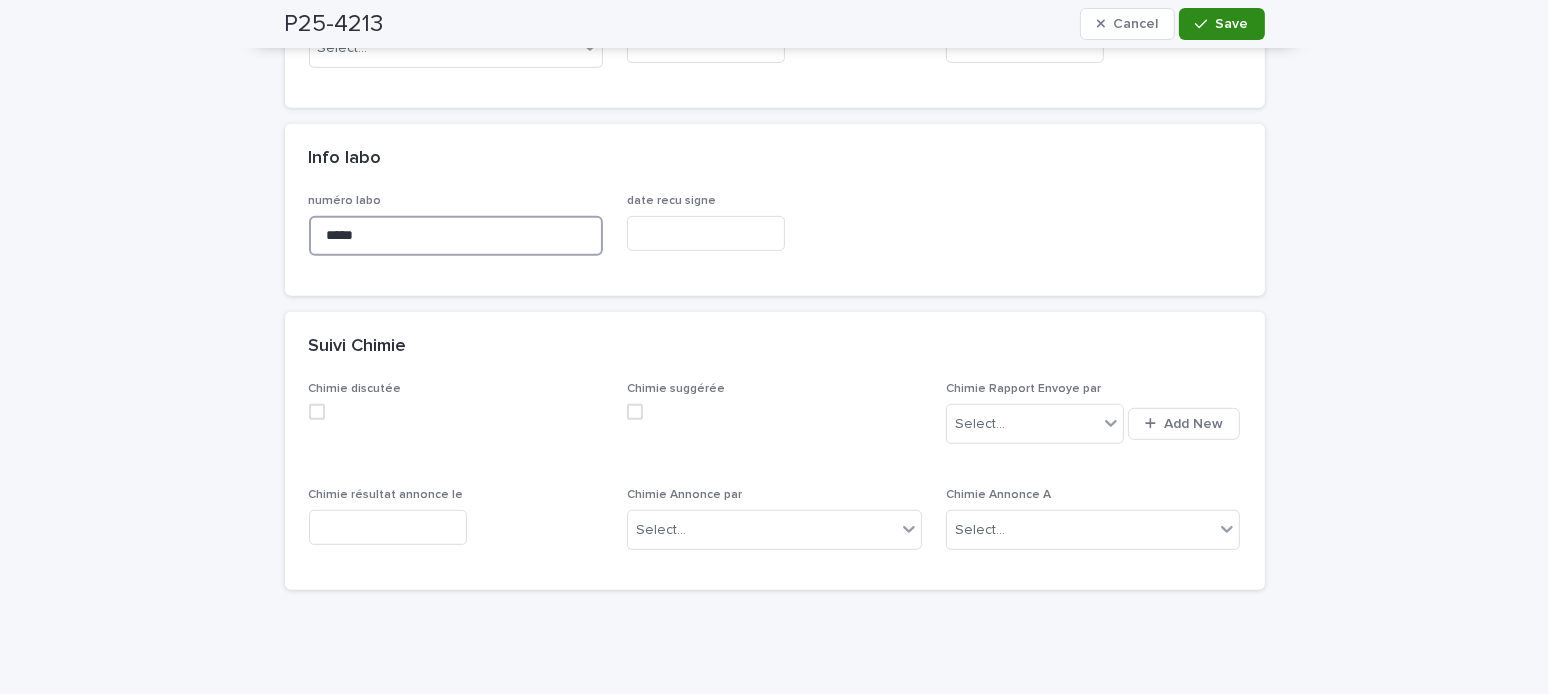 type on "*****" 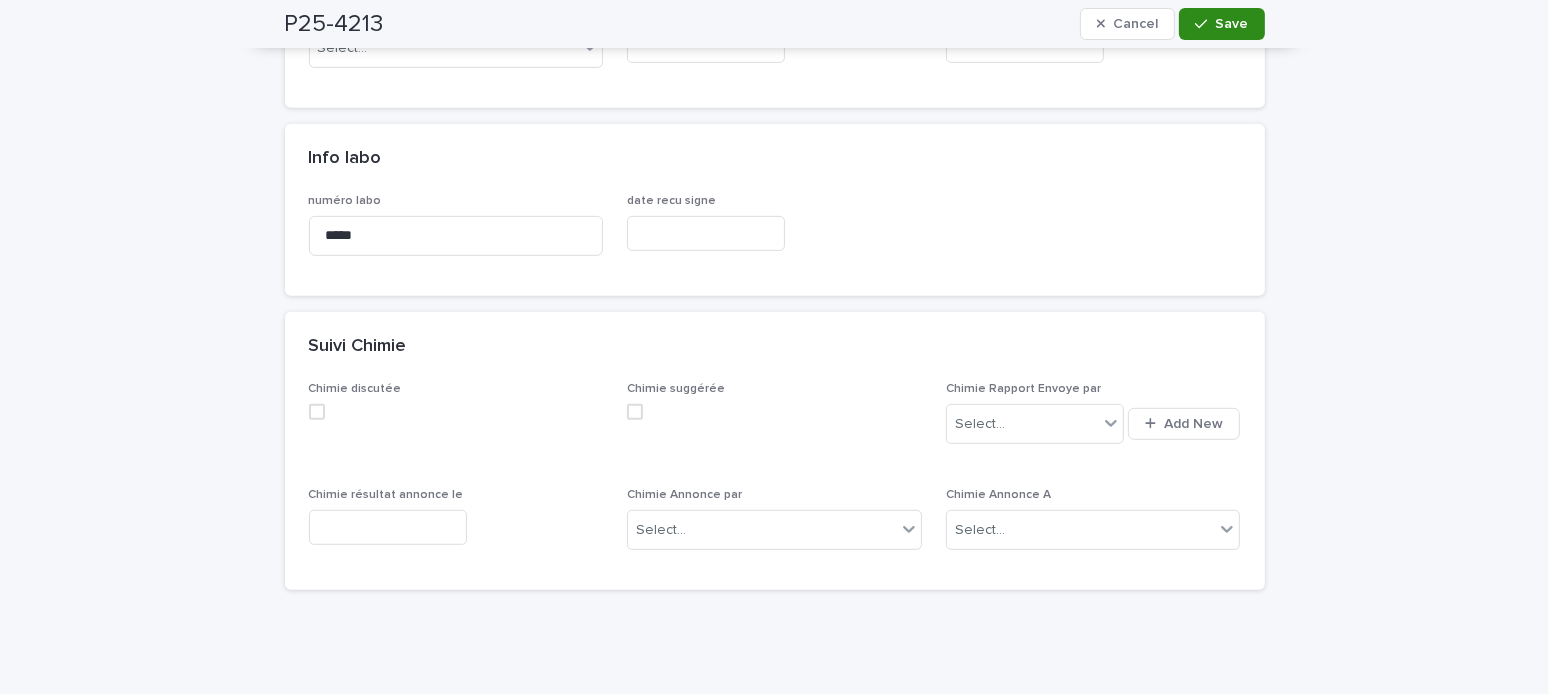 click on "Save" at bounding box center (1232, 24) 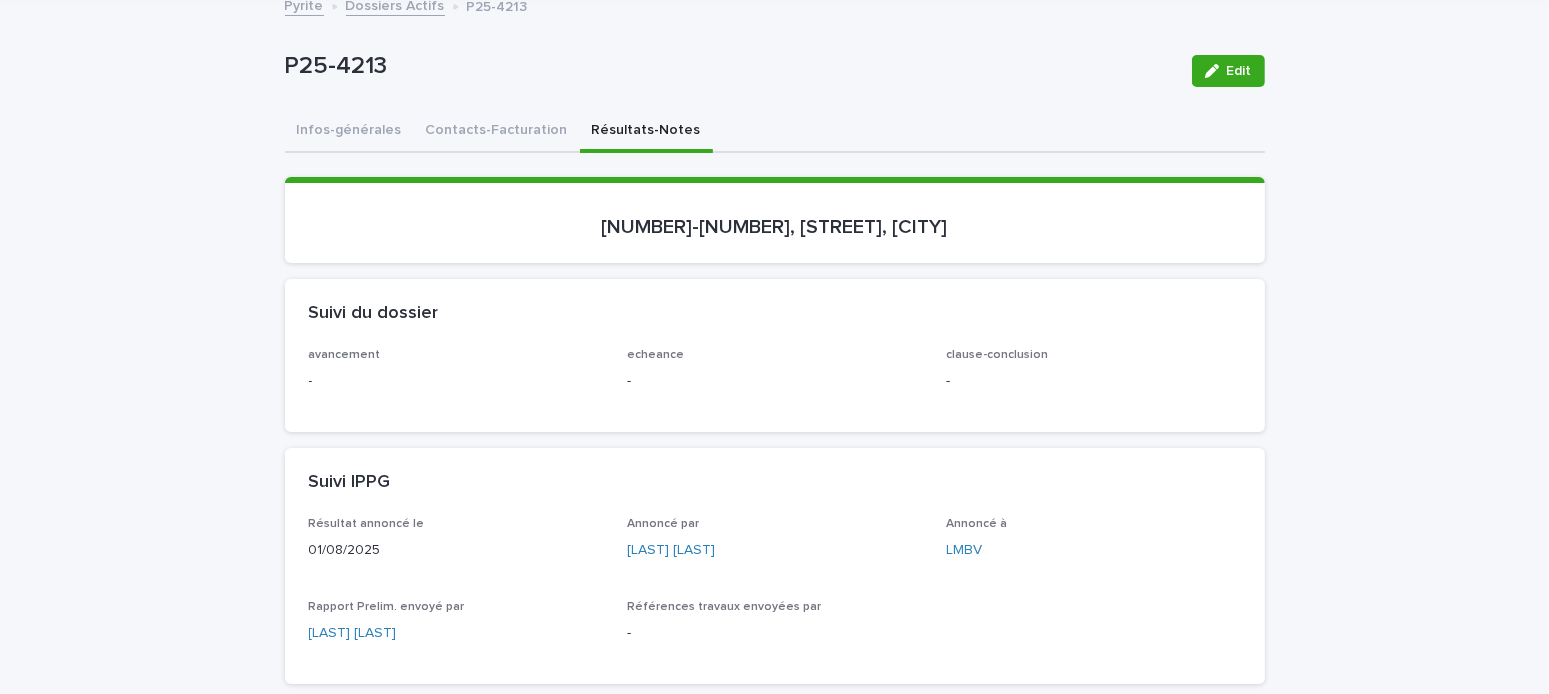 scroll, scrollTop: 22, scrollLeft: 0, axis: vertical 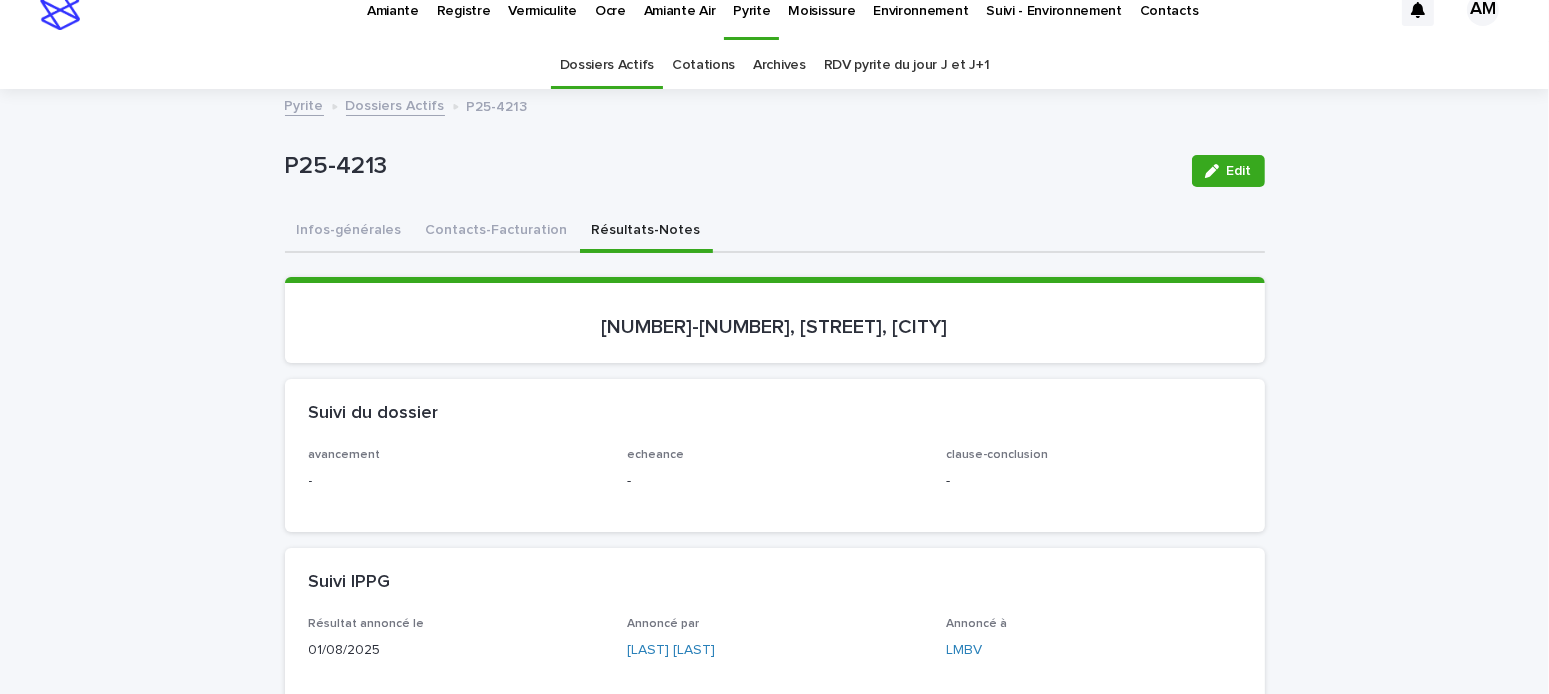 click on "Dossiers Actifs" at bounding box center (395, 104) 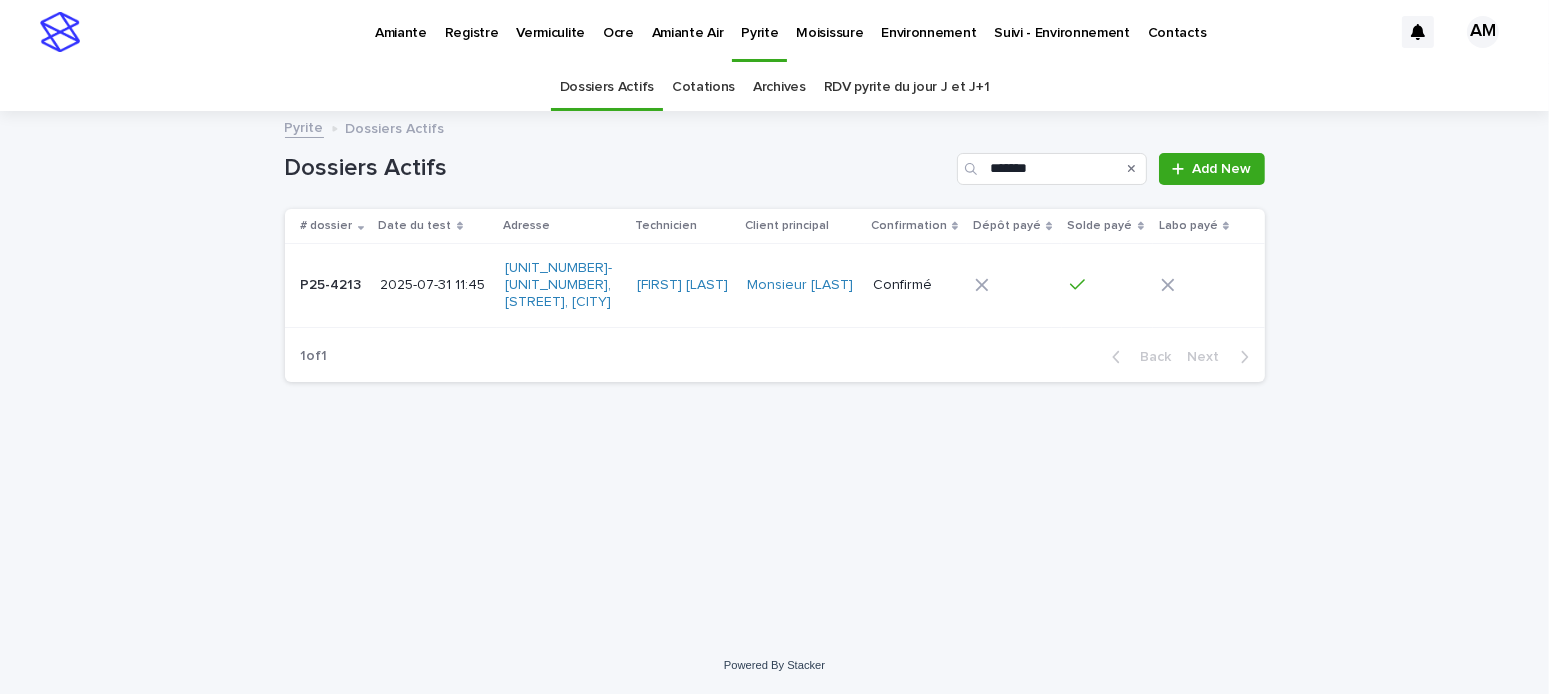 scroll, scrollTop: 0, scrollLeft: 0, axis: both 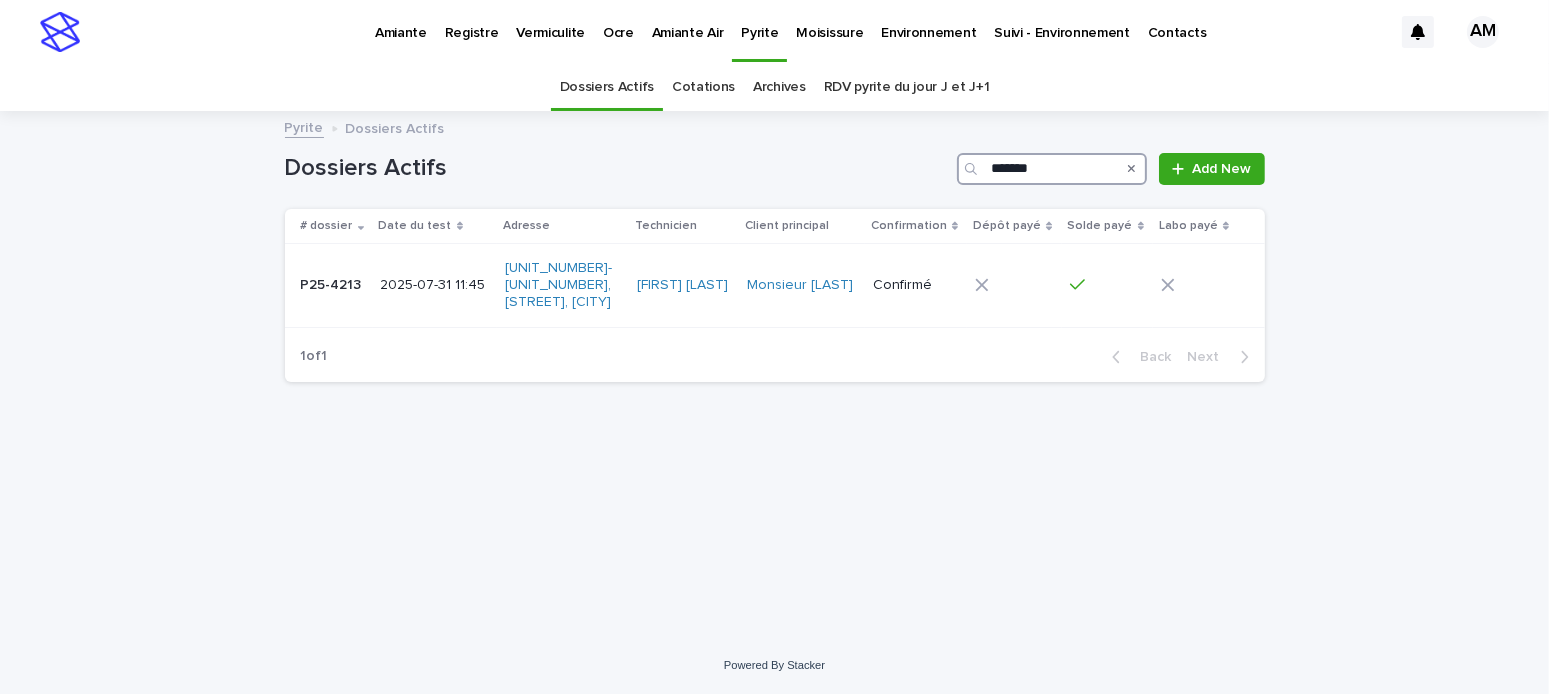 click on "*******" at bounding box center (1052, 169) 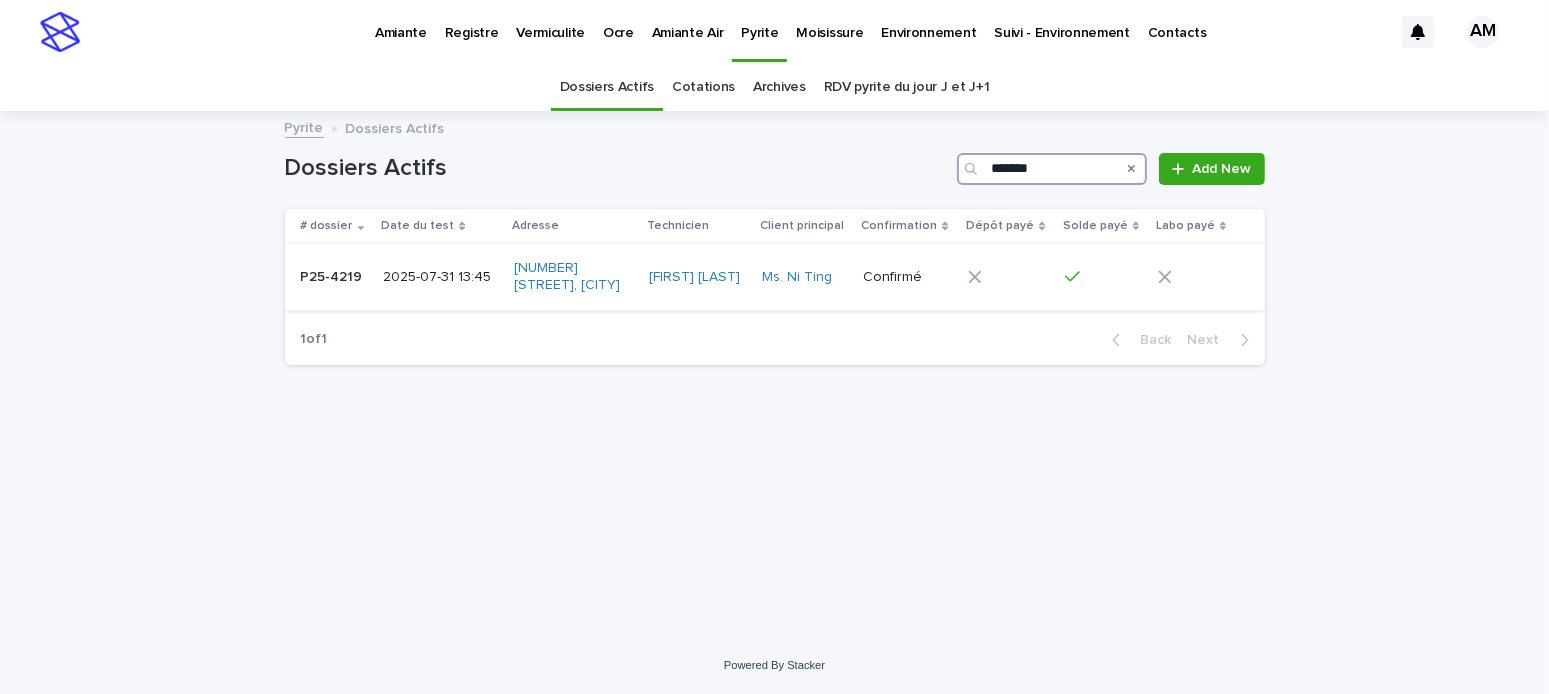 type on "*******" 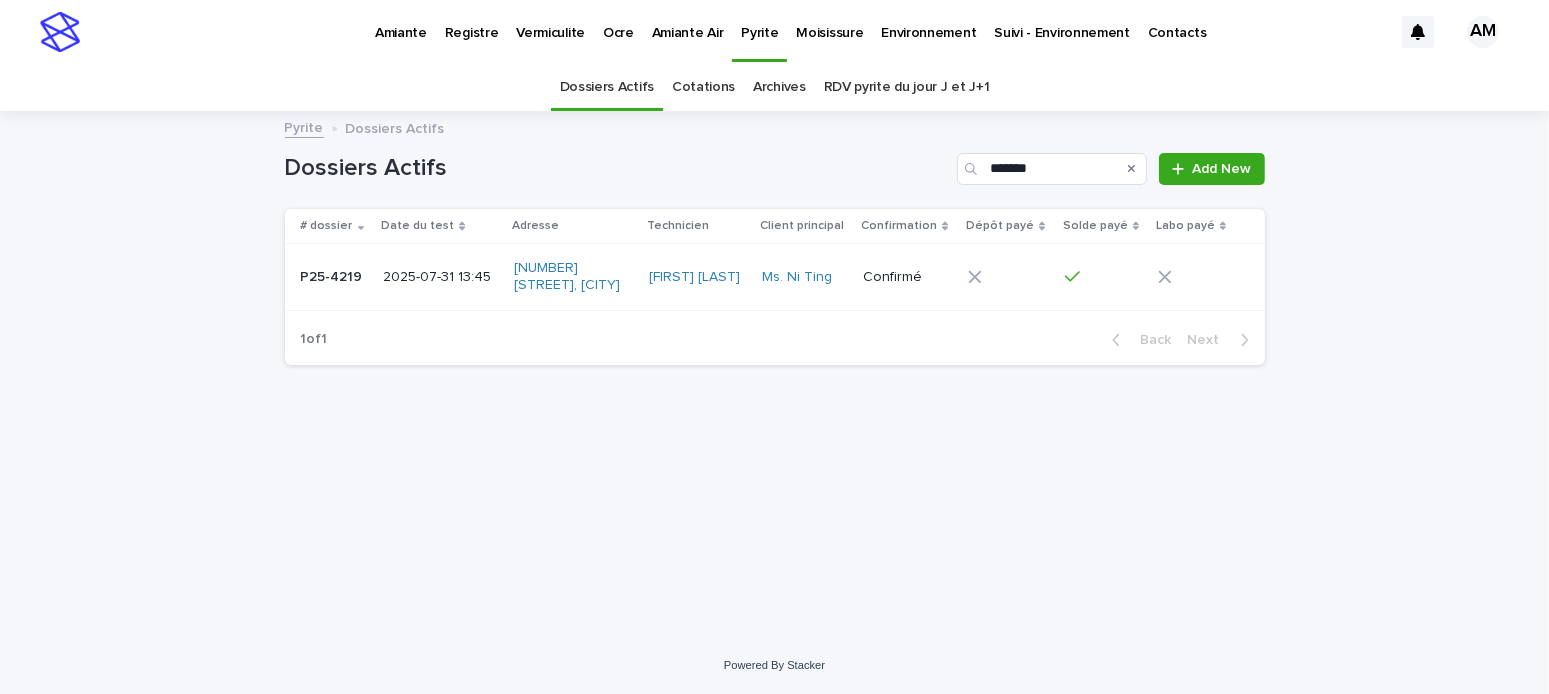 click on "2025-07-31 13:45" at bounding box center [438, 277] 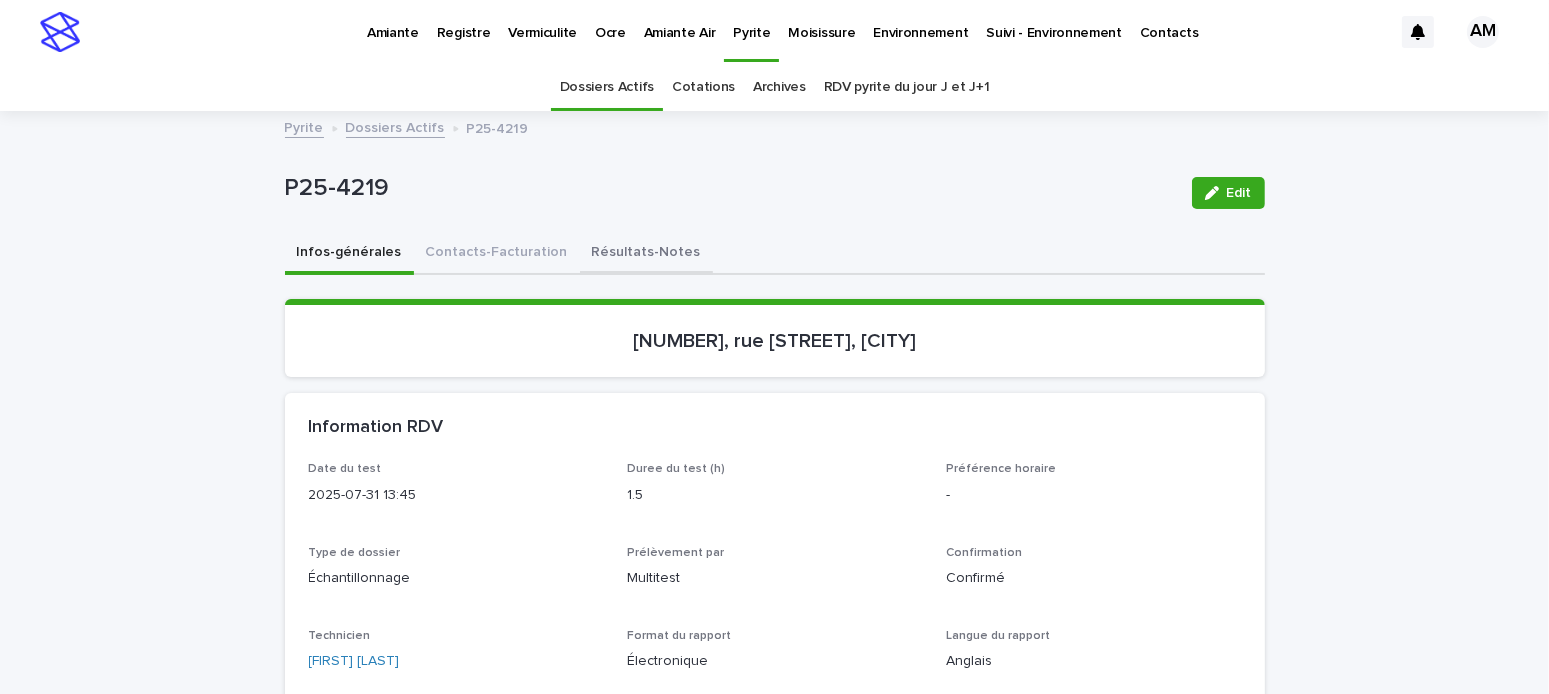 click on "Résultats-Notes" at bounding box center [646, 254] 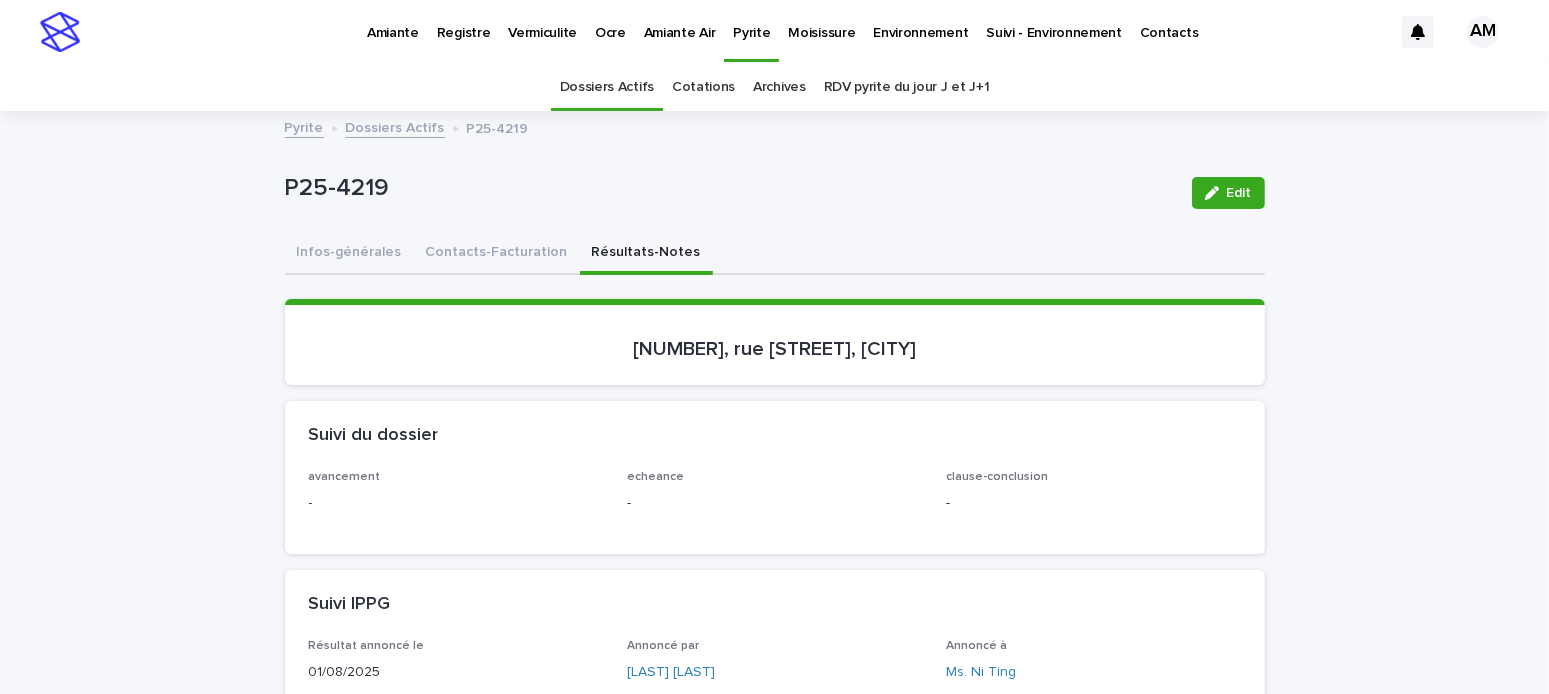 click 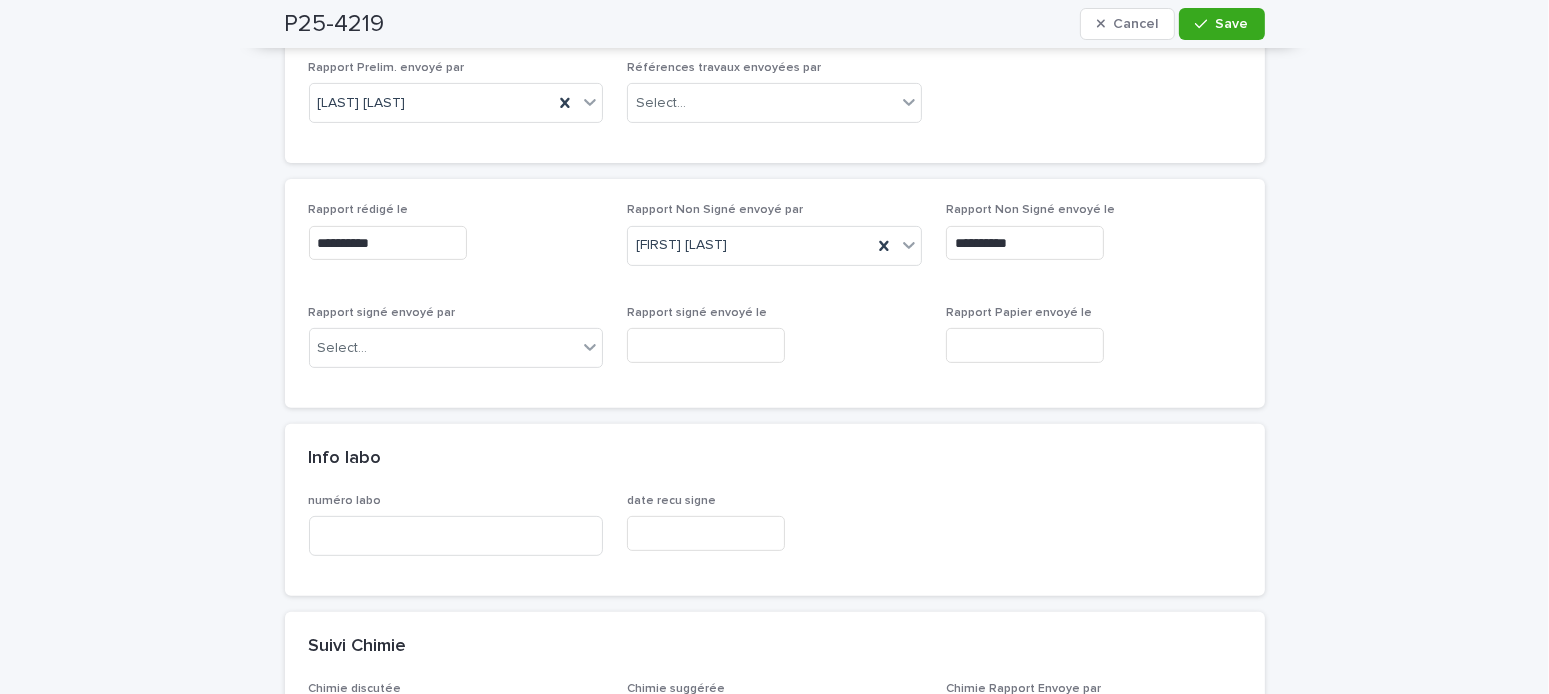 scroll, scrollTop: 900, scrollLeft: 0, axis: vertical 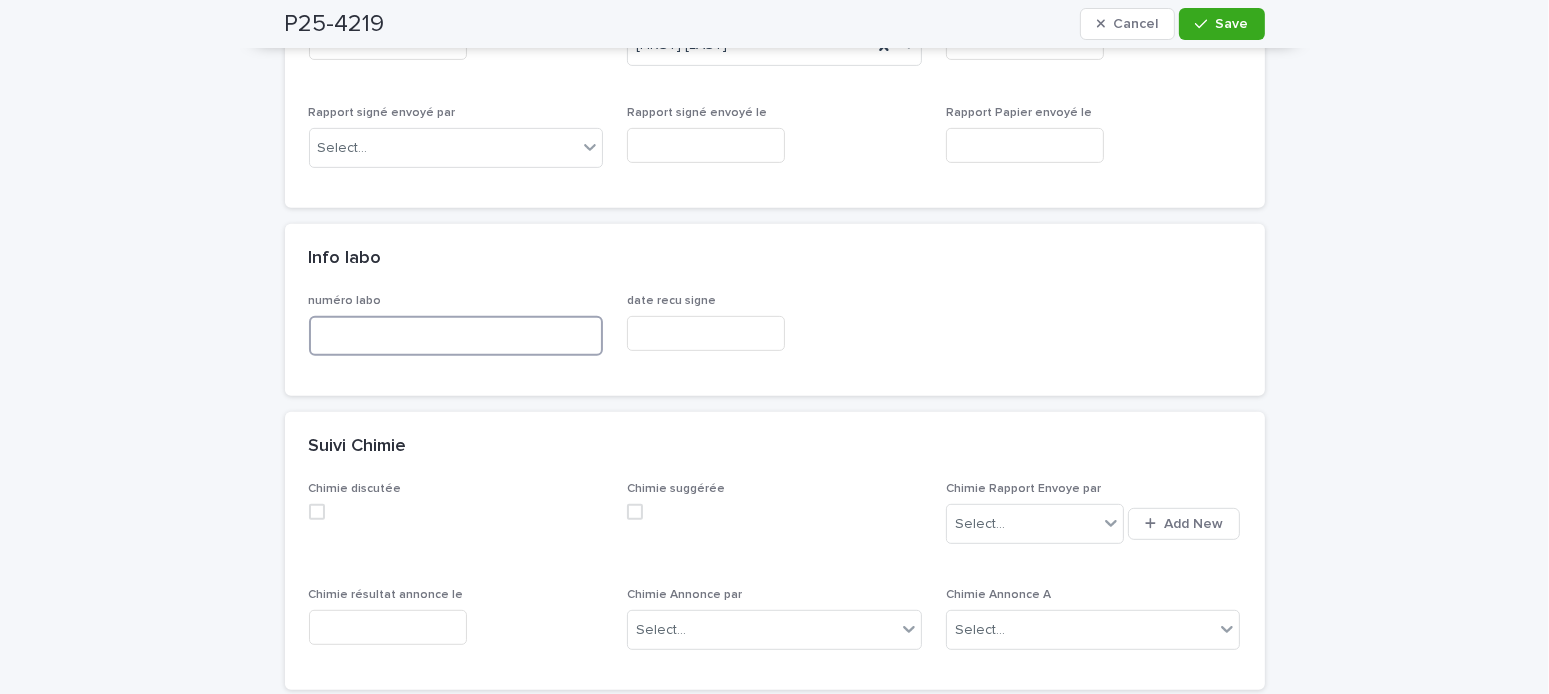 click at bounding box center [456, 336] 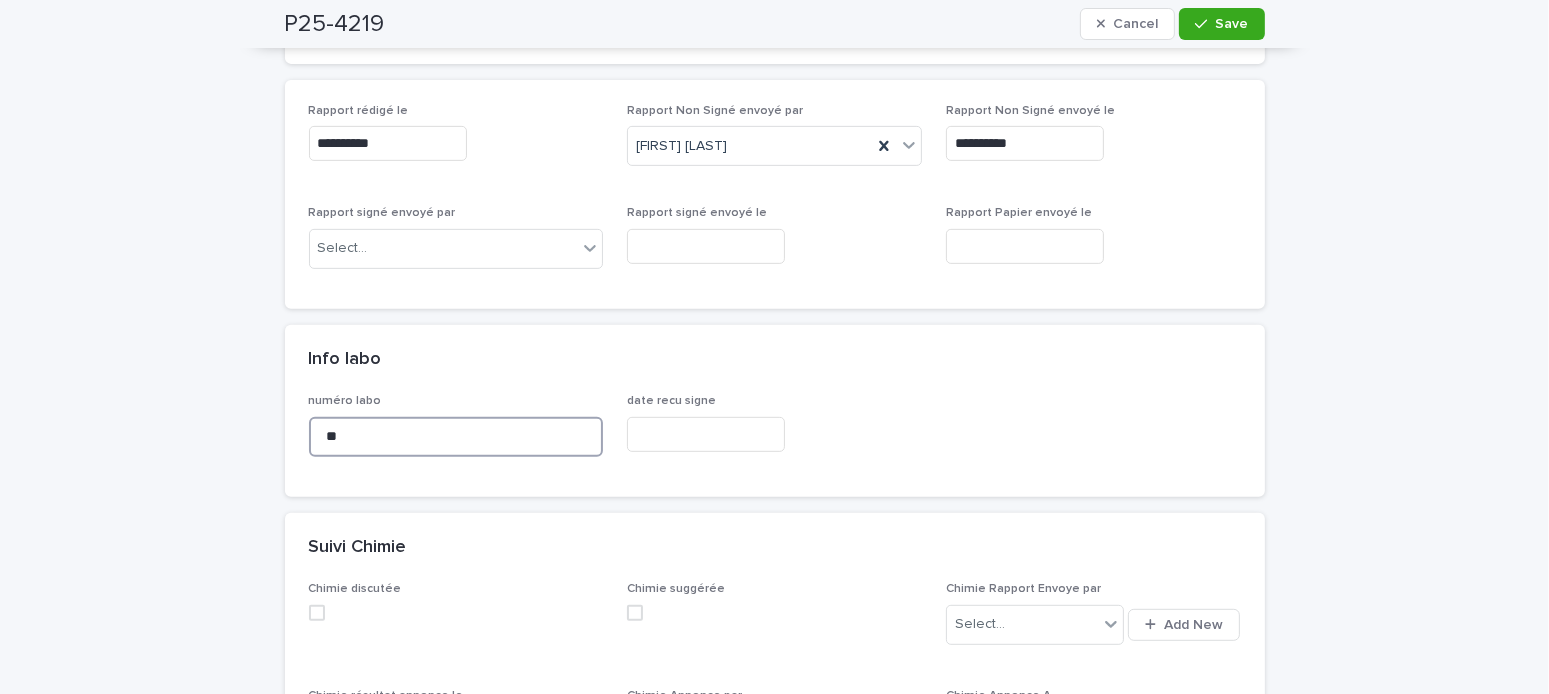 scroll, scrollTop: 950, scrollLeft: 0, axis: vertical 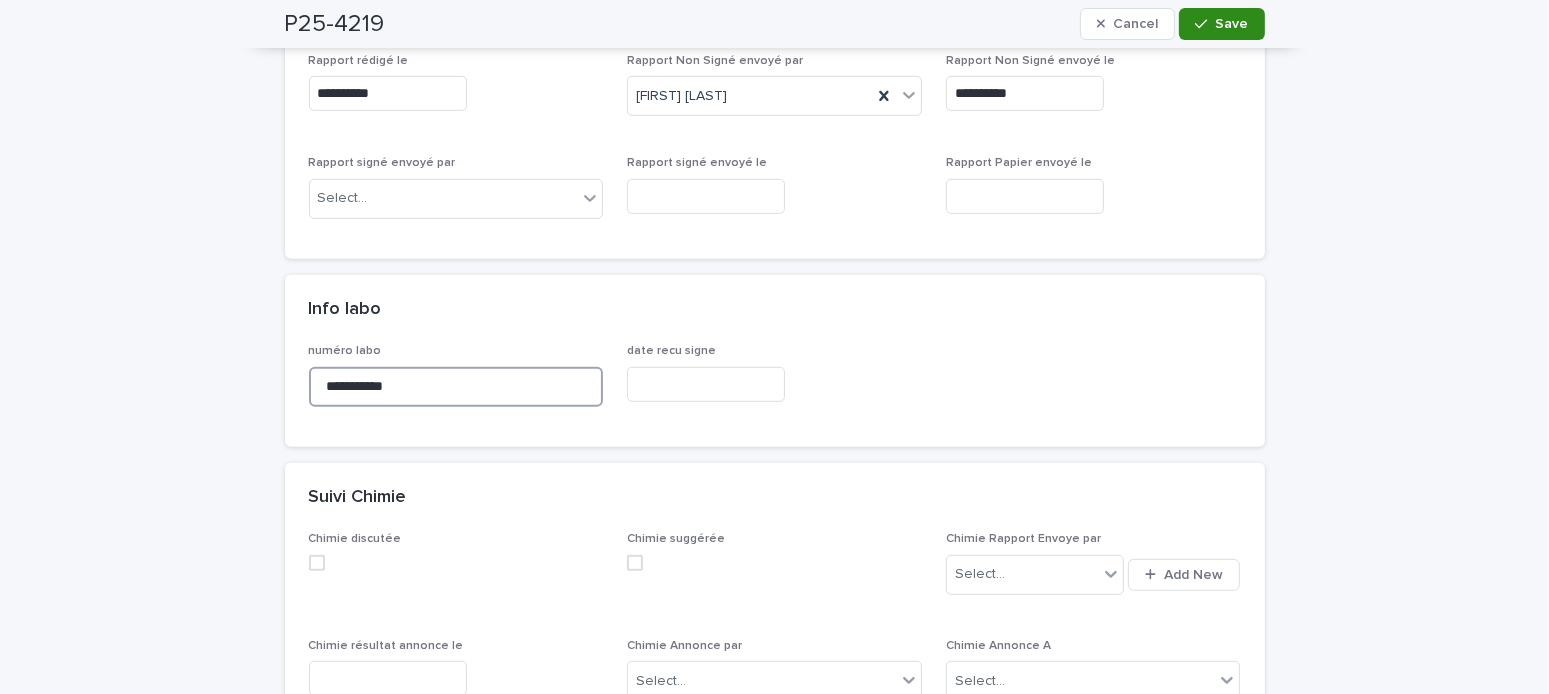 type on "**********" 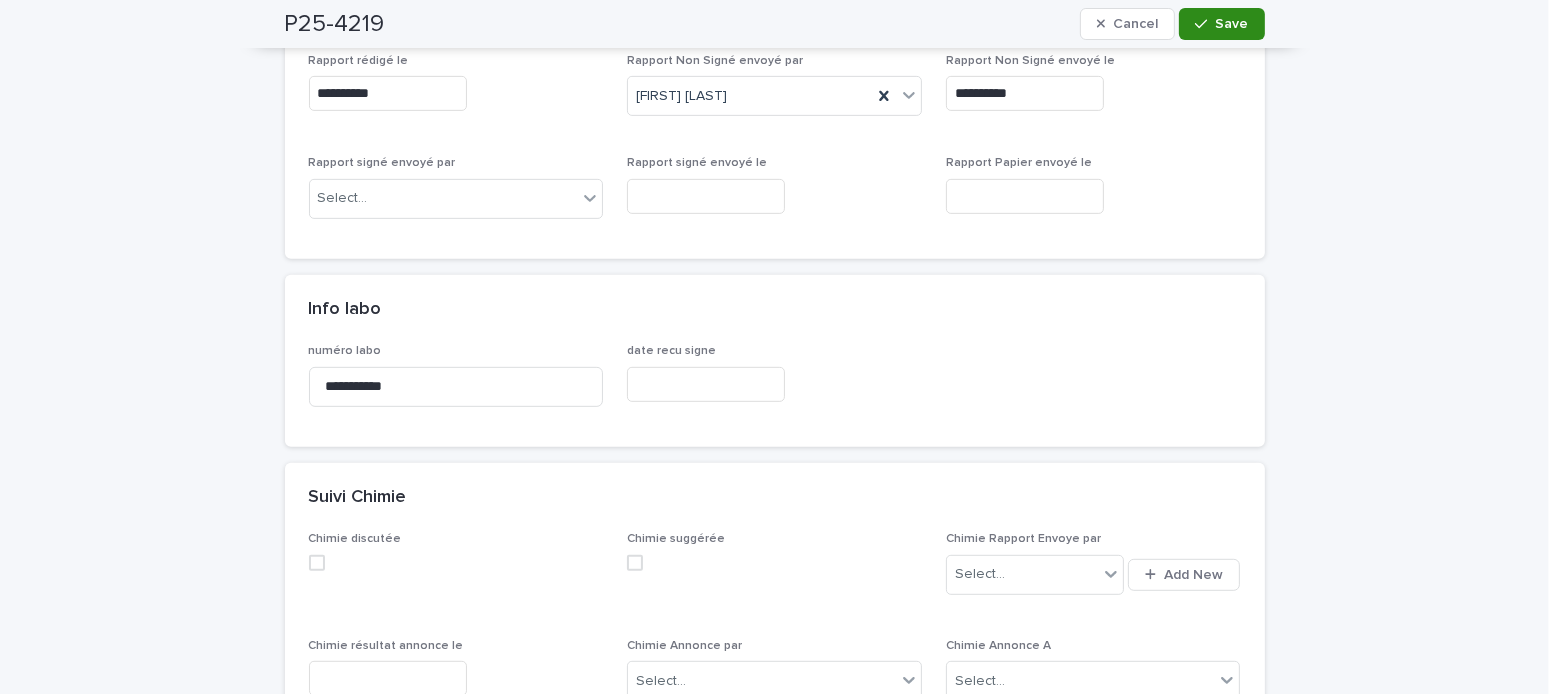 click on "Save" at bounding box center (1221, 24) 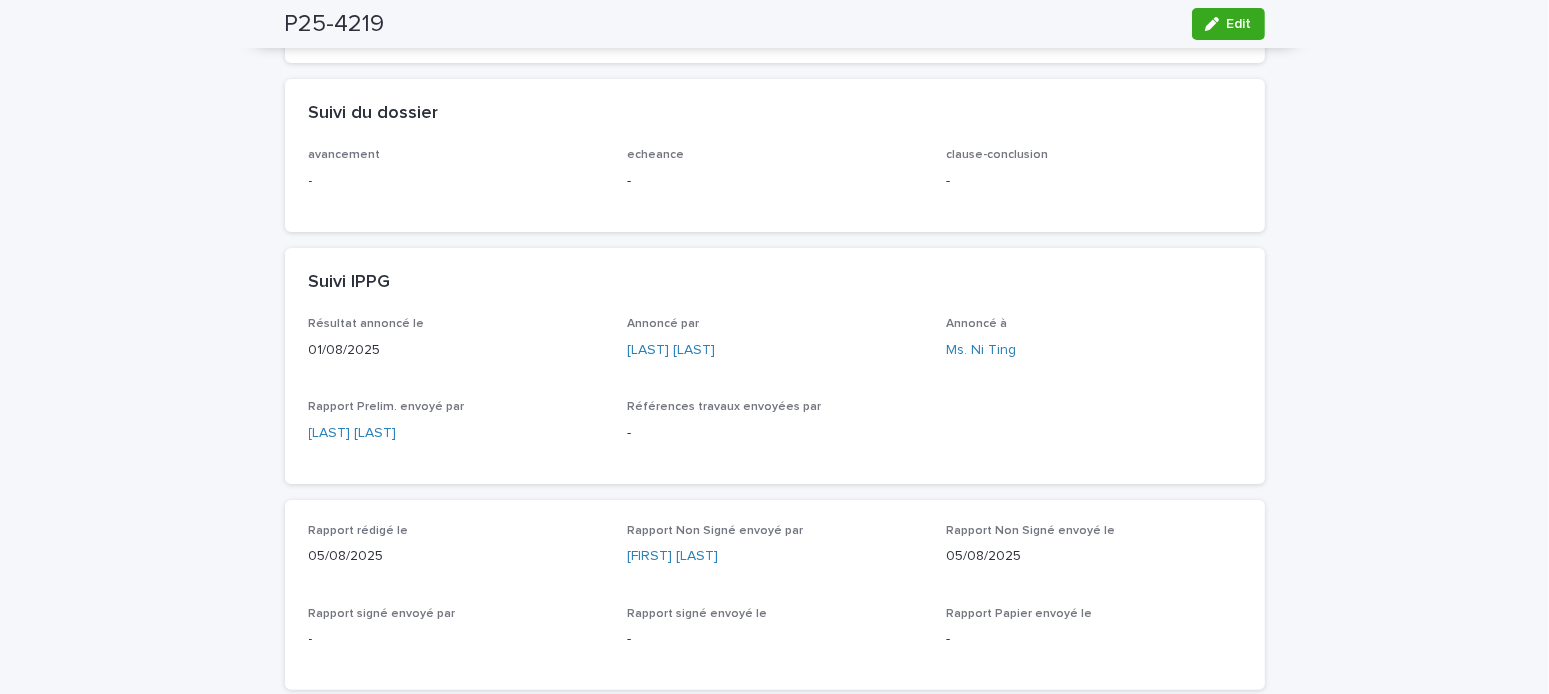 scroll, scrollTop: 0, scrollLeft: 0, axis: both 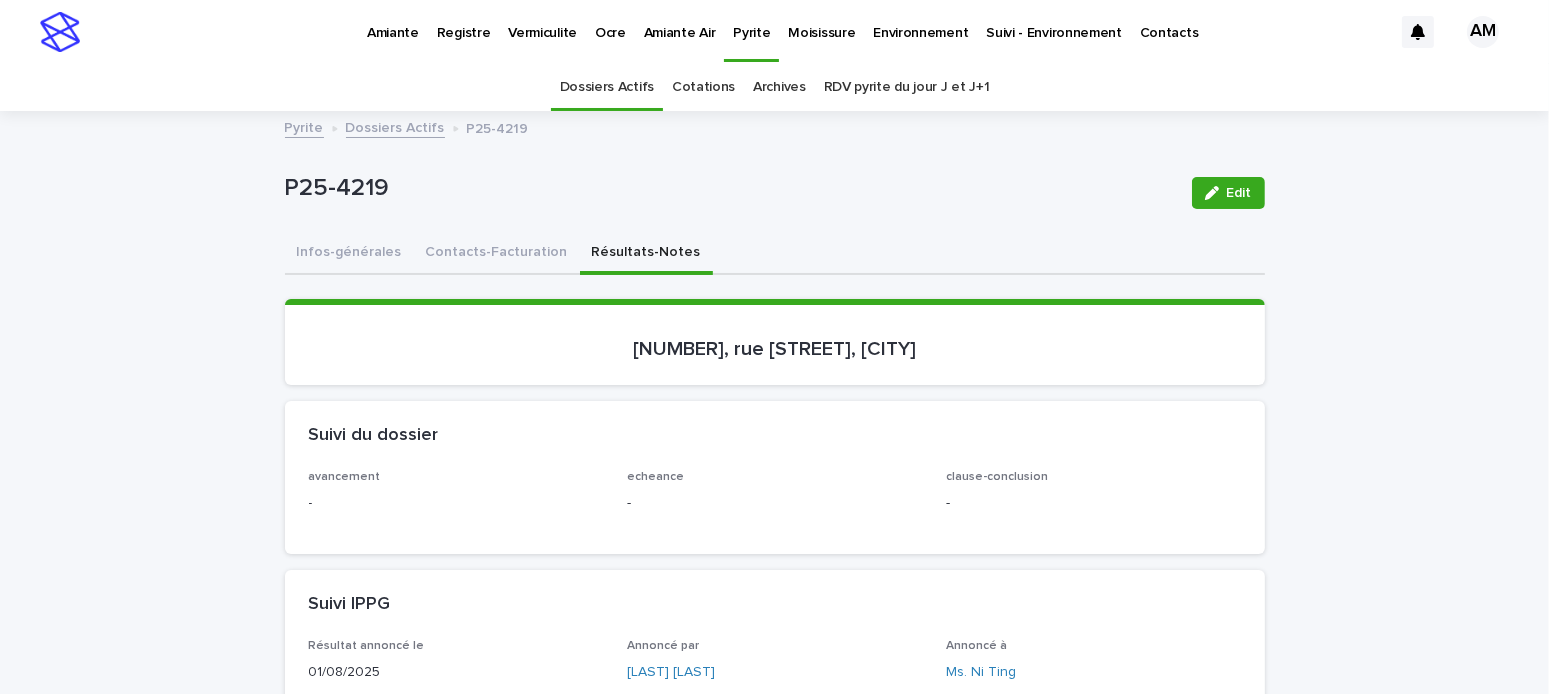 click on "Dossiers Actifs" at bounding box center (395, 126) 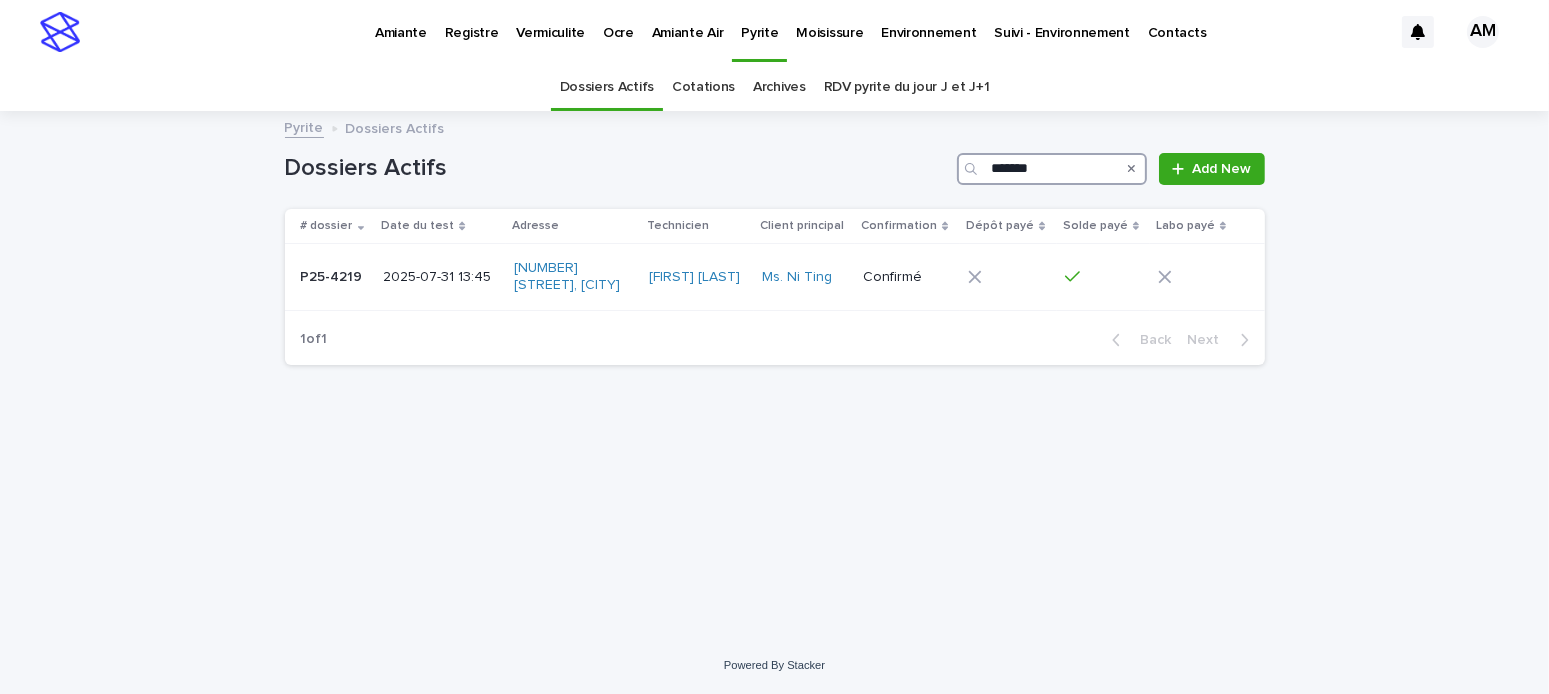 click on "*******" at bounding box center [1052, 169] 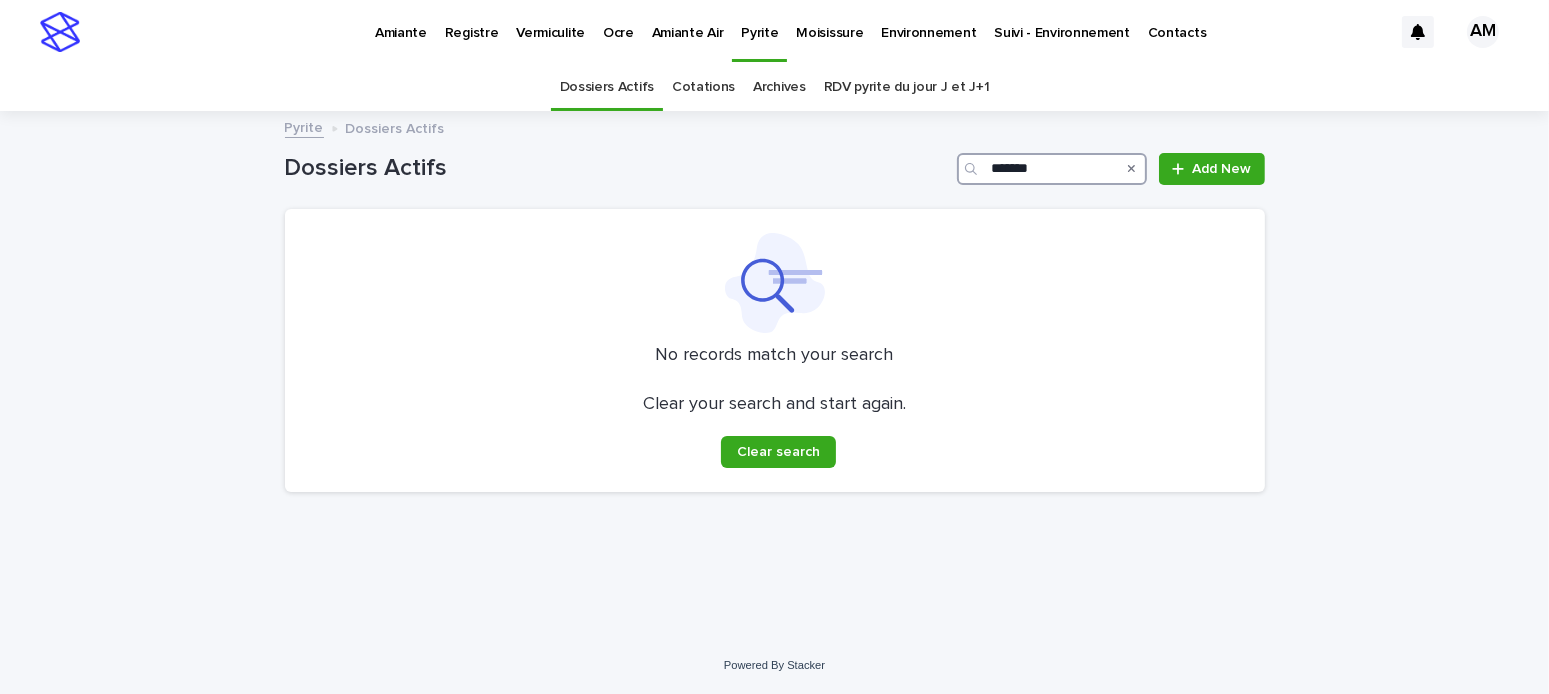 type on "*******" 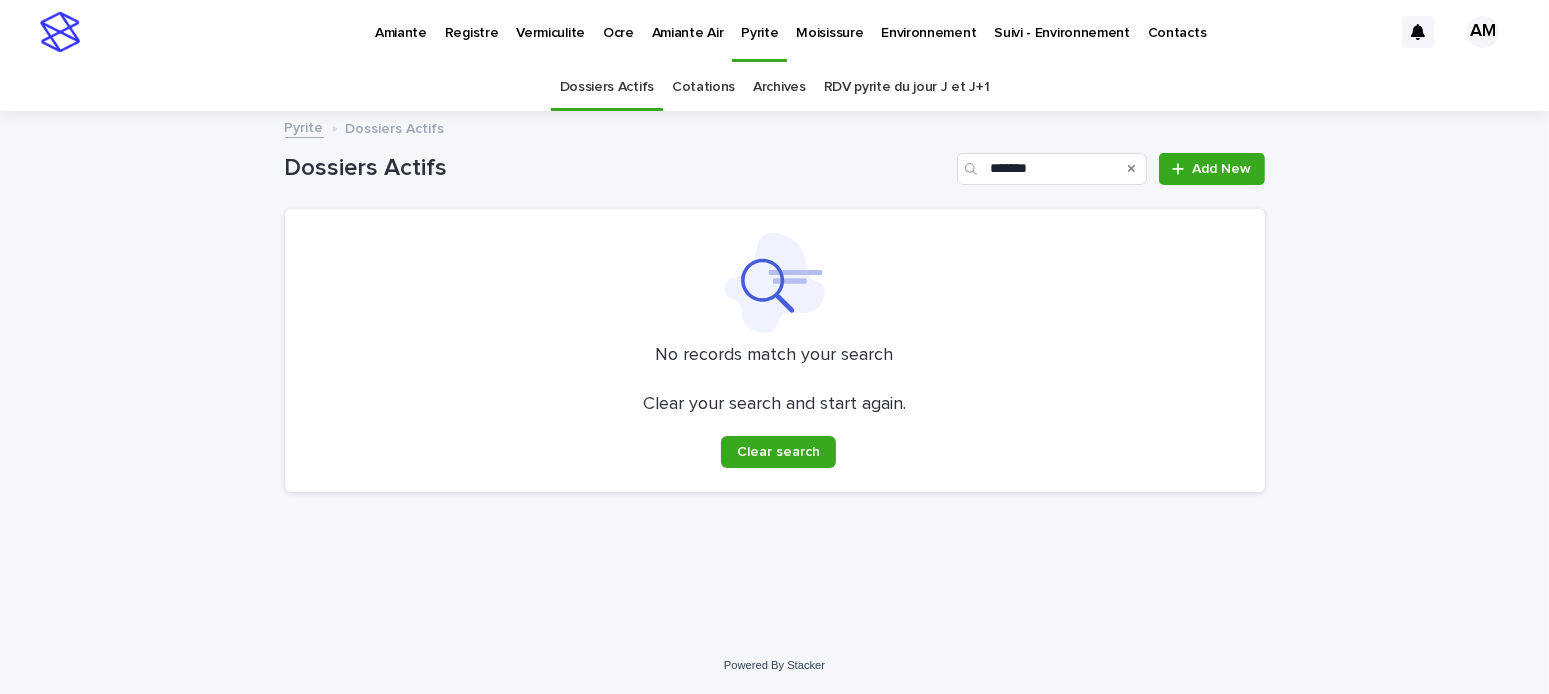 click on "Pyrite" at bounding box center [304, 126] 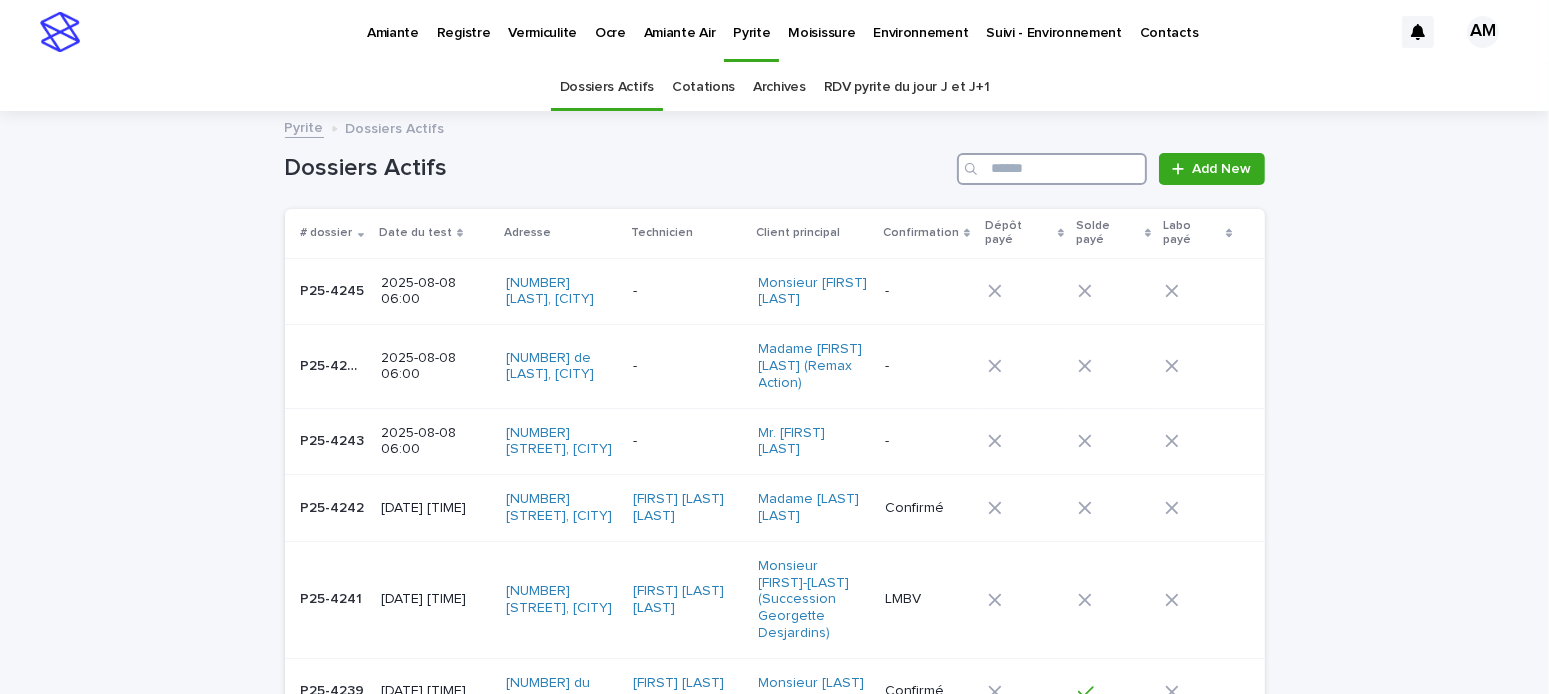 click at bounding box center [1052, 169] 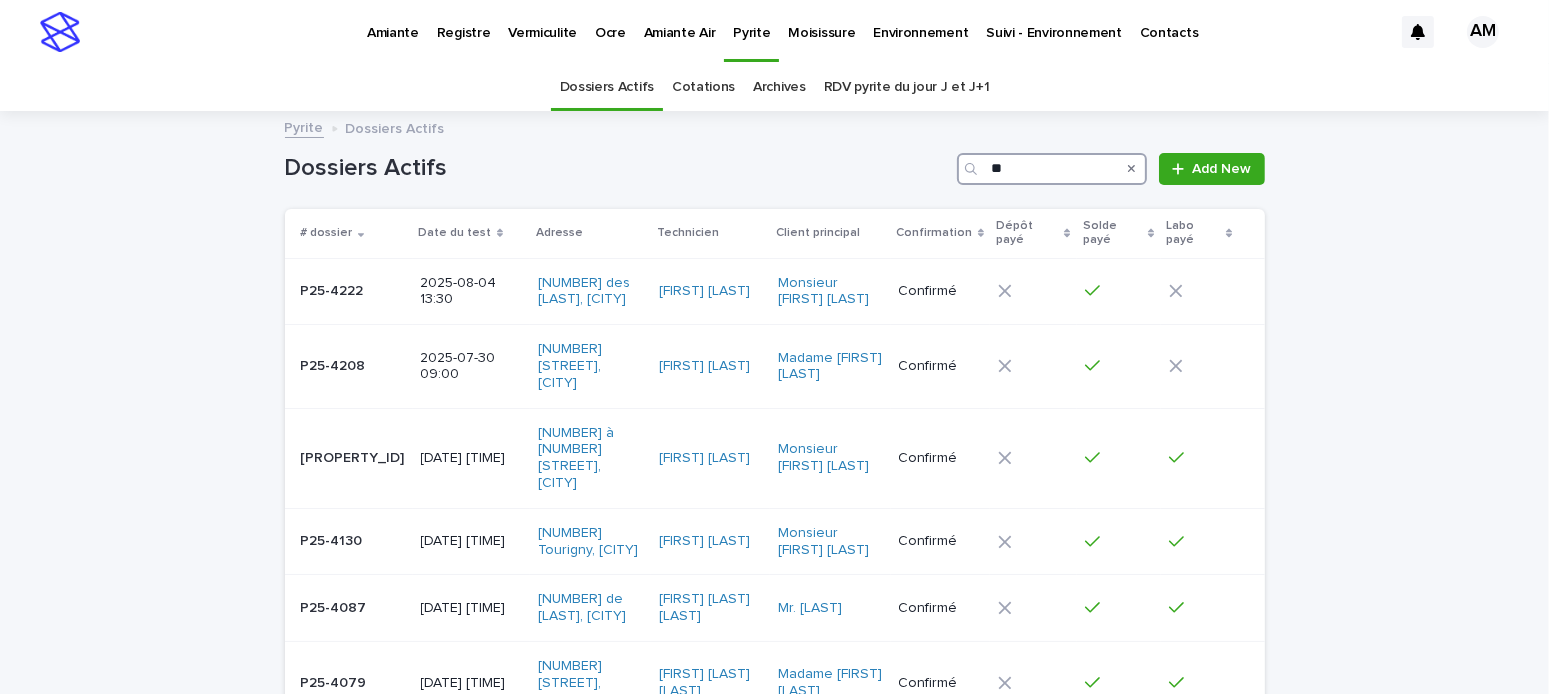 type on "*" 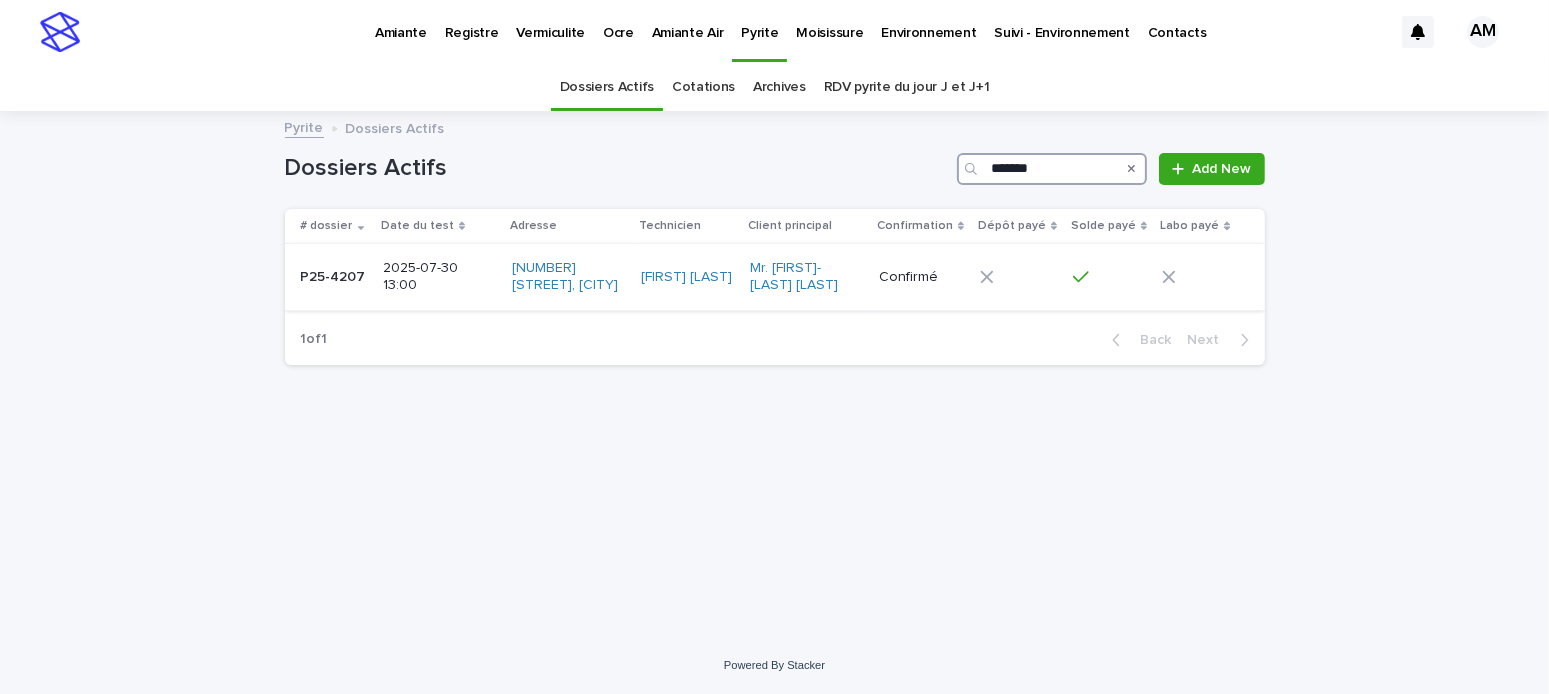 type on "*******" 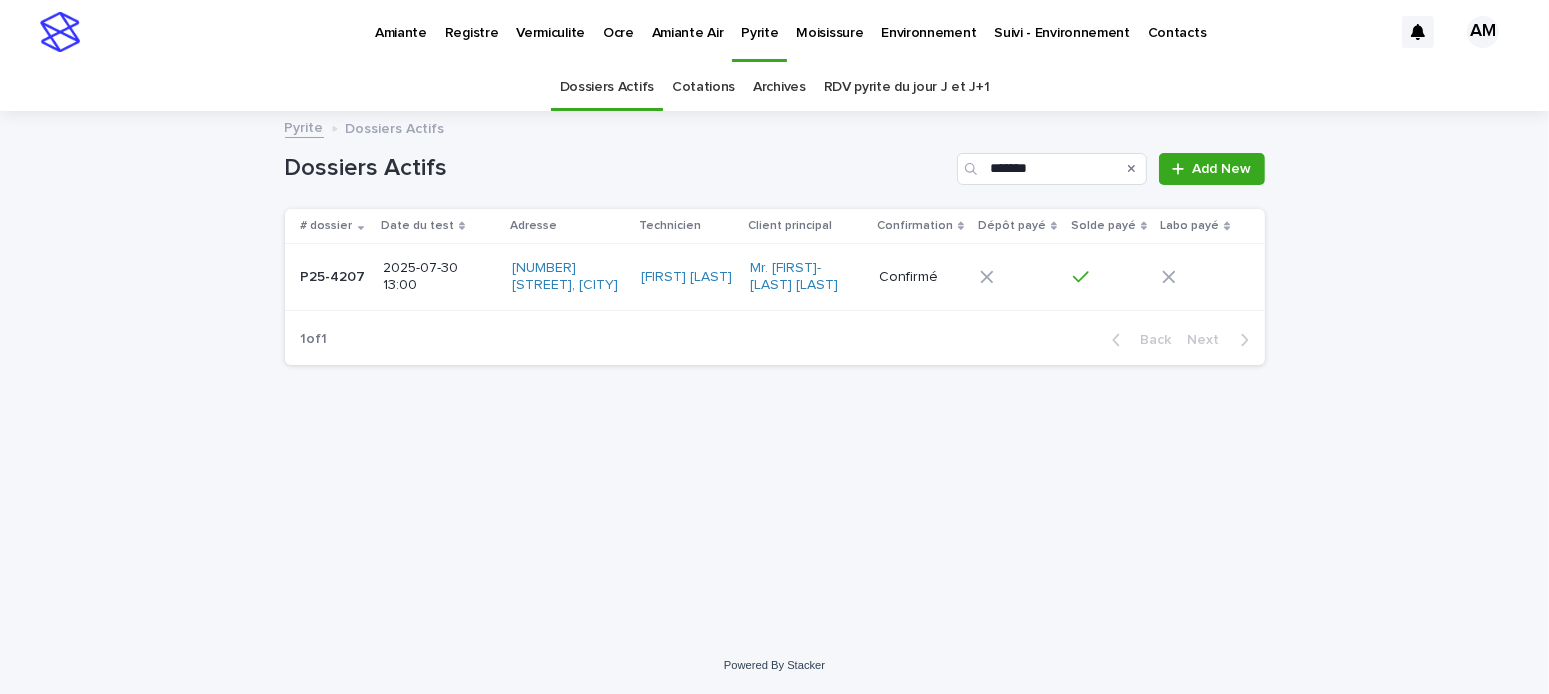 click on "2025-07-30 13:00" at bounding box center [438, 277] 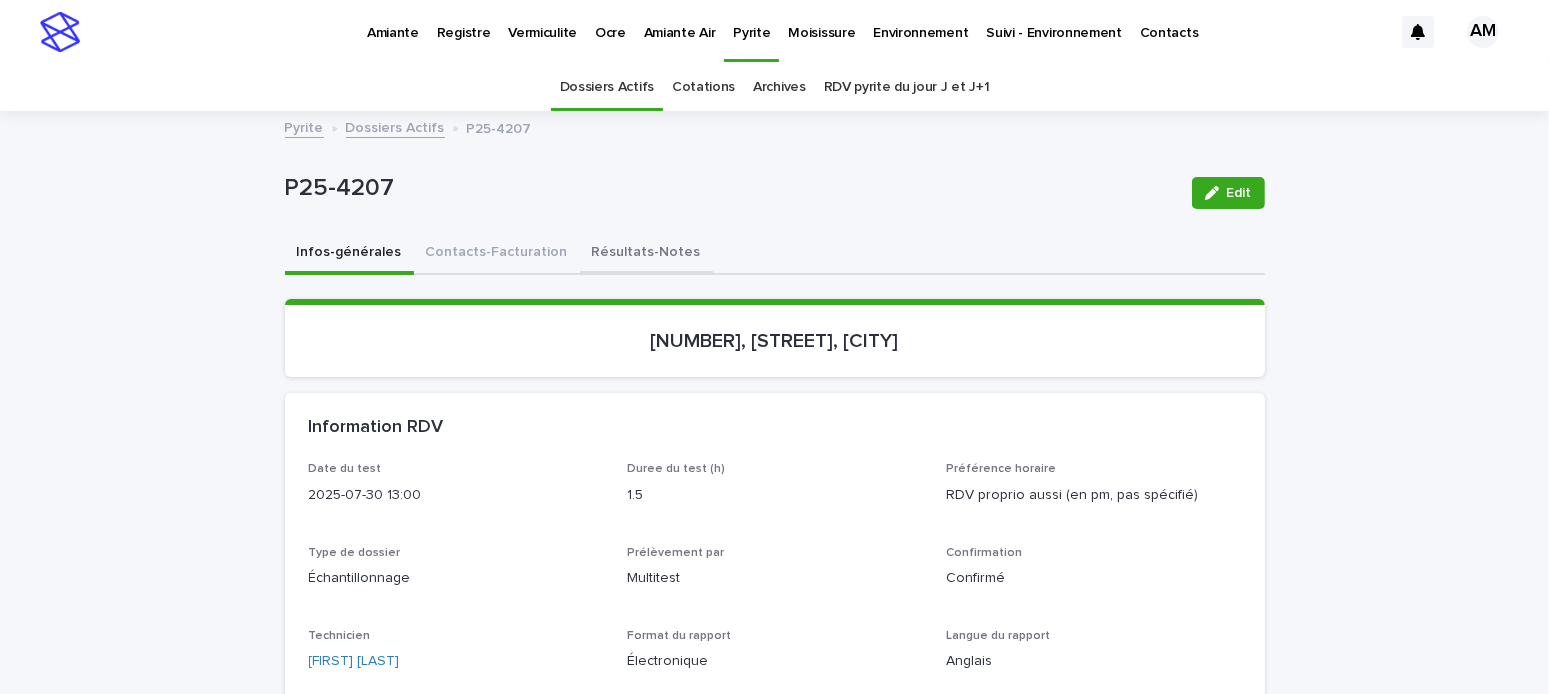 click on "Résultats-Notes" at bounding box center [646, 254] 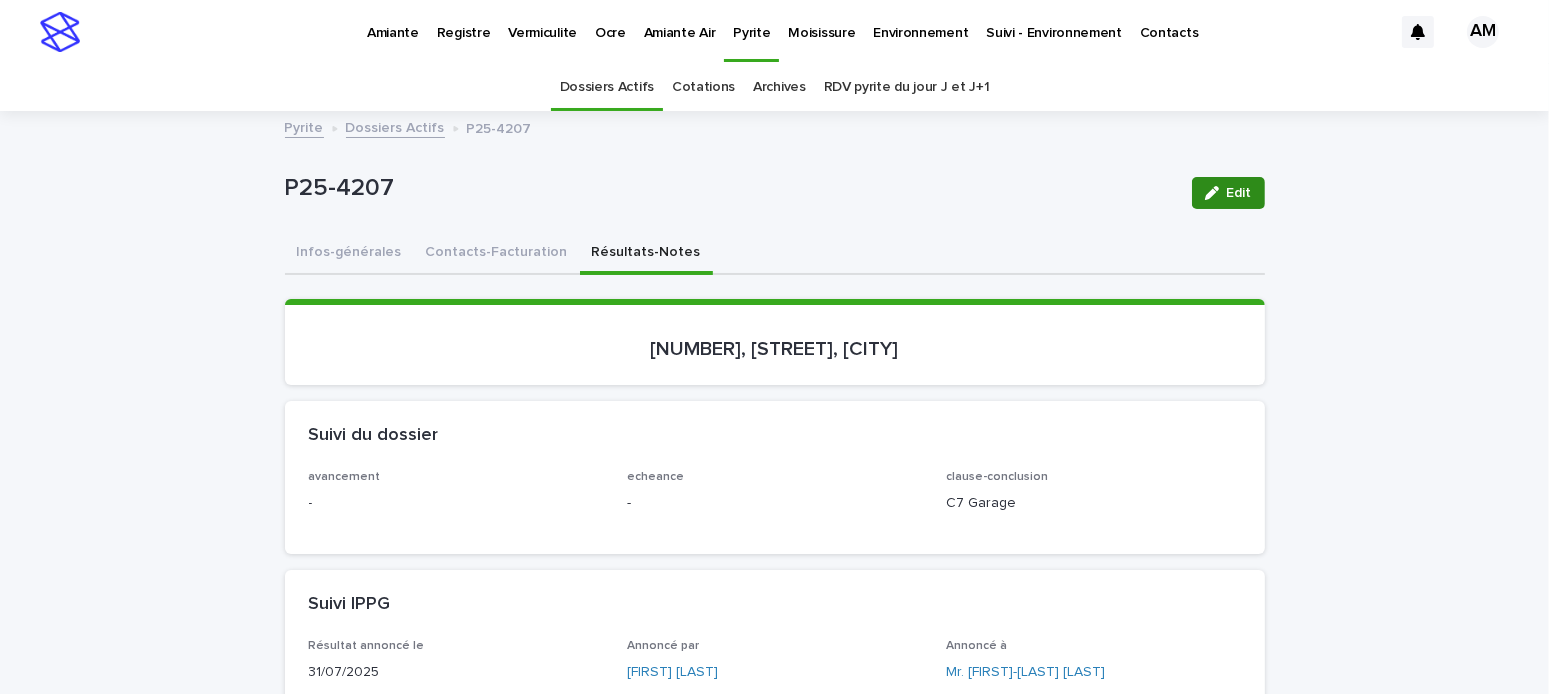 click on "Edit" at bounding box center (1228, 193) 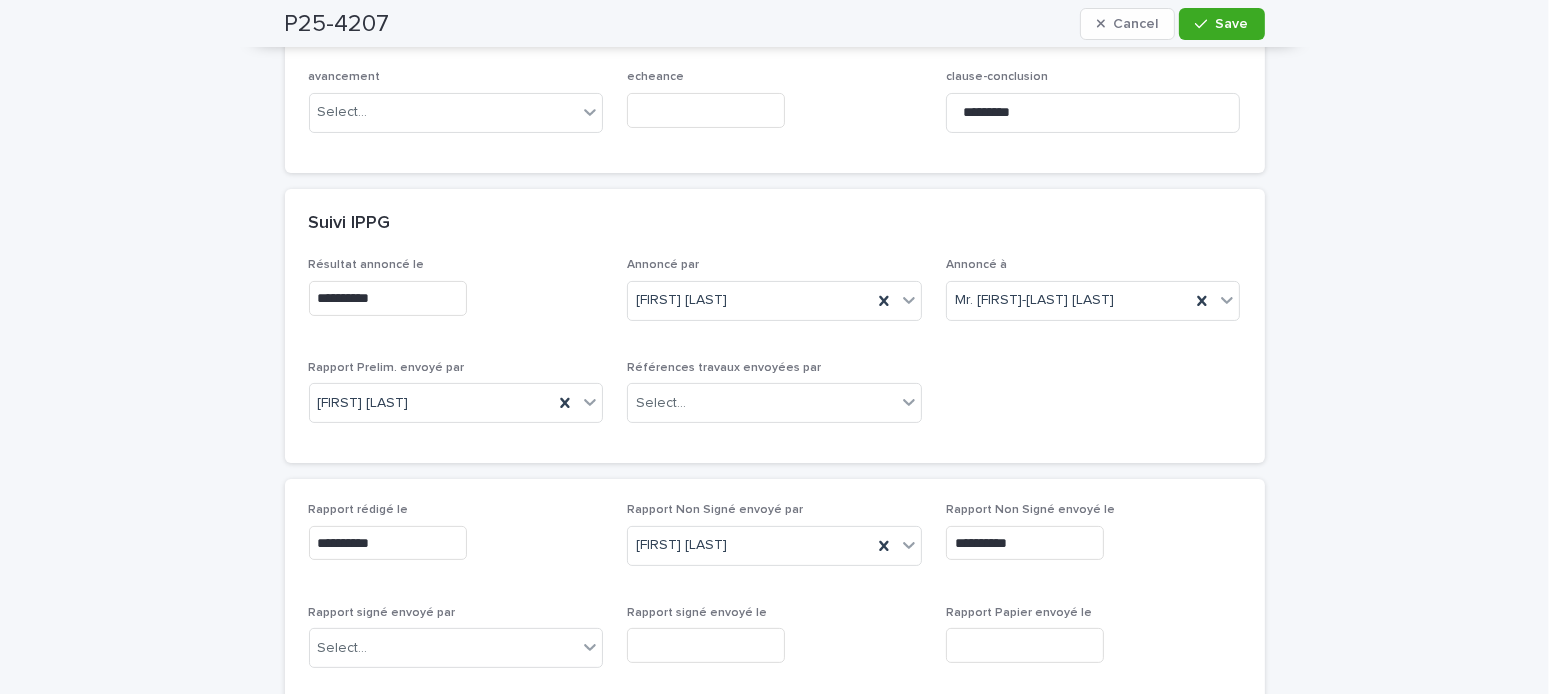 scroll, scrollTop: 800, scrollLeft: 0, axis: vertical 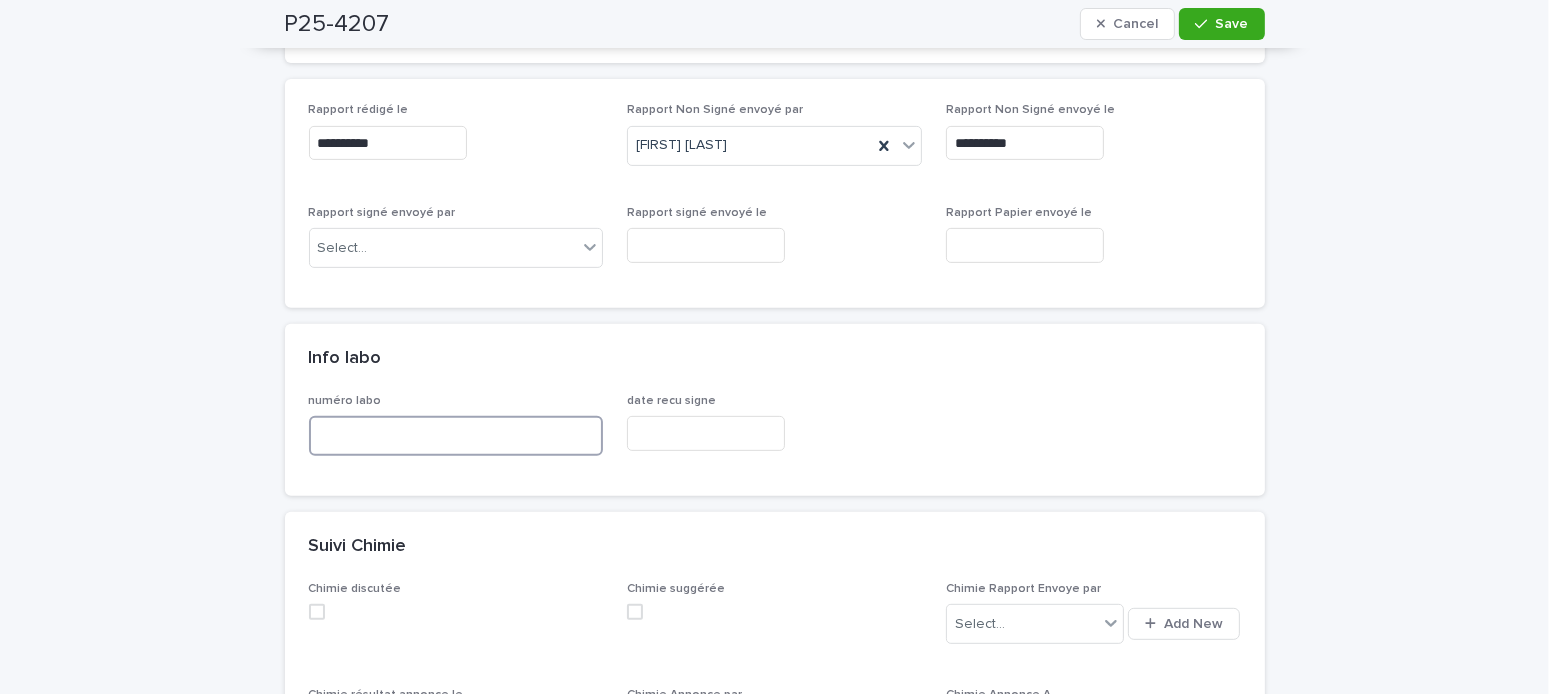 click at bounding box center (456, 436) 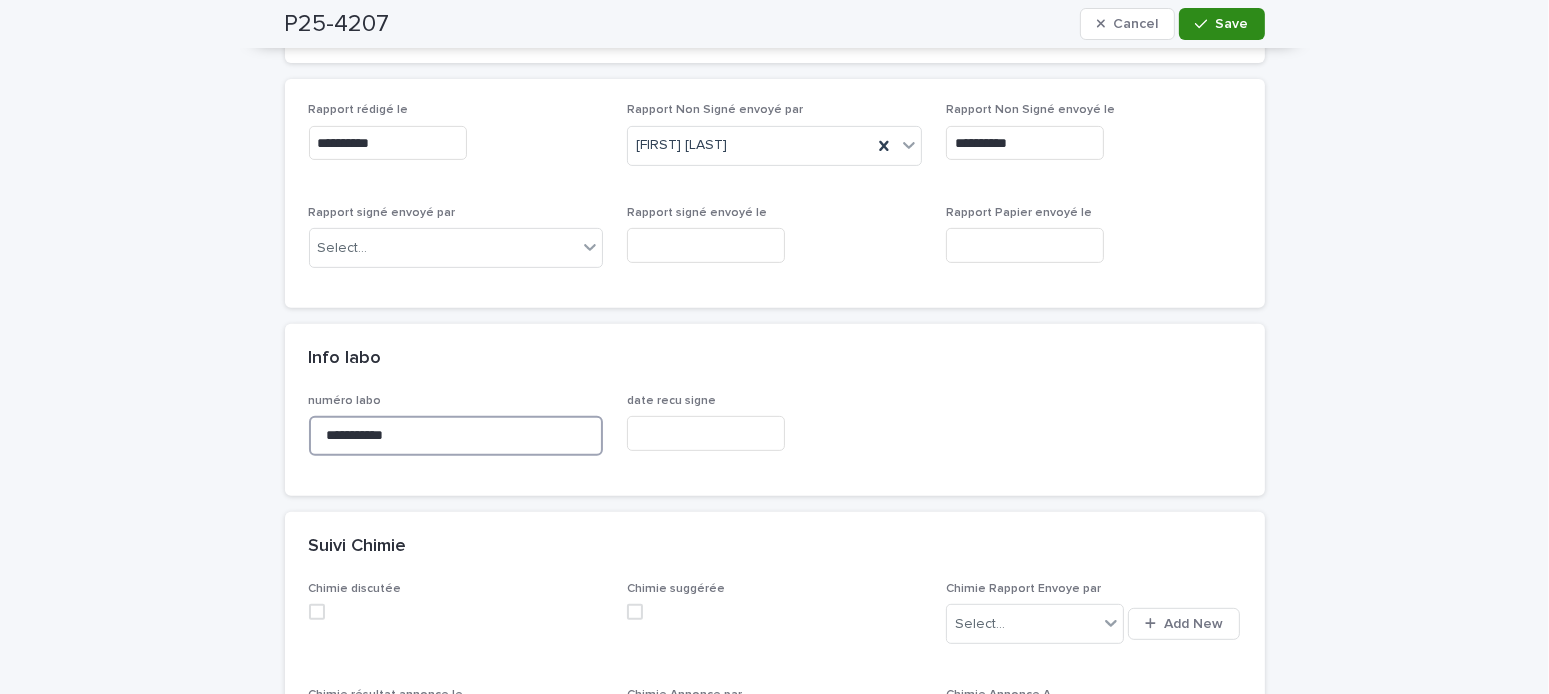 type on "**********" 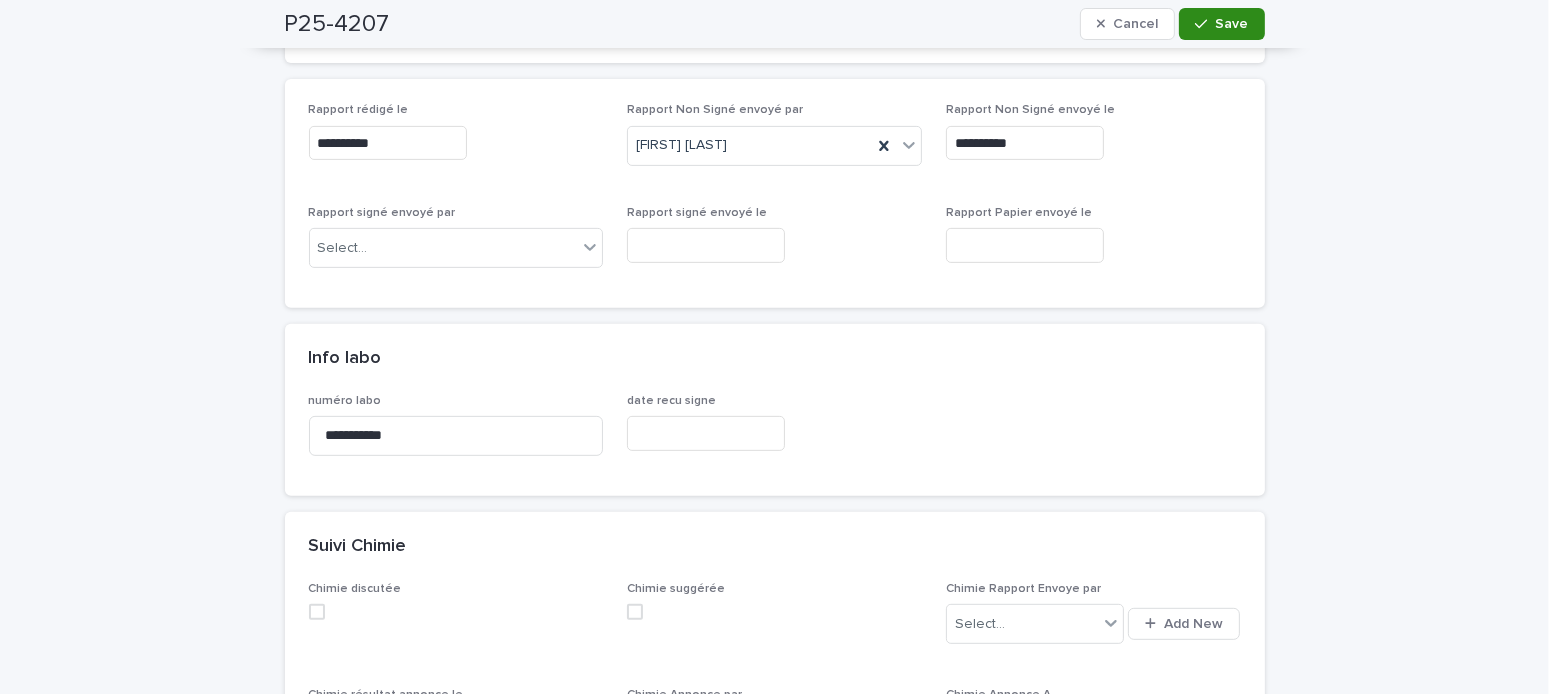 click on "Save" at bounding box center (1221, 24) 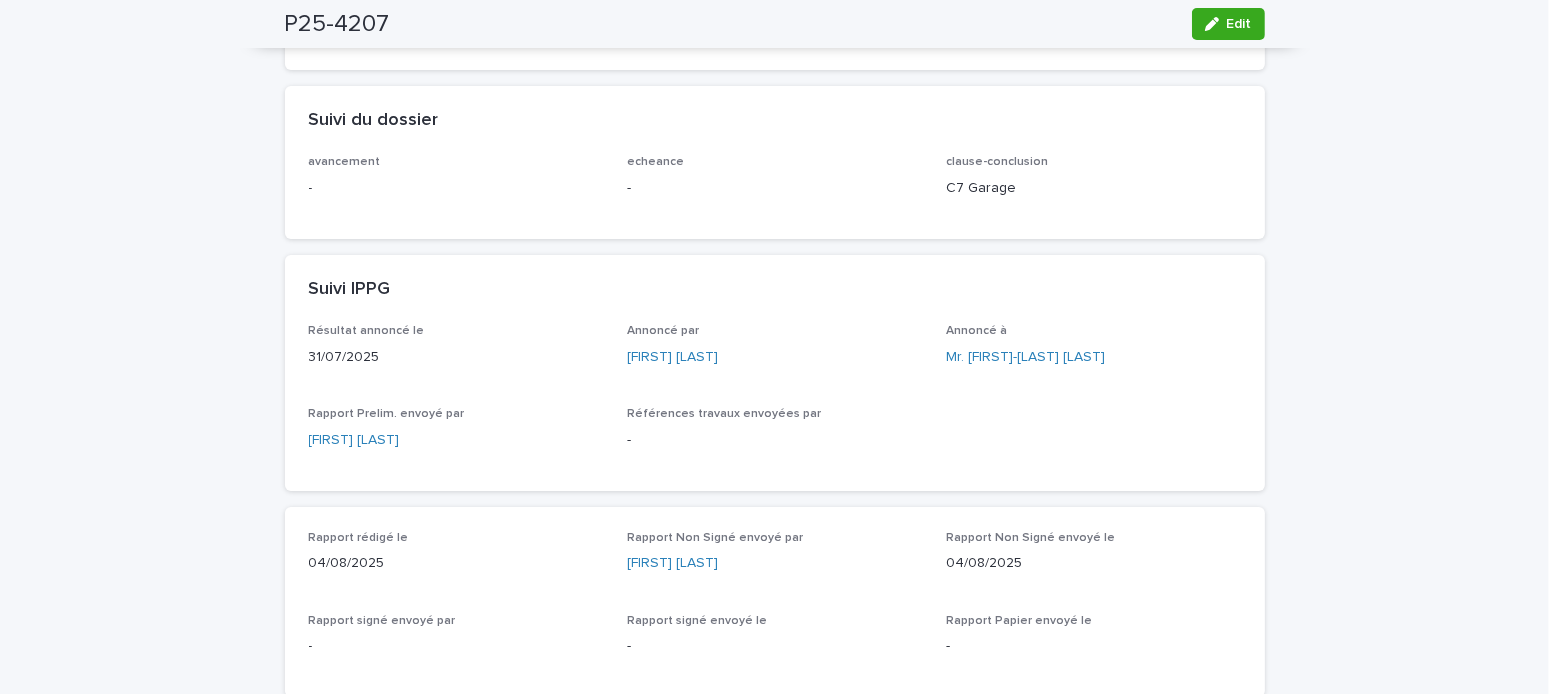 scroll, scrollTop: 0, scrollLeft: 0, axis: both 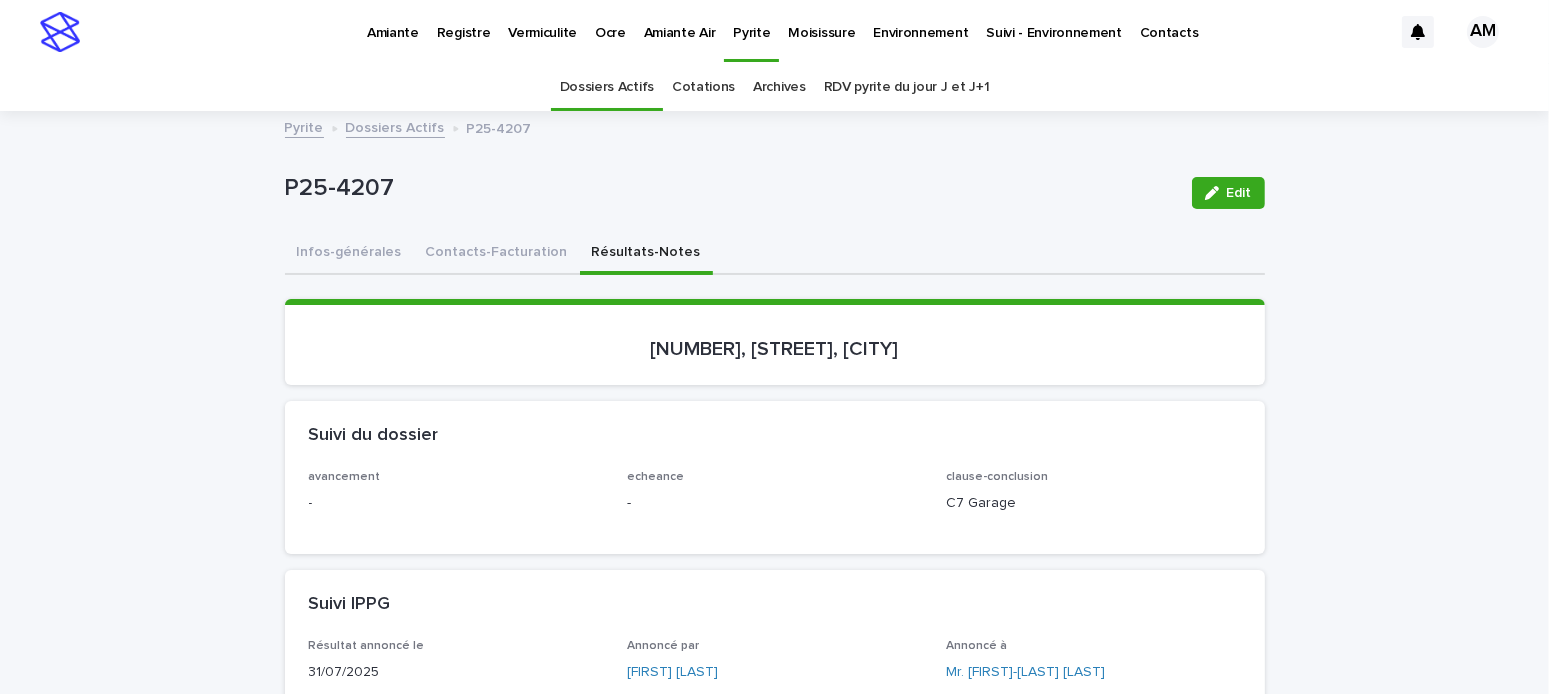 click on "Dossiers Actifs" at bounding box center (395, 126) 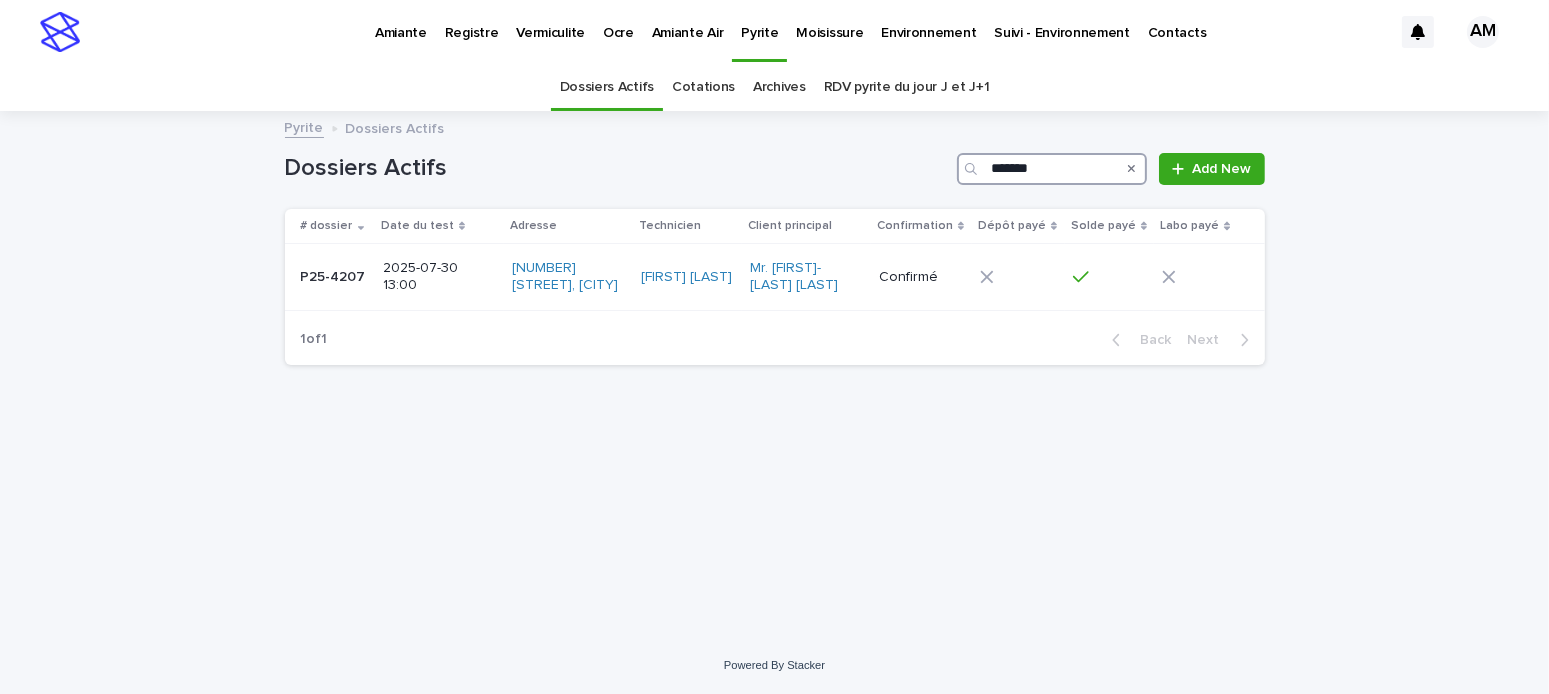 click on "*******" at bounding box center (1052, 169) 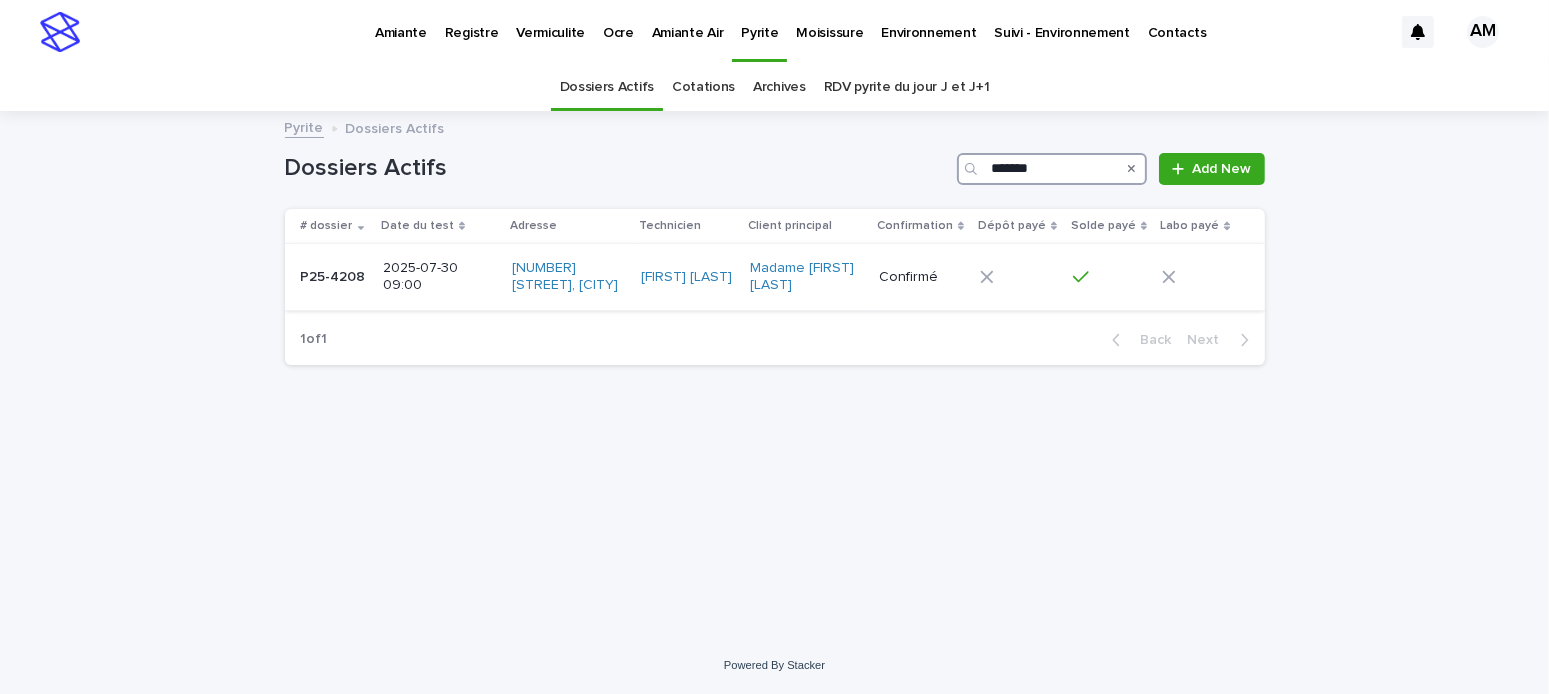 type on "*******" 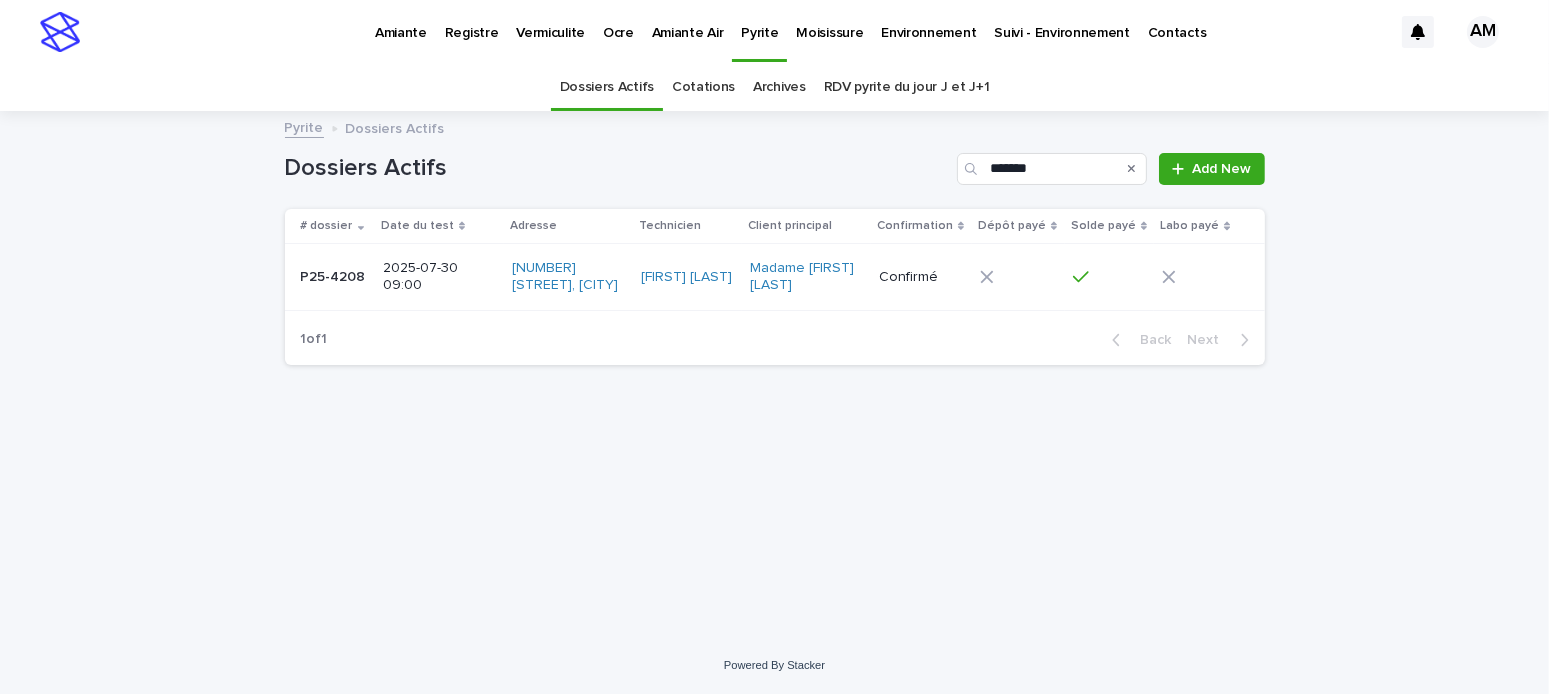 click on "2025-07-30 09:00" at bounding box center [438, 277] 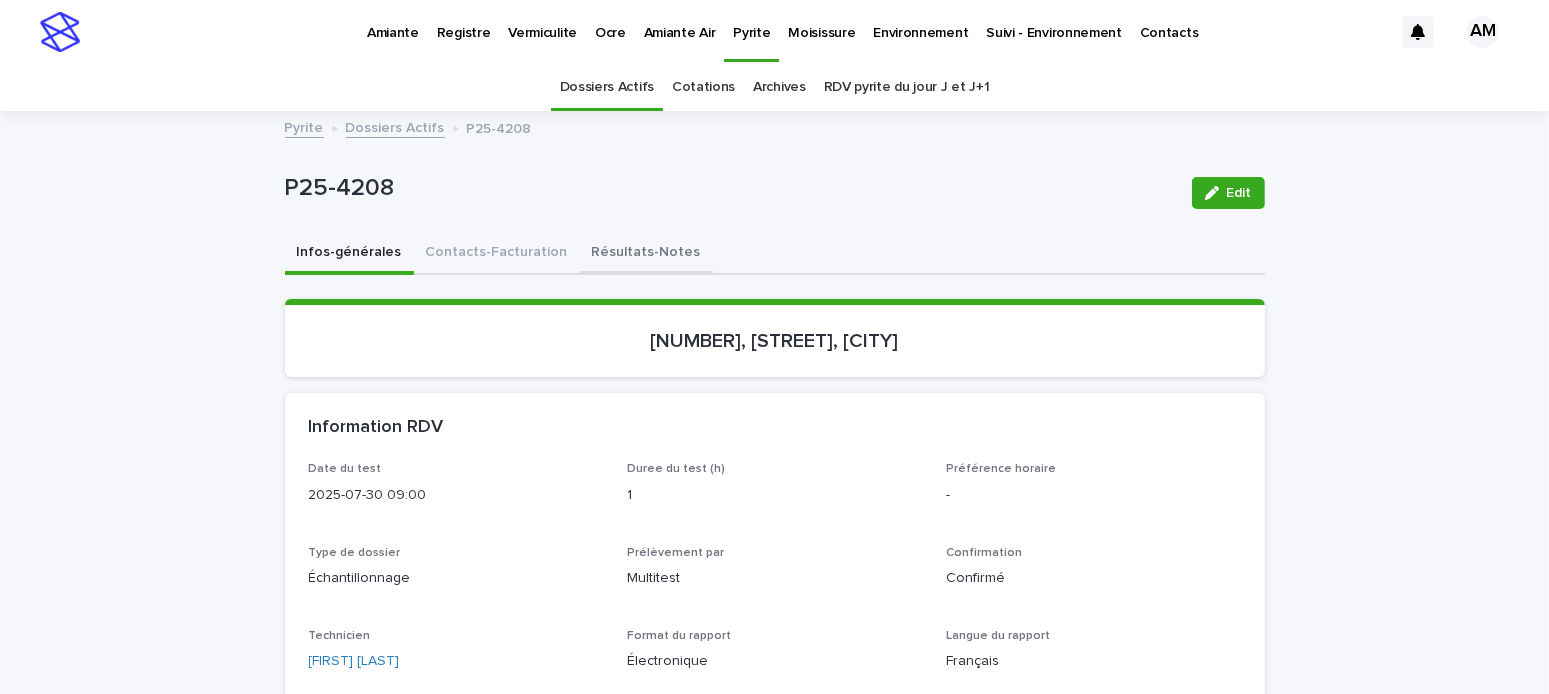 click on "Résultats-Notes" at bounding box center [646, 254] 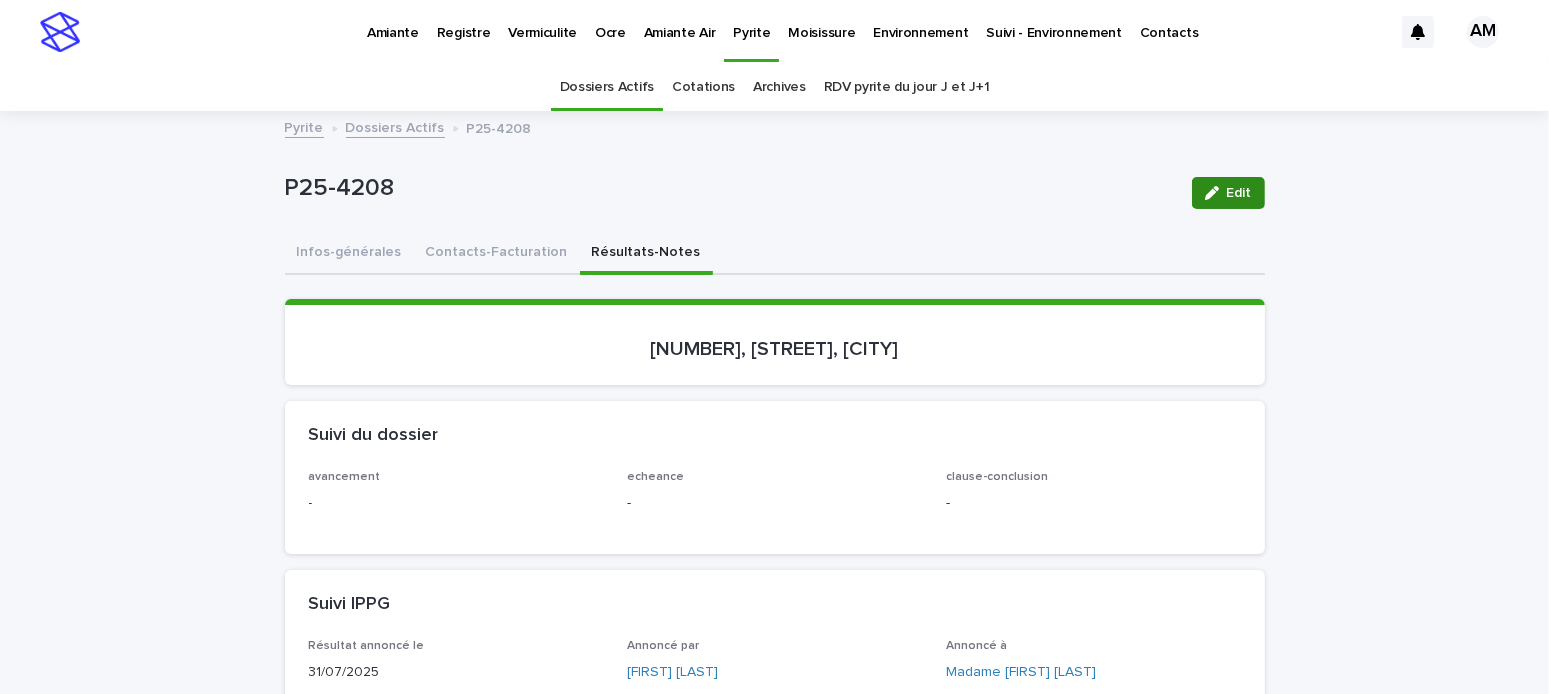 click 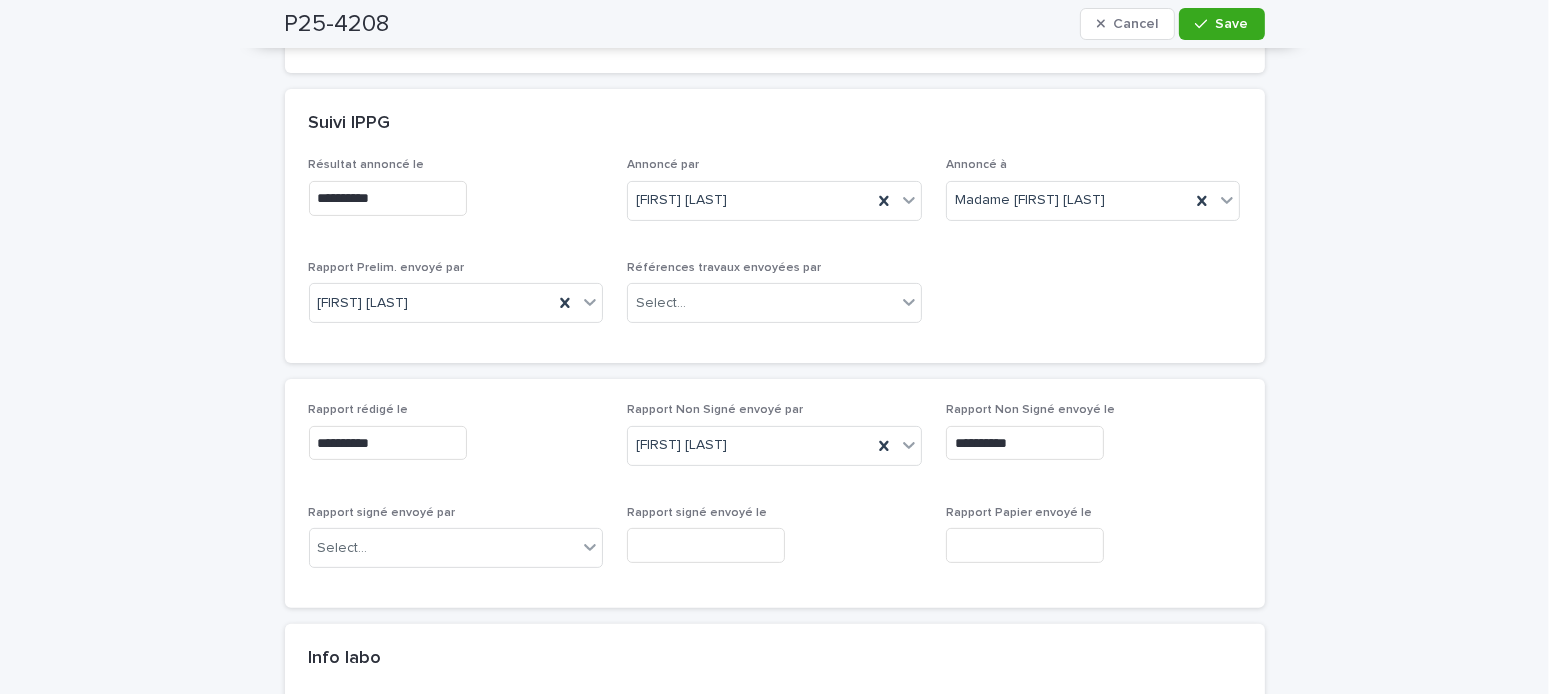 scroll, scrollTop: 900, scrollLeft: 0, axis: vertical 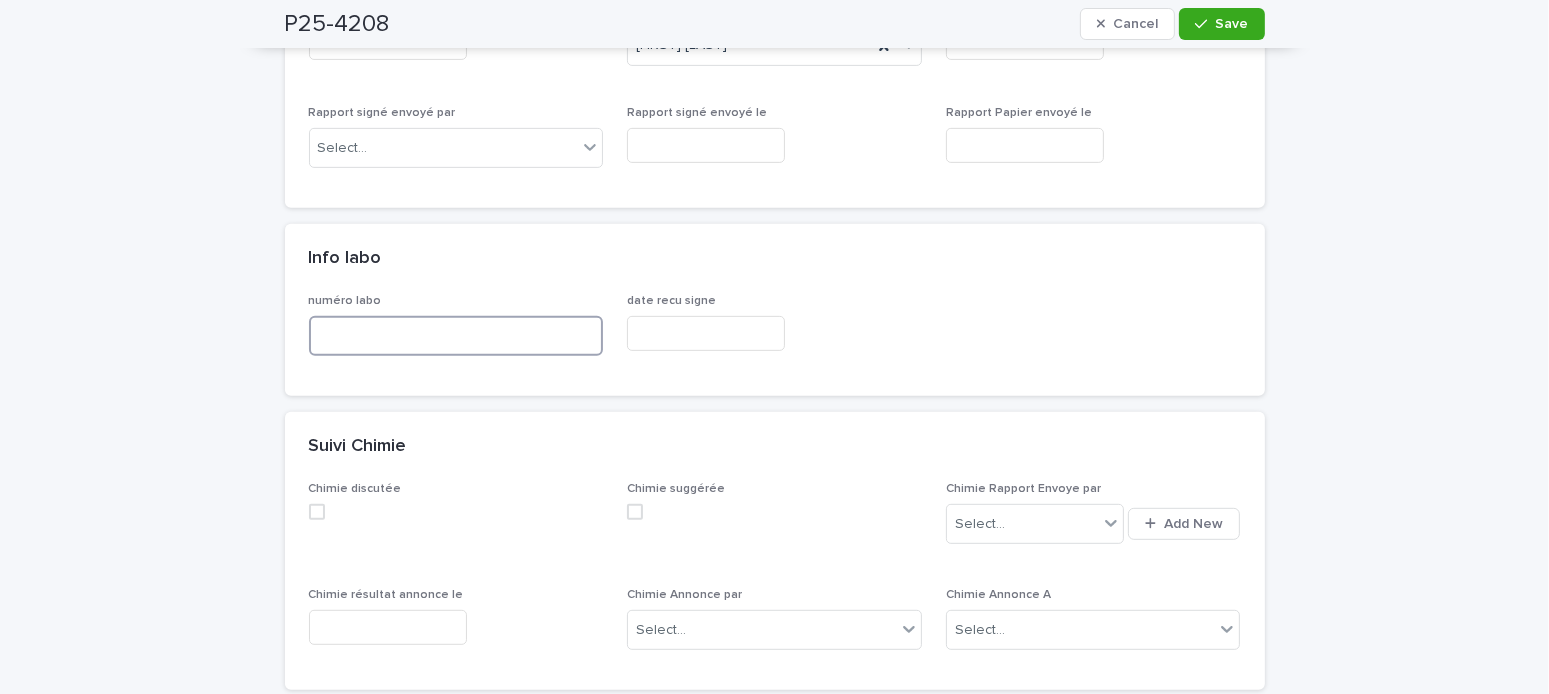 drag, startPoint x: 350, startPoint y: 327, endPoint x: 386, endPoint y: 333, distance: 36.496574 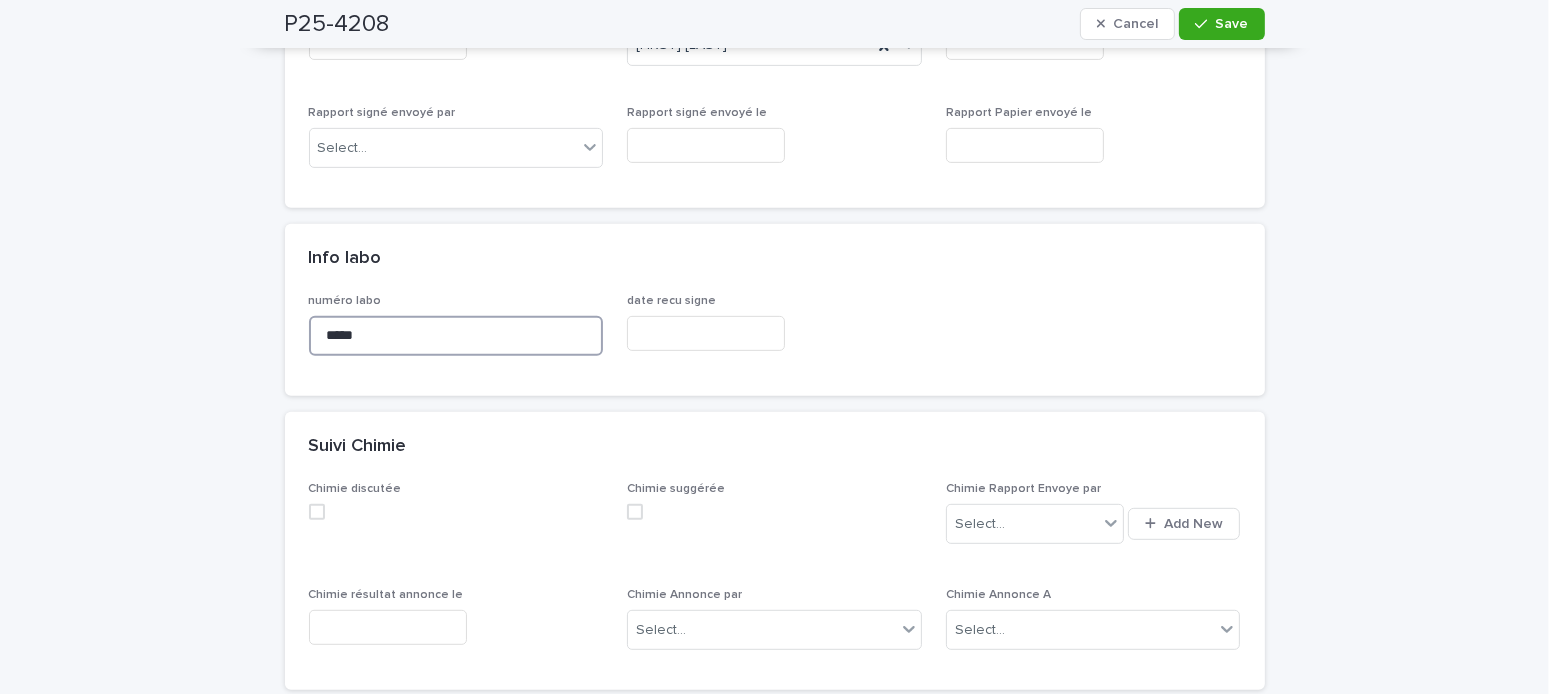 click on "*****" at bounding box center (456, 336) 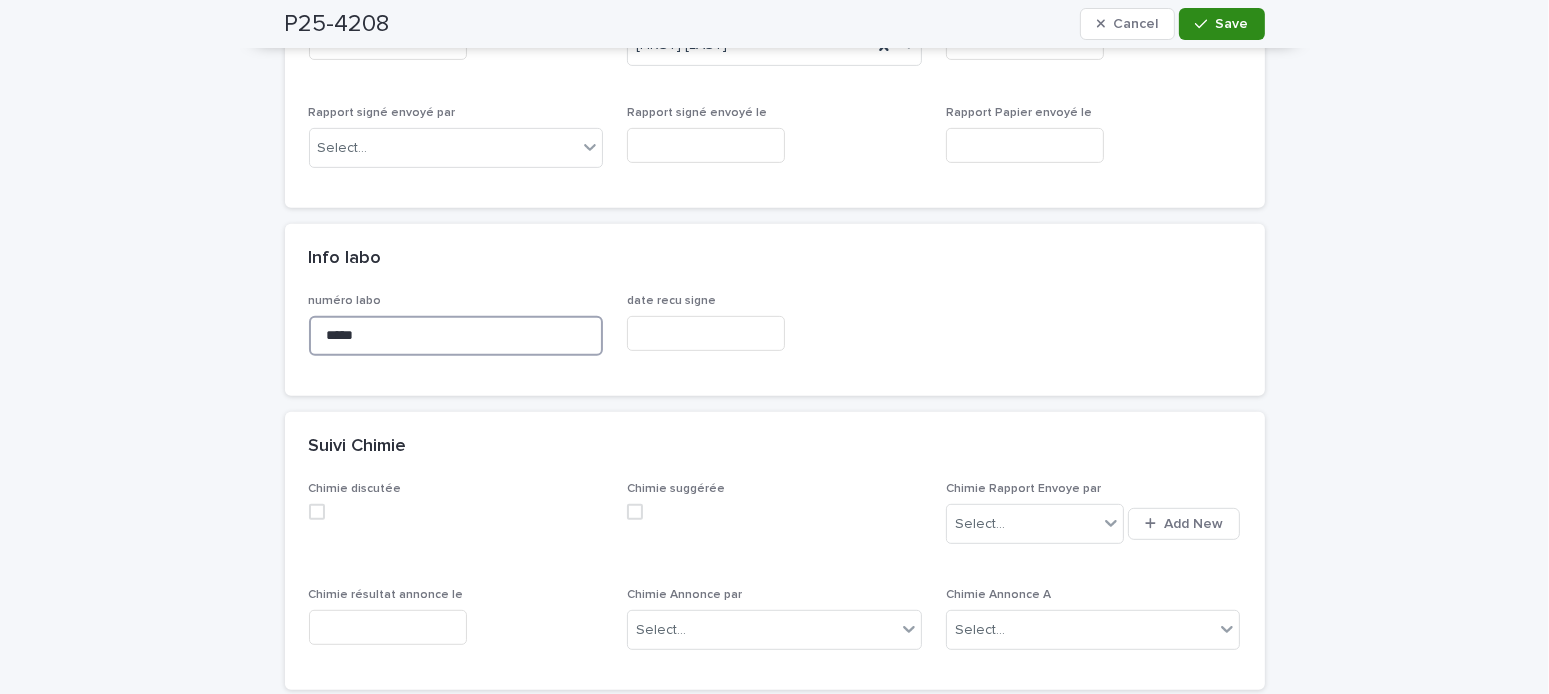 type on "*****" 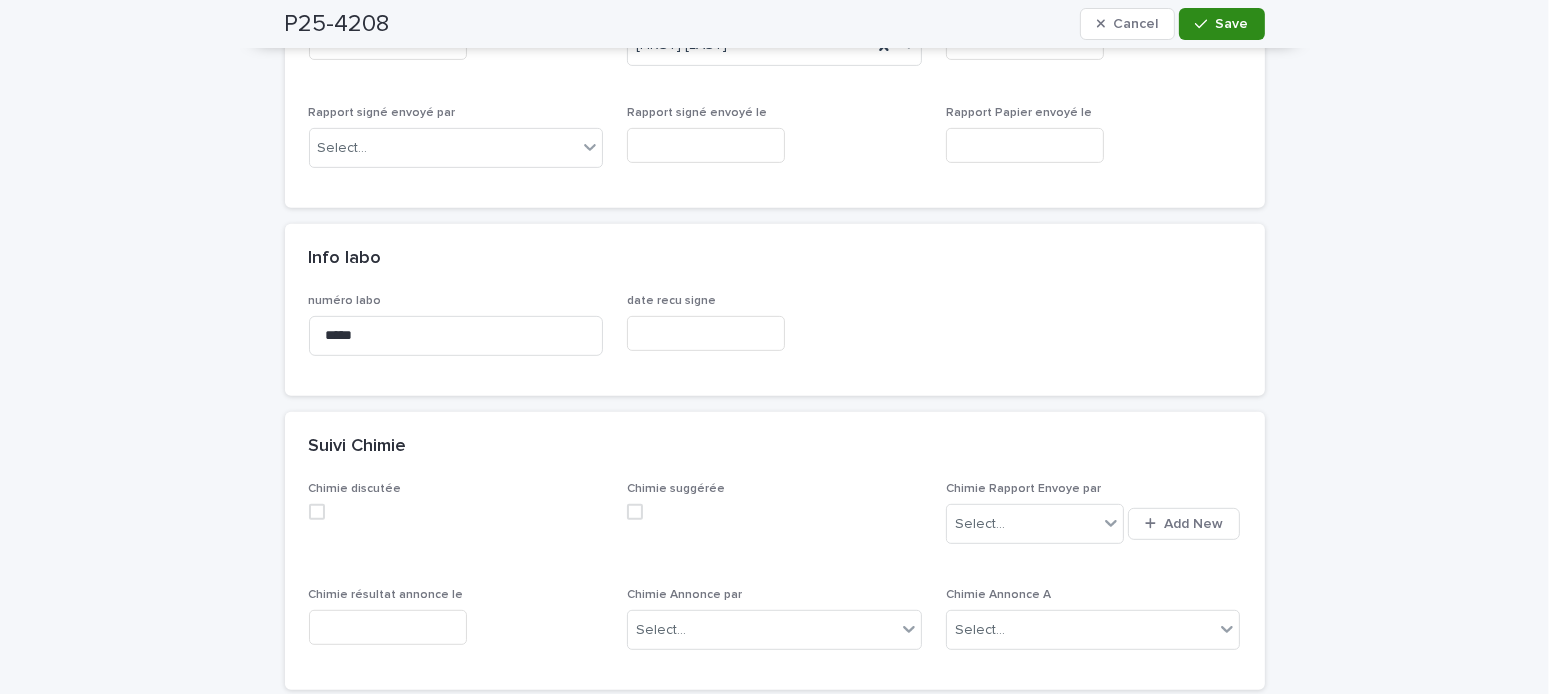 click on "Save" at bounding box center [1221, 24] 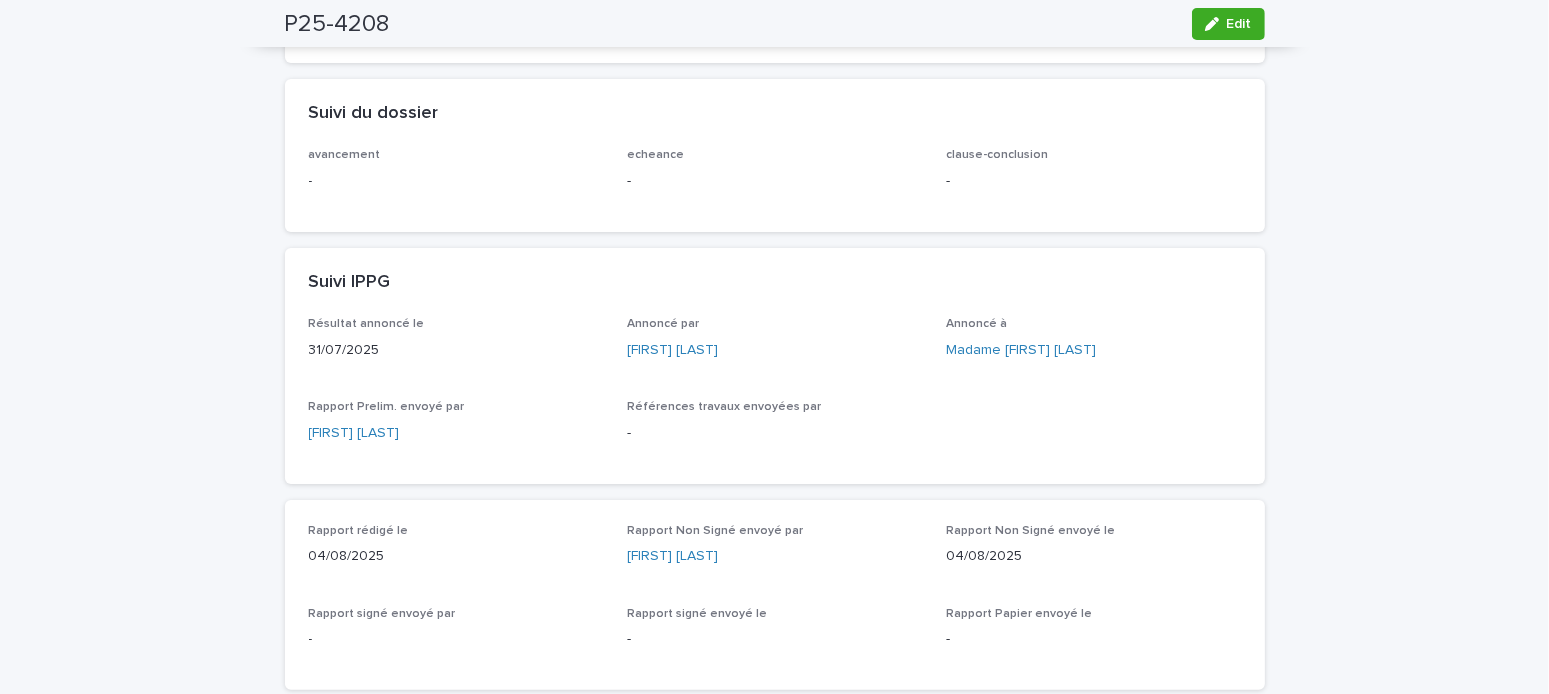 scroll, scrollTop: 0, scrollLeft: 0, axis: both 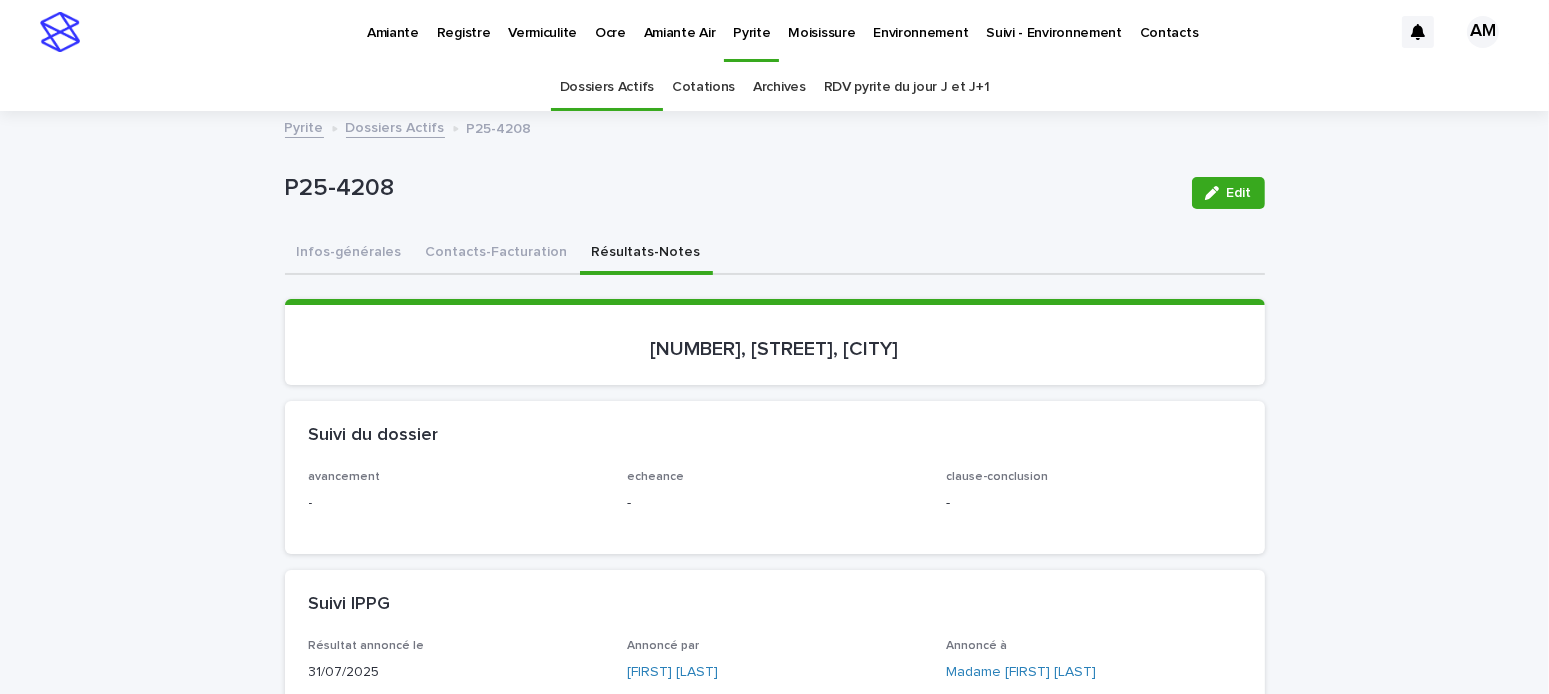 click on "Dossiers Actifs" at bounding box center [395, 126] 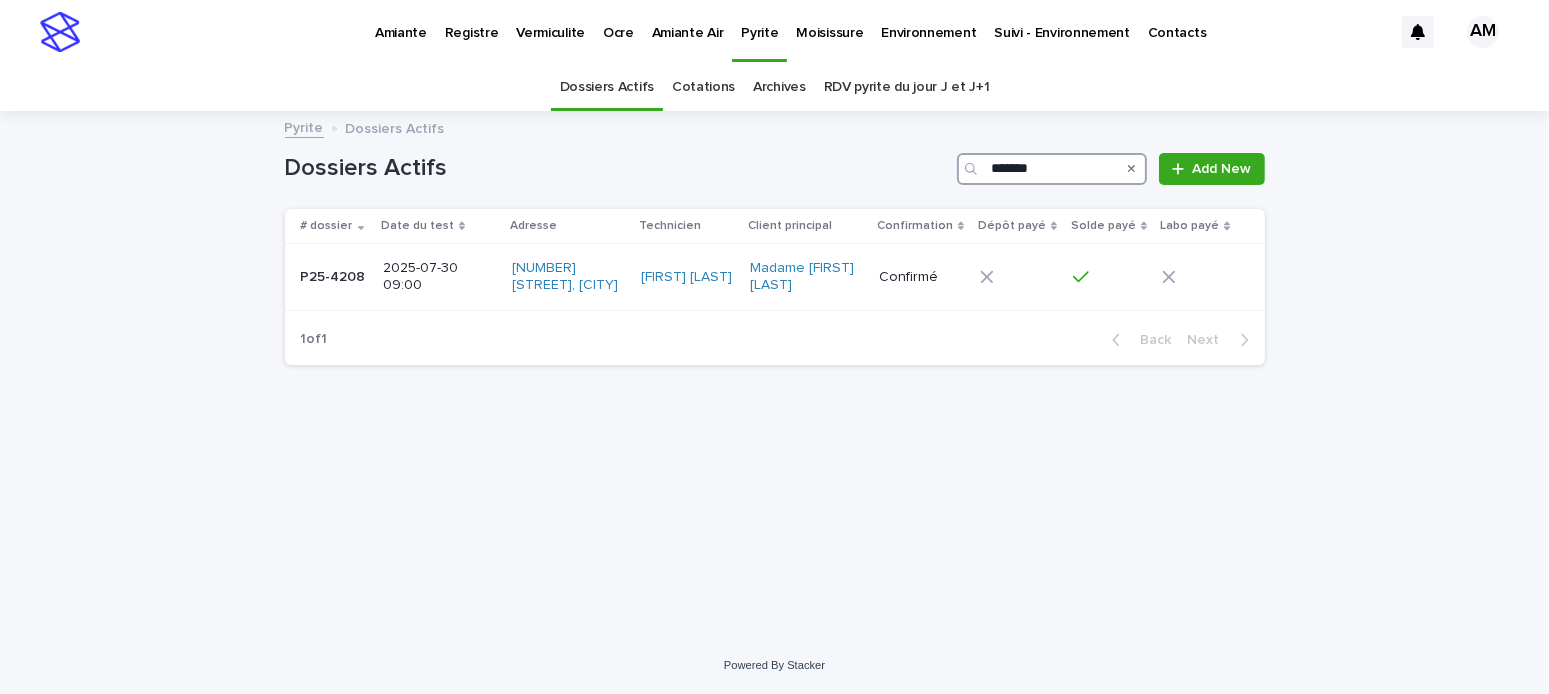 click on "*******" at bounding box center [1052, 169] 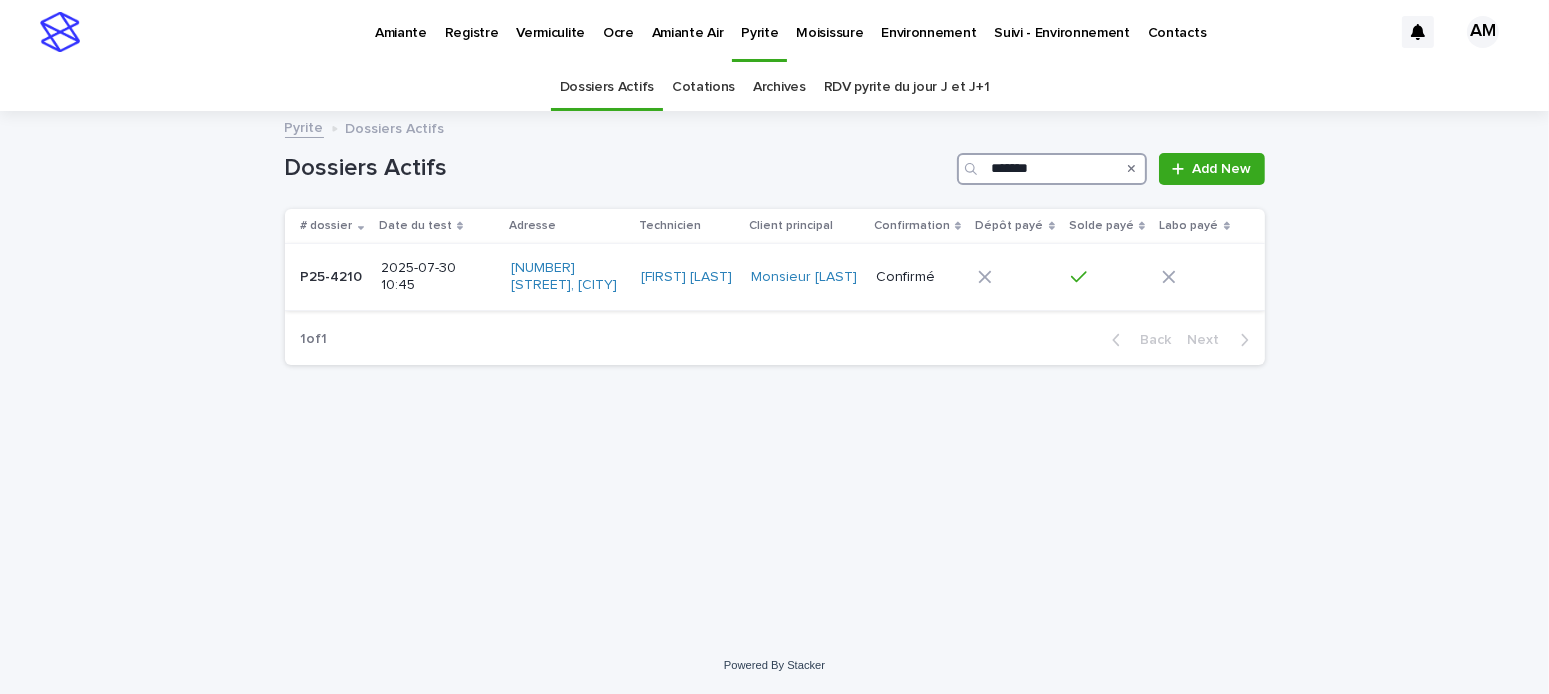 type on "*******" 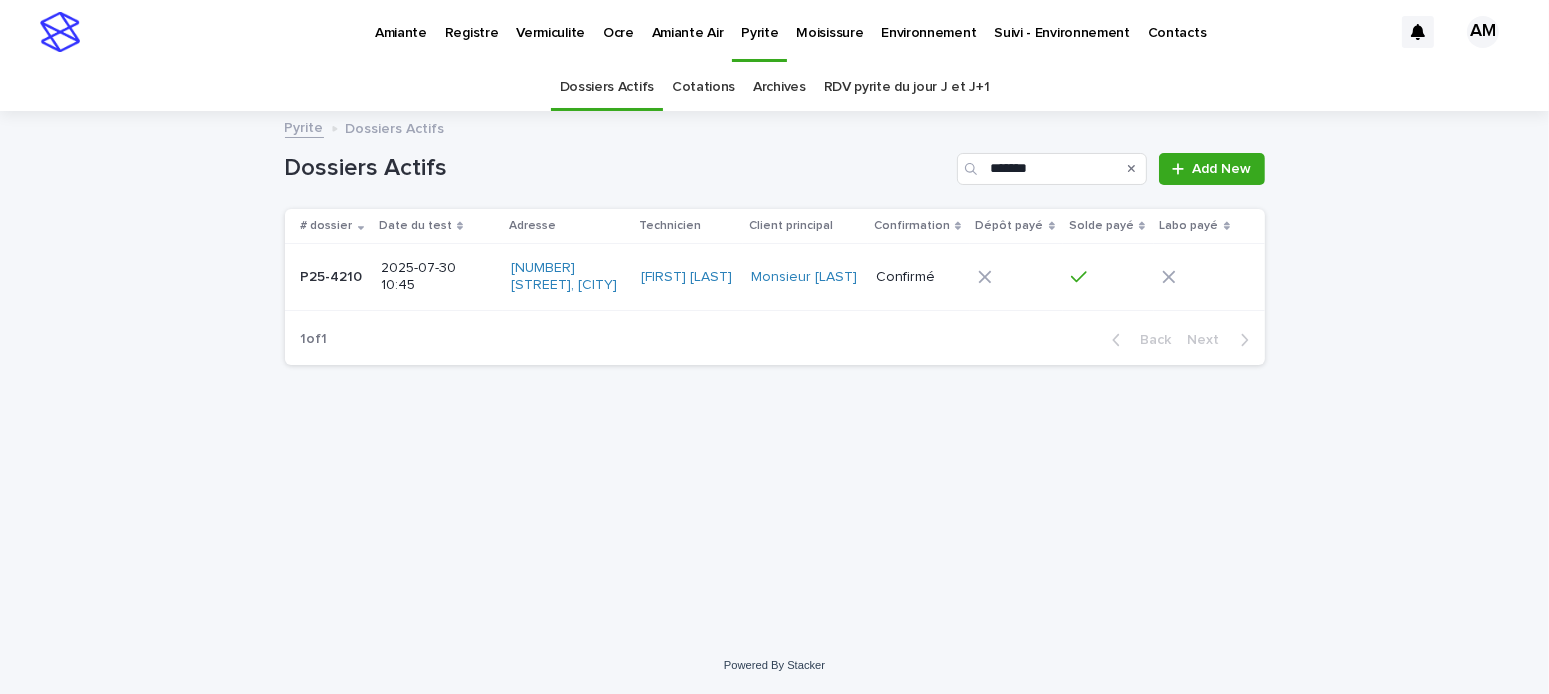 click on "2025-07-30 10:45" at bounding box center (436, 277) 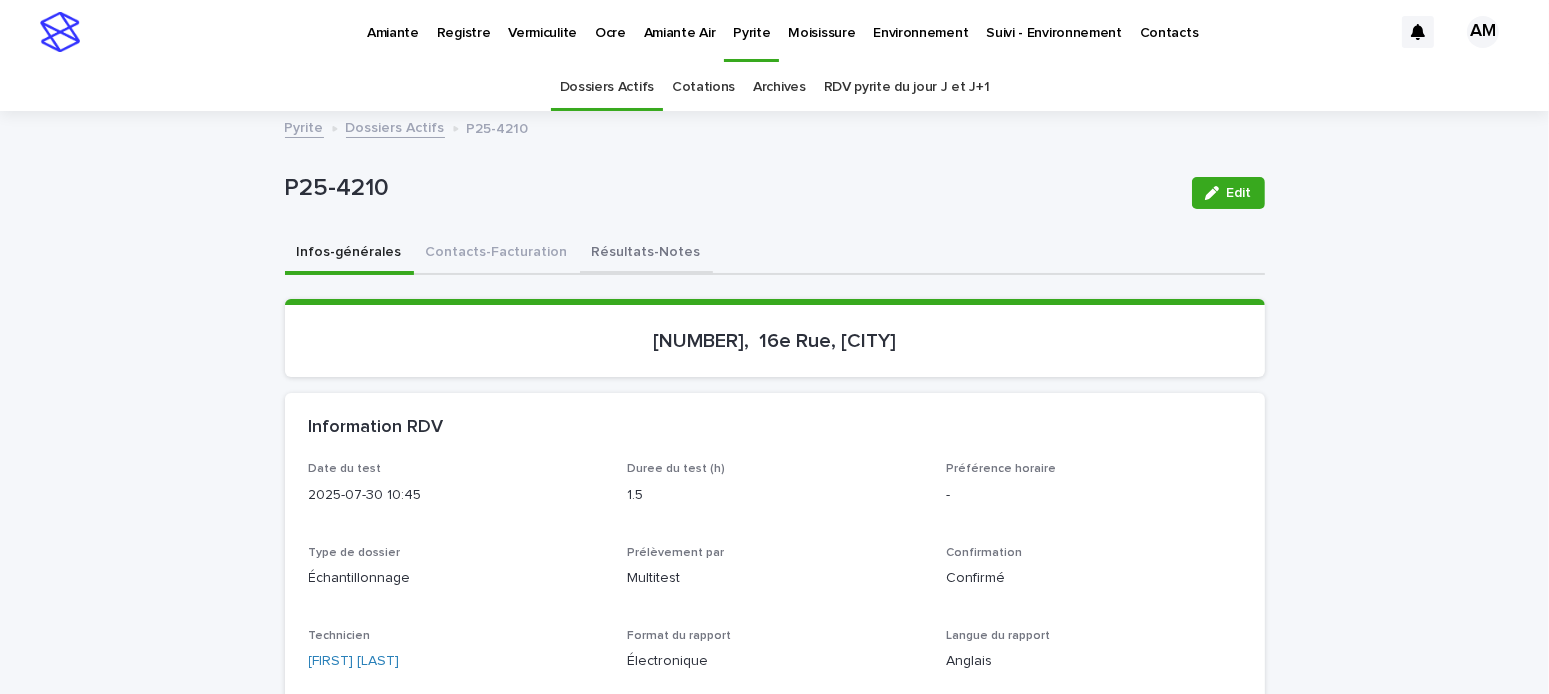 click on "Résultats-Notes" at bounding box center (646, 254) 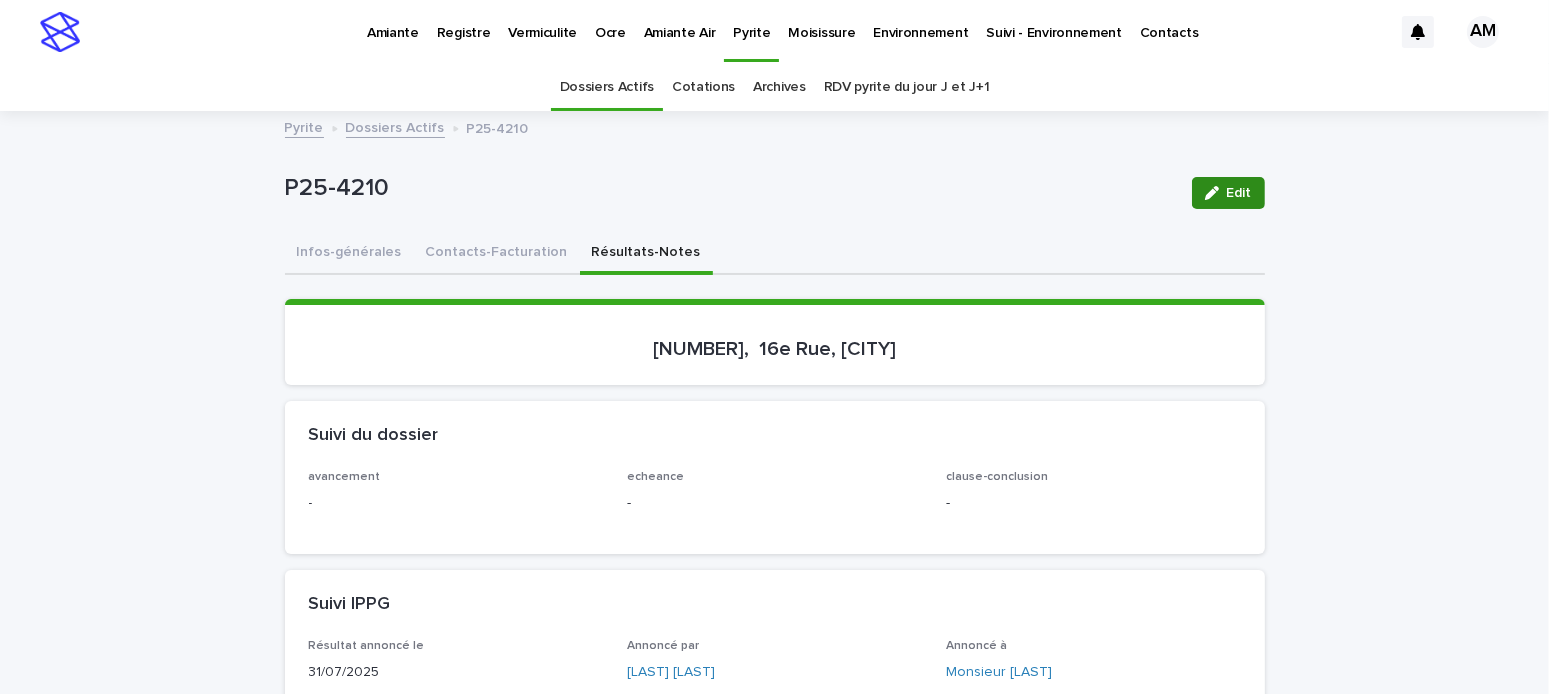 click on "Edit" at bounding box center [1239, 193] 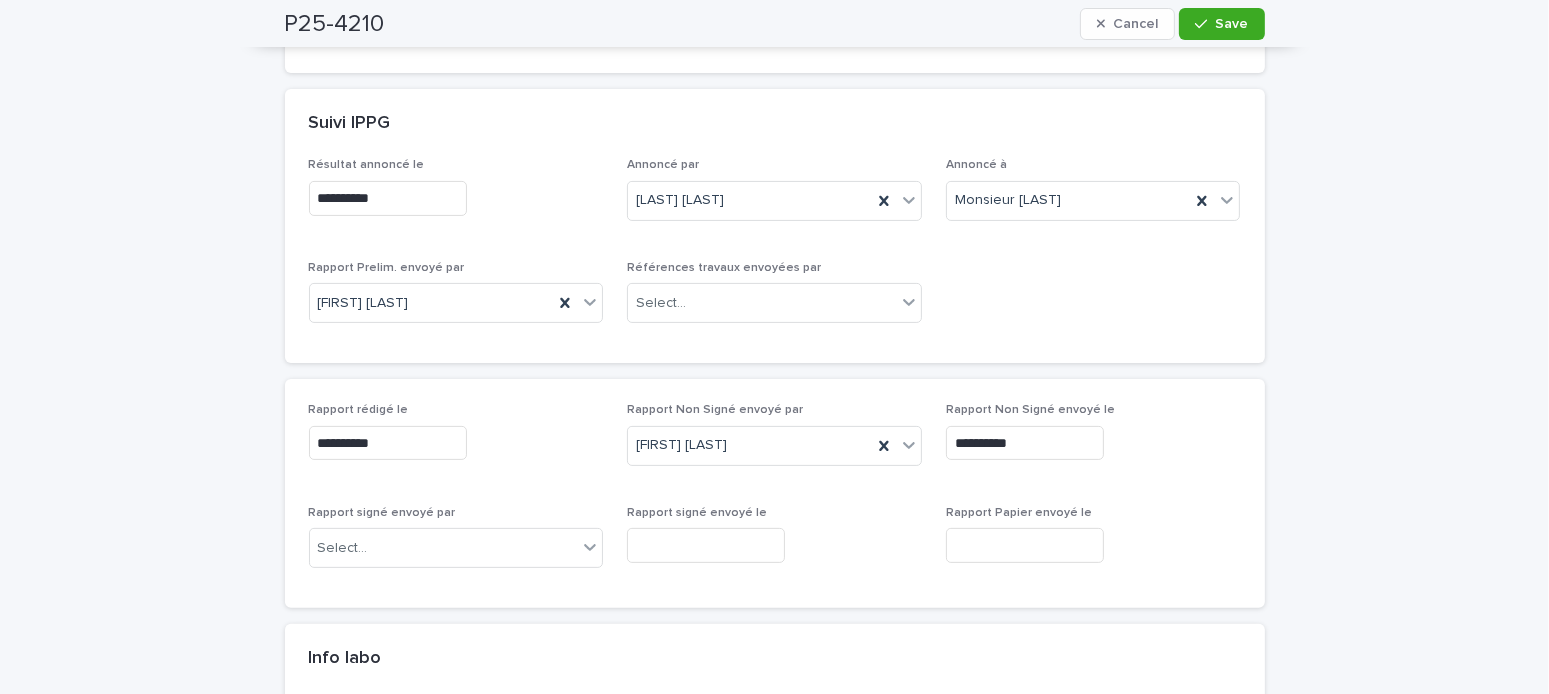 scroll, scrollTop: 900, scrollLeft: 0, axis: vertical 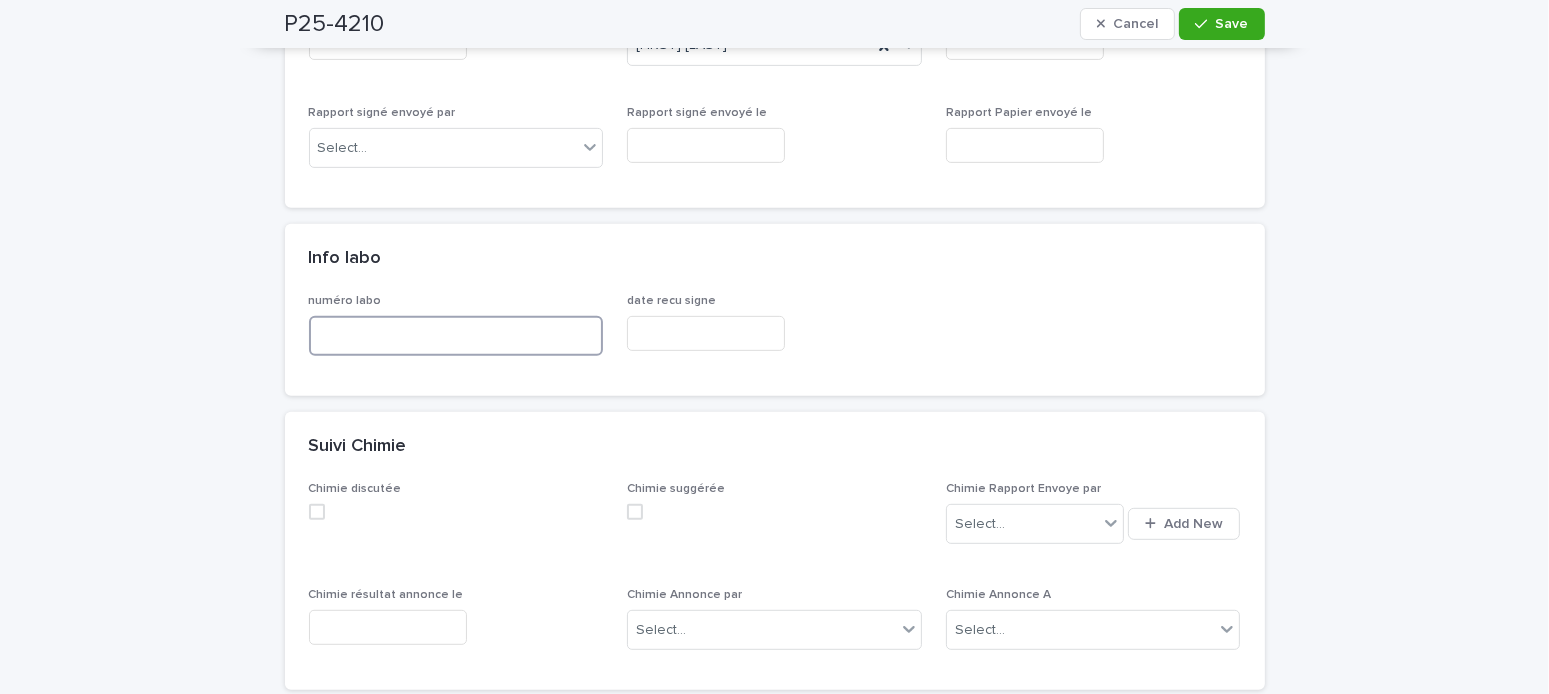click at bounding box center (456, 336) 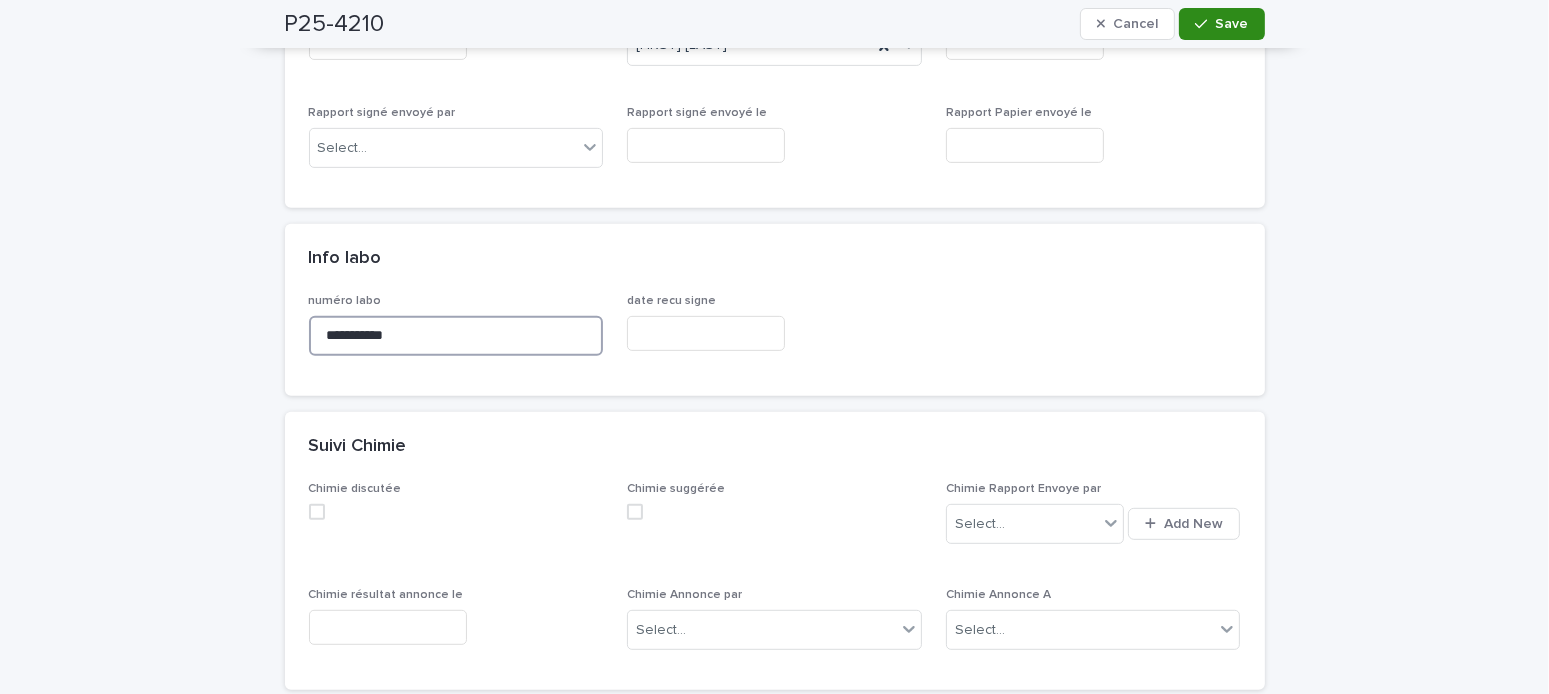 type on "**********" 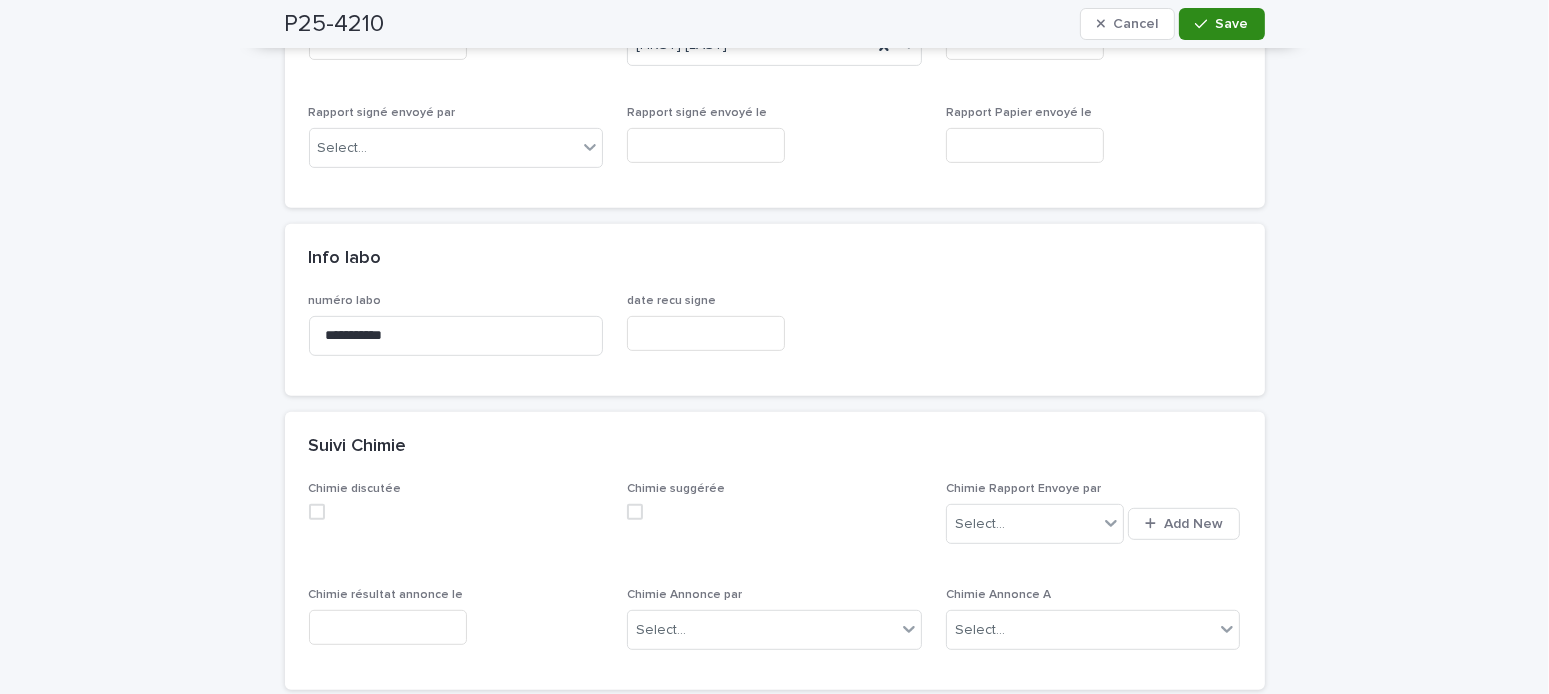 click at bounding box center [1205, 24] 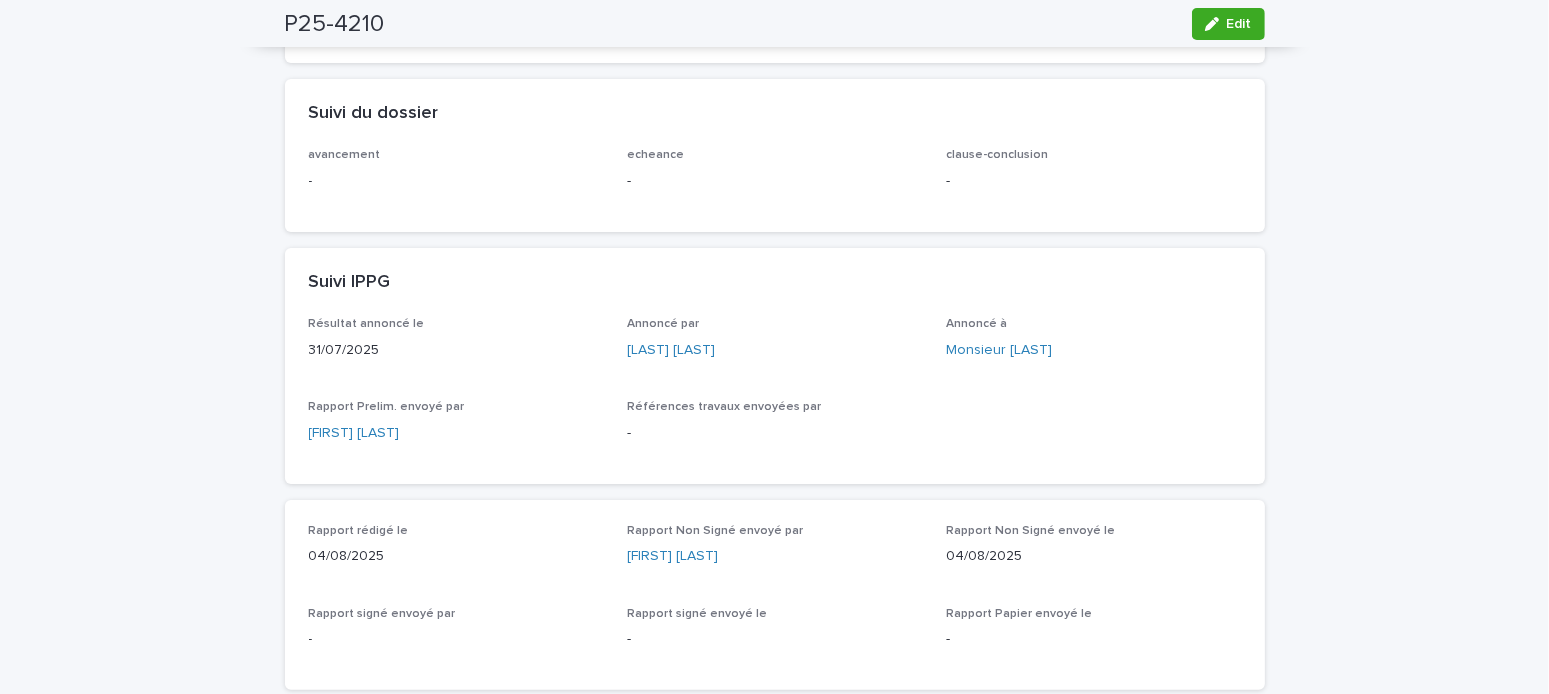 scroll, scrollTop: 0, scrollLeft: 0, axis: both 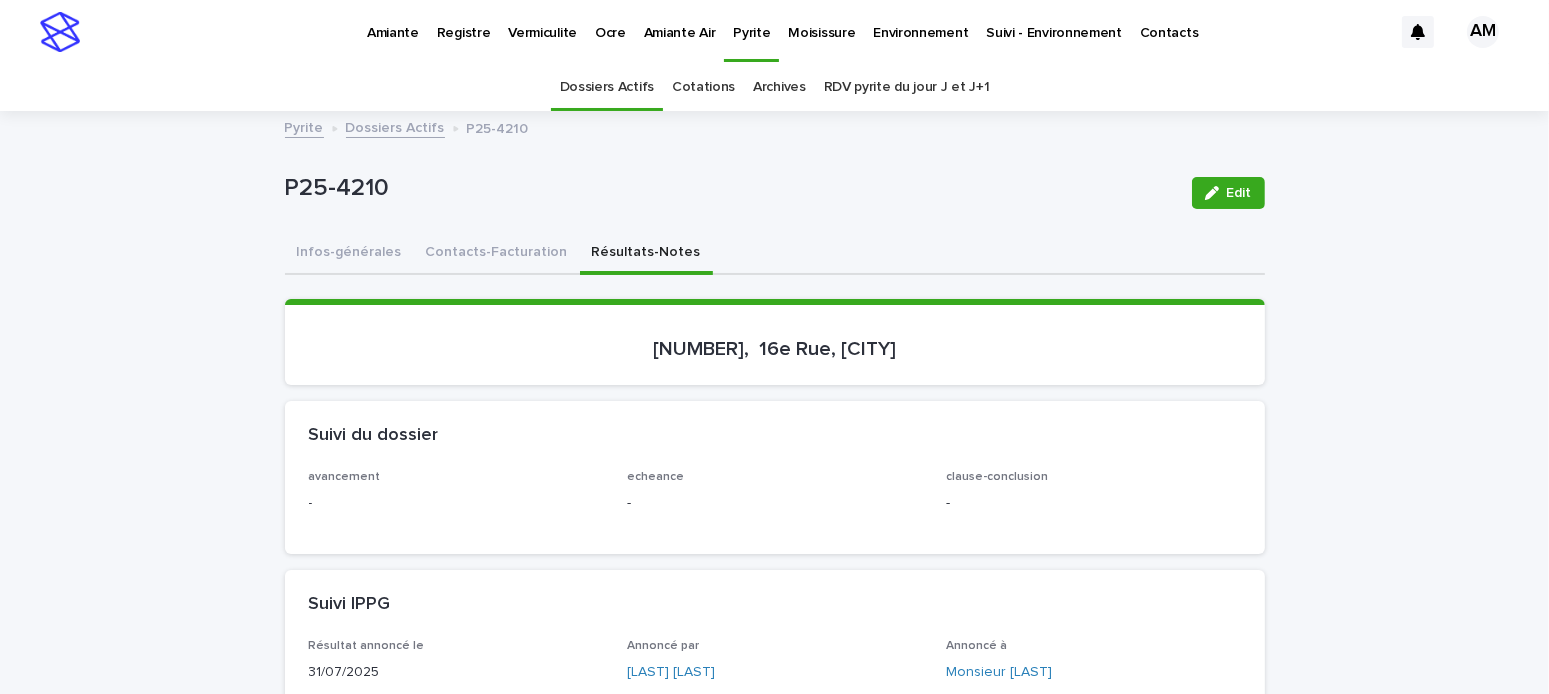 click on "Dossiers Actifs" at bounding box center [395, 126] 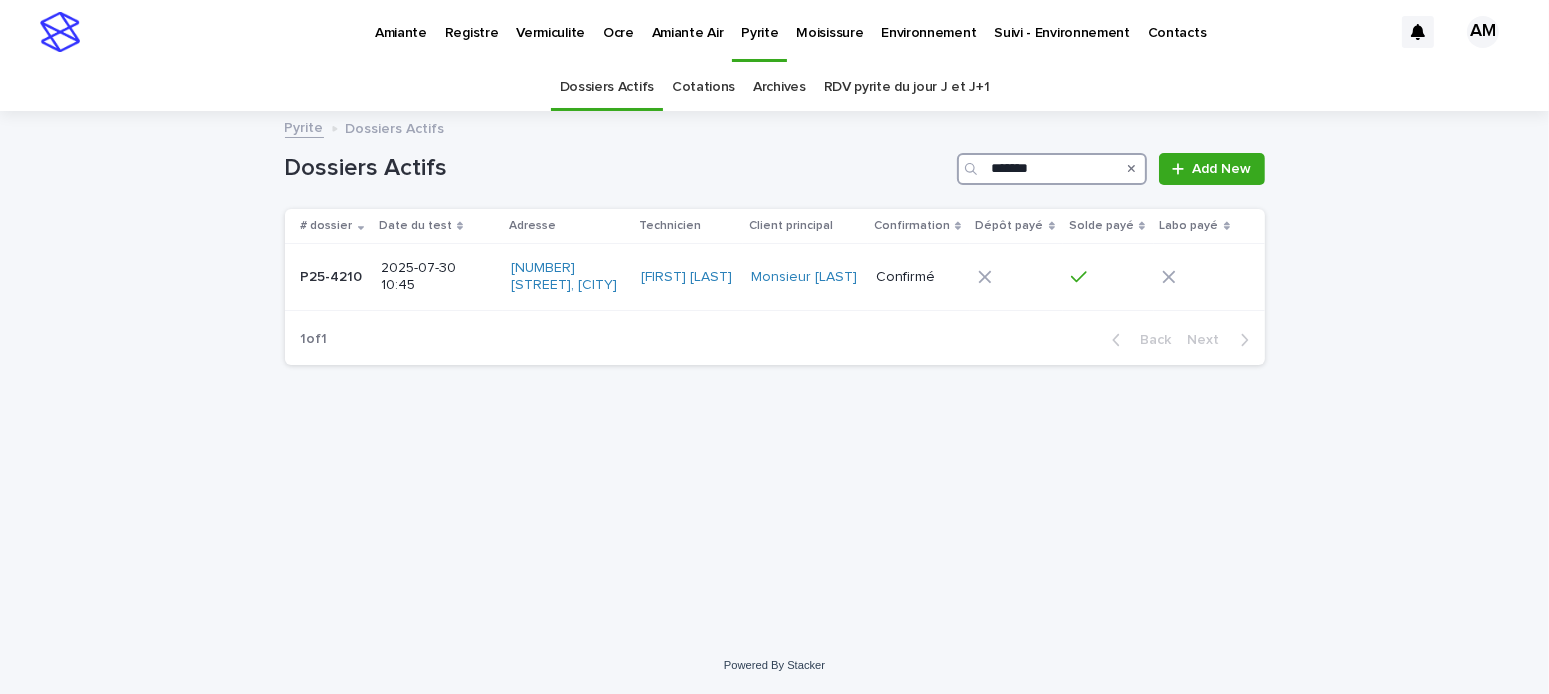 click on "*******" at bounding box center [1052, 169] 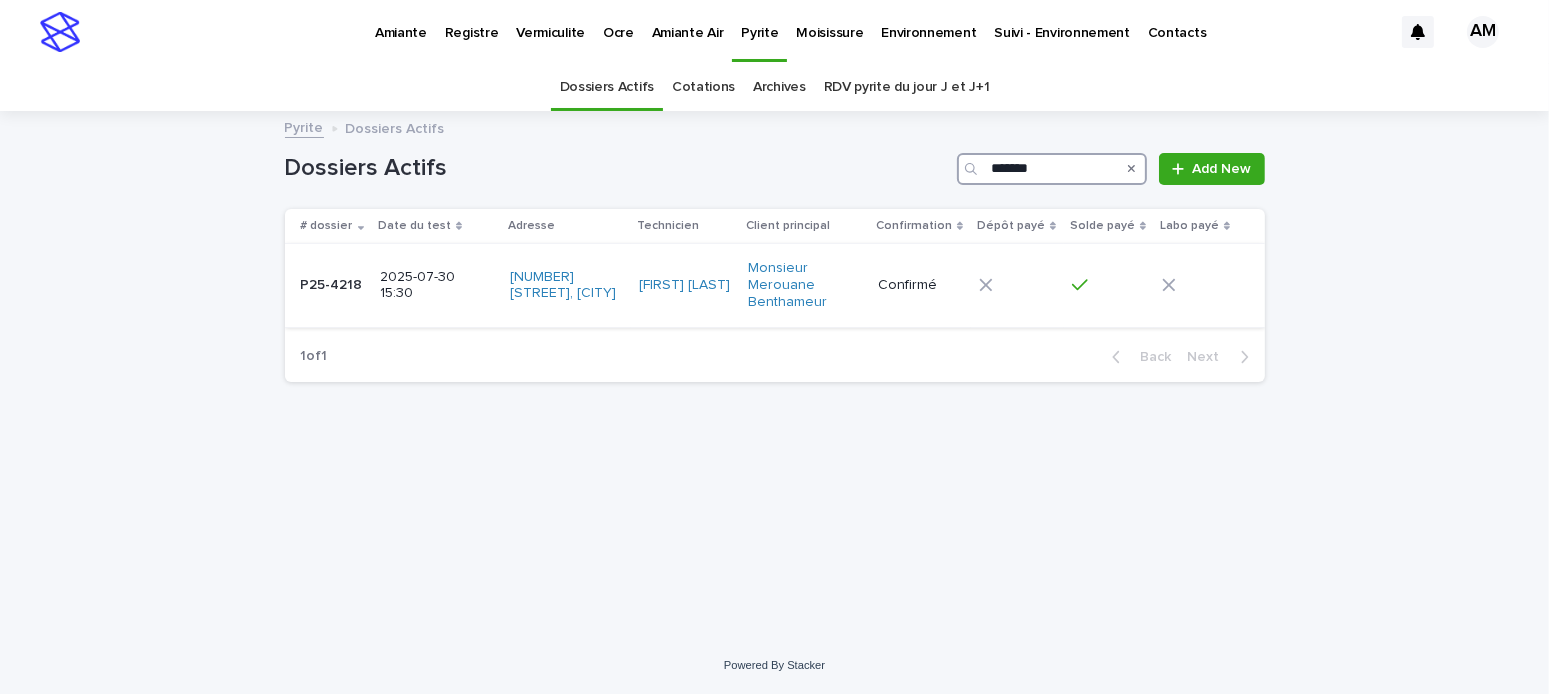 type on "*******" 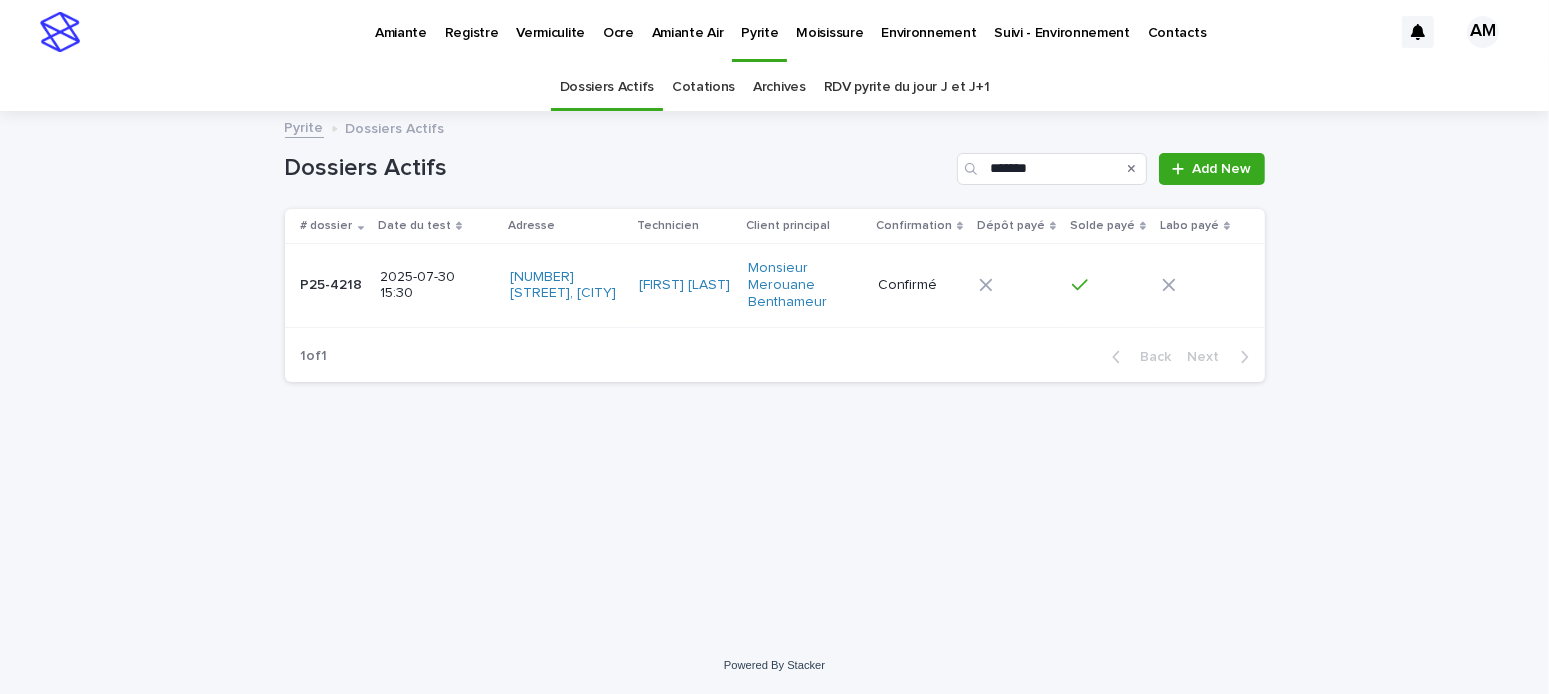 click on "2025-07-30 15:30" at bounding box center (437, 286) 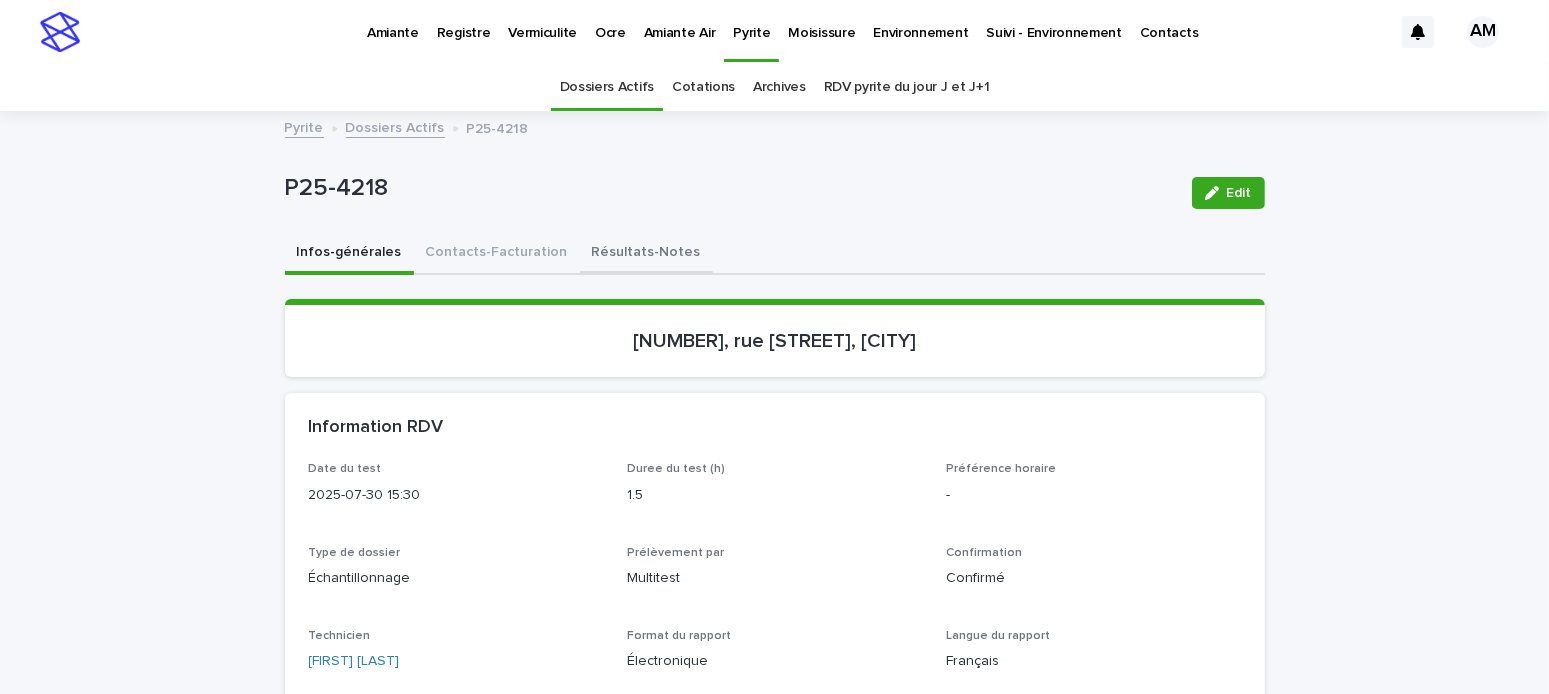 click on "Résultats-Notes" at bounding box center [646, 254] 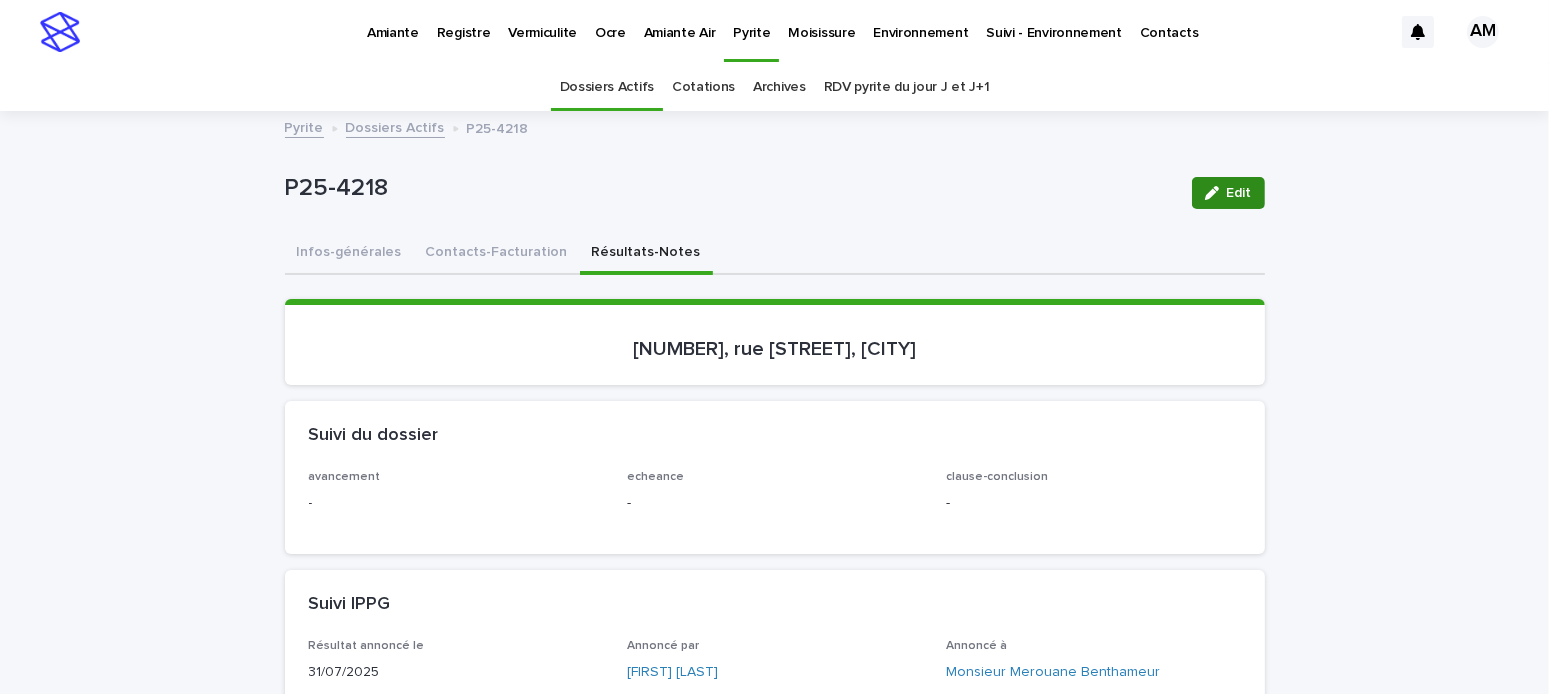 click at bounding box center [1216, 193] 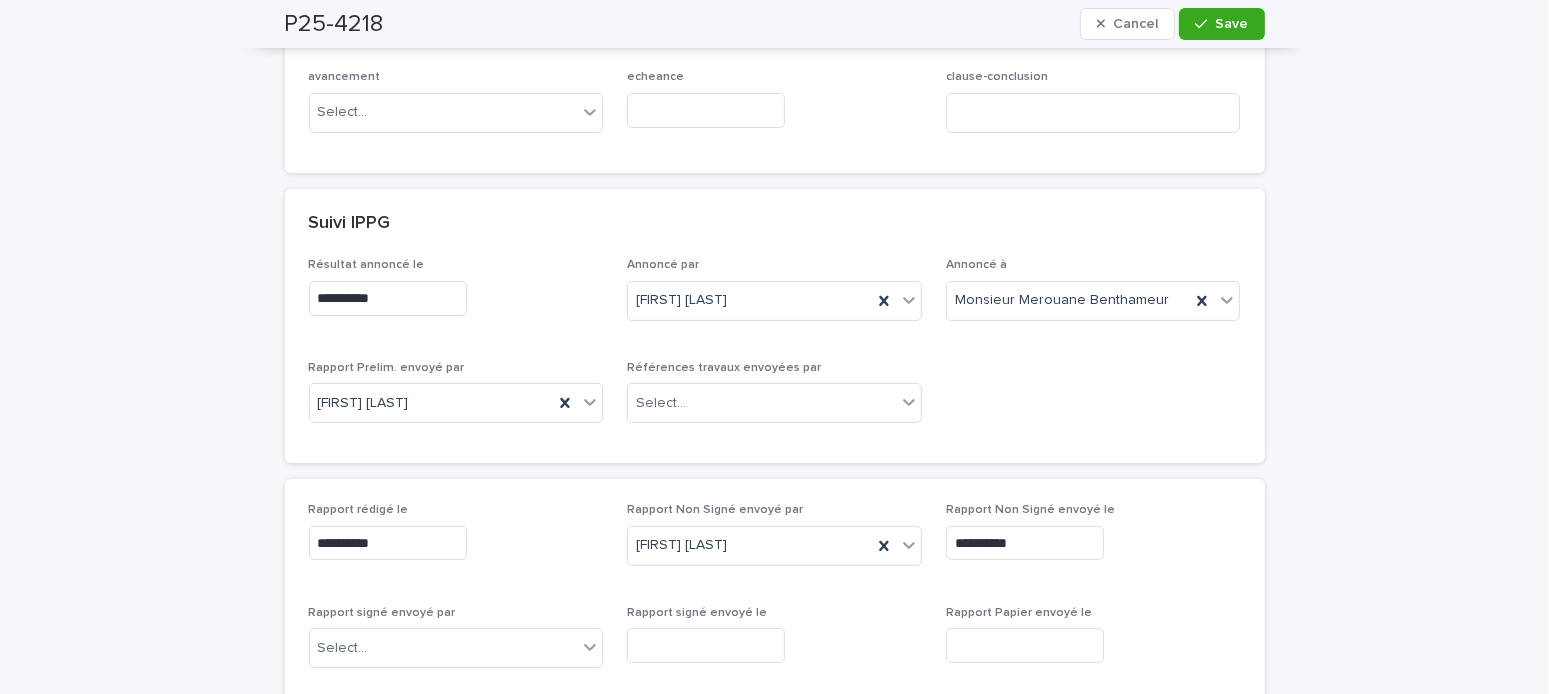 scroll, scrollTop: 700, scrollLeft: 0, axis: vertical 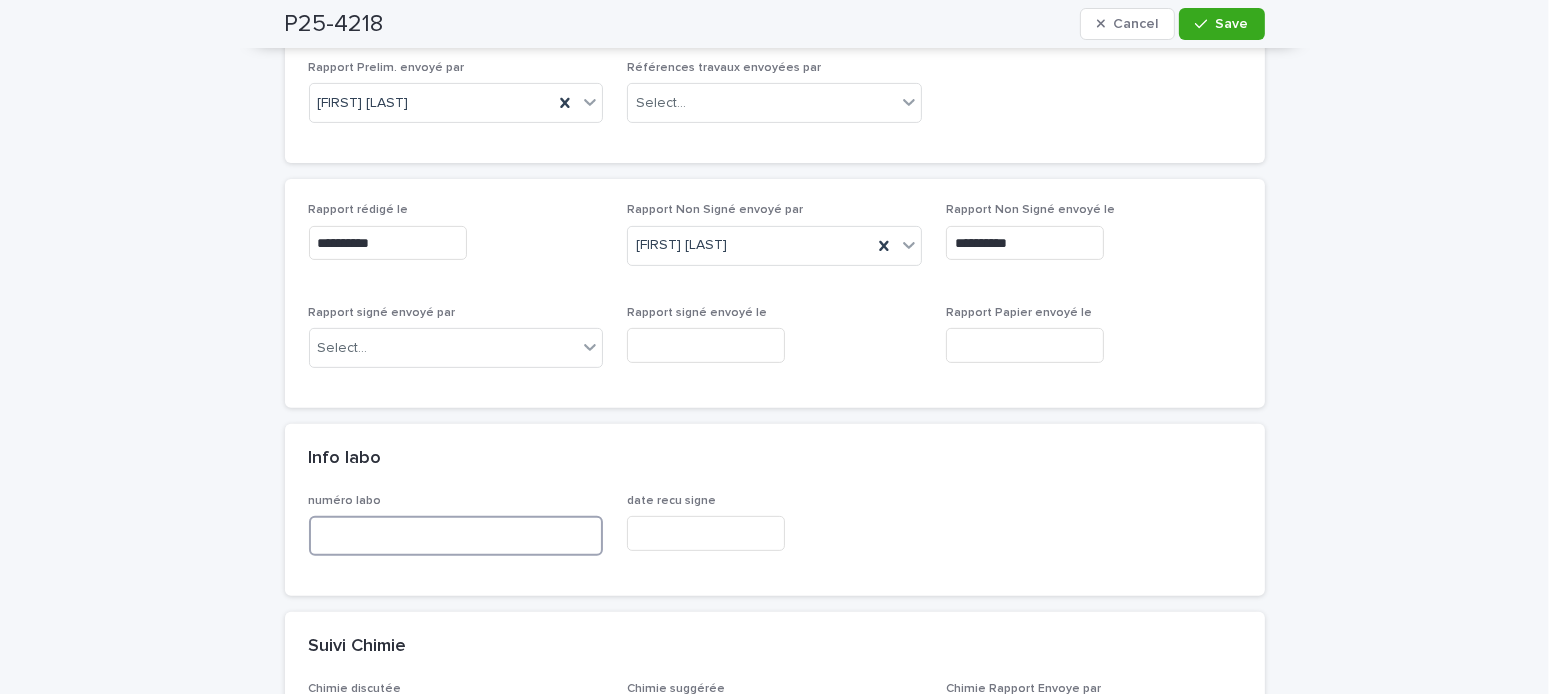 drag, startPoint x: 374, startPoint y: 536, endPoint x: 362, endPoint y: 531, distance: 13 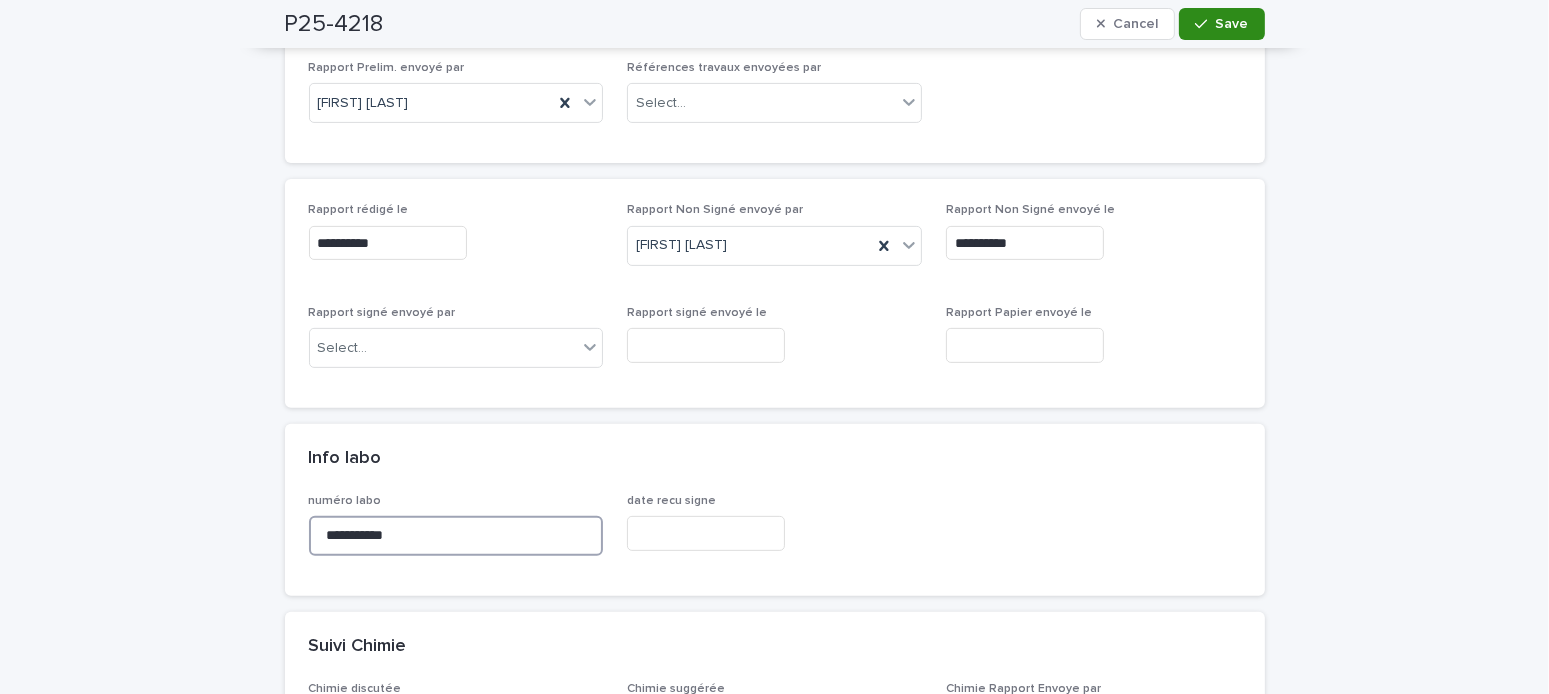type on "**********" 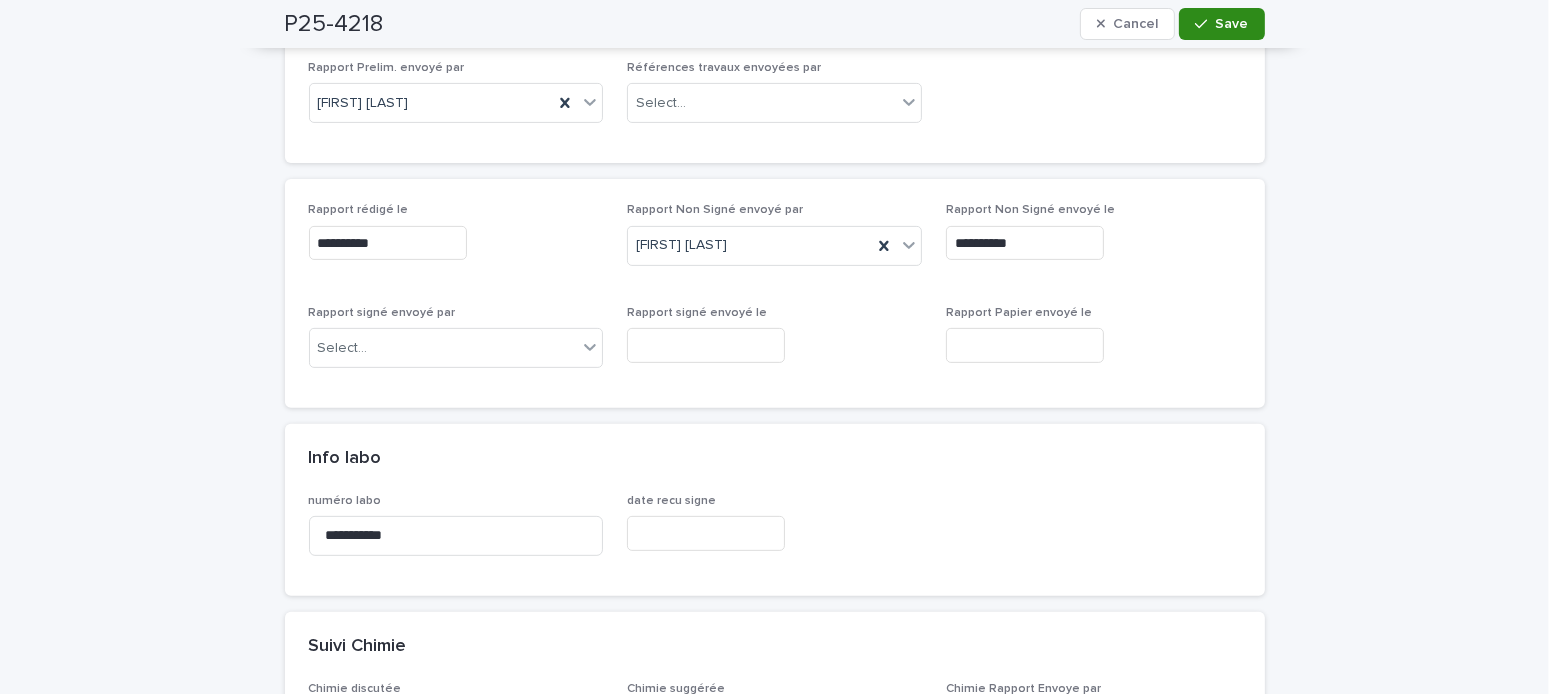 click on "Save" at bounding box center (1232, 24) 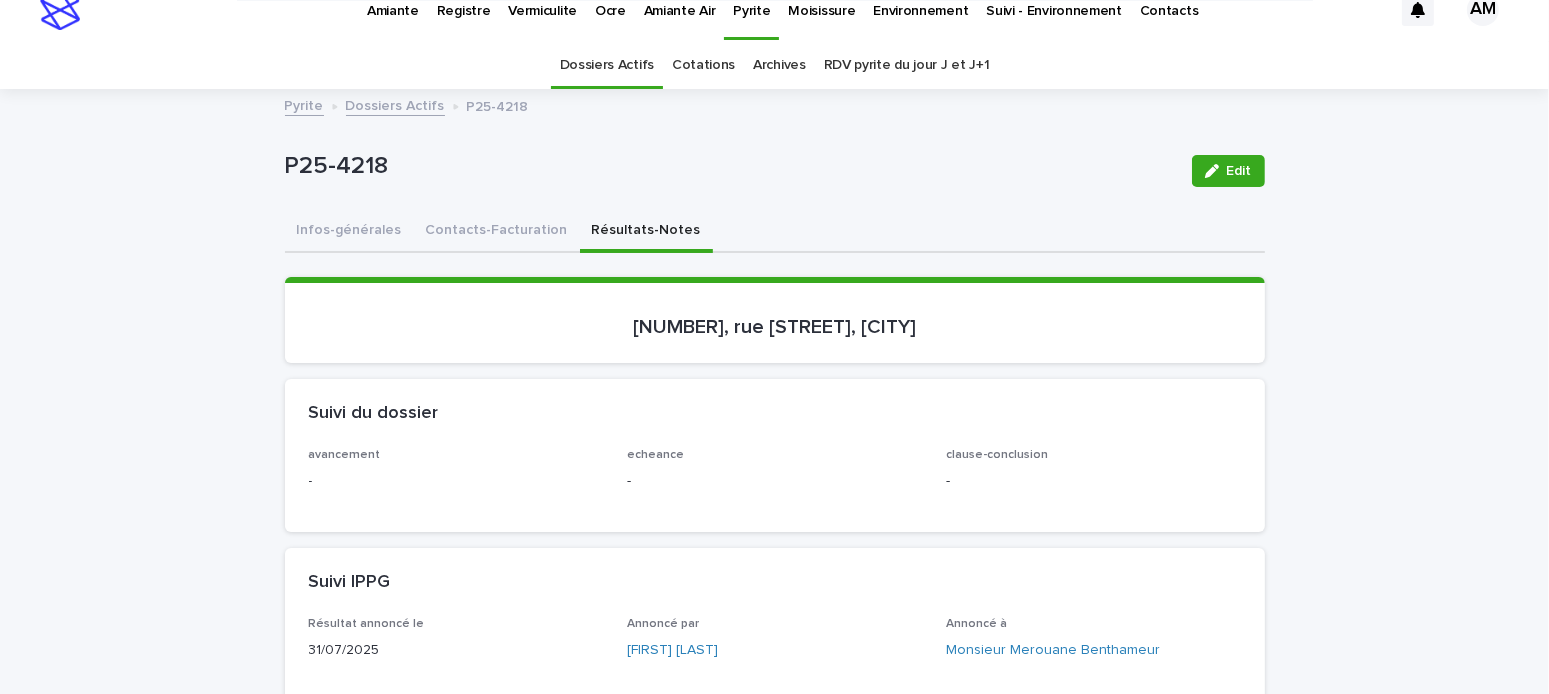 scroll, scrollTop: 0, scrollLeft: 0, axis: both 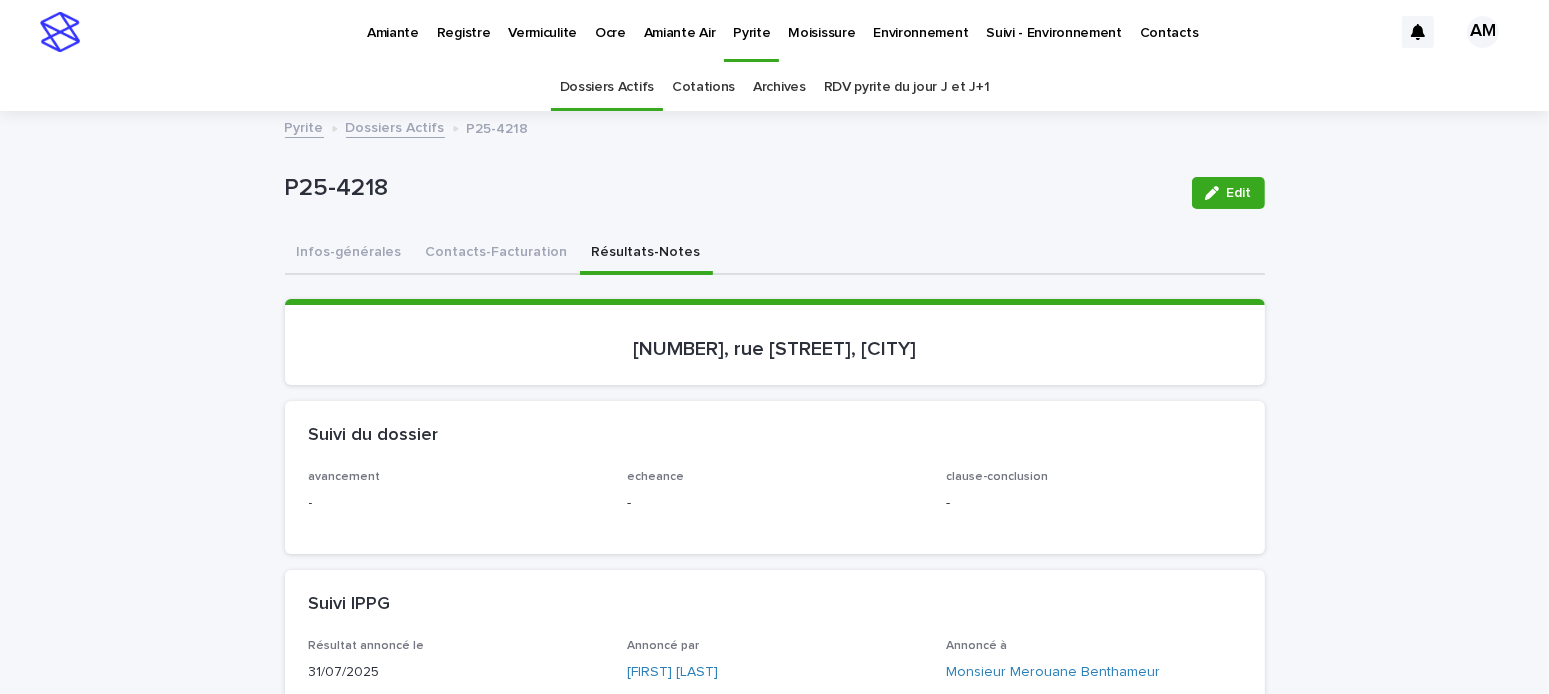 click on "Dossiers Actifs" at bounding box center (395, 126) 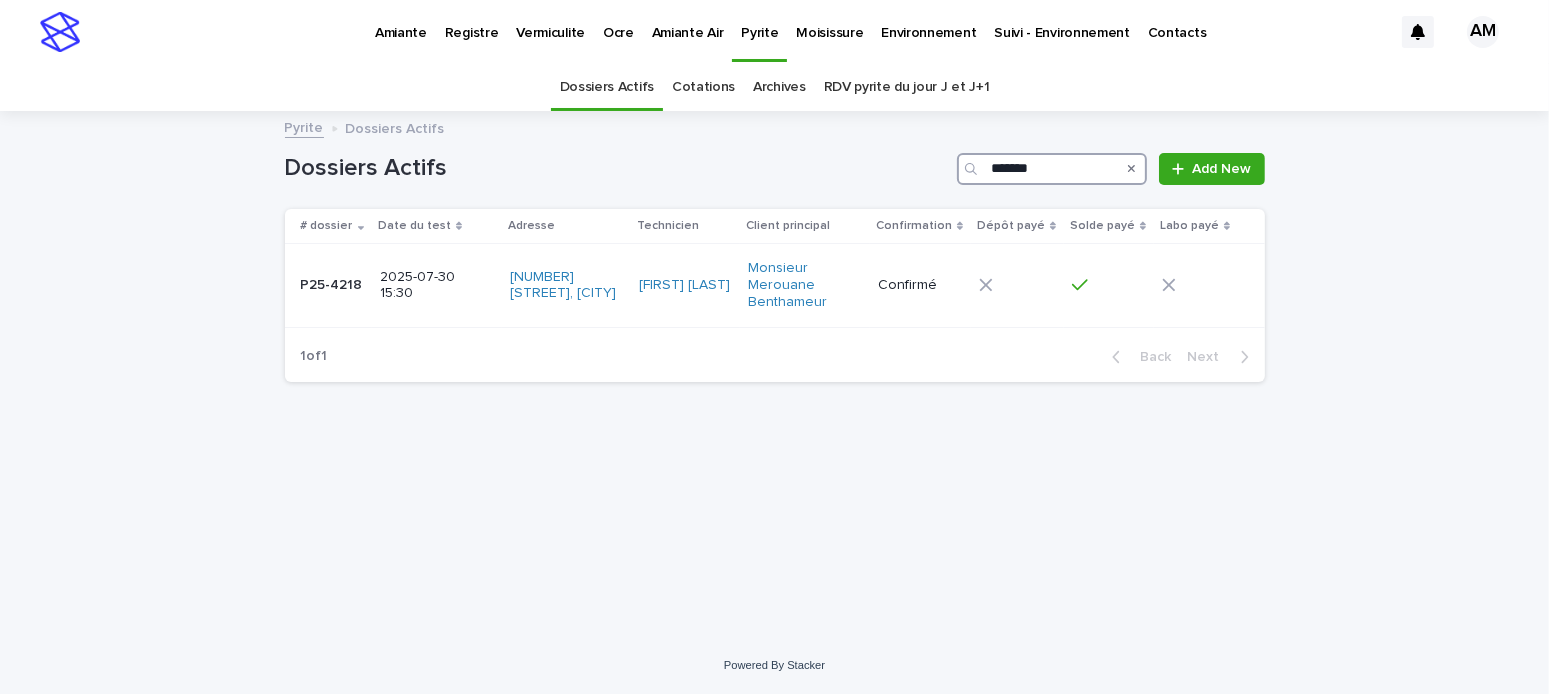 drag, startPoint x: 1058, startPoint y: 156, endPoint x: 1069, endPoint y: 152, distance: 11.7046995 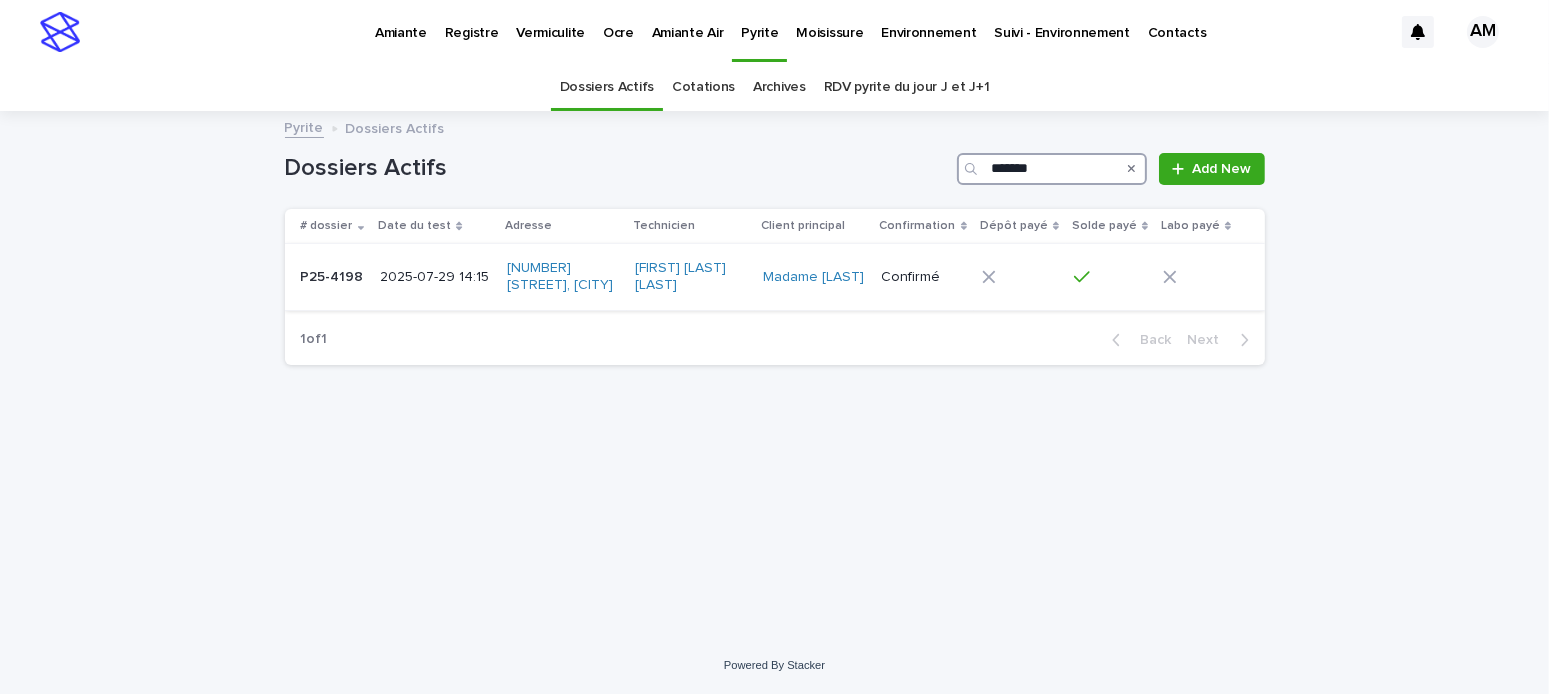 type on "*******" 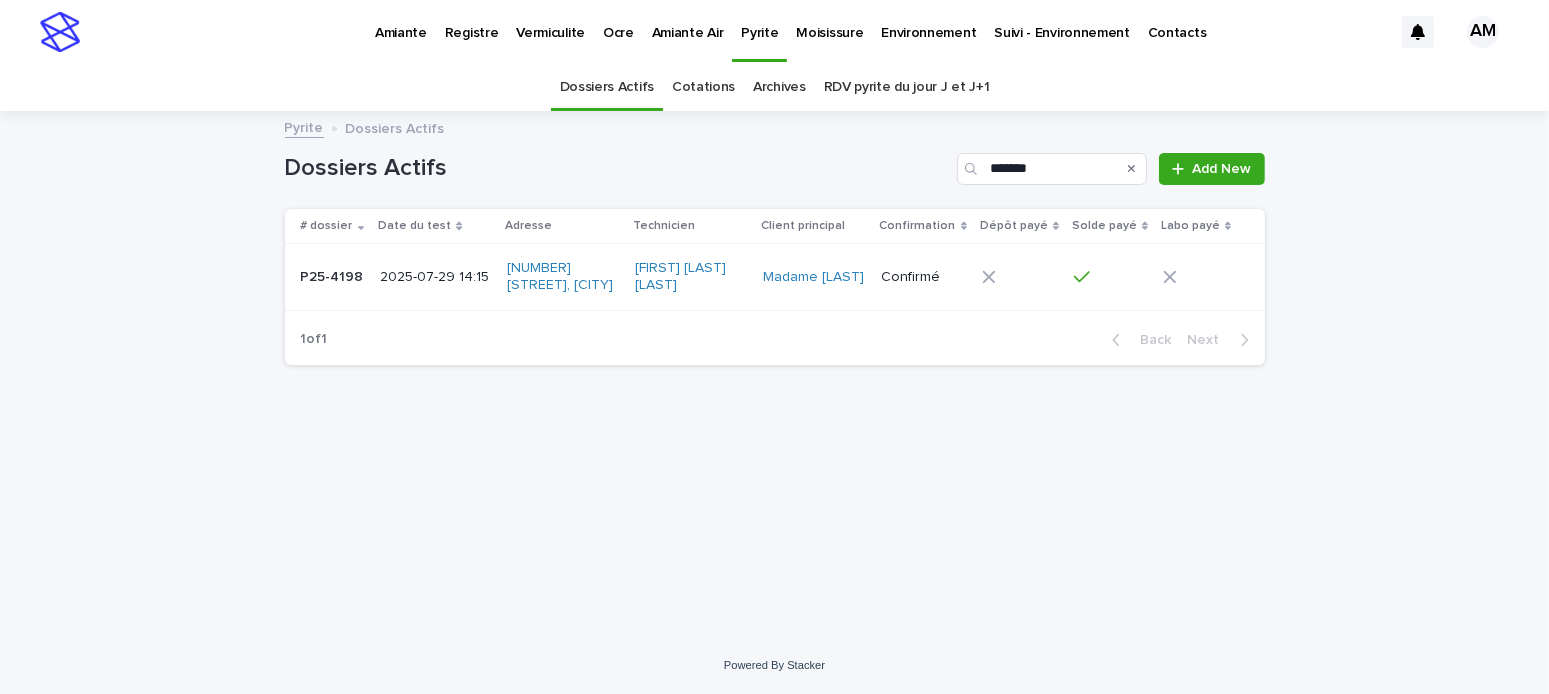 click on "2025-07-29 14:15" at bounding box center (435, 277) 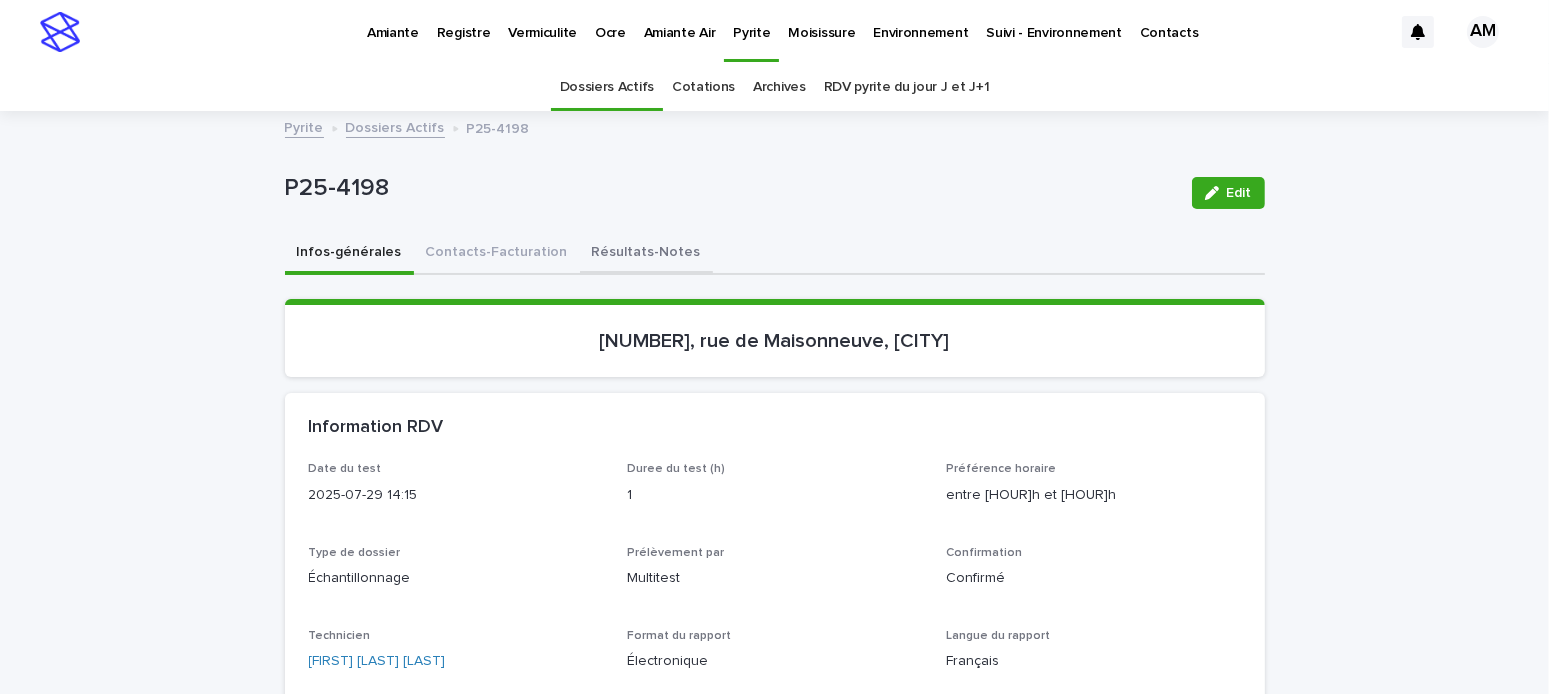 click on "Résultats-Notes" at bounding box center (646, 254) 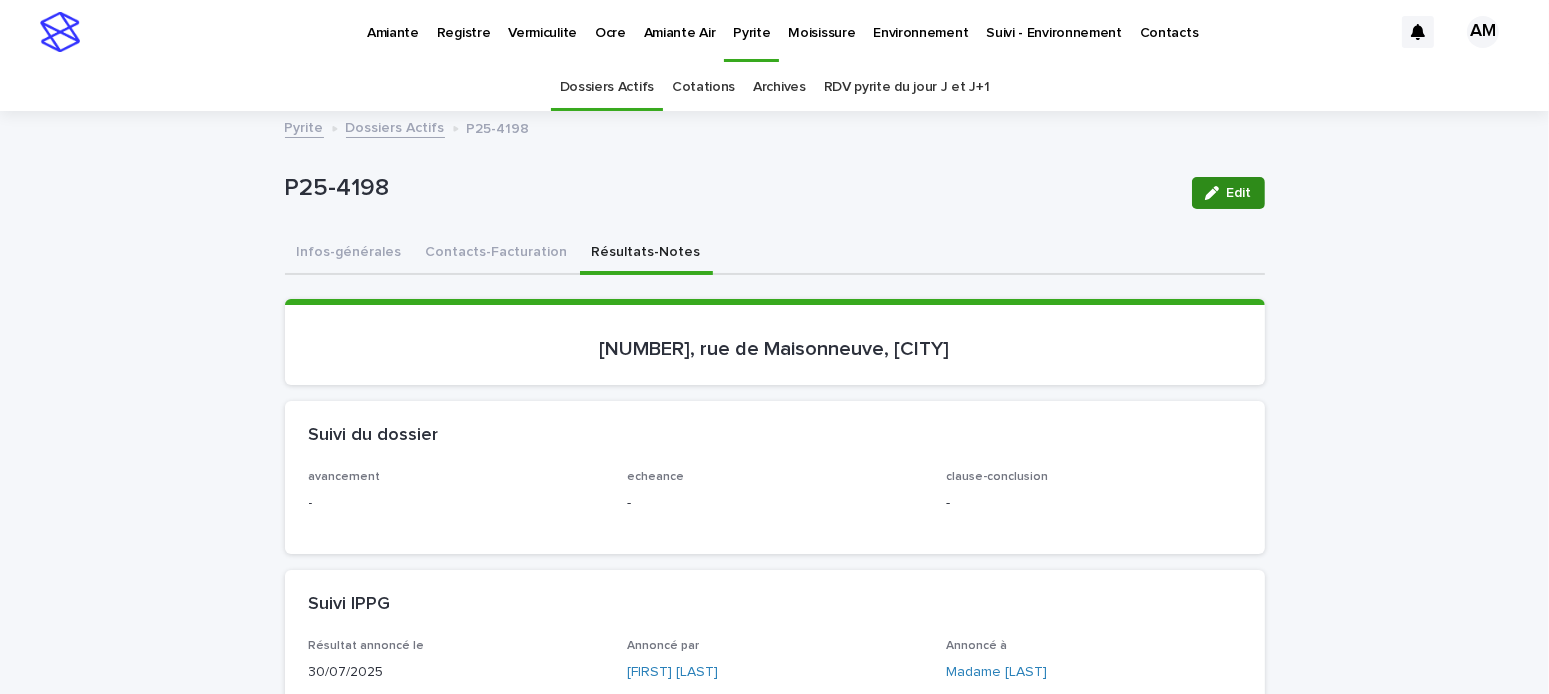 click at bounding box center [1216, 193] 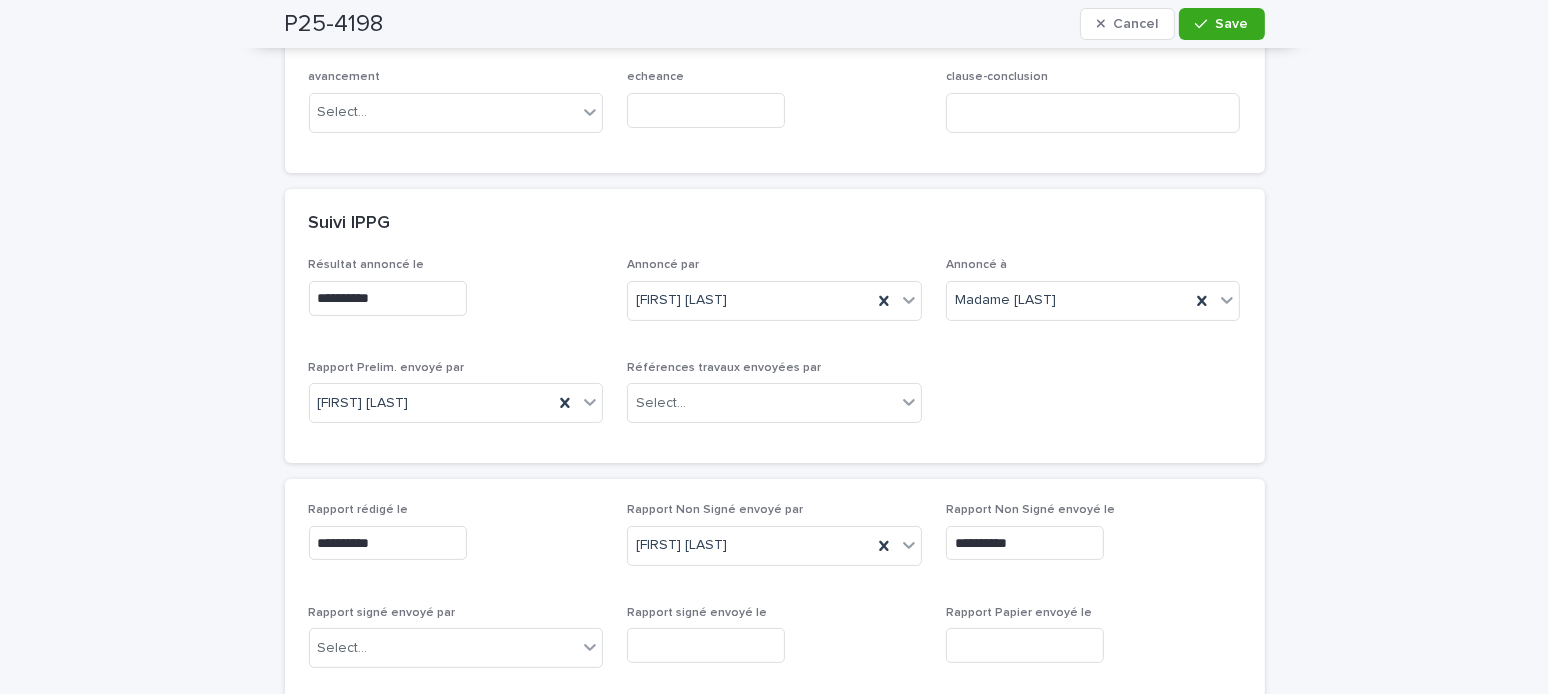 scroll, scrollTop: 700, scrollLeft: 0, axis: vertical 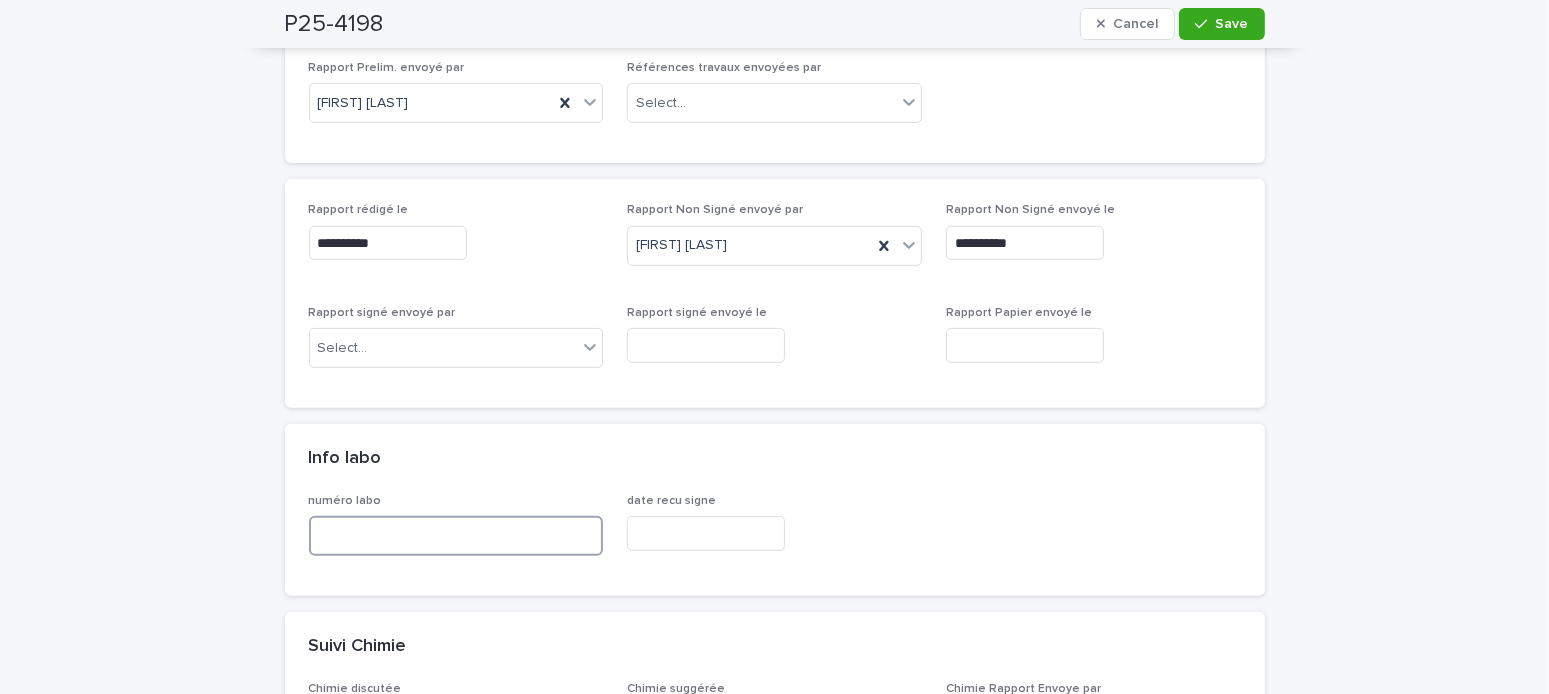 click at bounding box center (456, 536) 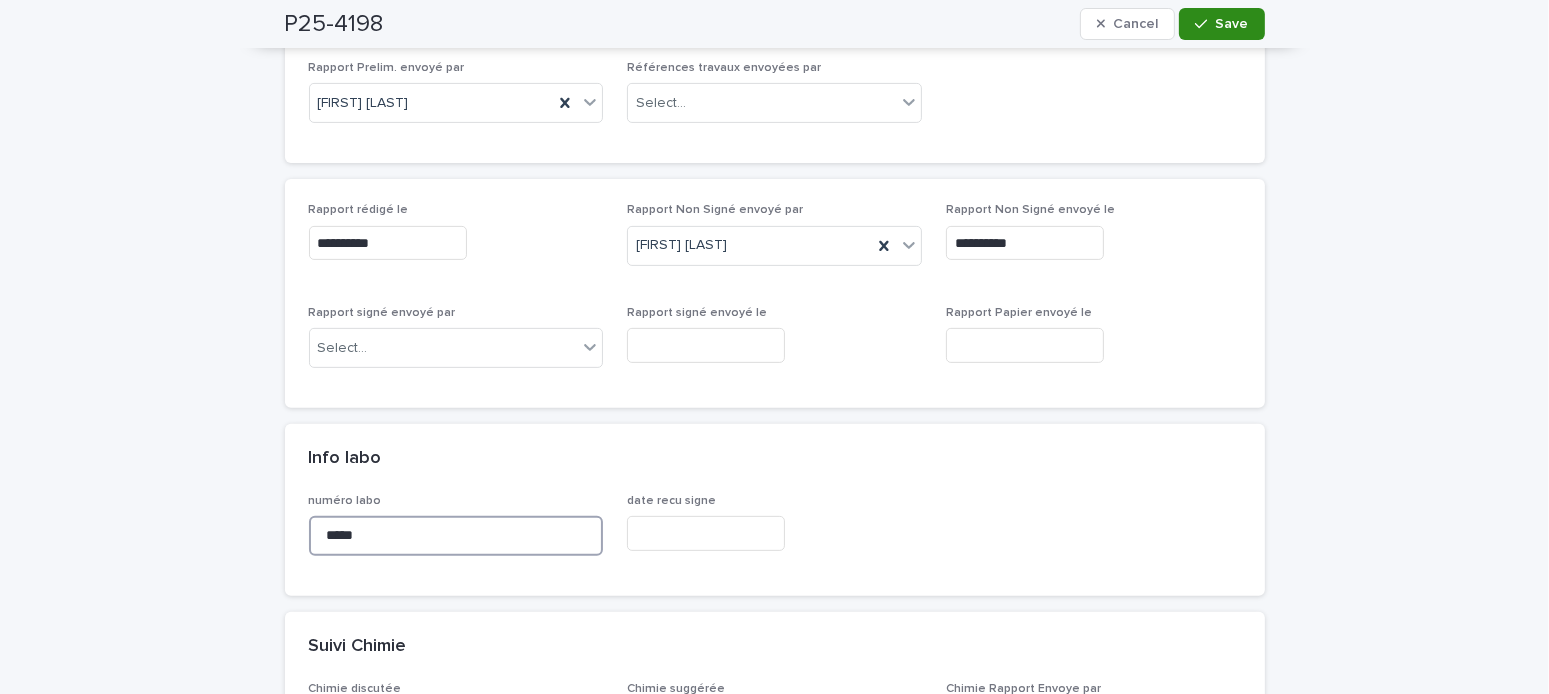 type on "*****" 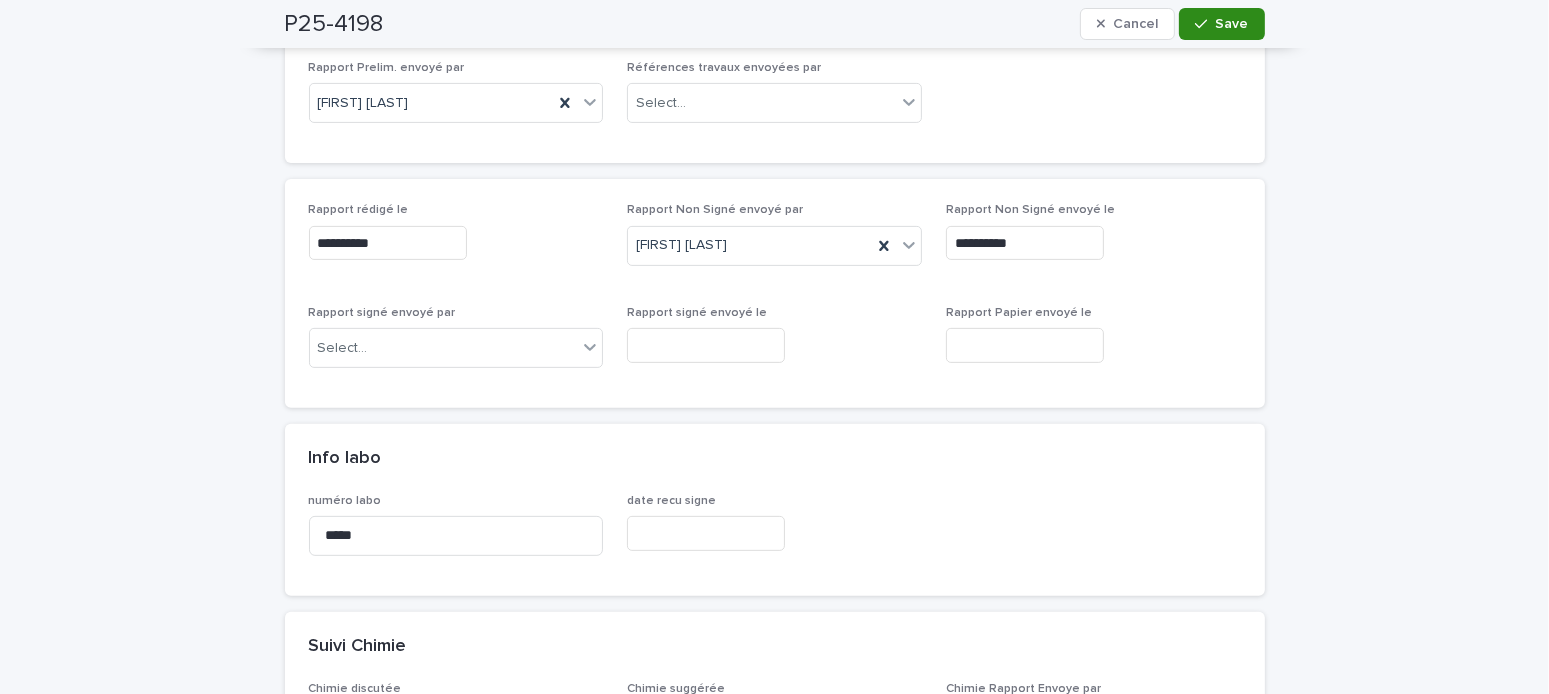 click on "Save" at bounding box center [1232, 24] 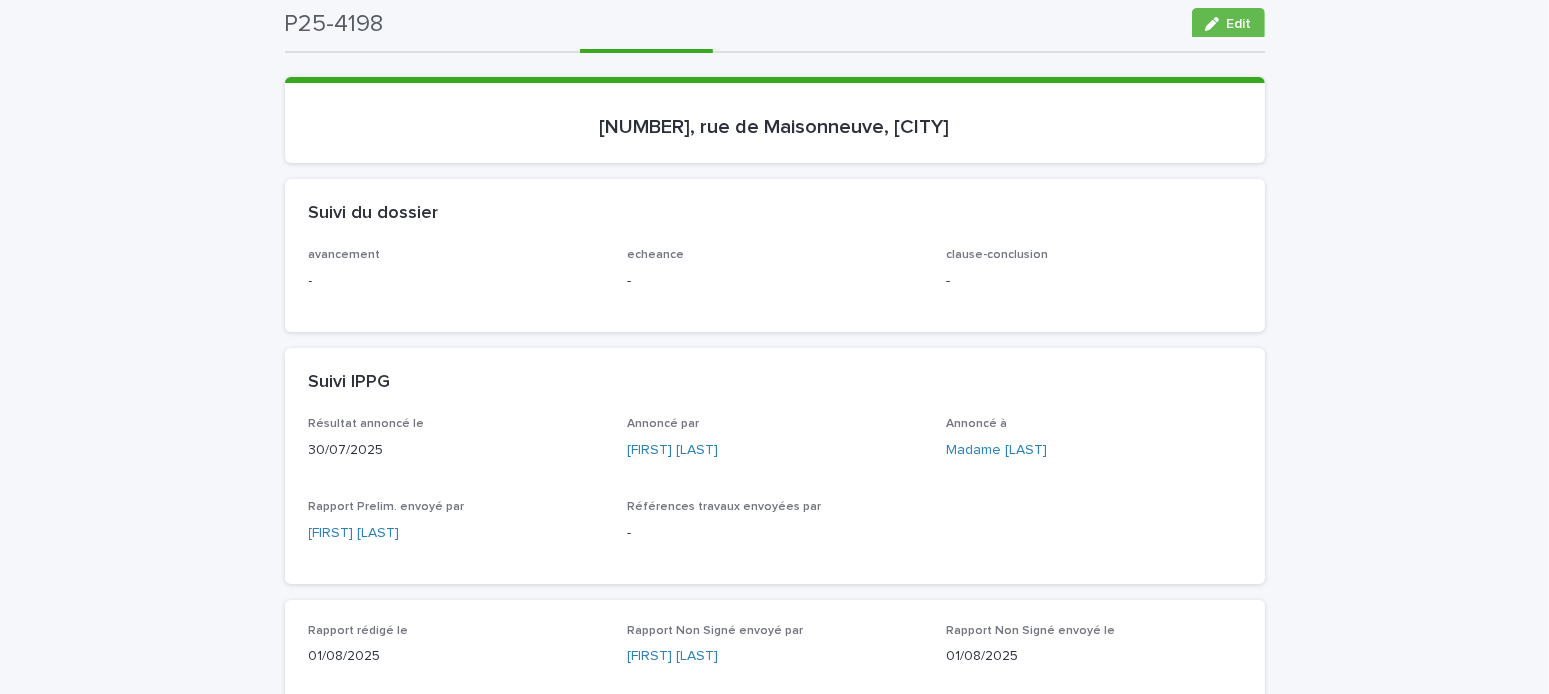 scroll, scrollTop: 0, scrollLeft: 0, axis: both 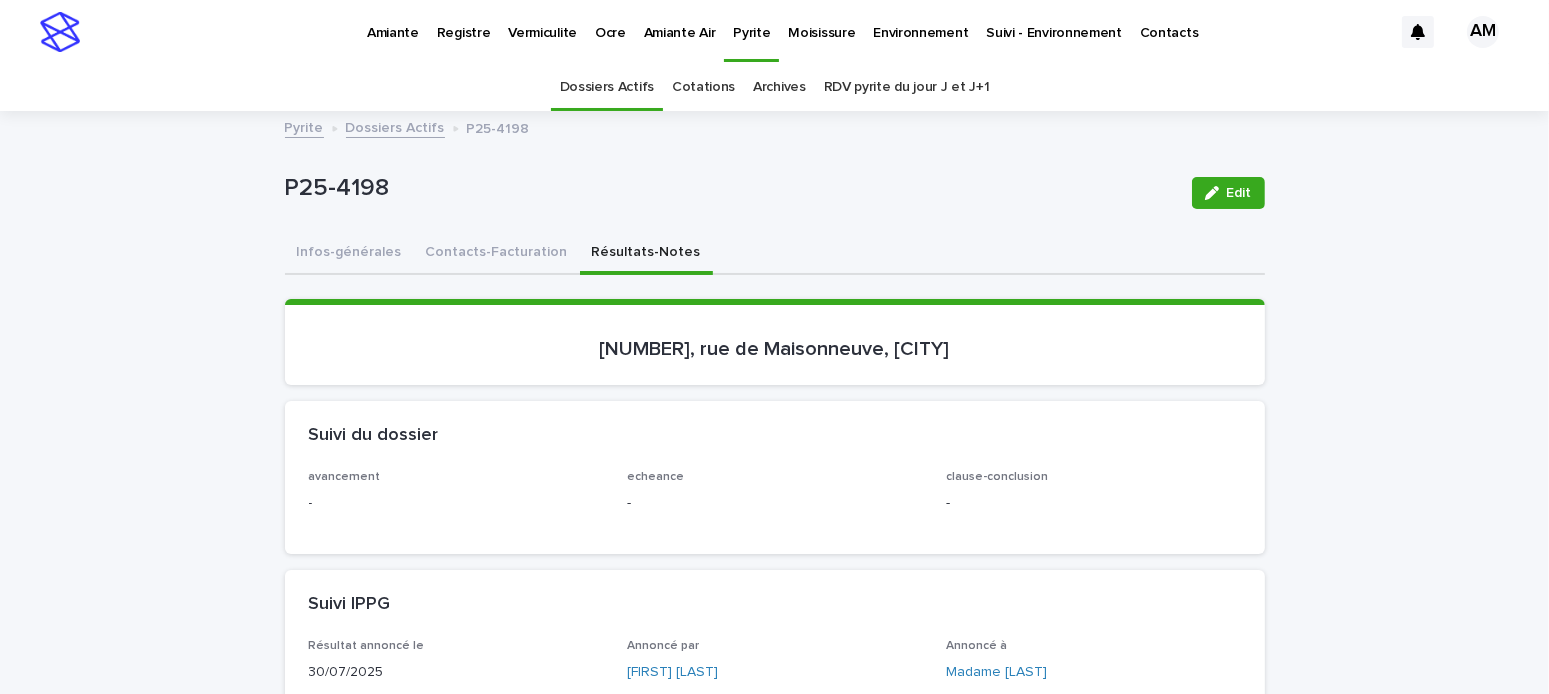 click on "Dossiers Actifs" at bounding box center [395, 126] 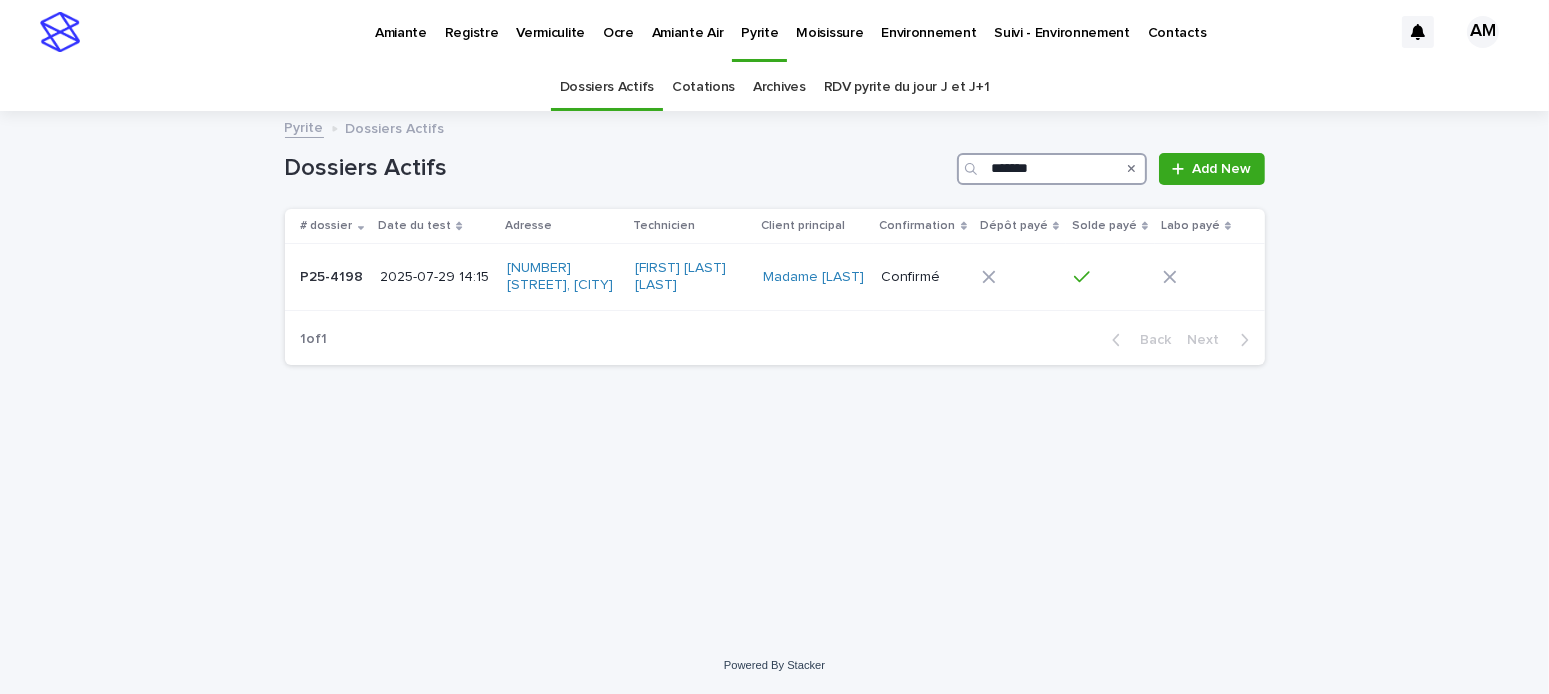 click on "*******" at bounding box center [1052, 169] 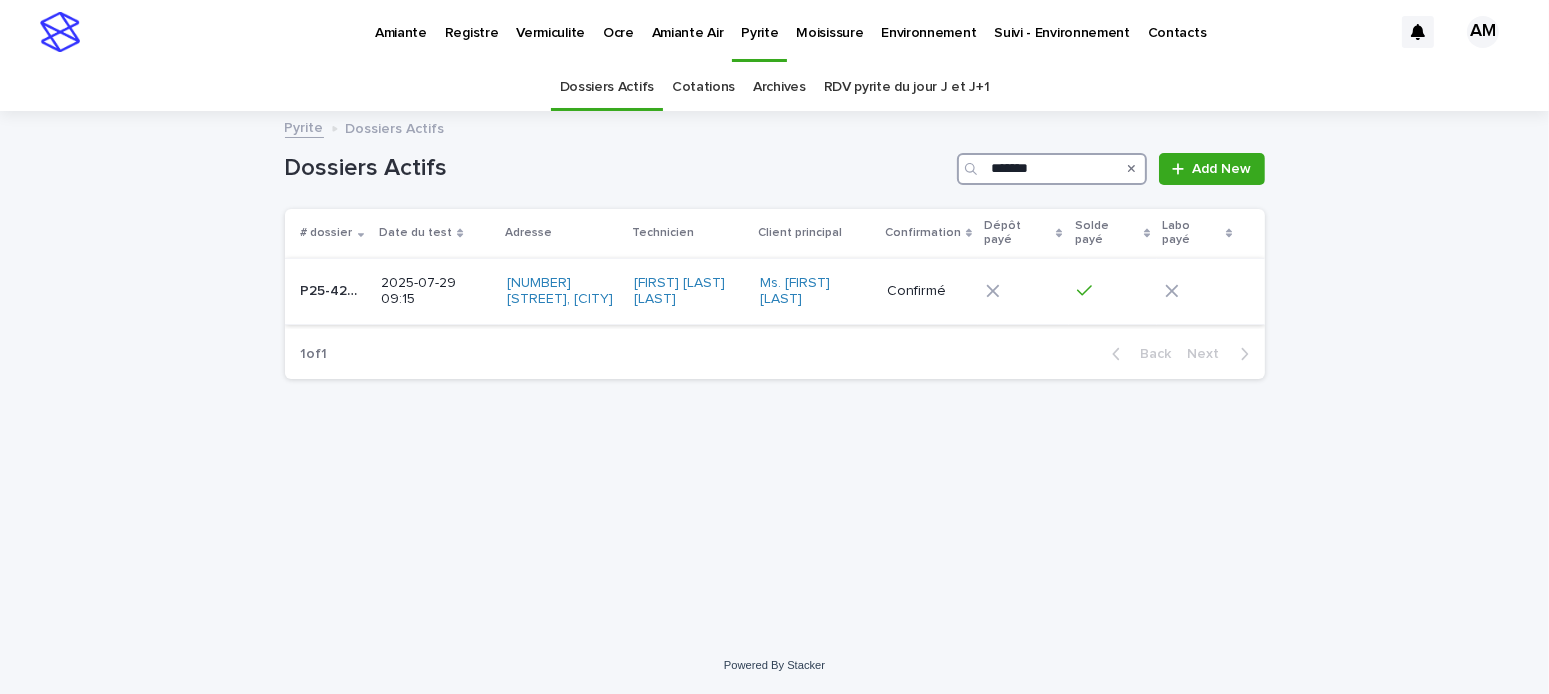 type on "*******" 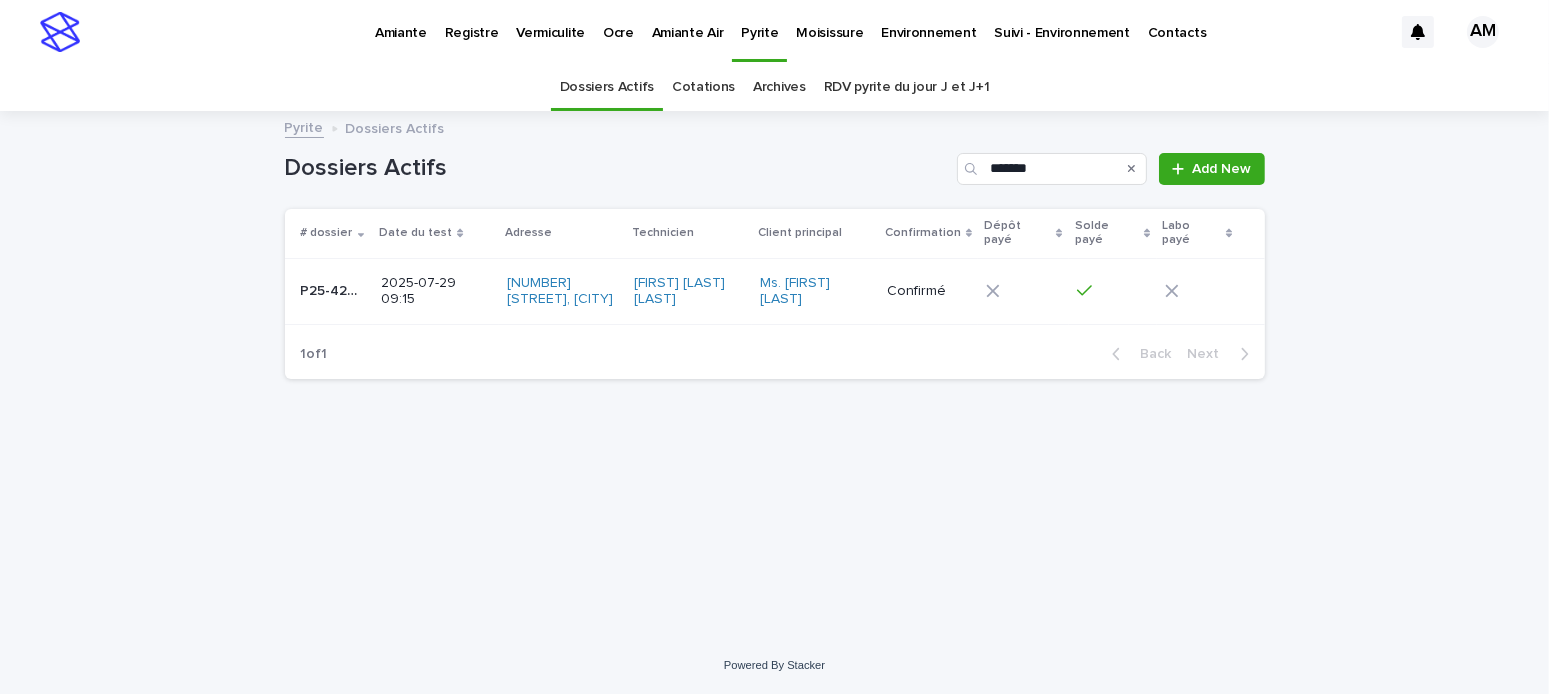 click on "2025-07-29 09:15" at bounding box center [436, 292] 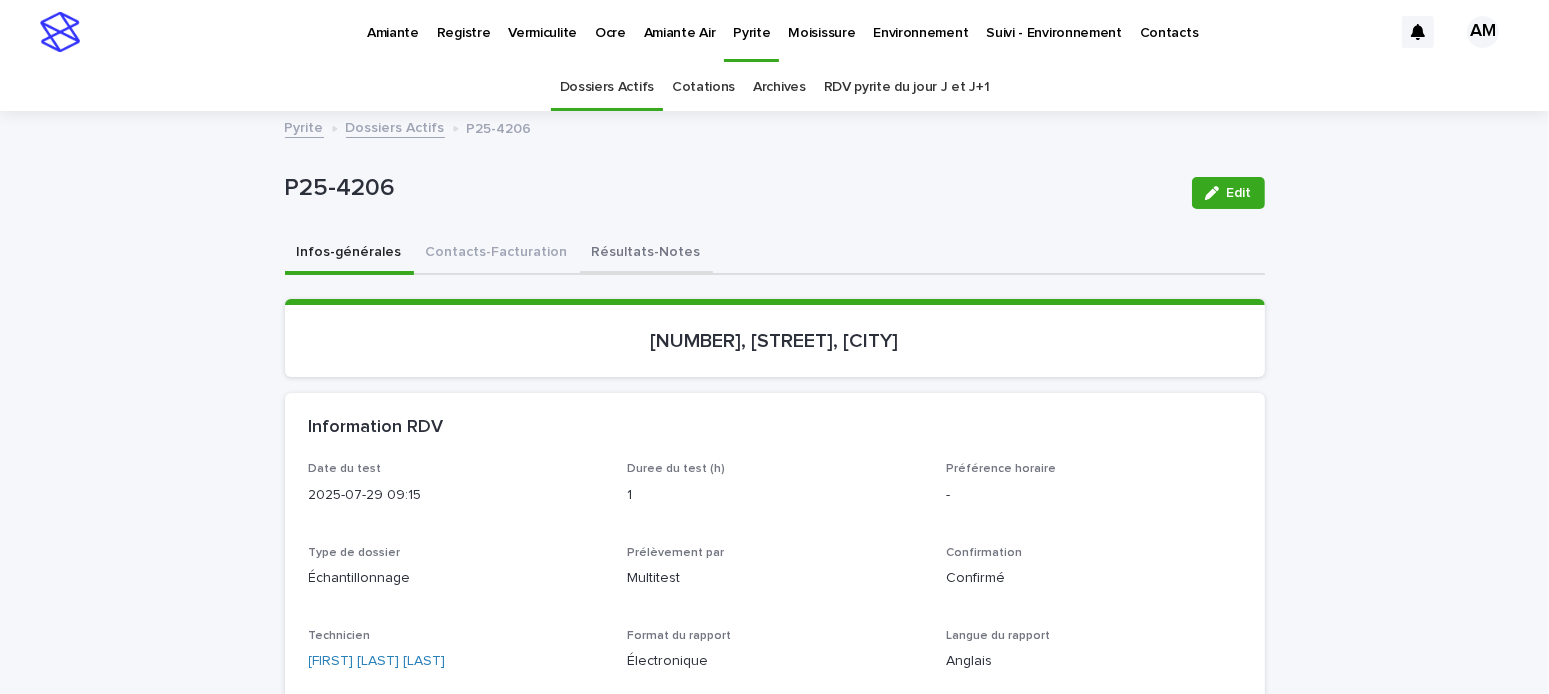 click on "Résultats-Notes" at bounding box center [646, 254] 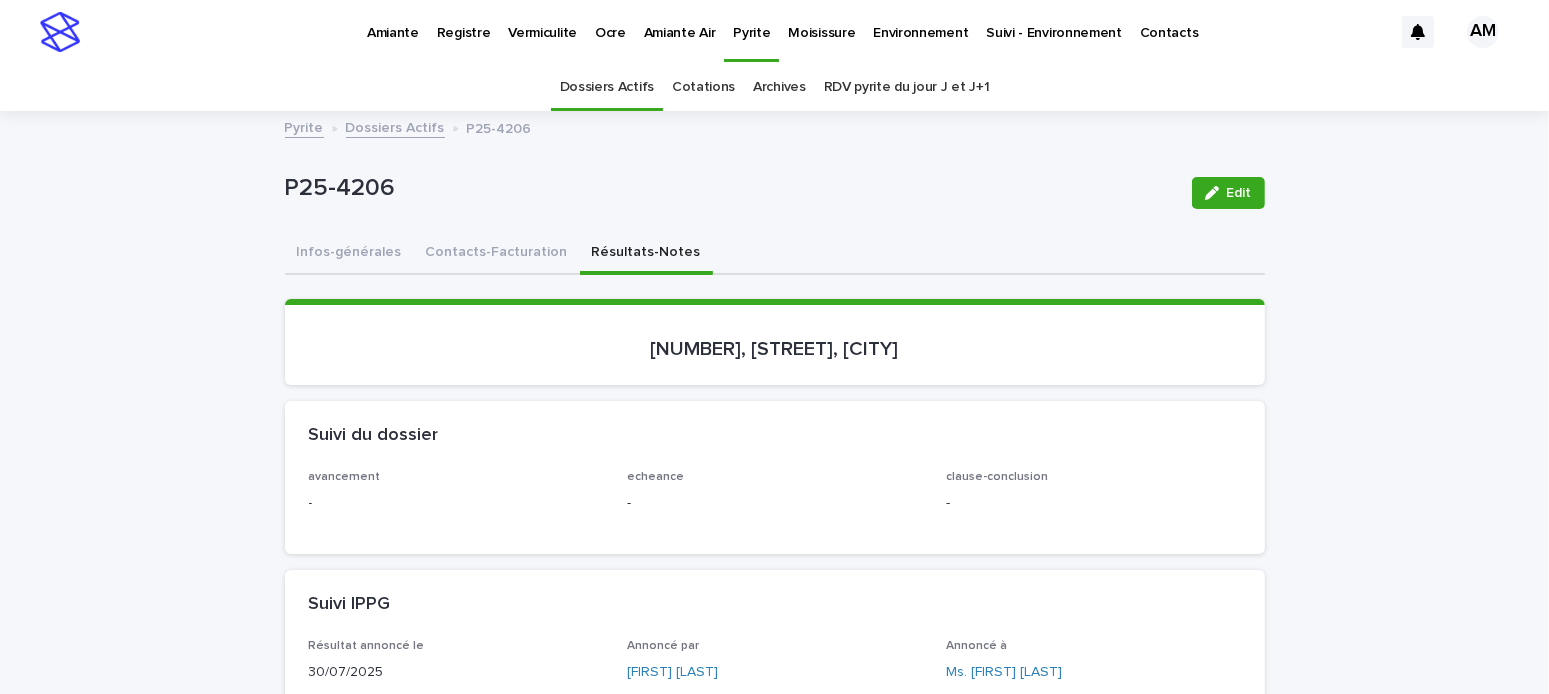click on "Edit" at bounding box center [1239, 193] 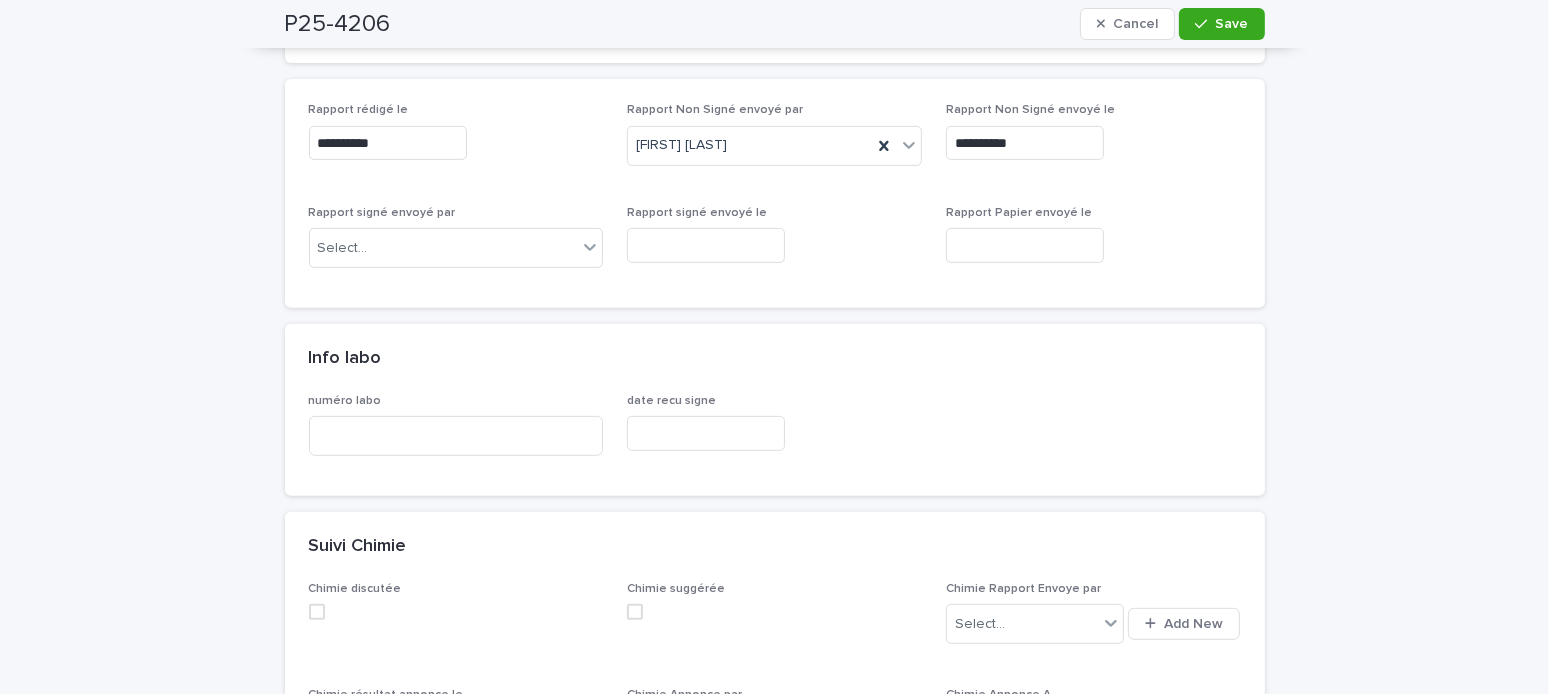 scroll, scrollTop: 1000, scrollLeft: 0, axis: vertical 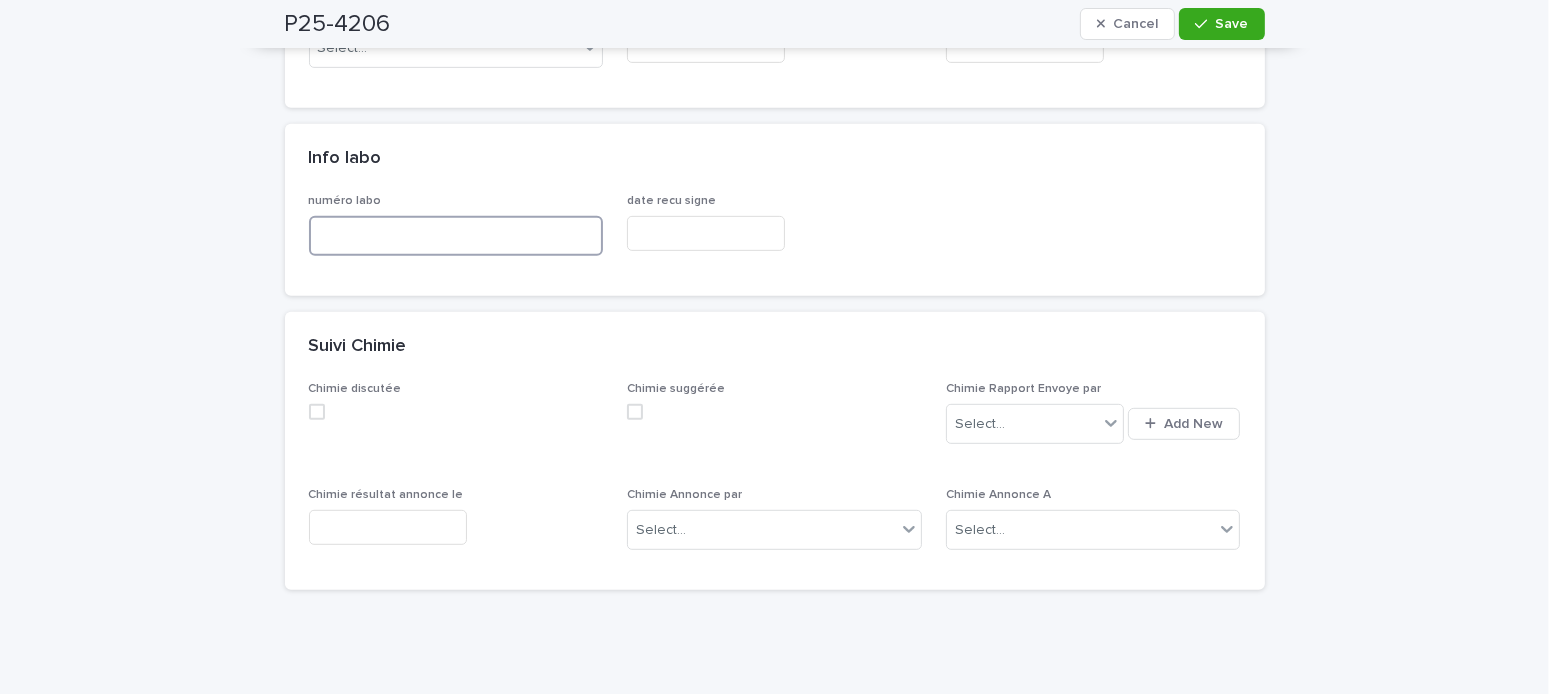 click at bounding box center (456, 236) 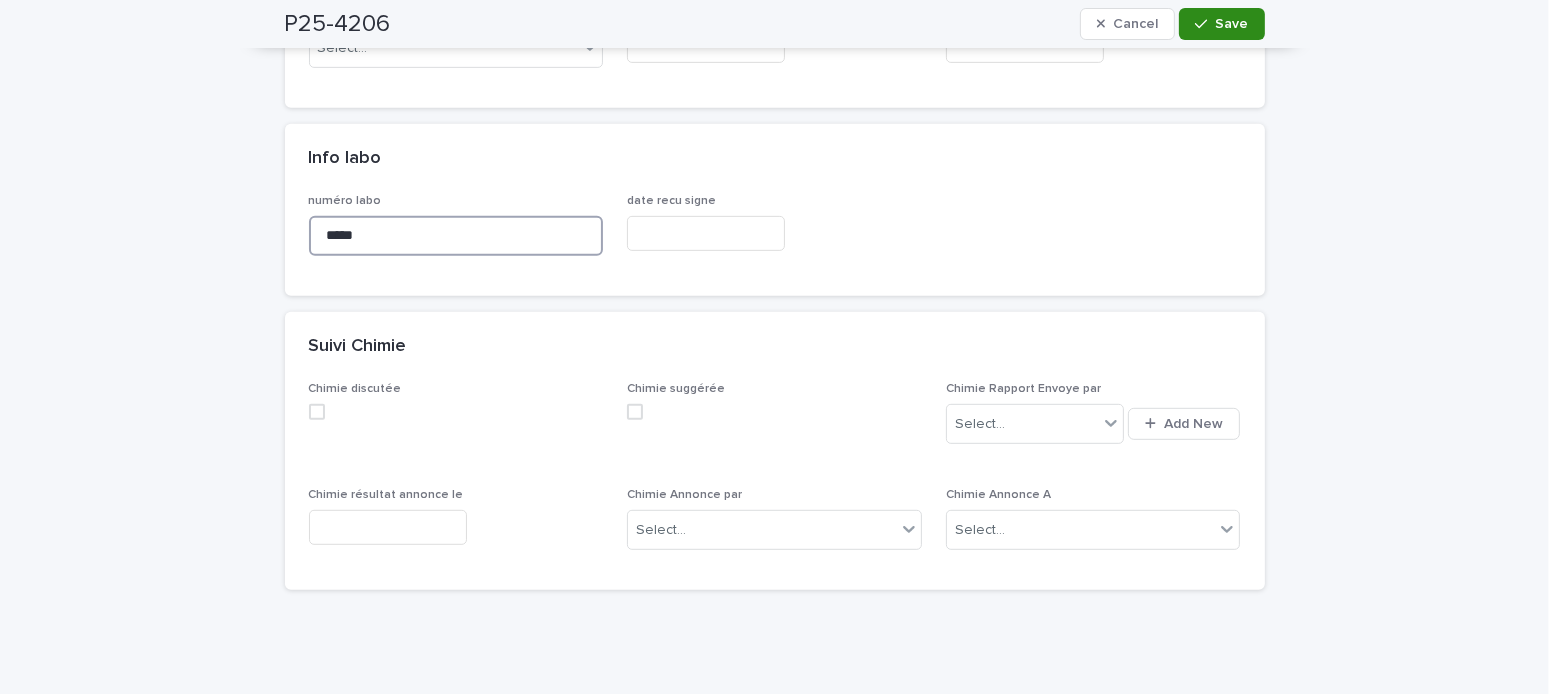 type on "*****" 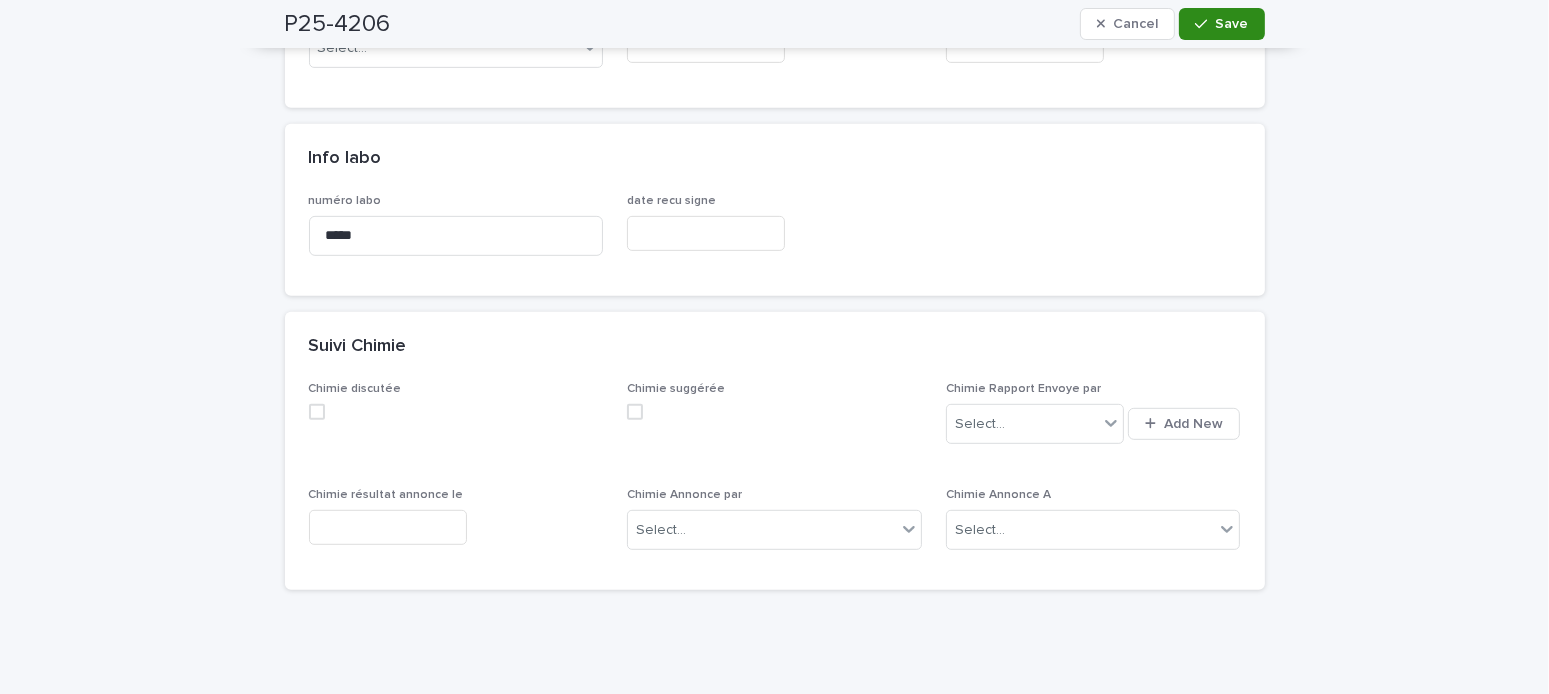 click on "Save" at bounding box center [1221, 24] 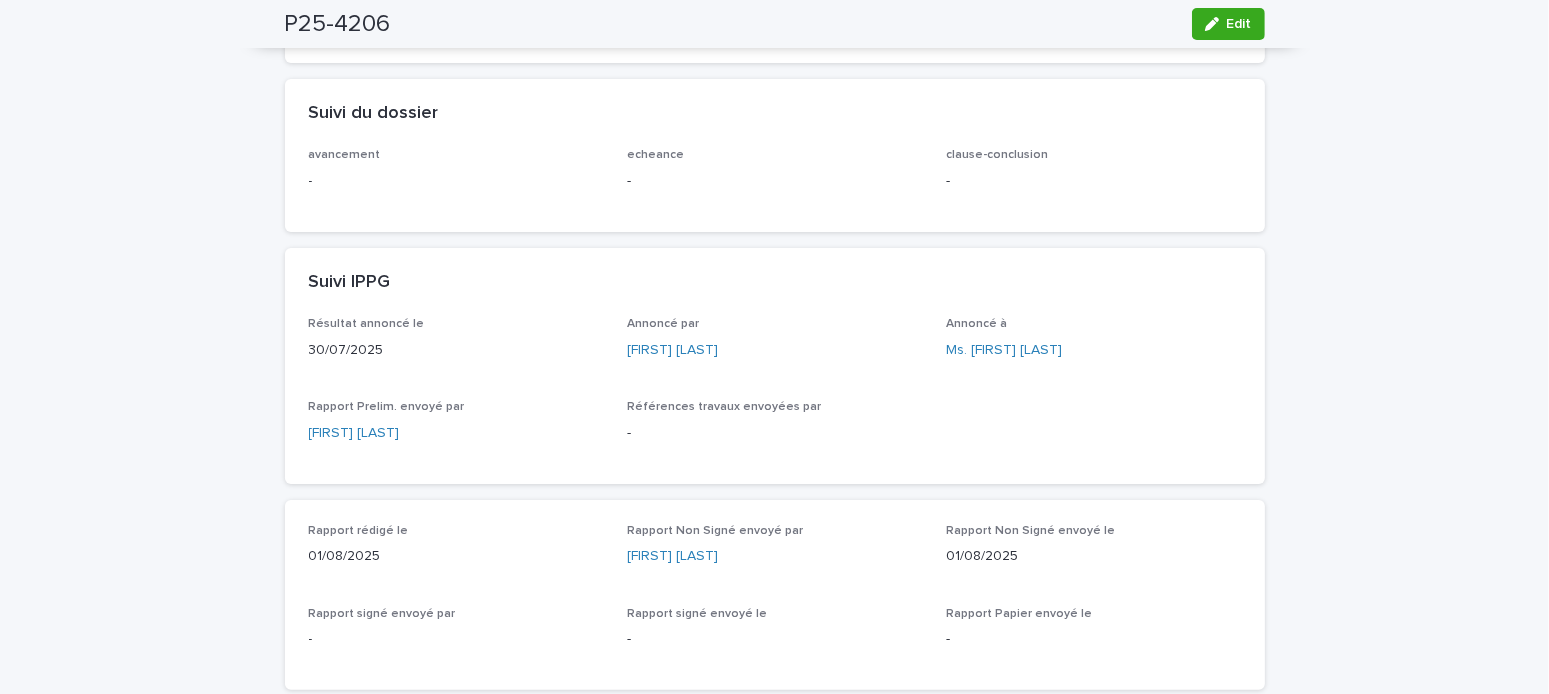 scroll, scrollTop: 0, scrollLeft: 0, axis: both 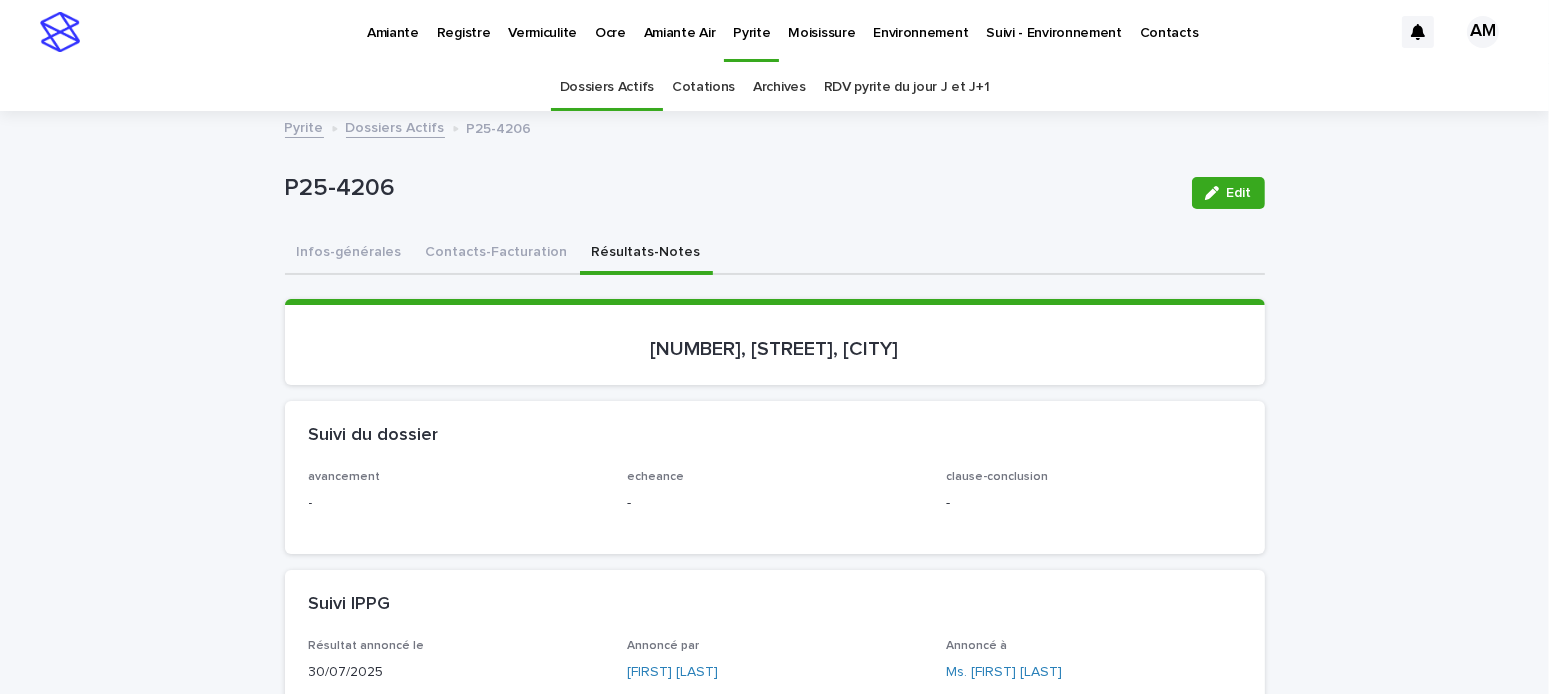 click on "Dossiers Actifs" at bounding box center [395, 126] 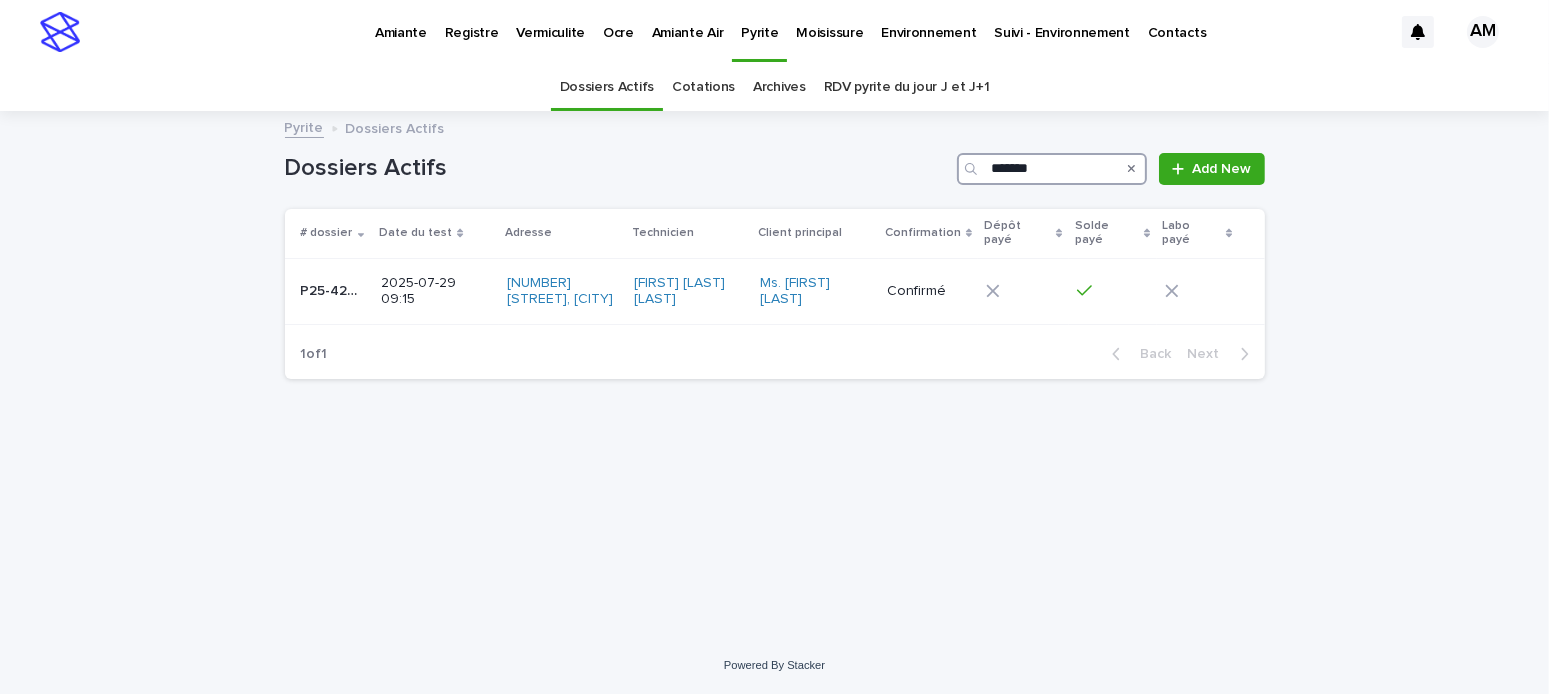 click on "*******" at bounding box center [1052, 169] 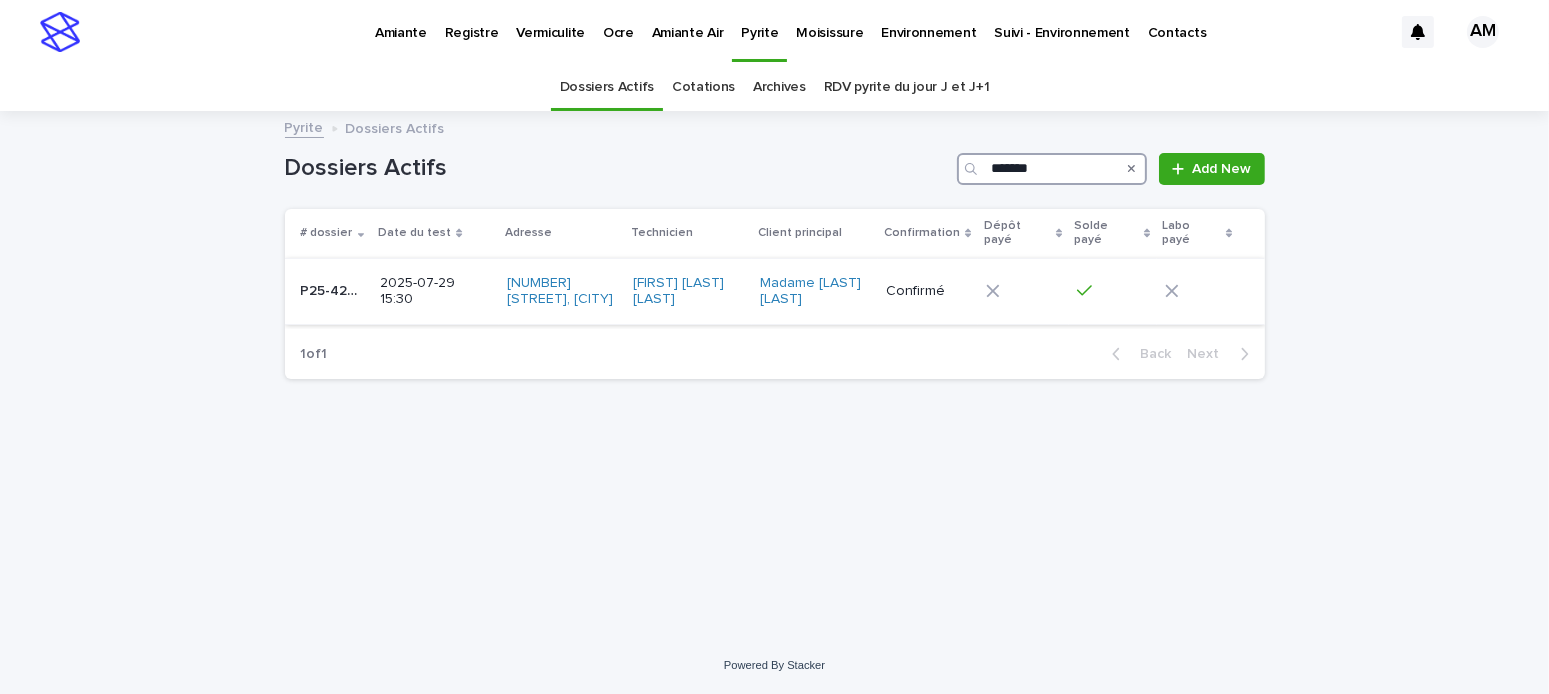 type on "*******" 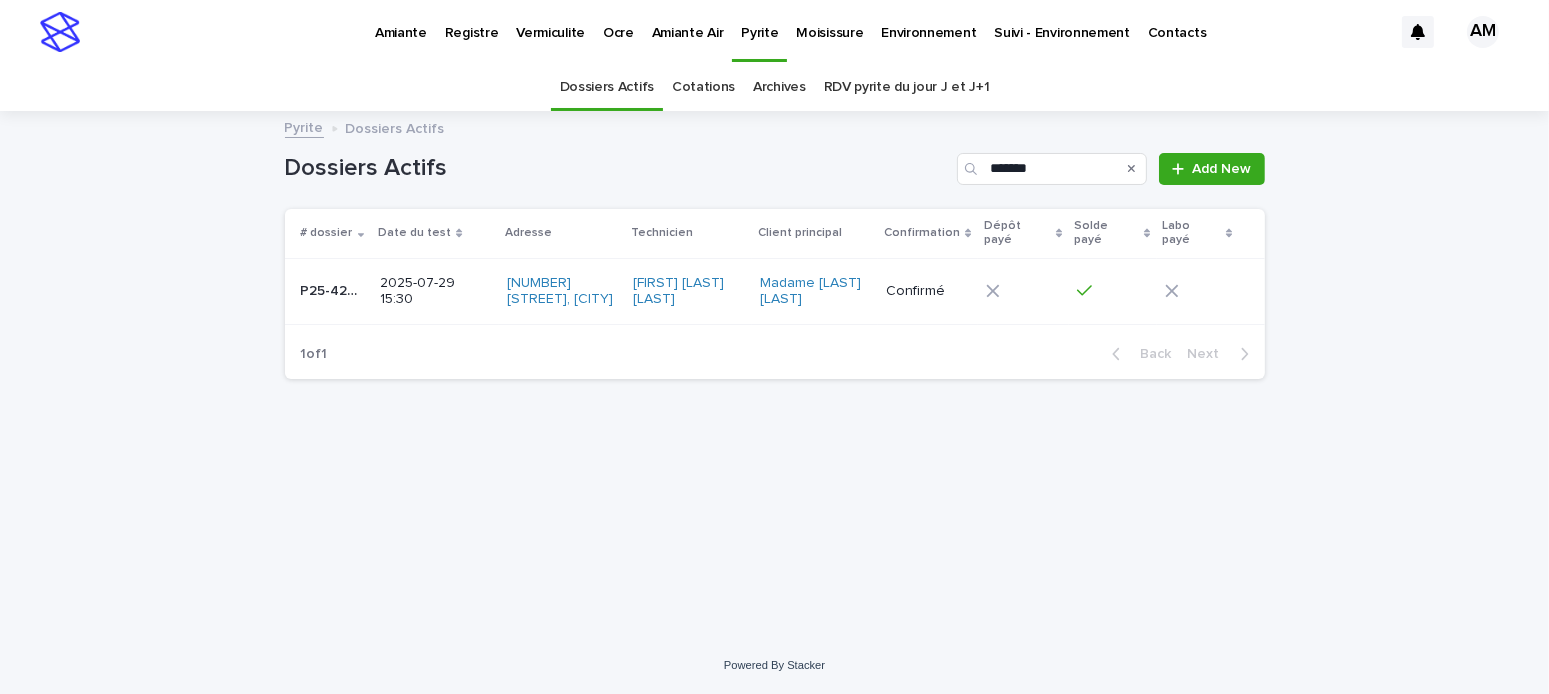 click on "2025-07-29 15:30" at bounding box center (435, 292) 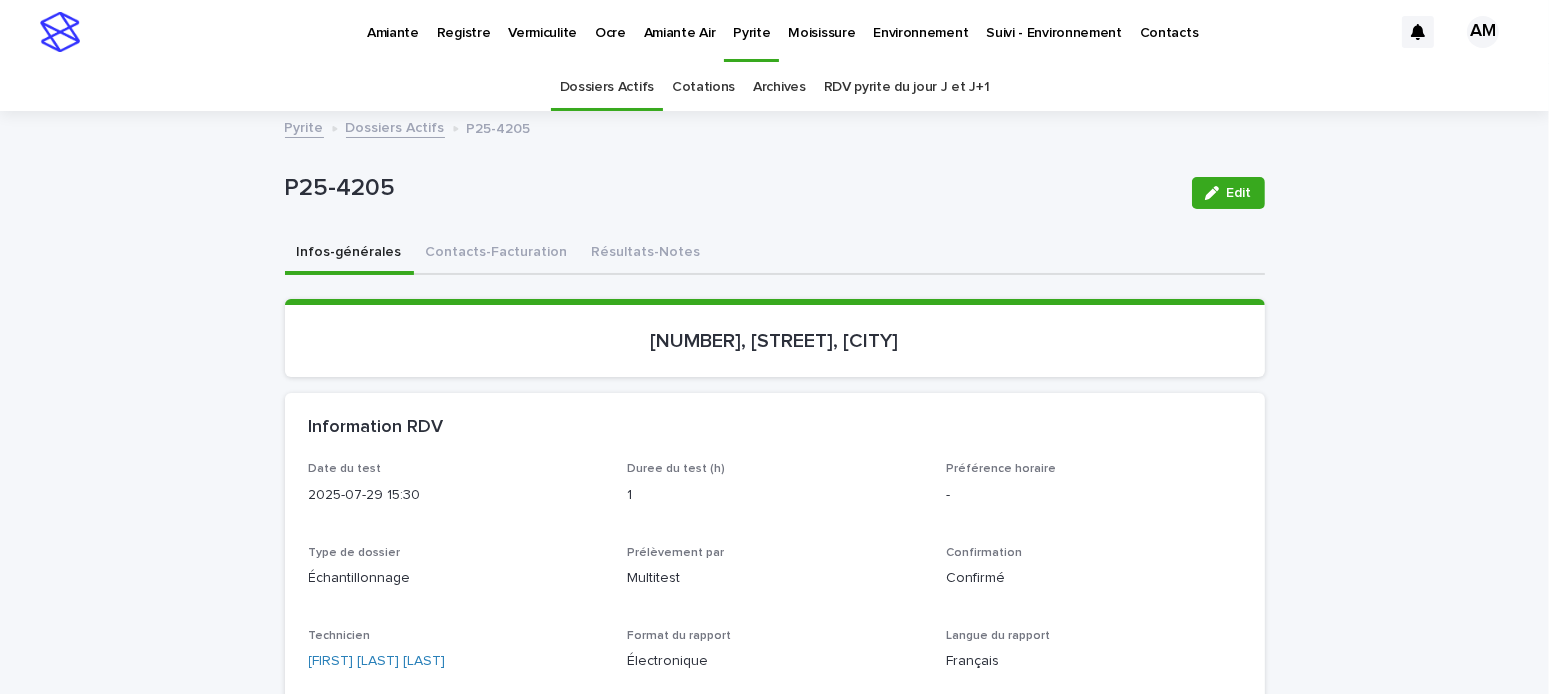 click on "Résultats-Notes" at bounding box center (646, 254) 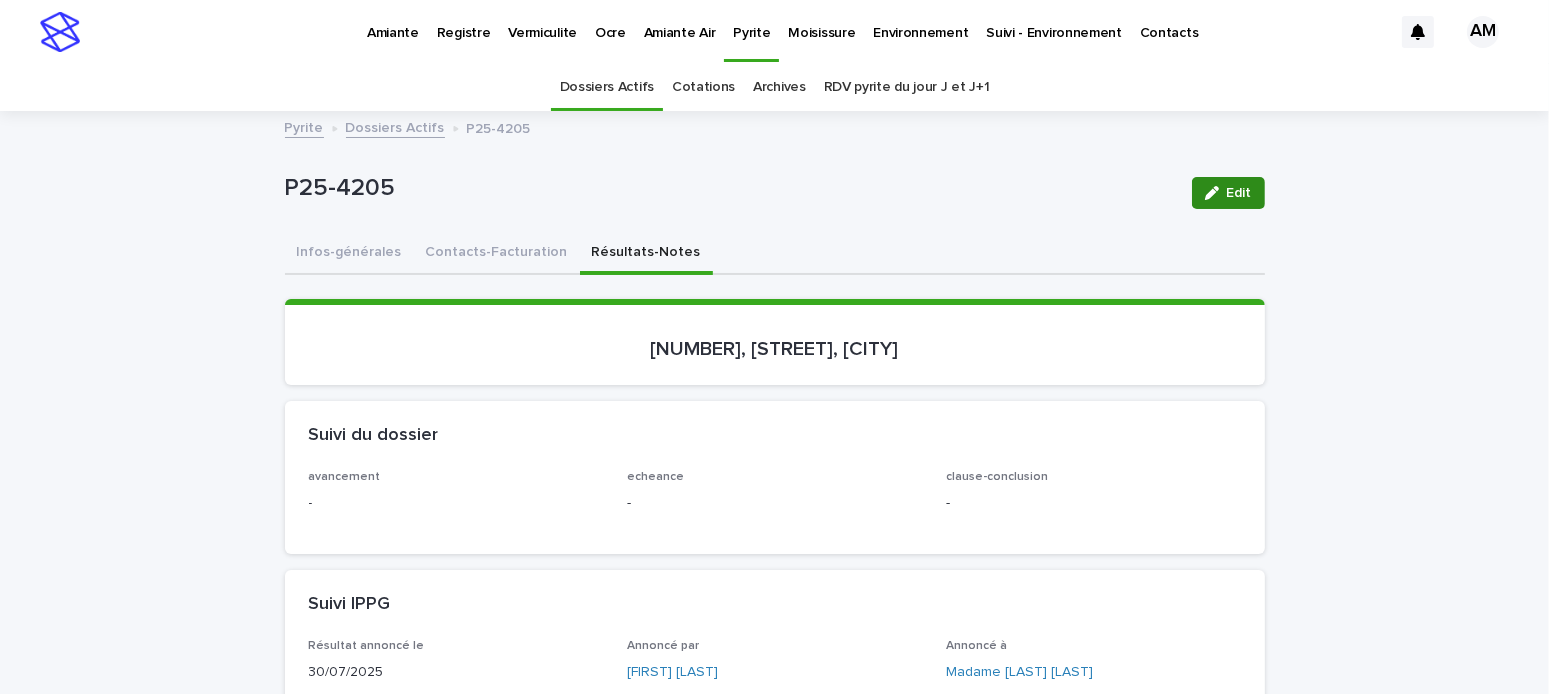 click on "Edit" at bounding box center [1228, 193] 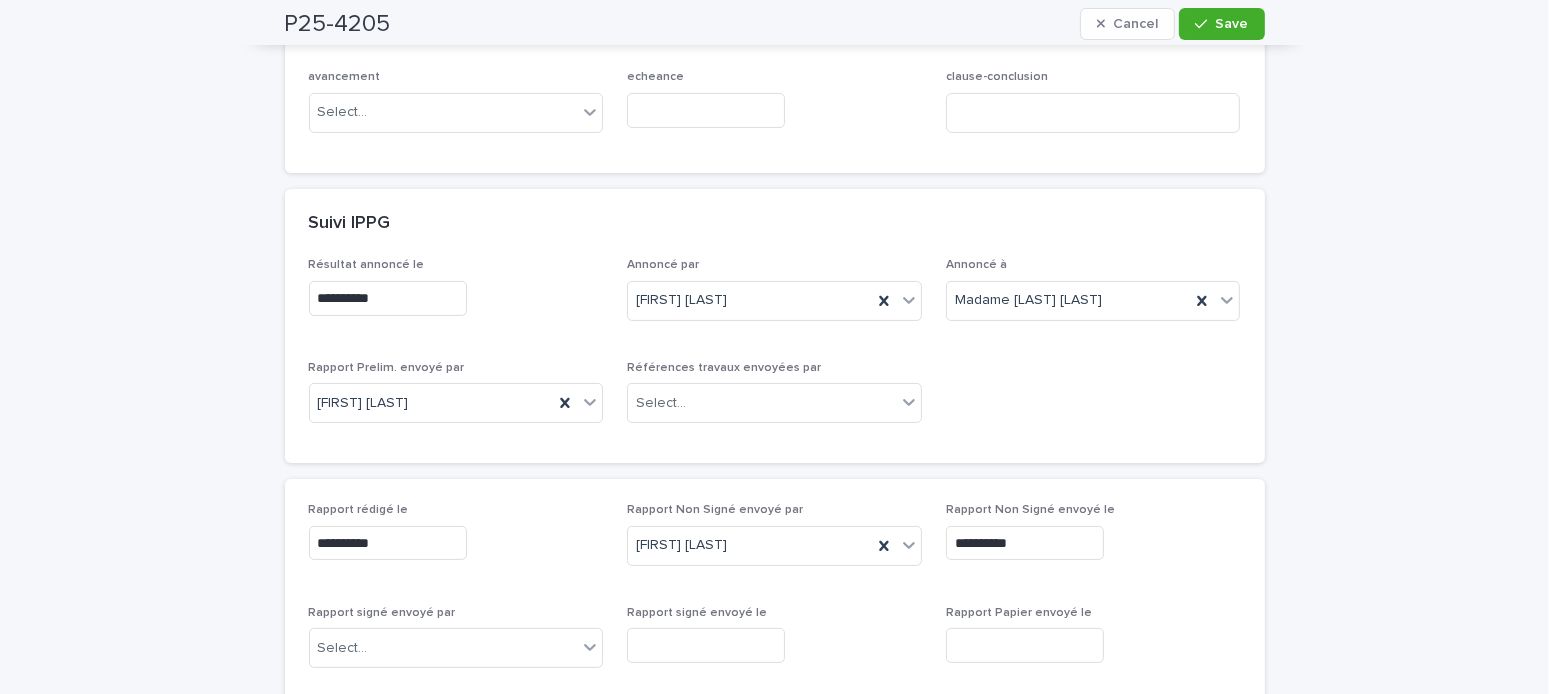 scroll, scrollTop: 700, scrollLeft: 0, axis: vertical 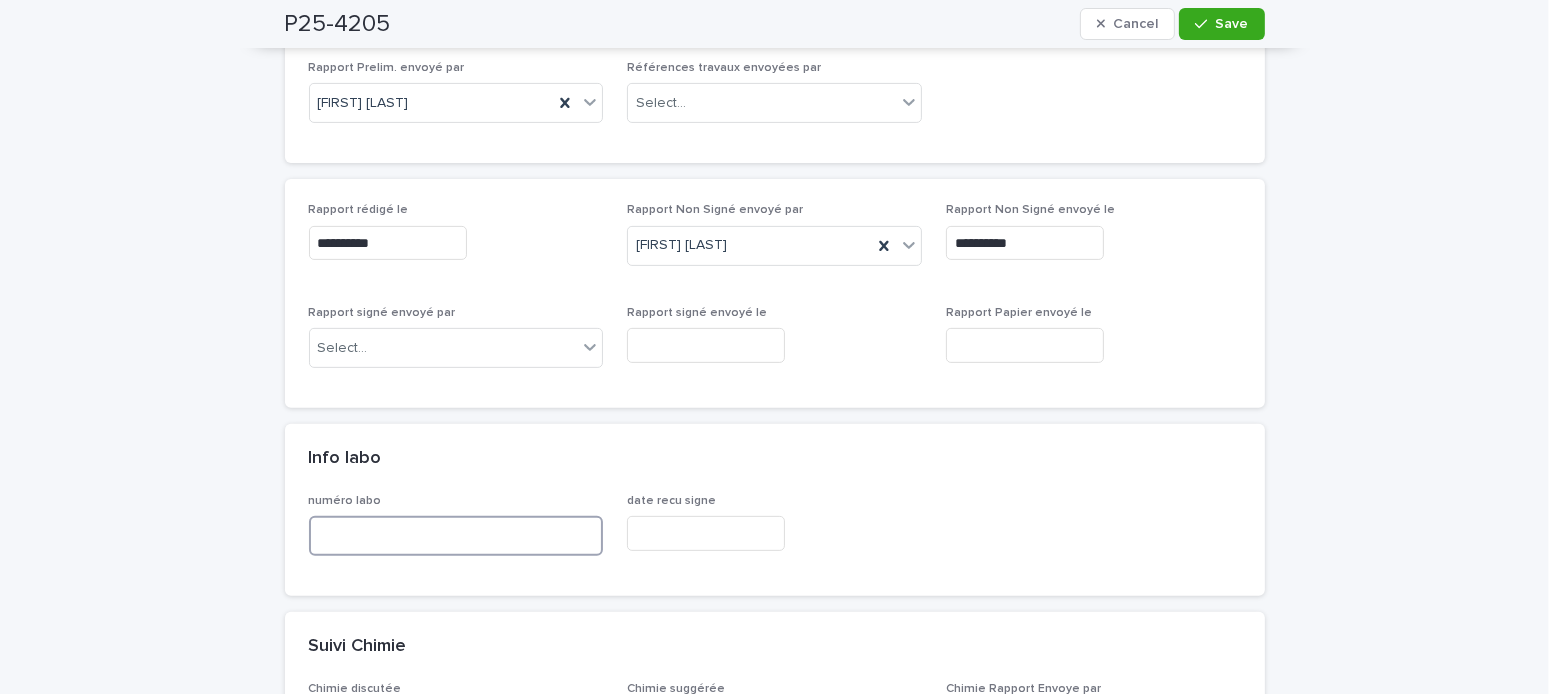click at bounding box center [456, 536] 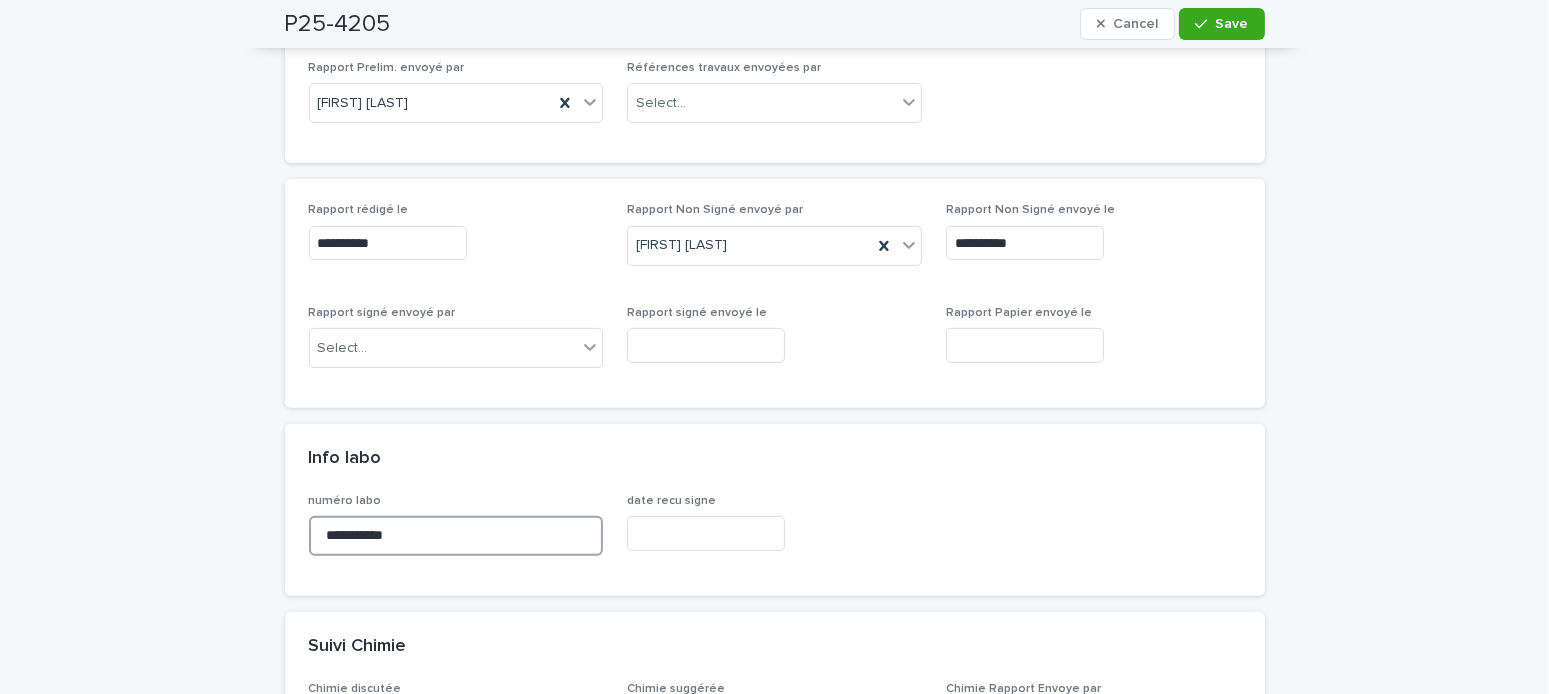type on "**********" 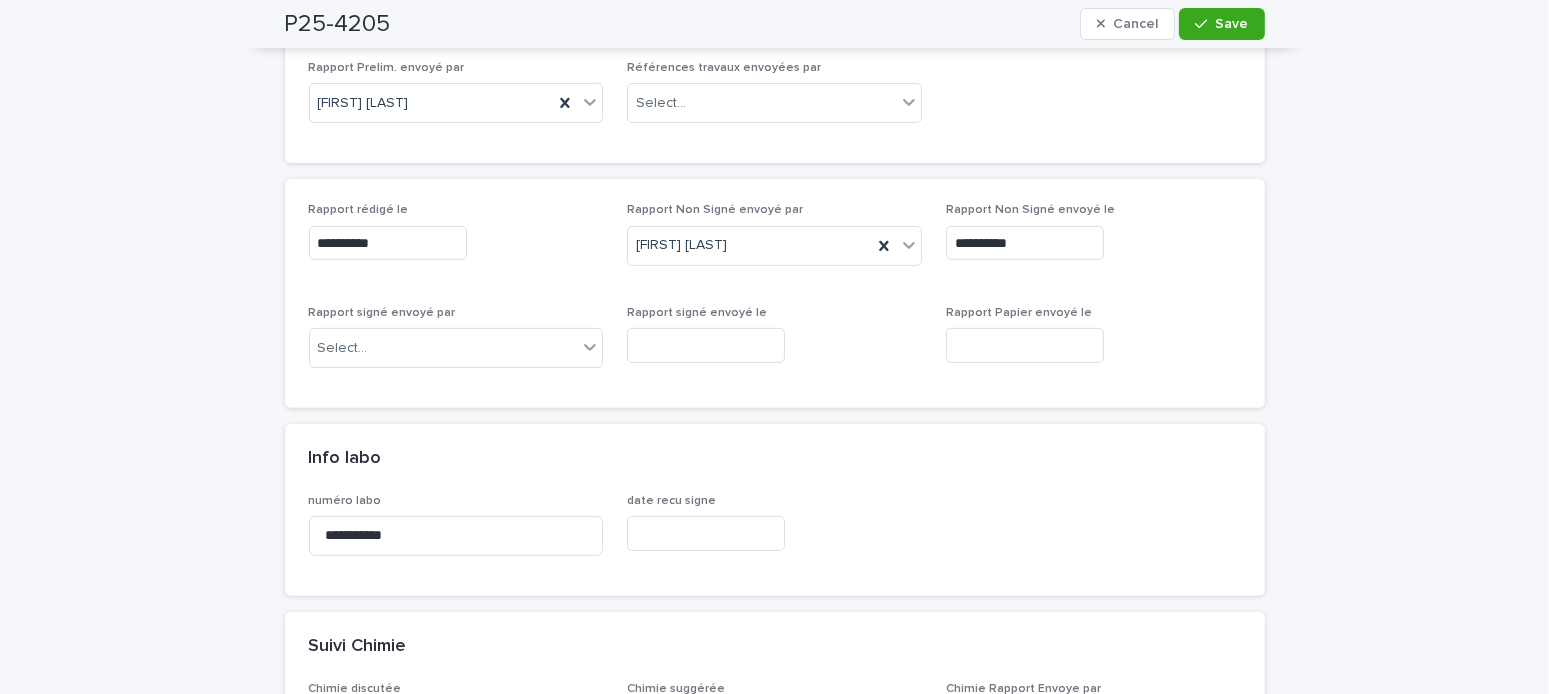 click on "[PROPERTY_ID] Cancel Save" at bounding box center [775, 24] 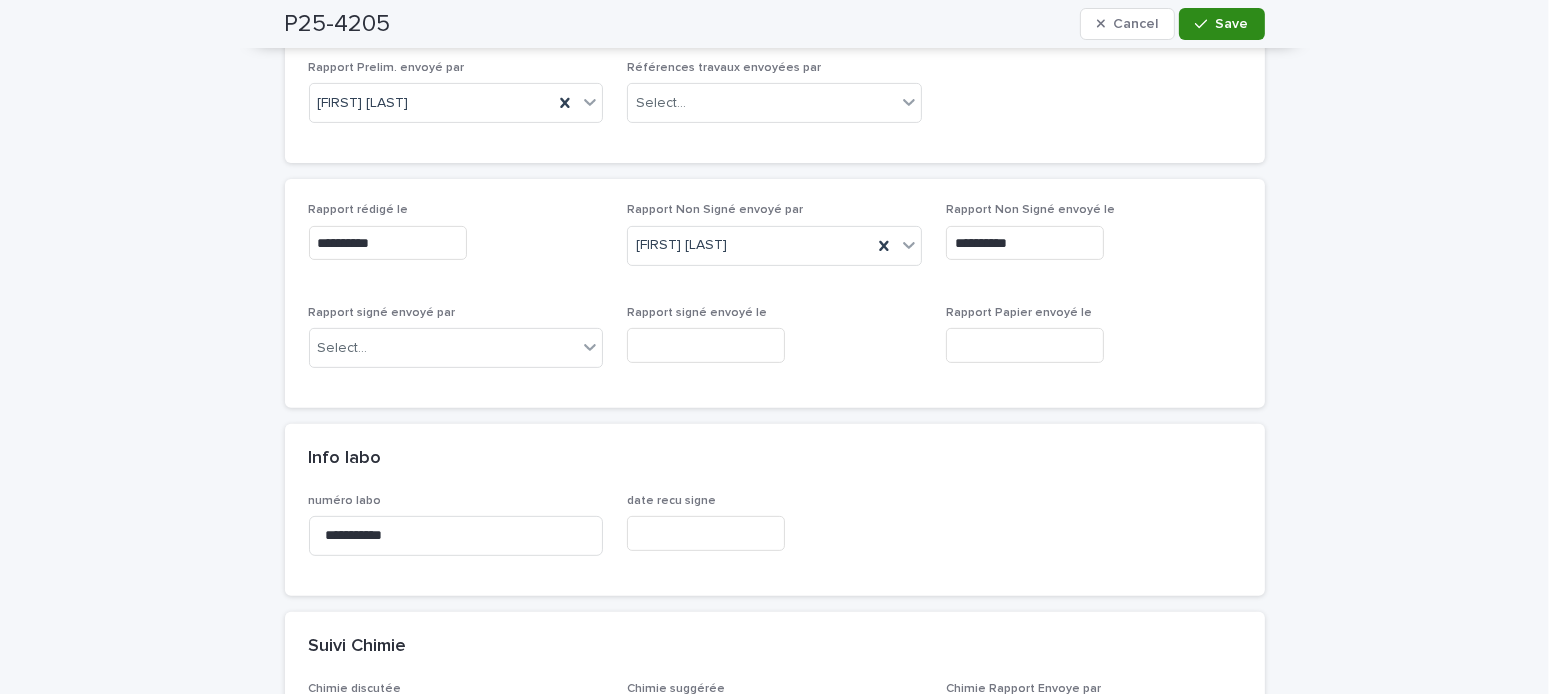click on "Save" at bounding box center (1221, 24) 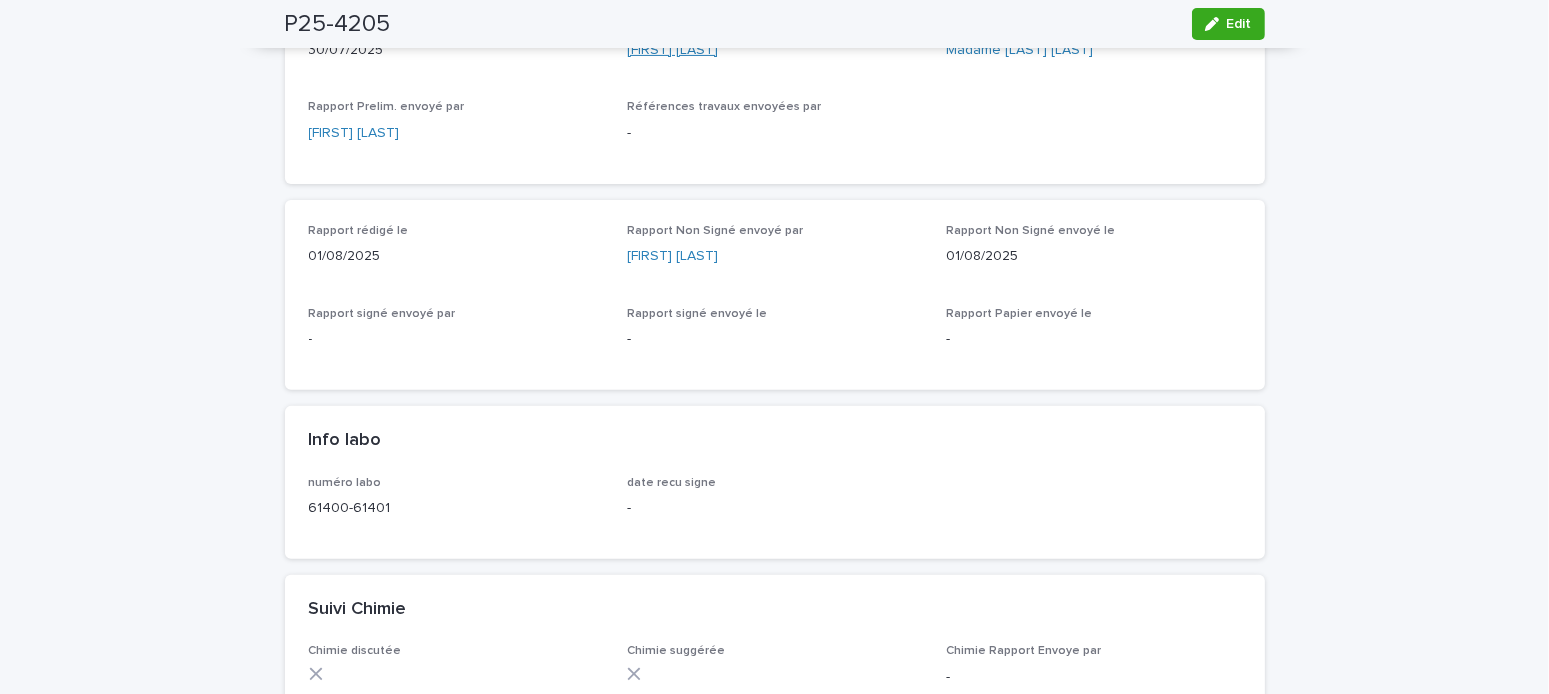 scroll, scrollTop: 122, scrollLeft: 0, axis: vertical 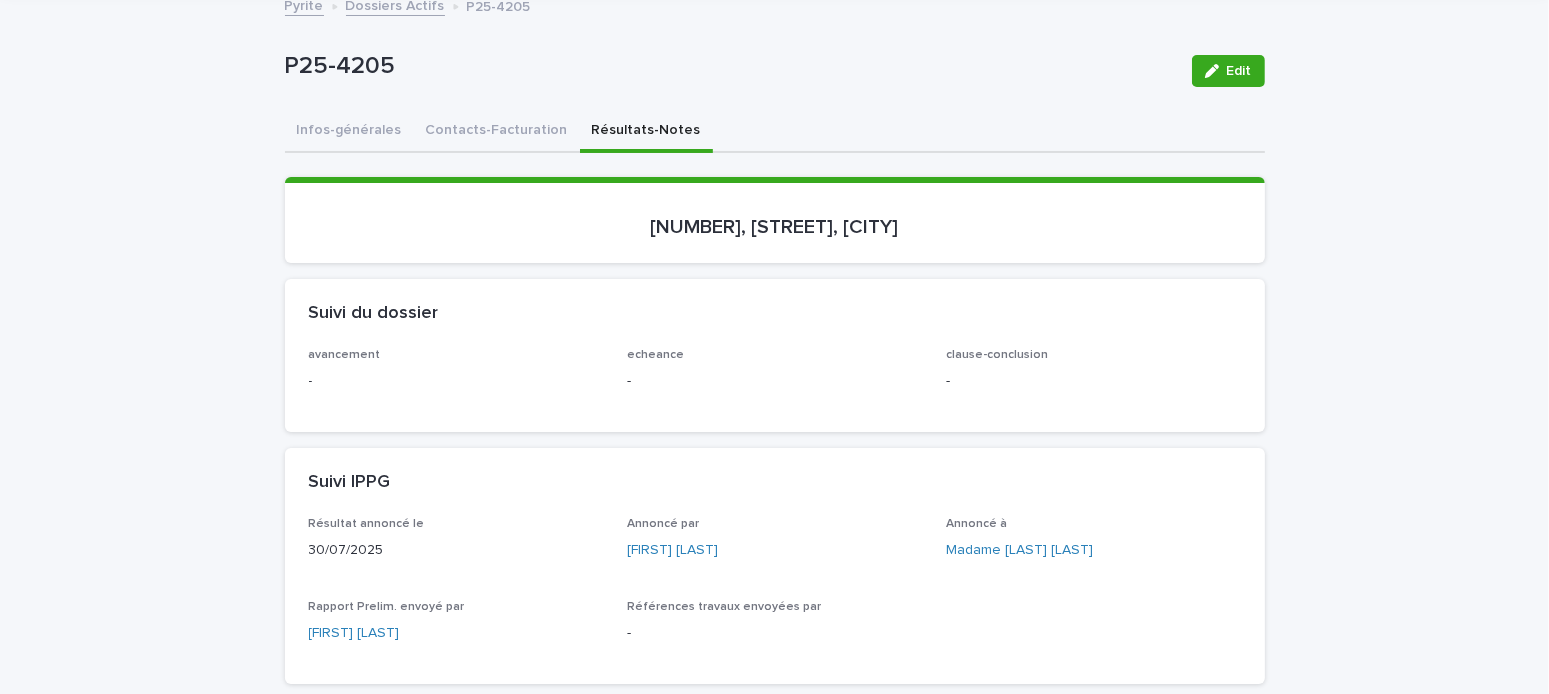 click on "Dossiers Actifs" at bounding box center (395, 4) 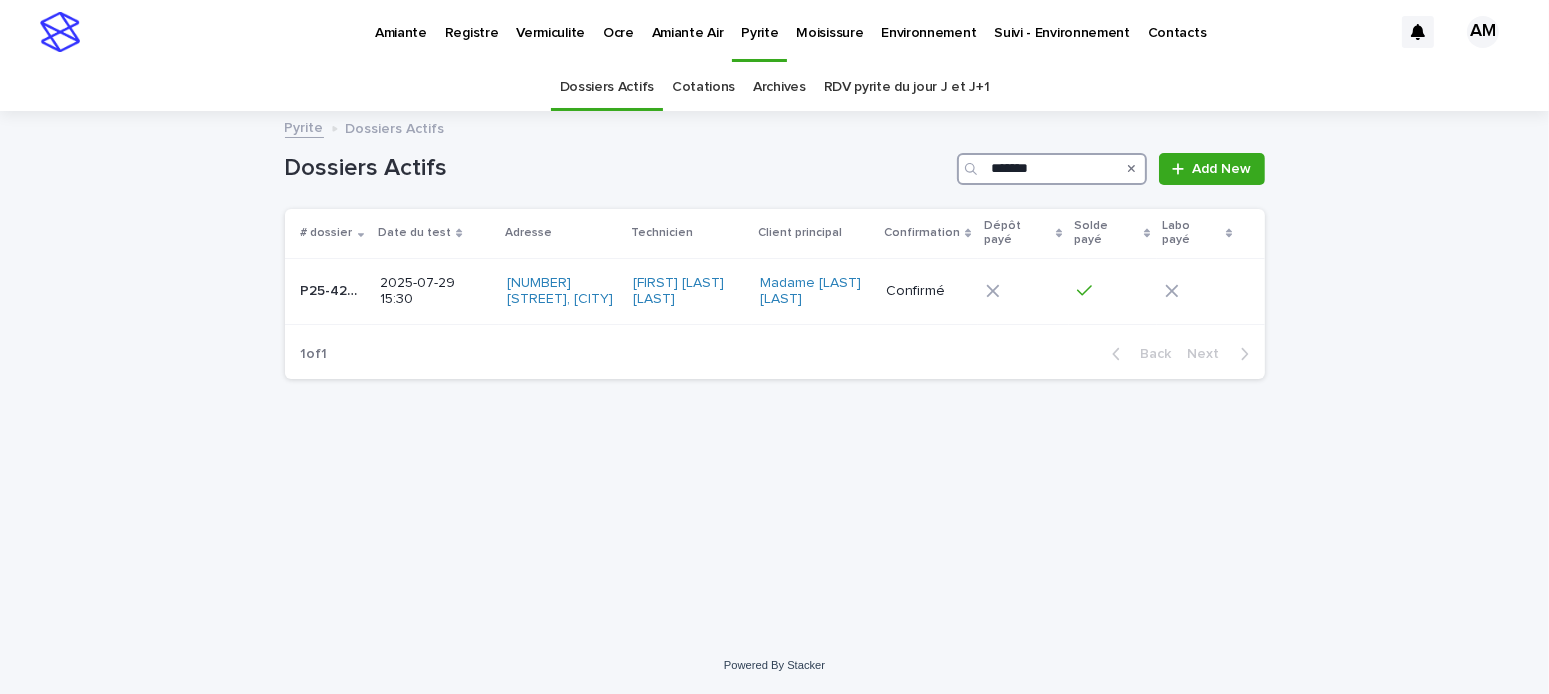 click on "*******" at bounding box center (1052, 169) 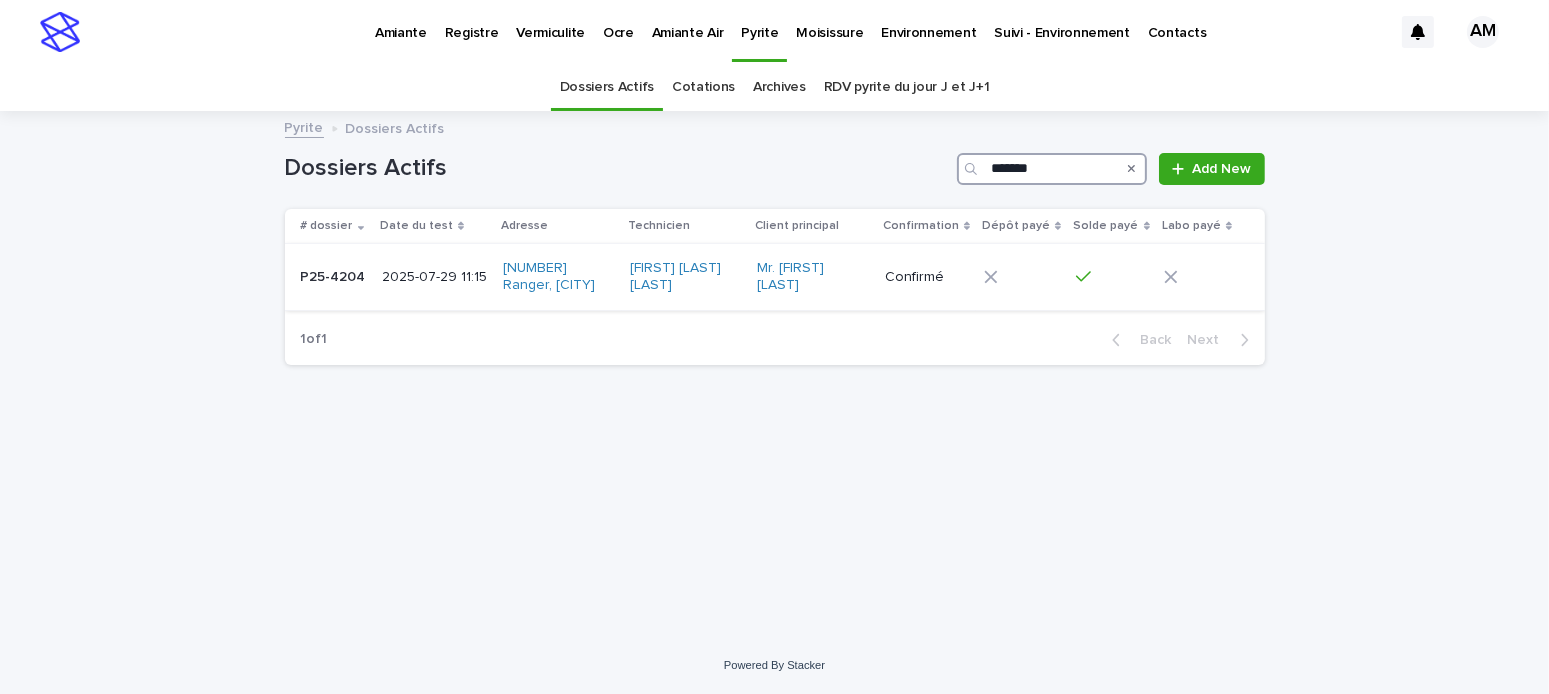 type on "*******" 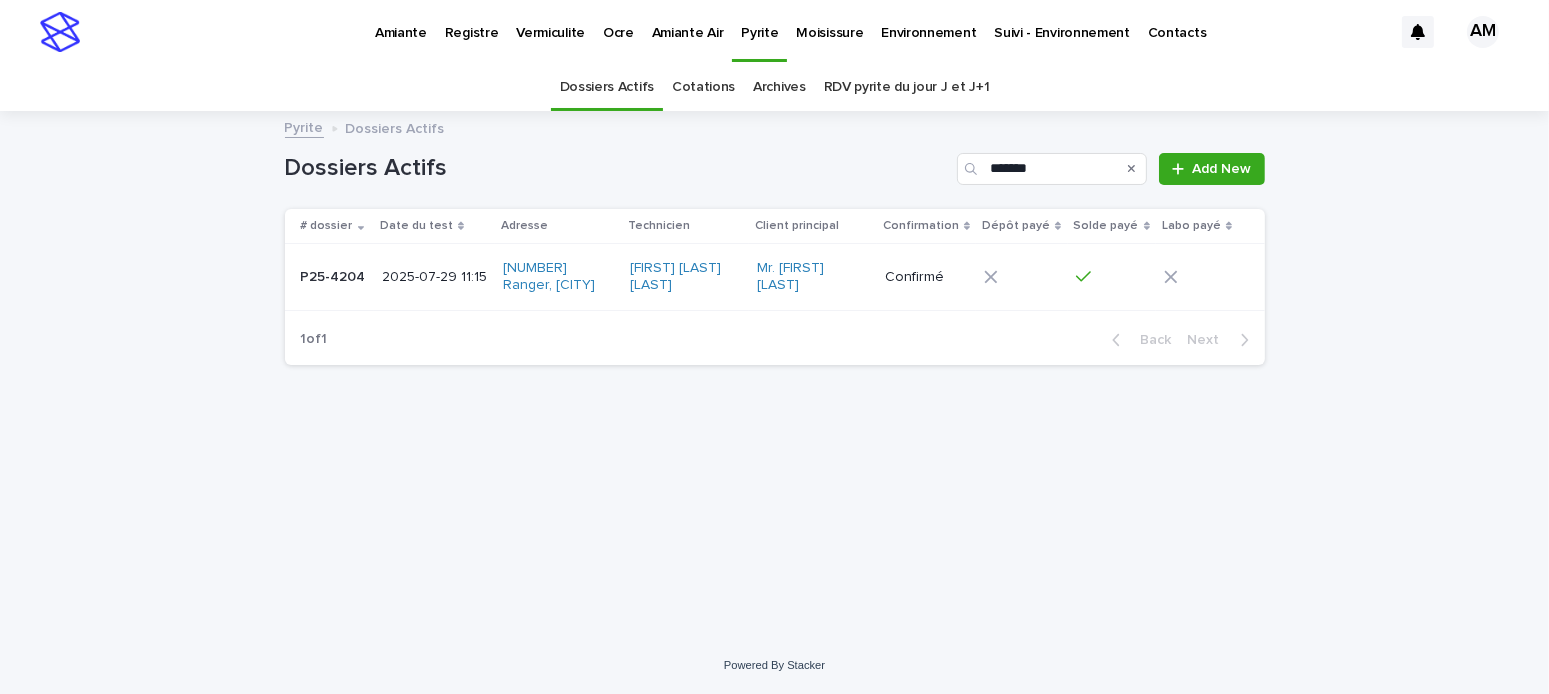 click on "2025-07-29 11:15" at bounding box center (434, 277) 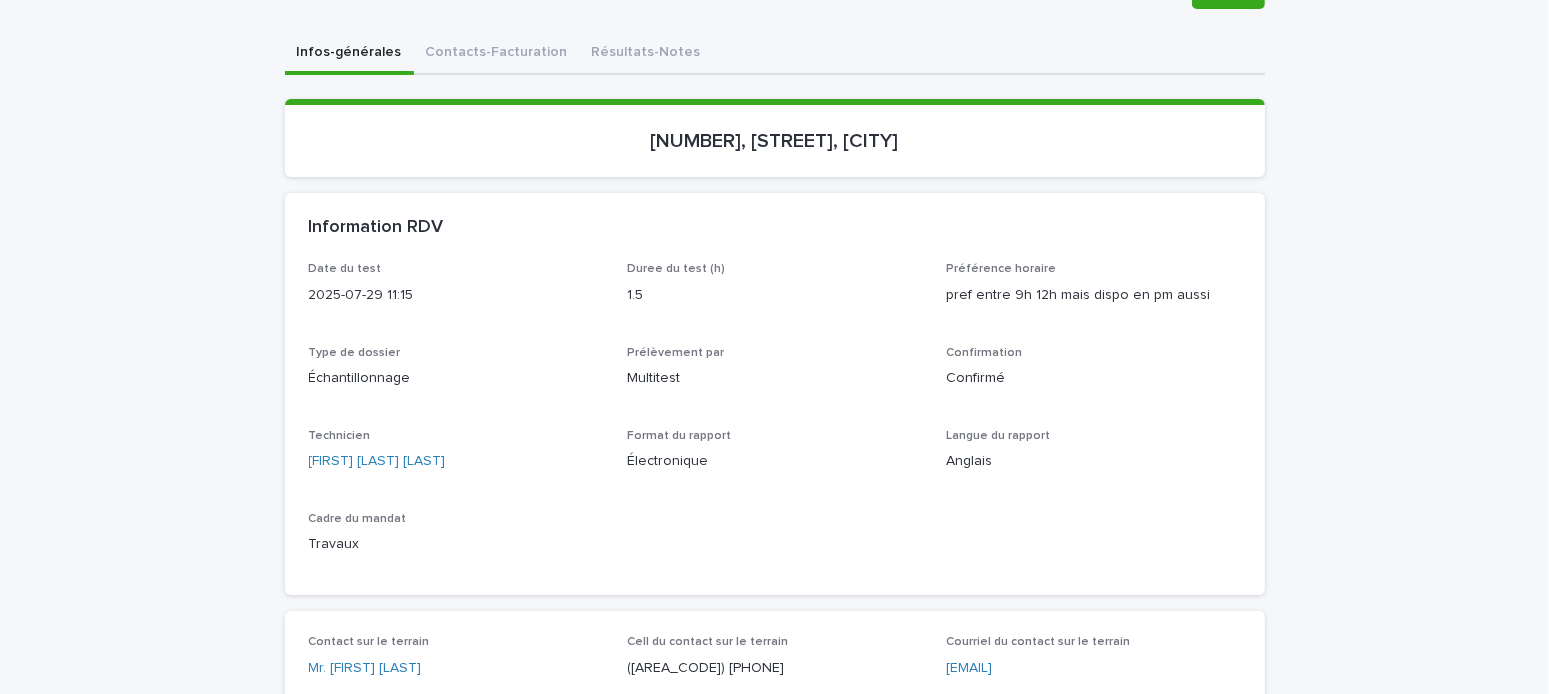scroll, scrollTop: 100, scrollLeft: 0, axis: vertical 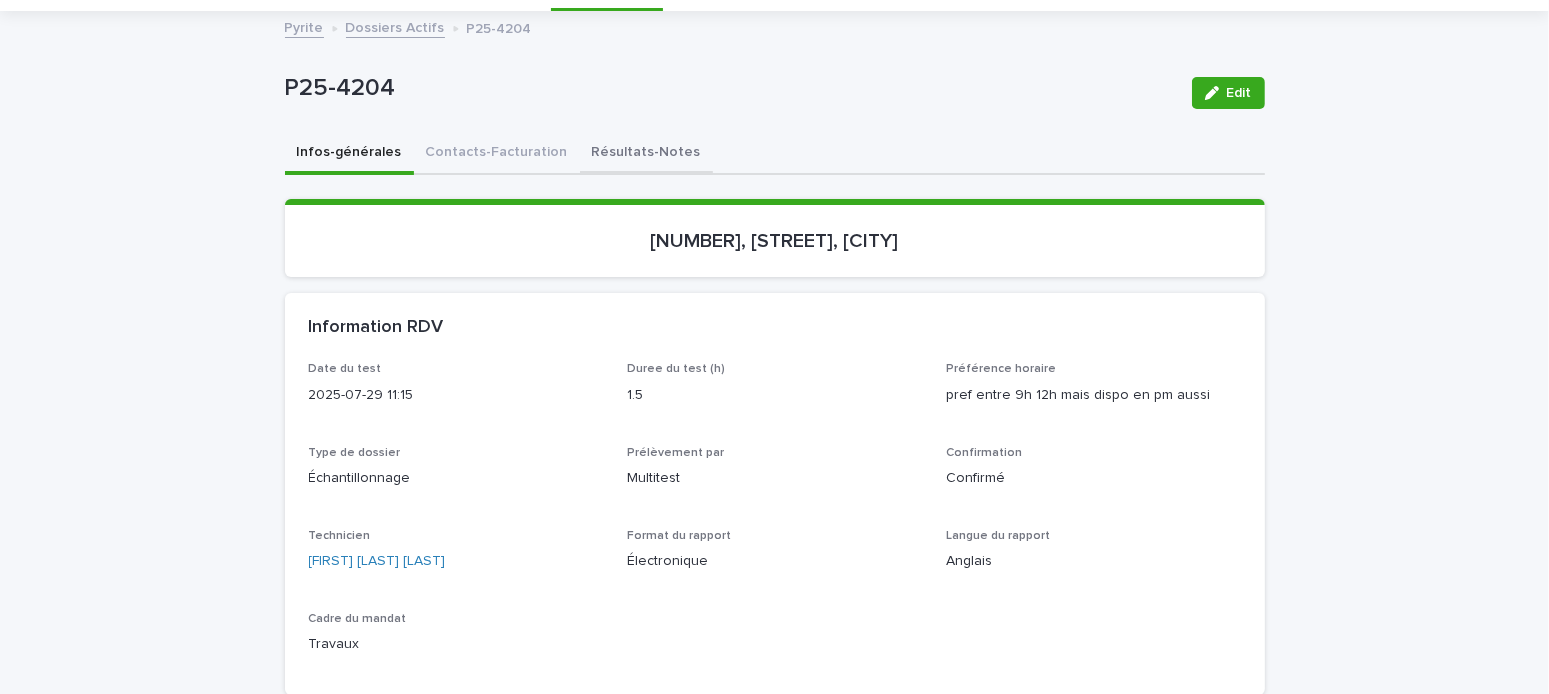 click on "Résultats-Notes" at bounding box center (646, 154) 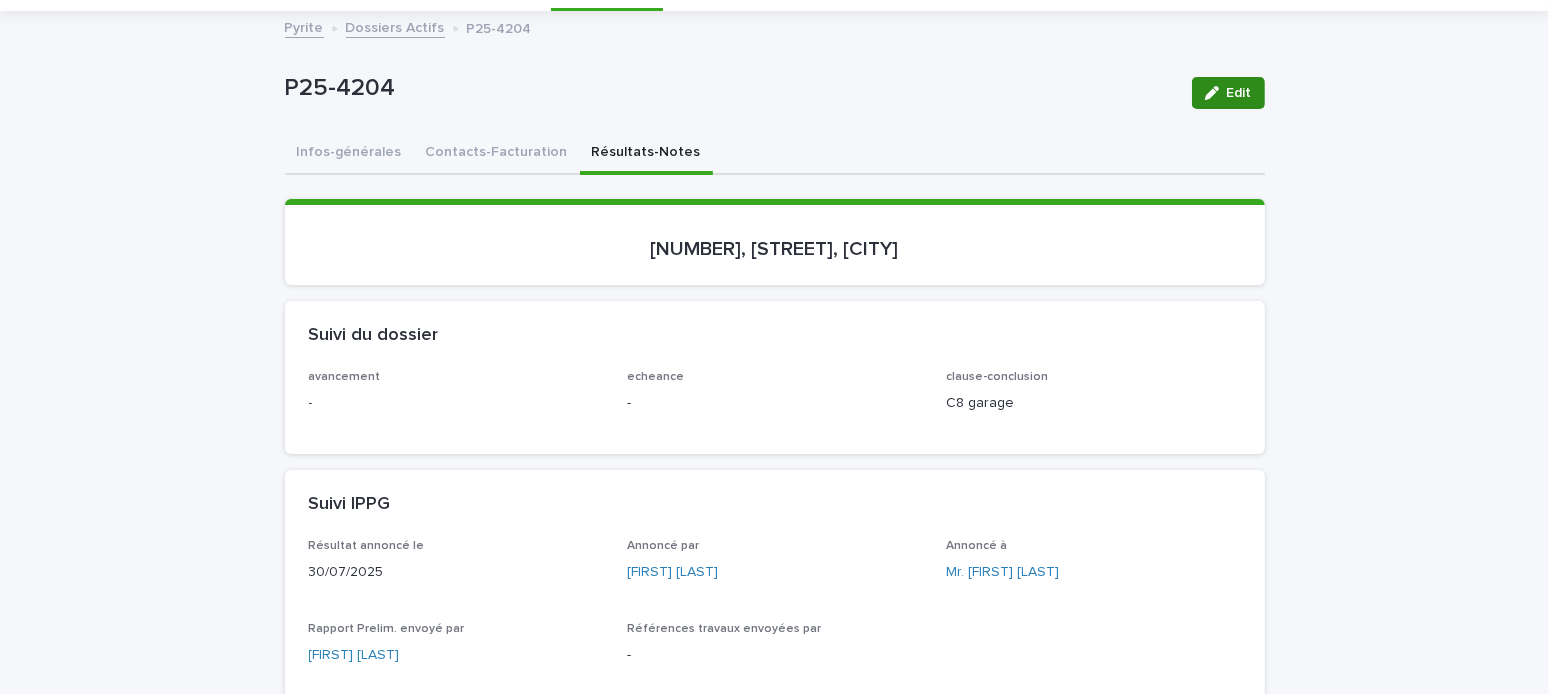 click on "Edit" at bounding box center [1239, 93] 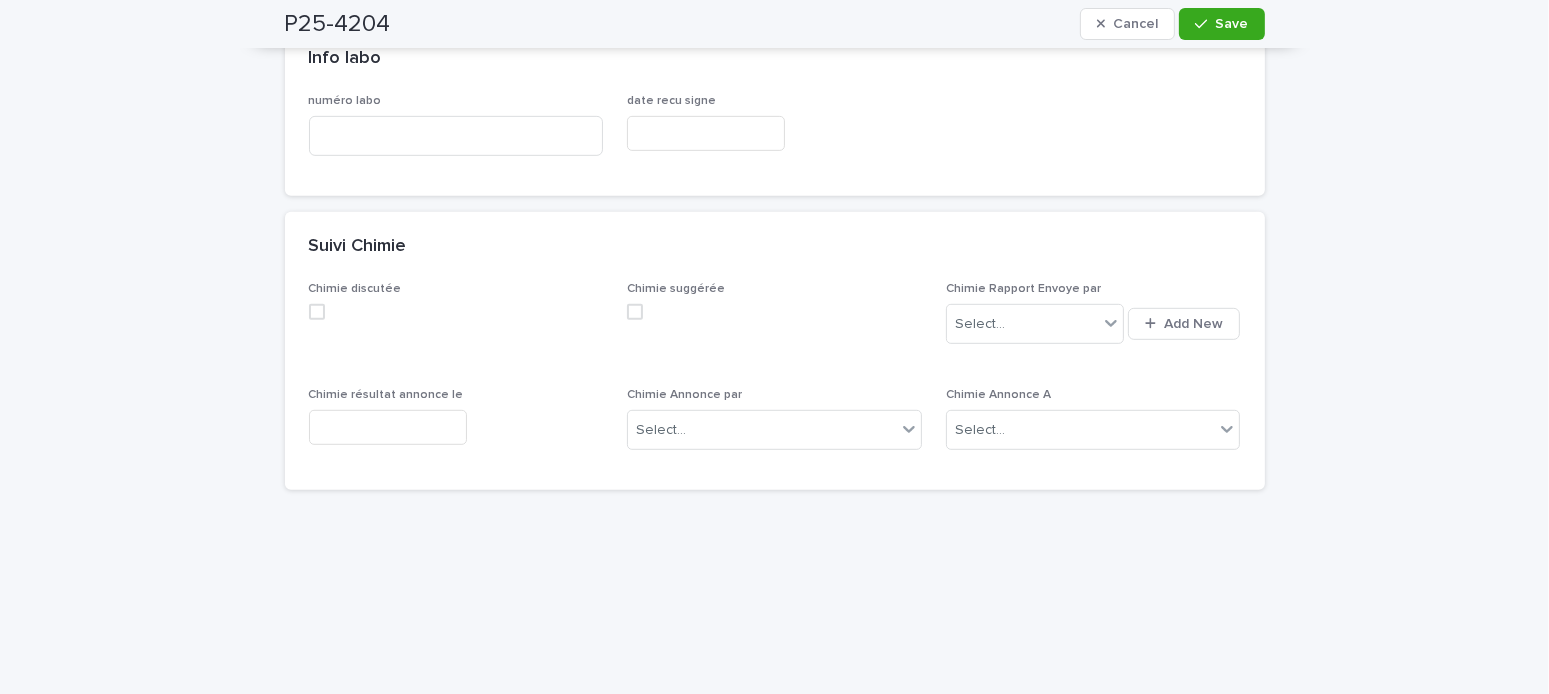 scroll, scrollTop: 900, scrollLeft: 0, axis: vertical 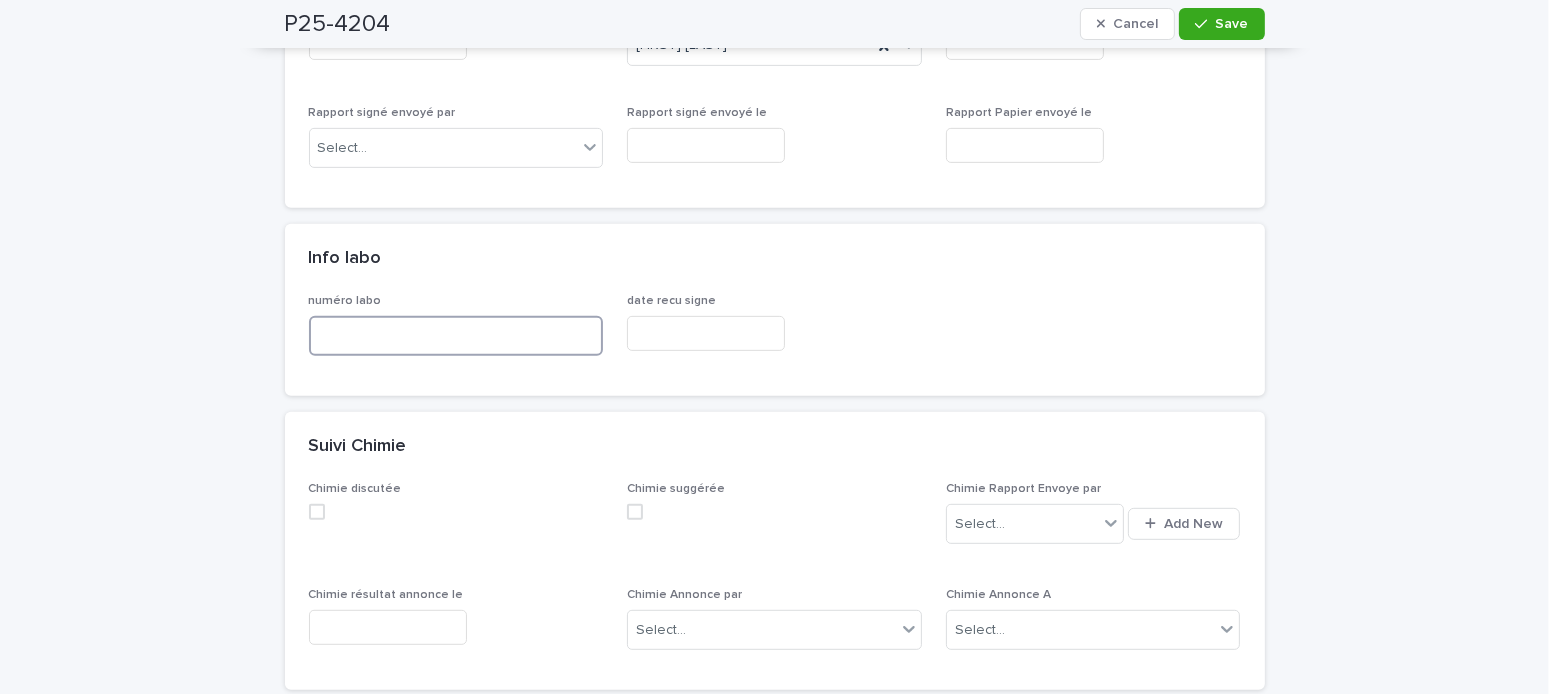 click at bounding box center [456, 336] 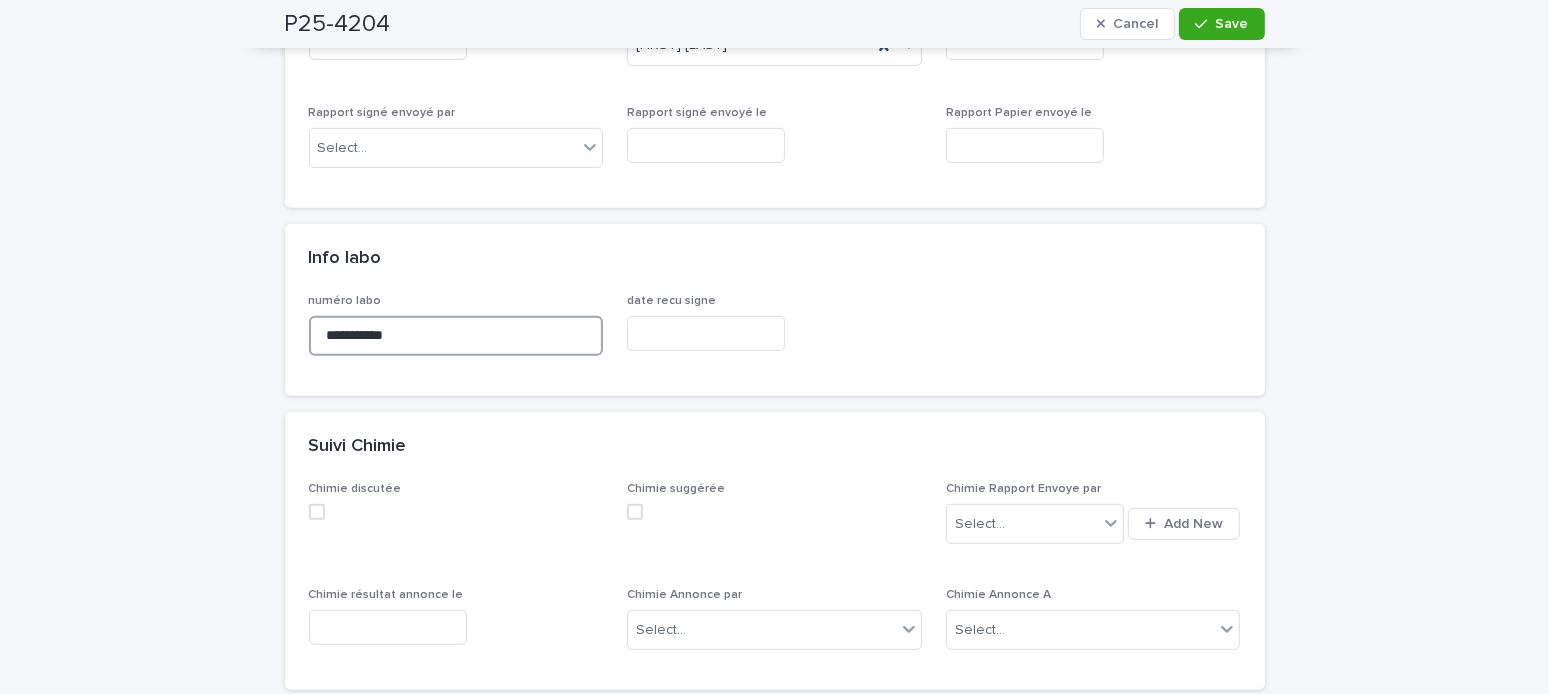 scroll, scrollTop: 500, scrollLeft: 0, axis: vertical 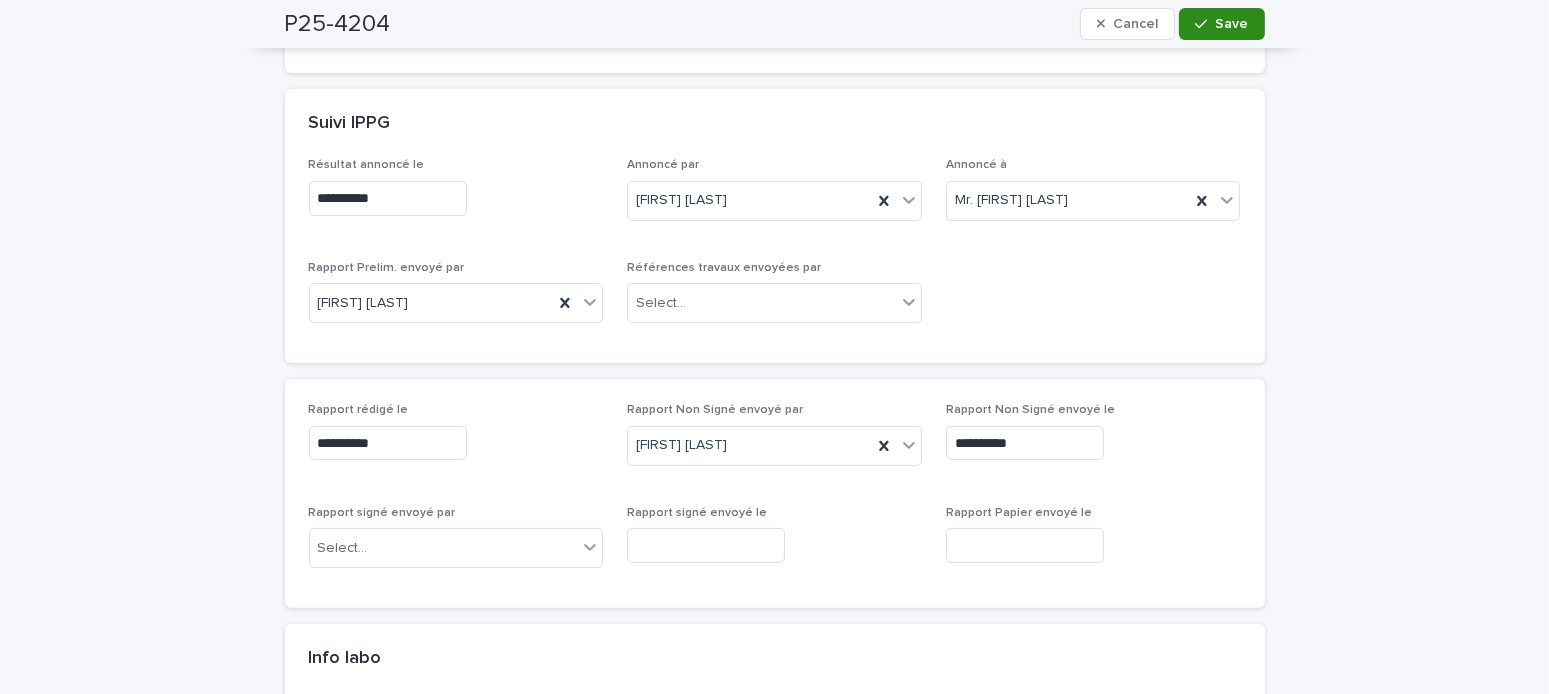 type on "**********" 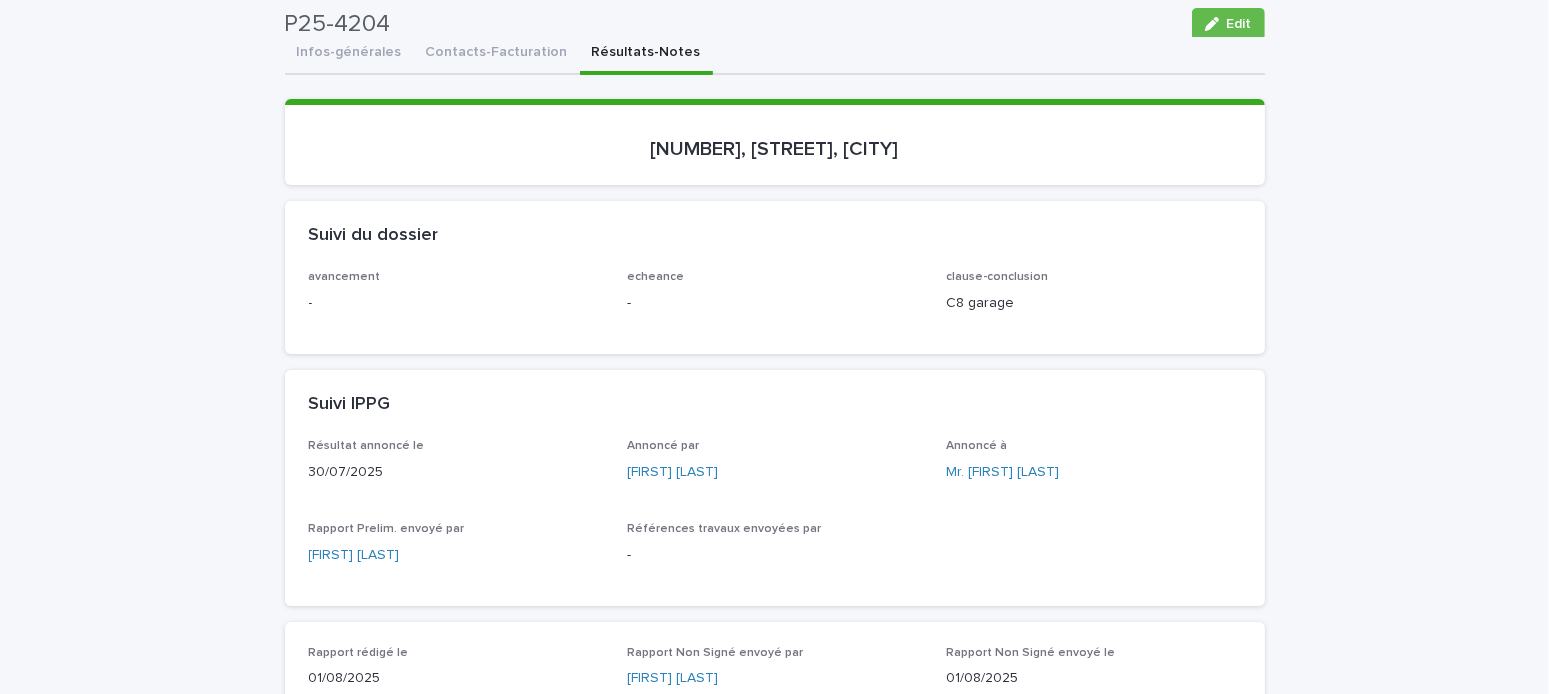 scroll, scrollTop: 100, scrollLeft: 0, axis: vertical 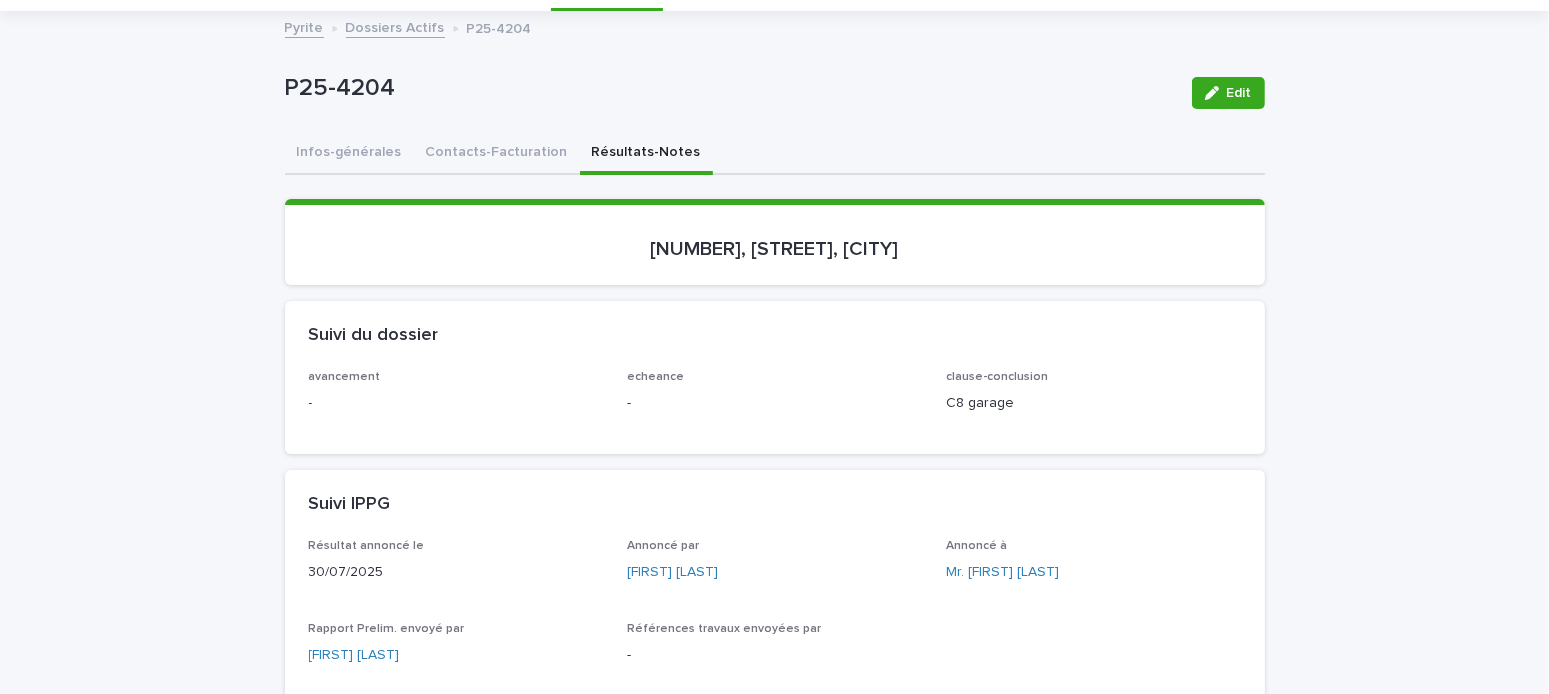 click on "Contacts-Facturation" at bounding box center [497, 154] 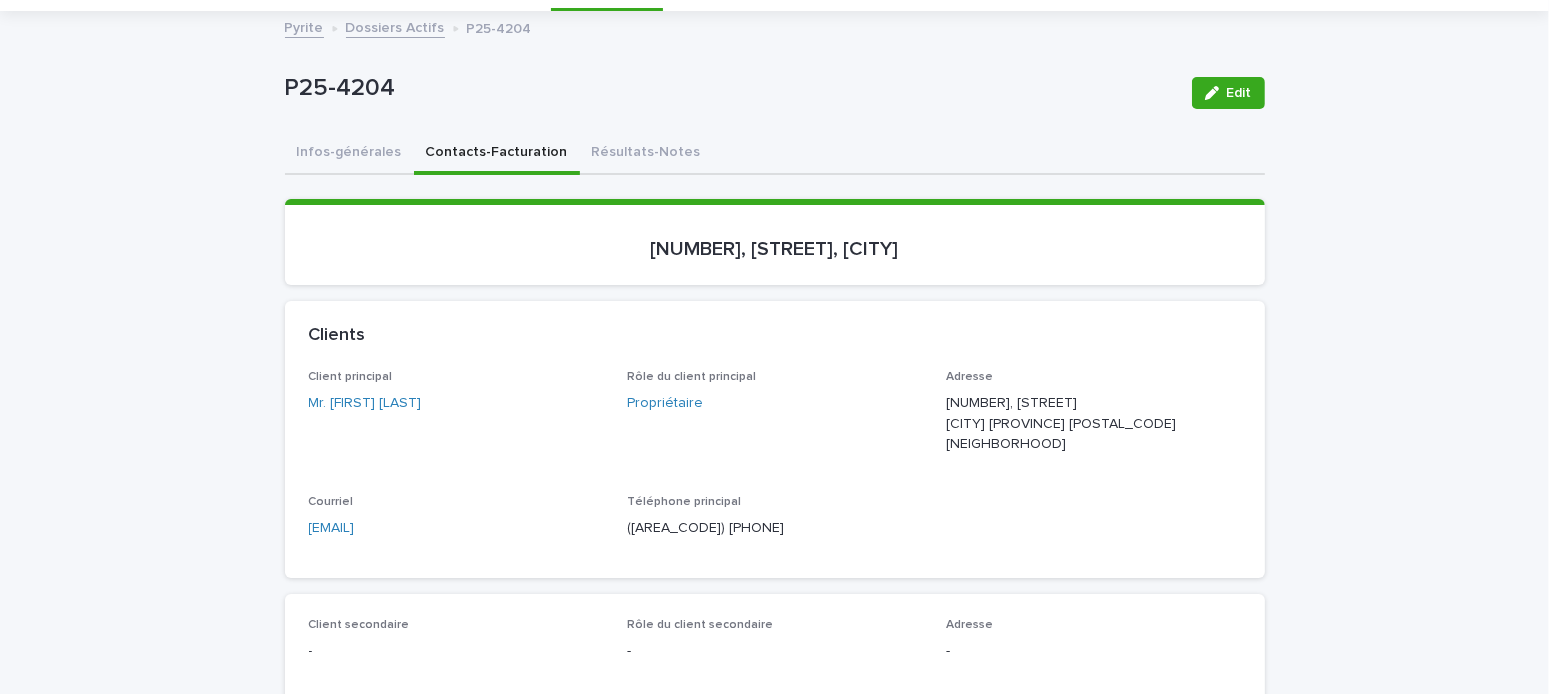 click on "Dossiers Actifs" at bounding box center (395, 26) 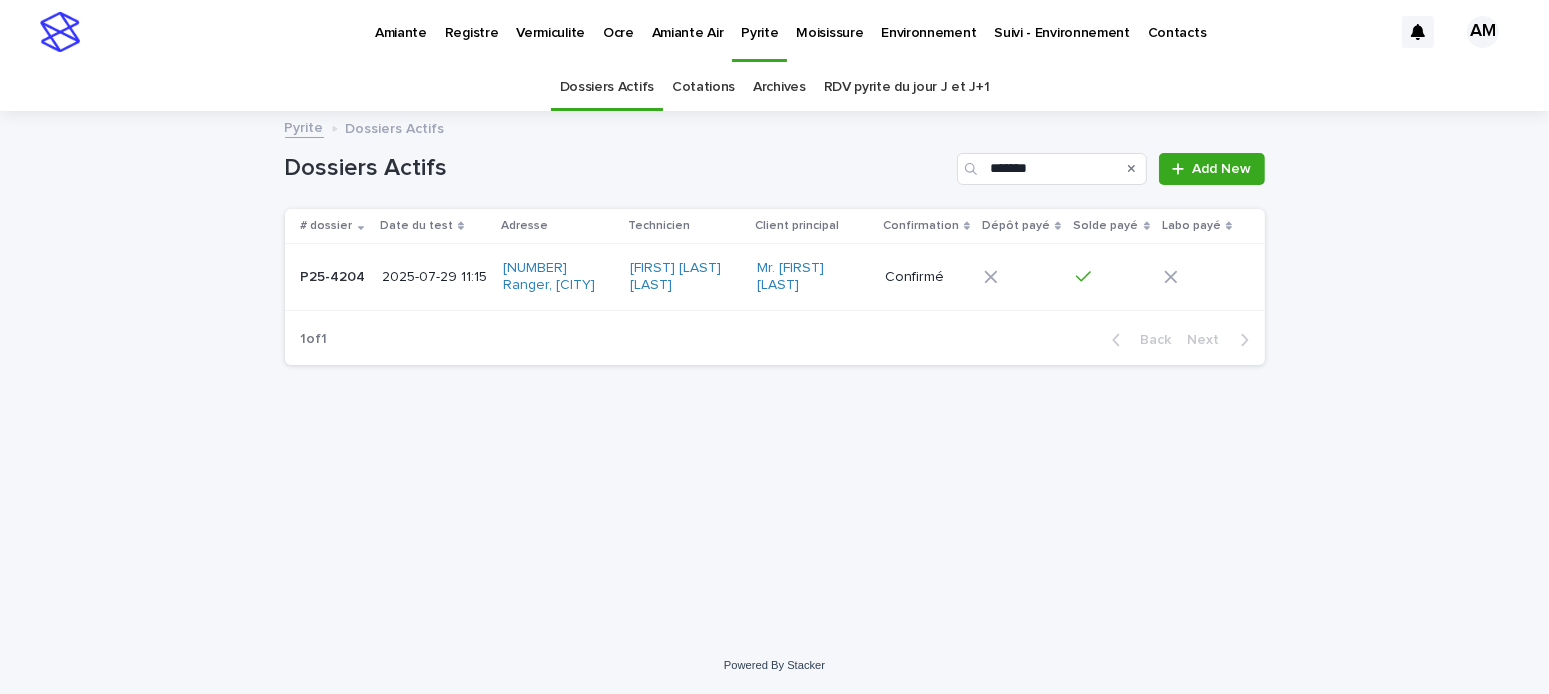 scroll, scrollTop: 0, scrollLeft: 0, axis: both 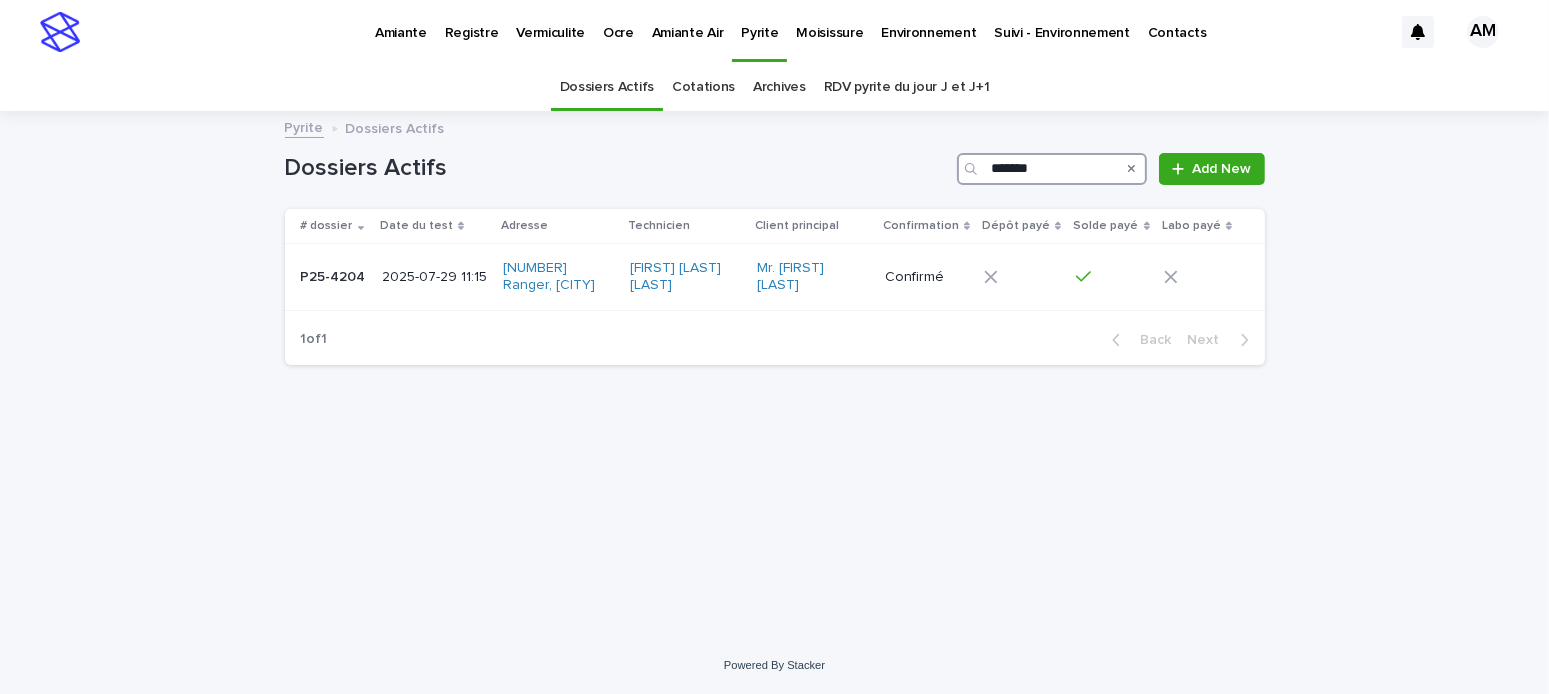 click on "*******" at bounding box center (1052, 169) 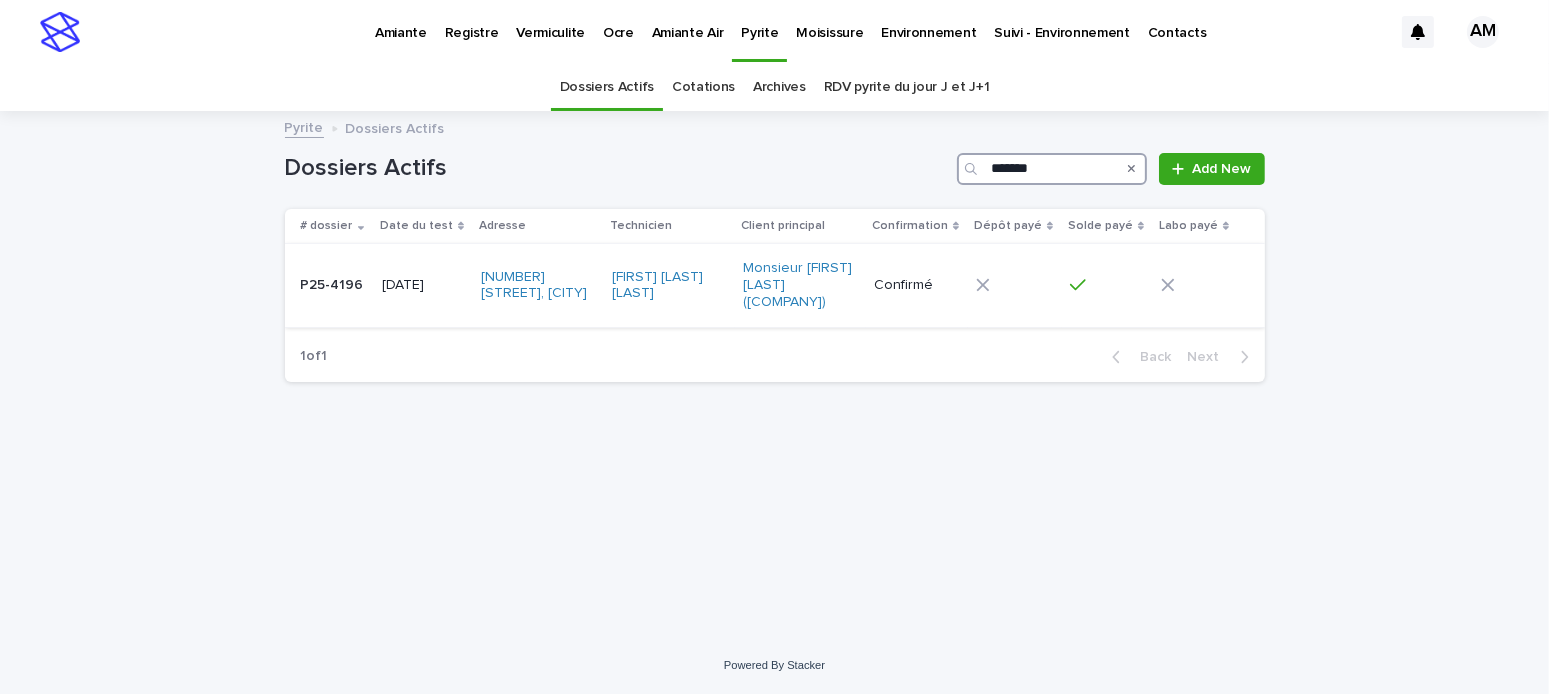 type on "*******" 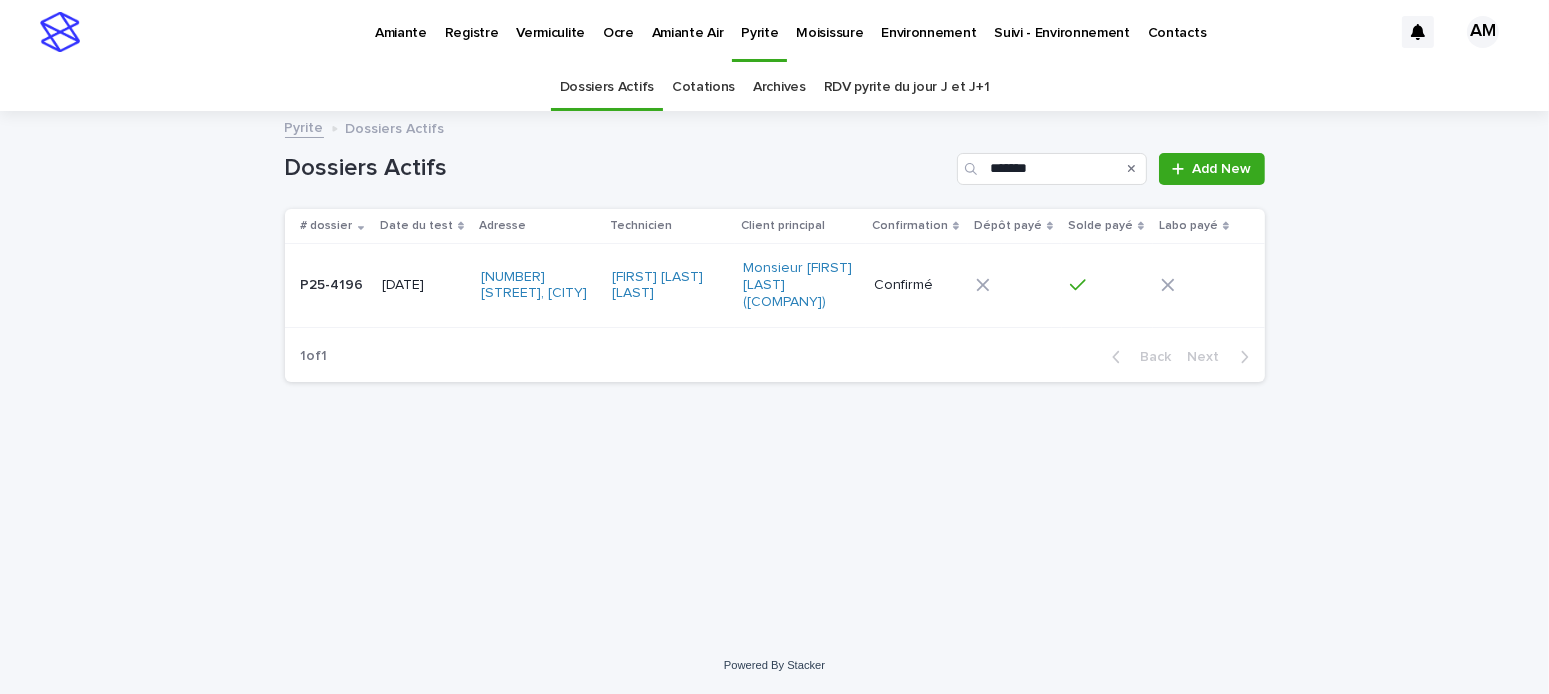 click on "[DATE]" at bounding box center [423, 285] 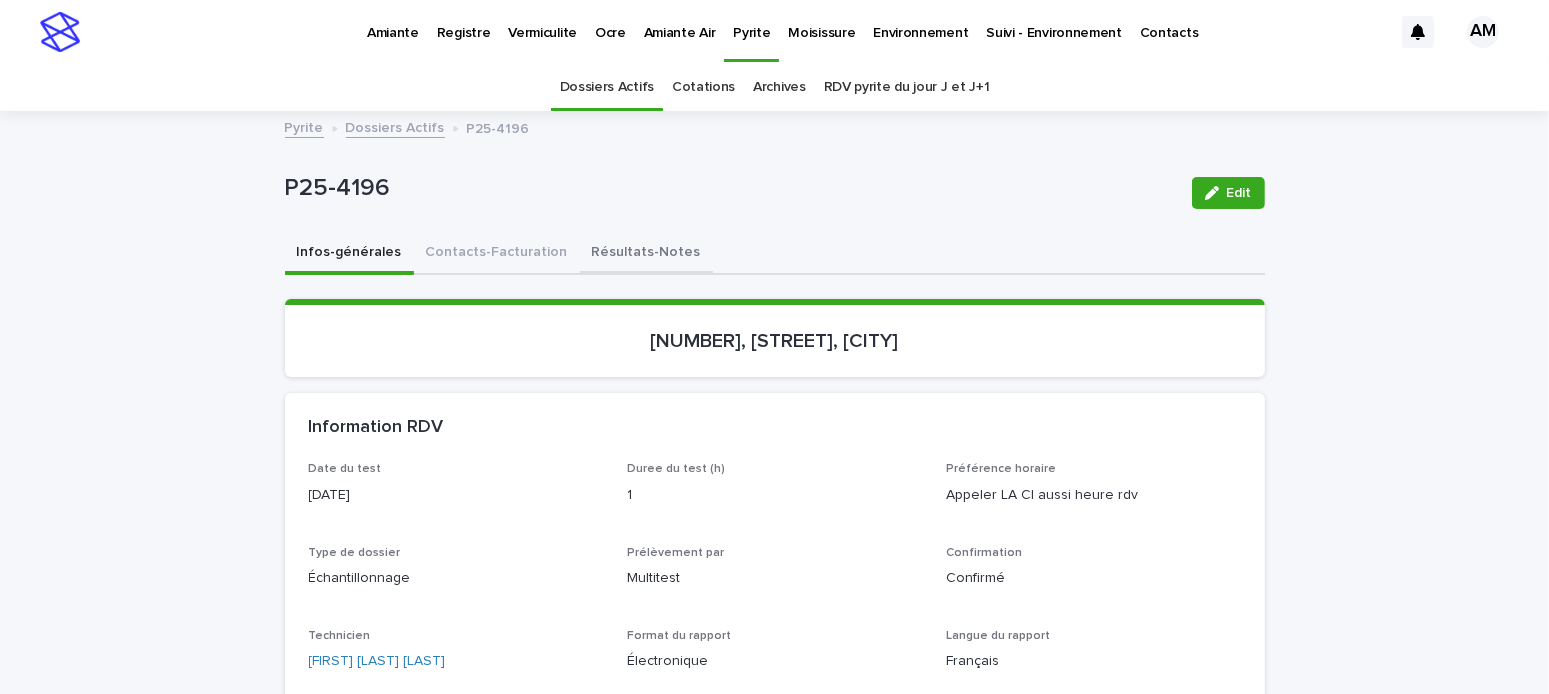 click on "Résultats-Notes" at bounding box center (646, 254) 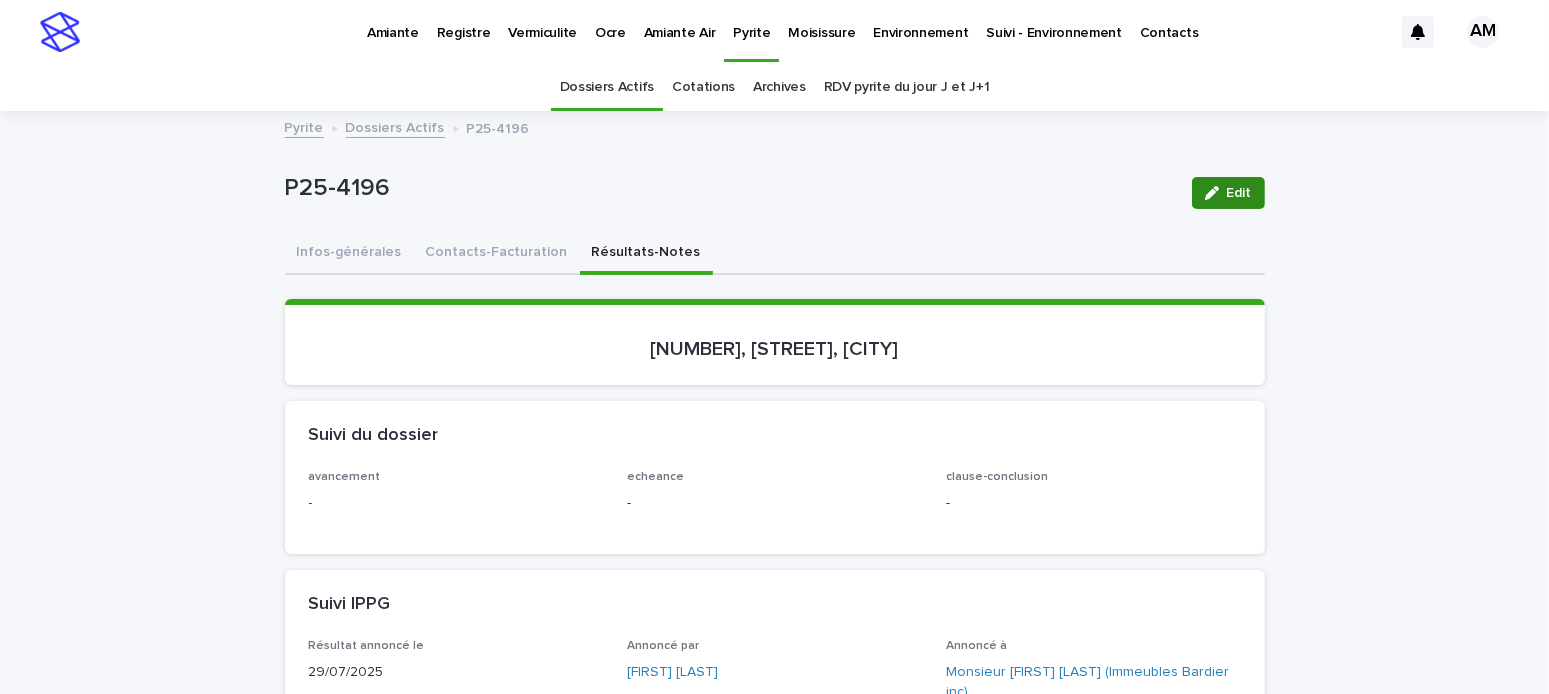 click on "Edit" at bounding box center [1239, 193] 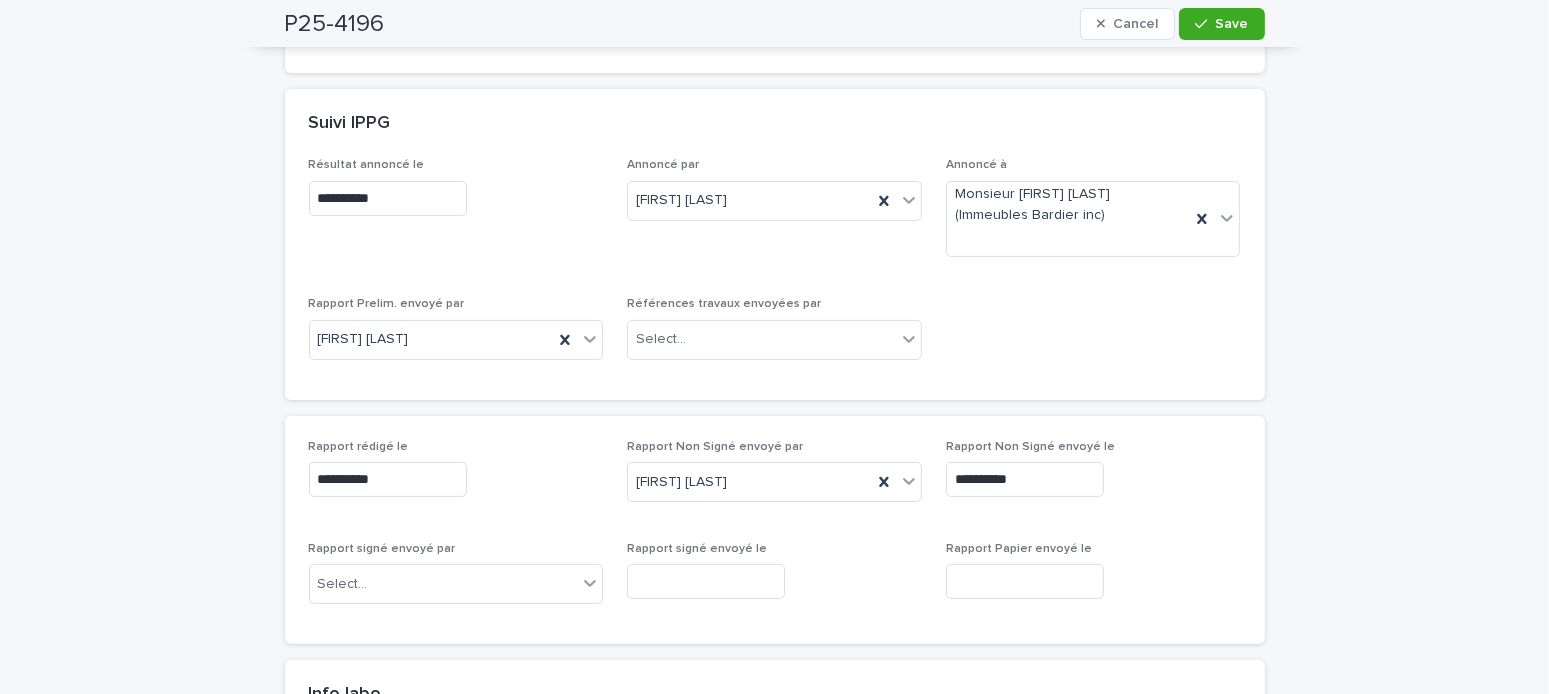 scroll, scrollTop: 800, scrollLeft: 0, axis: vertical 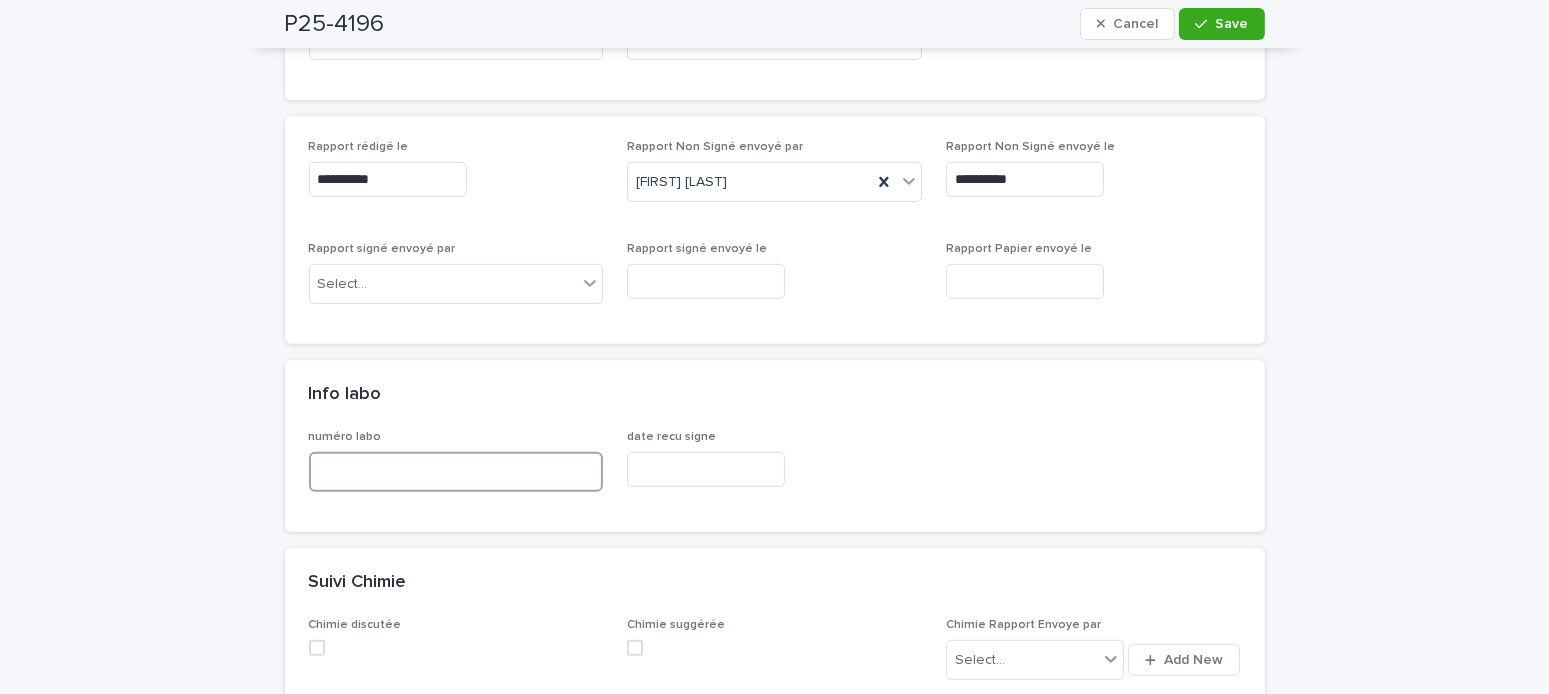 click at bounding box center (456, 472) 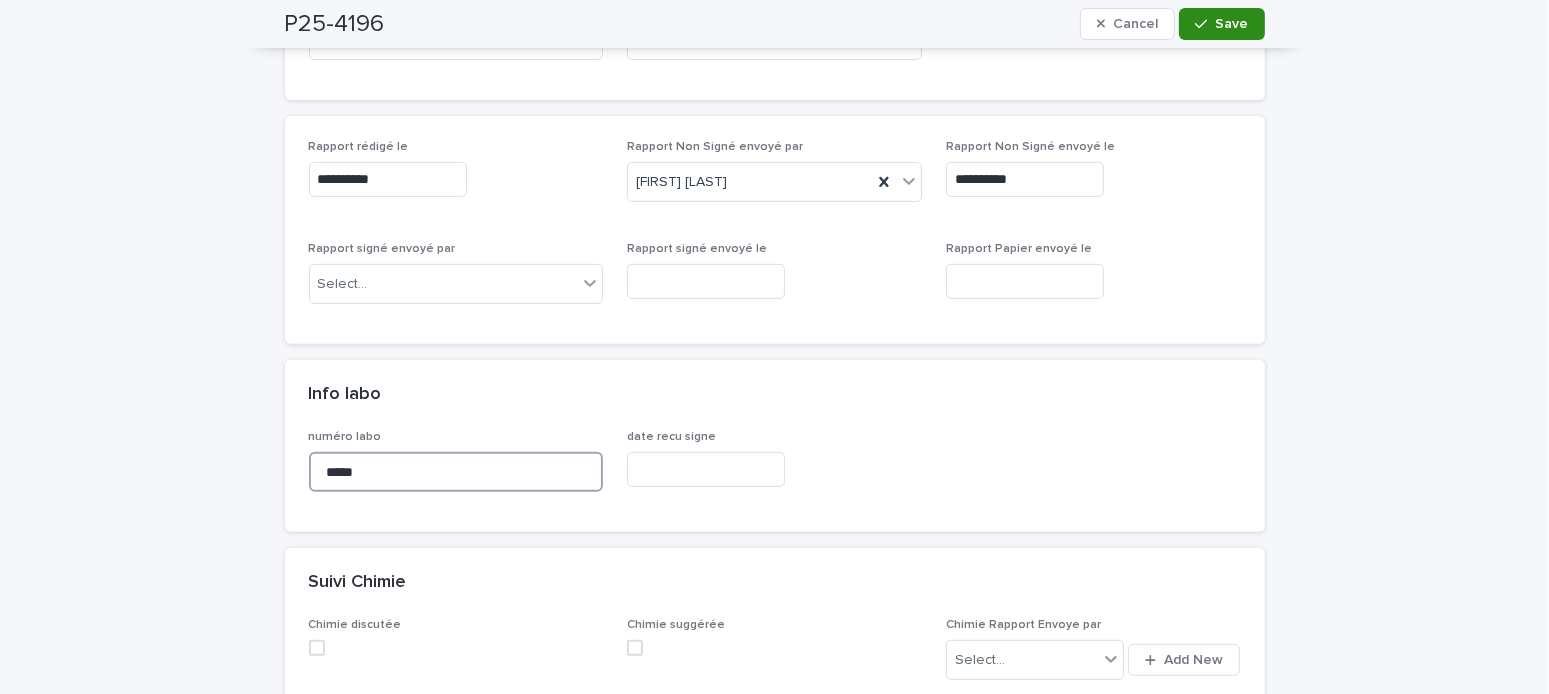 type on "*****" 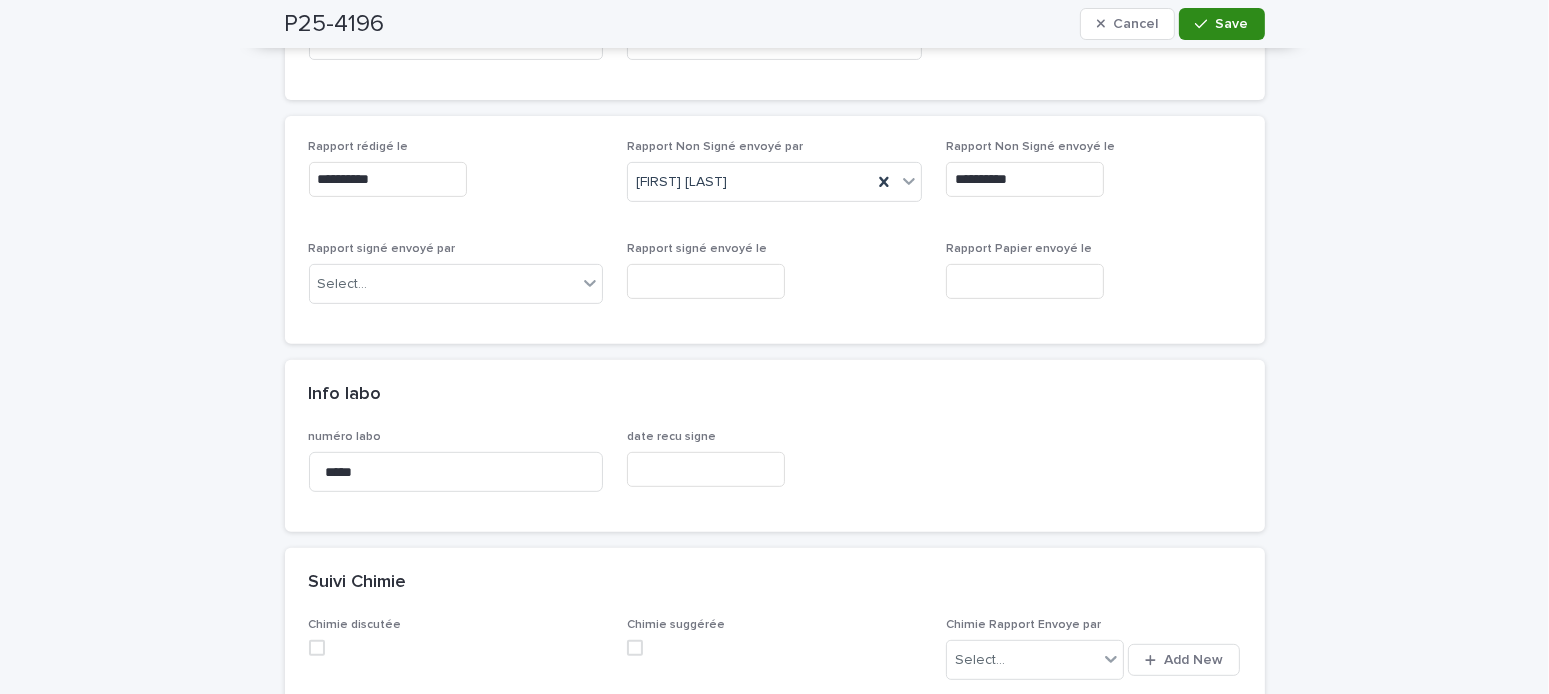 click on "Save" at bounding box center [1232, 24] 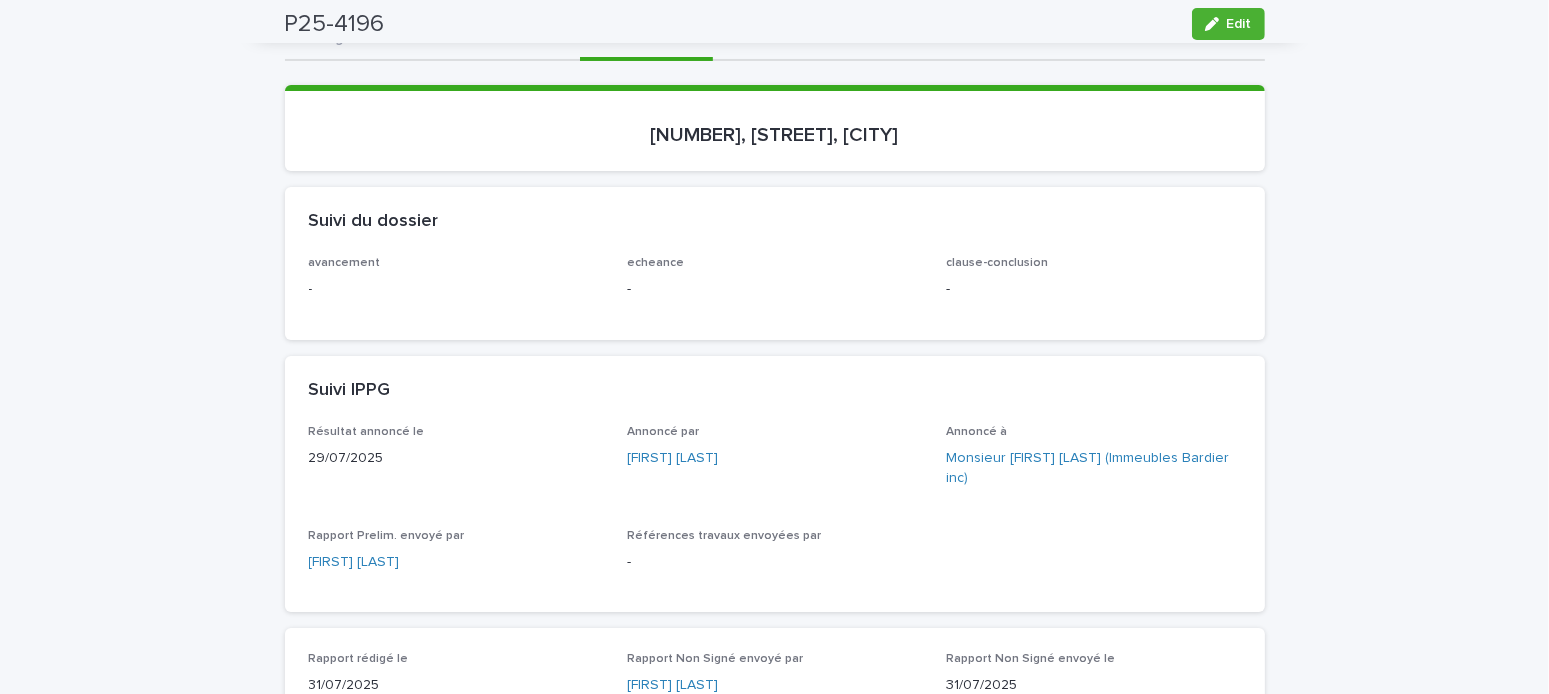 scroll, scrollTop: 0, scrollLeft: 0, axis: both 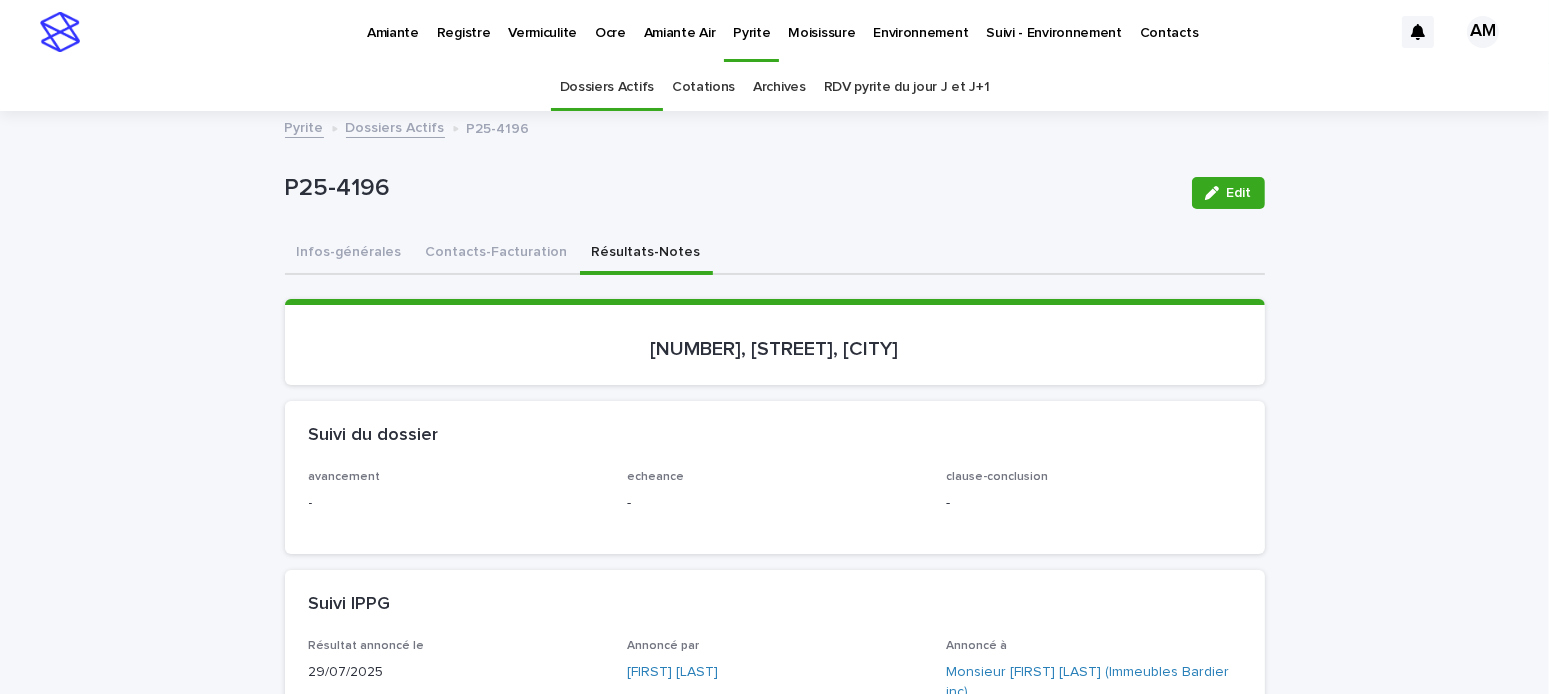 click on "Dossiers Actifs" at bounding box center (395, 126) 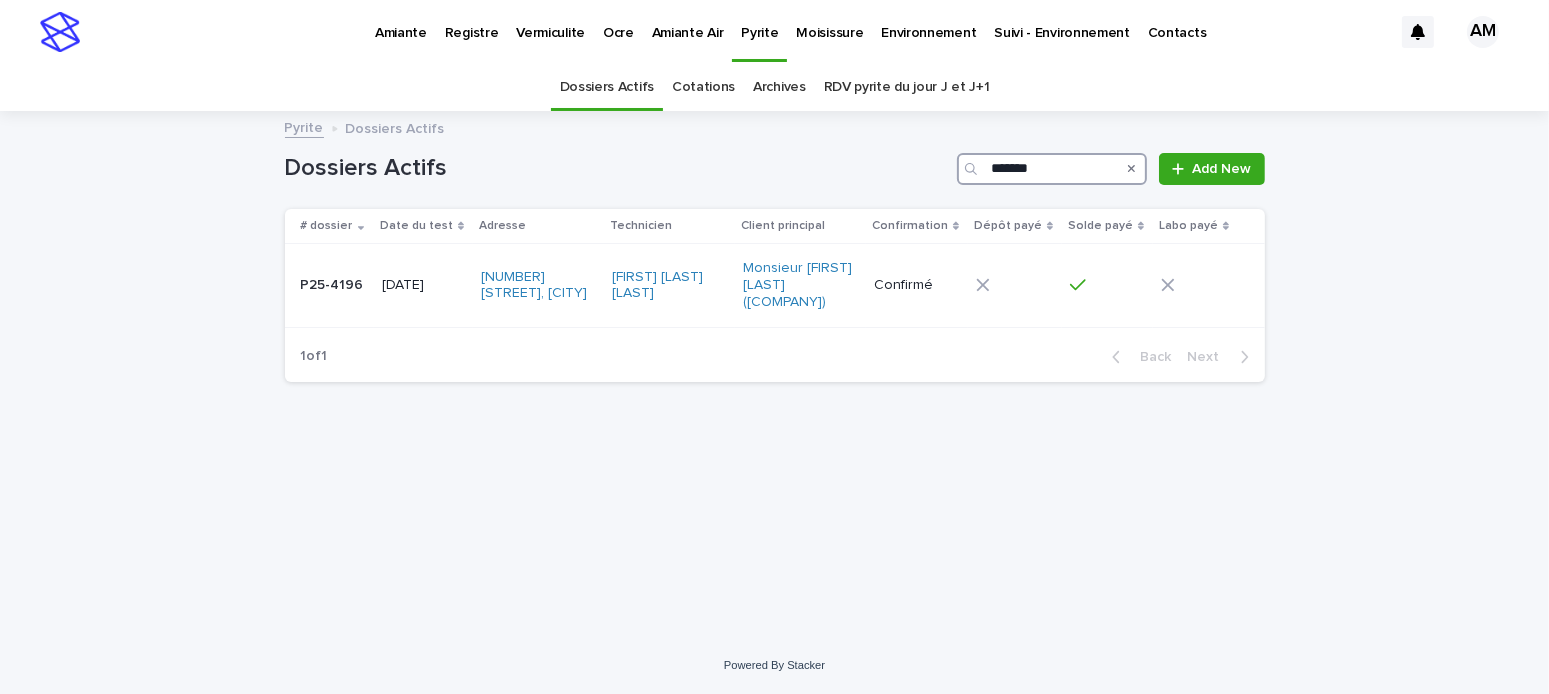 click on "*******" at bounding box center [1052, 169] 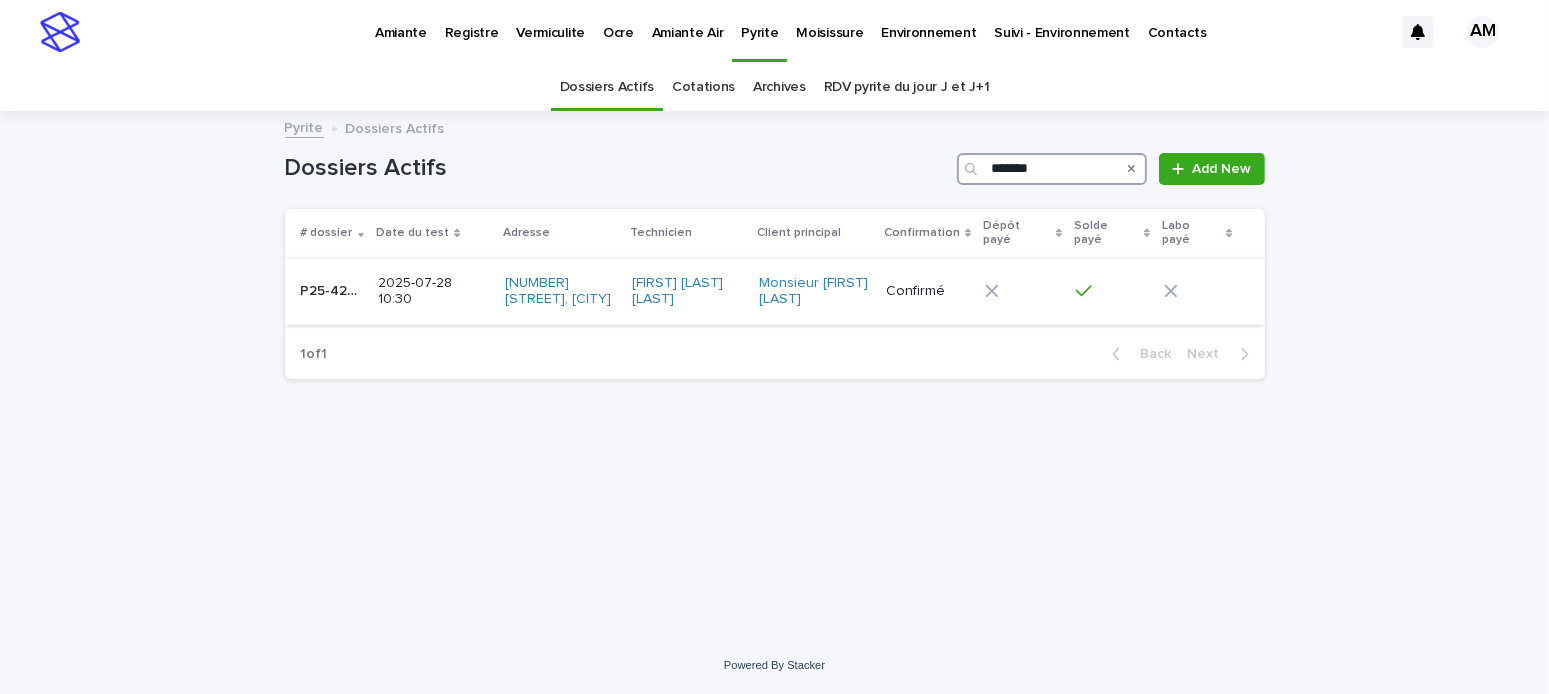 type on "*******" 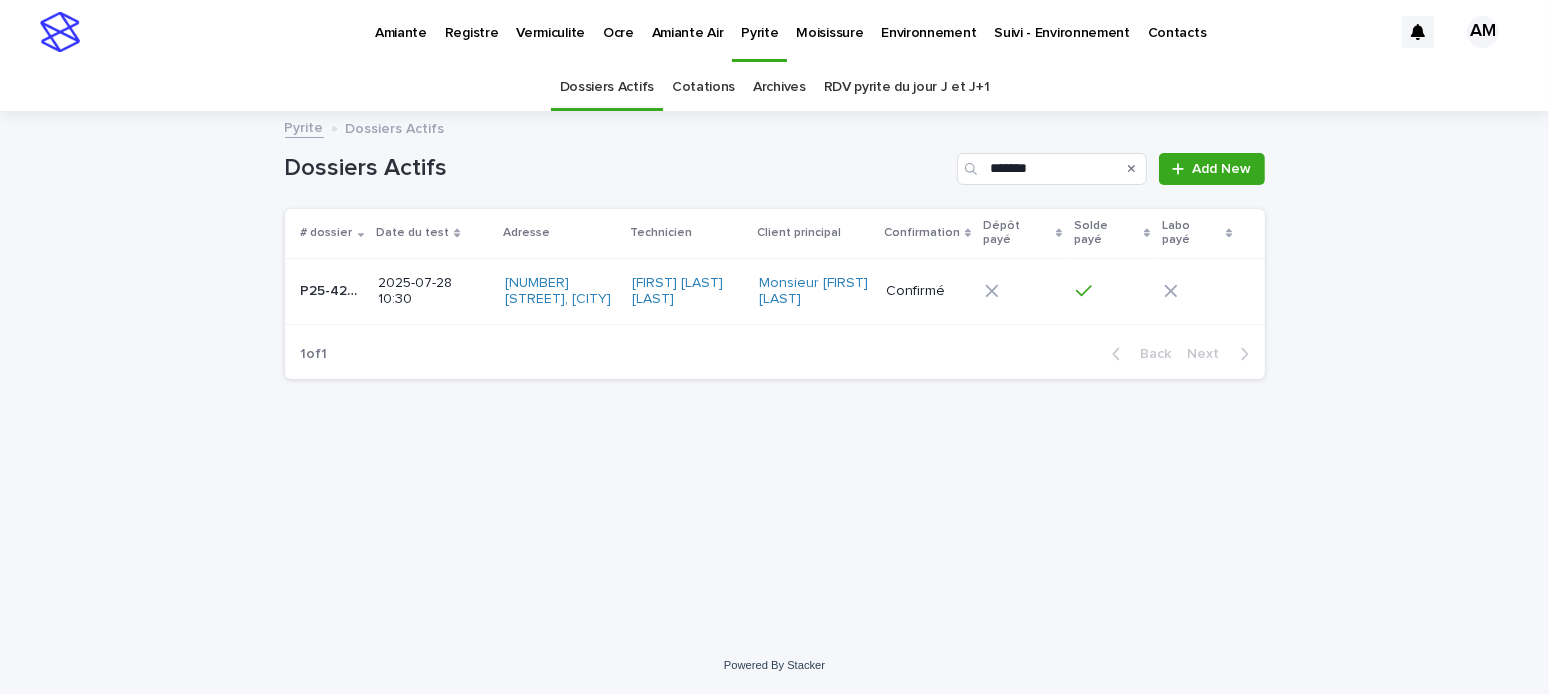 click on "2025-07-28 10:30" at bounding box center (433, 292) 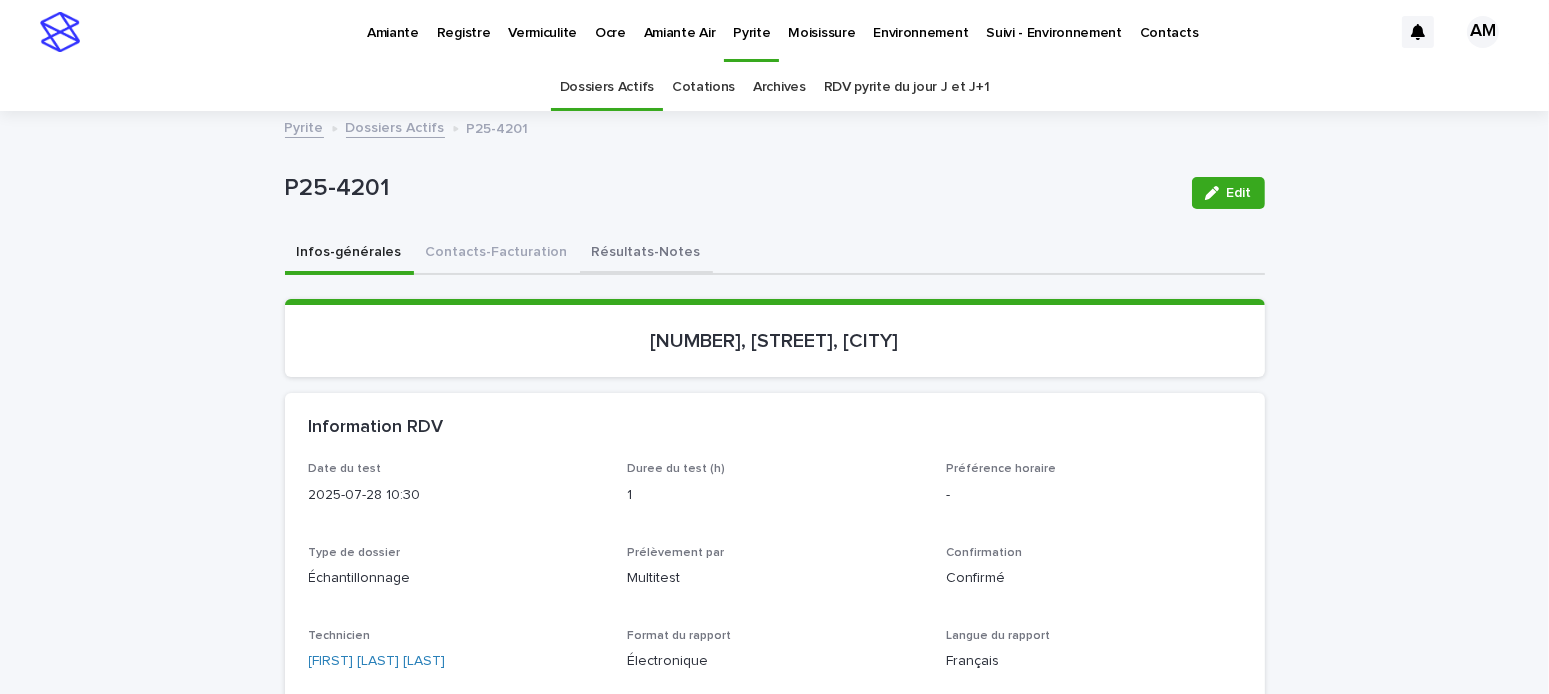 click on "Résultats-Notes" at bounding box center (646, 254) 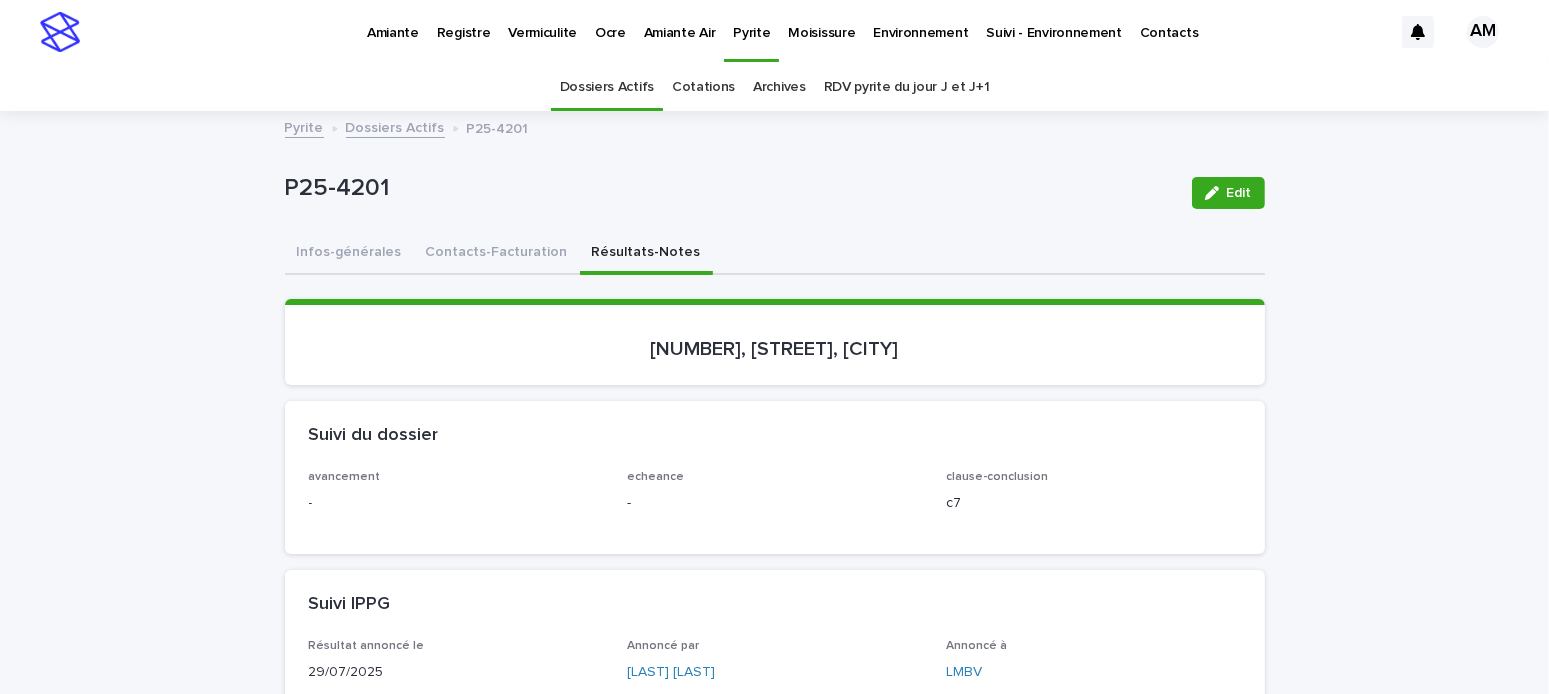 click on "Edit" at bounding box center [1228, 193] 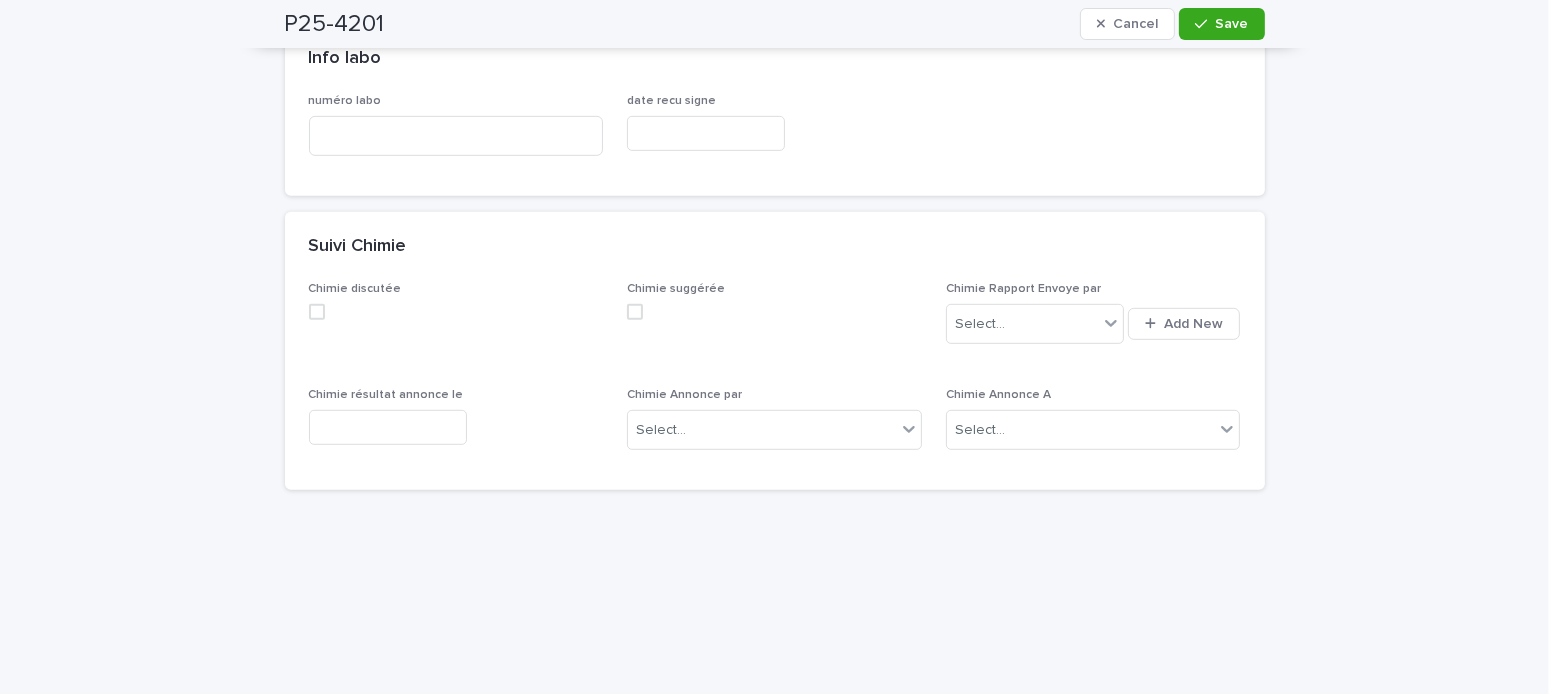 scroll, scrollTop: 900, scrollLeft: 0, axis: vertical 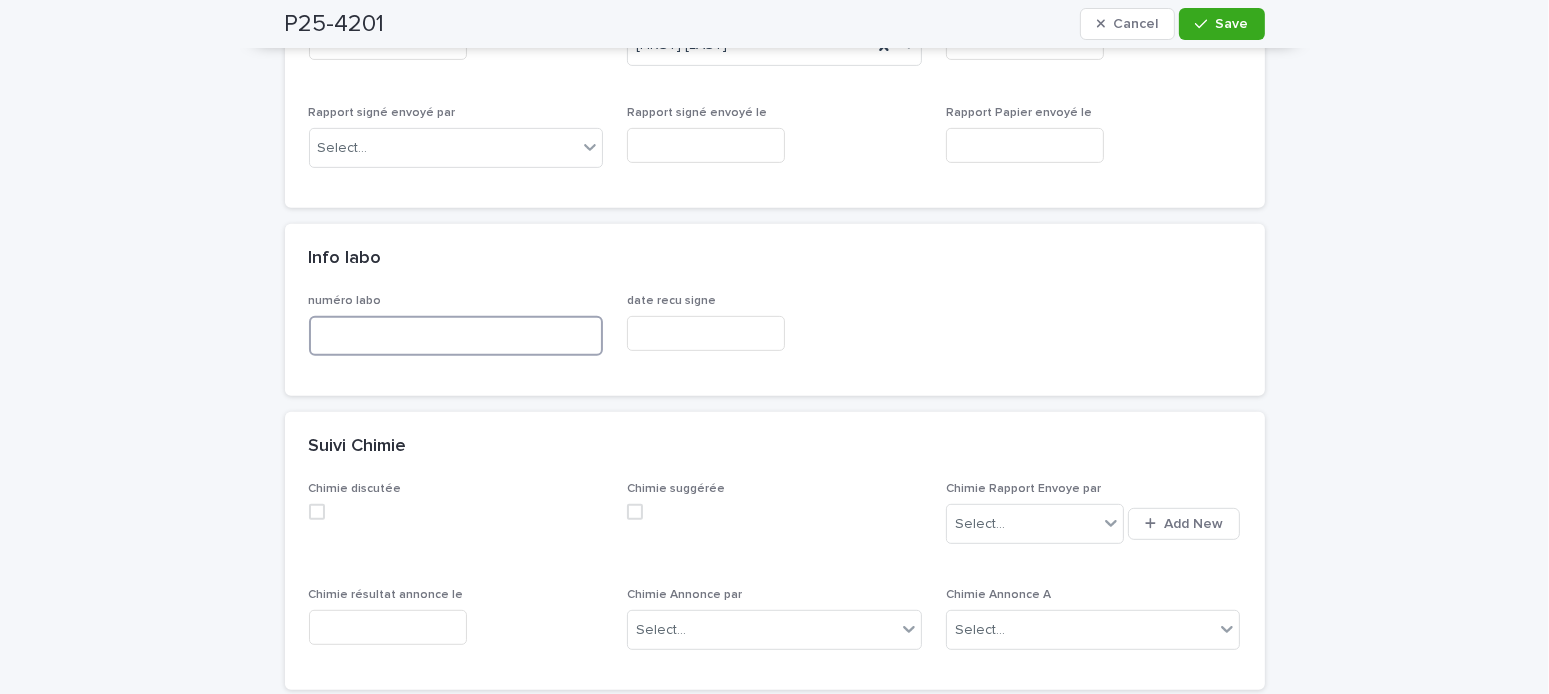 click at bounding box center [456, 336] 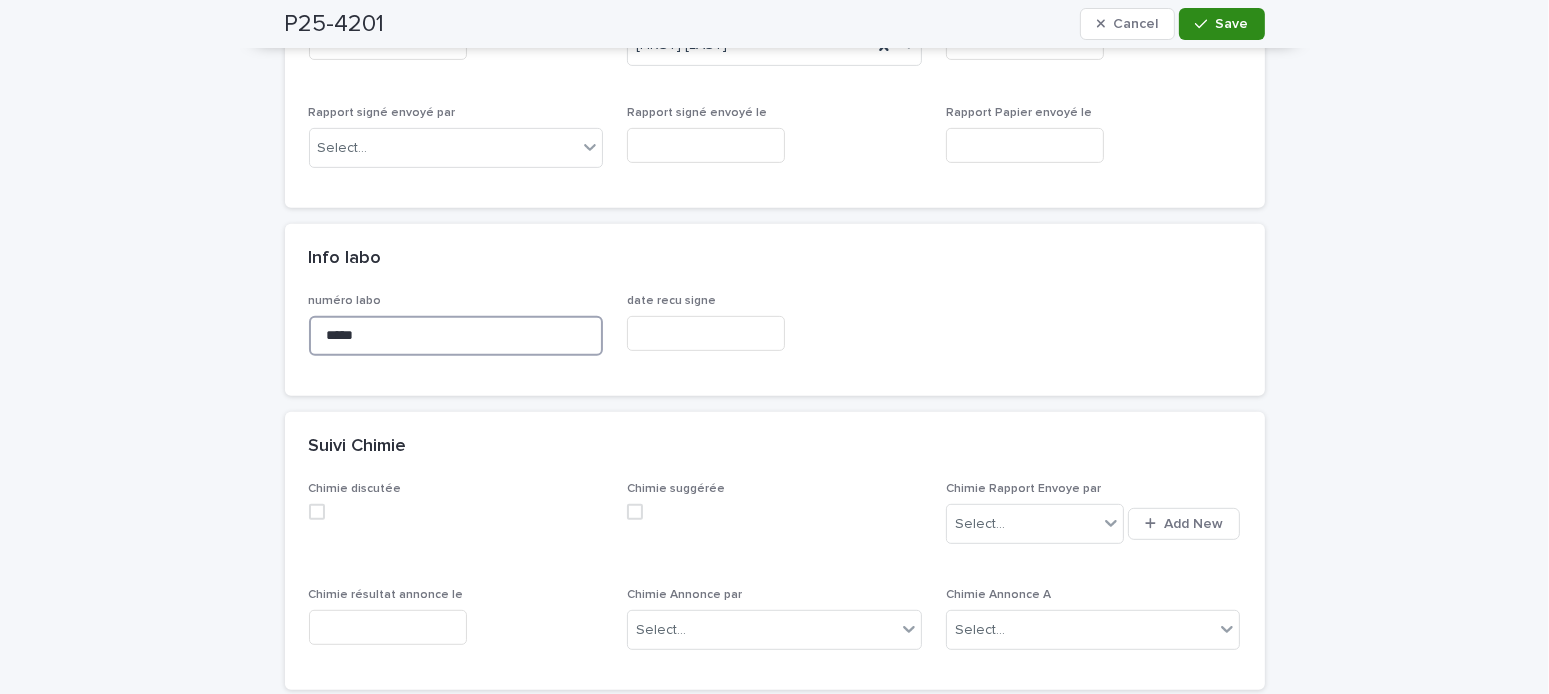type on "*****" 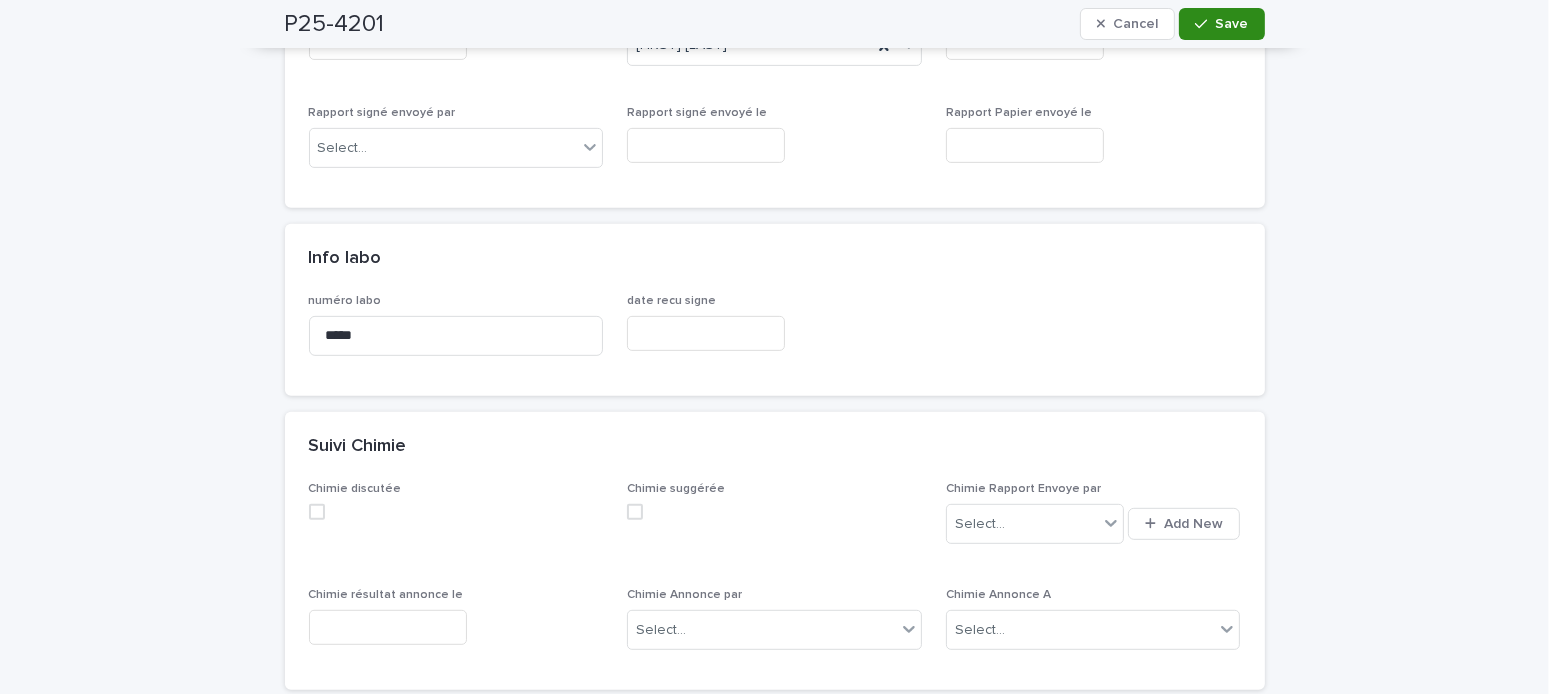click on "Save" at bounding box center [1221, 24] 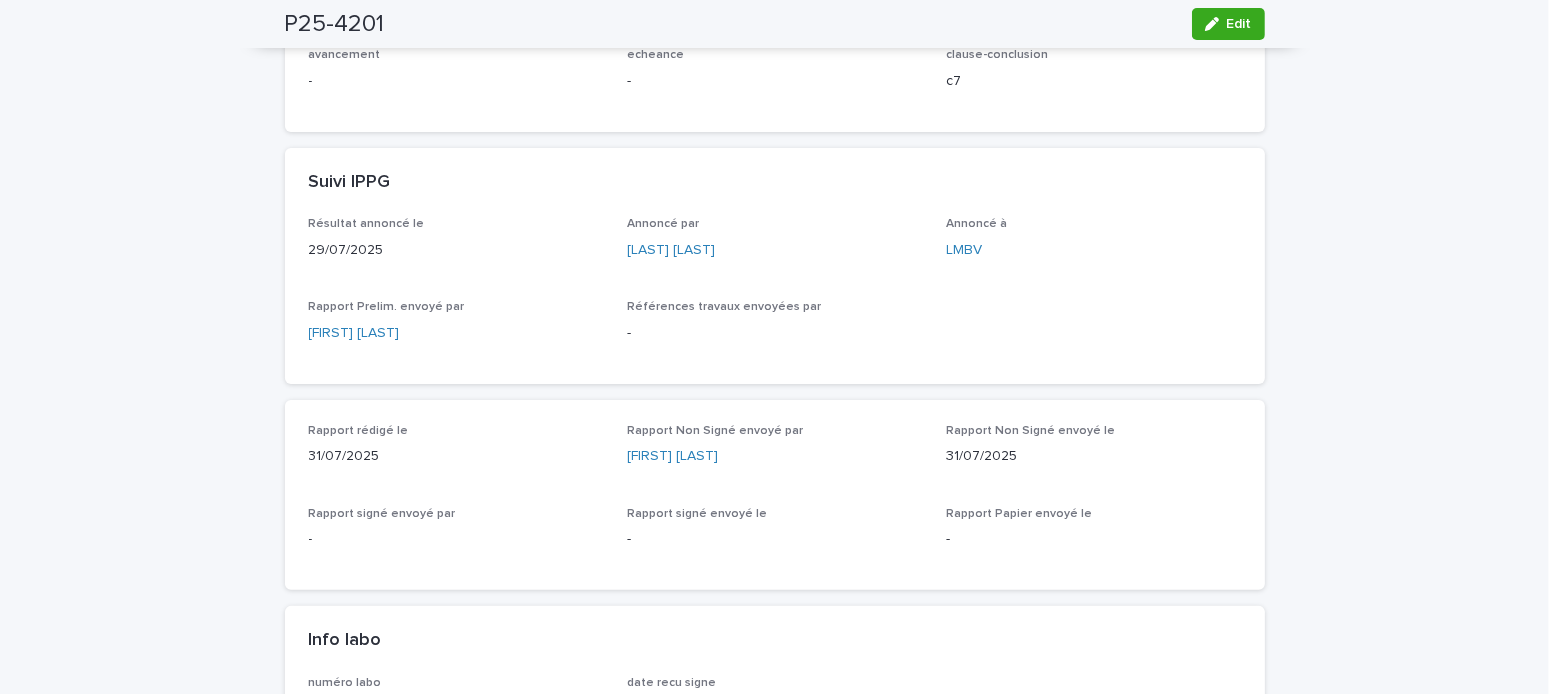 scroll, scrollTop: 122, scrollLeft: 0, axis: vertical 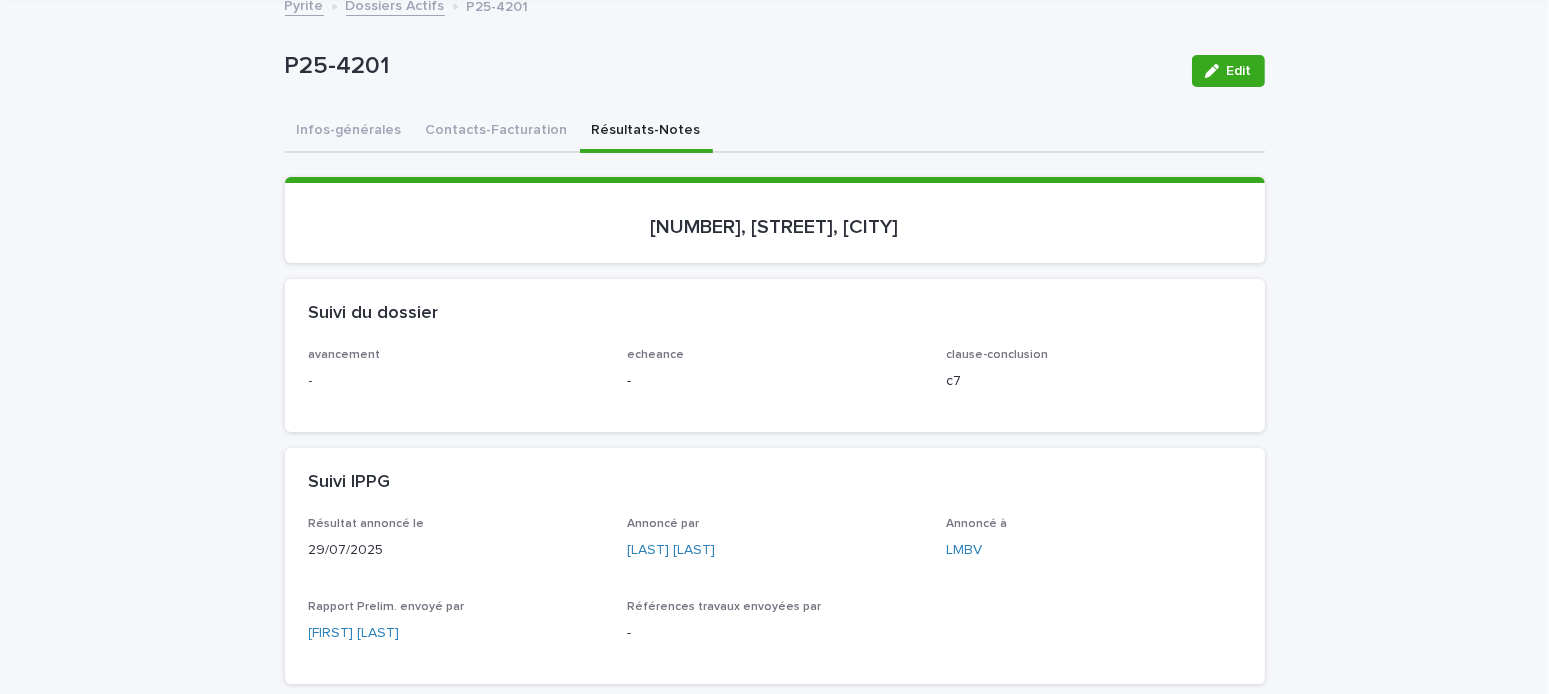 click on "Dossiers Actifs" at bounding box center [395, 4] 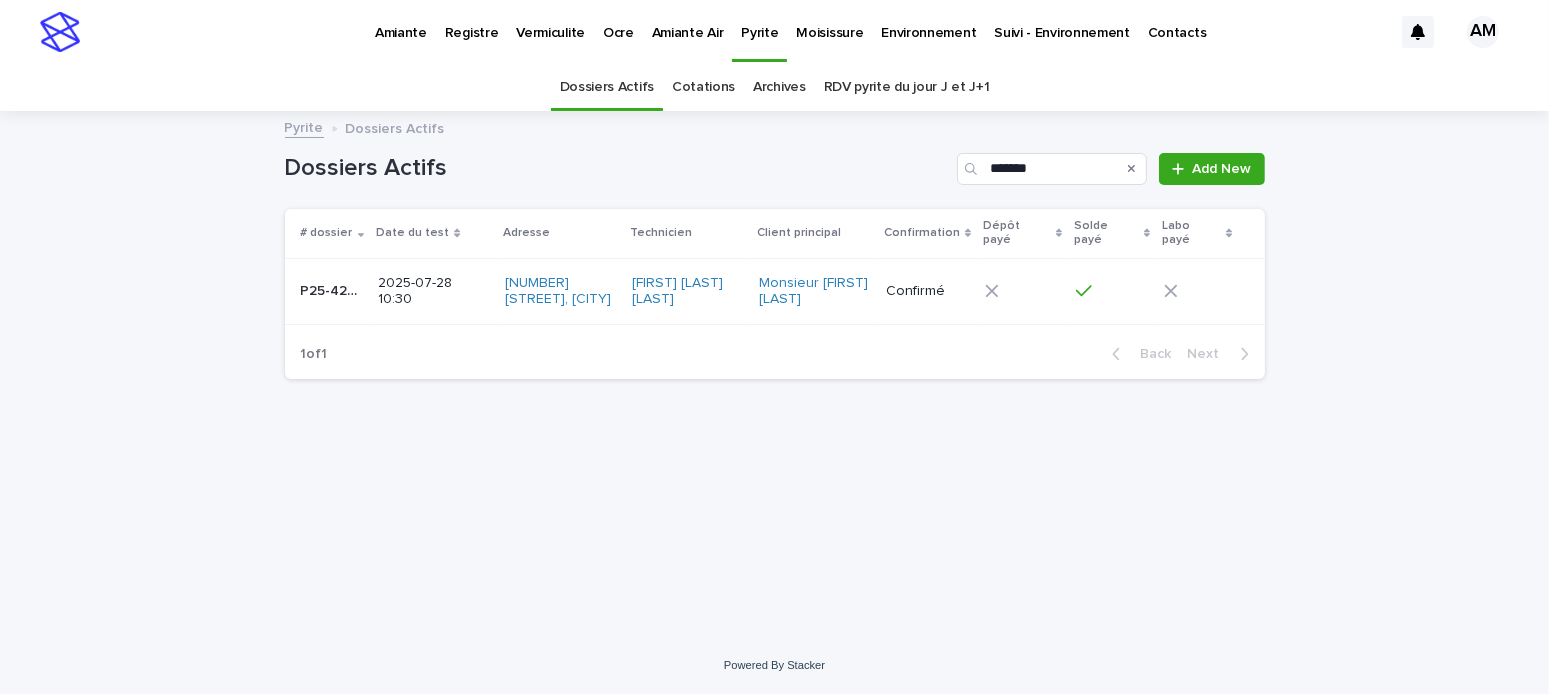 scroll, scrollTop: 0, scrollLeft: 0, axis: both 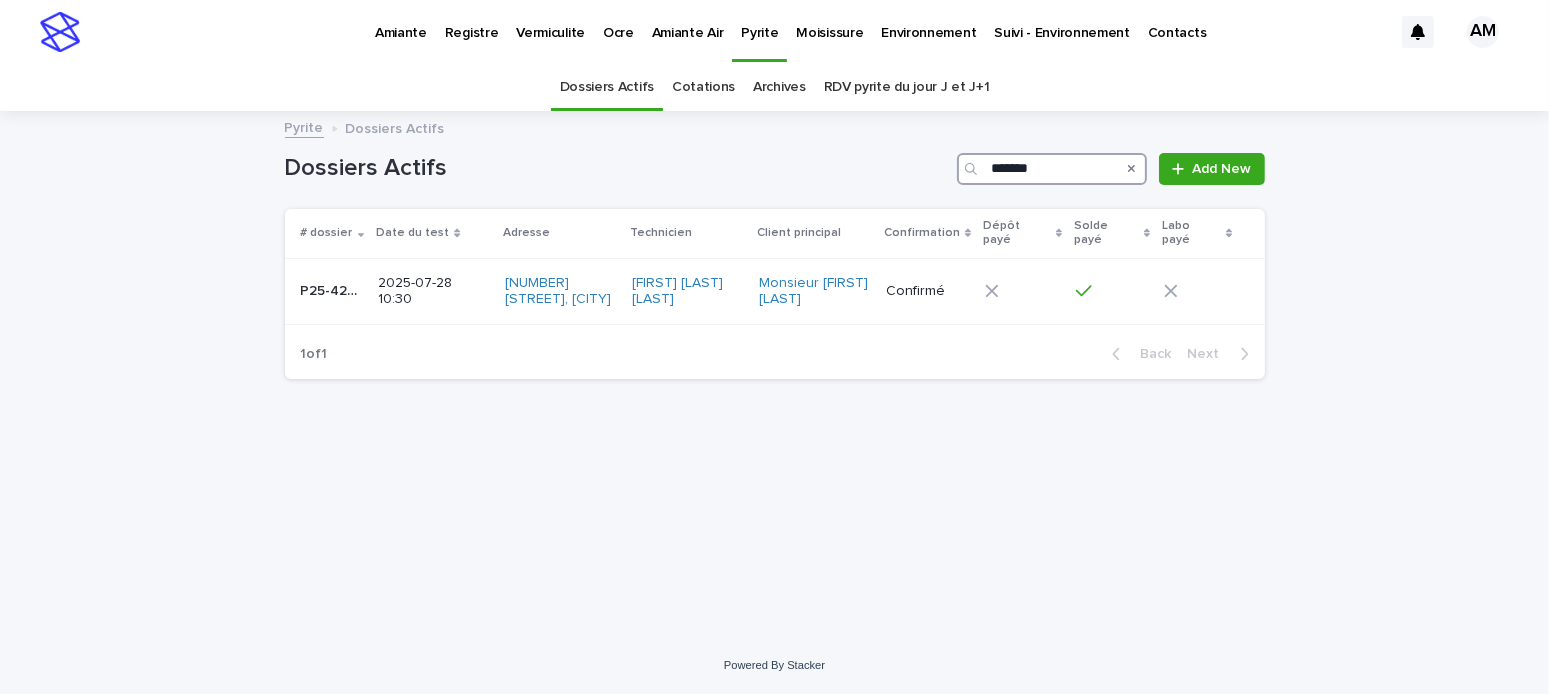 click on "*******" at bounding box center (1052, 169) 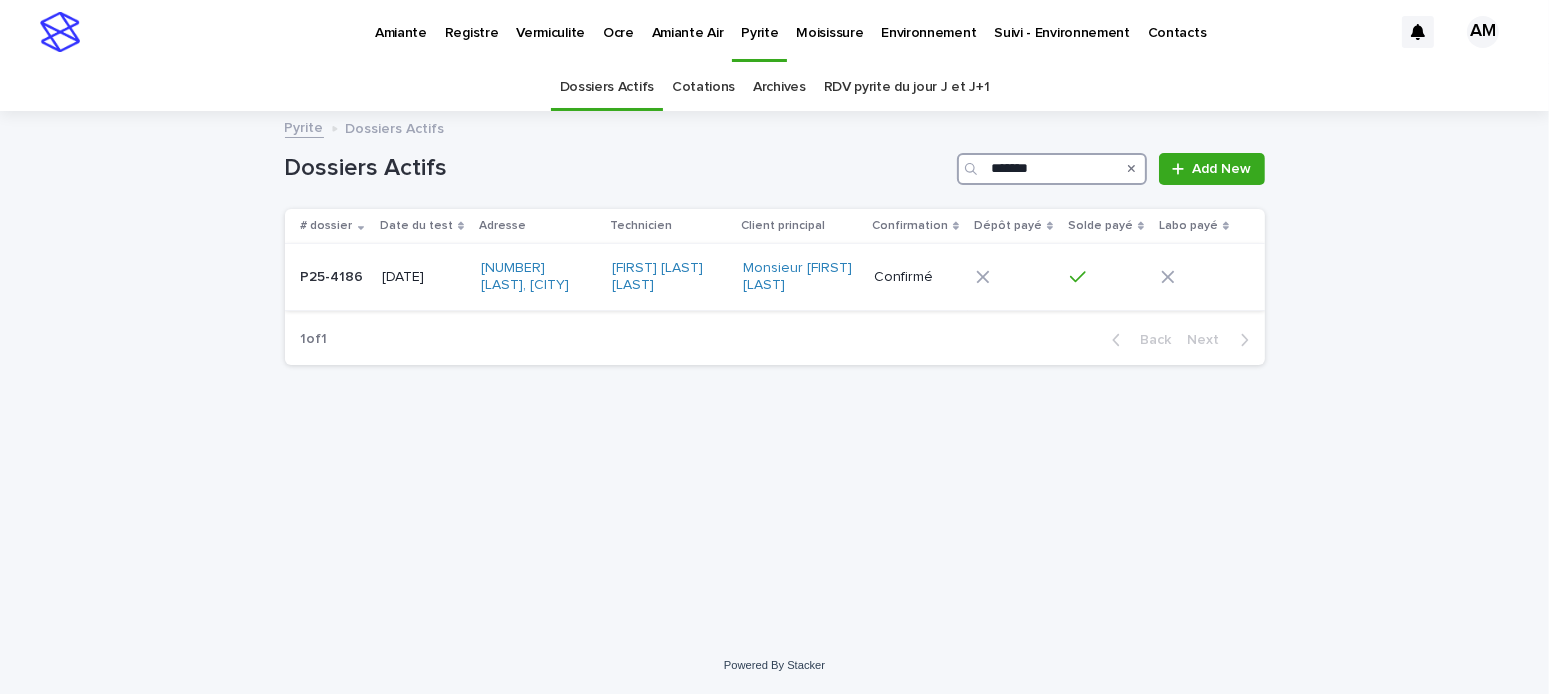 type on "*******" 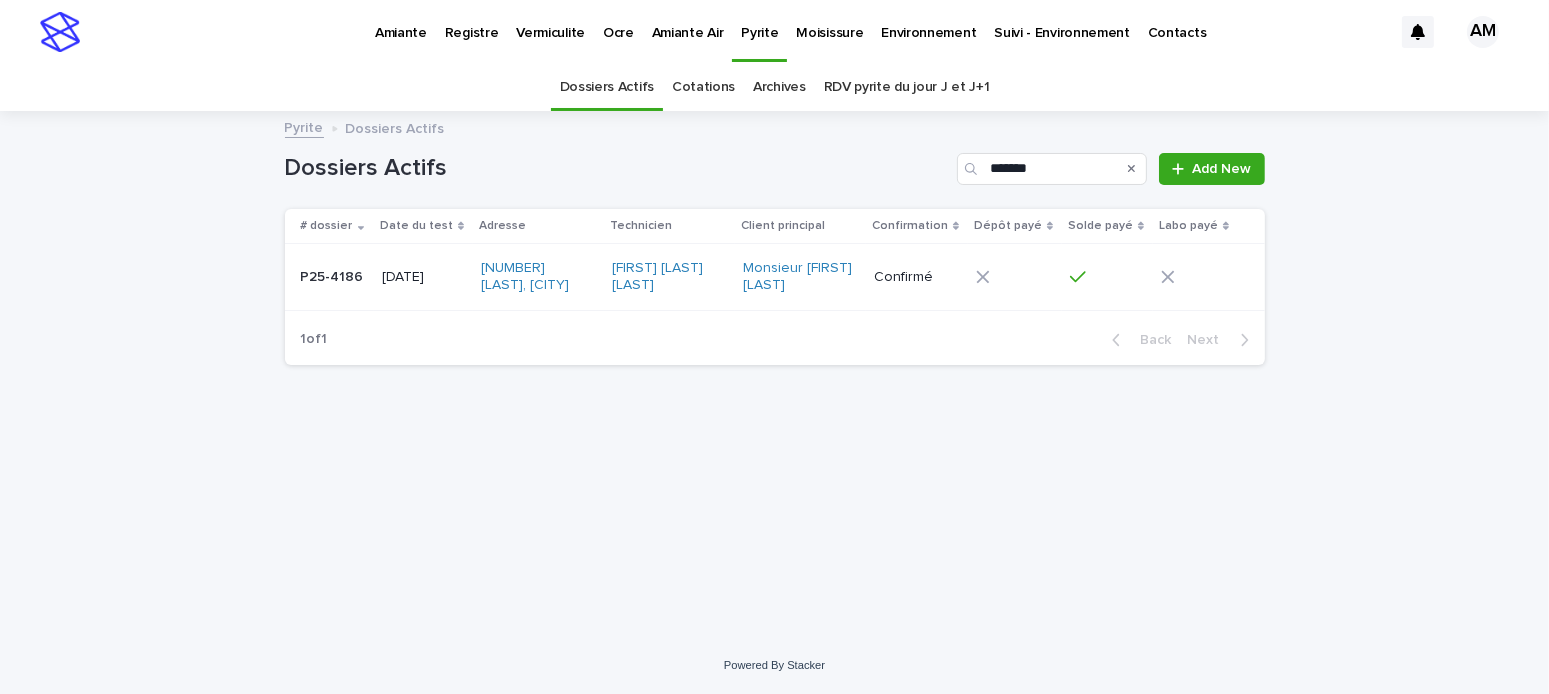 click on "[DATE]" at bounding box center [423, 277] 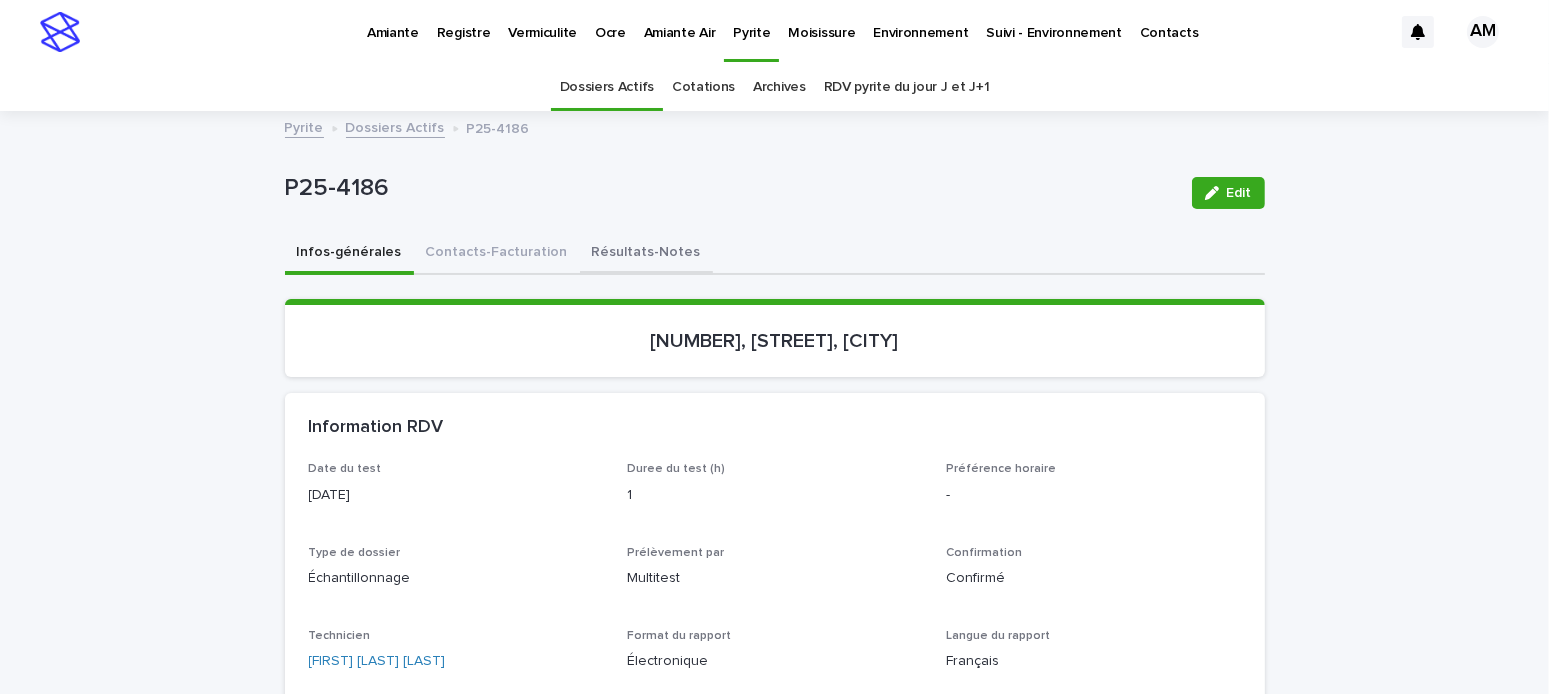click on "Résultats-Notes" at bounding box center [646, 254] 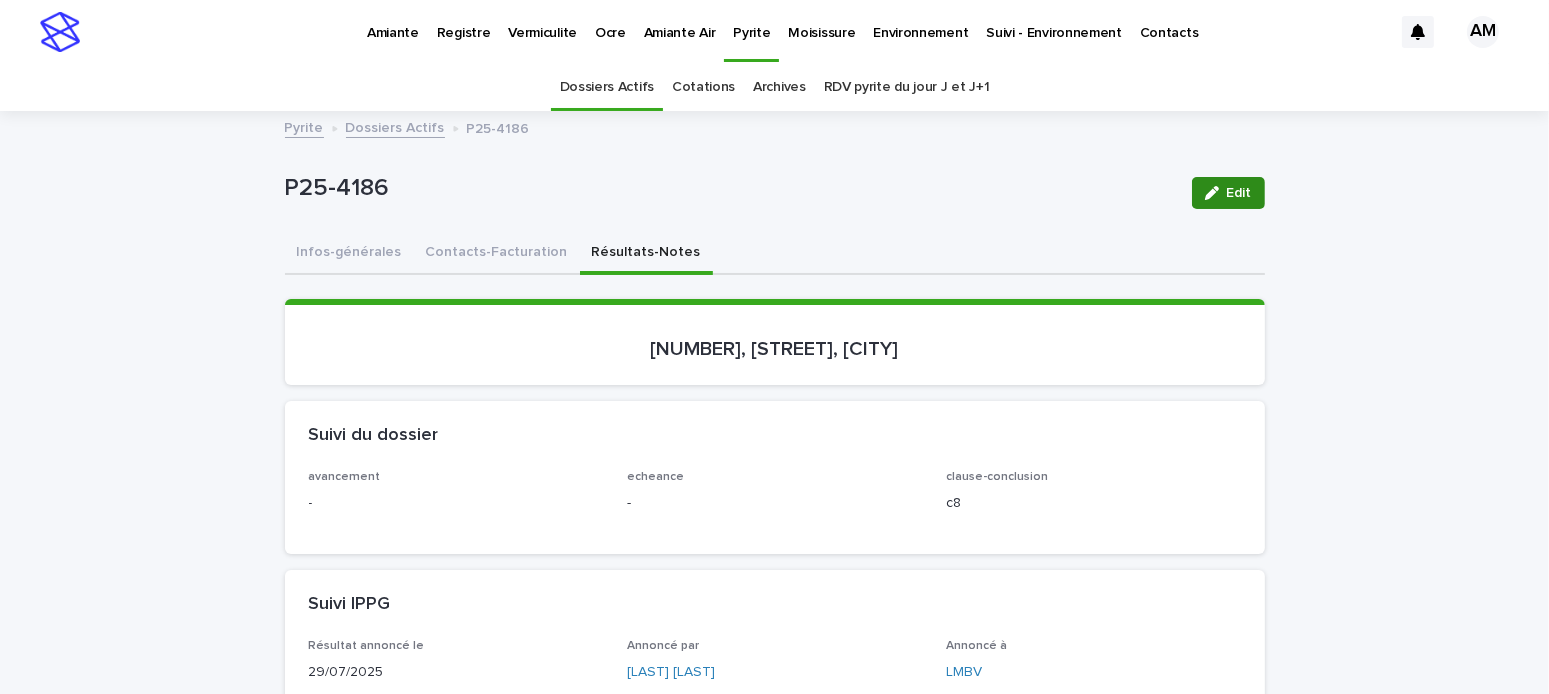 click on "Edit" at bounding box center [1228, 193] 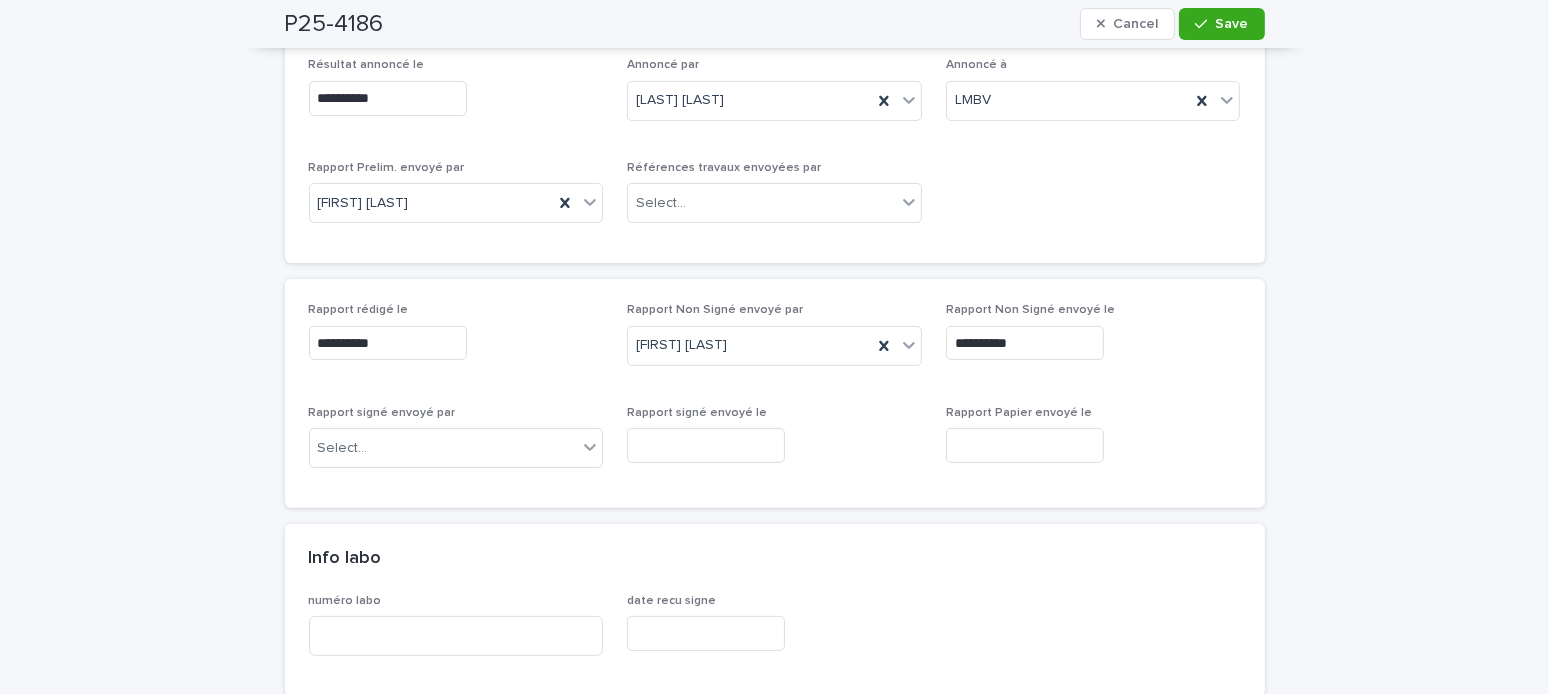 scroll, scrollTop: 900, scrollLeft: 0, axis: vertical 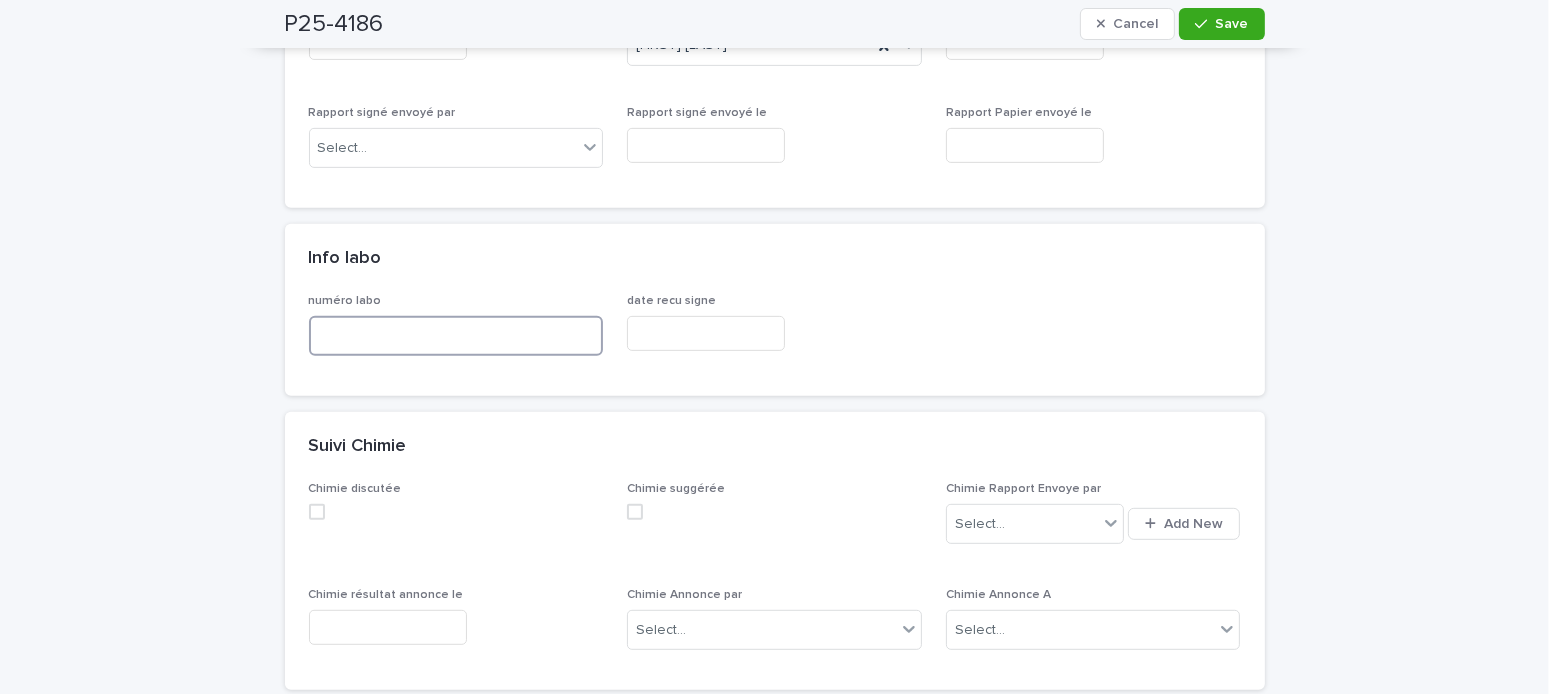 click at bounding box center [456, 336] 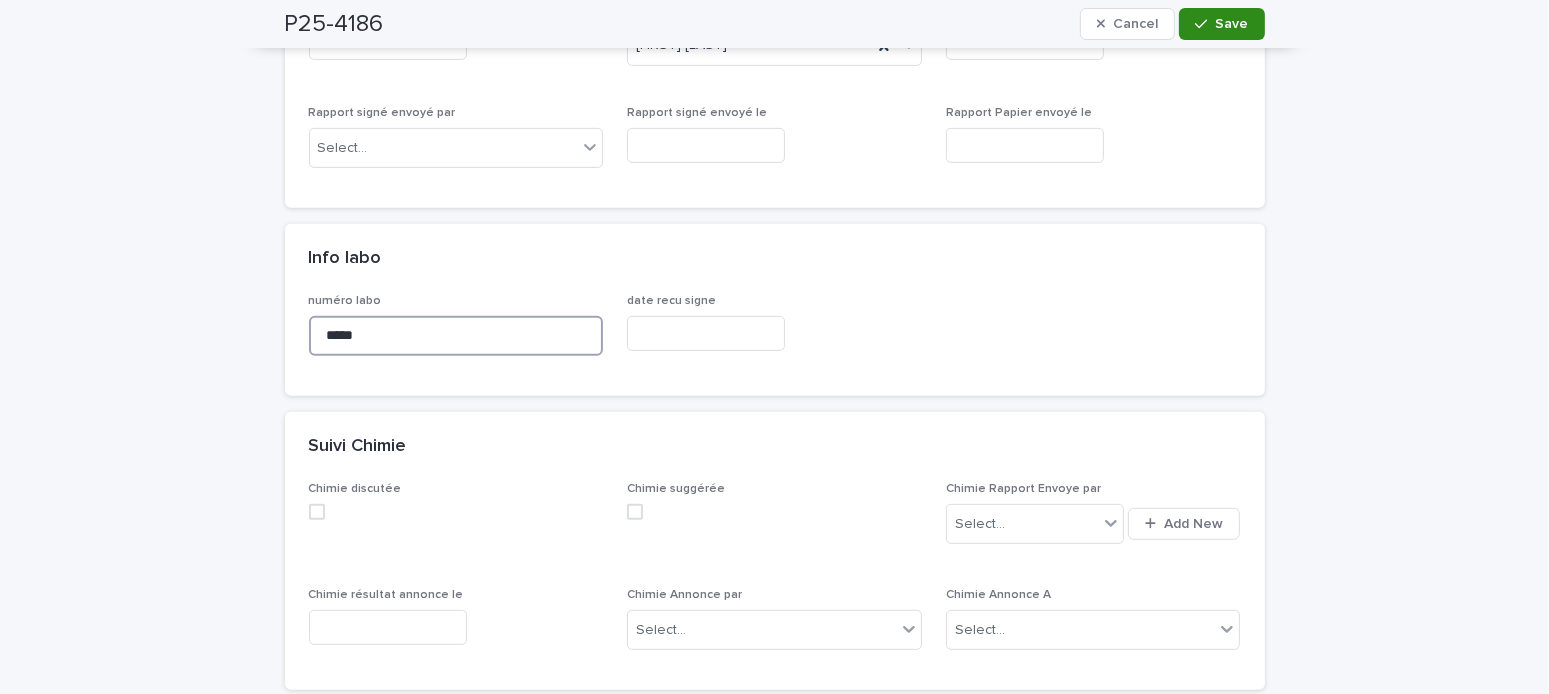 type on "*****" 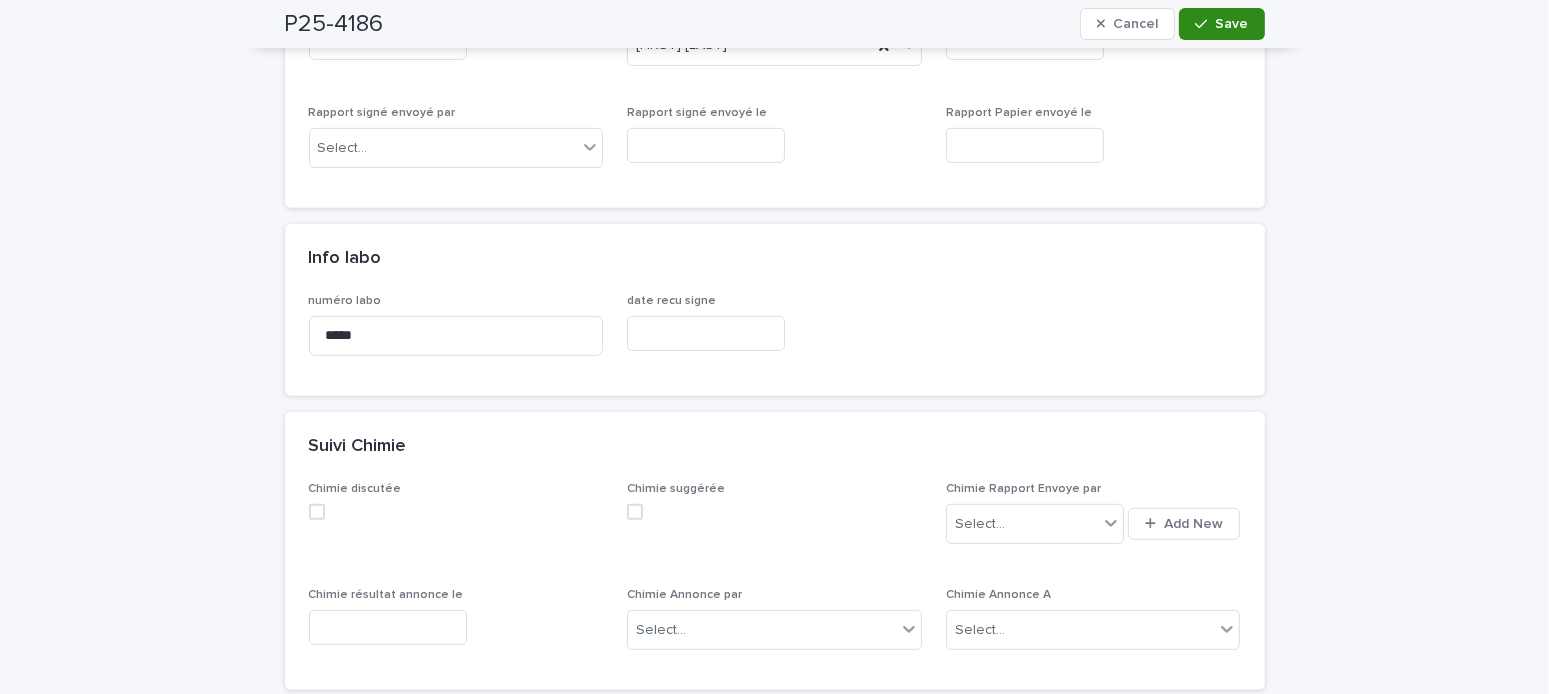 click 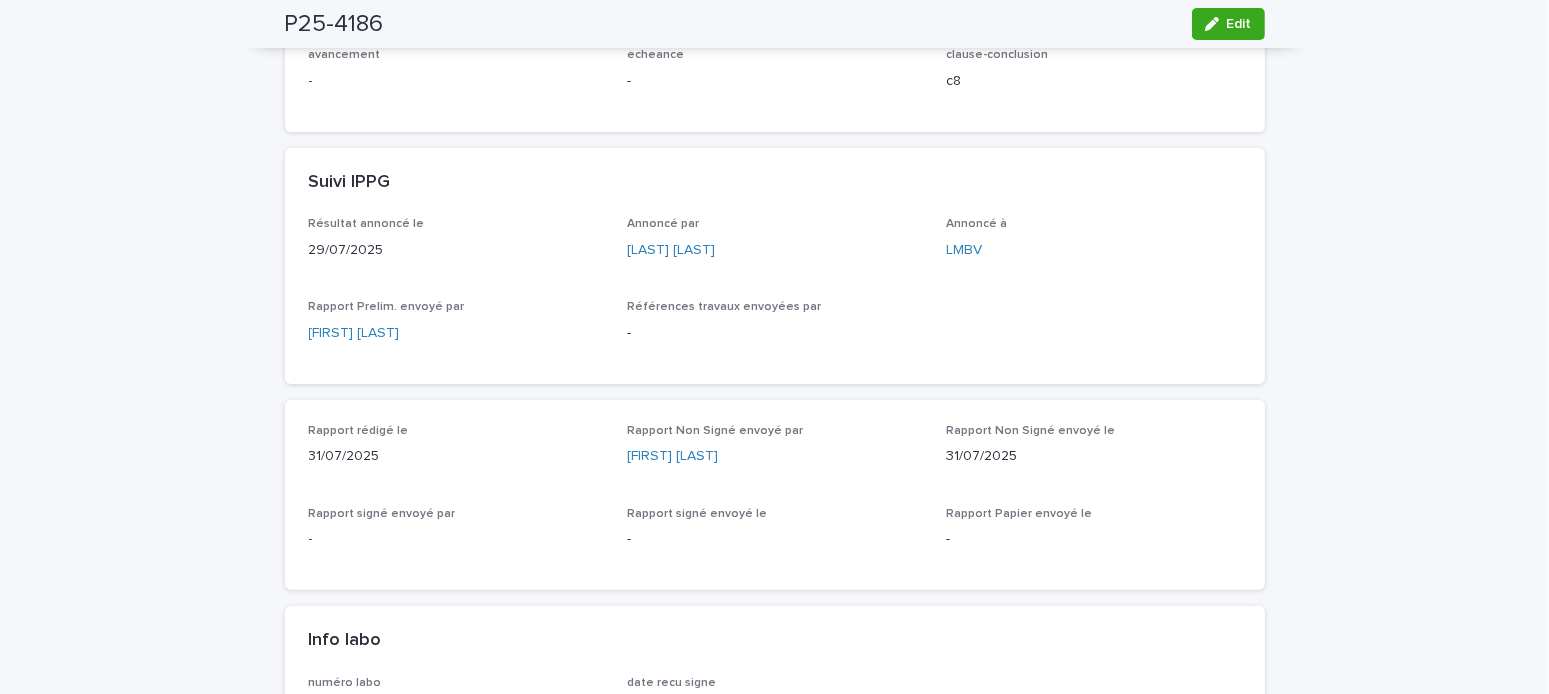 scroll, scrollTop: 22, scrollLeft: 0, axis: vertical 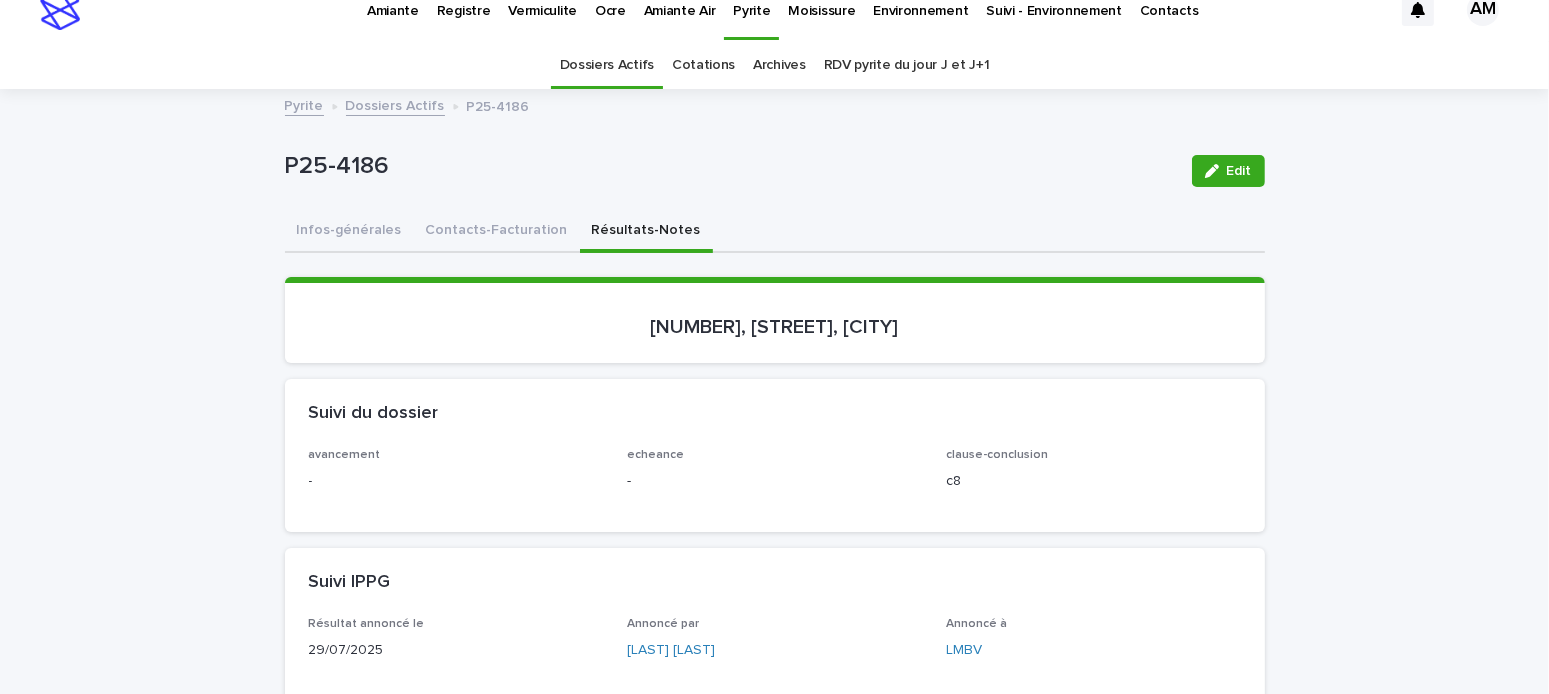 click on "Dossiers Actifs" at bounding box center [395, 104] 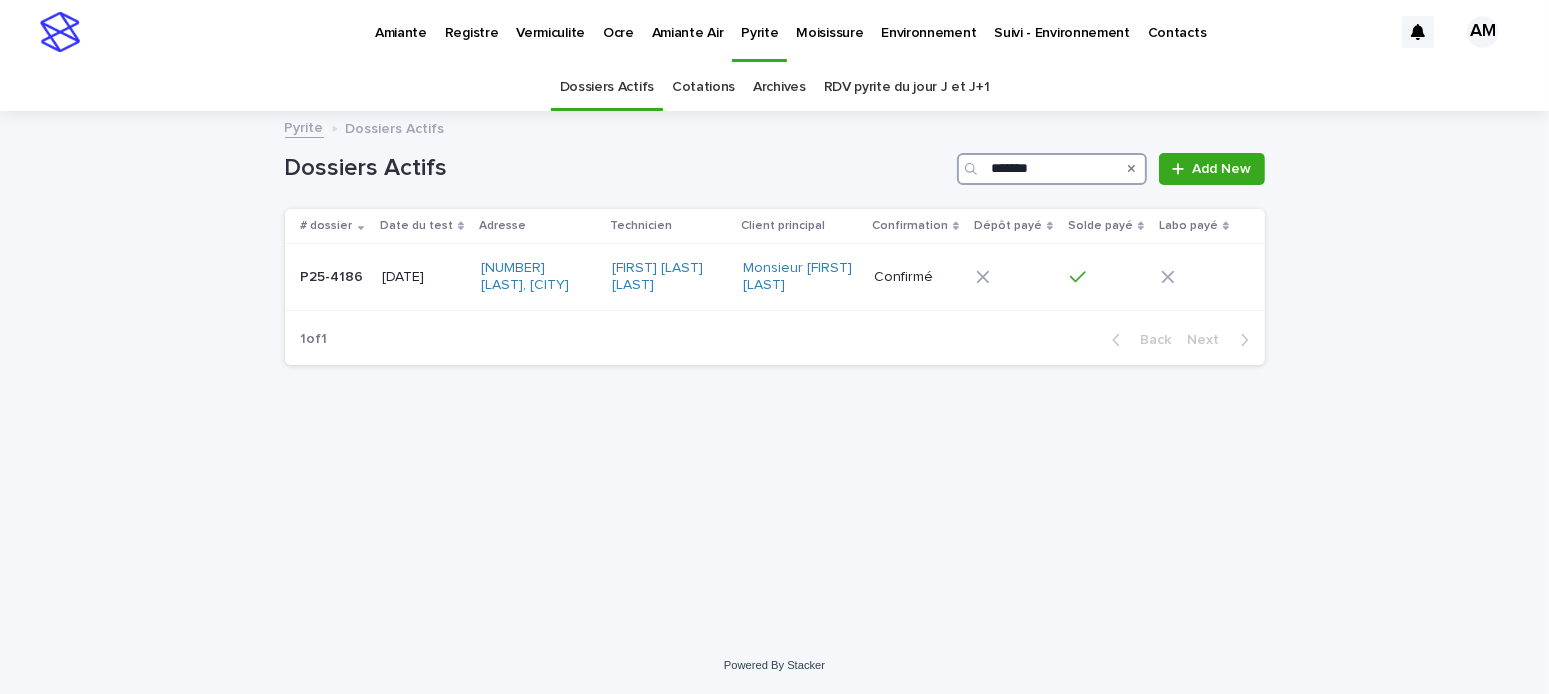 click on "*******" at bounding box center (1052, 169) 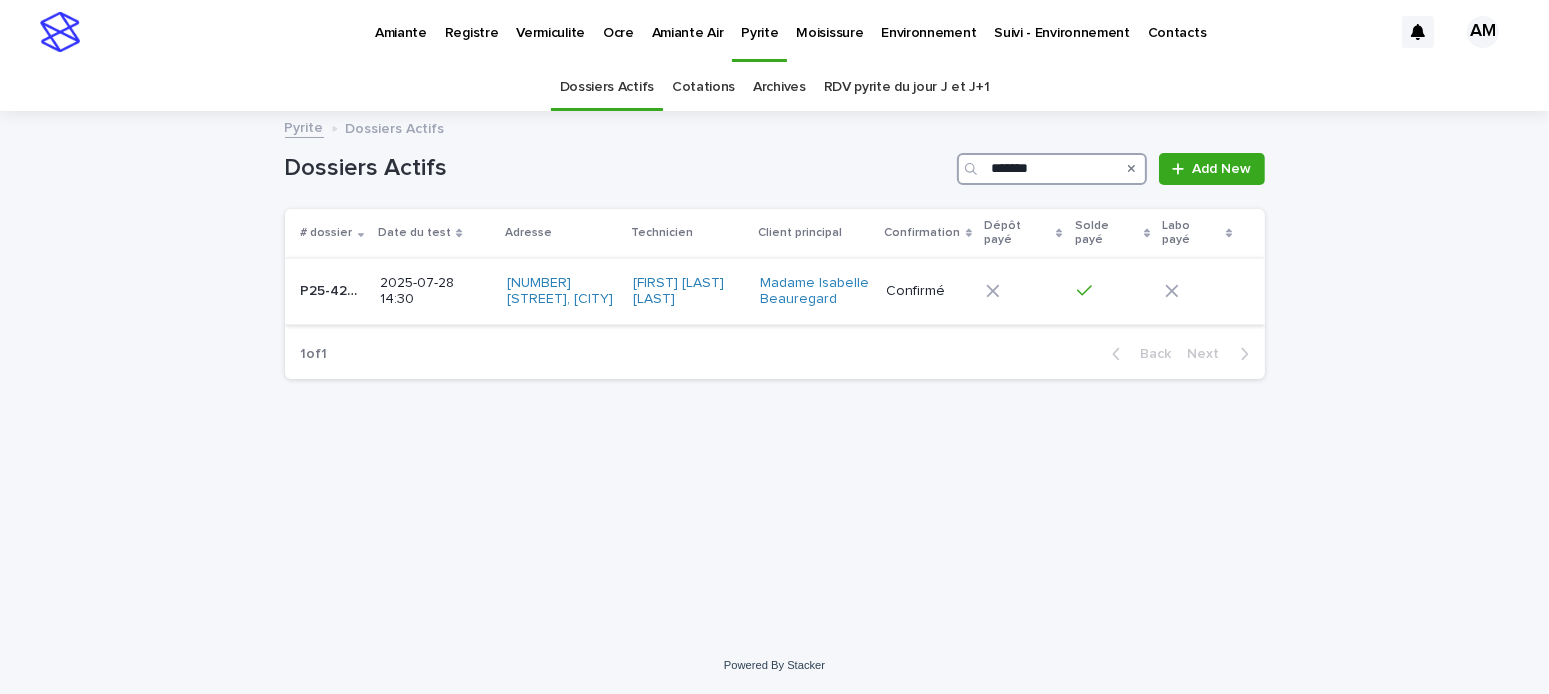 type on "*******" 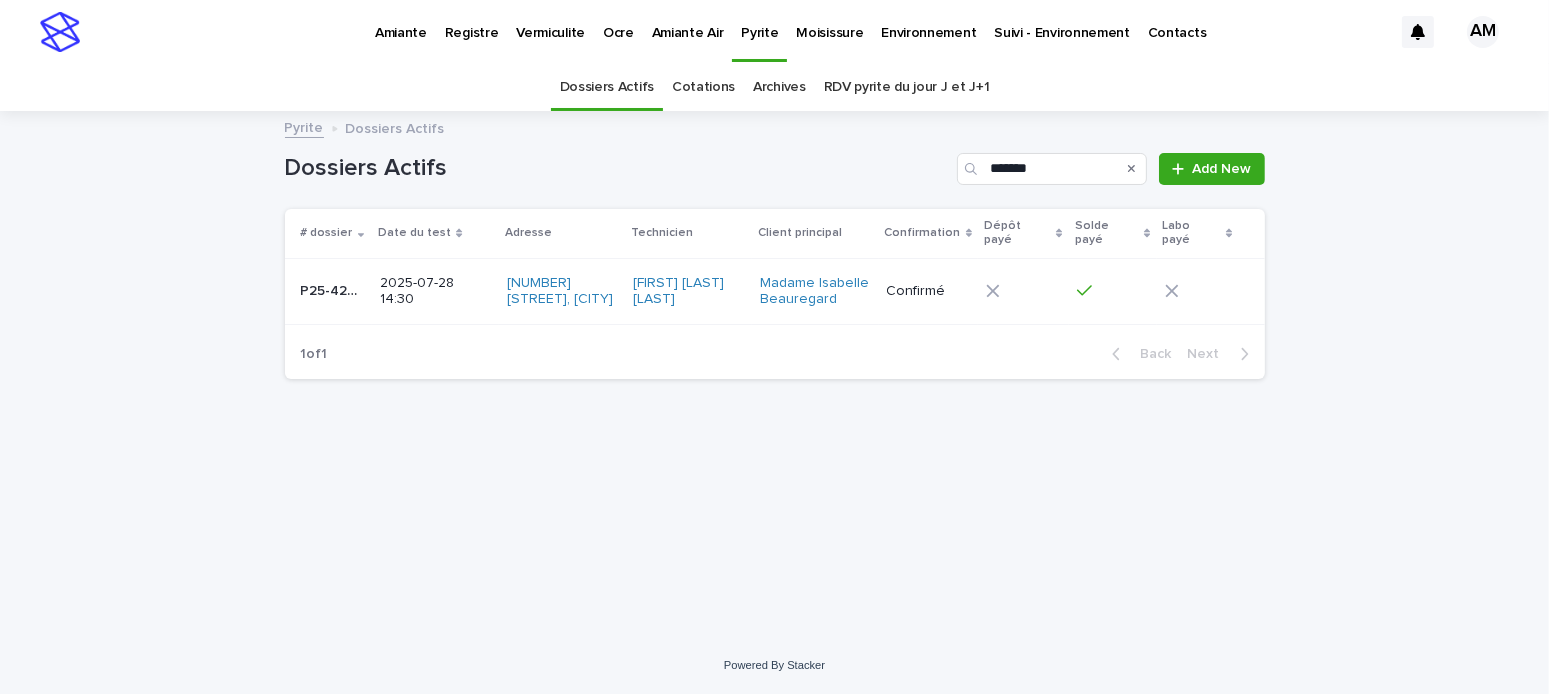 click on "2025-07-28 14:30" at bounding box center [435, 290] 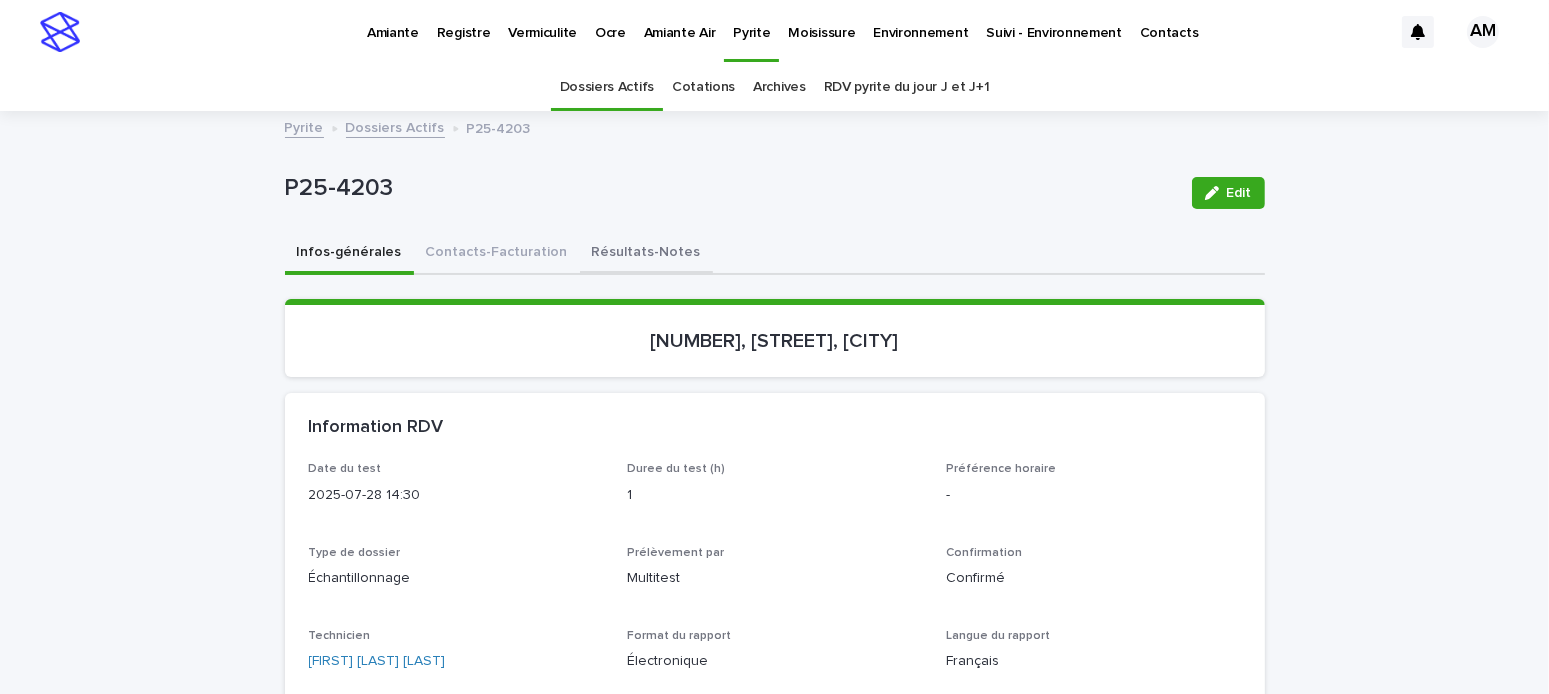 click on "Résultats-Notes" at bounding box center [646, 254] 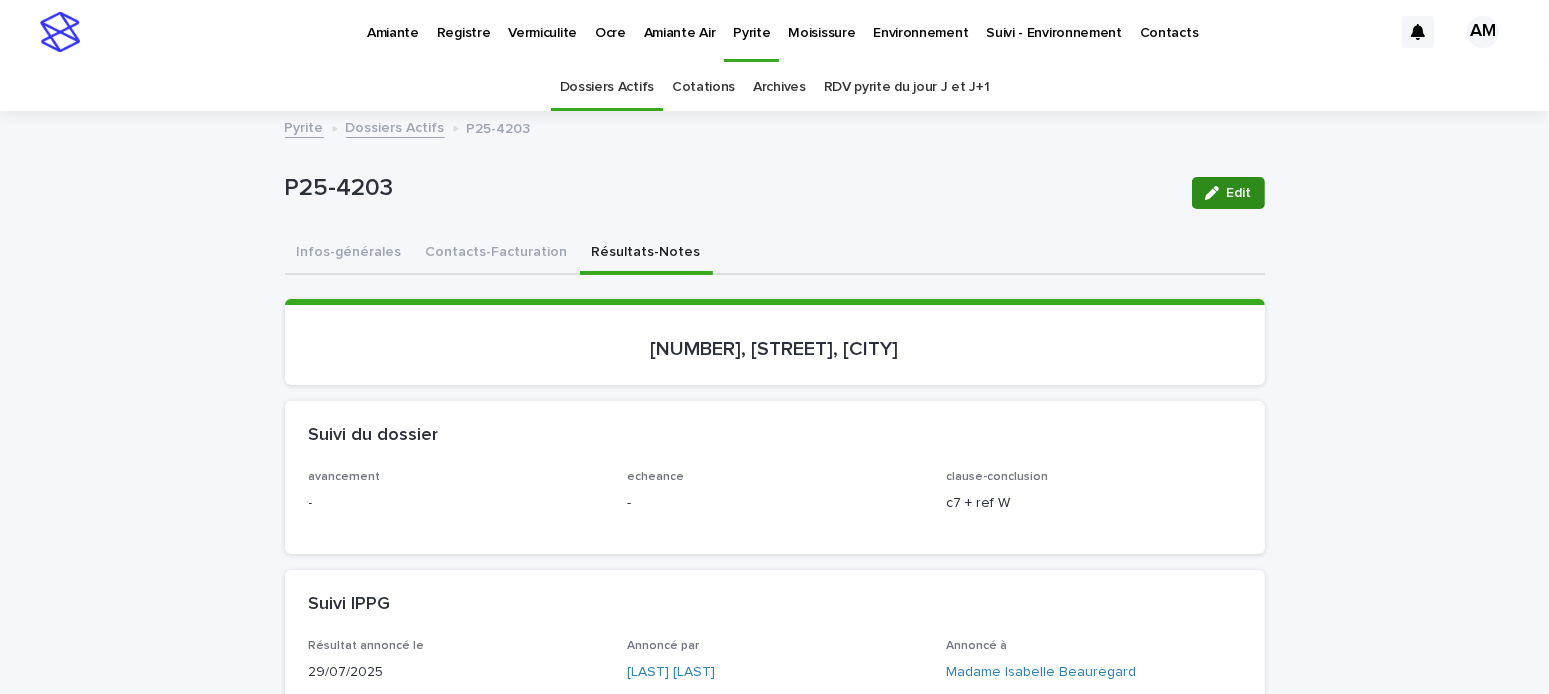 click at bounding box center (1216, 193) 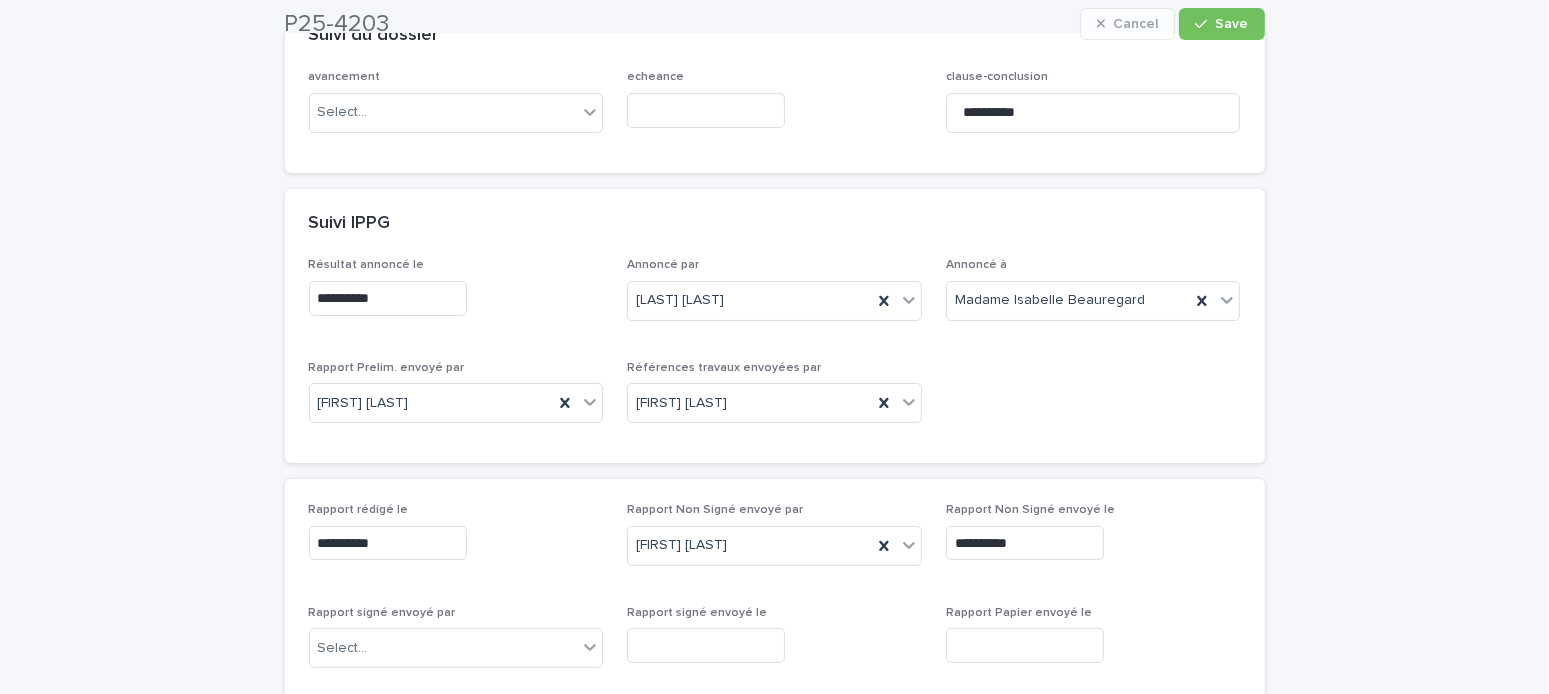 scroll, scrollTop: 800, scrollLeft: 0, axis: vertical 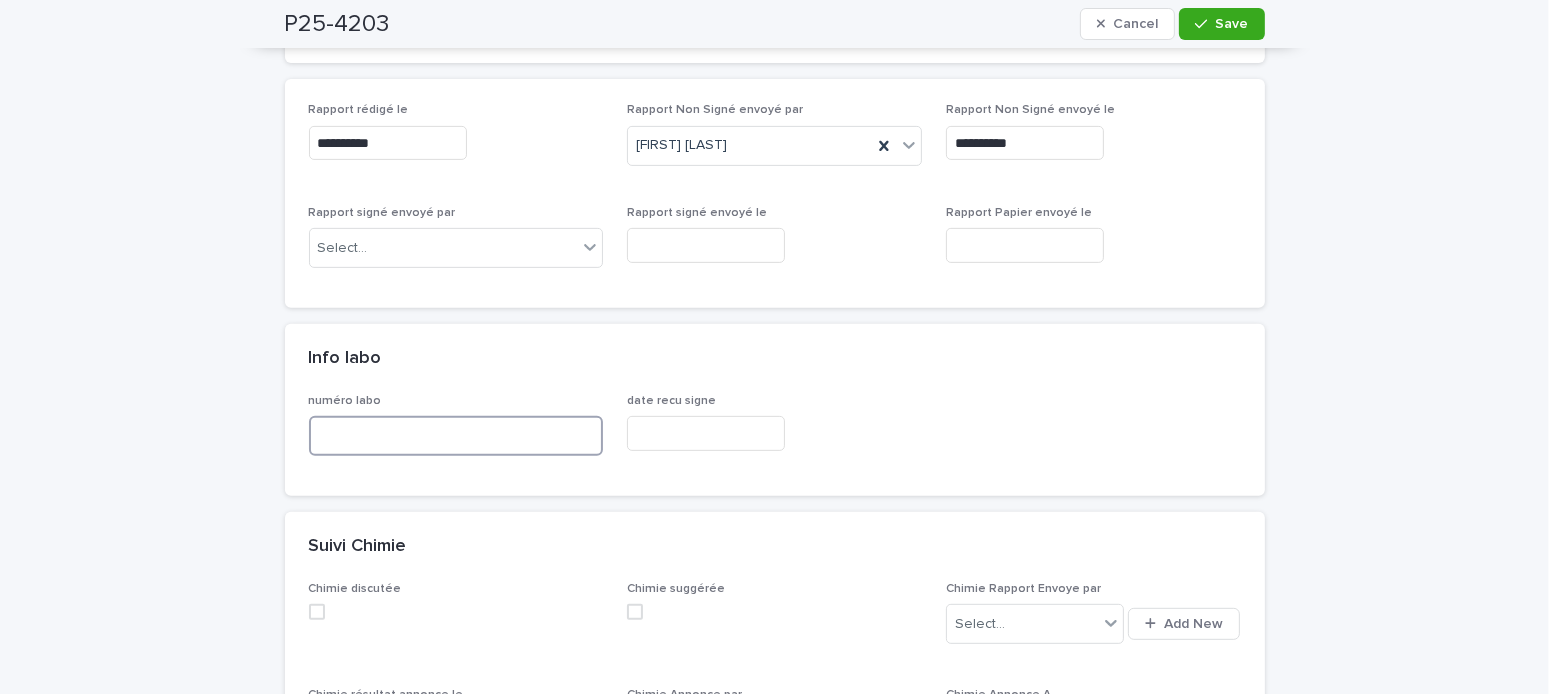 click at bounding box center (456, 436) 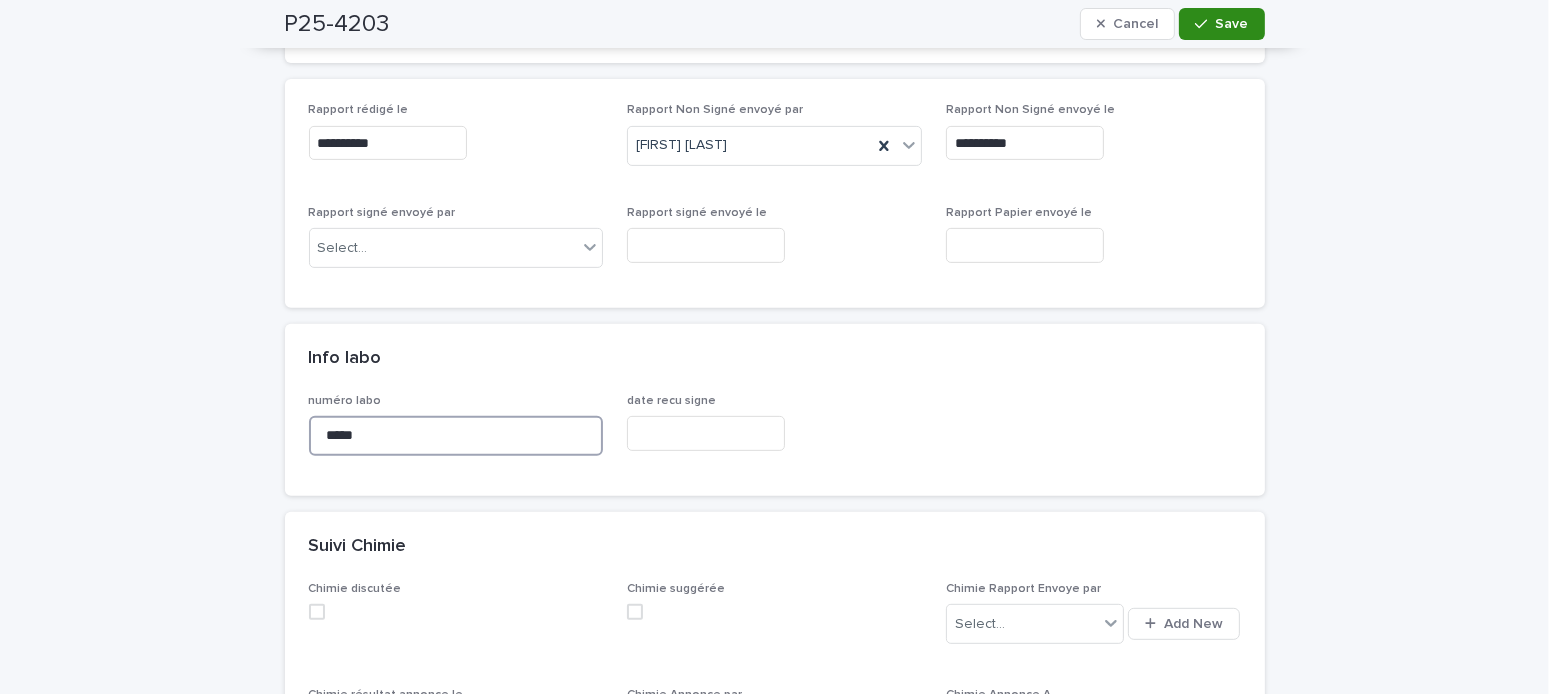 type on "*****" 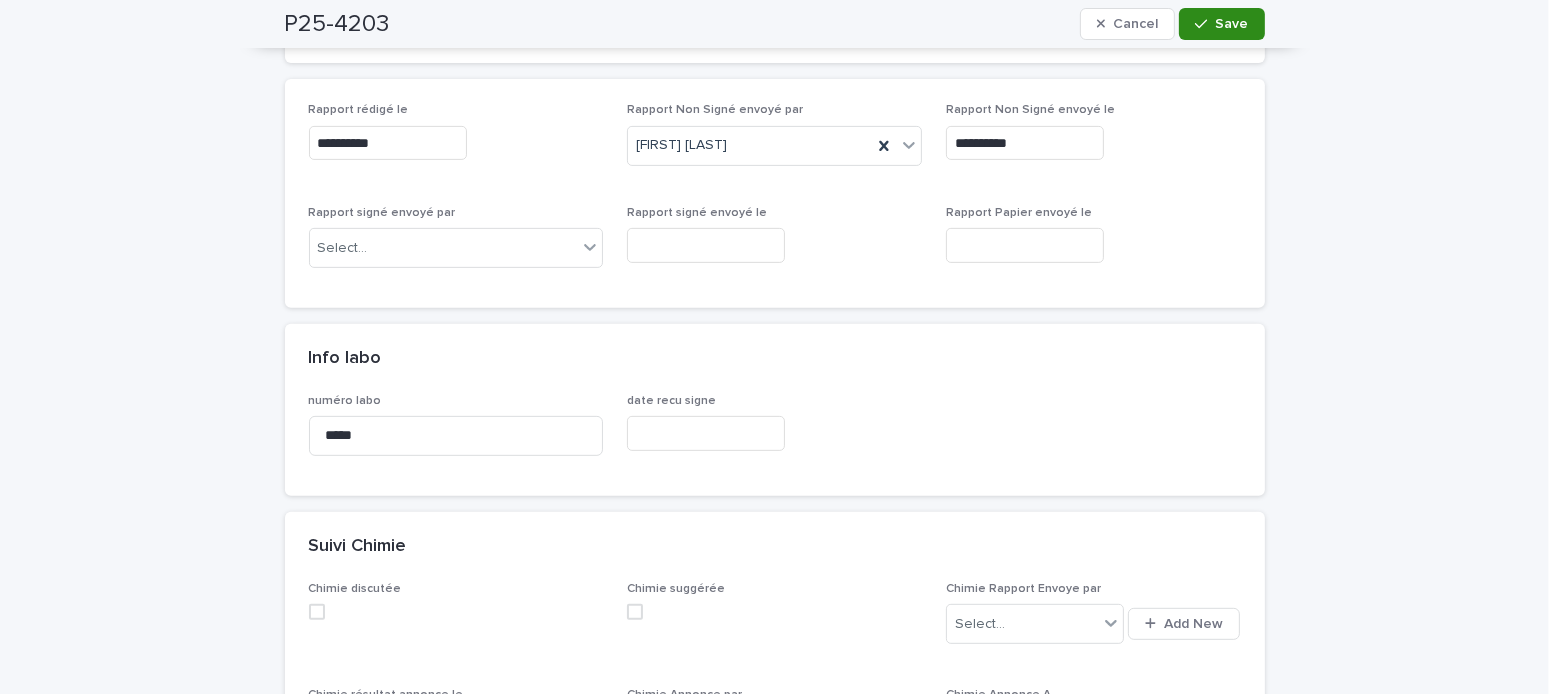 click 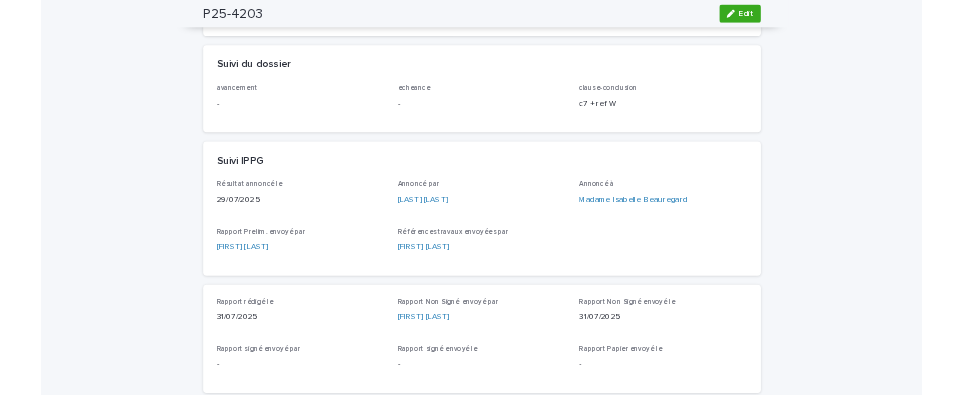 scroll, scrollTop: 0, scrollLeft: 0, axis: both 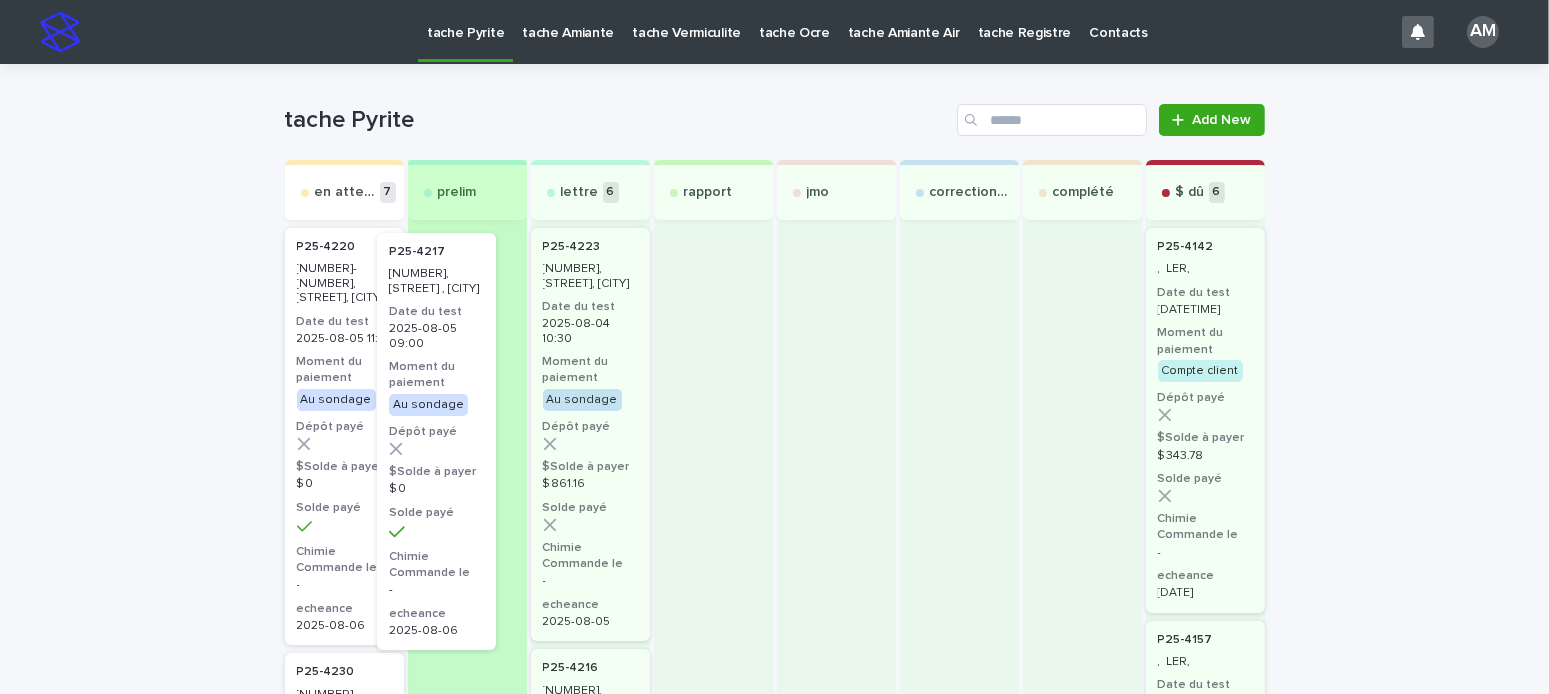 drag, startPoint x: 333, startPoint y: 344, endPoint x: 448, endPoint y: 349, distance: 115.10864 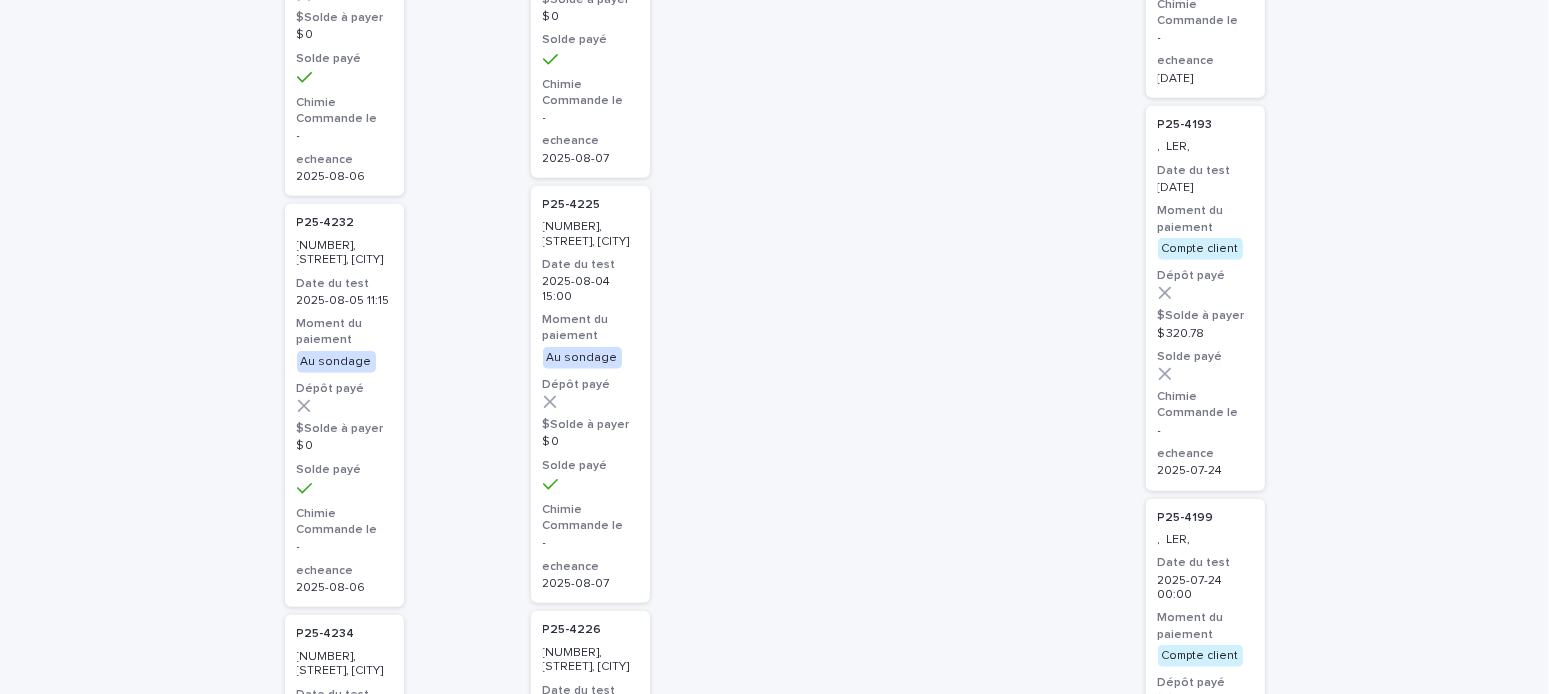 scroll, scrollTop: 1298, scrollLeft: 0, axis: vertical 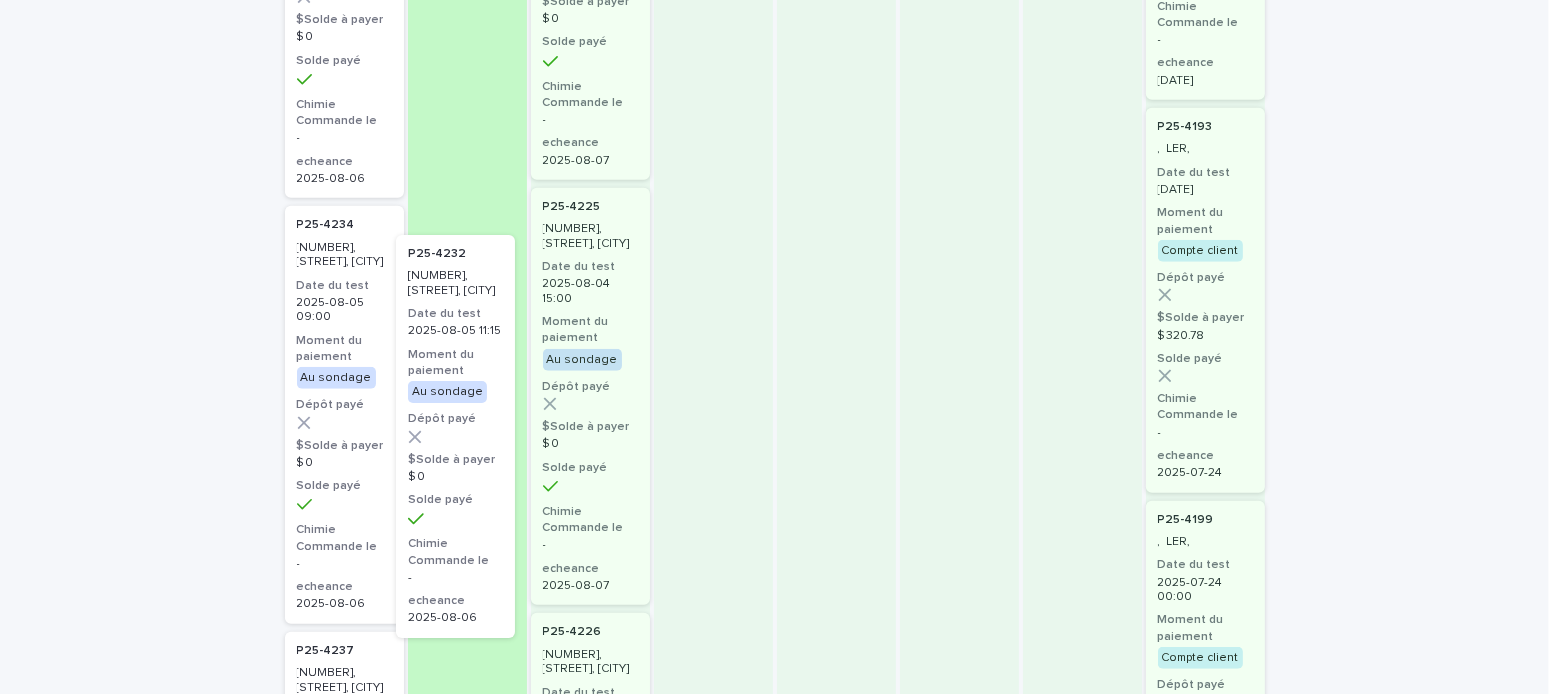 drag, startPoint x: 323, startPoint y: 402, endPoint x: 448, endPoint y: 418, distance: 126.01984 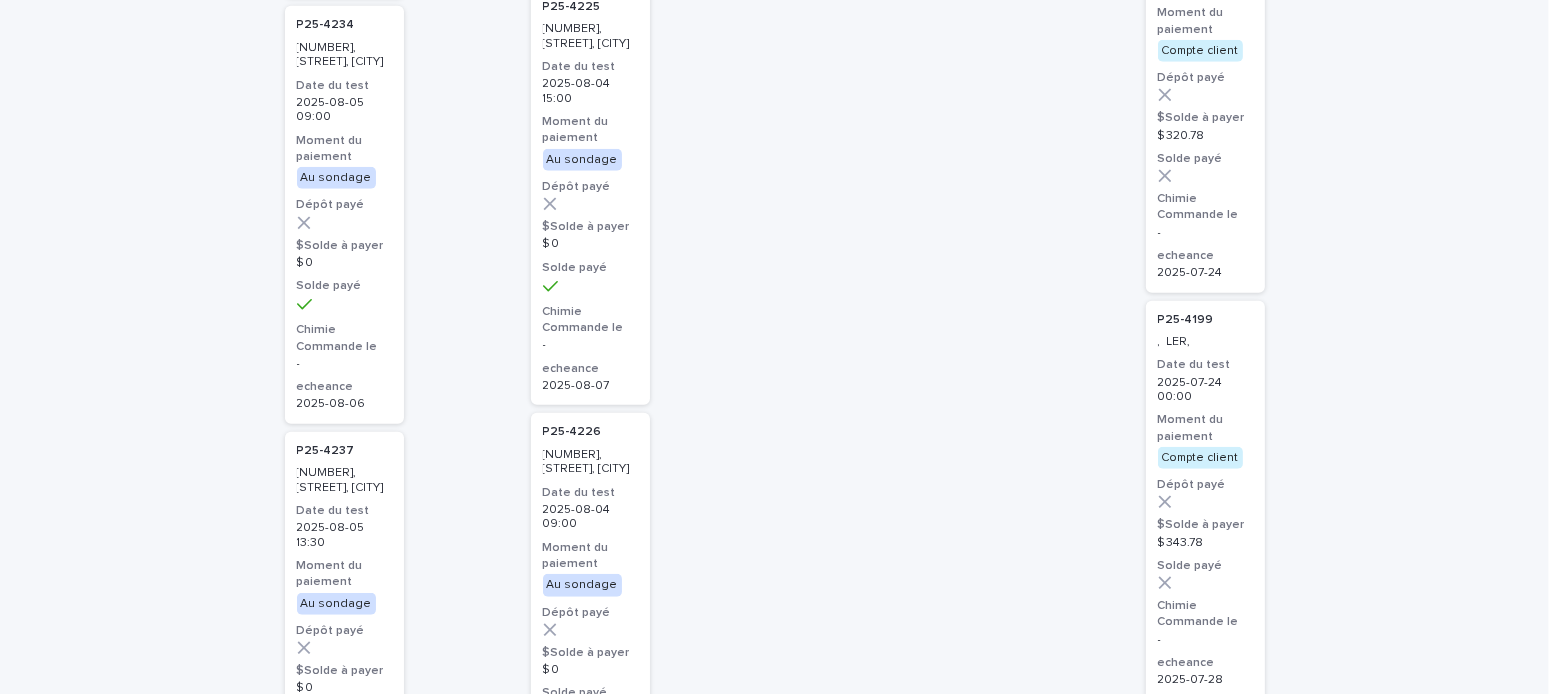 scroll, scrollTop: 1398, scrollLeft: 0, axis: vertical 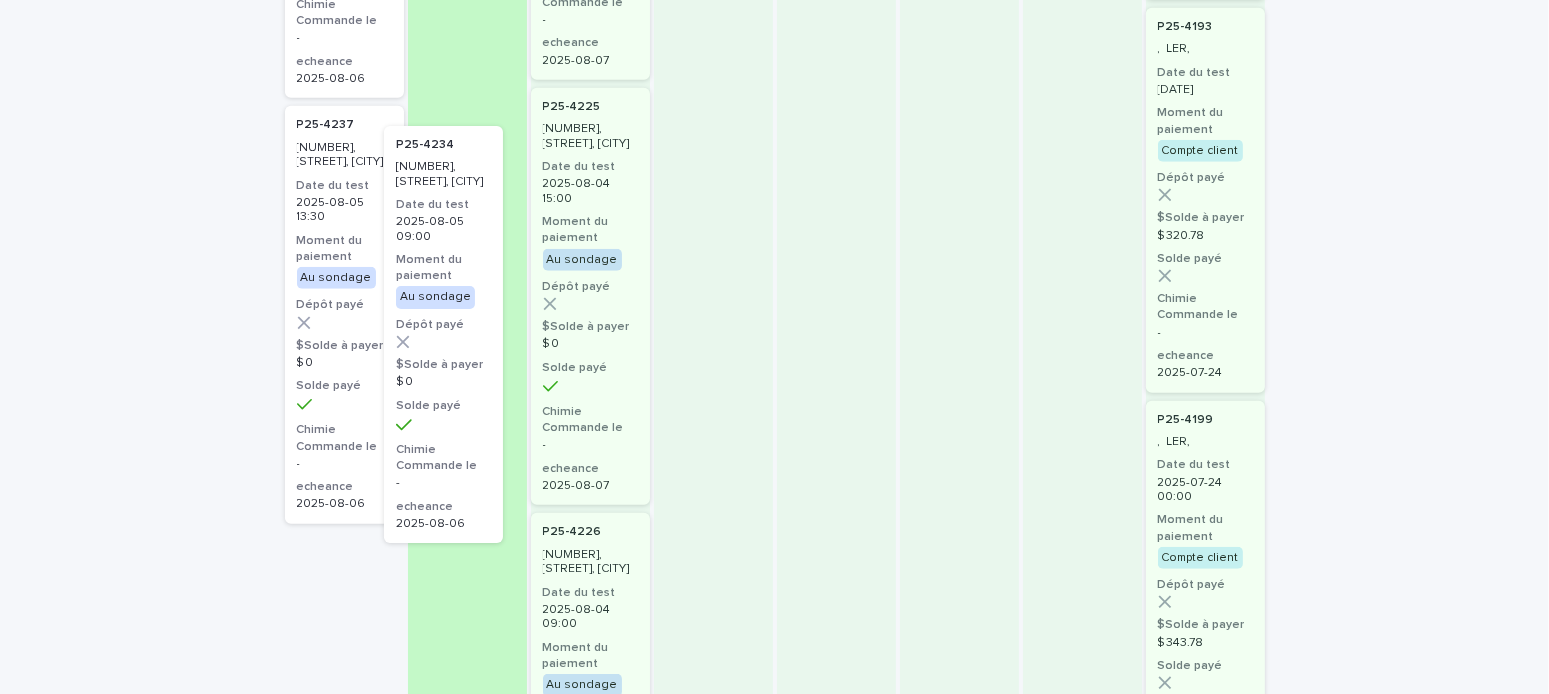 drag, startPoint x: 321, startPoint y: 254, endPoint x: 435, endPoint y: 262, distance: 114.28036 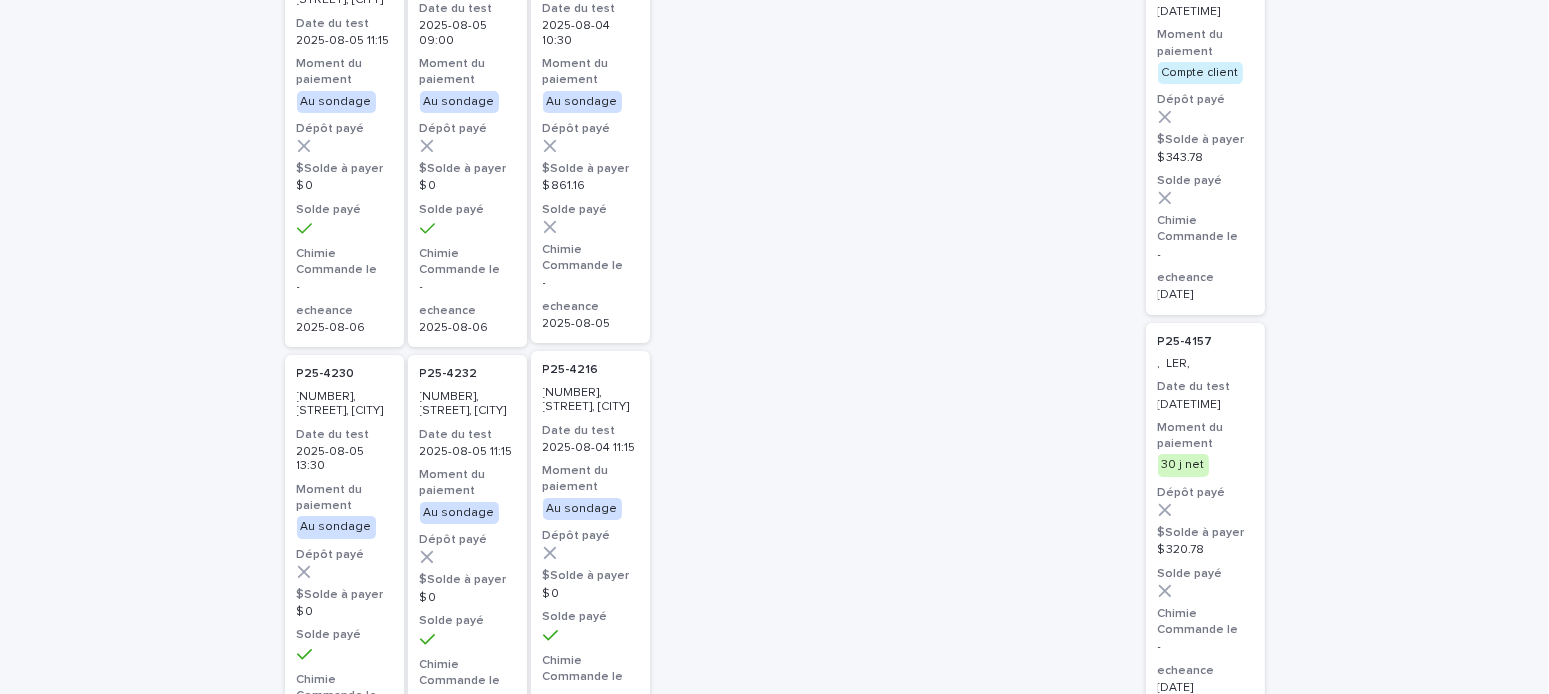 scroll, scrollTop: 0, scrollLeft: 0, axis: both 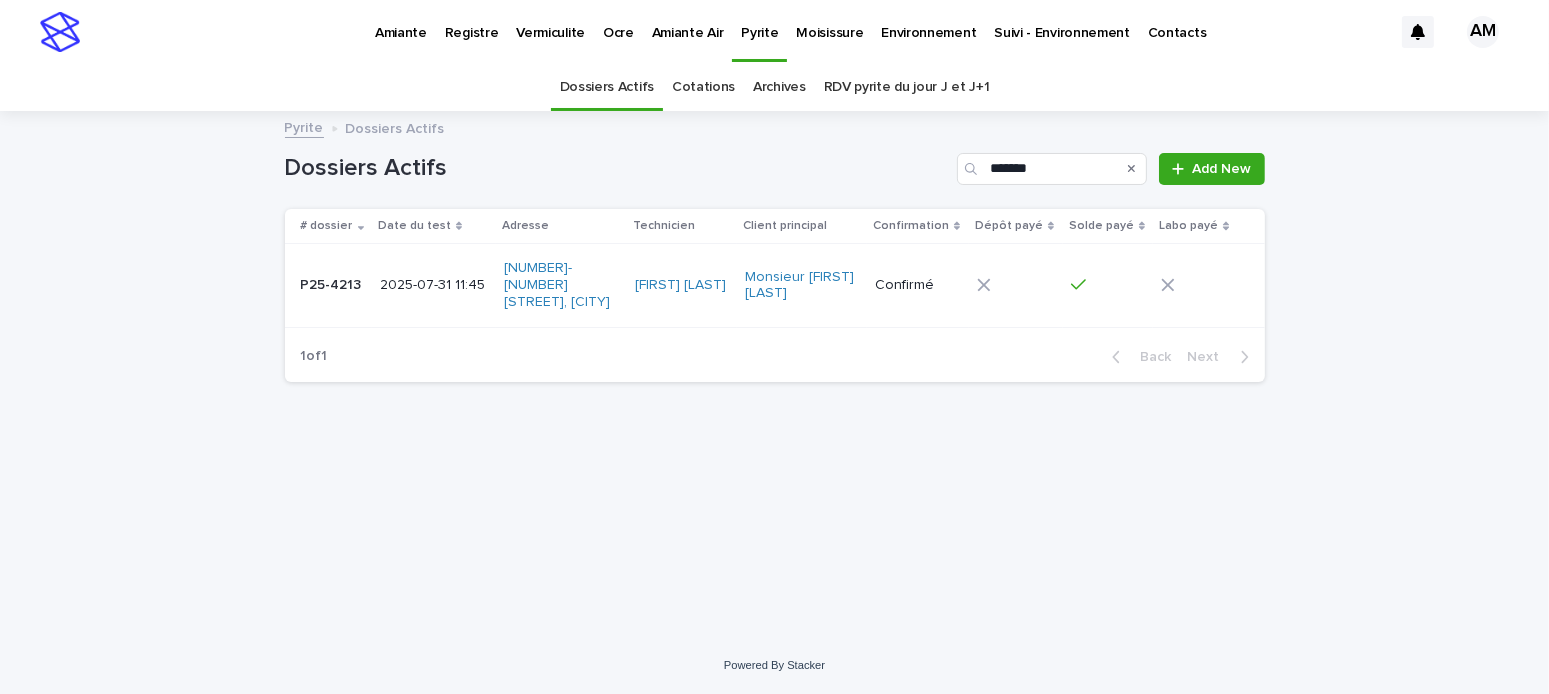 click on "Pyrite" at bounding box center [759, 21] 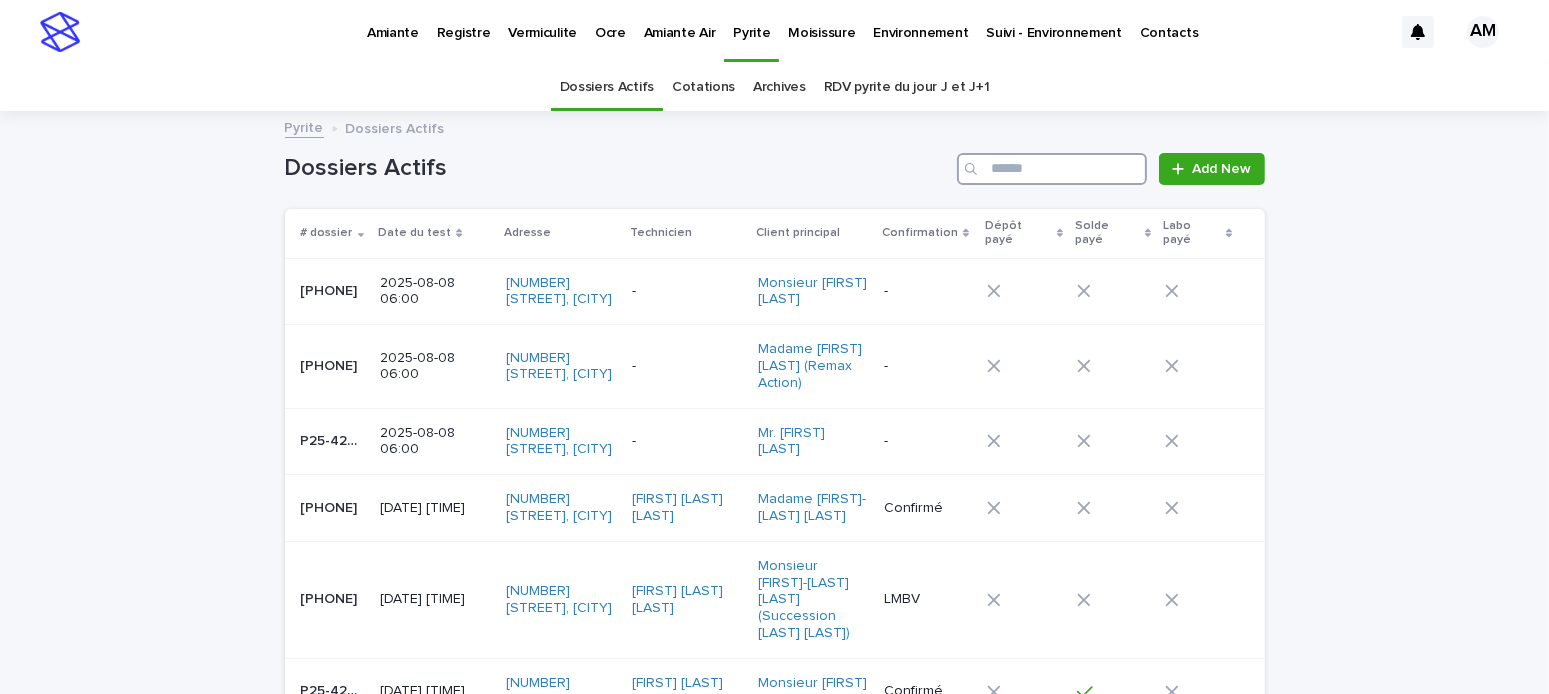 click at bounding box center [1052, 169] 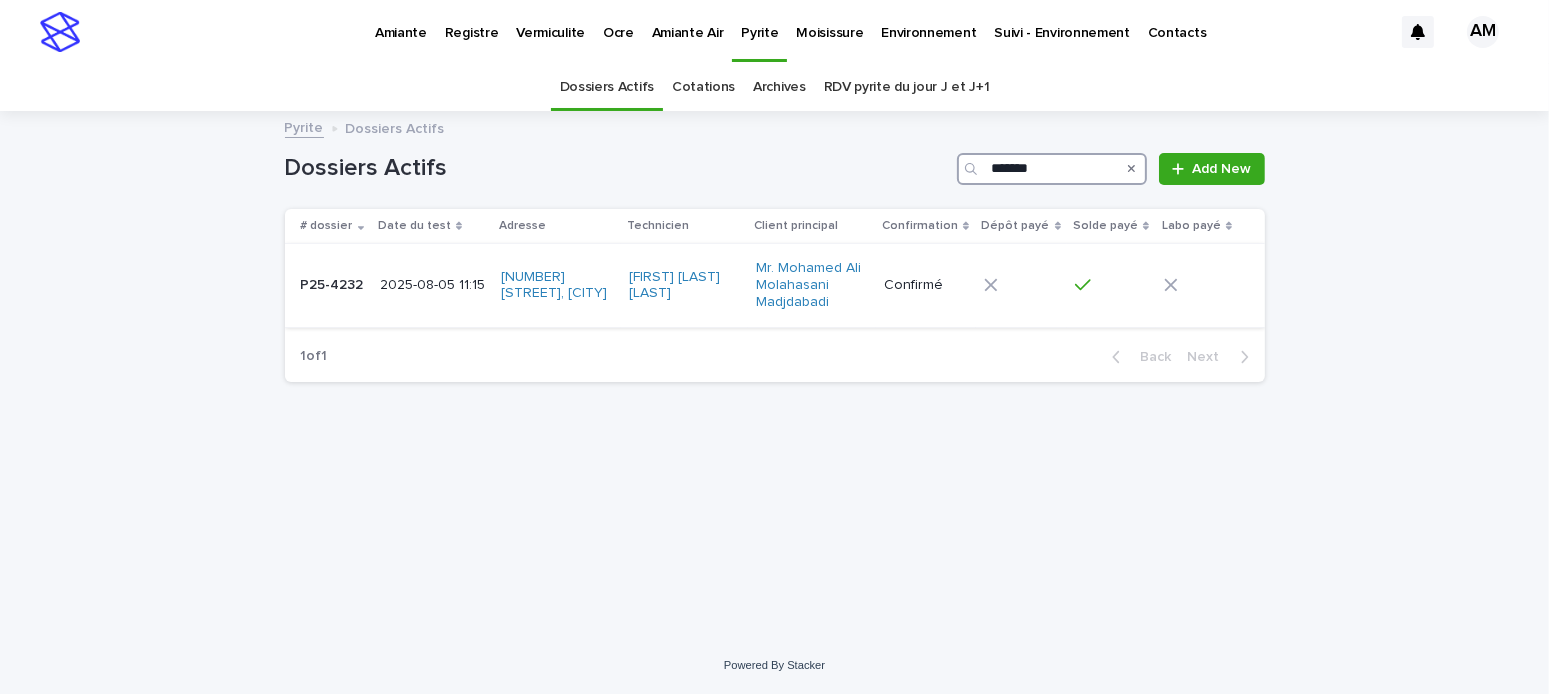 type on "*******" 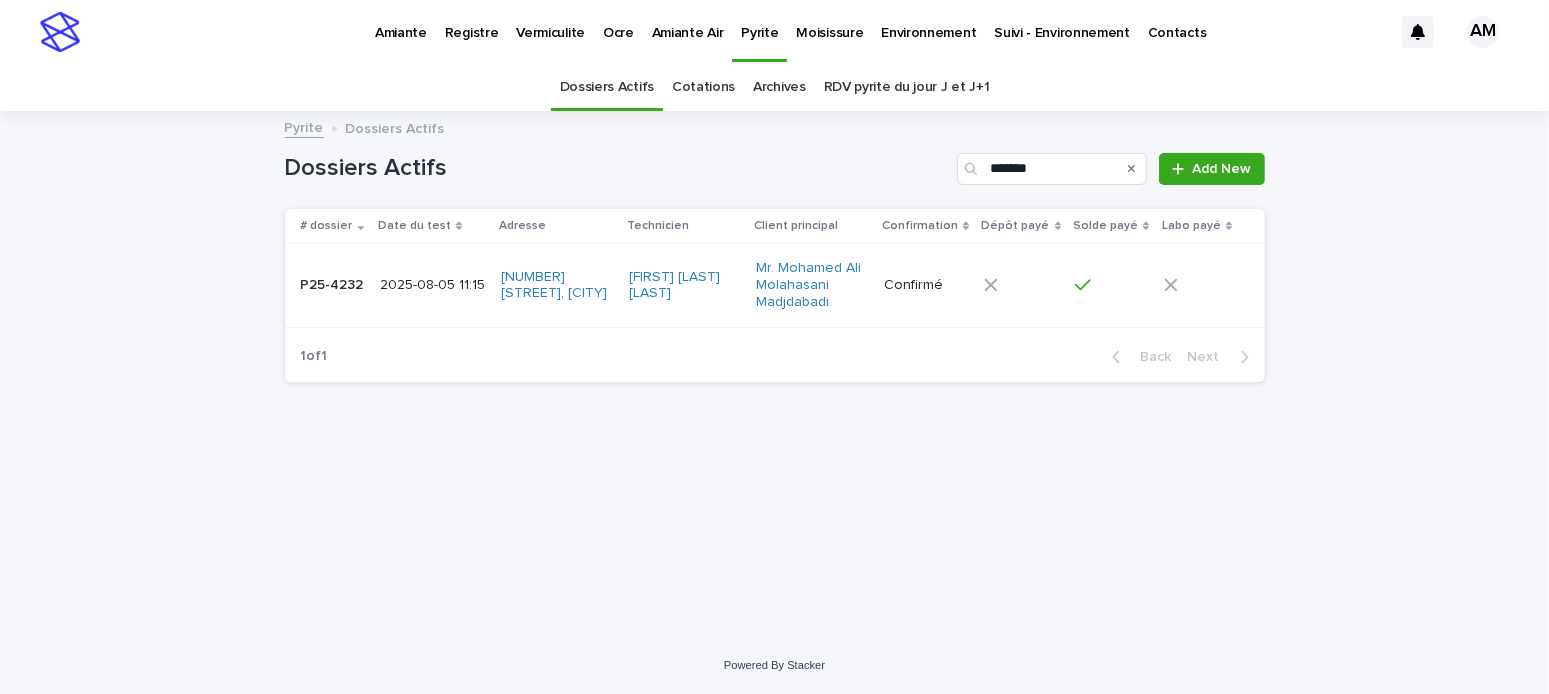 click on "2025-08-05 11:15" at bounding box center [432, 285] 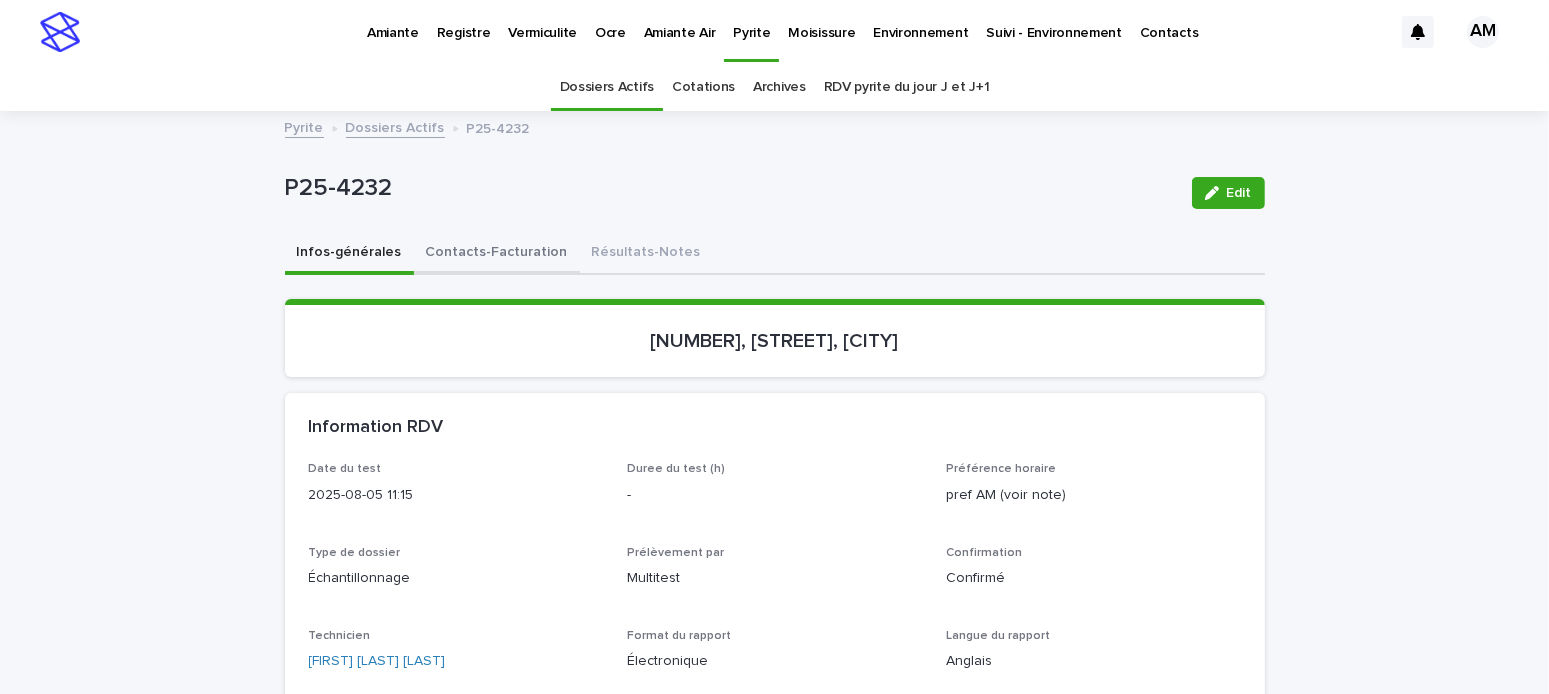 click on "Contacts-Facturation" at bounding box center (497, 254) 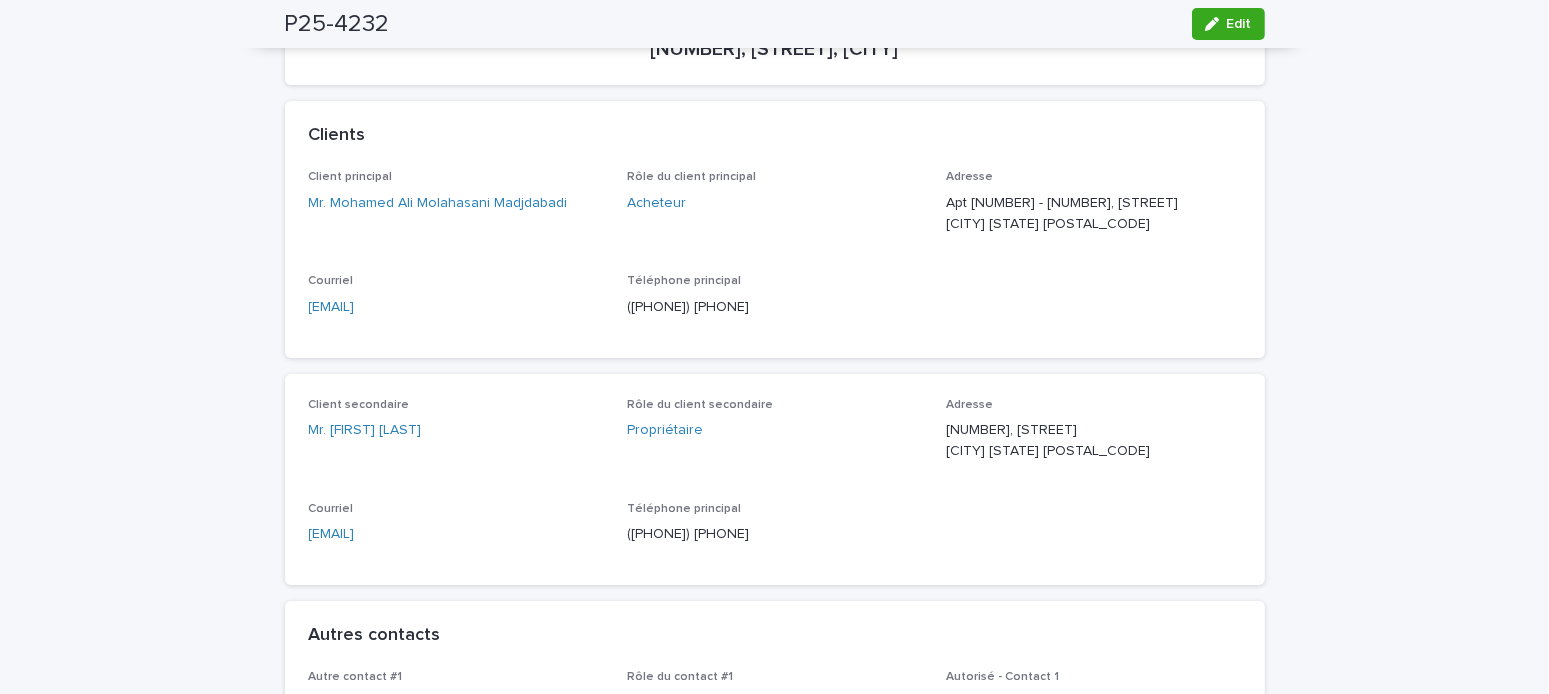 scroll, scrollTop: 0, scrollLeft: 0, axis: both 